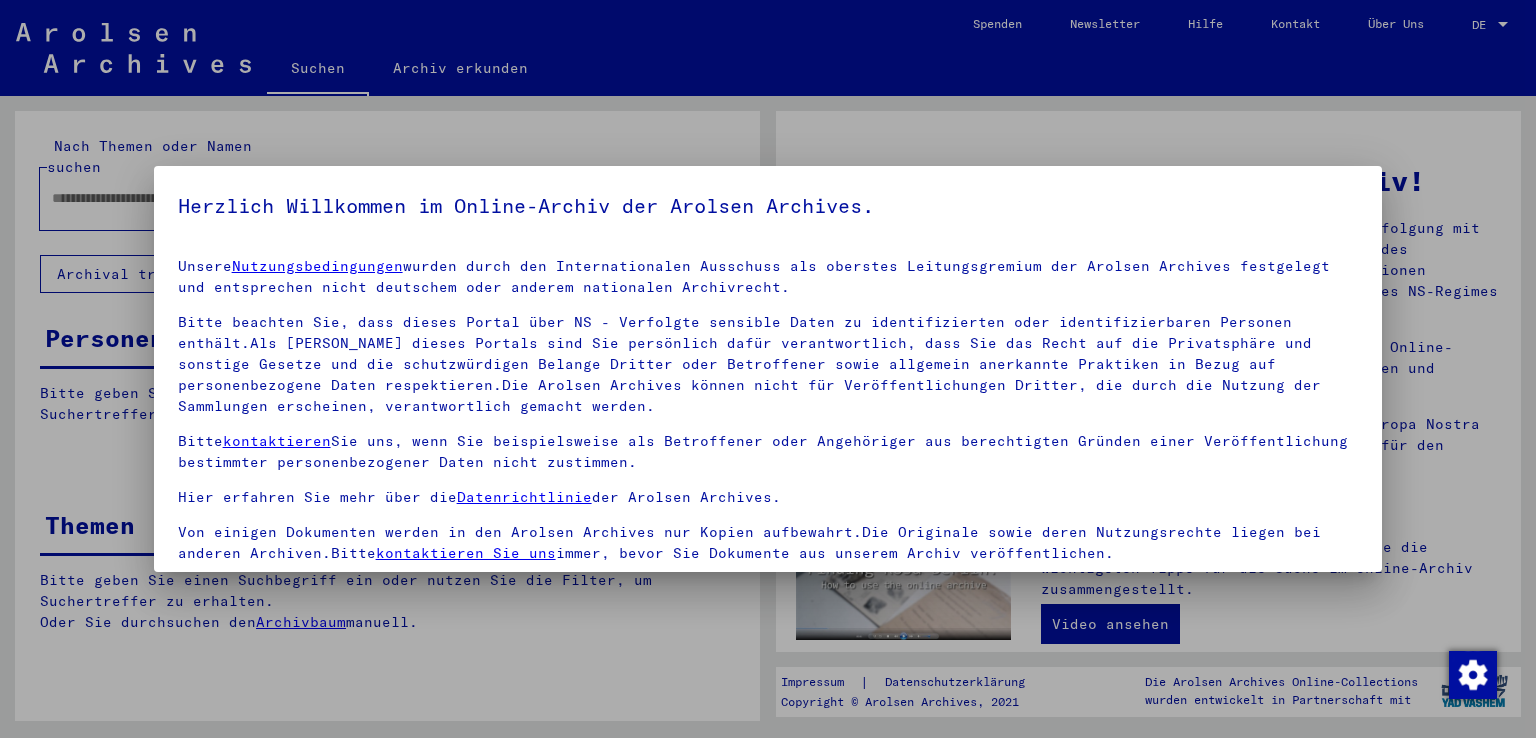 scroll, scrollTop: 0, scrollLeft: 0, axis: both 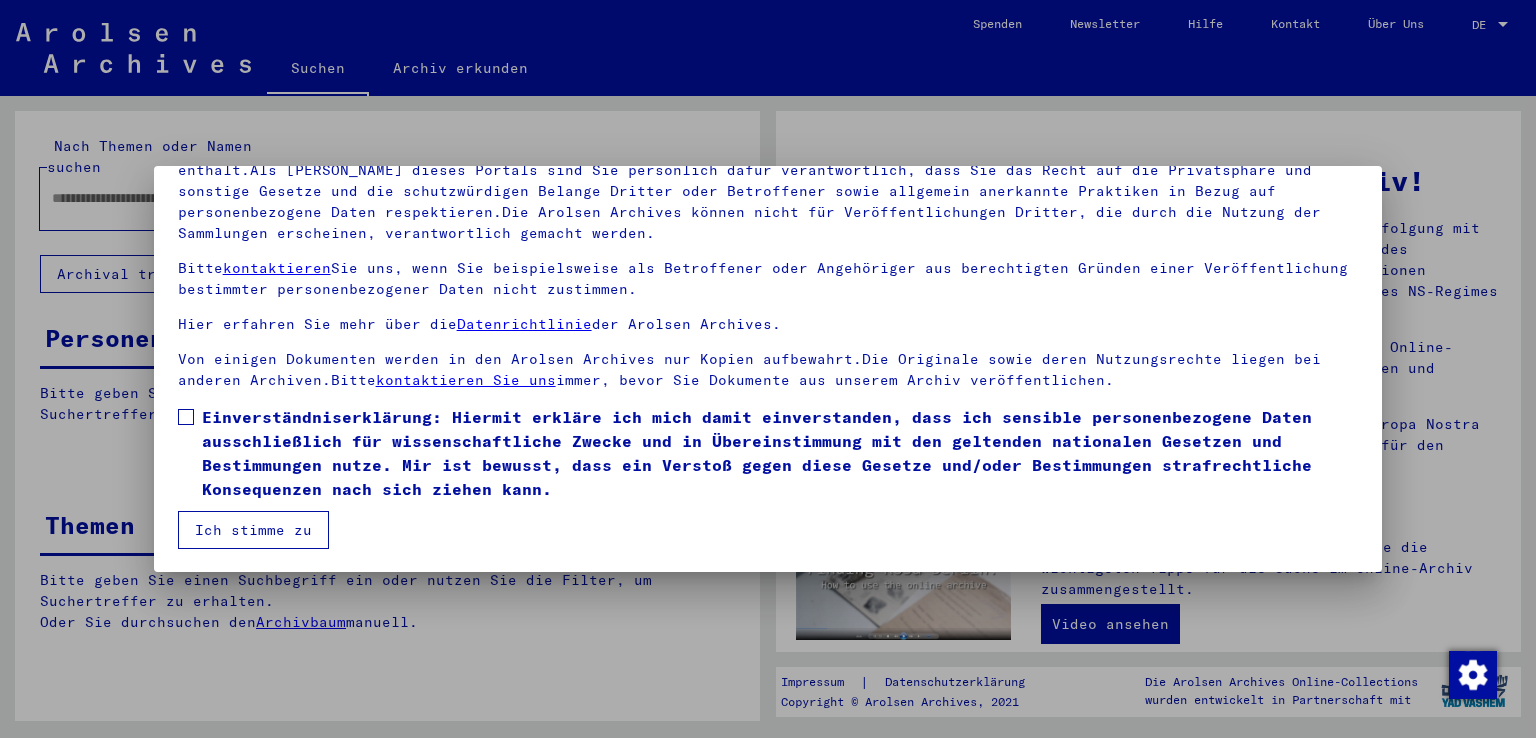 click on "Einverständniserklärung: Hiermit erkläre ich mich damit einverstanden, dass ich sensible personenbezogene Daten ausschließlich für wissenschaftliche Zwecke und in Übereinstimmung mit den geltenden nationalen Gesetzen und Bestimmungen nutze. Mir ist bewusst, dass ein Verstoß gegen diese Gesetze und/oder Bestimmungen strafrechtliche Konsequenzen nach sich ziehen kann." at bounding box center [780, 453] 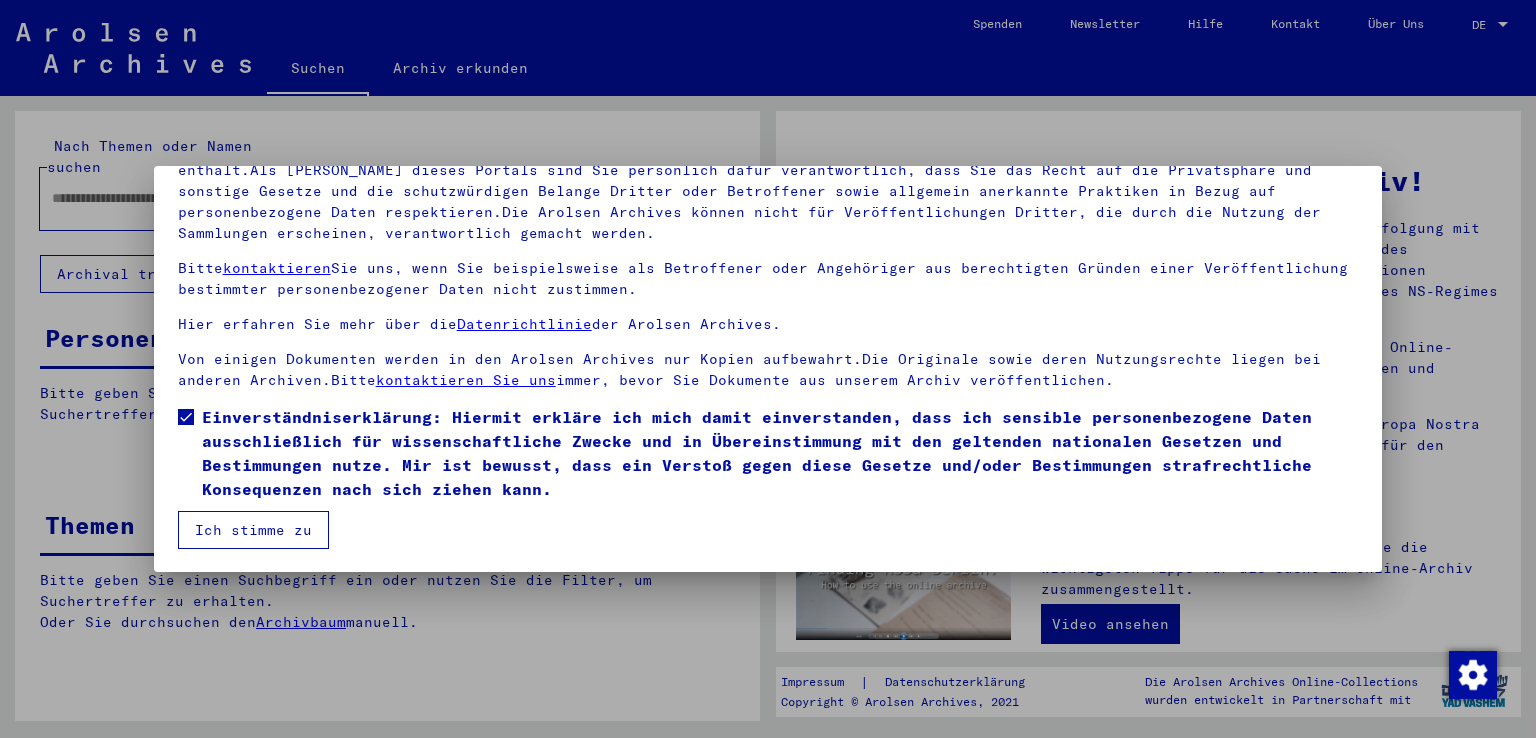 click on "Ich stimme zu" at bounding box center [253, 530] 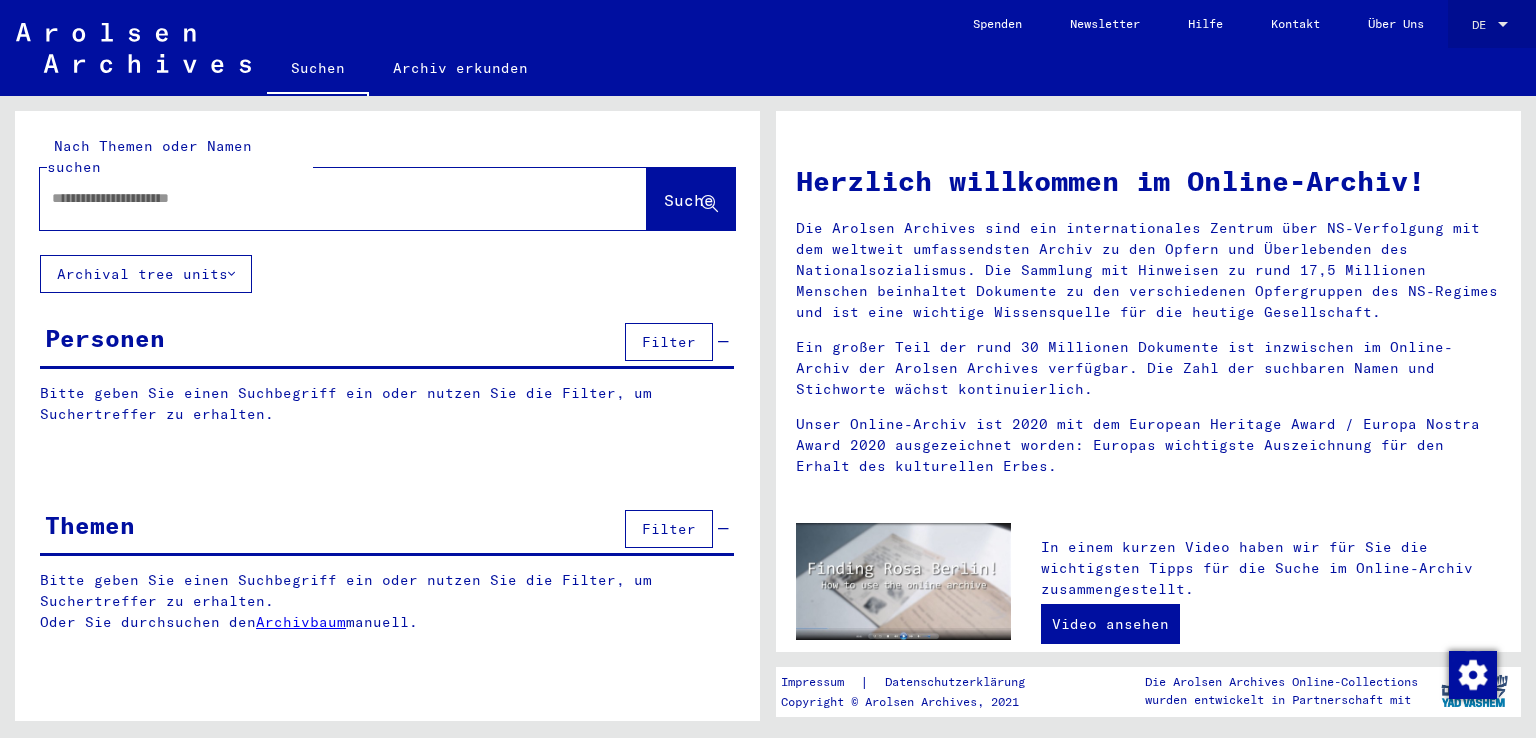 click on "DE" at bounding box center [1483, 25] 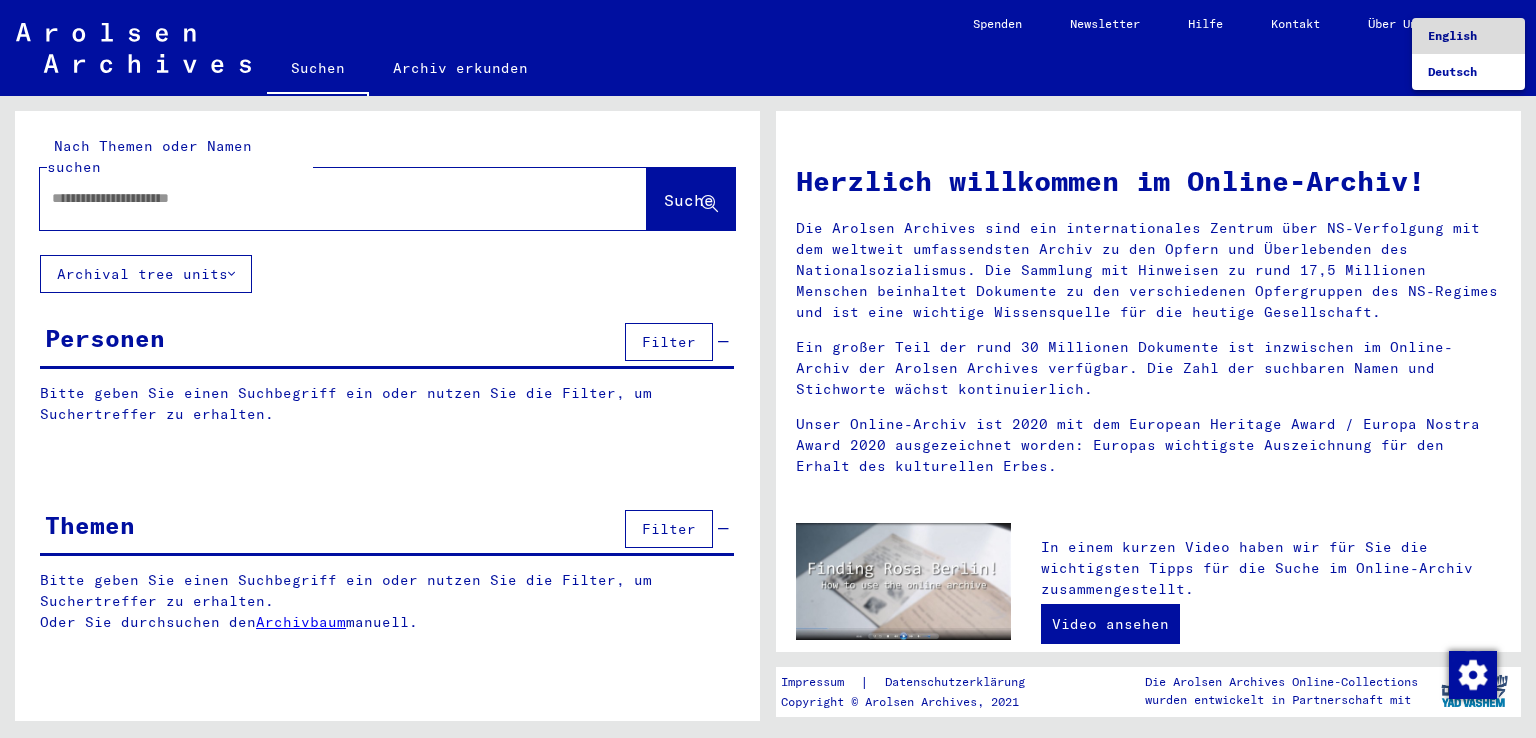 click on "English" at bounding box center [1452, 35] 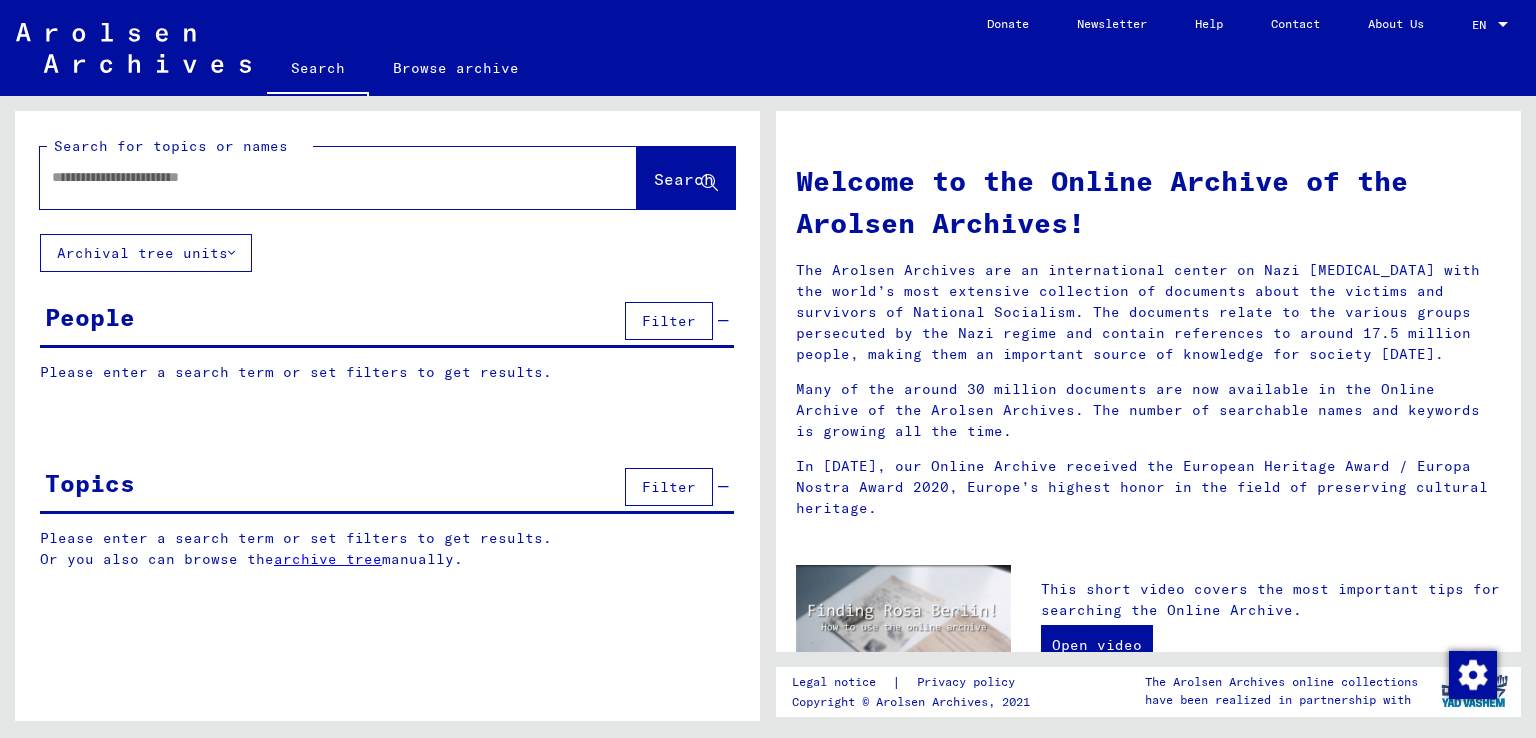 click at bounding box center (314, 177) 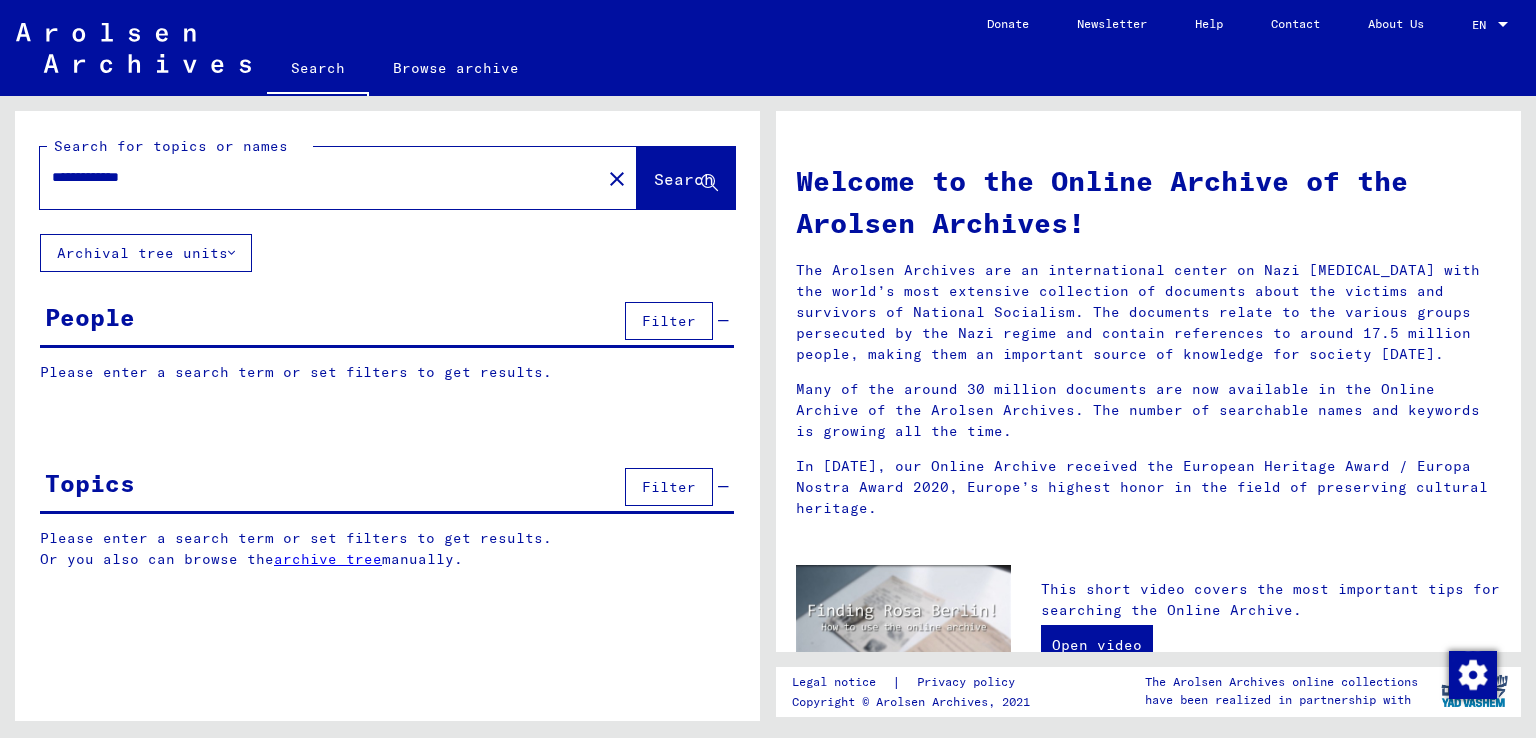 type on "**********" 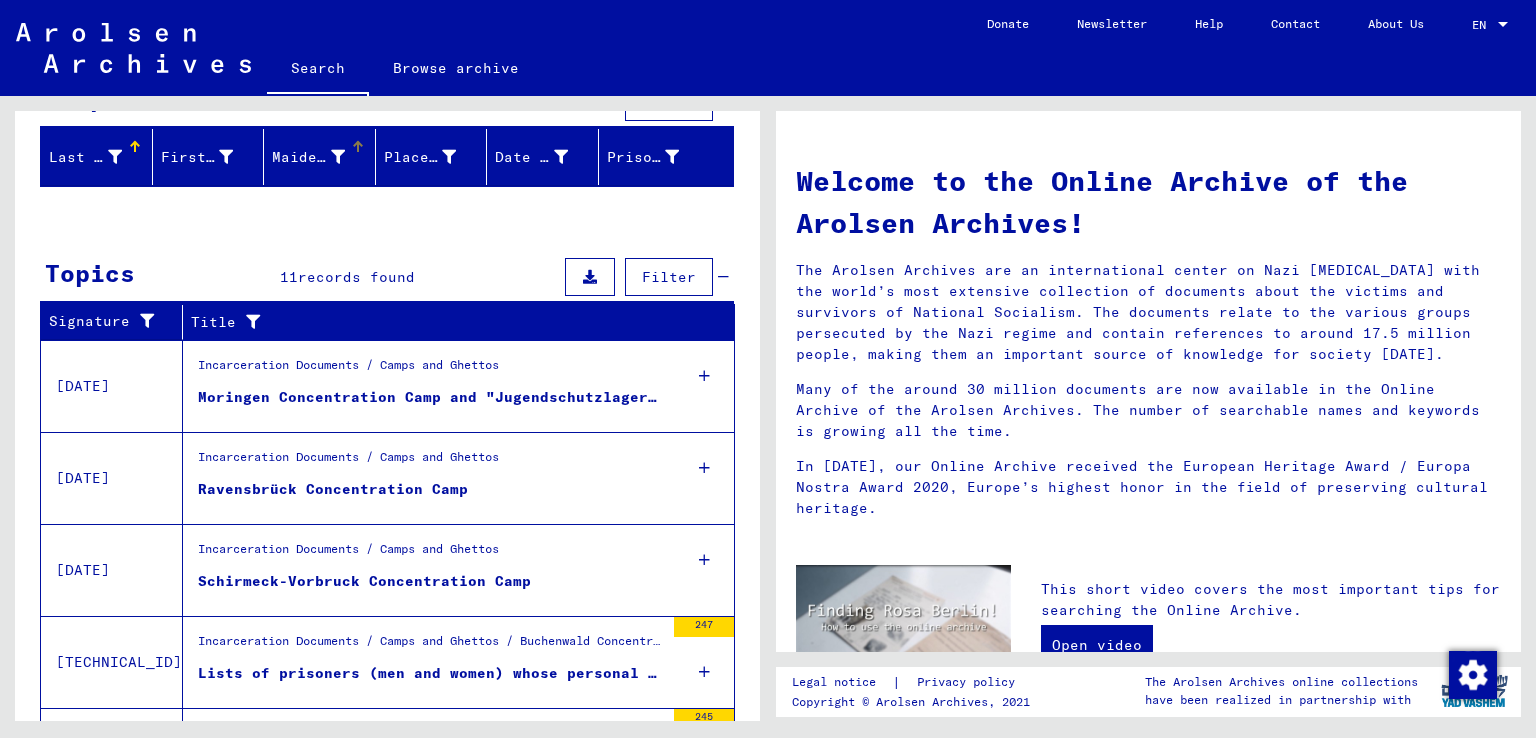scroll, scrollTop: 300, scrollLeft: 0, axis: vertical 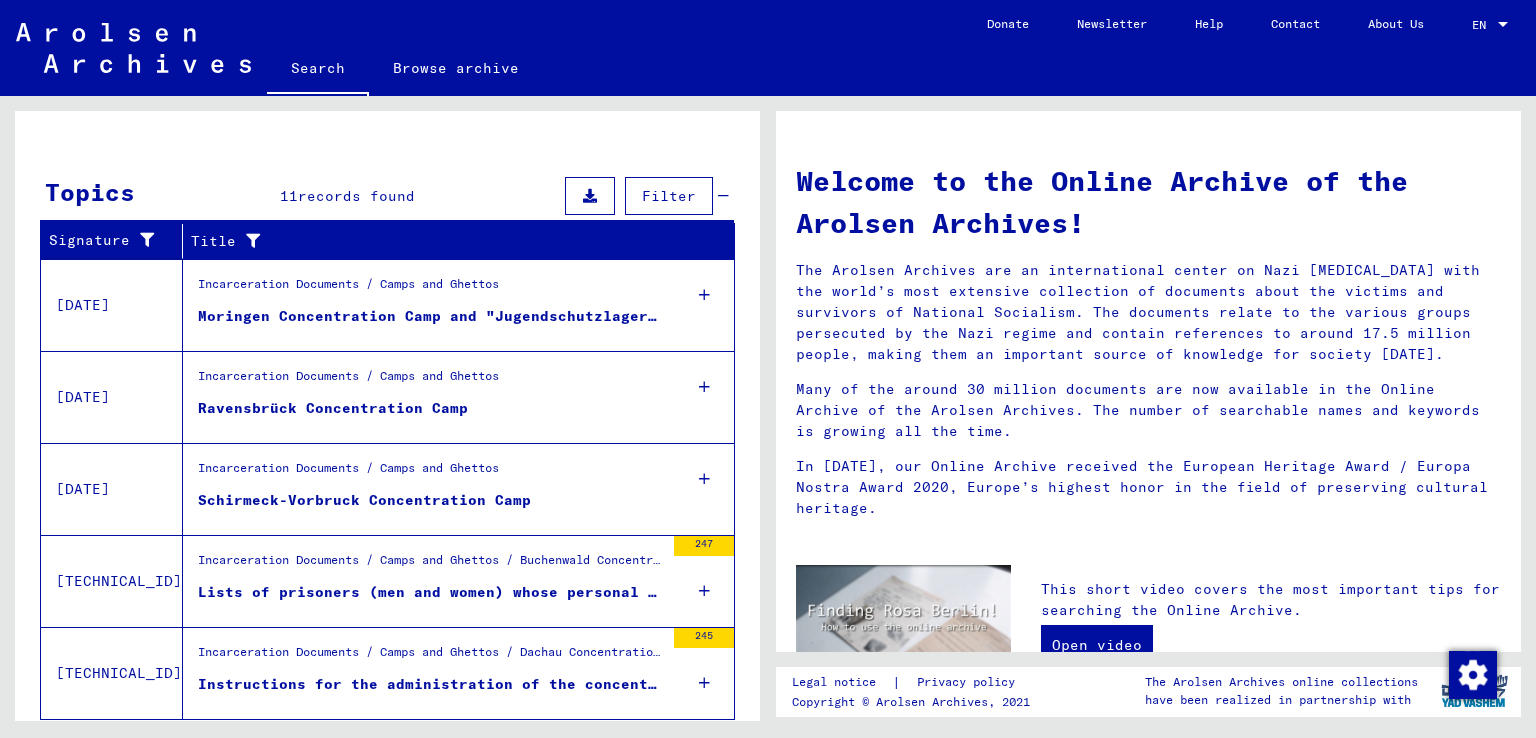 click on "Incarceration Documents / Camps and Ghettos Moringen Concentration Camp and "Jugendschutzlager"/ Protective Custody      Camp for Juveniles" at bounding box center [423, 305] 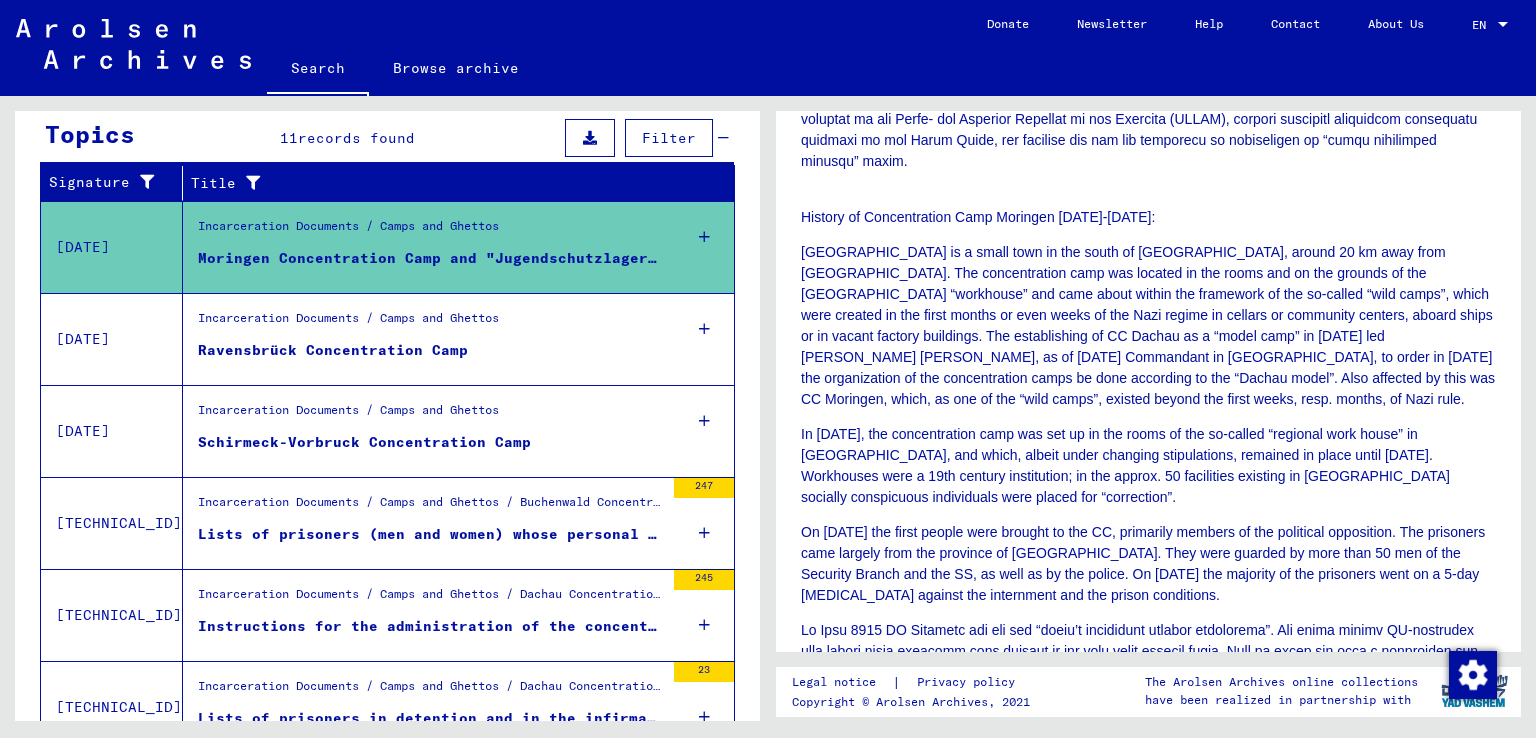 scroll, scrollTop: 600, scrollLeft: 0, axis: vertical 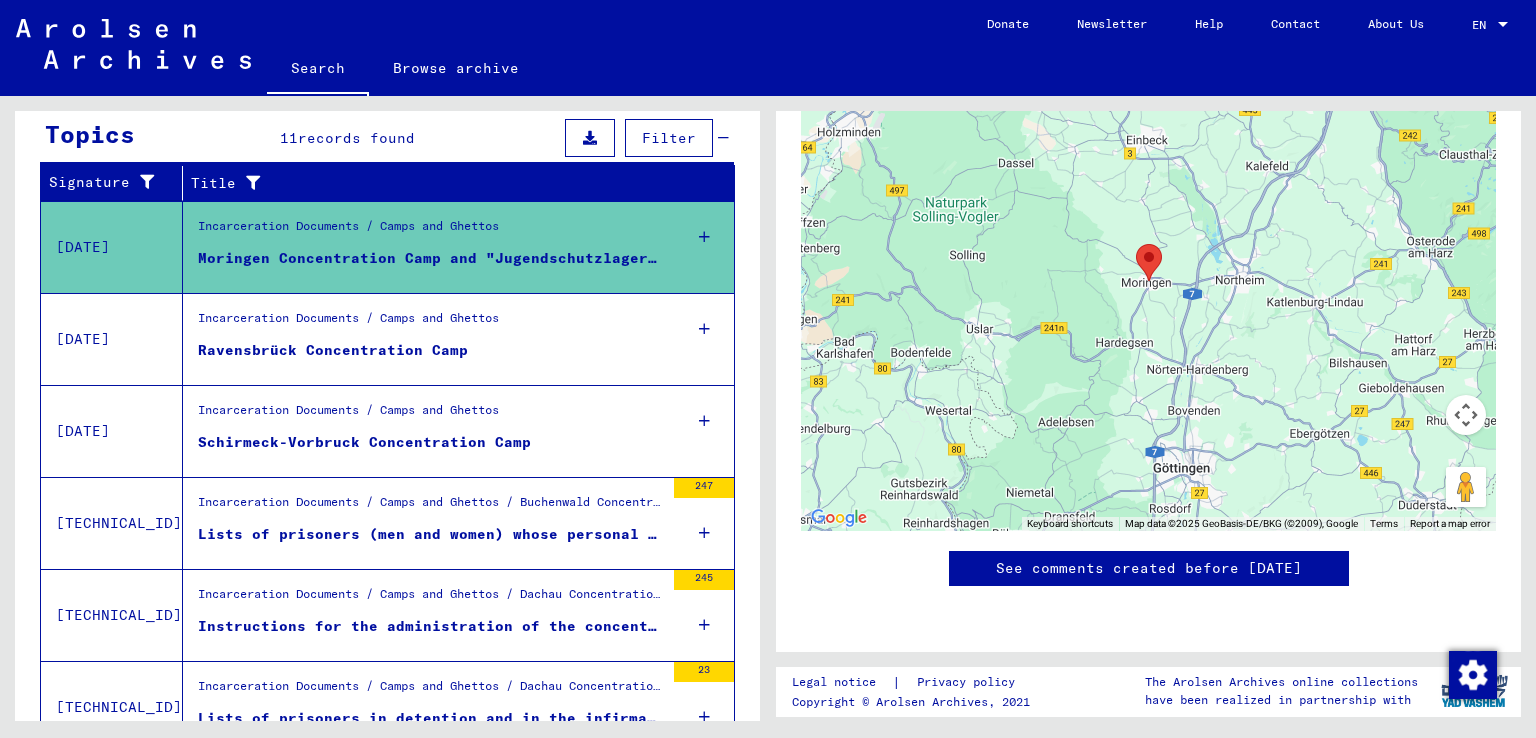 click on "Ravensbrück Concentration Camp" at bounding box center (431, 355) 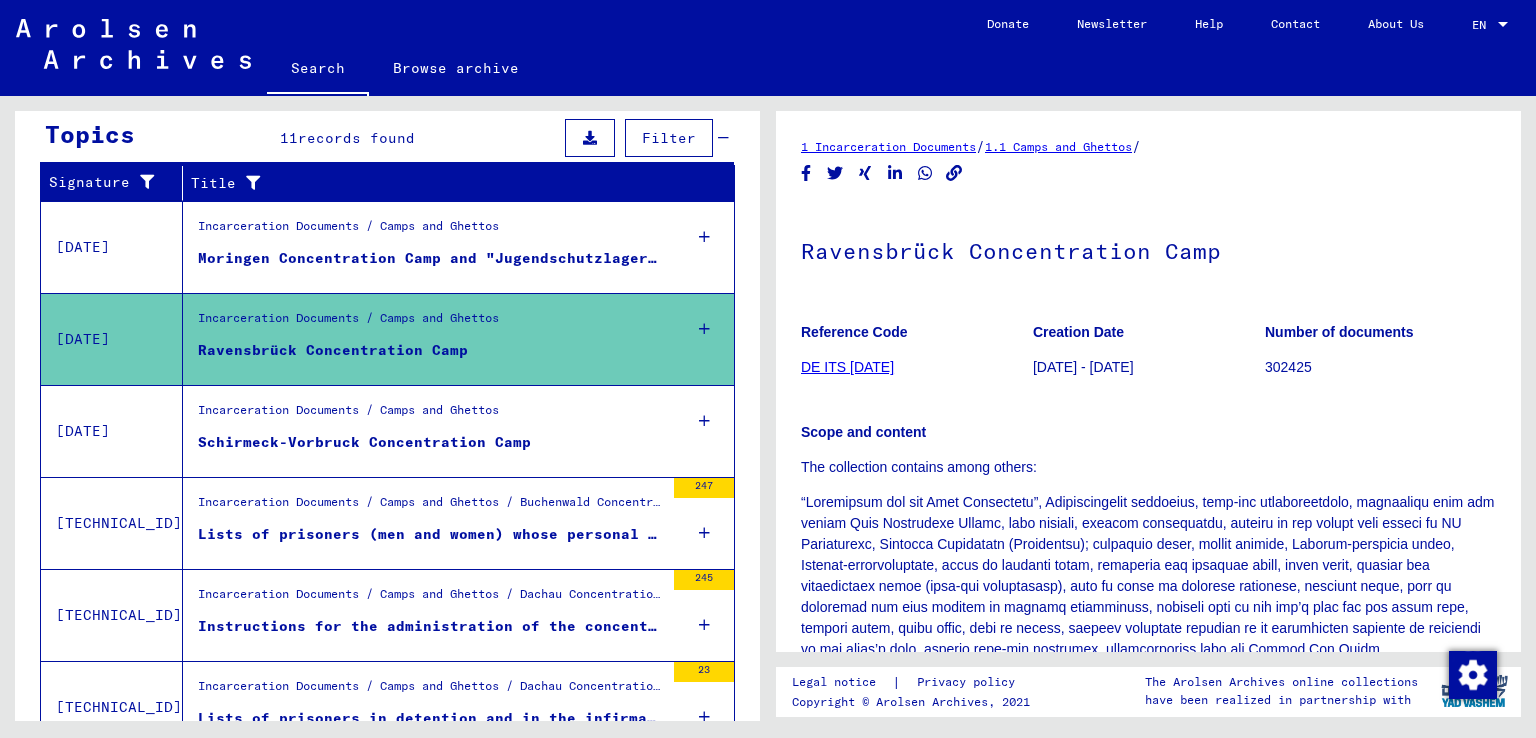scroll, scrollTop: 0, scrollLeft: 0, axis: both 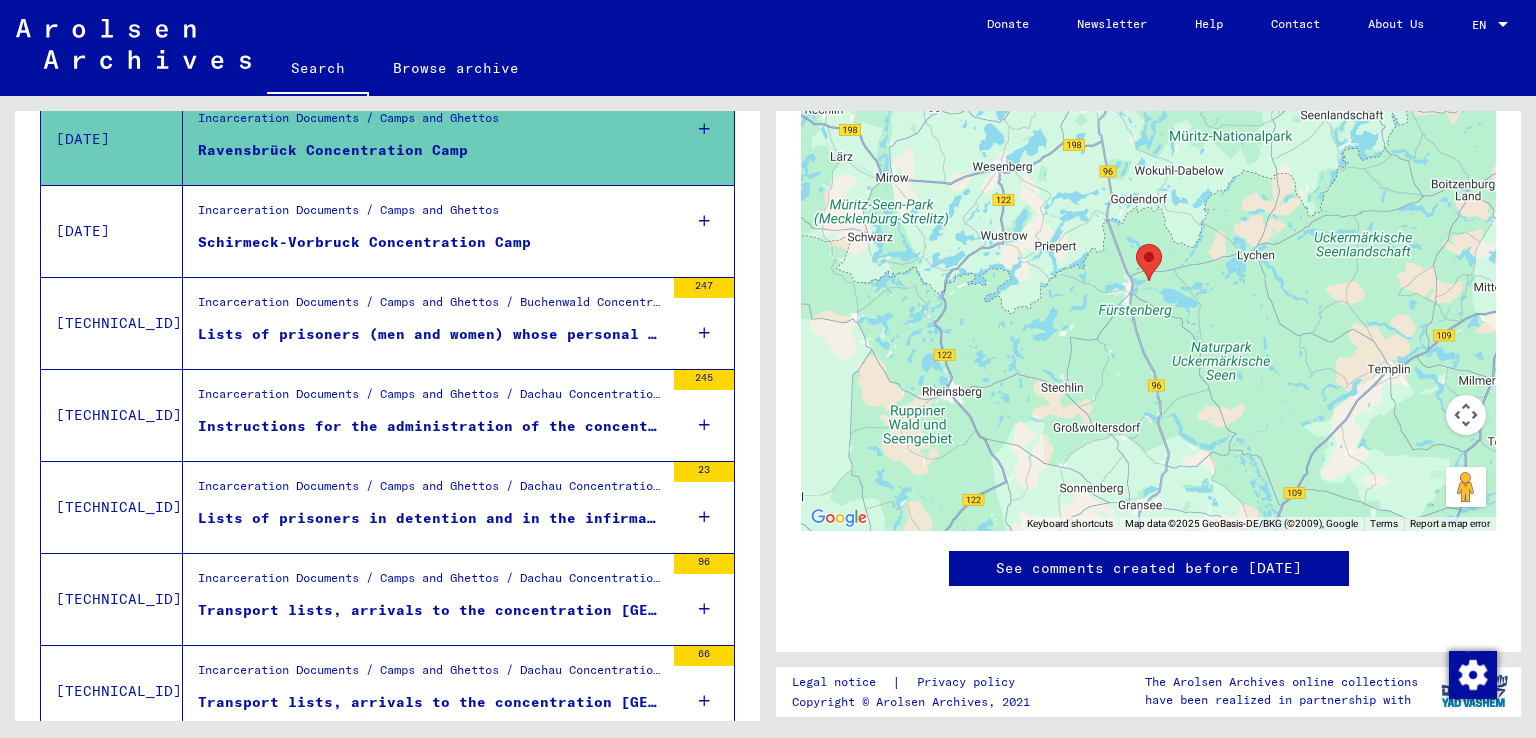 click on "Incarceration Documents / Camps and Ghettos Schirmeck-Vorbruck Concentration Camp" at bounding box center (423, 231) 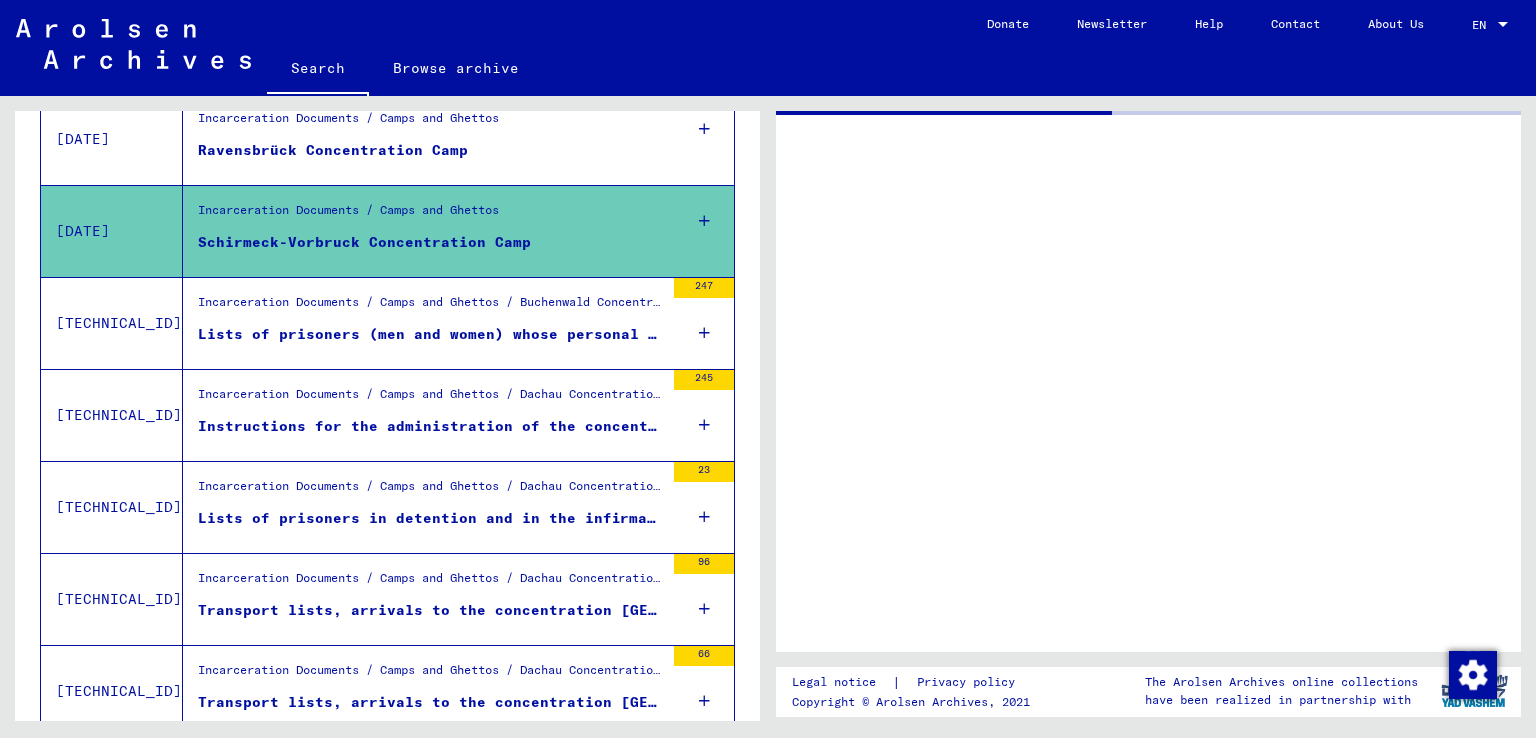 scroll, scrollTop: 0, scrollLeft: 0, axis: both 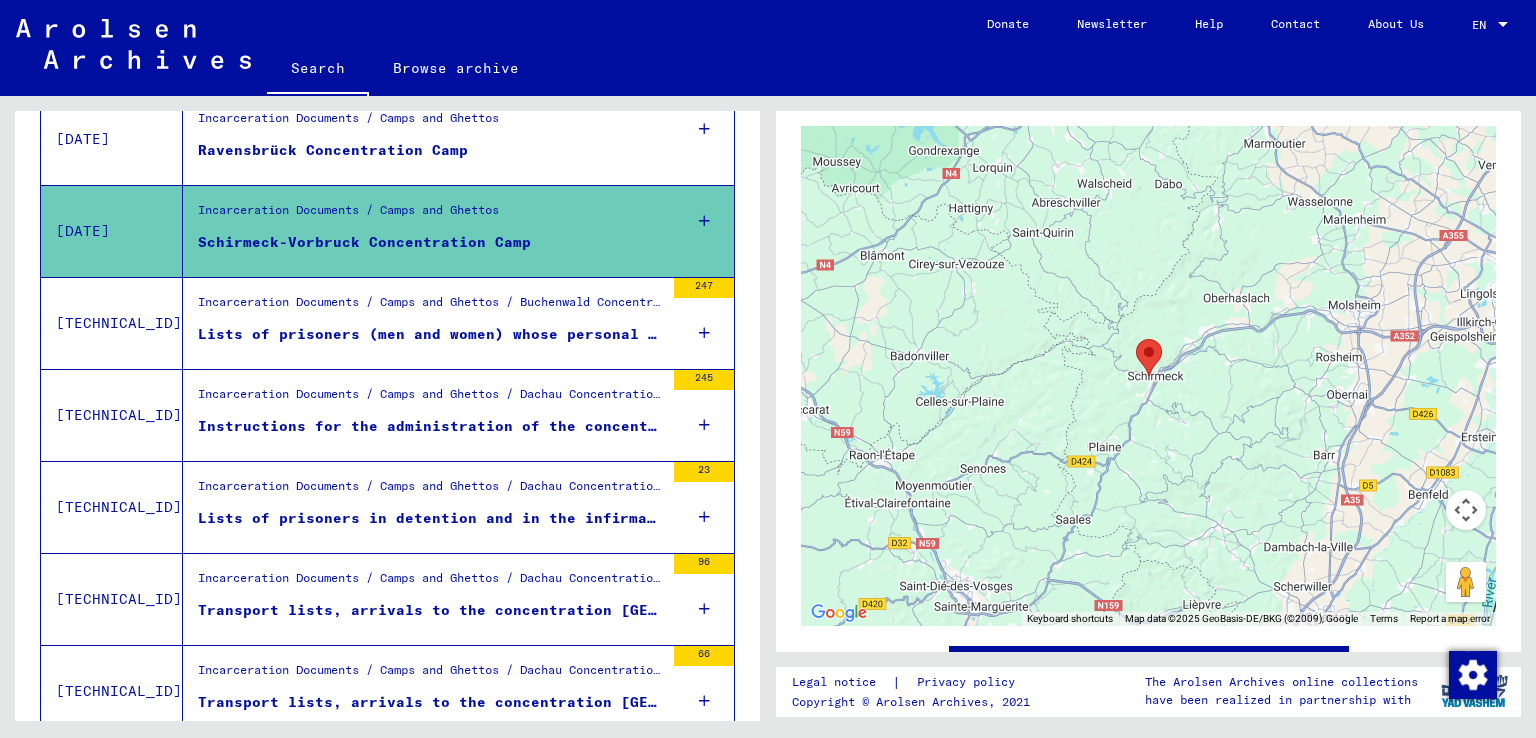 click on "Lists of prisoners (men and women) whose personal effects were handed over      to CC [GEOGRAPHIC_DATA] from various prisons and camps in [GEOGRAPHIC_DATA] and [GEOGRAPHIC_DATA],      [DATE] - [DATE]" at bounding box center (431, 334) 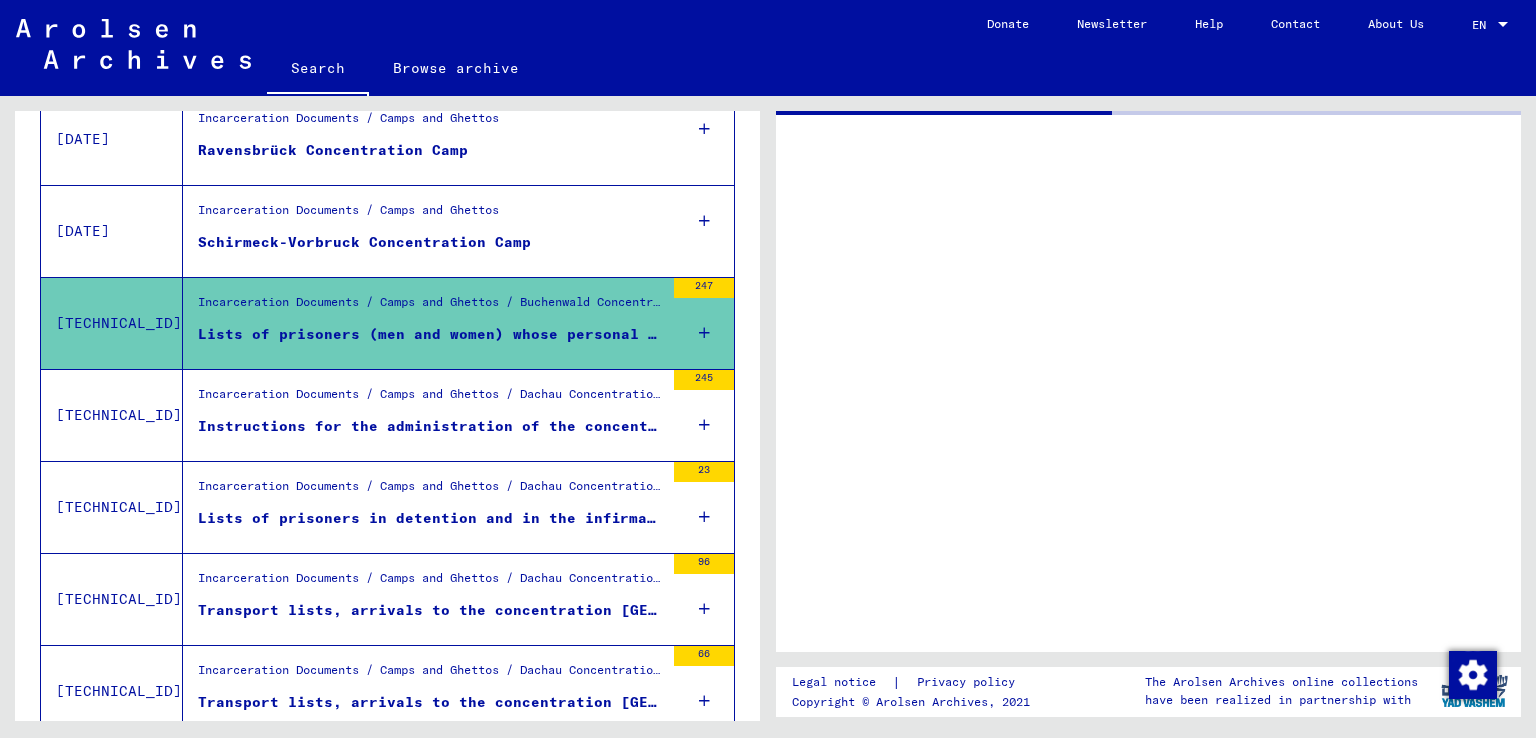 scroll, scrollTop: 0, scrollLeft: 0, axis: both 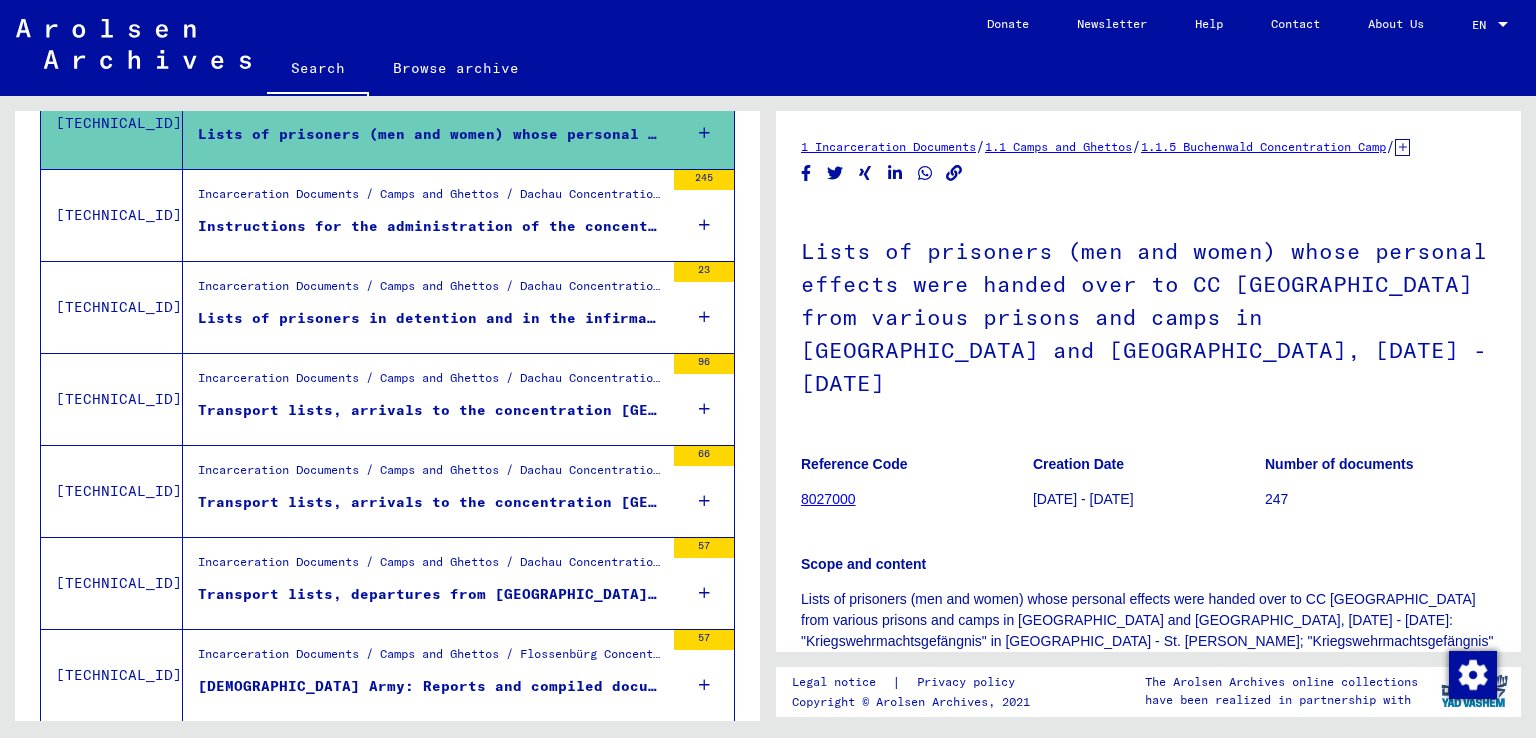 click on "Incarceration Documents / Camps and Ghettos / Dachau Concentration Camp / List Material Dachau Transport lists, arrivals to the concentration [GEOGRAPHIC_DATA] from      detachments of the concentration [GEOGRAPHIC_DATA], 12. - [DATE]" at bounding box center [423, 399] 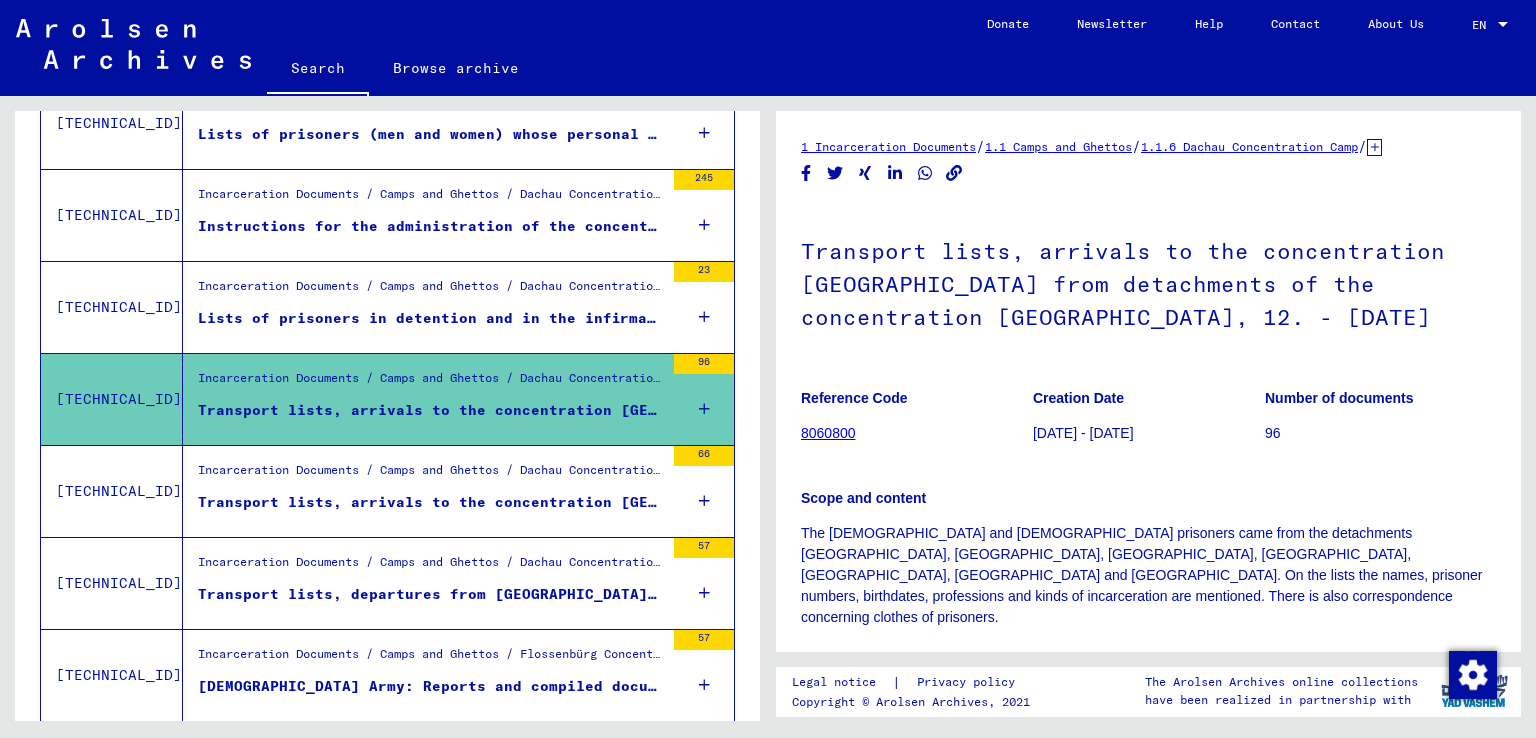 scroll, scrollTop: 0, scrollLeft: 0, axis: both 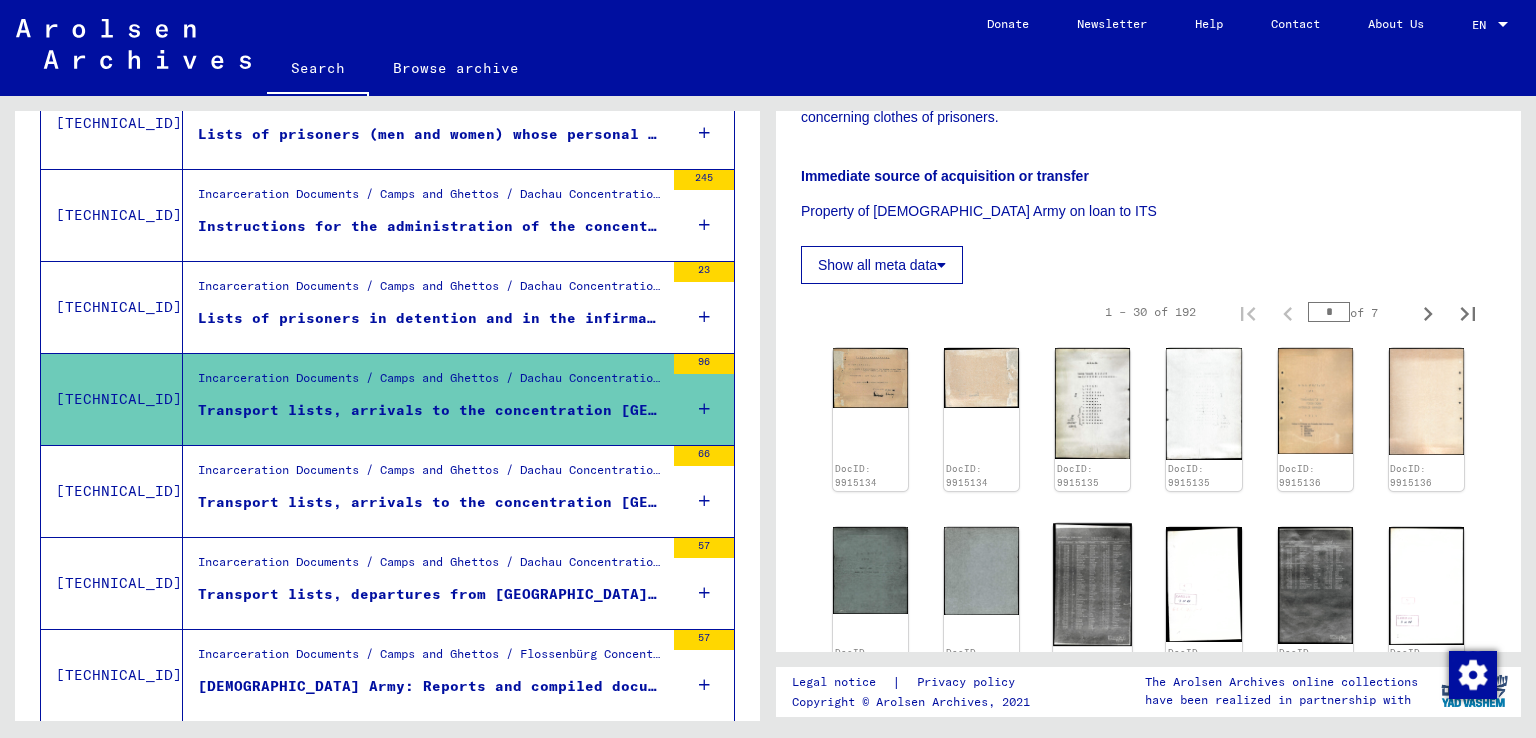 click 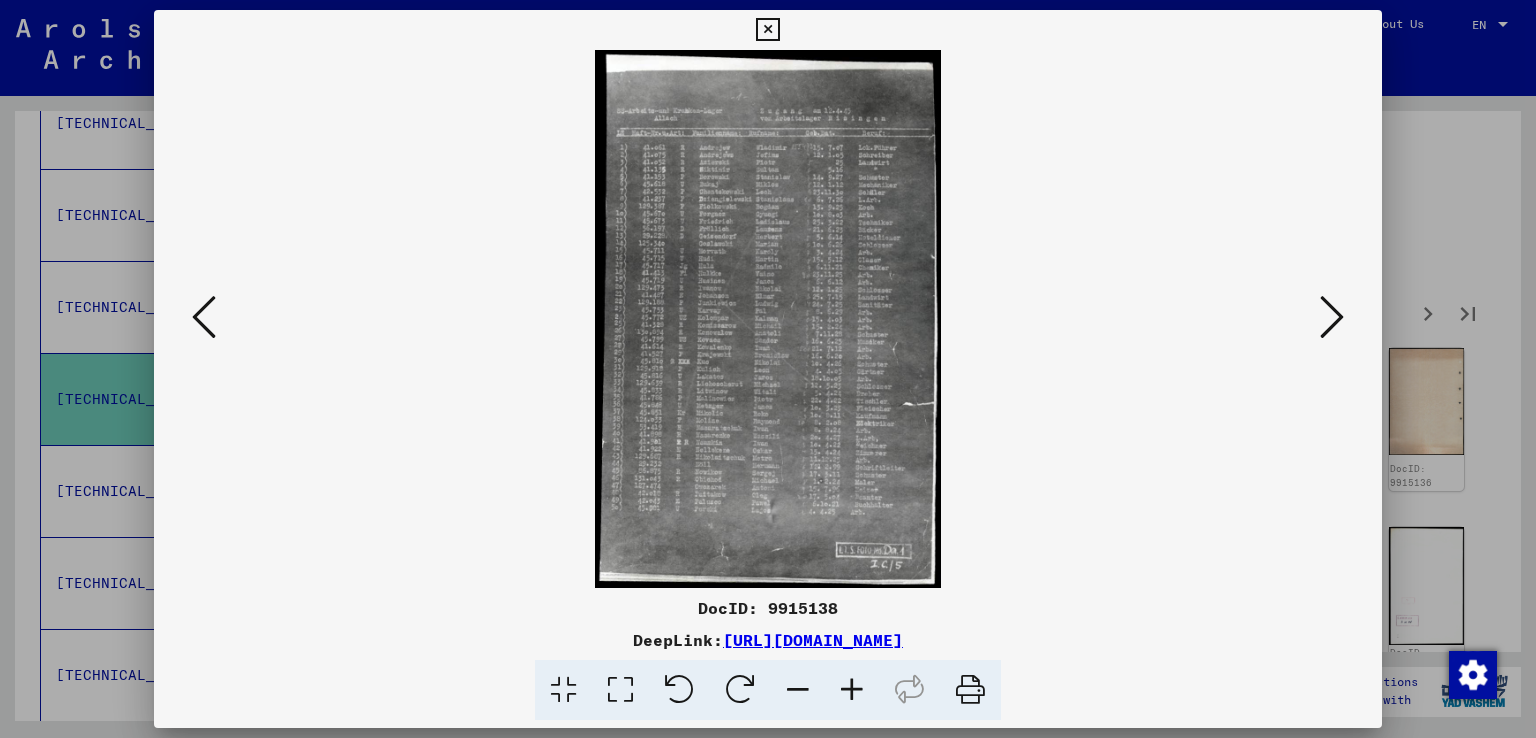 click at bounding box center [852, 690] 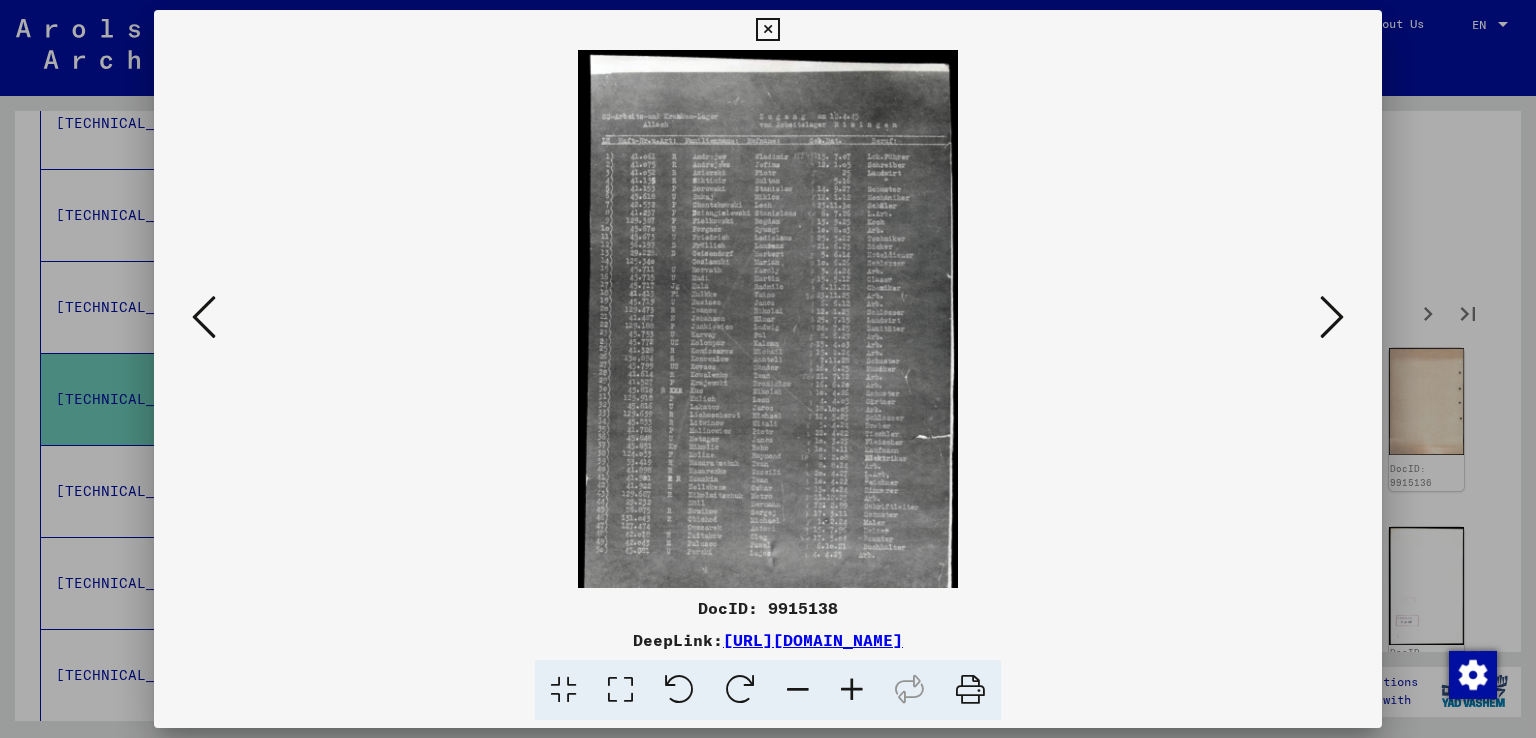 click at bounding box center [852, 690] 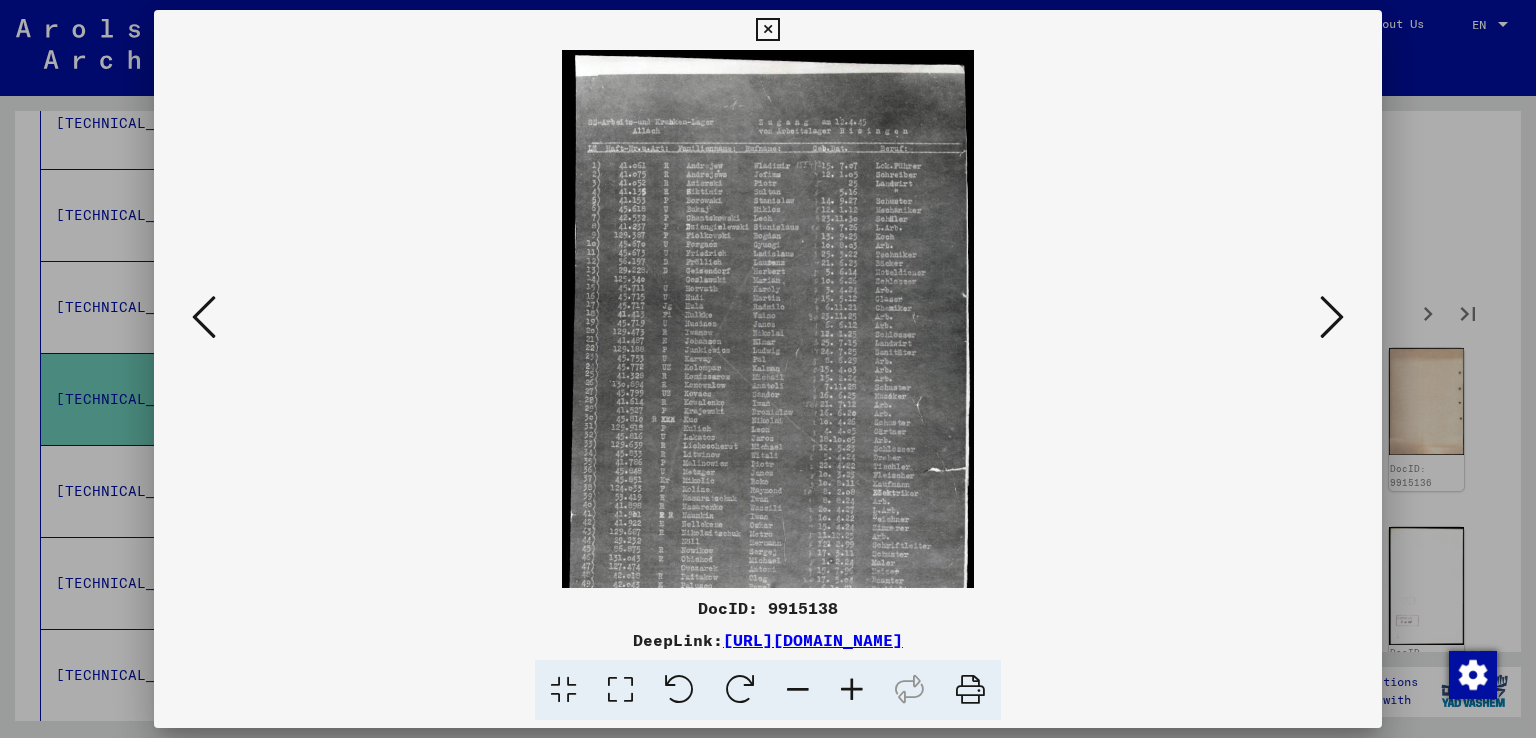 click at bounding box center (852, 690) 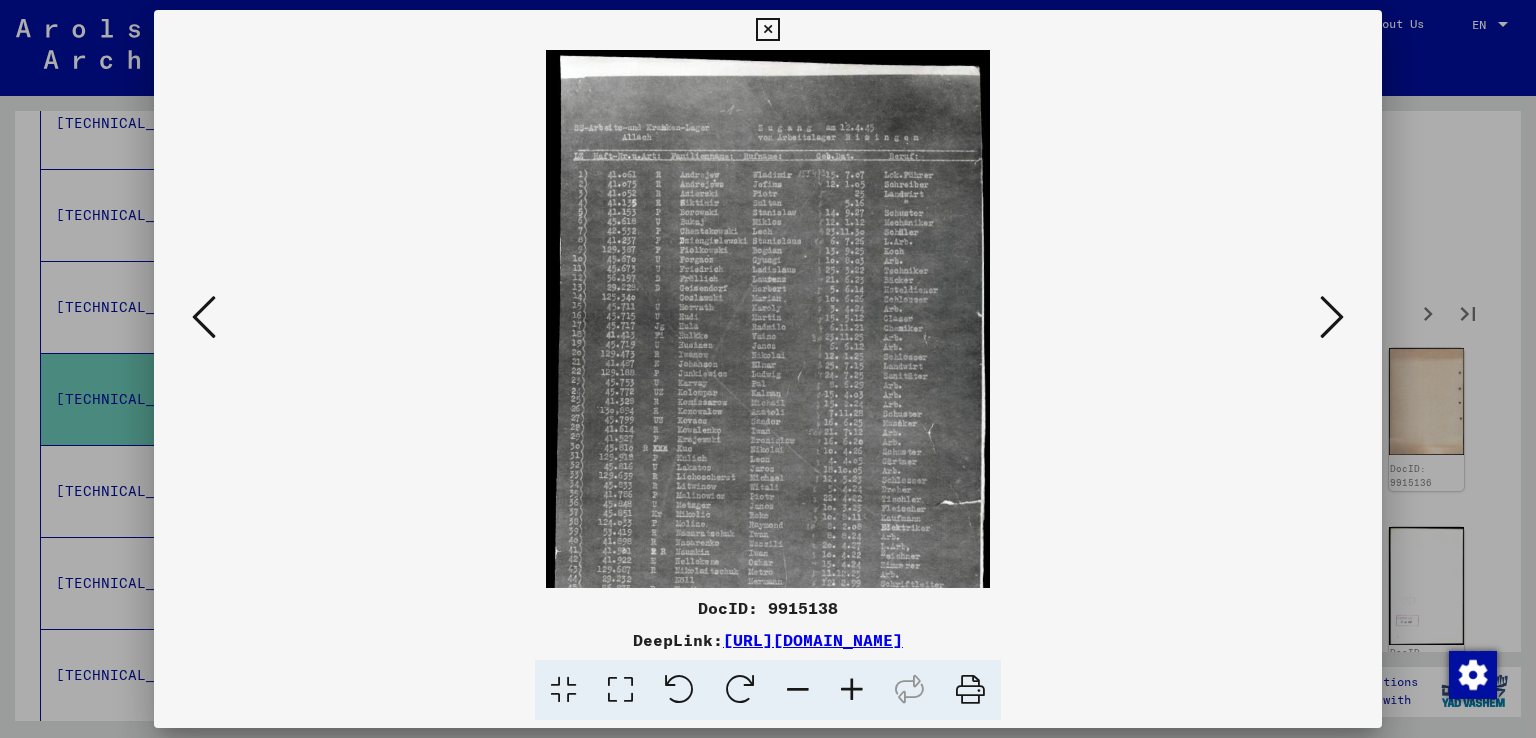 click at bounding box center (852, 690) 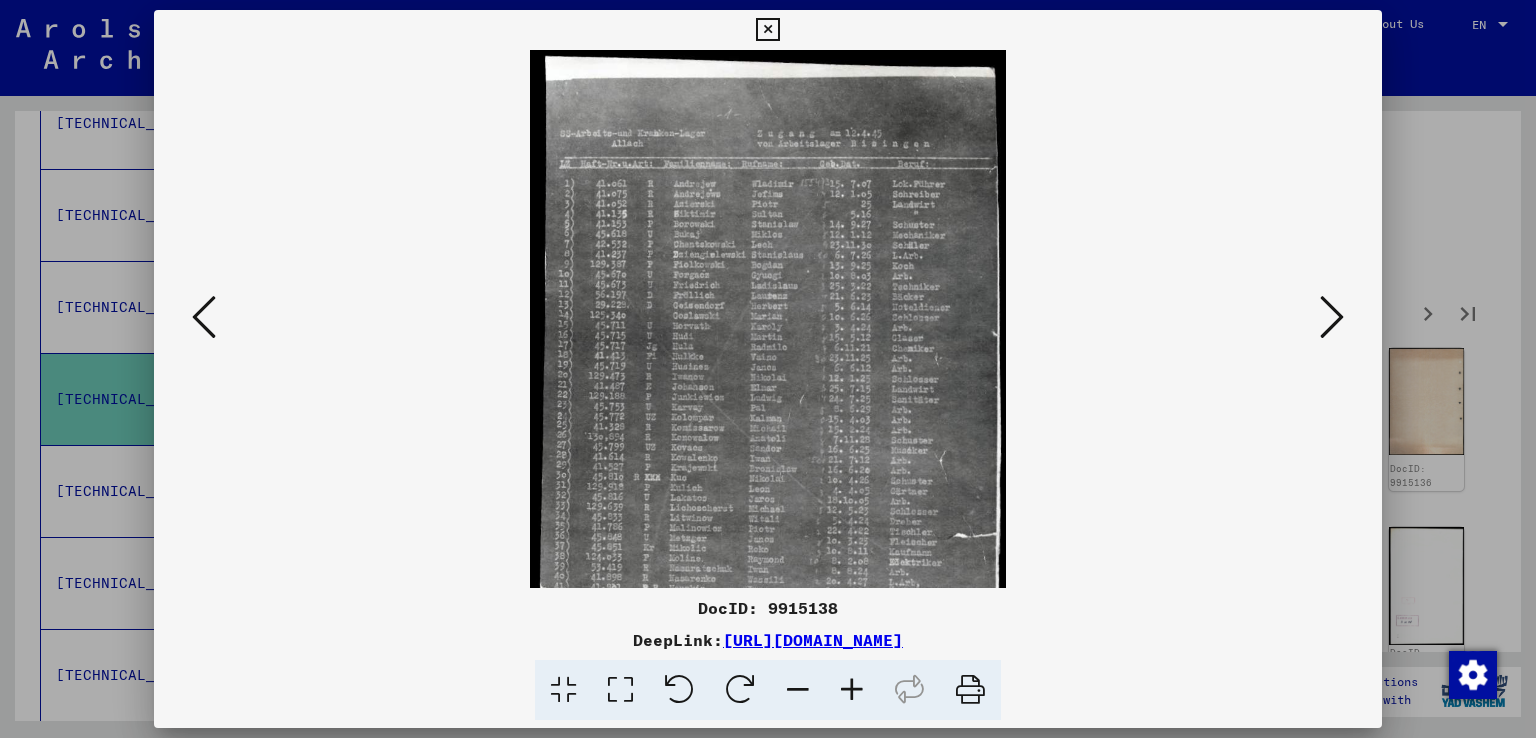 click at bounding box center [852, 690] 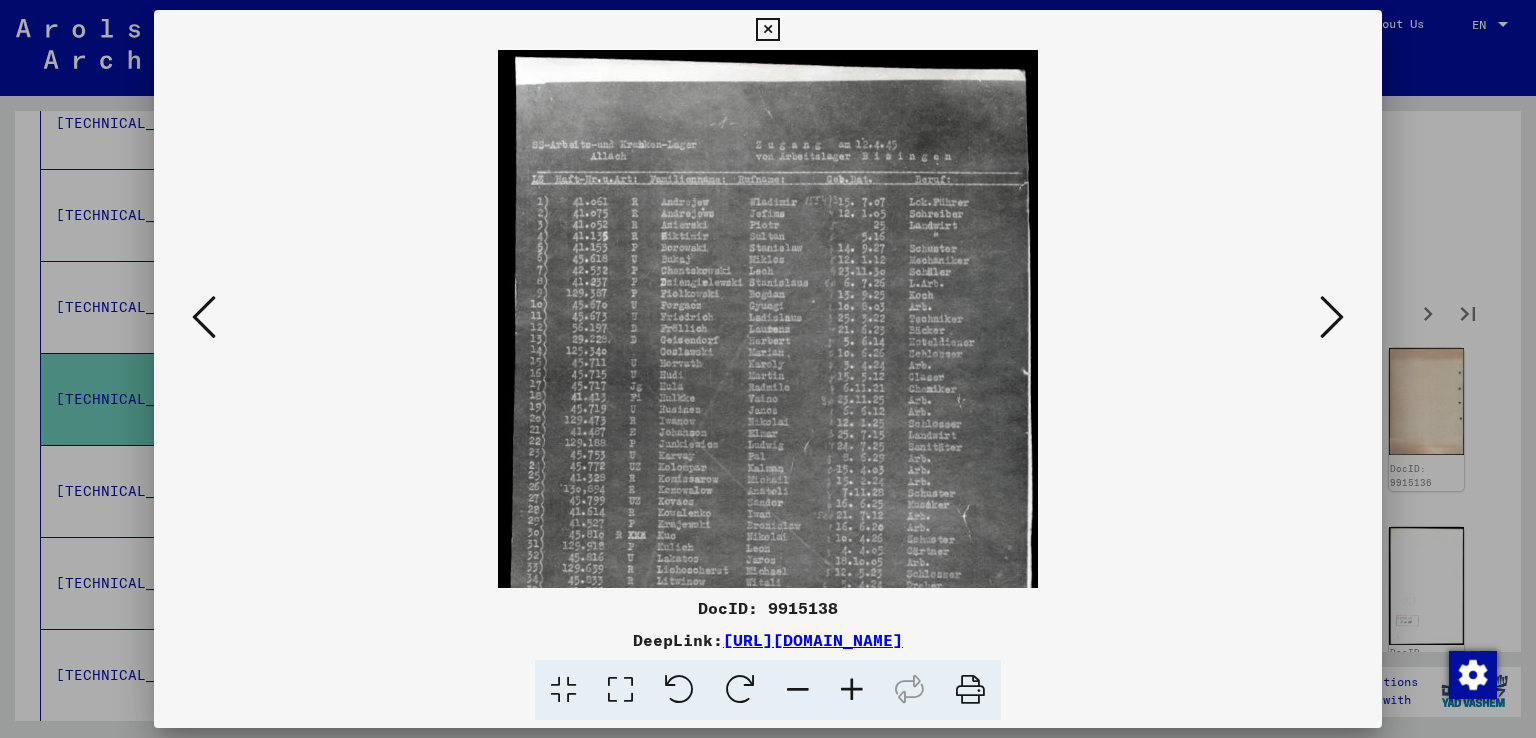click at bounding box center (852, 690) 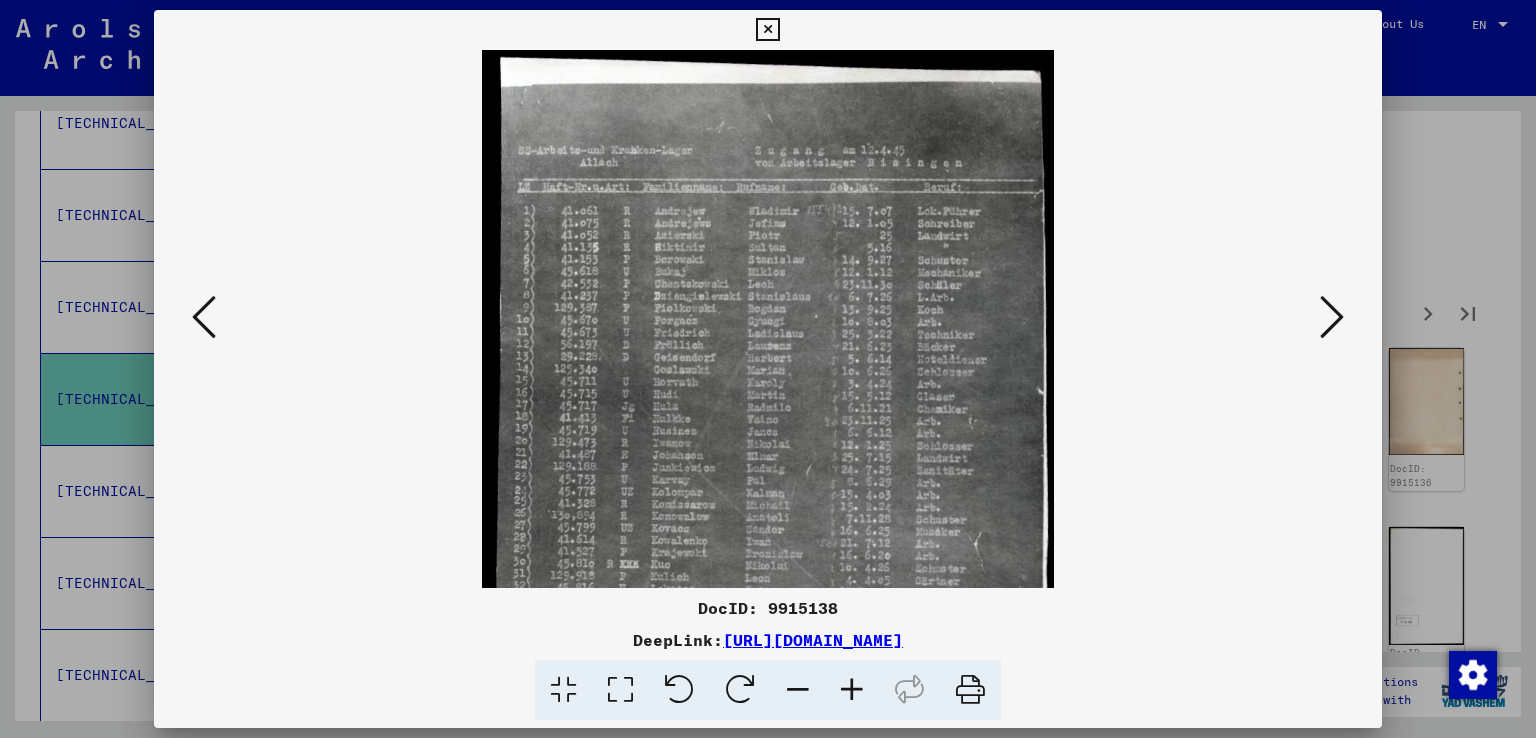 click at bounding box center [852, 690] 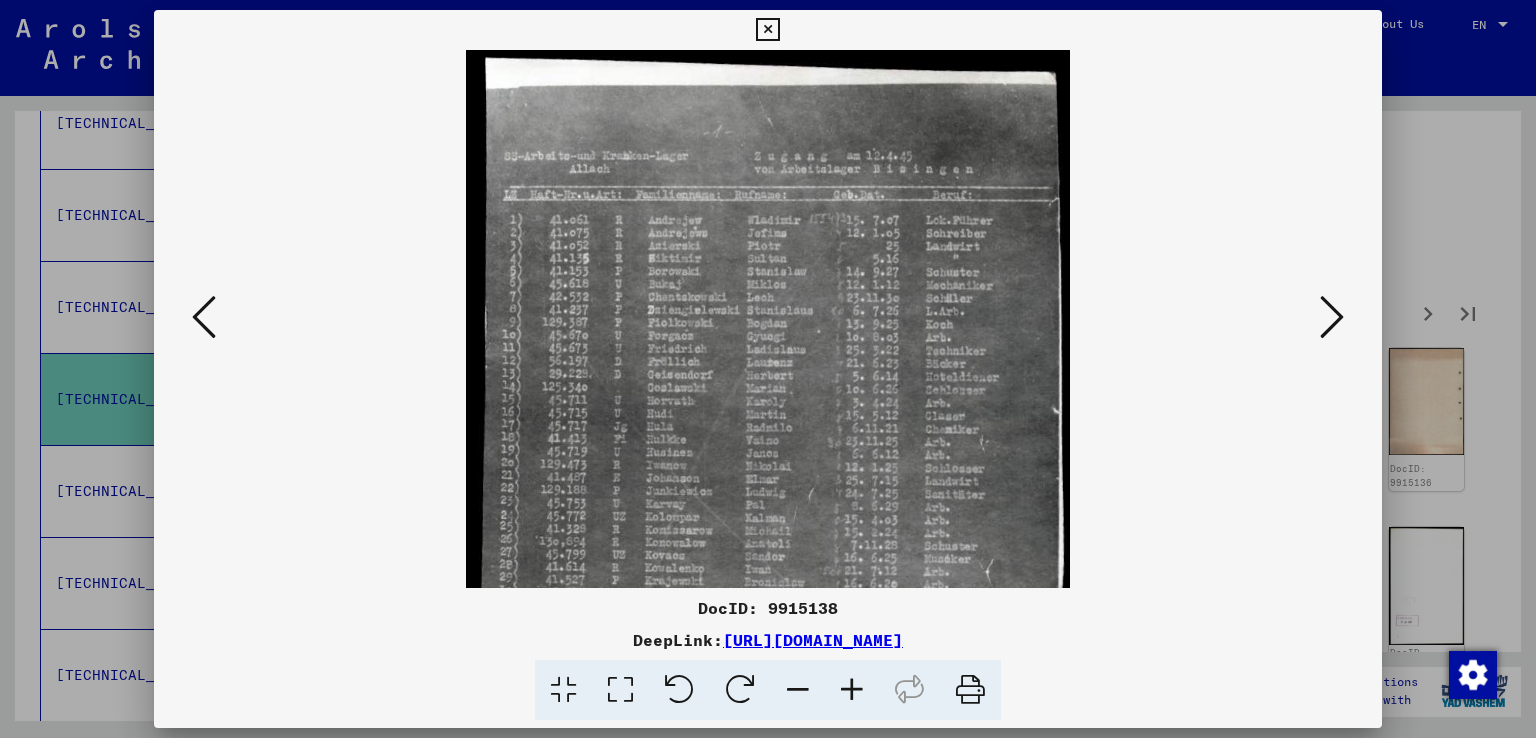 click at bounding box center [852, 690] 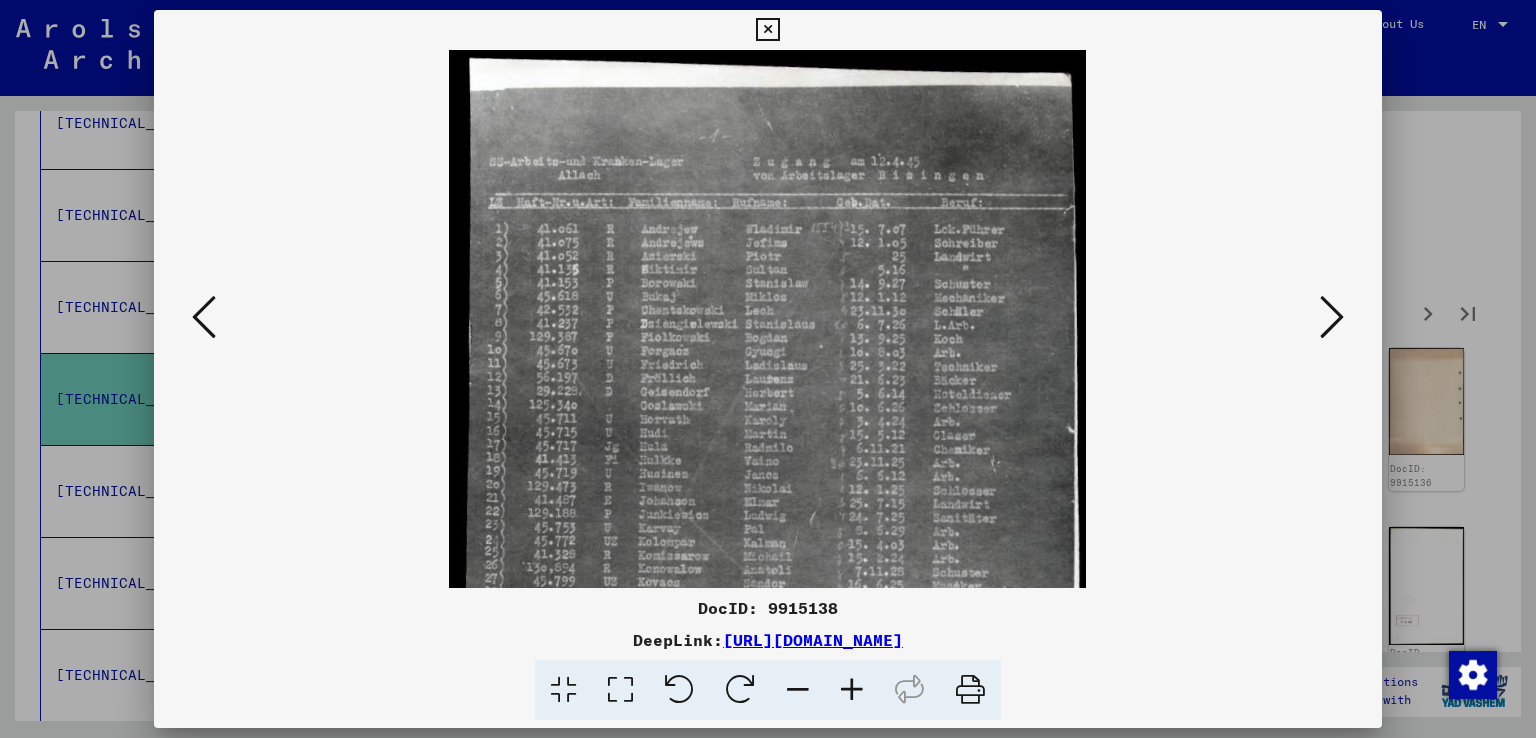 click at bounding box center [852, 690] 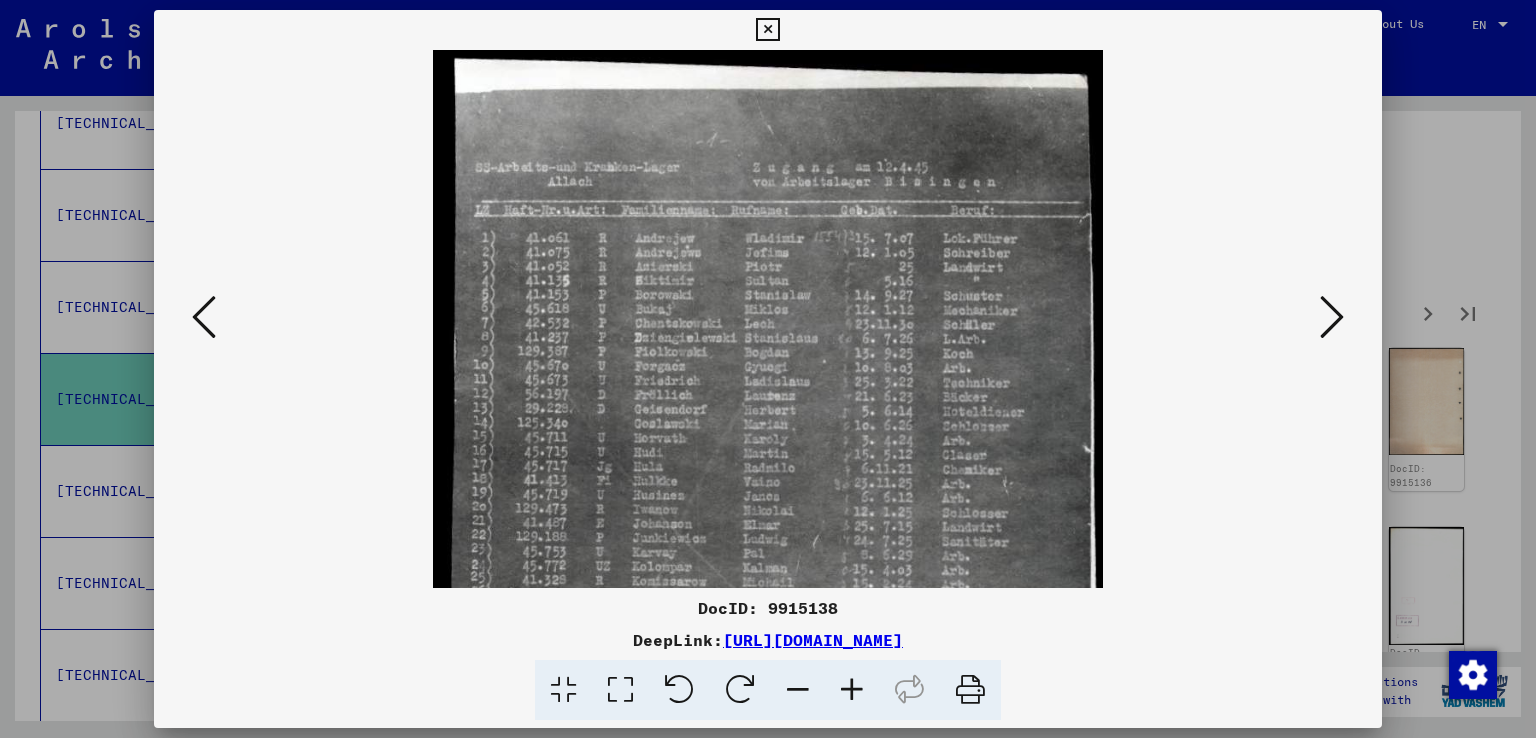 click at bounding box center (852, 690) 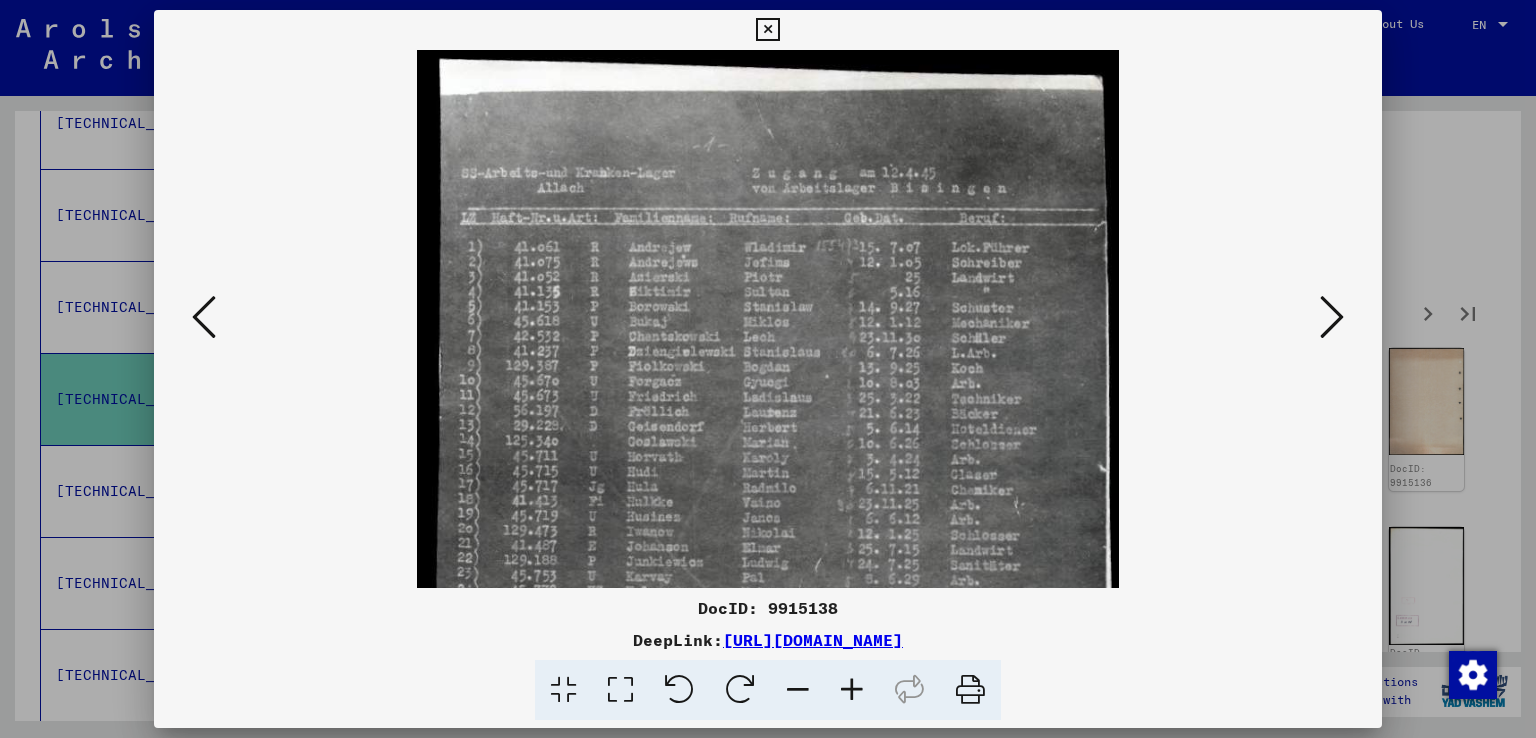 click at bounding box center [852, 690] 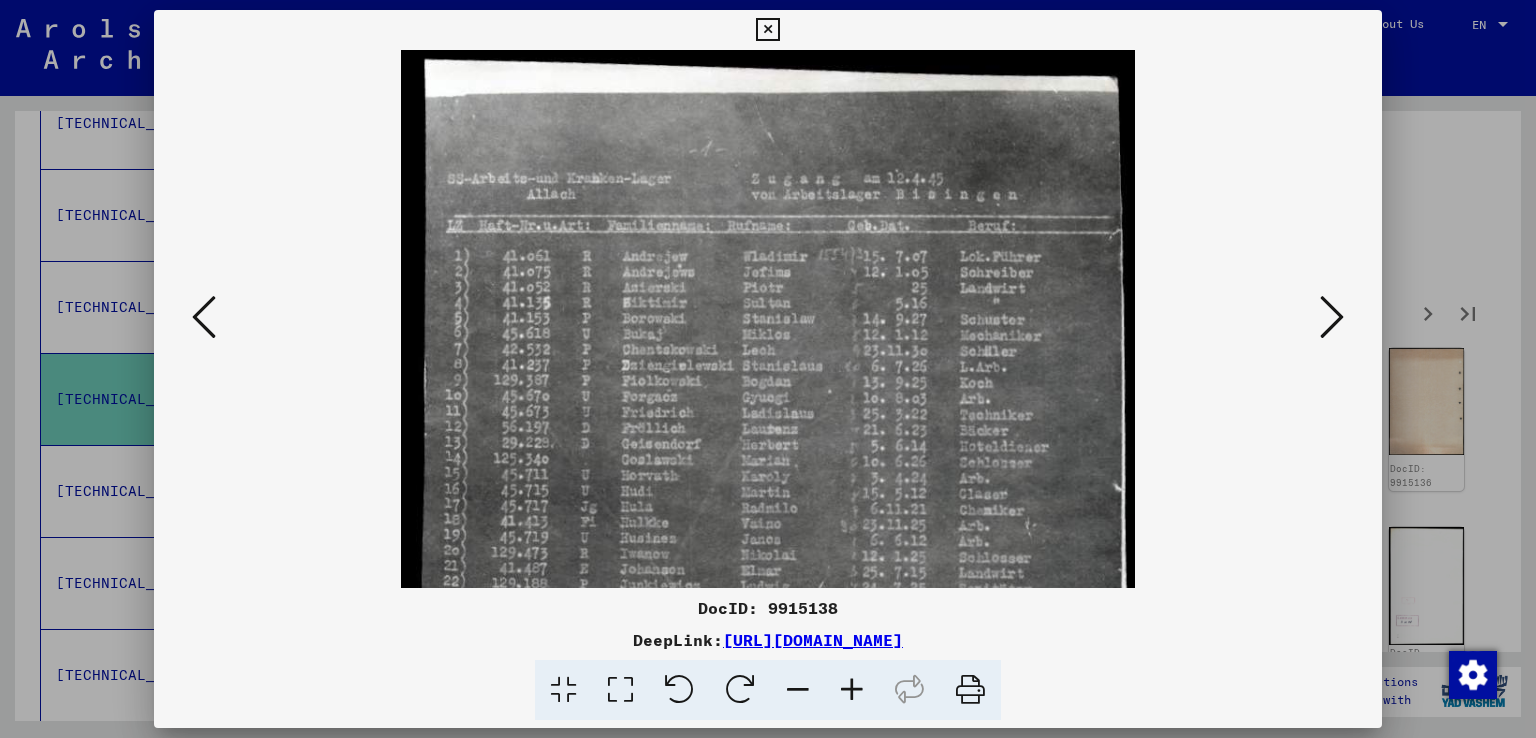 click at bounding box center [852, 690] 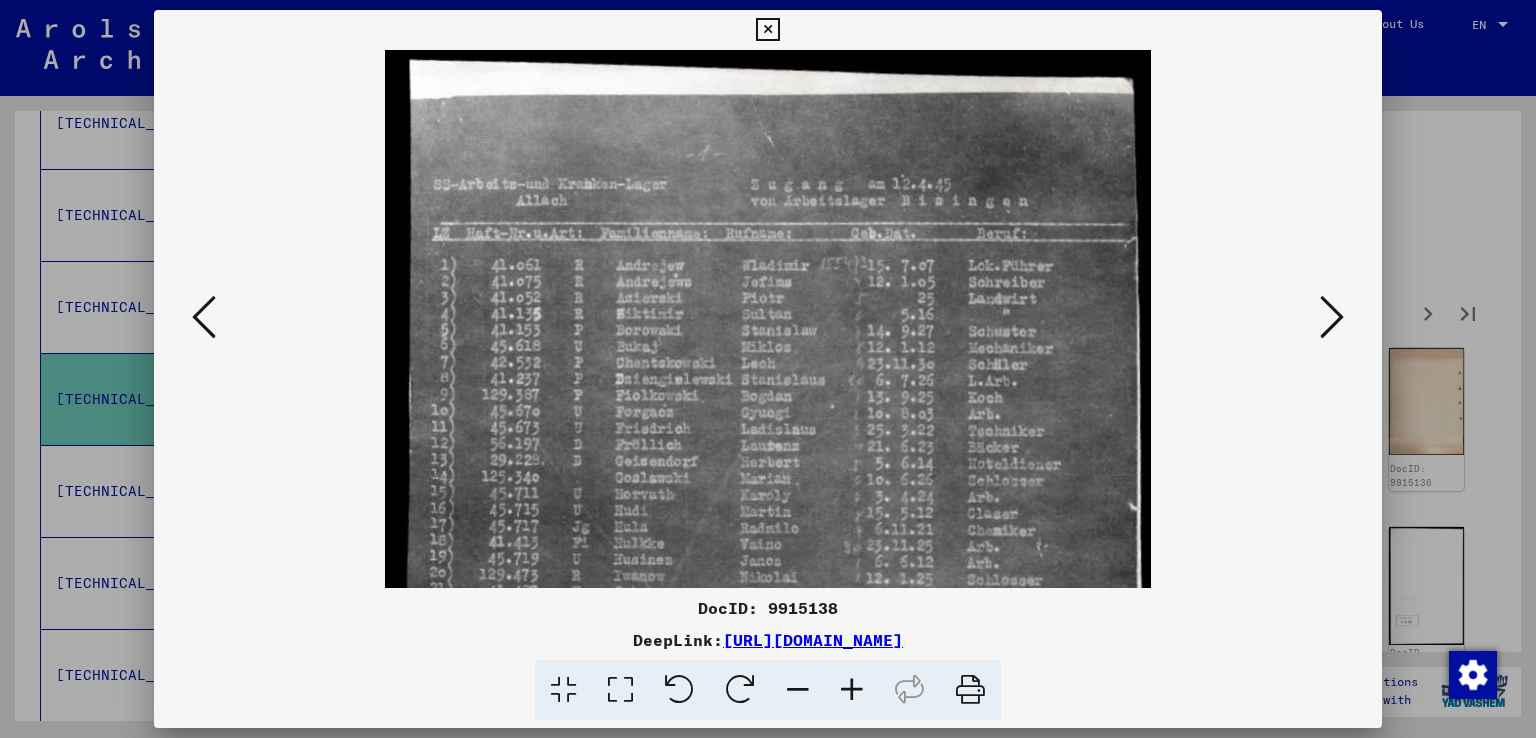 click at bounding box center [852, 690] 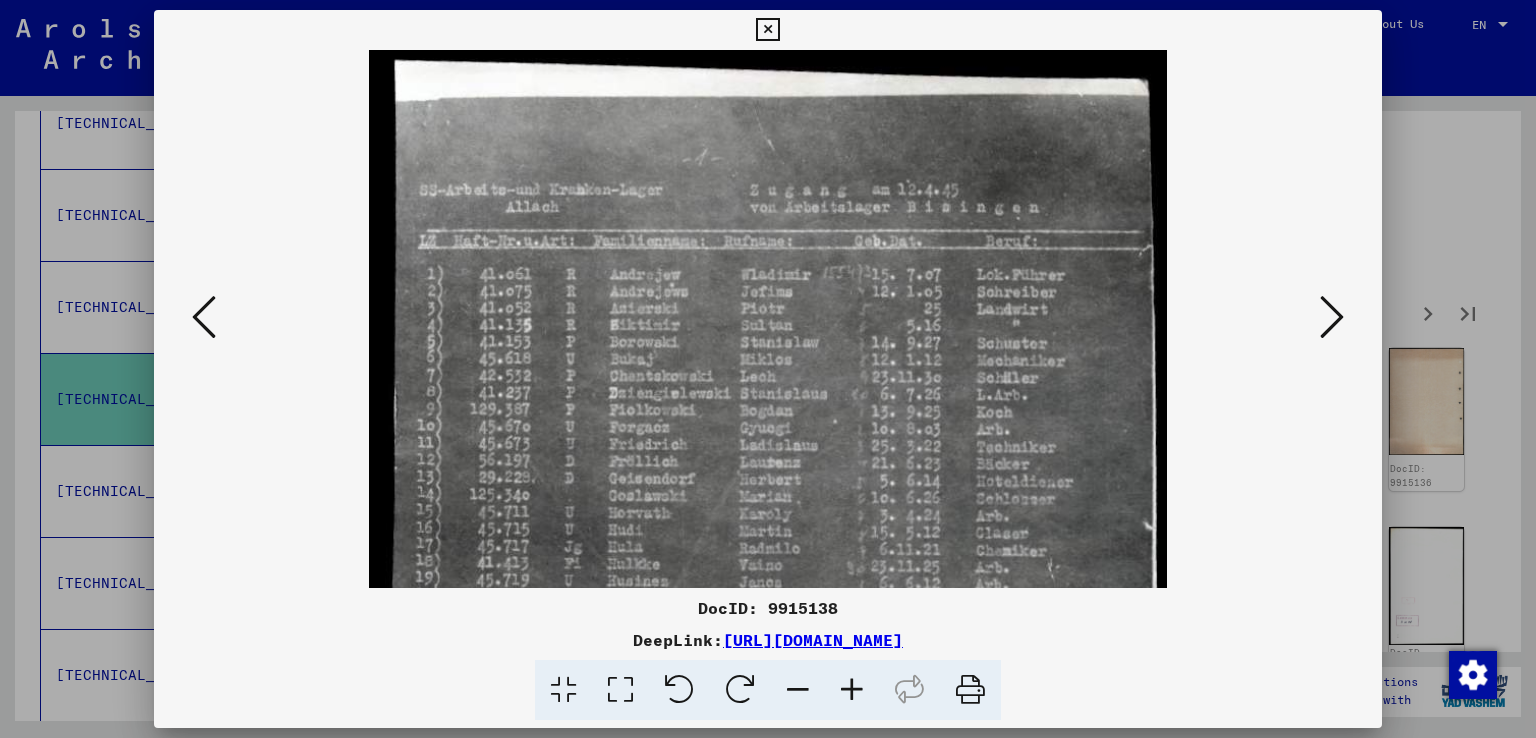 click at bounding box center [852, 690] 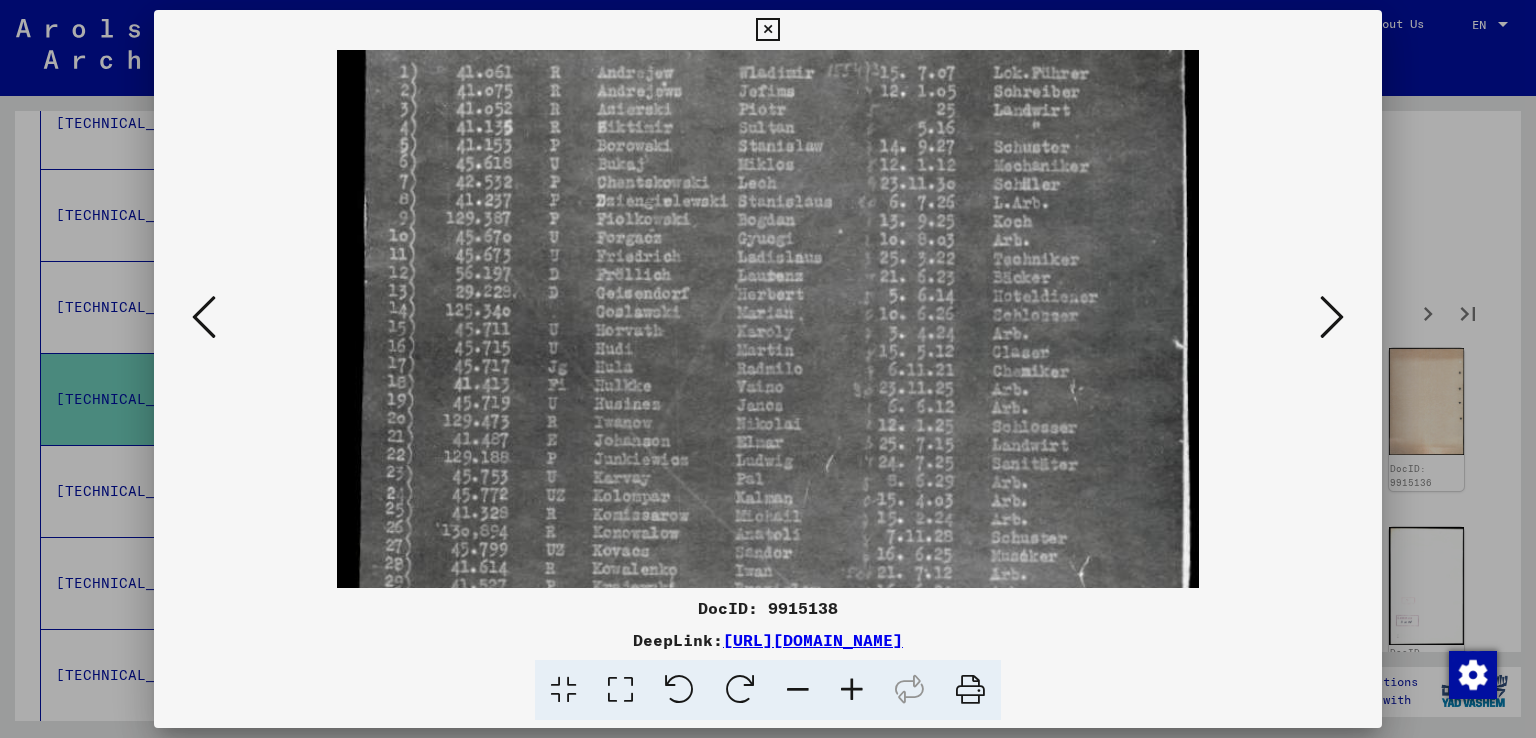 scroll, scrollTop: 235, scrollLeft: 0, axis: vertical 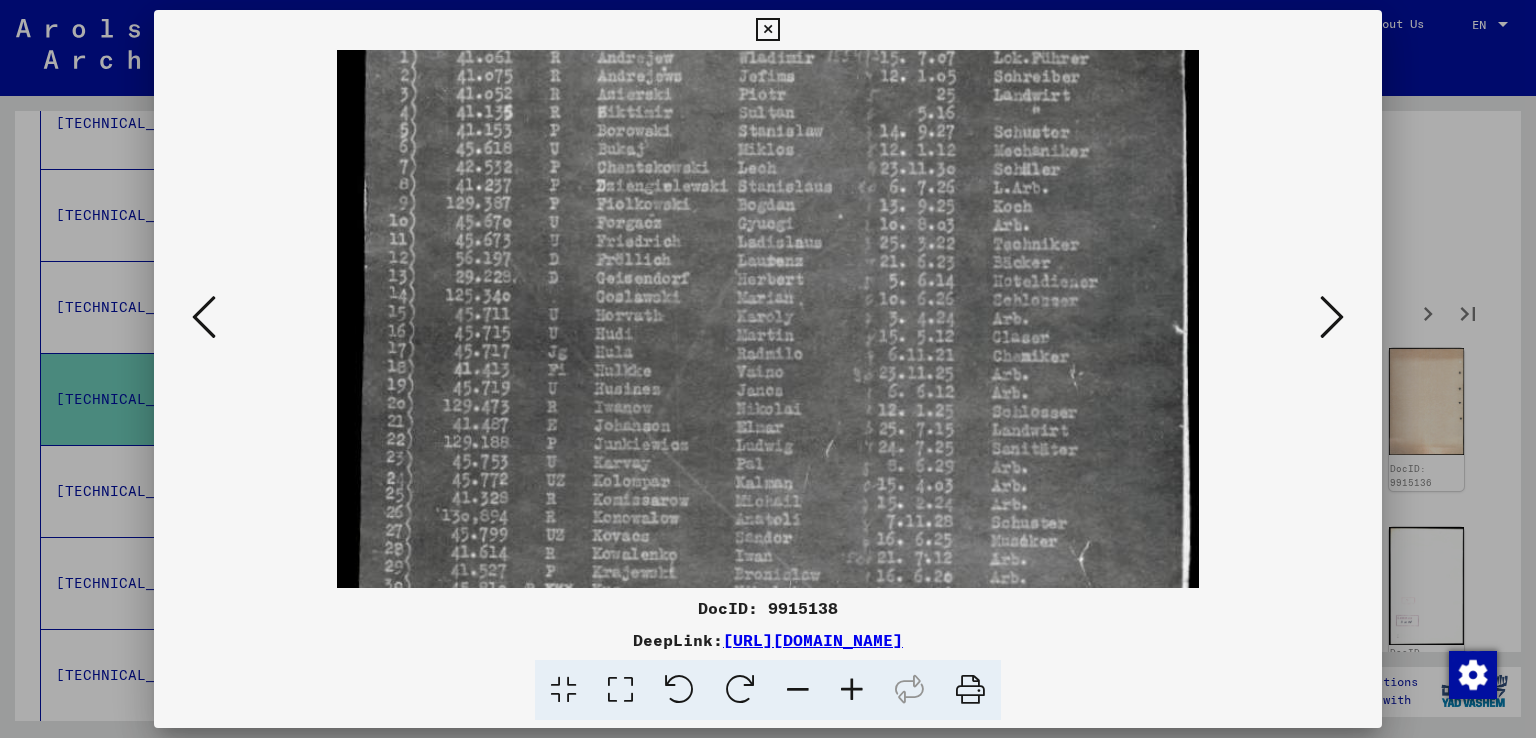 drag, startPoint x: 791, startPoint y: 544, endPoint x: 788, endPoint y: 309, distance: 235.01915 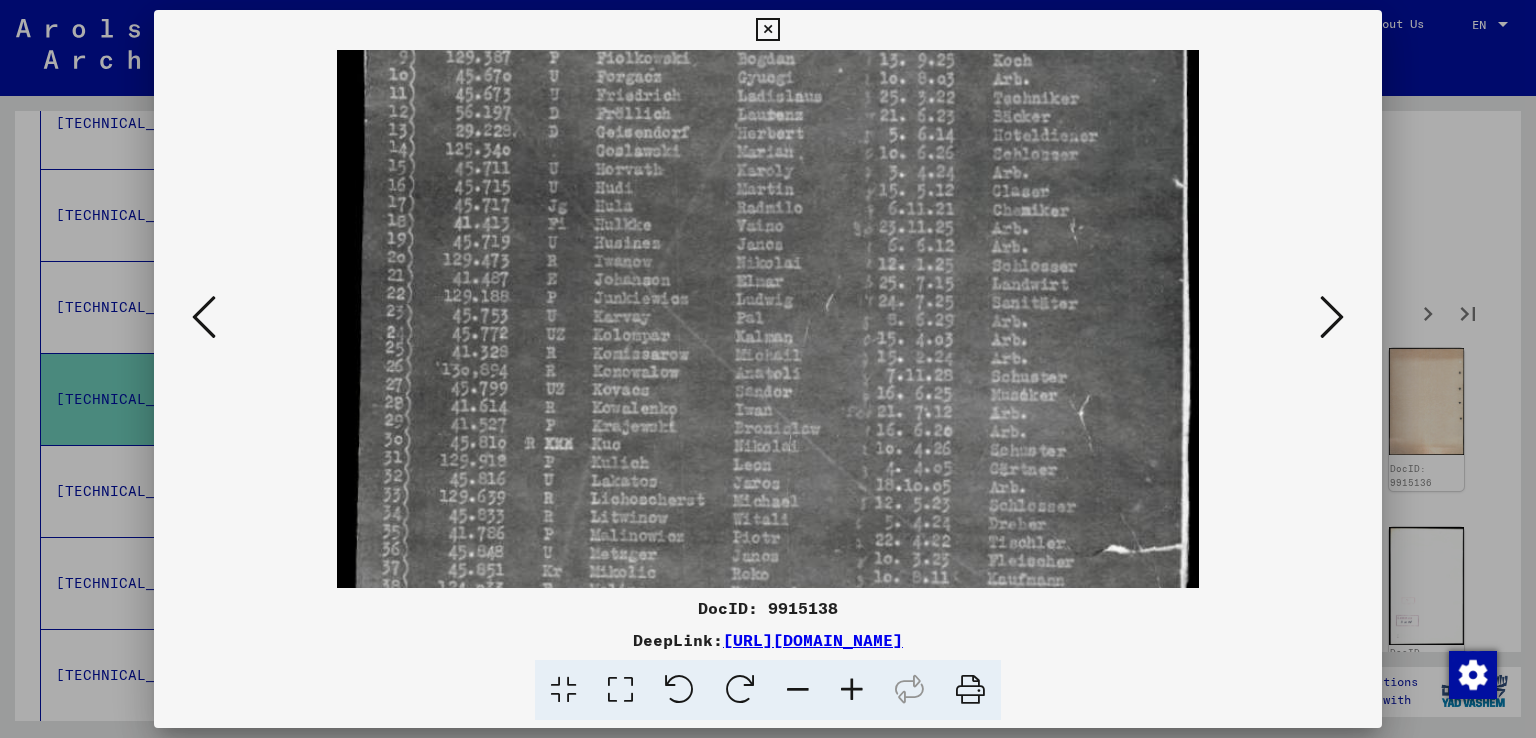 scroll, scrollTop: 444, scrollLeft: 0, axis: vertical 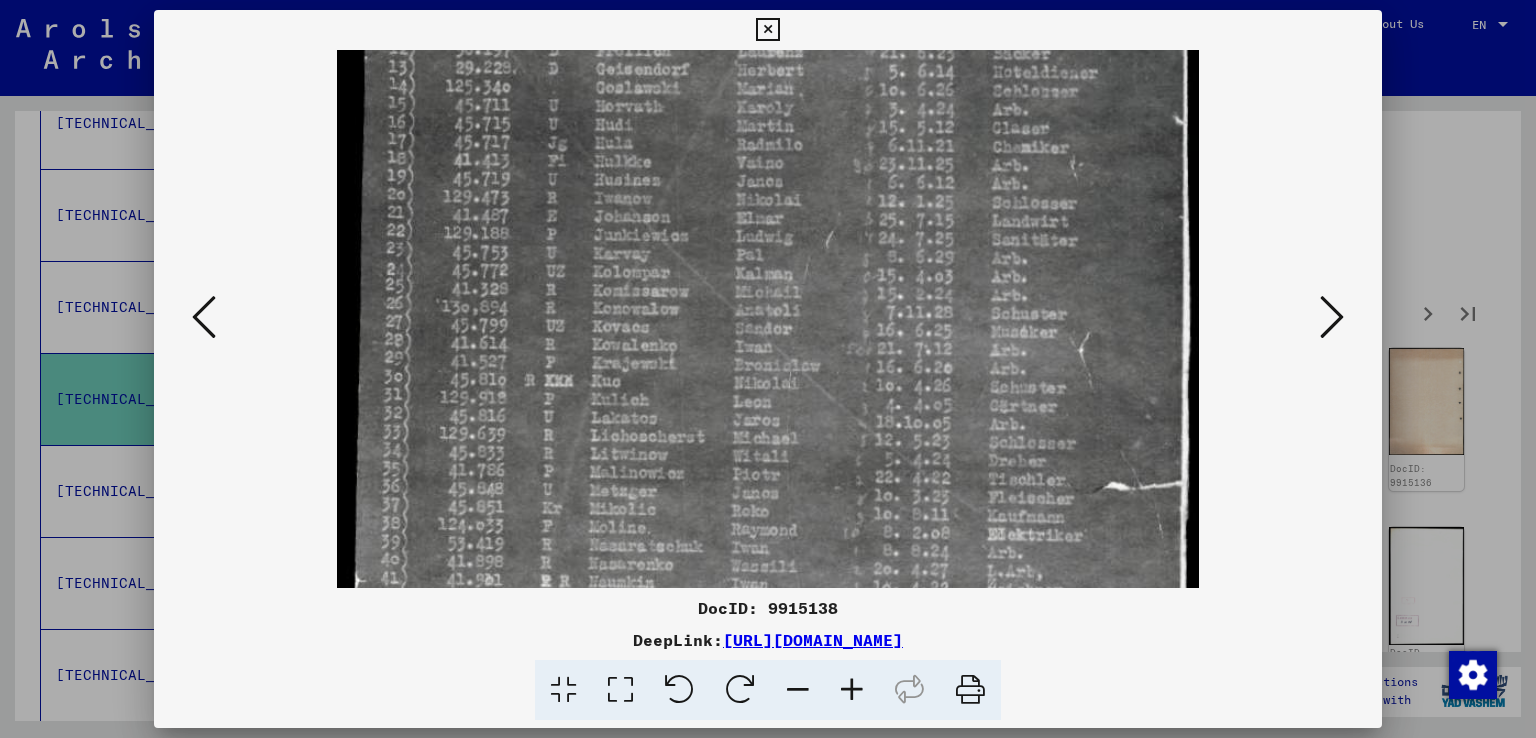 drag, startPoint x: 851, startPoint y: 526, endPoint x: 873, endPoint y: 317, distance: 210.15471 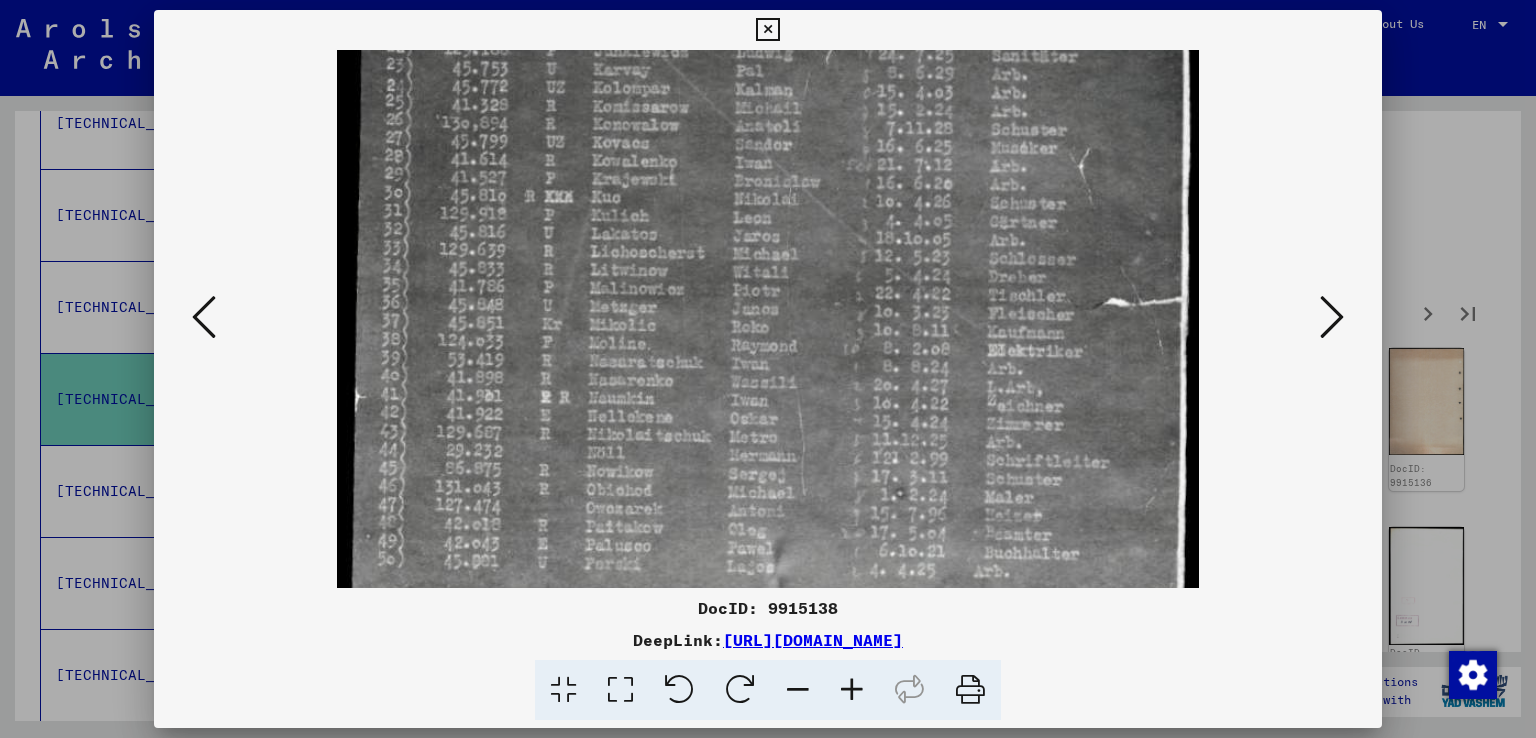drag, startPoint x: 892, startPoint y: 538, endPoint x: 1191, endPoint y: 357, distance: 349.5168 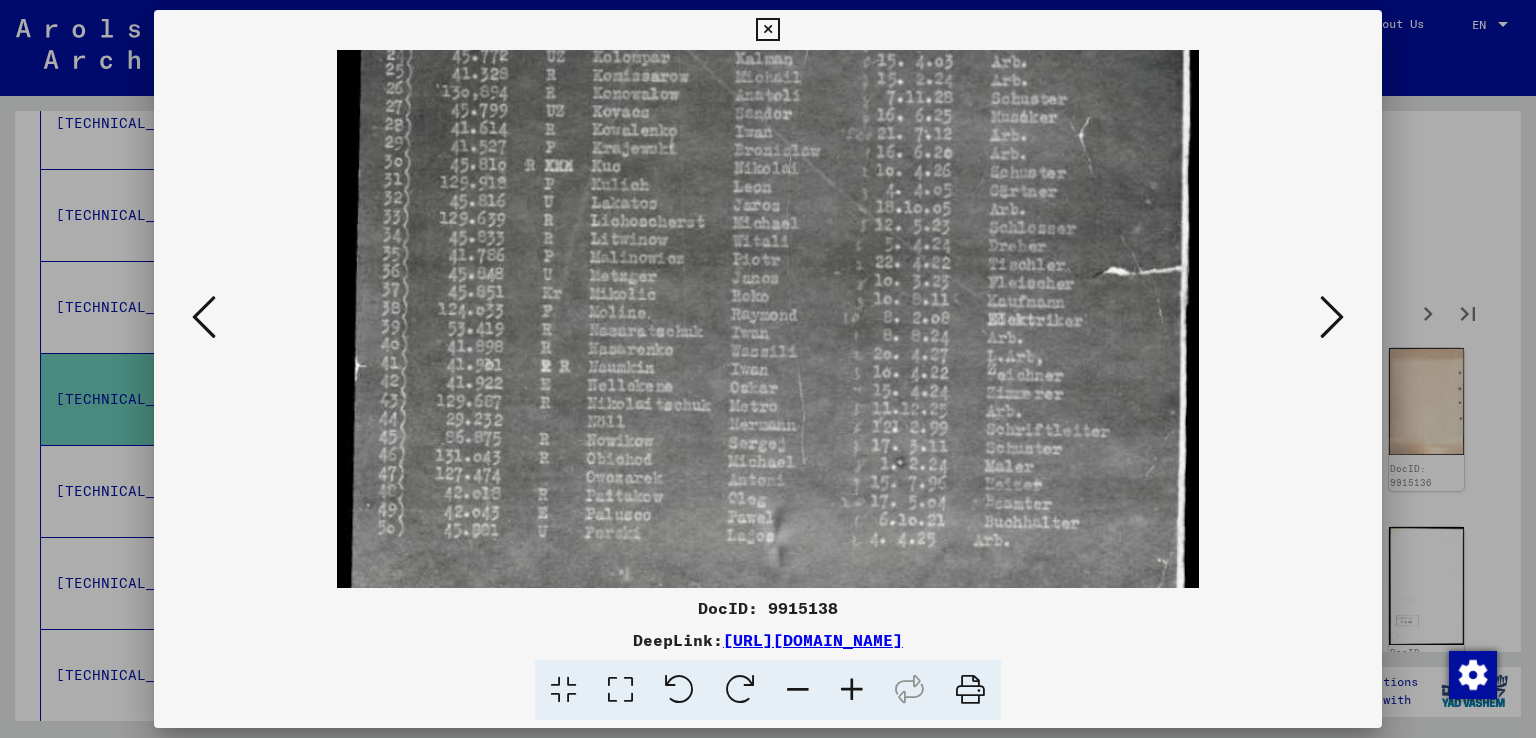 click at bounding box center (1332, 317) 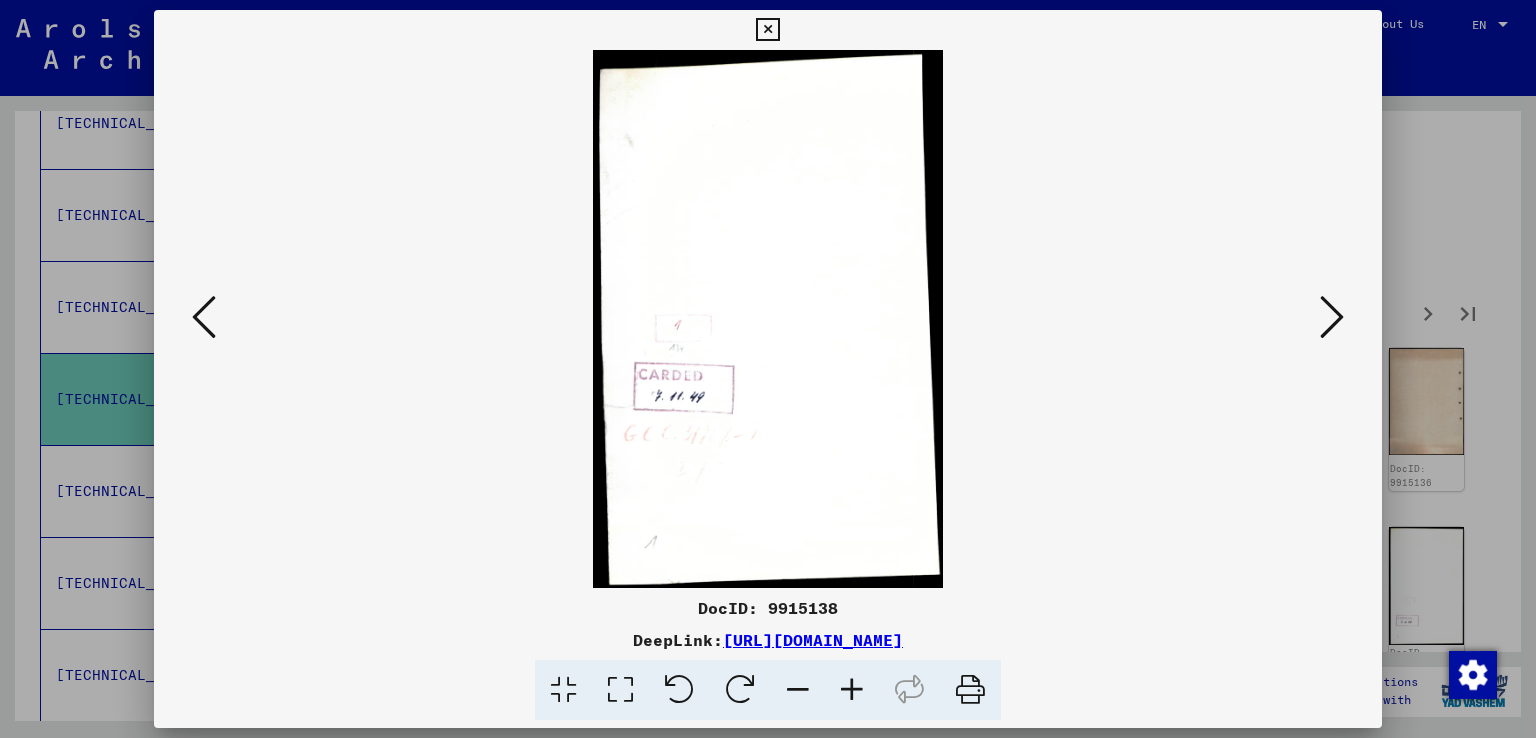 scroll, scrollTop: 0, scrollLeft: 0, axis: both 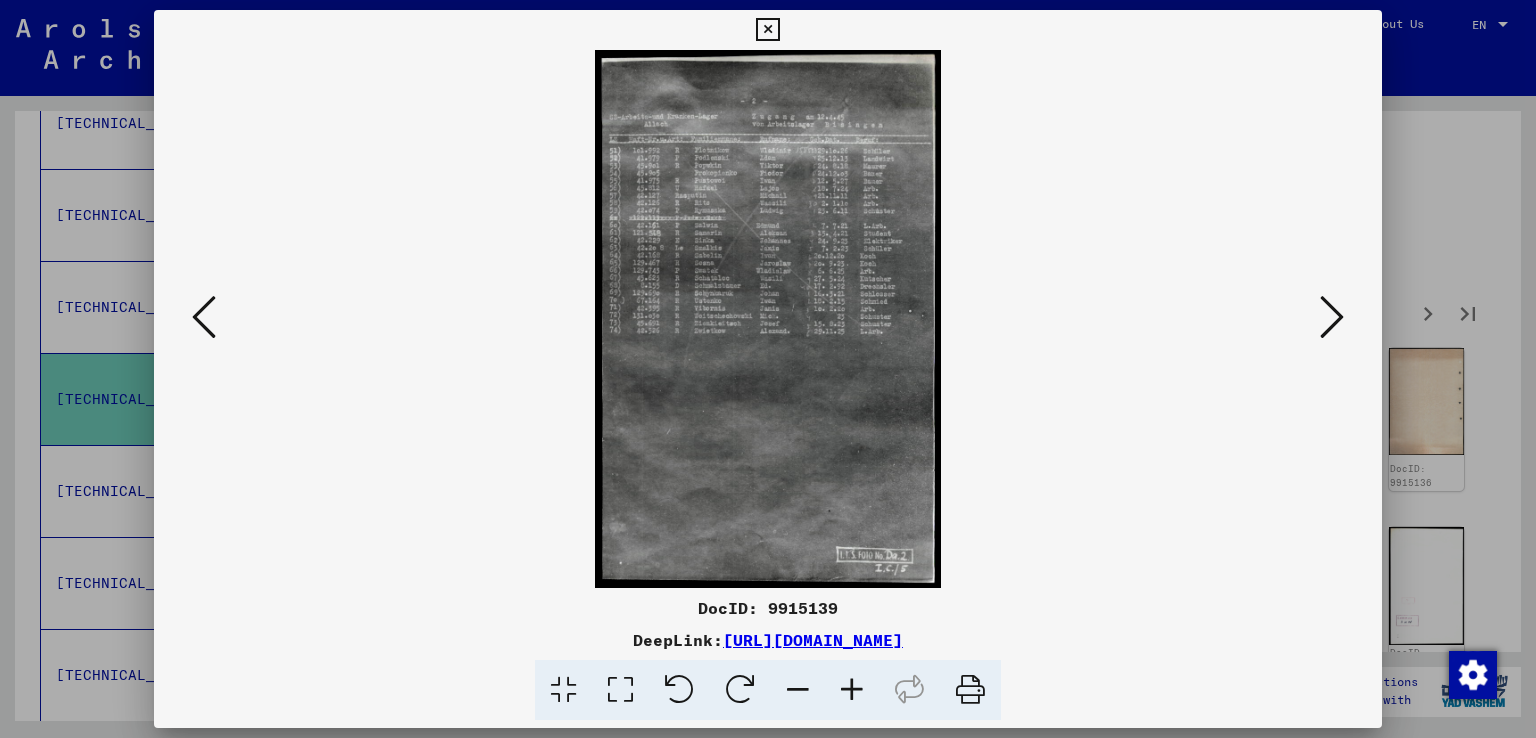 click at bounding box center (1332, 317) 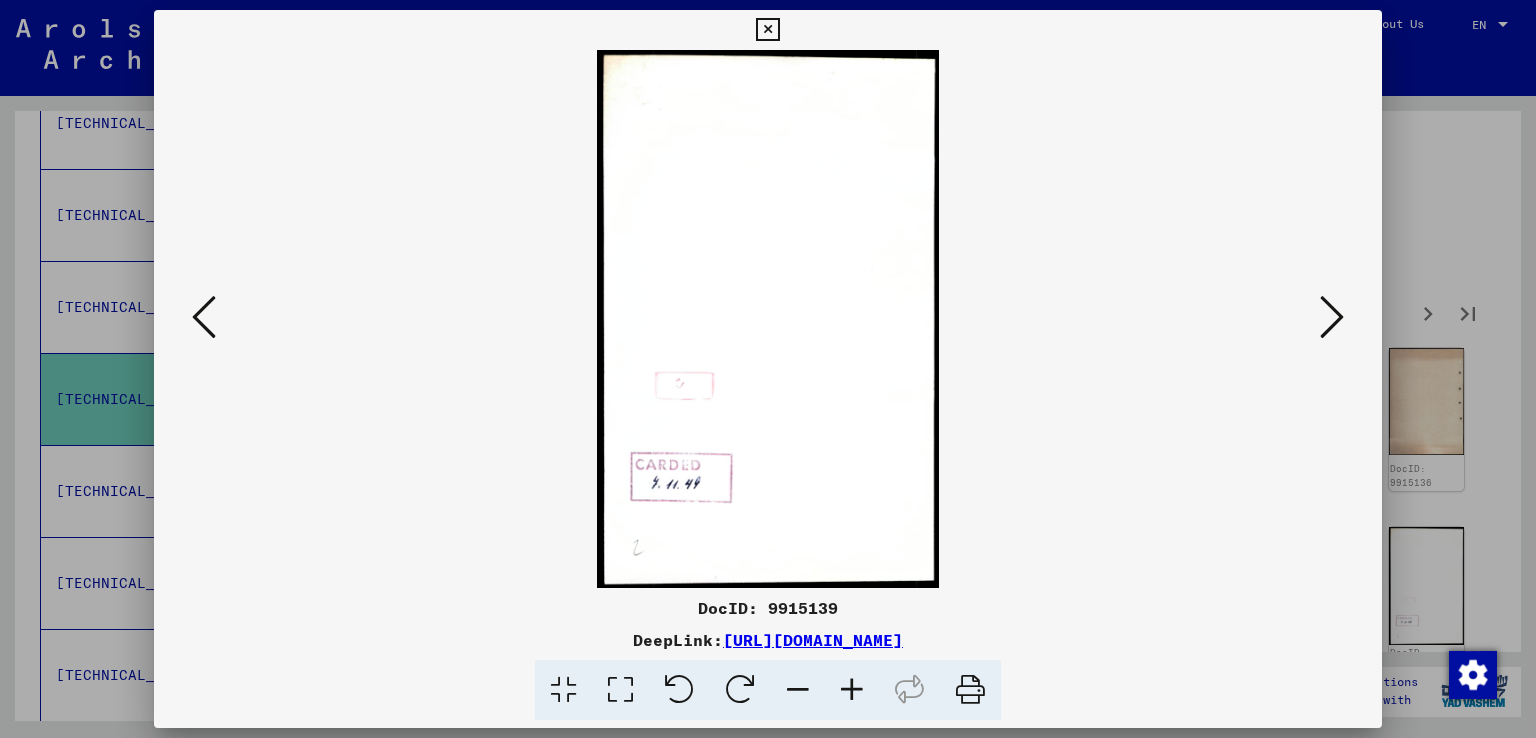 click at bounding box center (1332, 317) 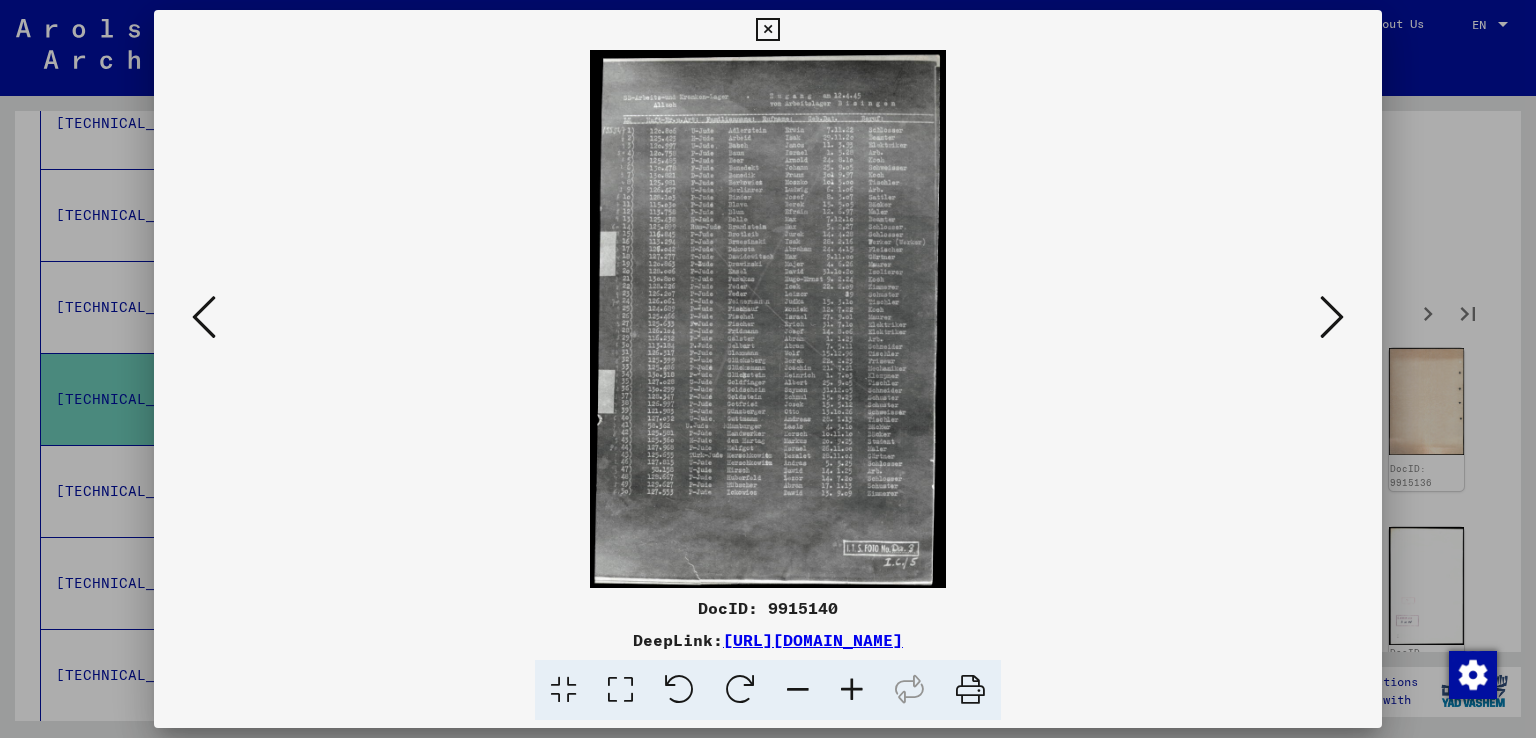 click at bounding box center [852, 690] 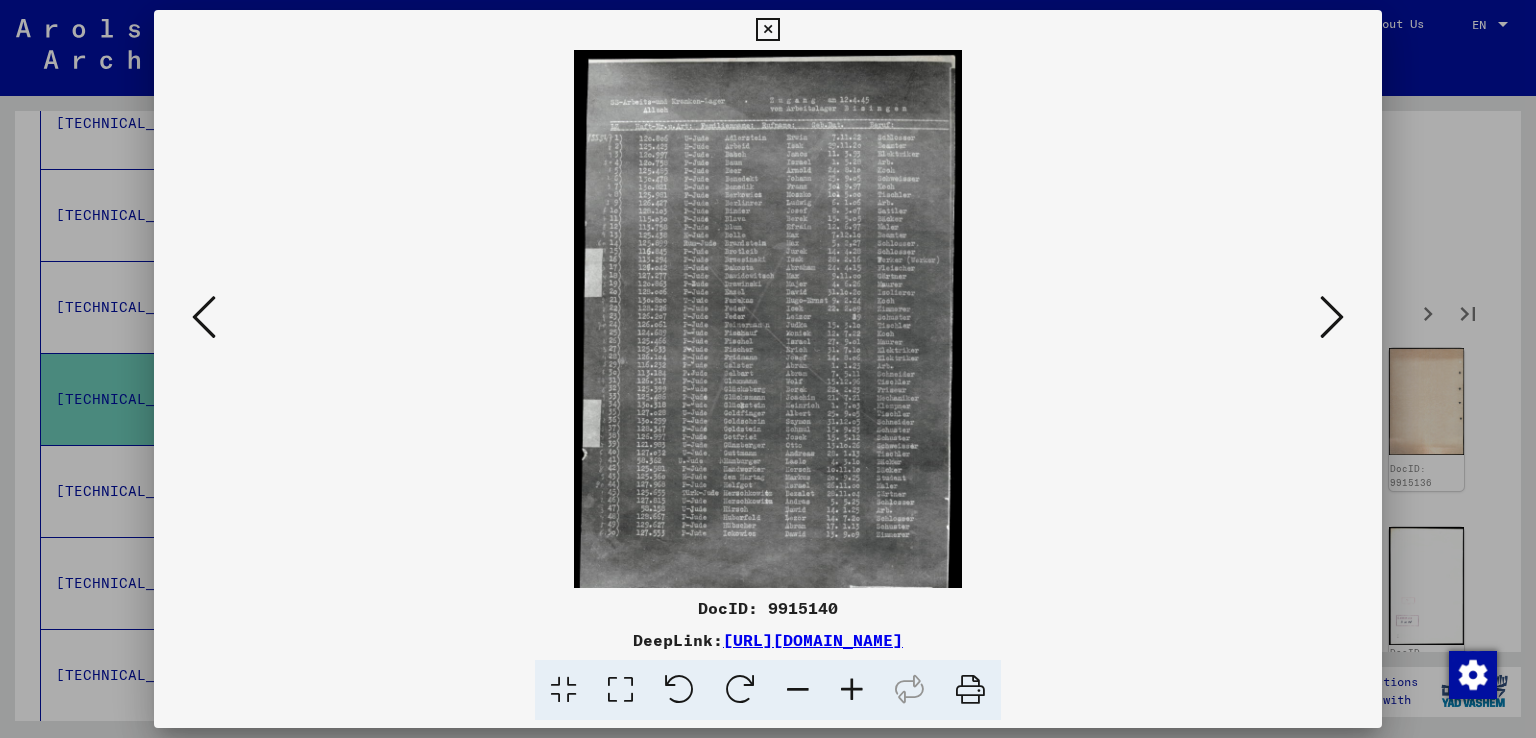 click at bounding box center [852, 690] 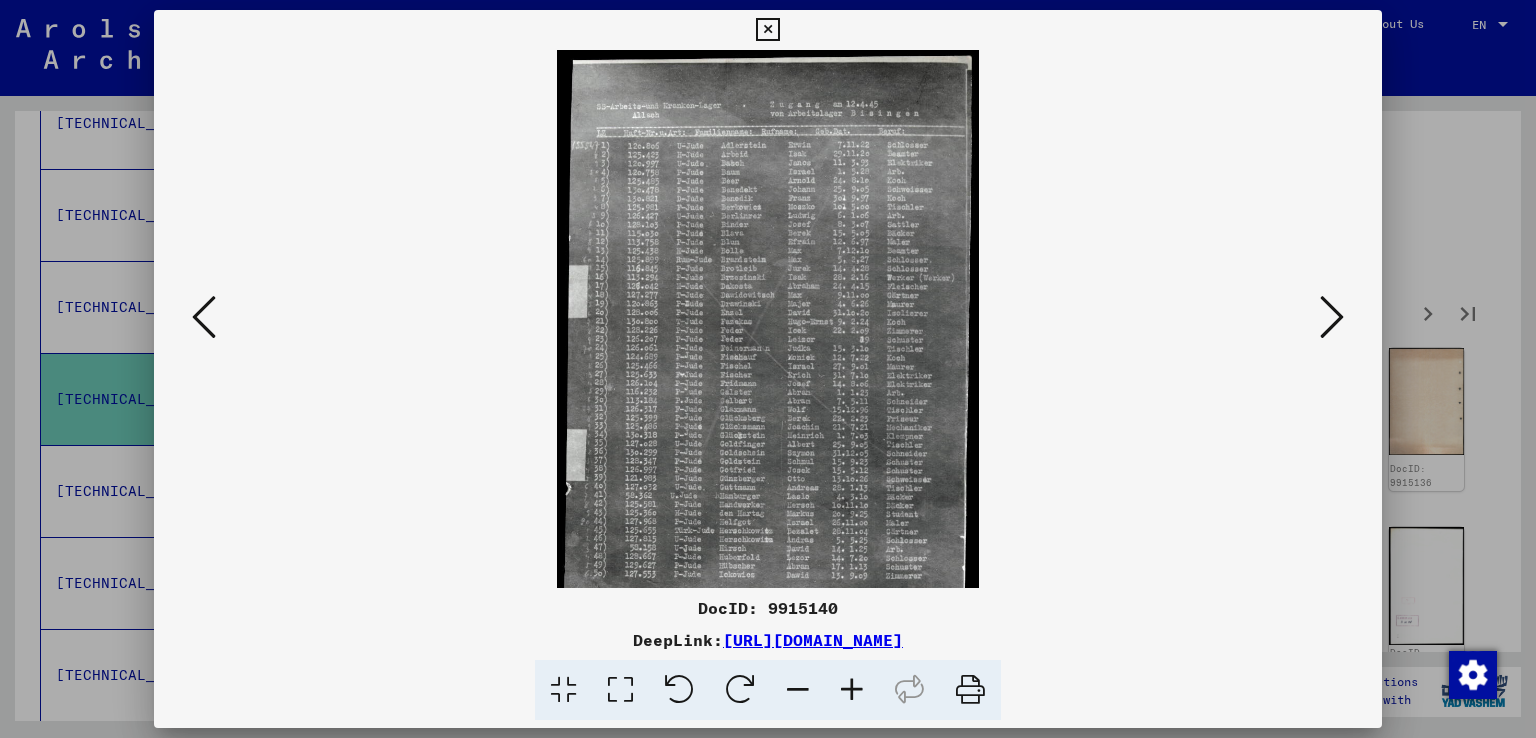 click at bounding box center (852, 690) 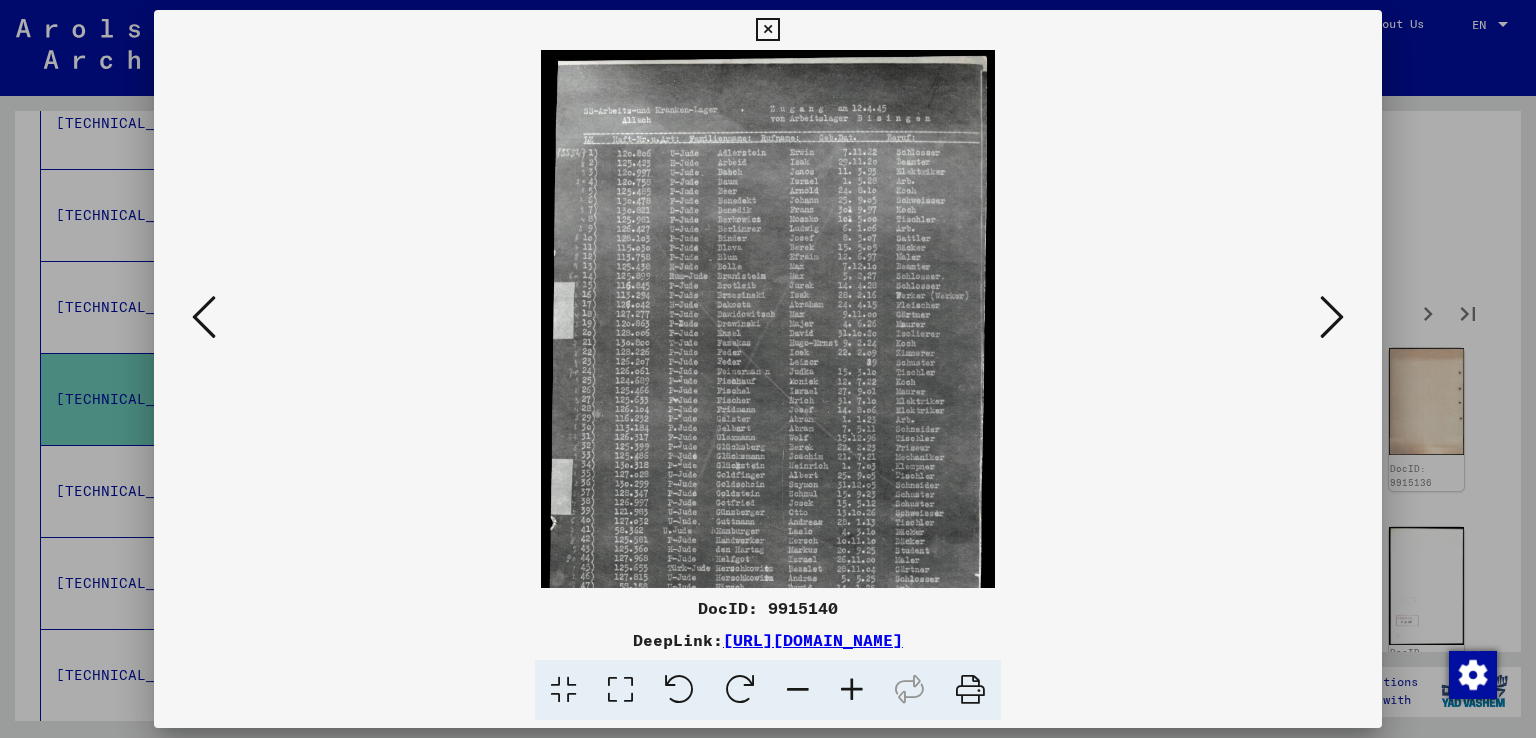click at bounding box center [852, 690] 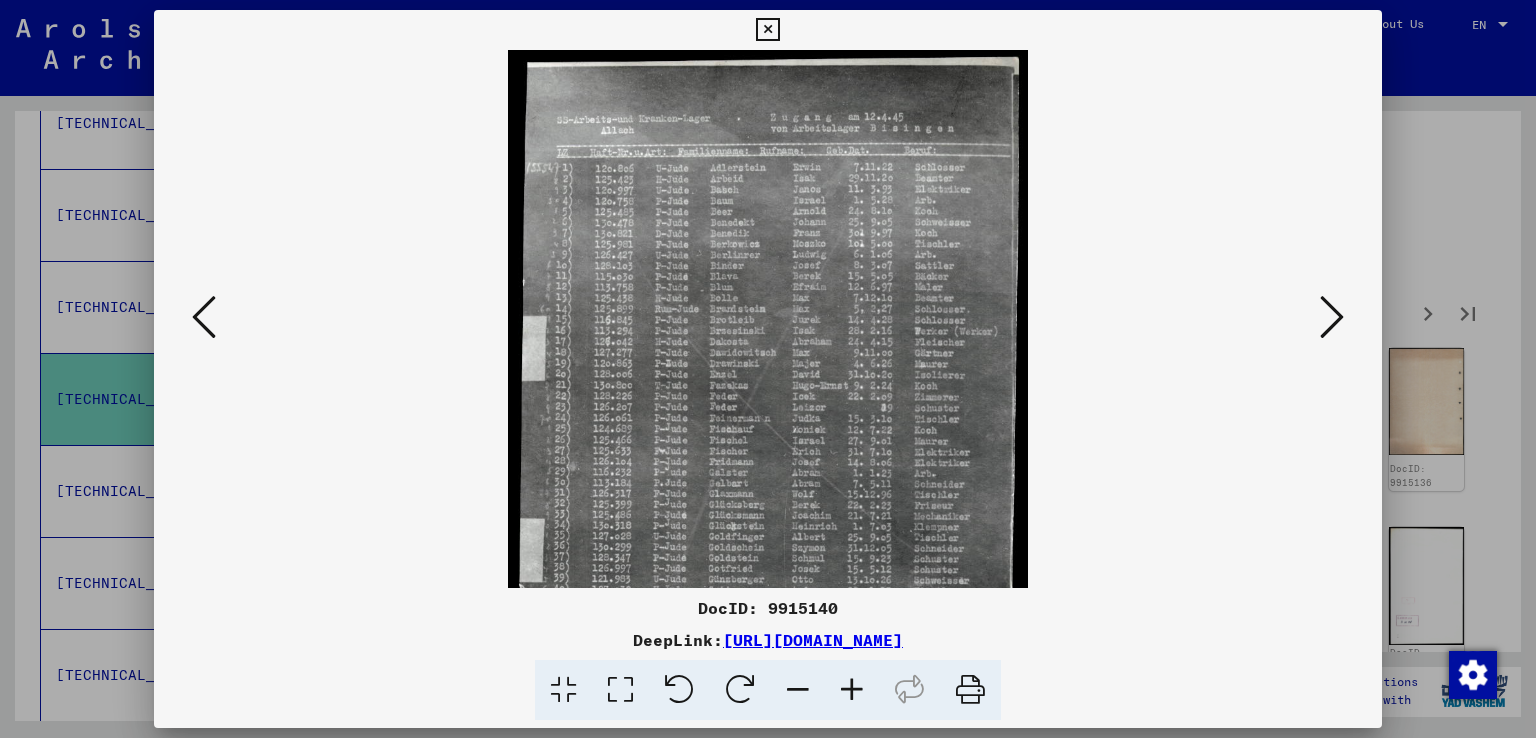 click at bounding box center (852, 690) 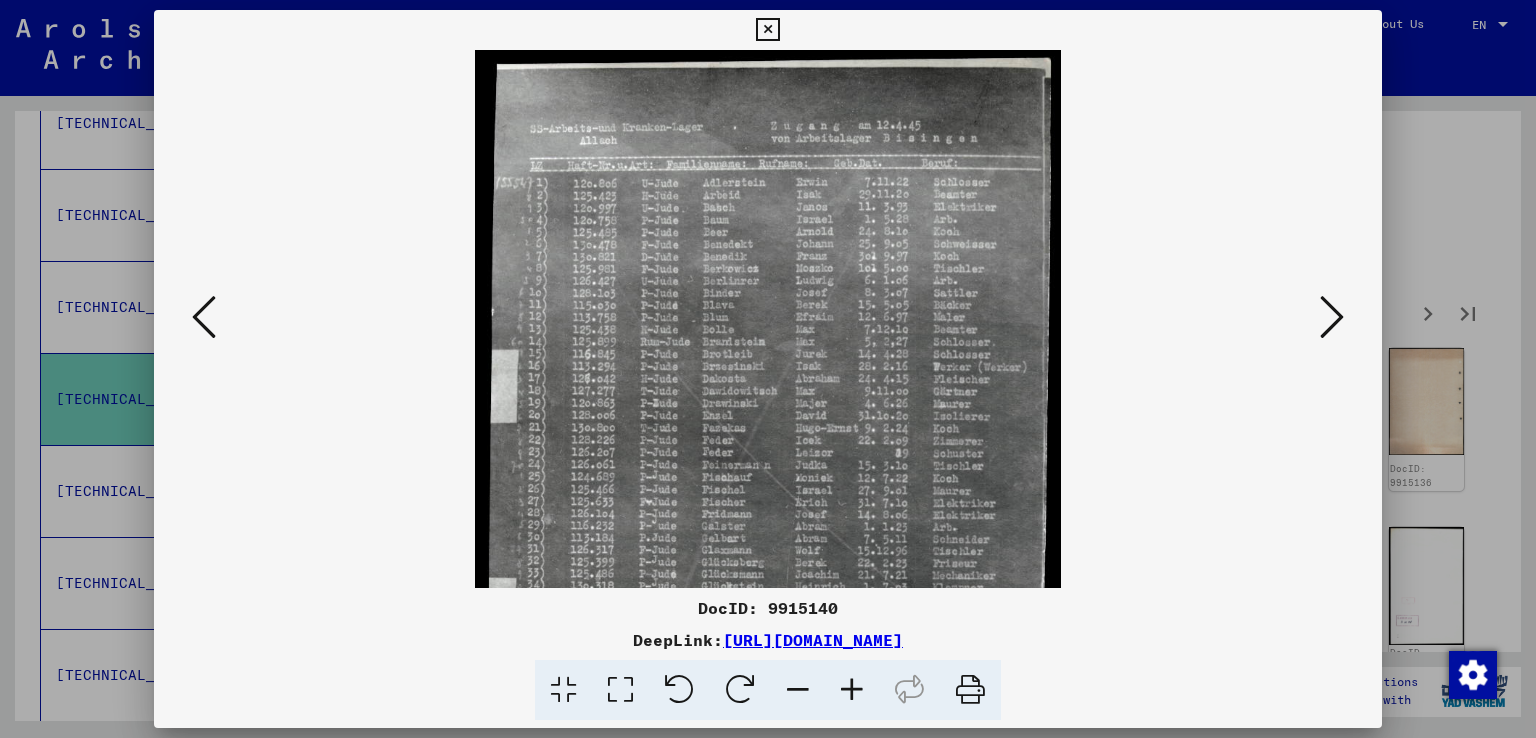 click at bounding box center [852, 690] 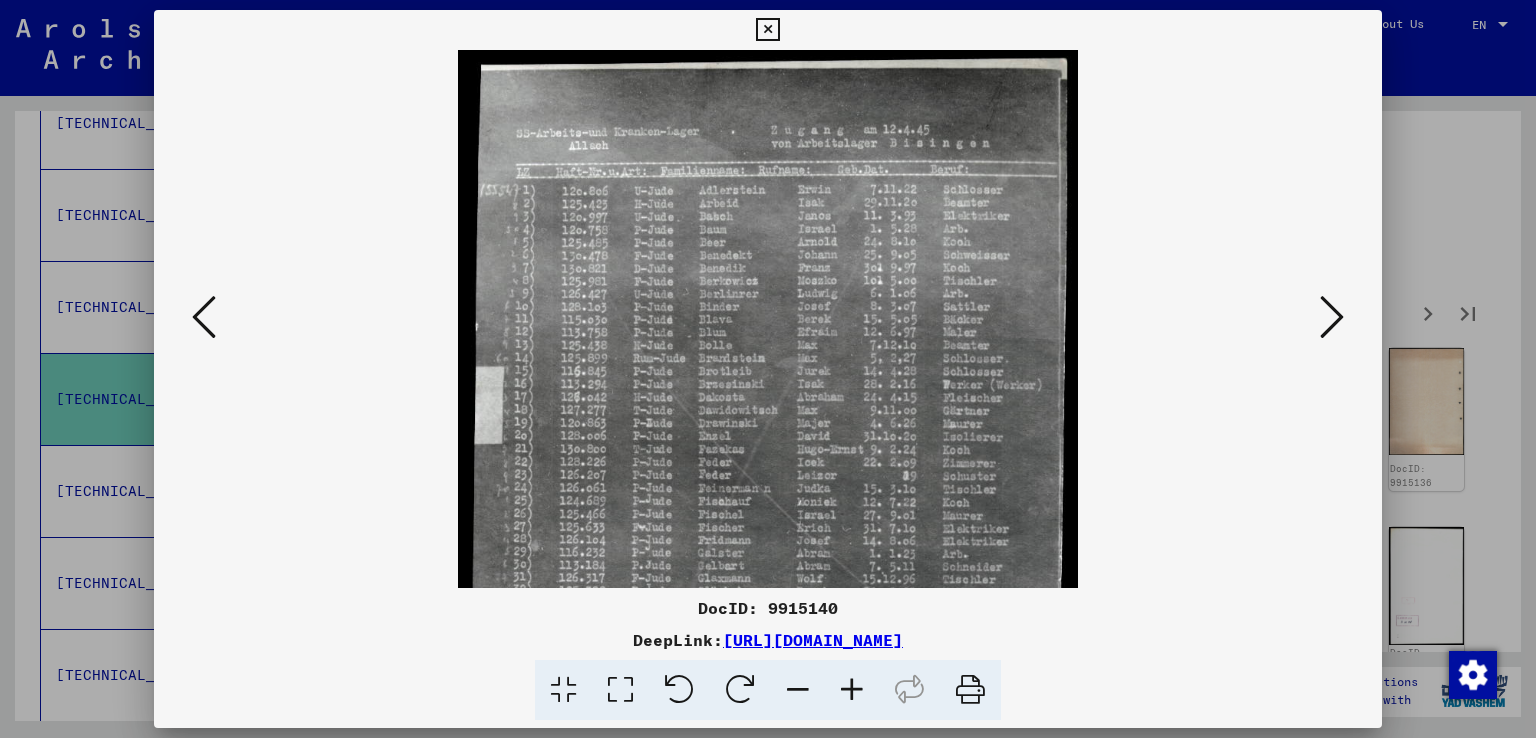 click at bounding box center [852, 690] 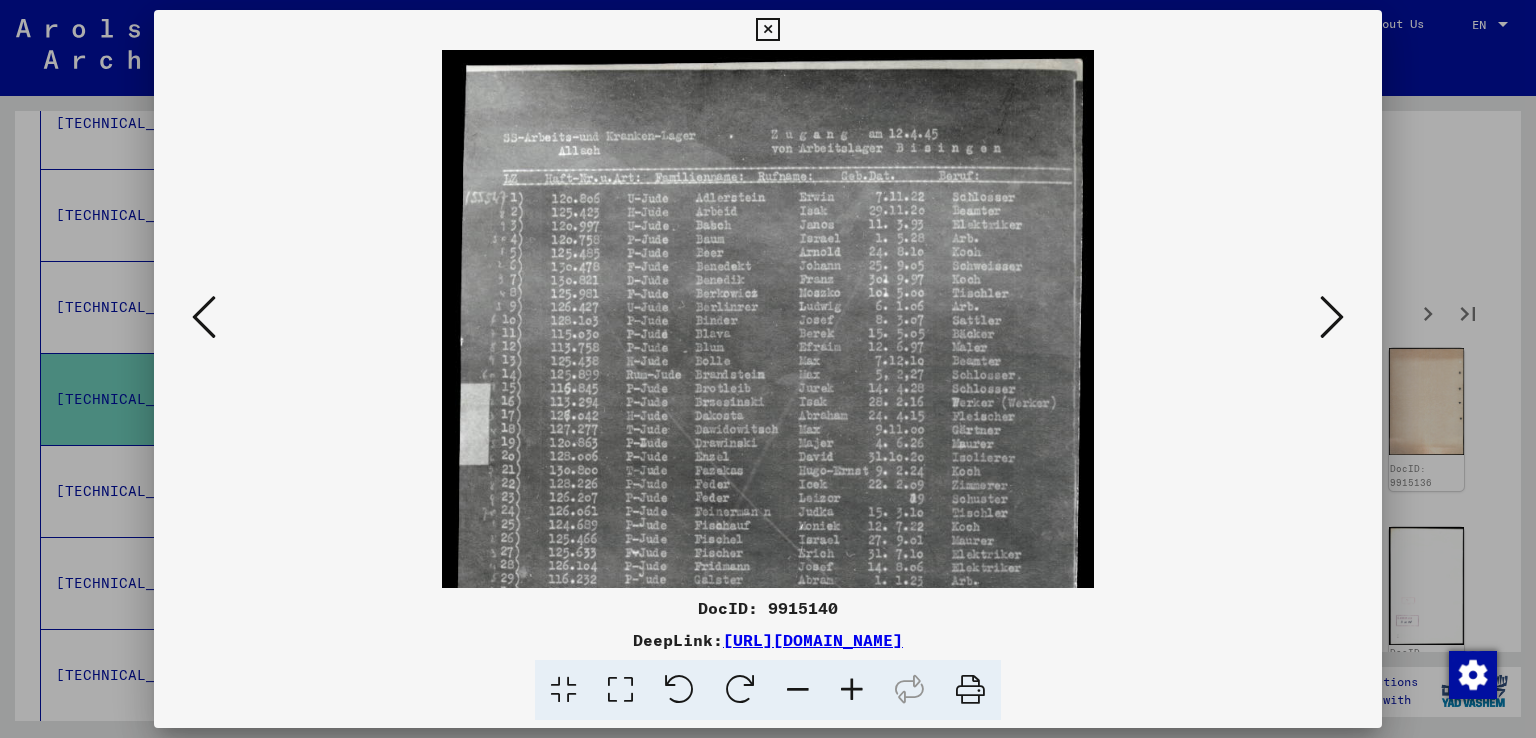 click at bounding box center [852, 690] 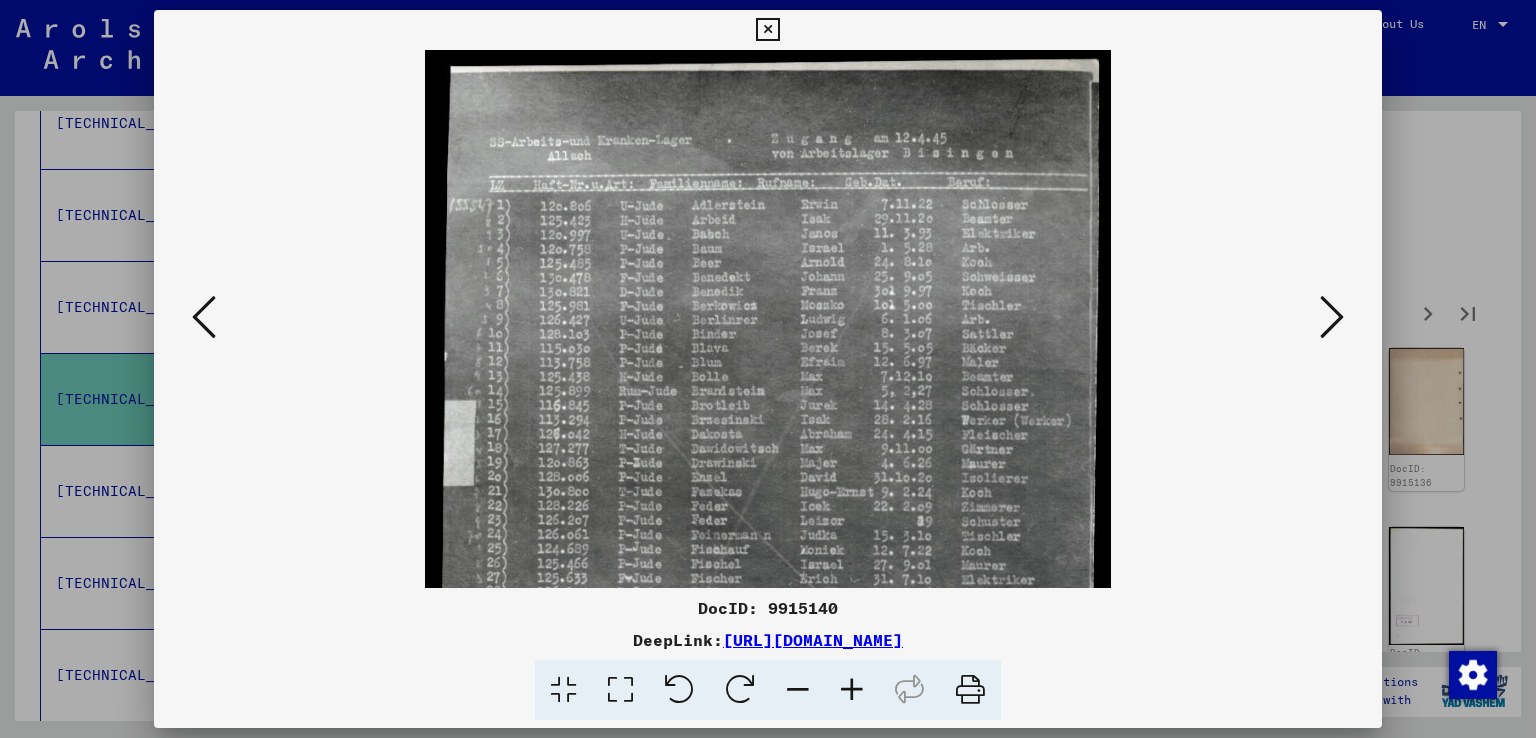 click at bounding box center [852, 690] 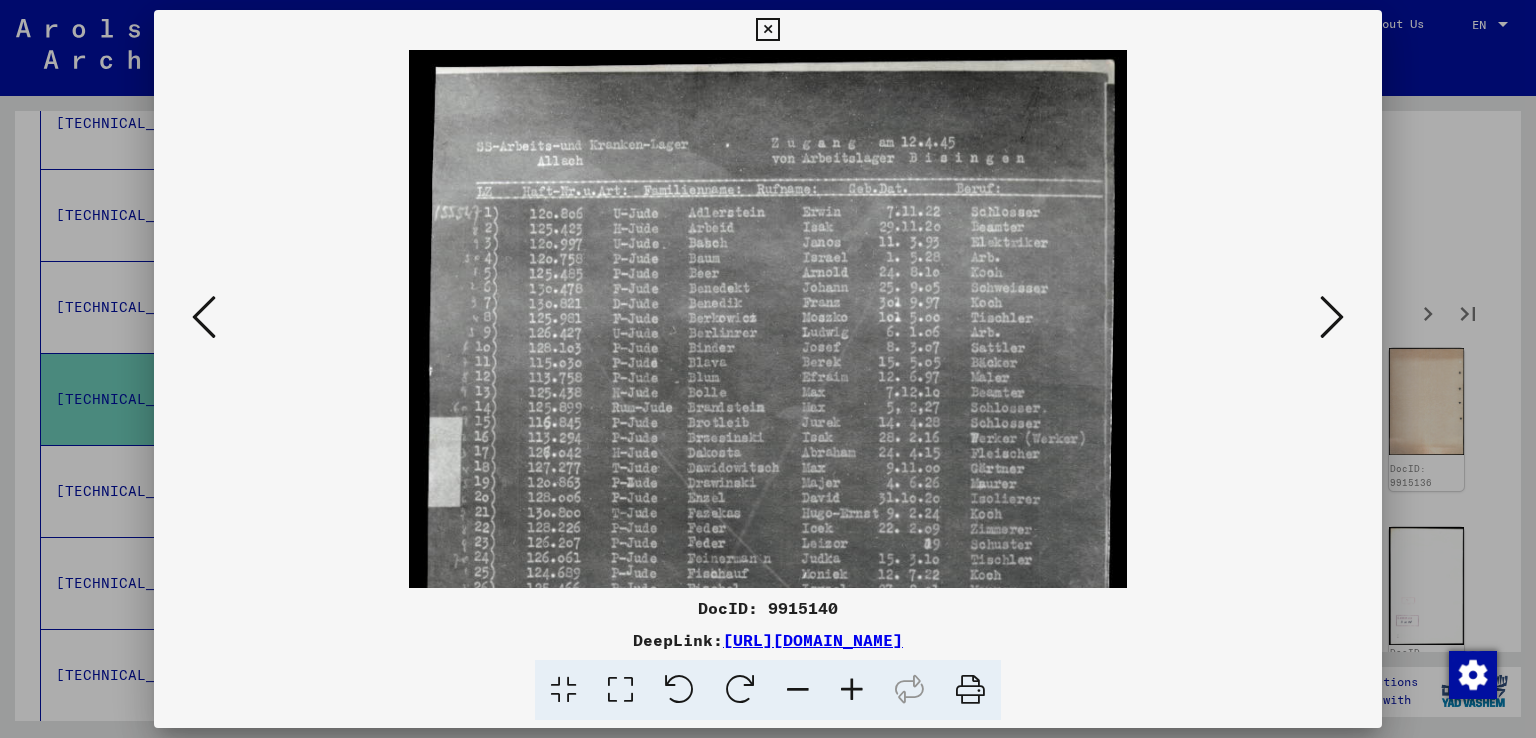 click at bounding box center [852, 690] 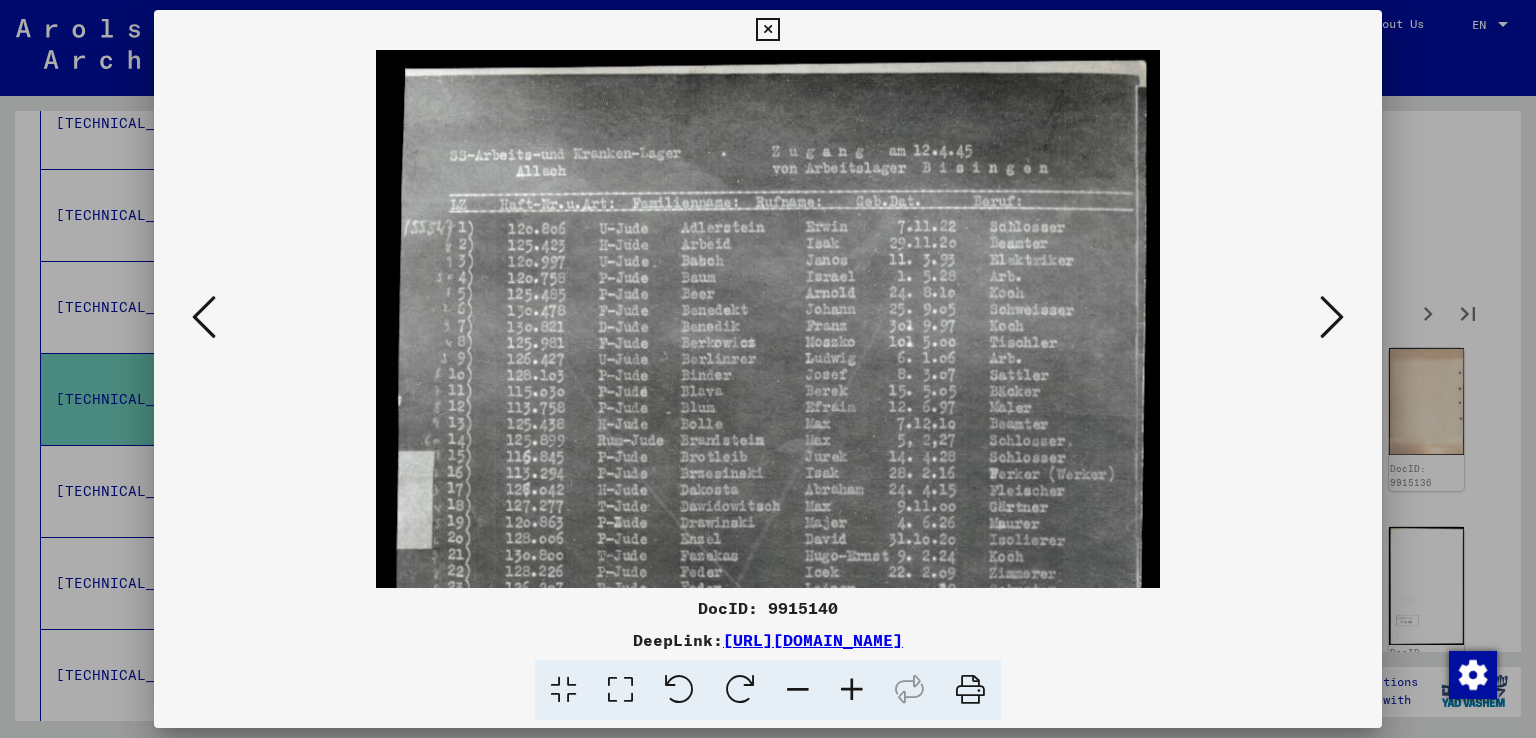click at bounding box center (852, 690) 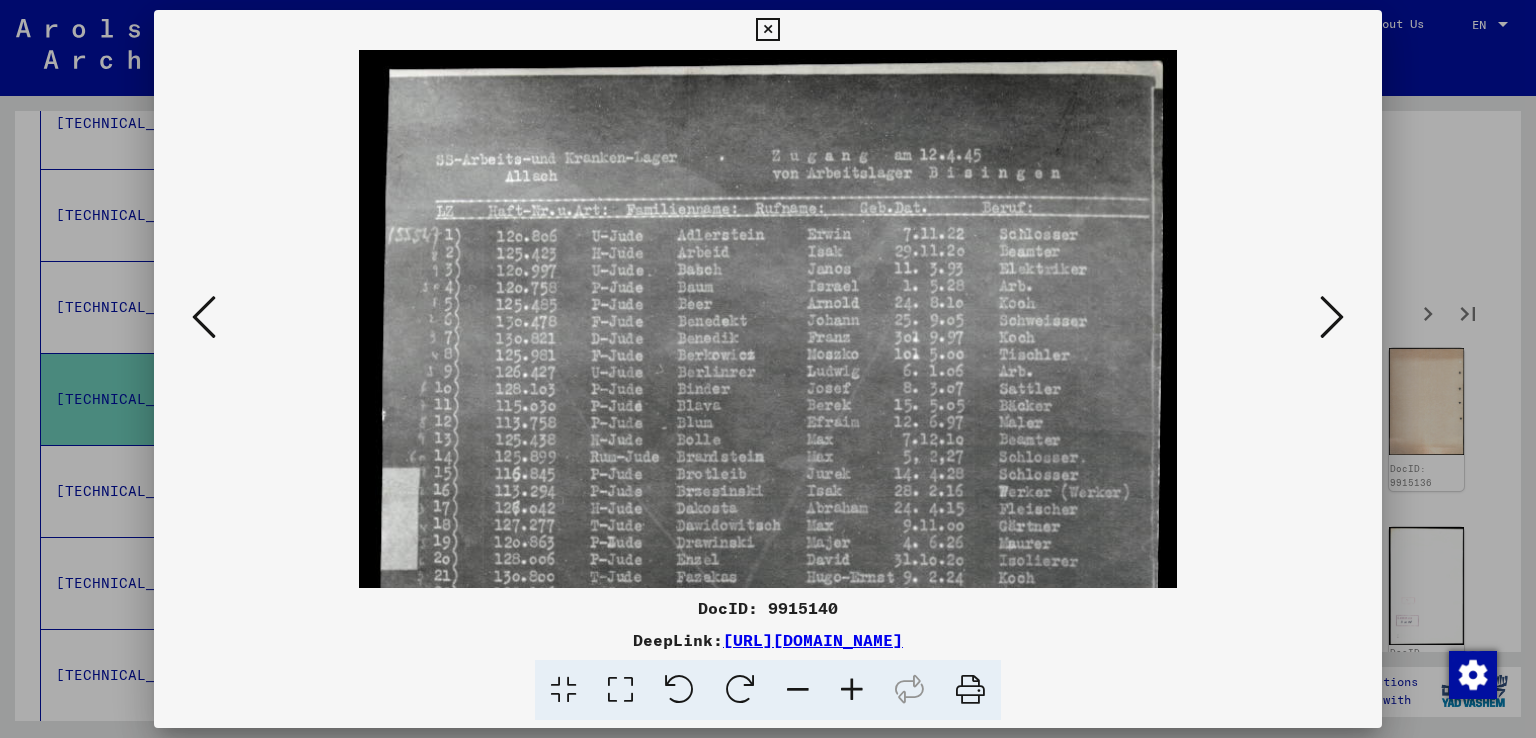 click at bounding box center (852, 690) 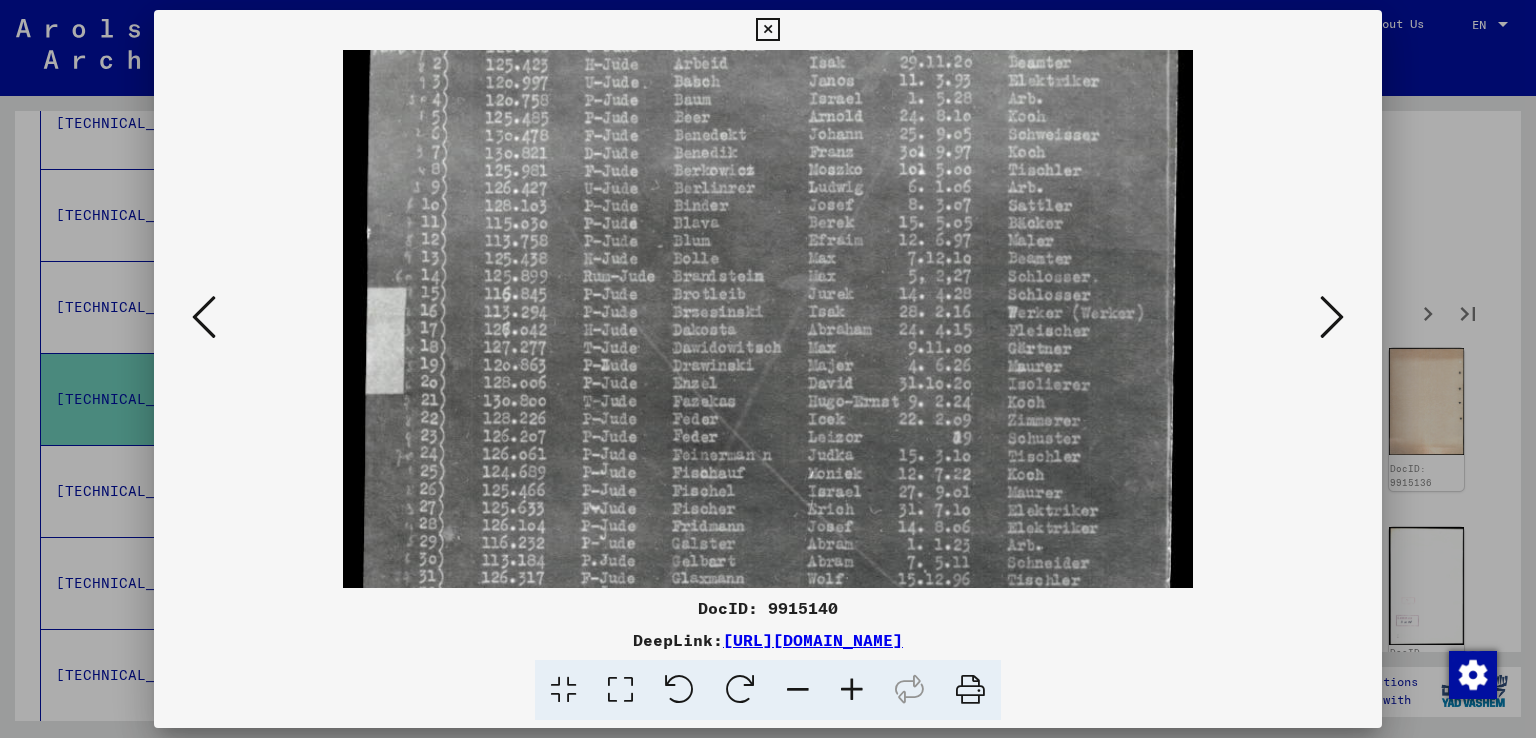 scroll, scrollTop: 269, scrollLeft: 0, axis: vertical 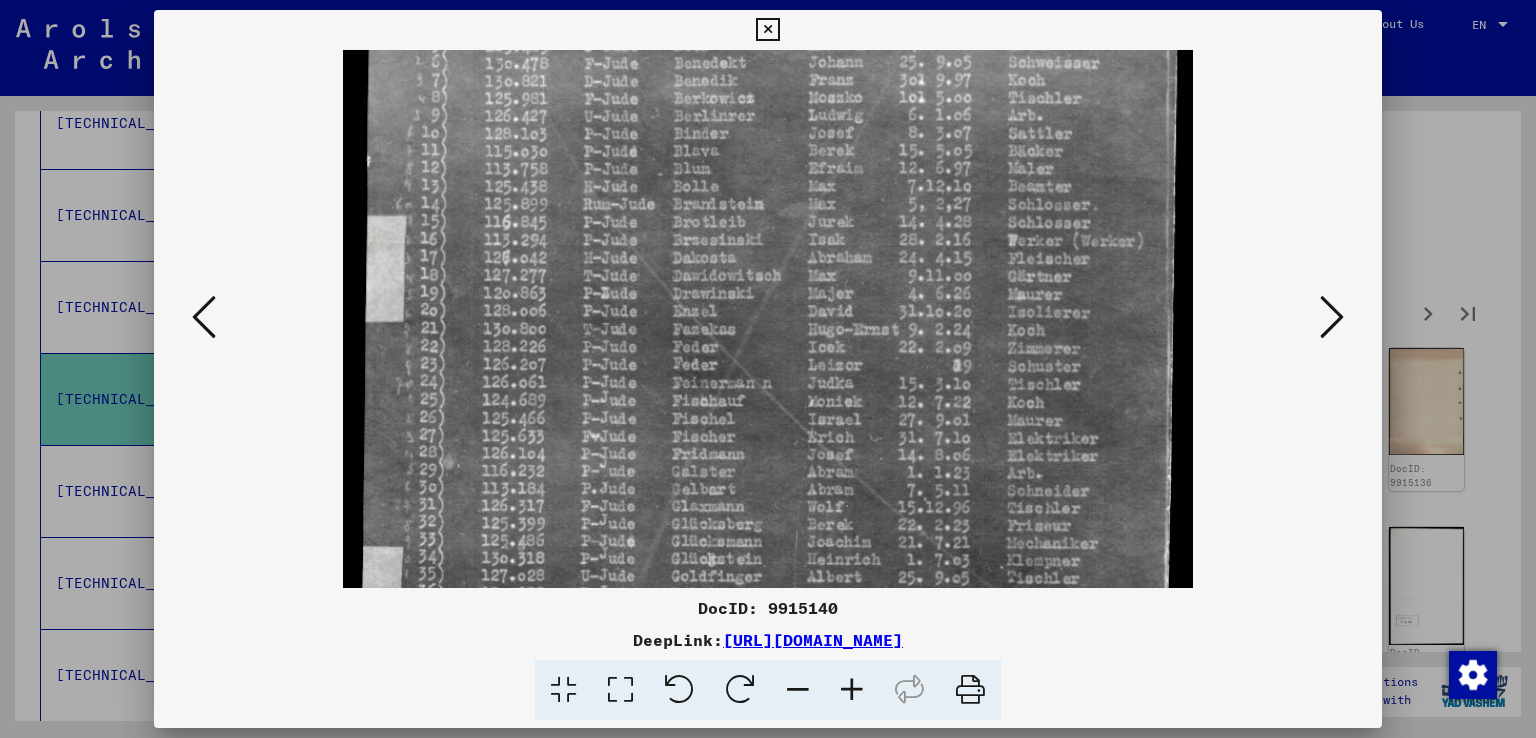 drag, startPoint x: 912, startPoint y: 506, endPoint x: 969, endPoint y: 238, distance: 273.99454 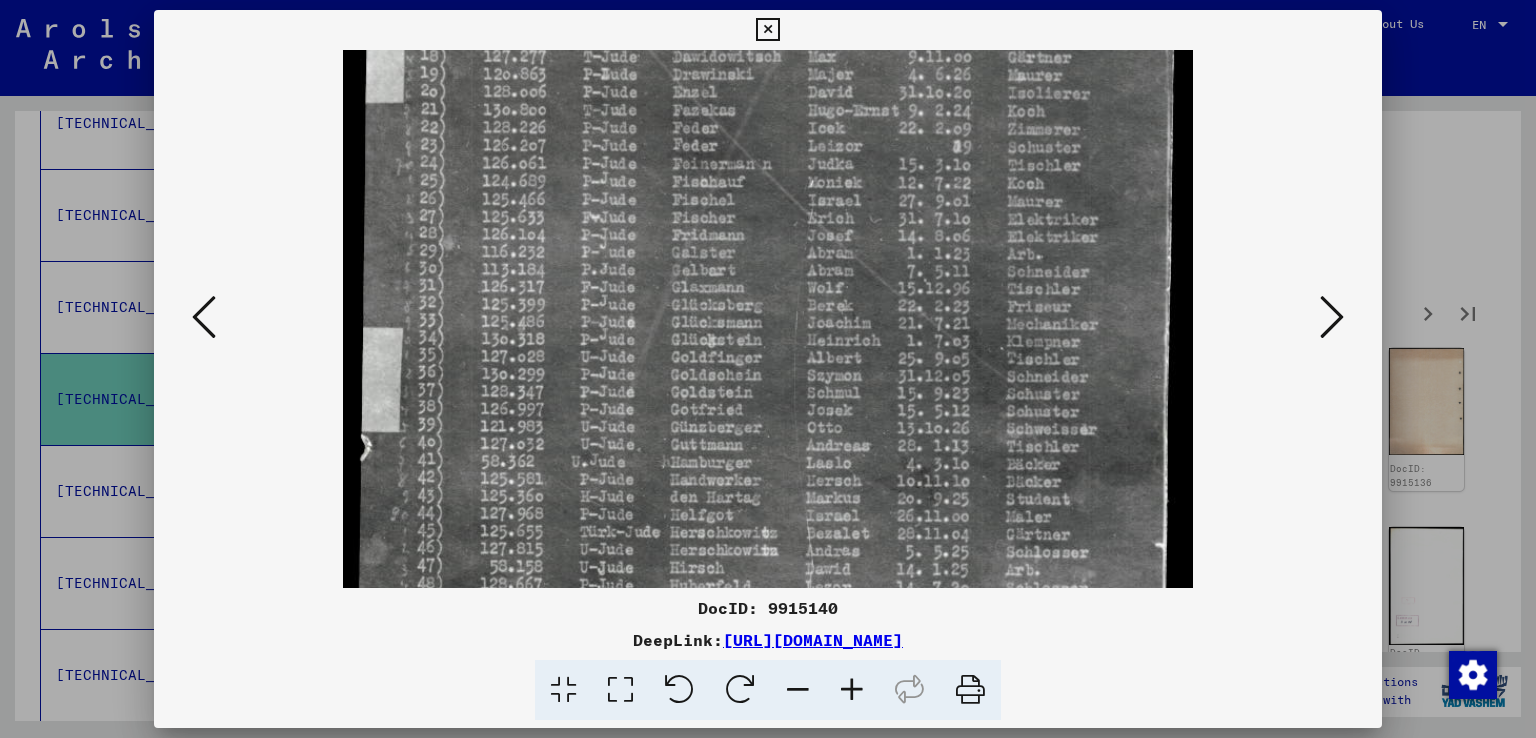 drag, startPoint x: 947, startPoint y: 526, endPoint x: 992, endPoint y: 308, distance: 222.59605 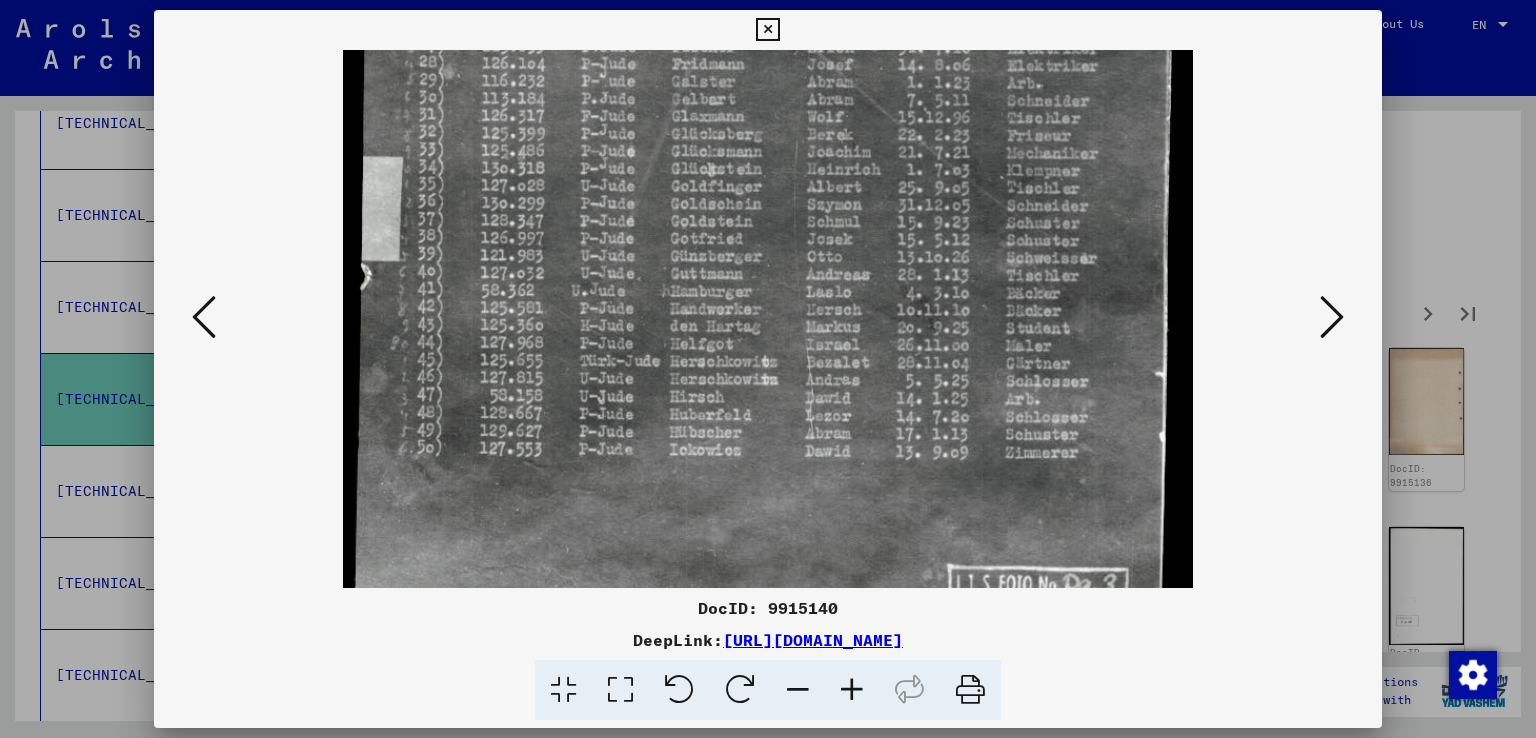 scroll, scrollTop: 749, scrollLeft: 0, axis: vertical 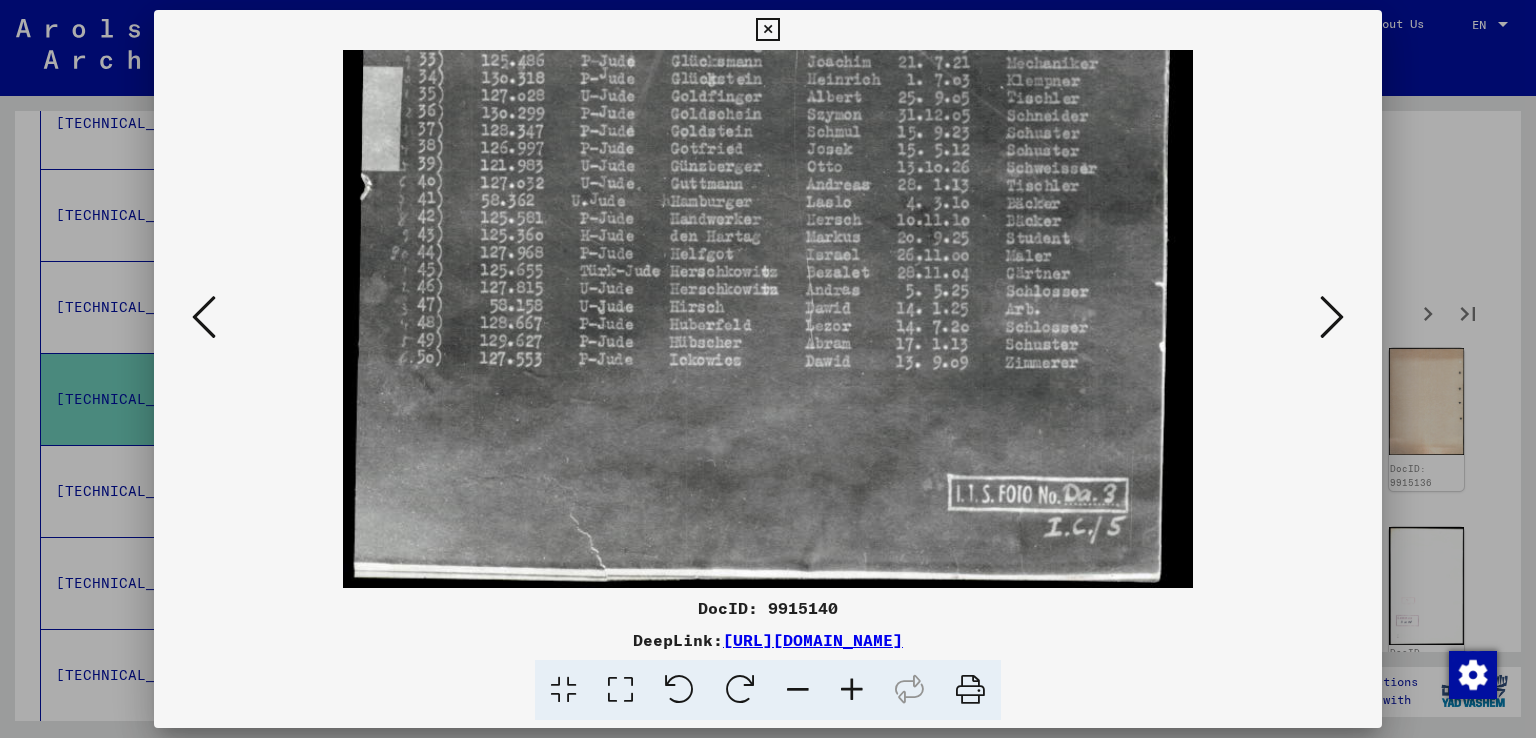 drag, startPoint x: 980, startPoint y: 542, endPoint x: 1060, endPoint y: 237, distance: 315.3173 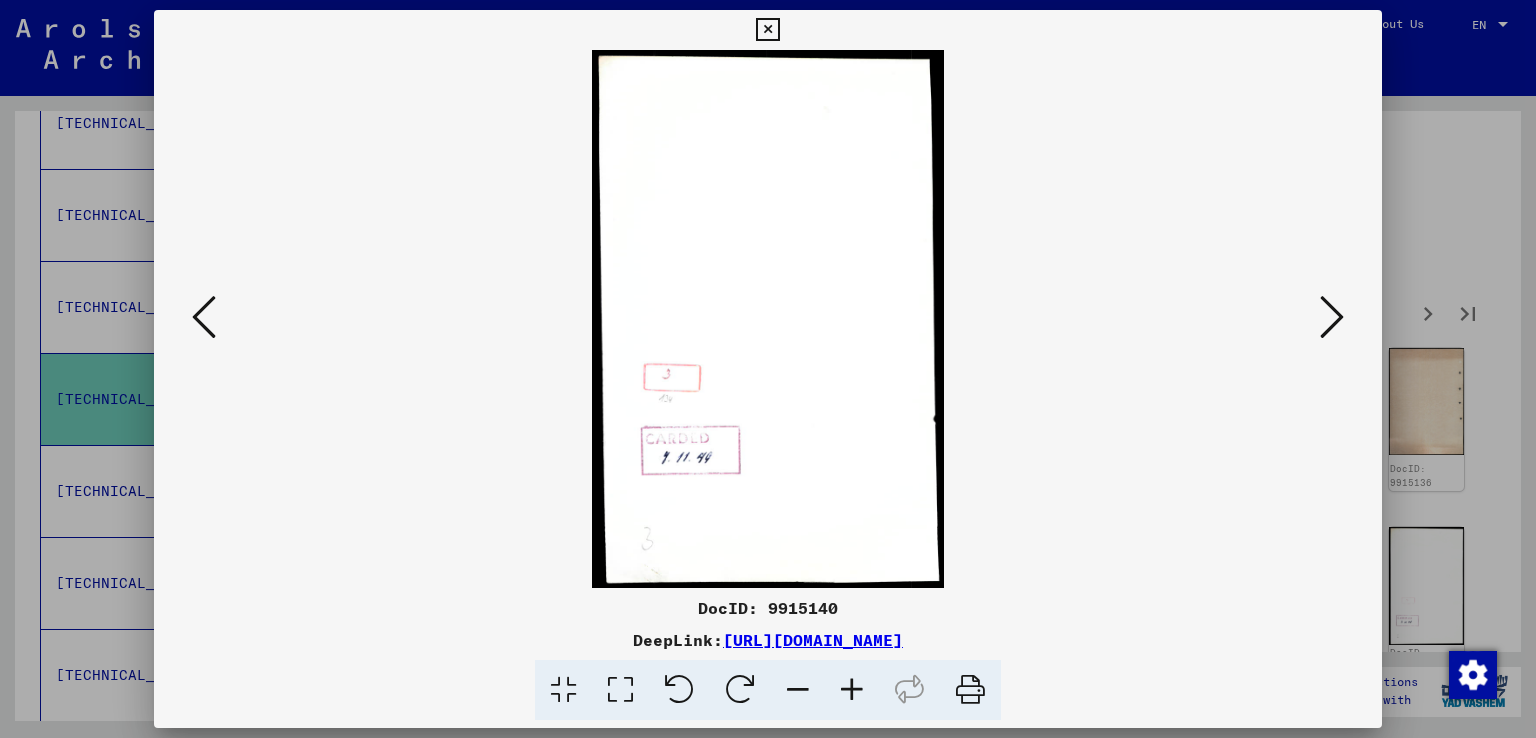 click at bounding box center [1332, 317] 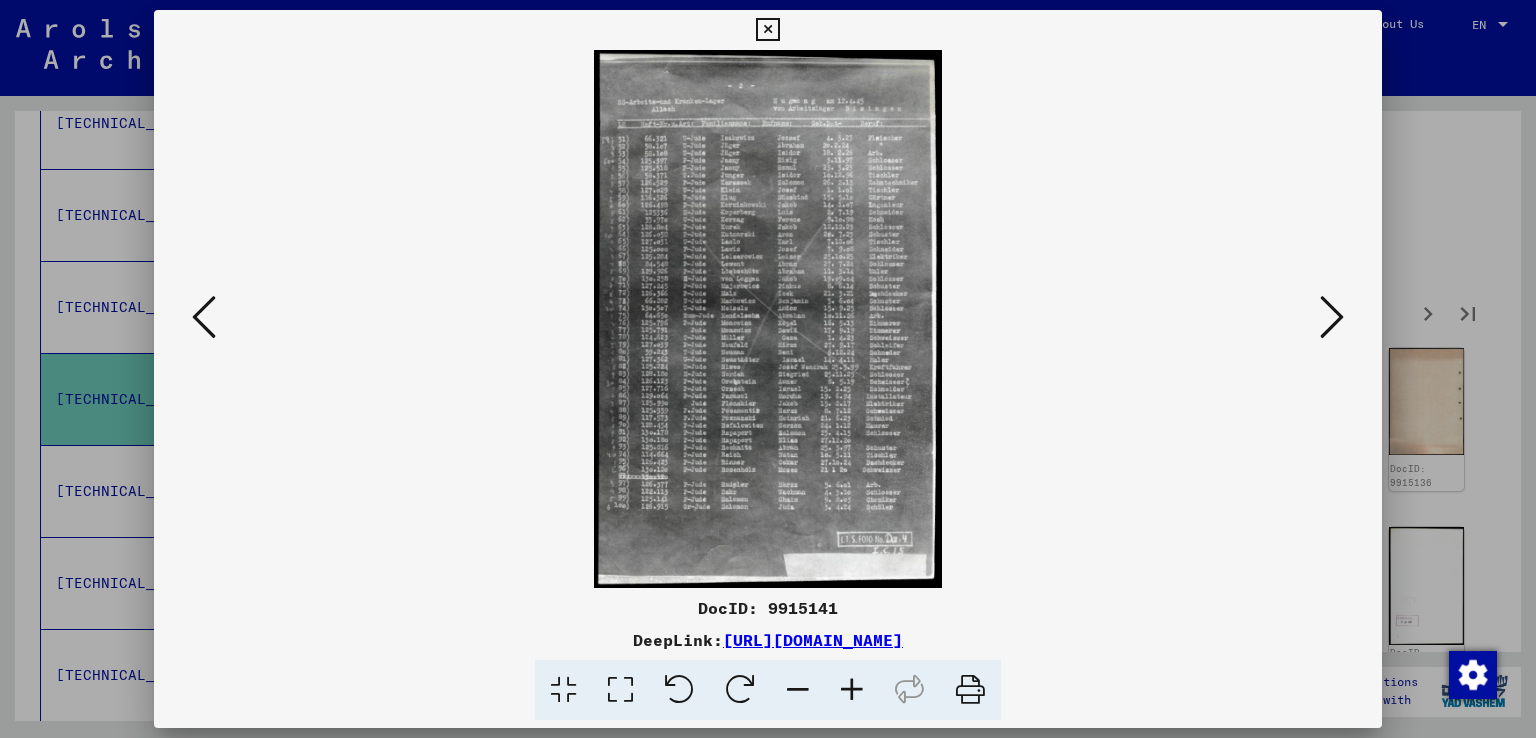 click at bounding box center [1332, 317] 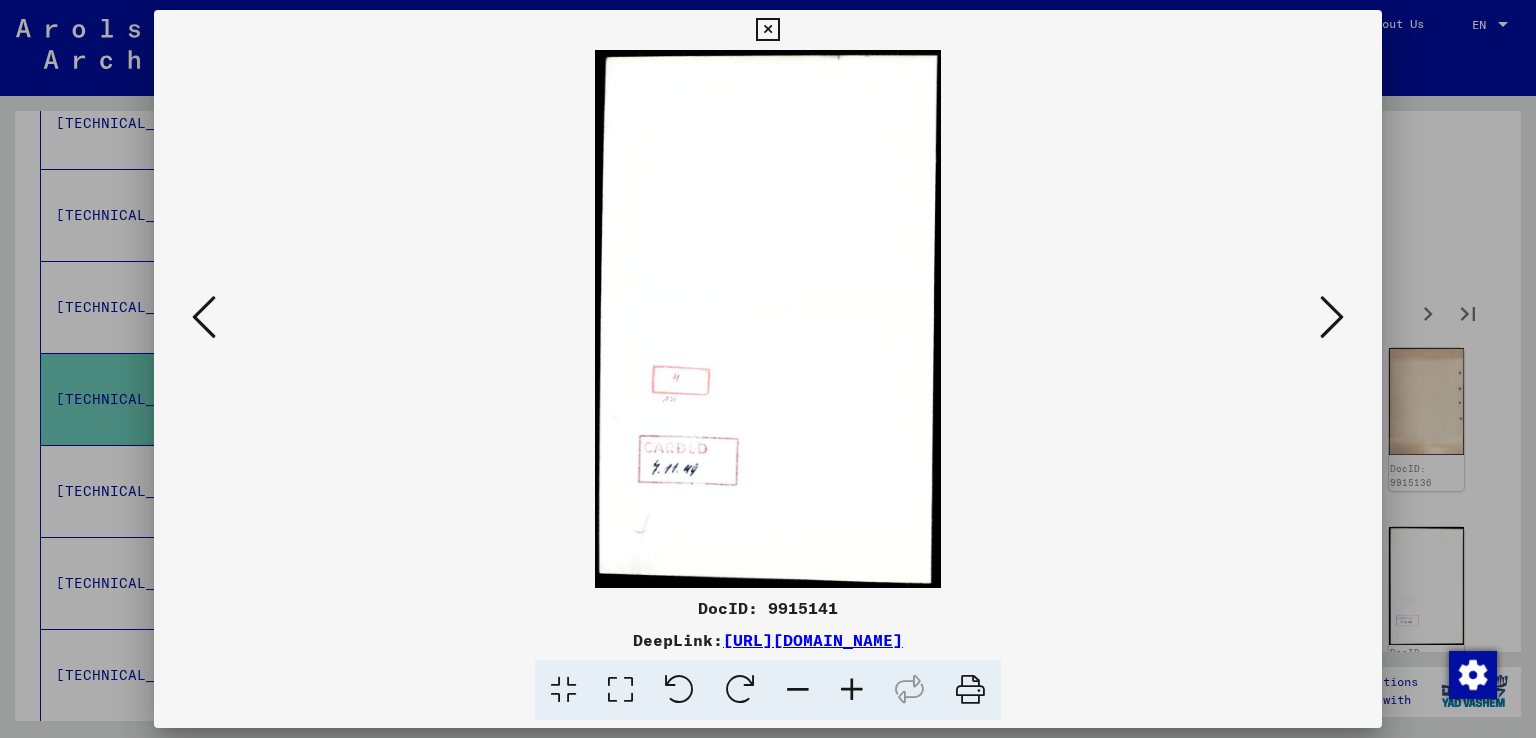 click at bounding box center (1332, 317) 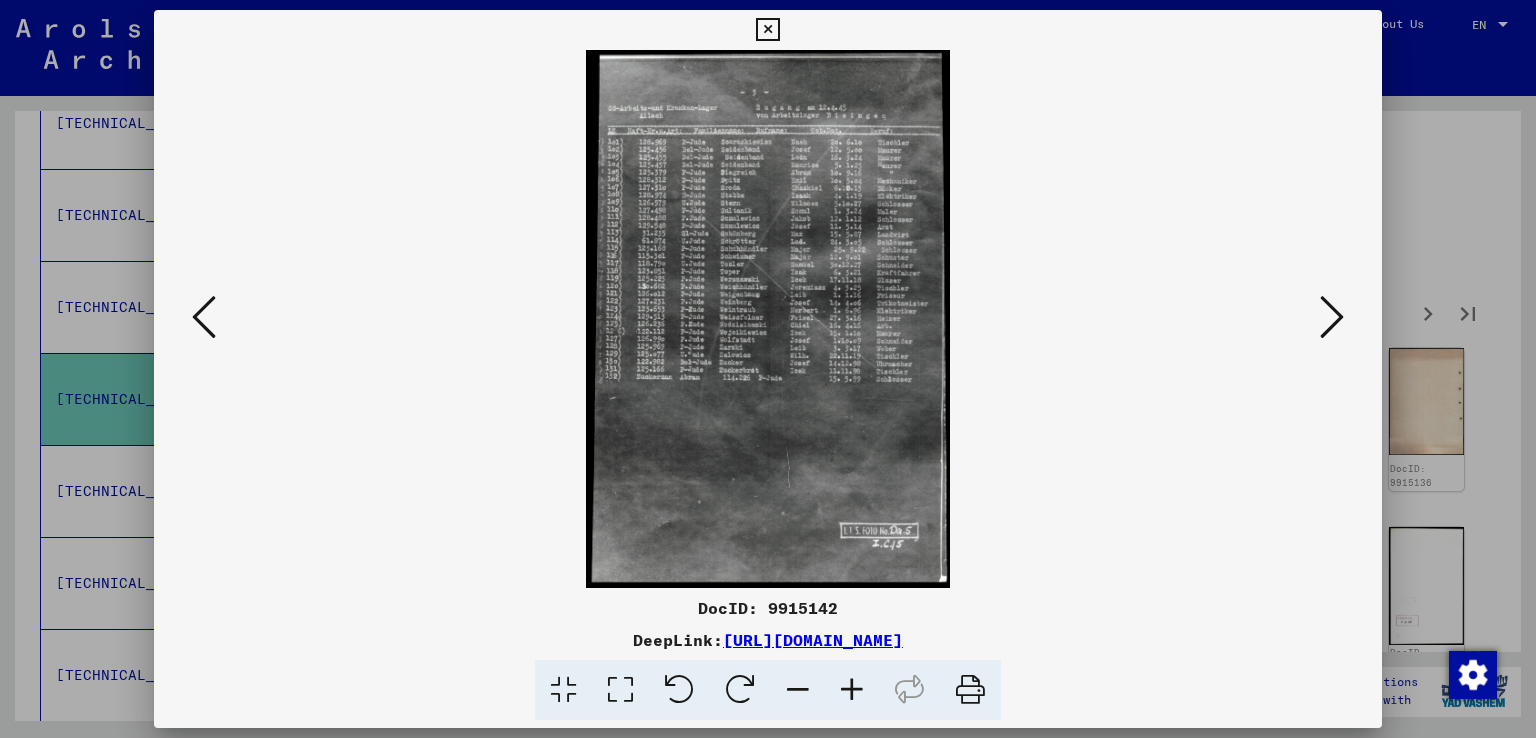 click at bounding box center (1332, 317) 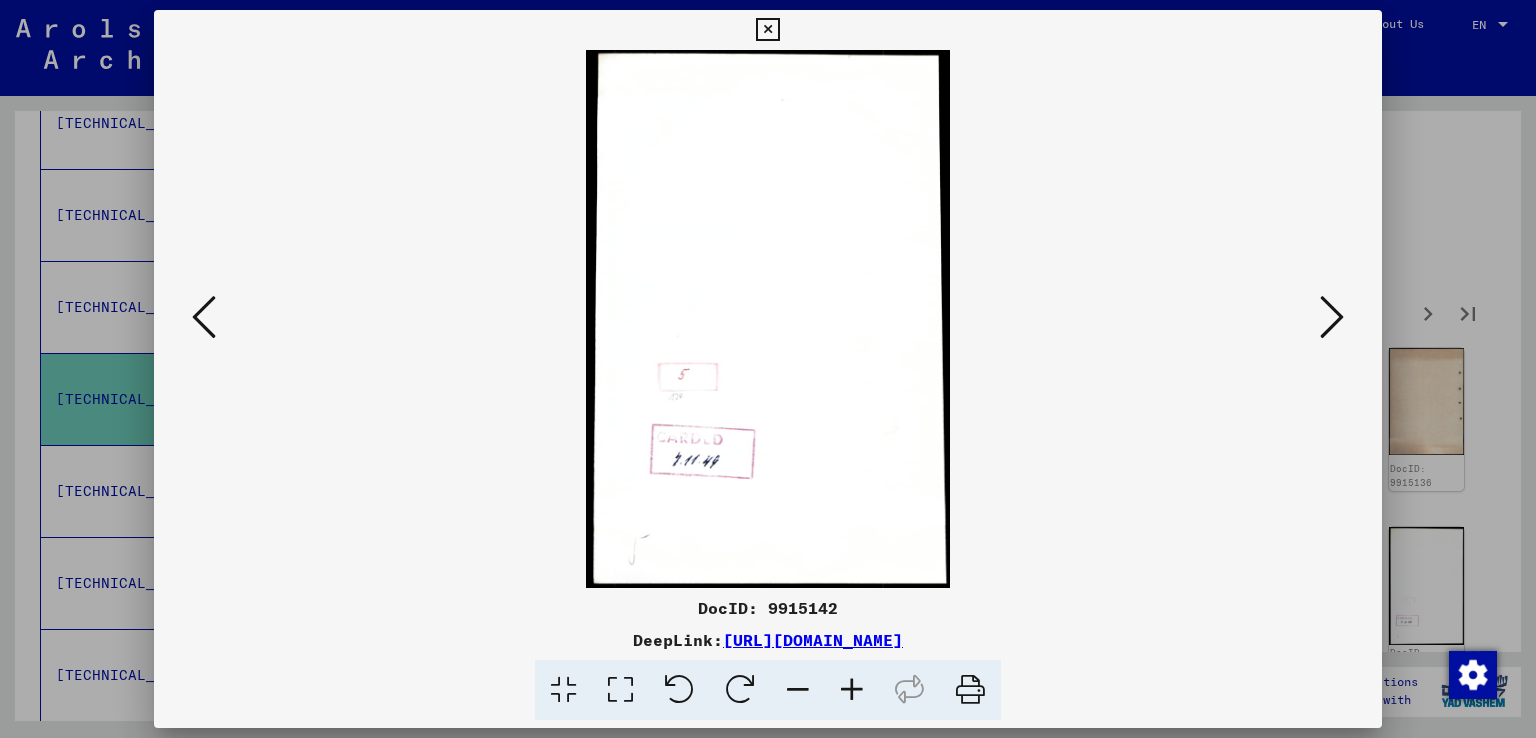 click at bounding box center (1332, 317) 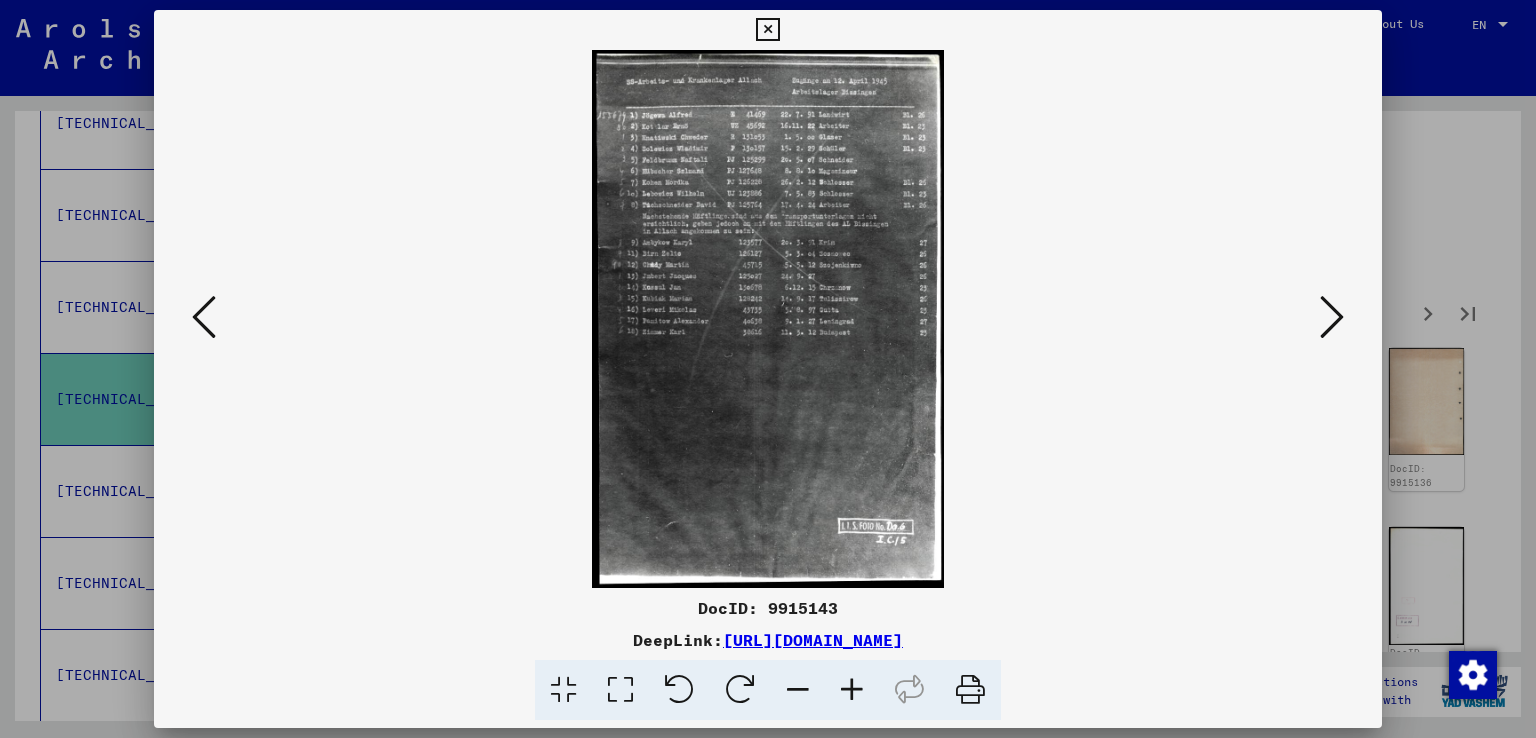 click at bounding box center [1332, 317] 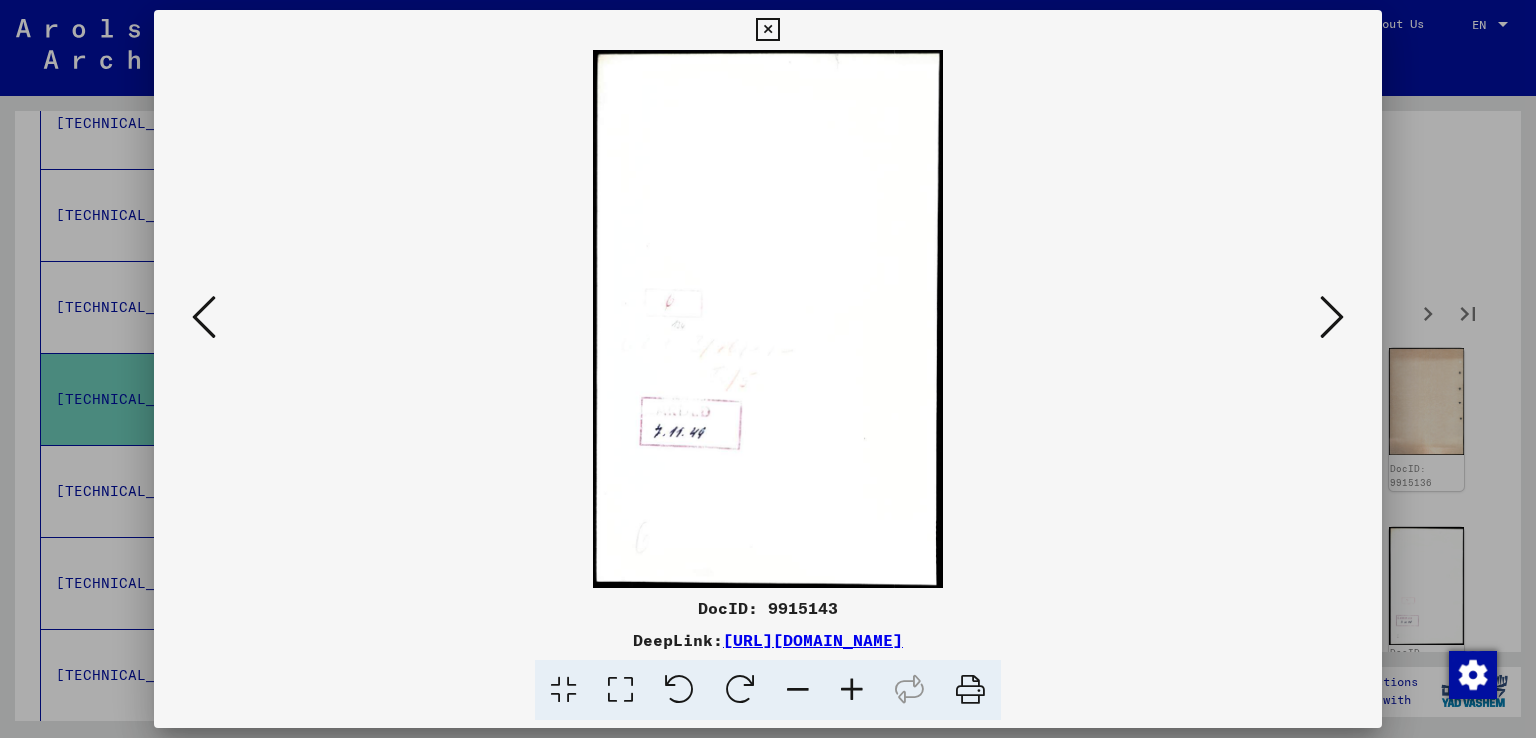 click at bounding box center [1332, 317] 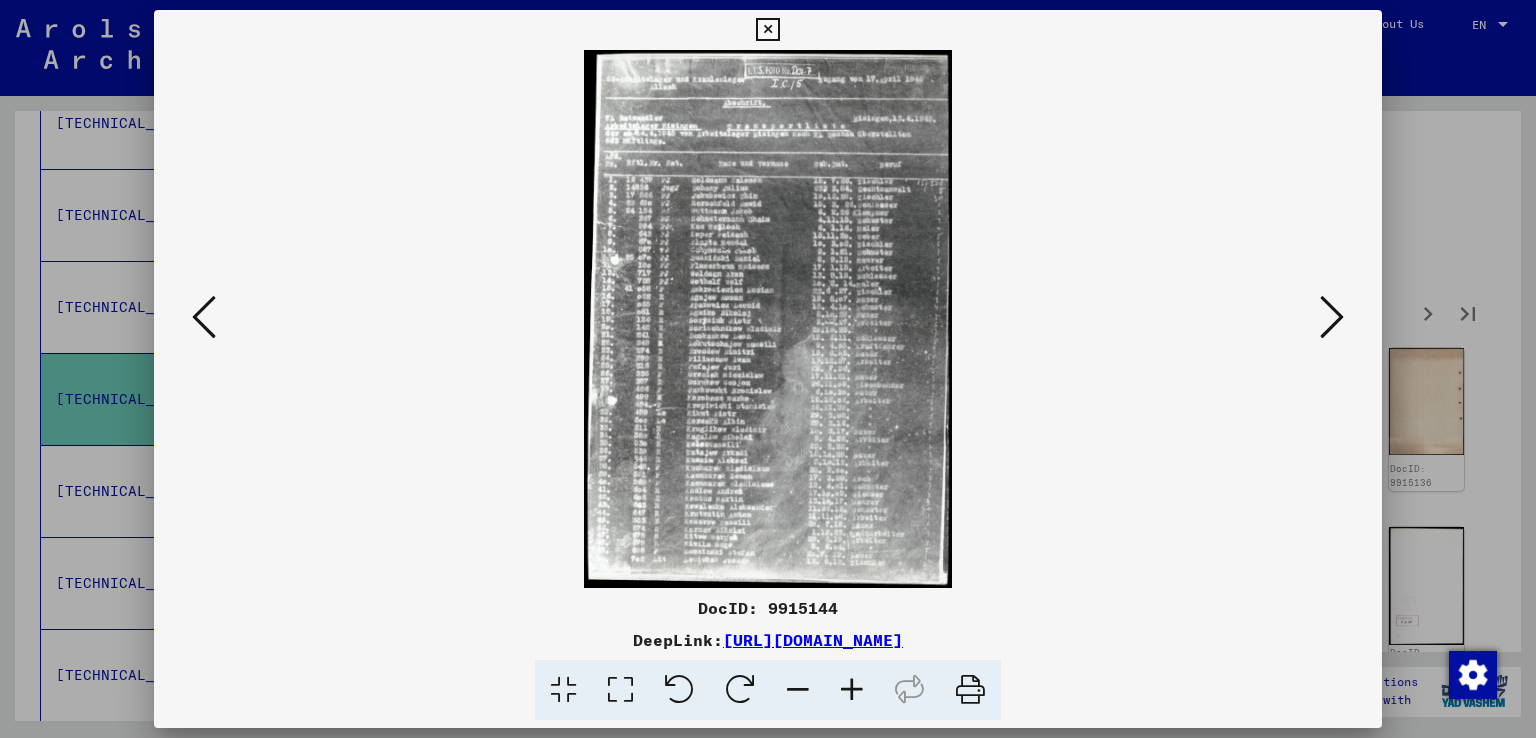 click at bounding box center [852, 690] 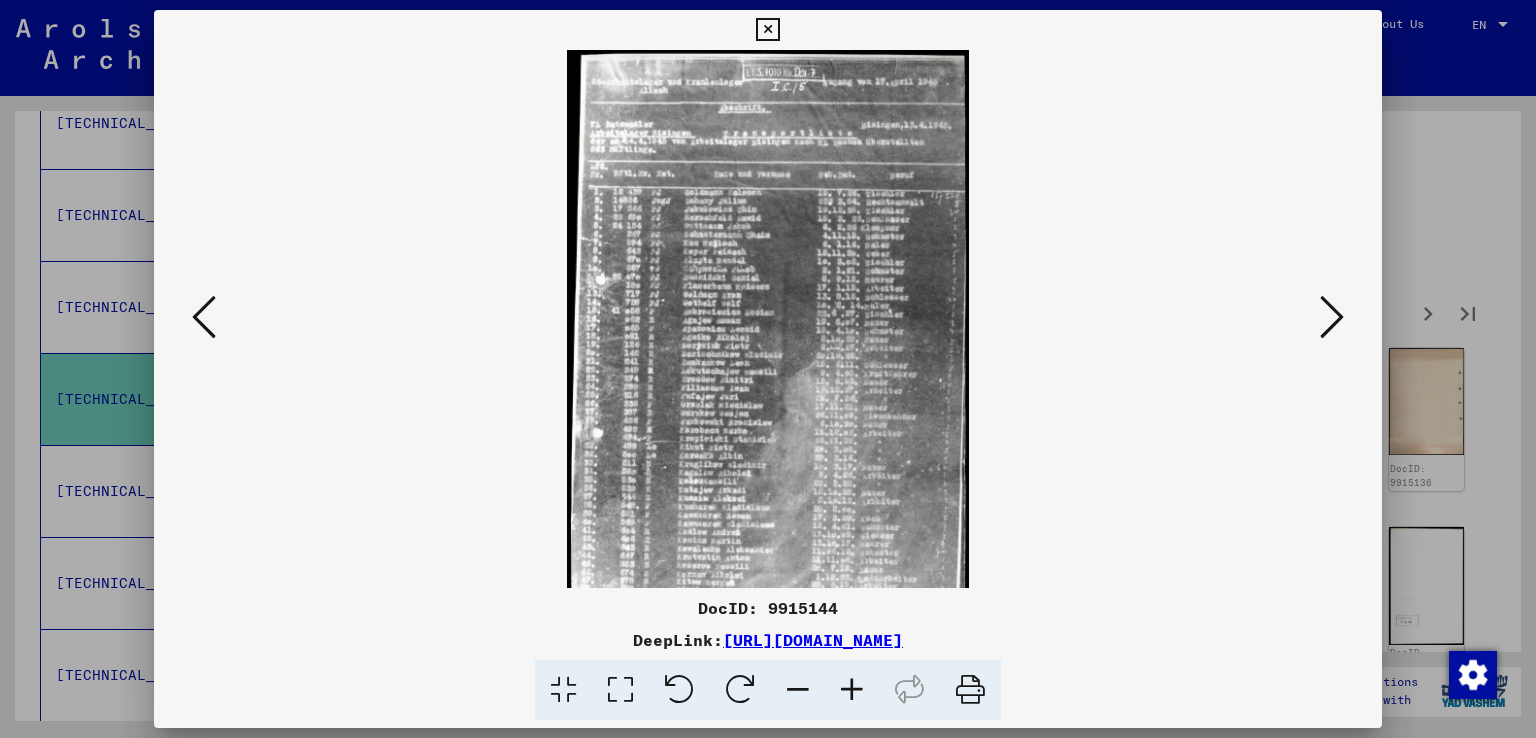 click at bounding box center (852, 690) 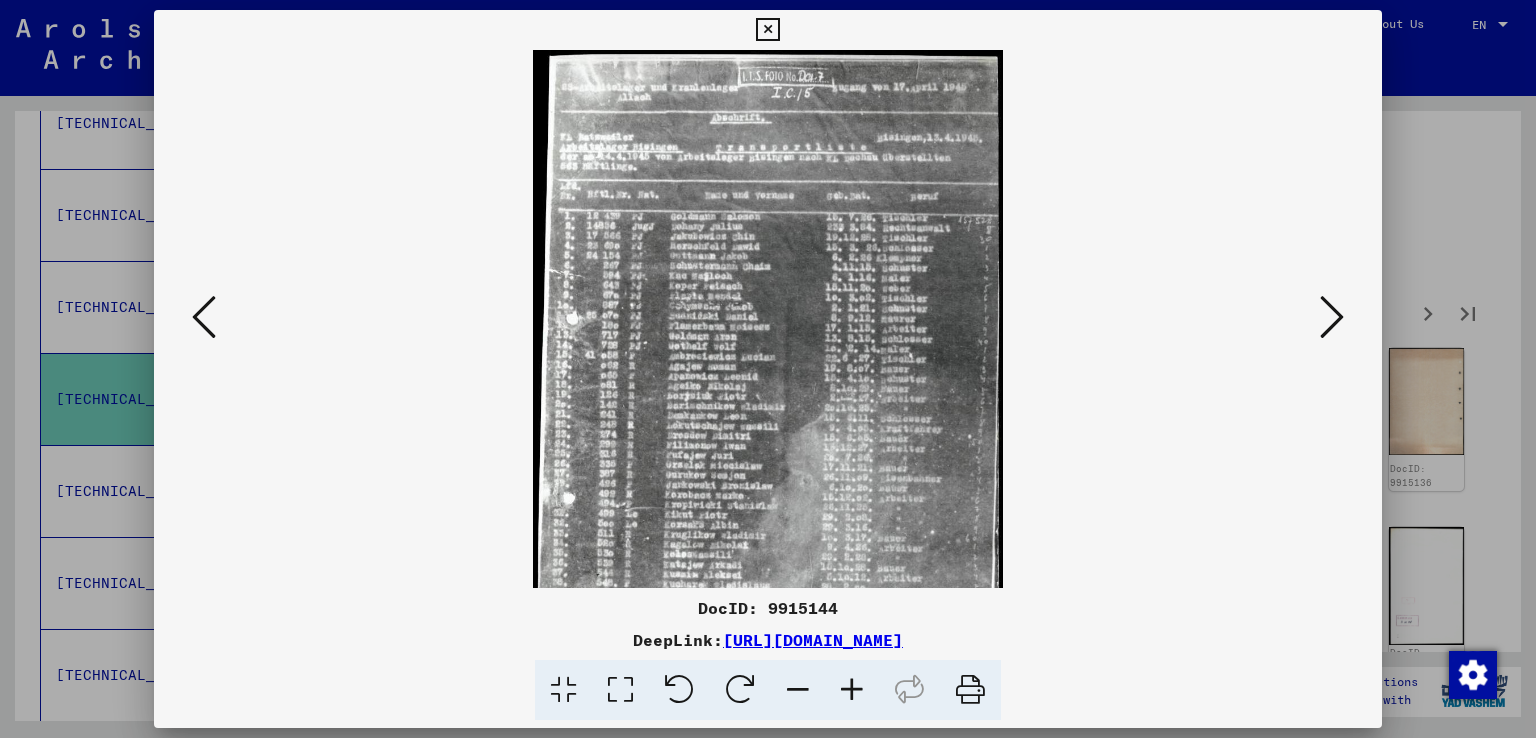 click at bounding box center [852, 690] 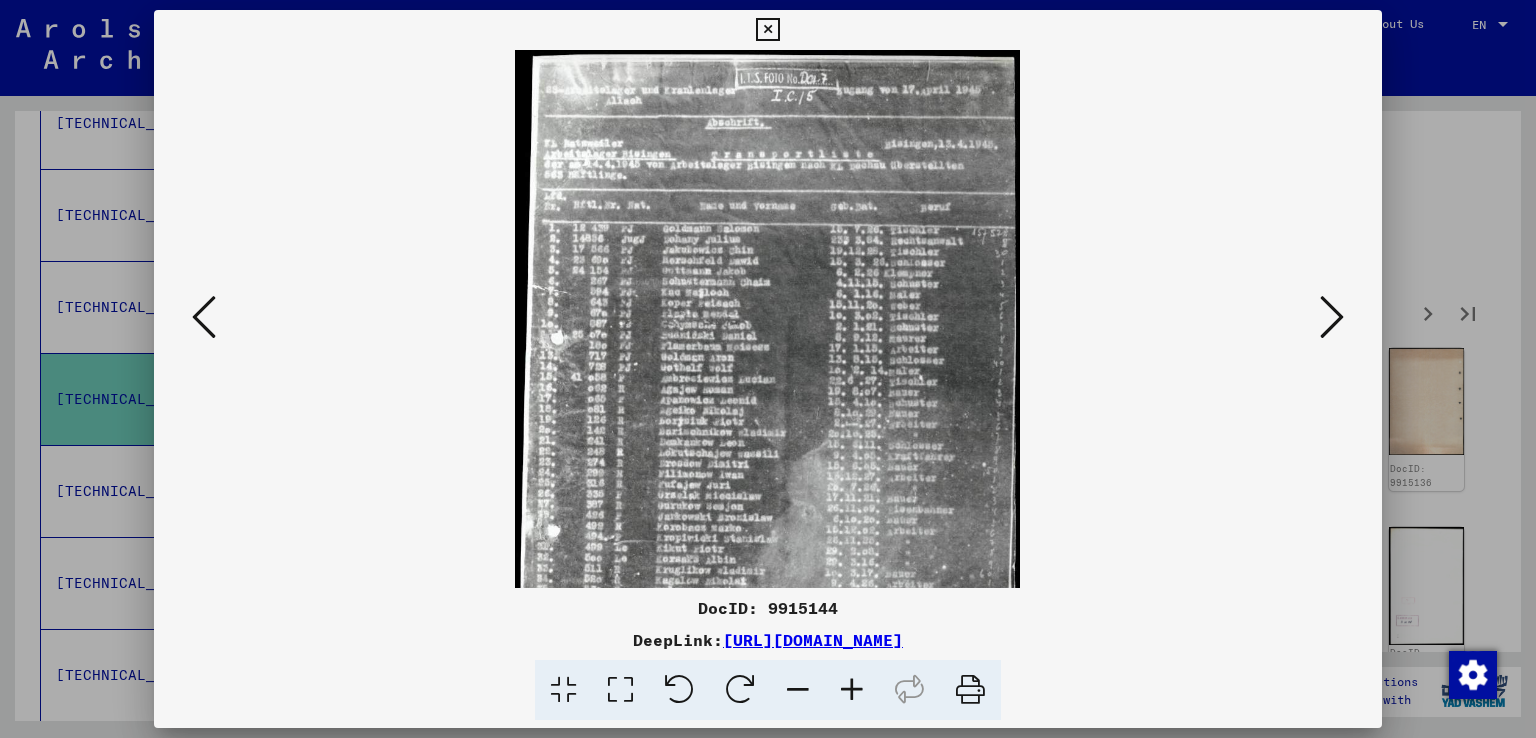 click at bounding box center [852, 690] 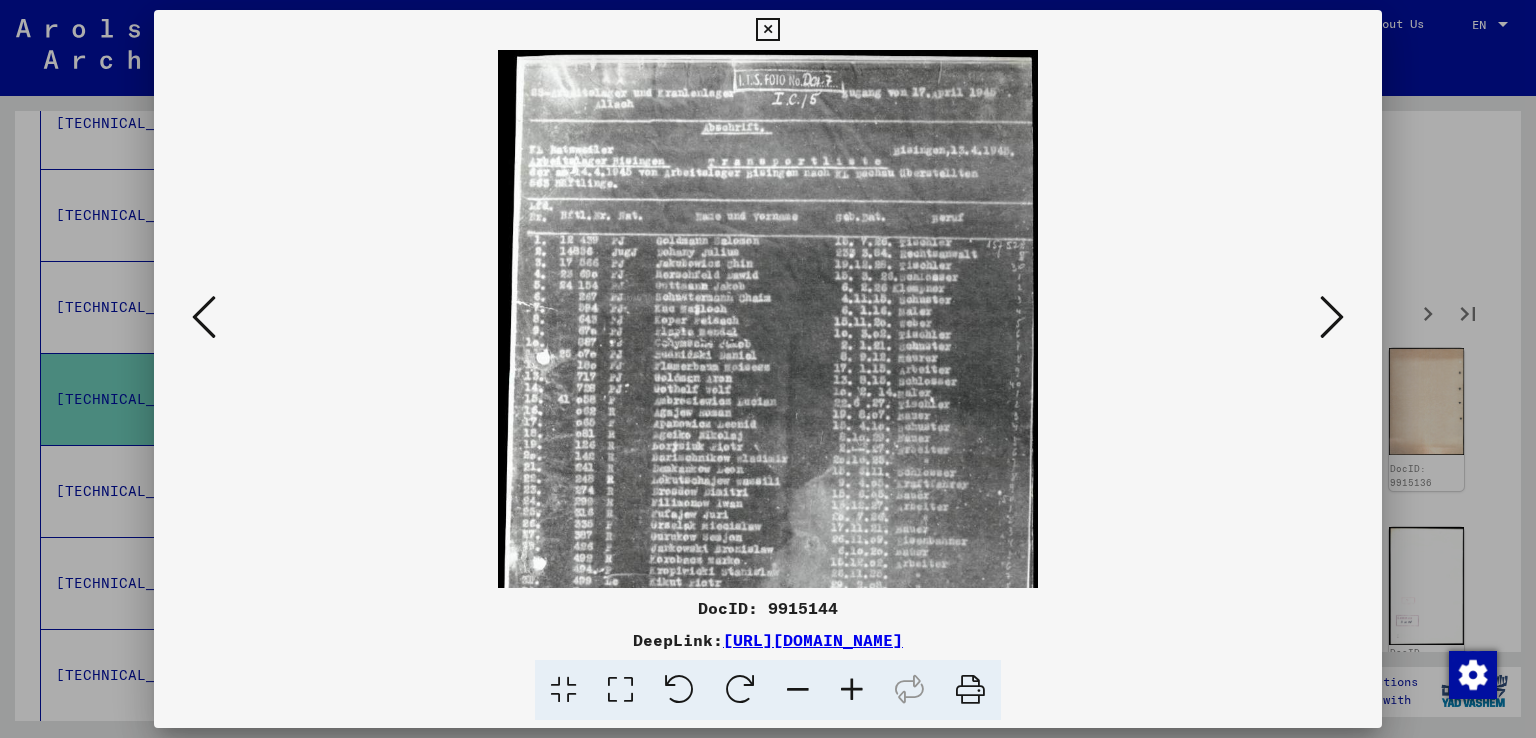 click at bounding box center [852, 690] 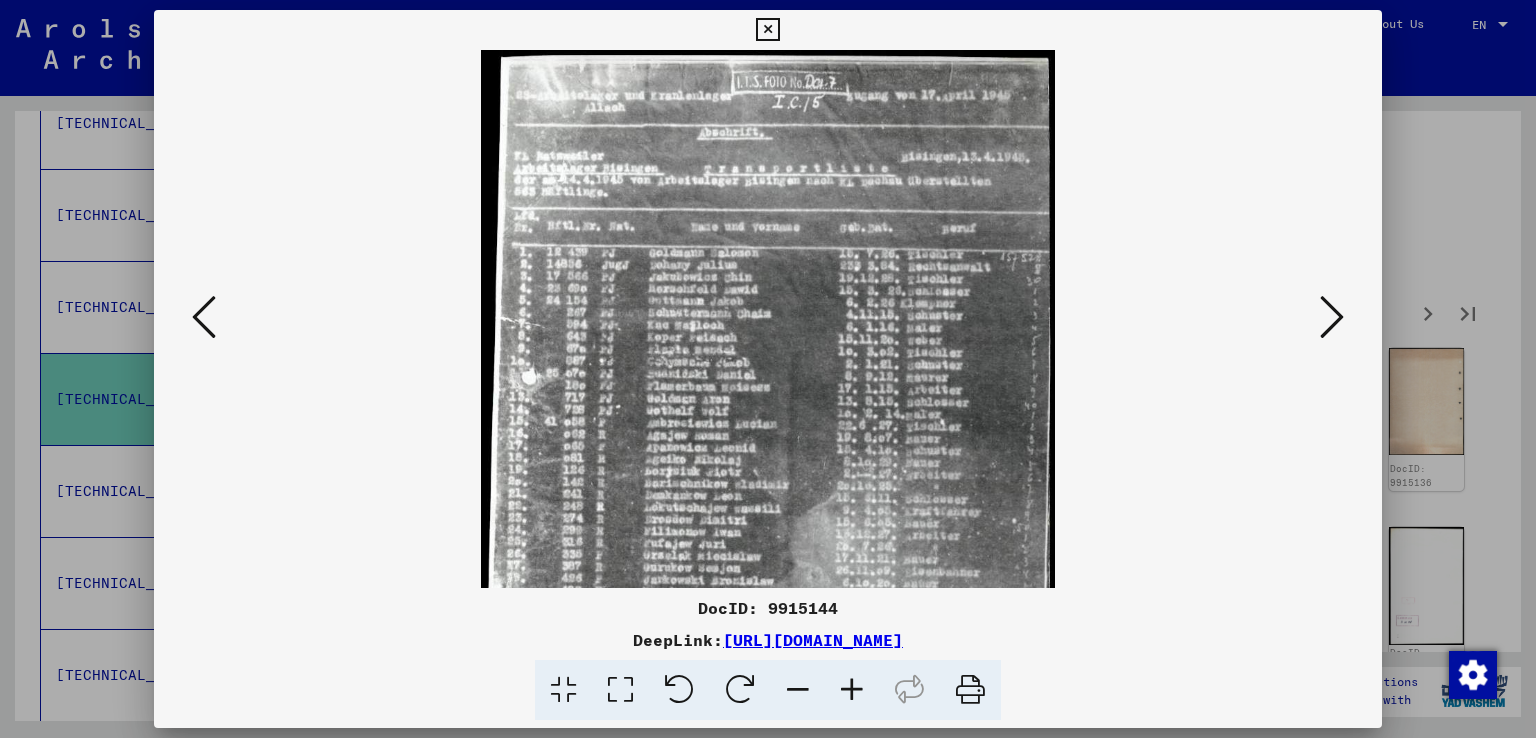 click at bounding box center (852, 690) 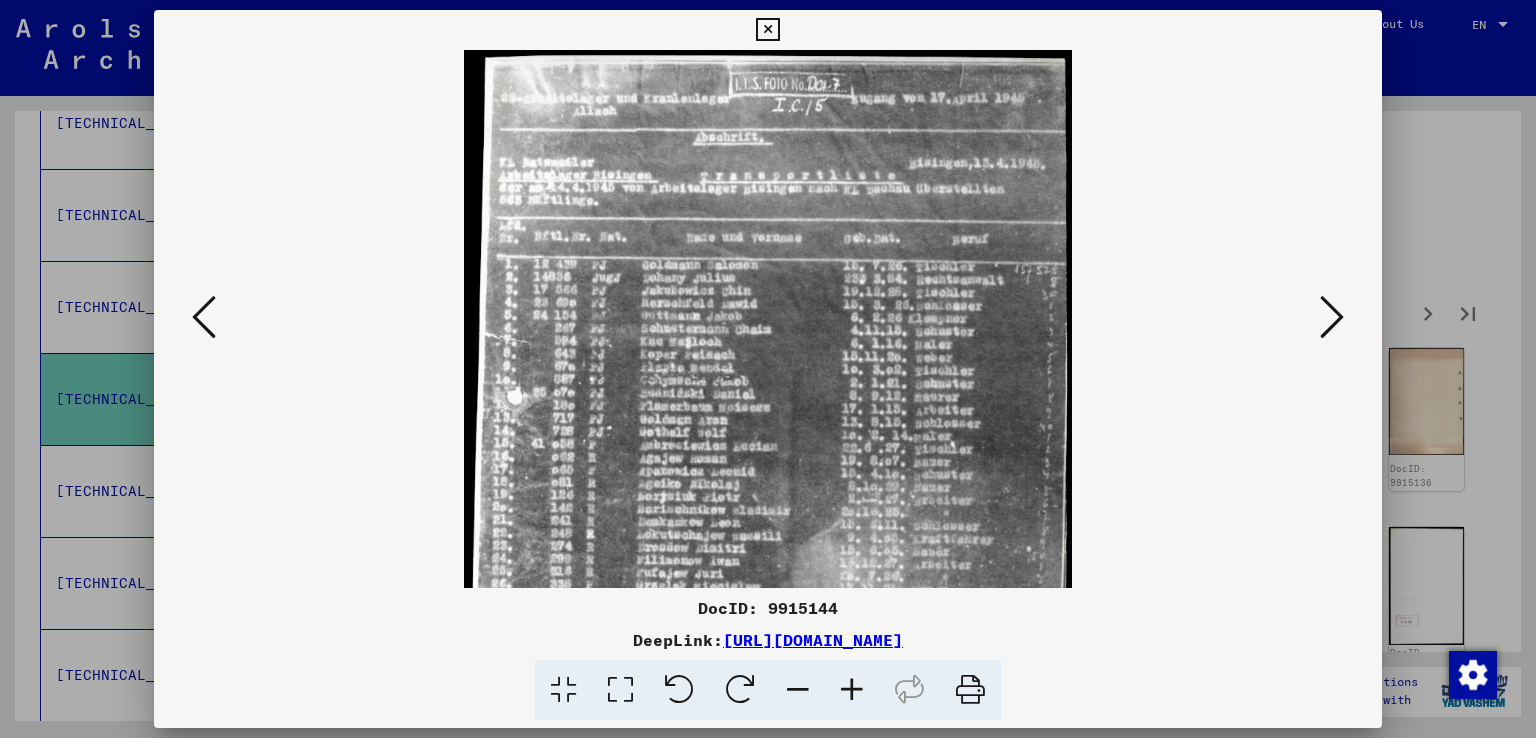 click at bounding box center [852, 690] 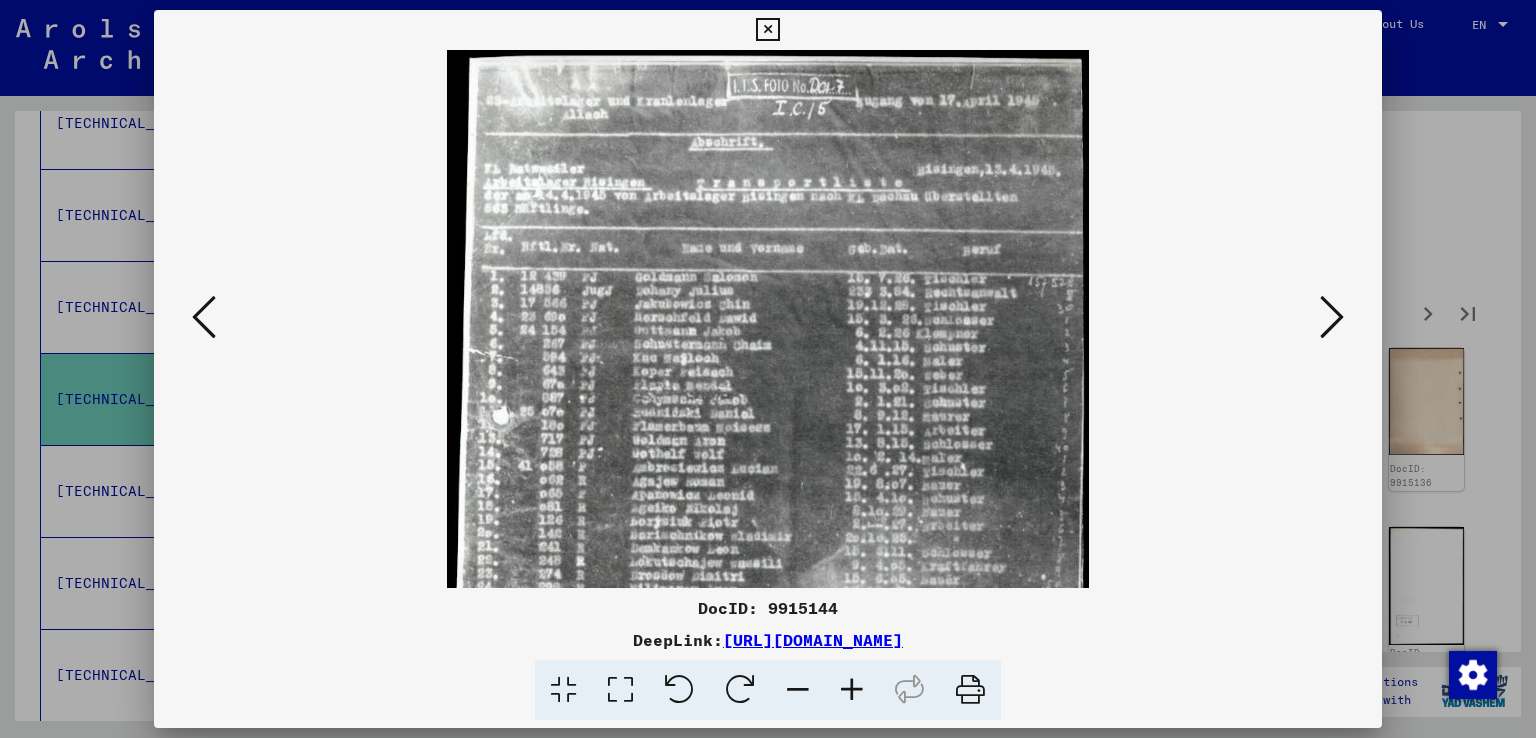 click at bounding box center [852, 690] 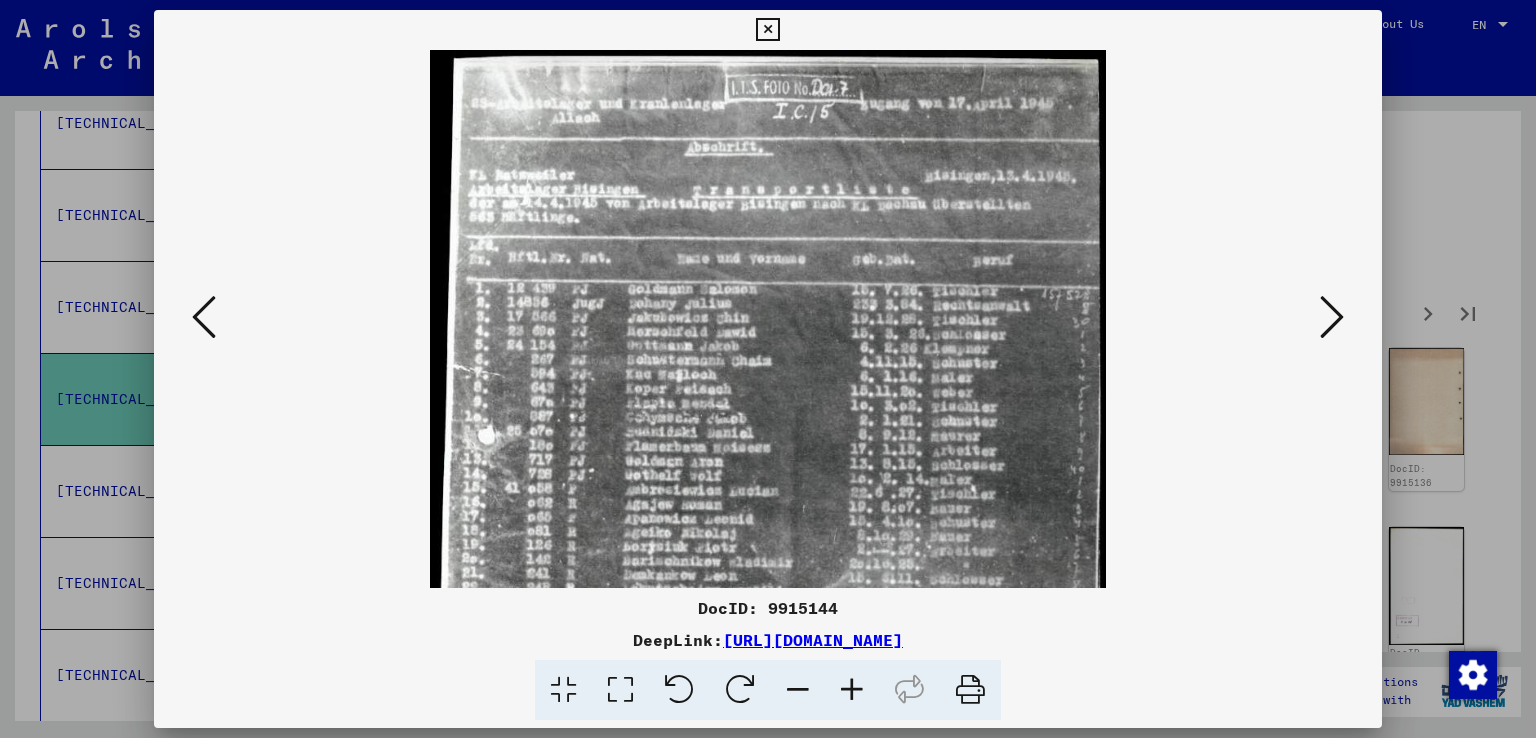 click at bounding box center (852, 690) 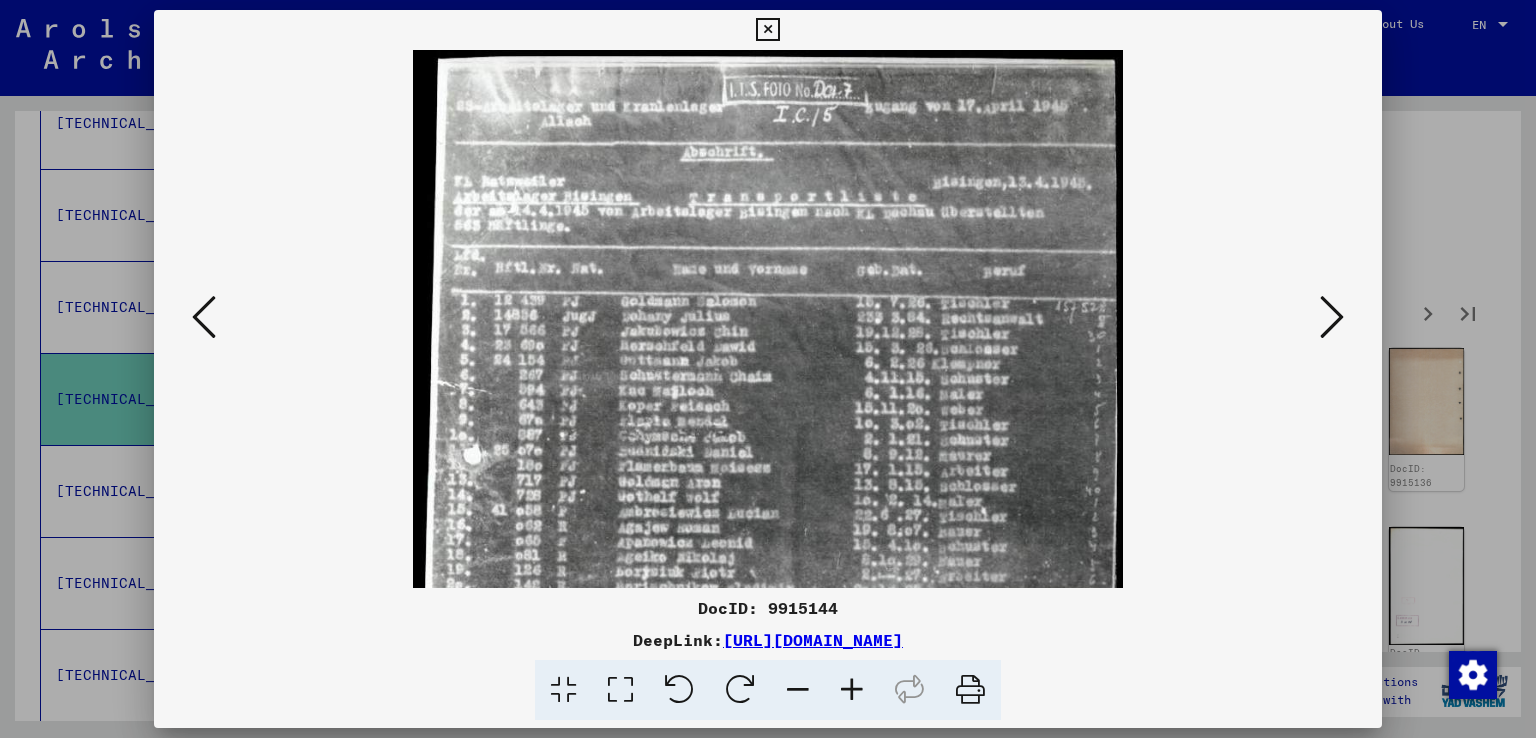 click at bounding box center (852, 690) 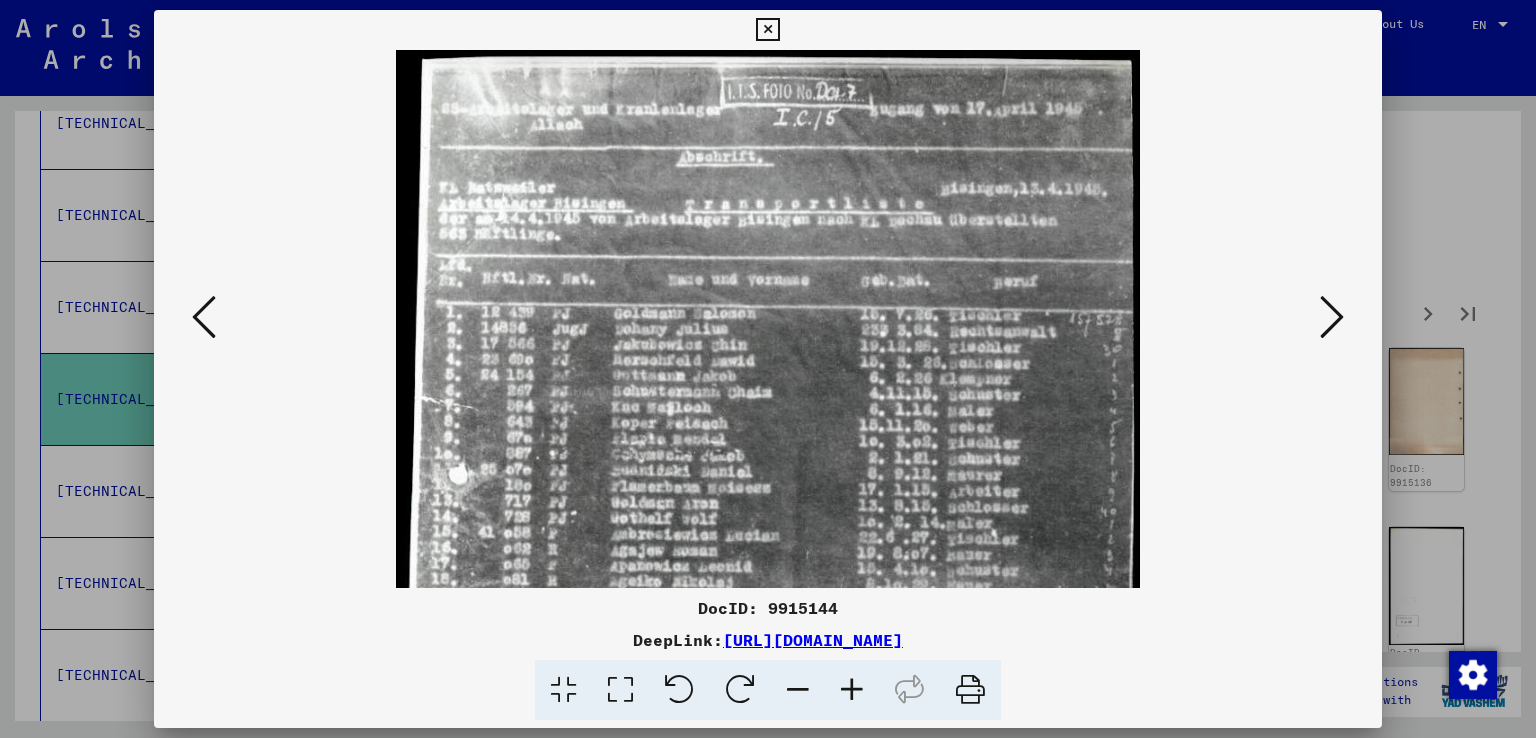 click at bounding box center [852, 690] 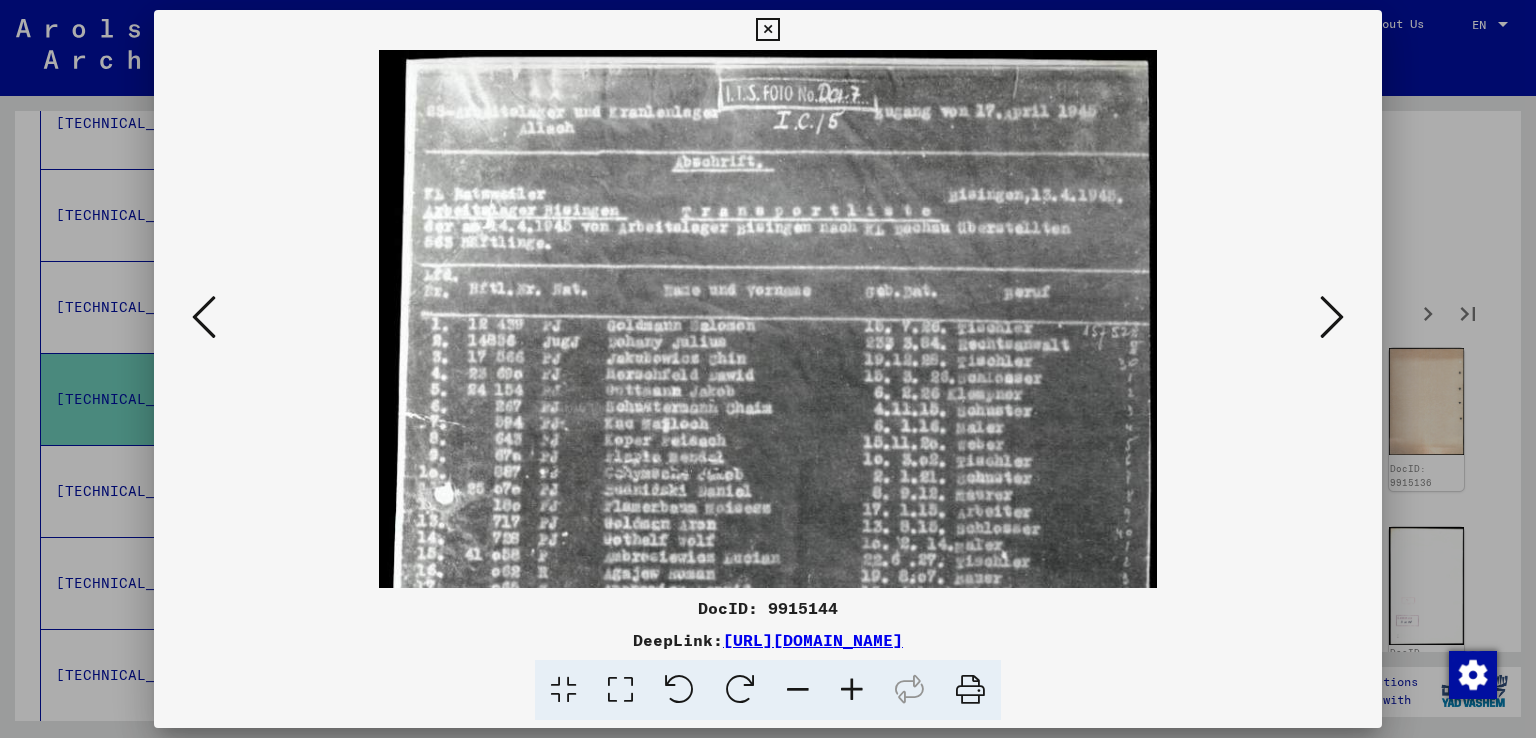 click at bounding box center [852, 690] 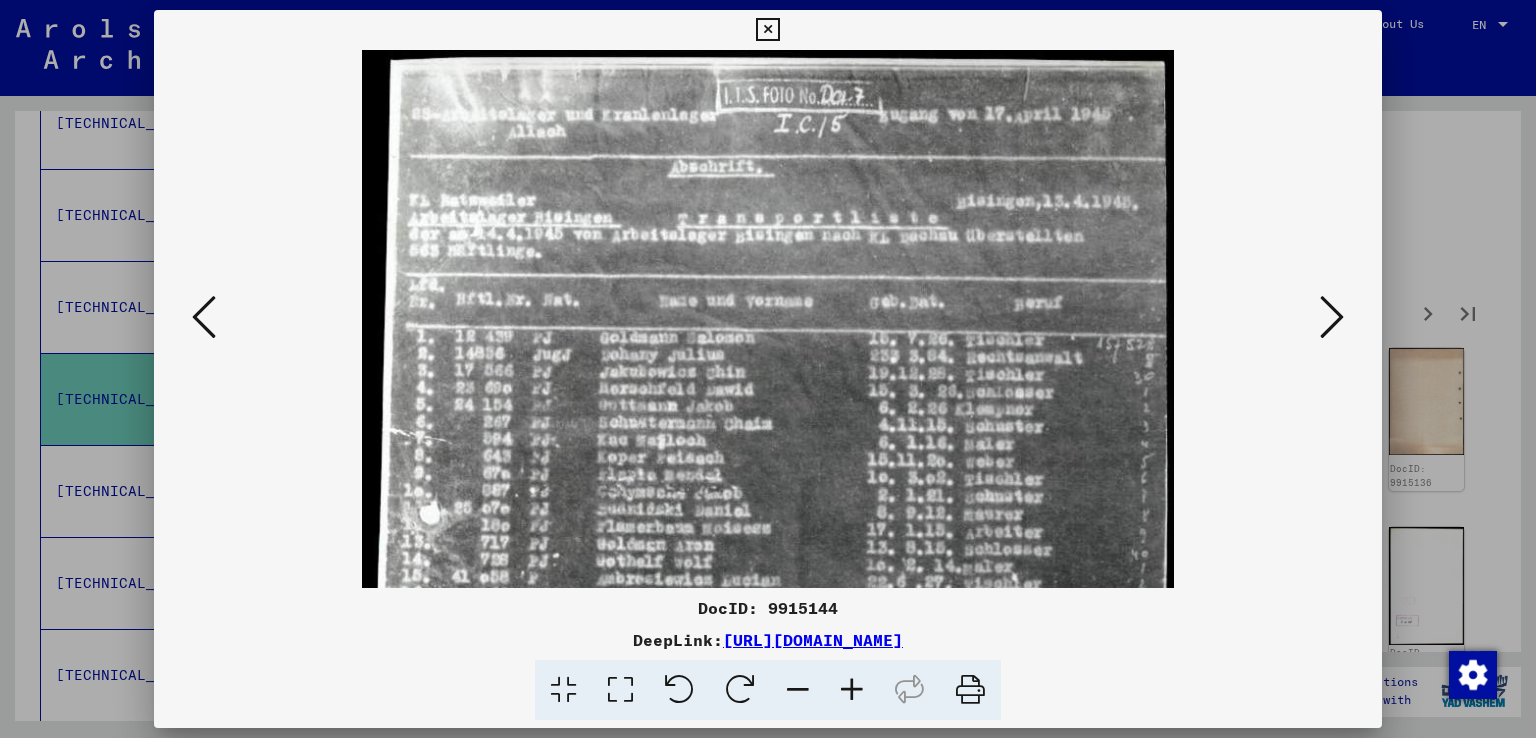 click at bounding box center (852, 690) 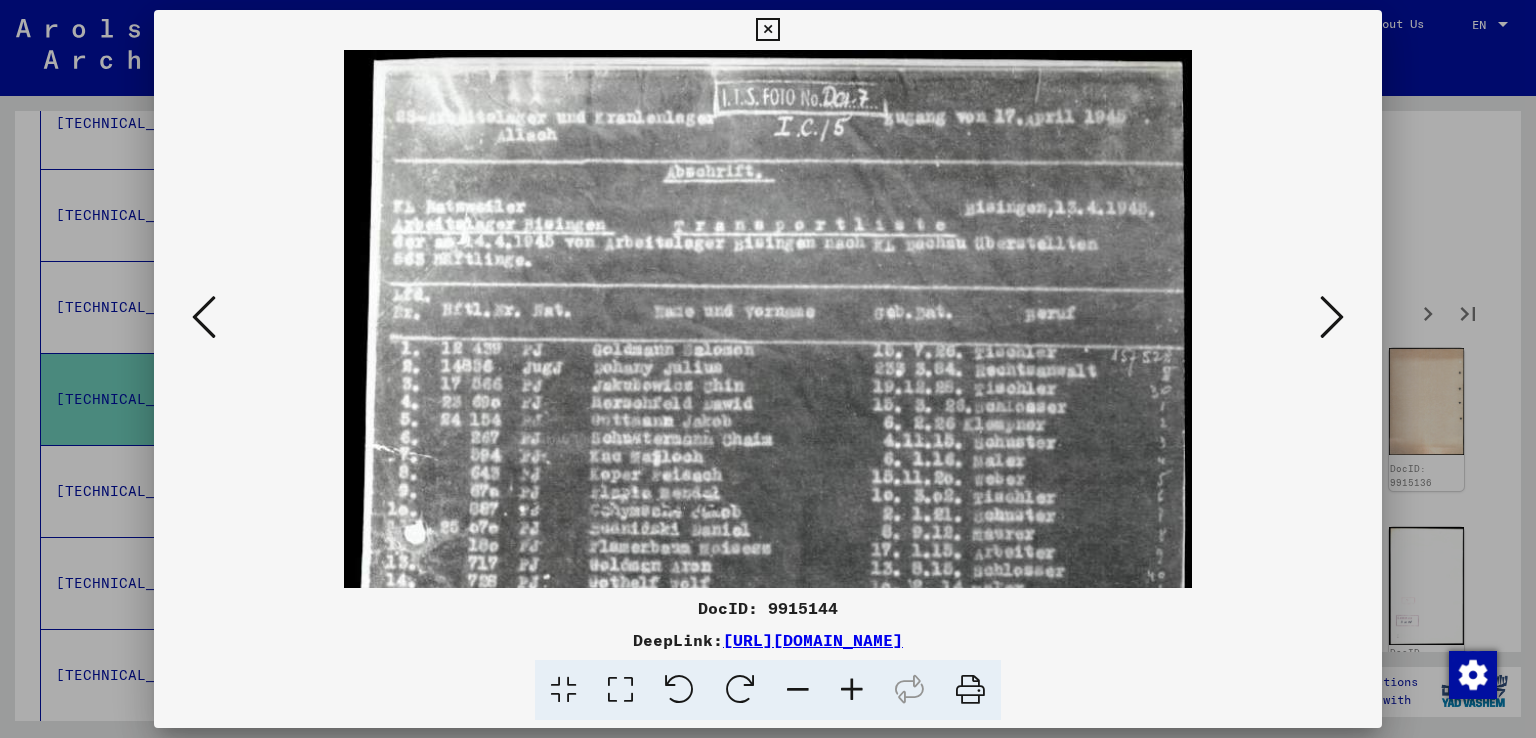 click at bounding box center [852, 690] 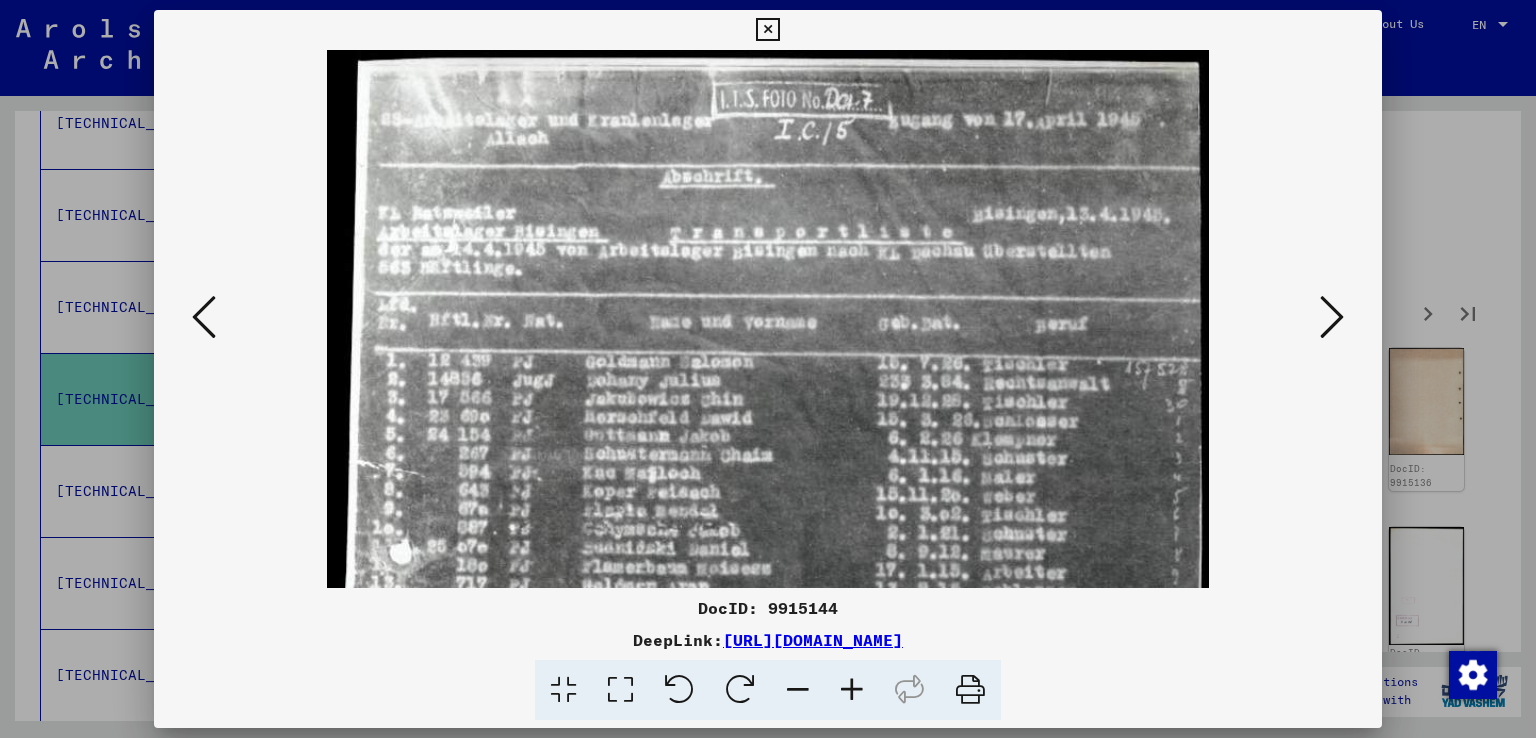 click at bounding box center [852, 690] 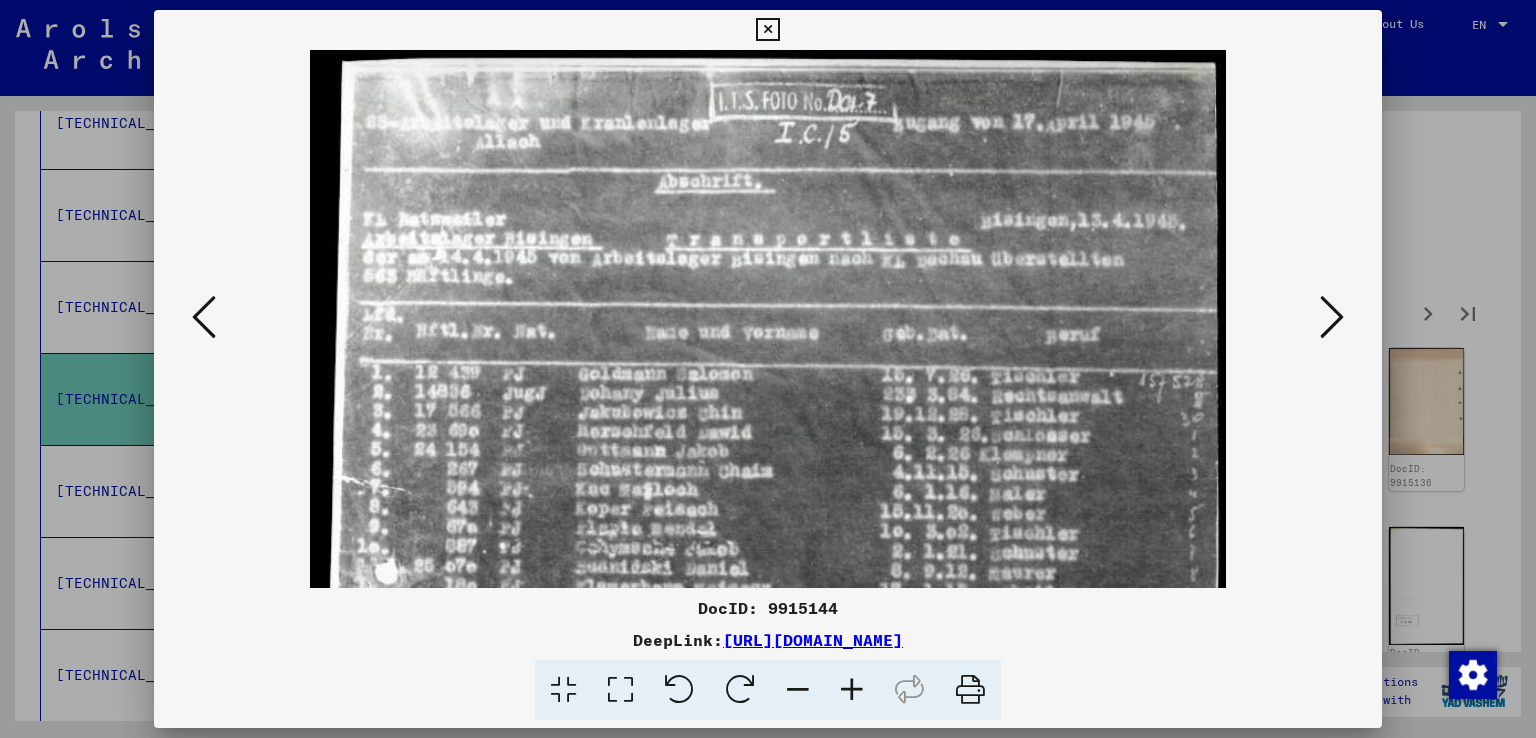 click at bounding box center [852, 690] 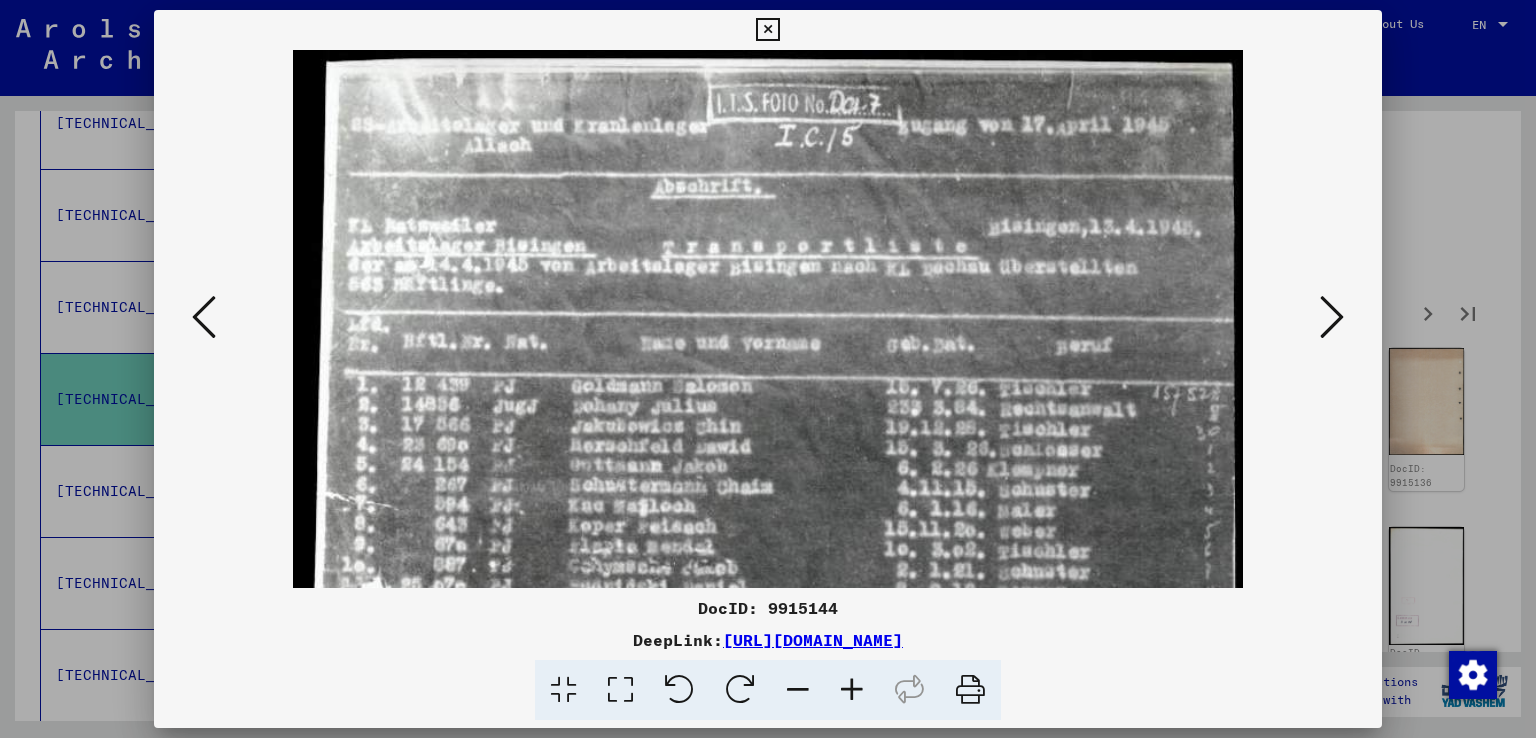 click at bounding box center (852, 690) 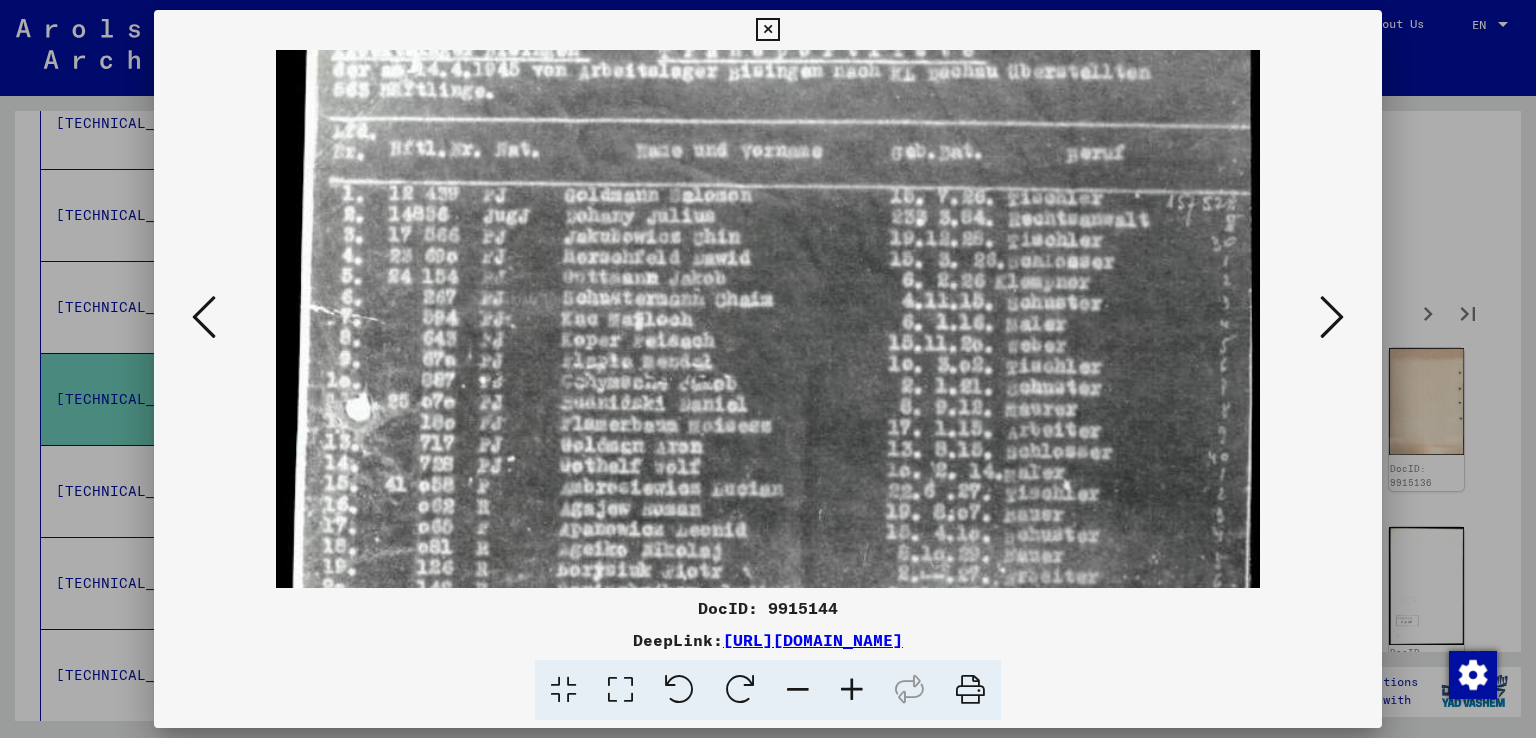 scroll, scrollTop: 229, scrollLeft: 0, axis: vertical 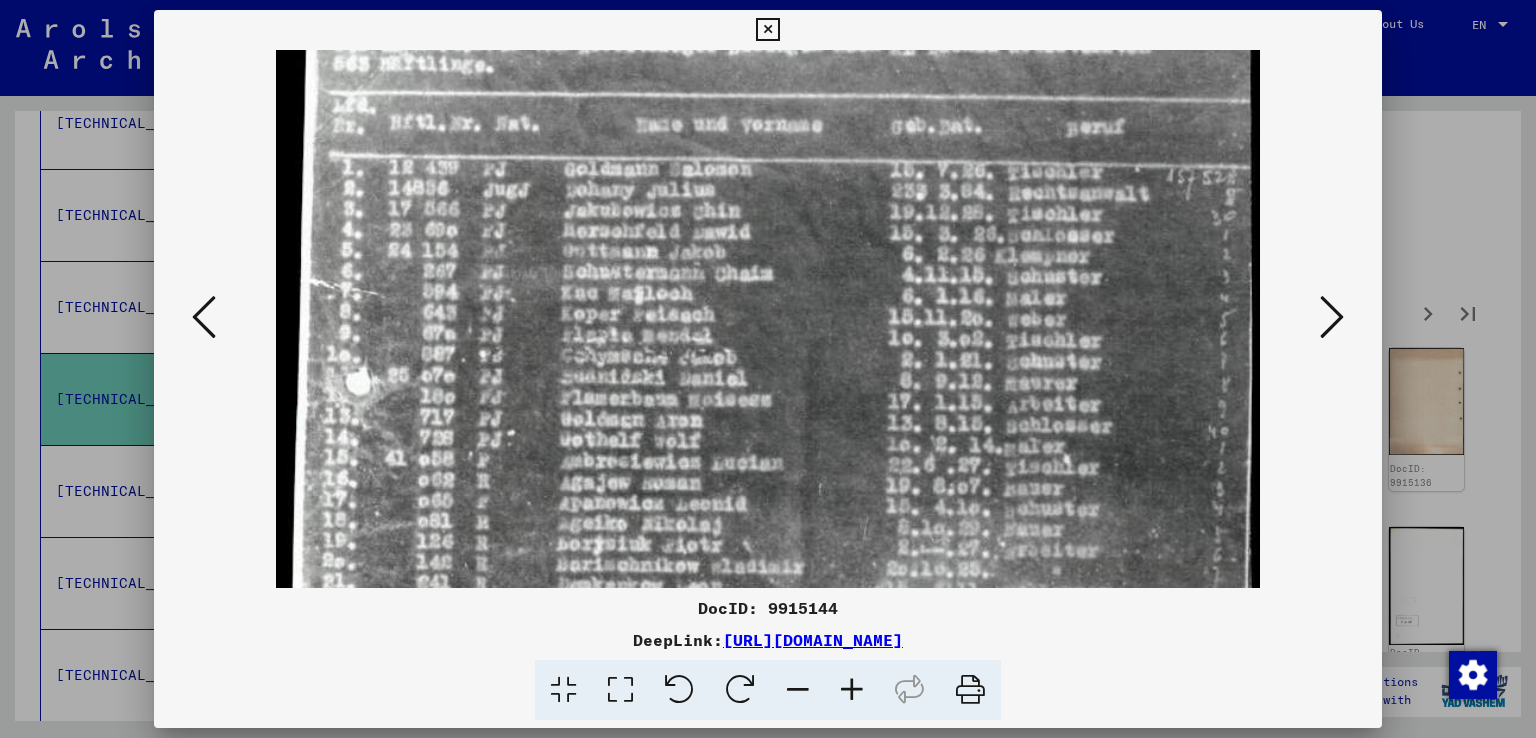 drag, startPoint x: 878, startPoint y: 510, endPoint x: 928, endPoint y: 282, distance: 233.41808 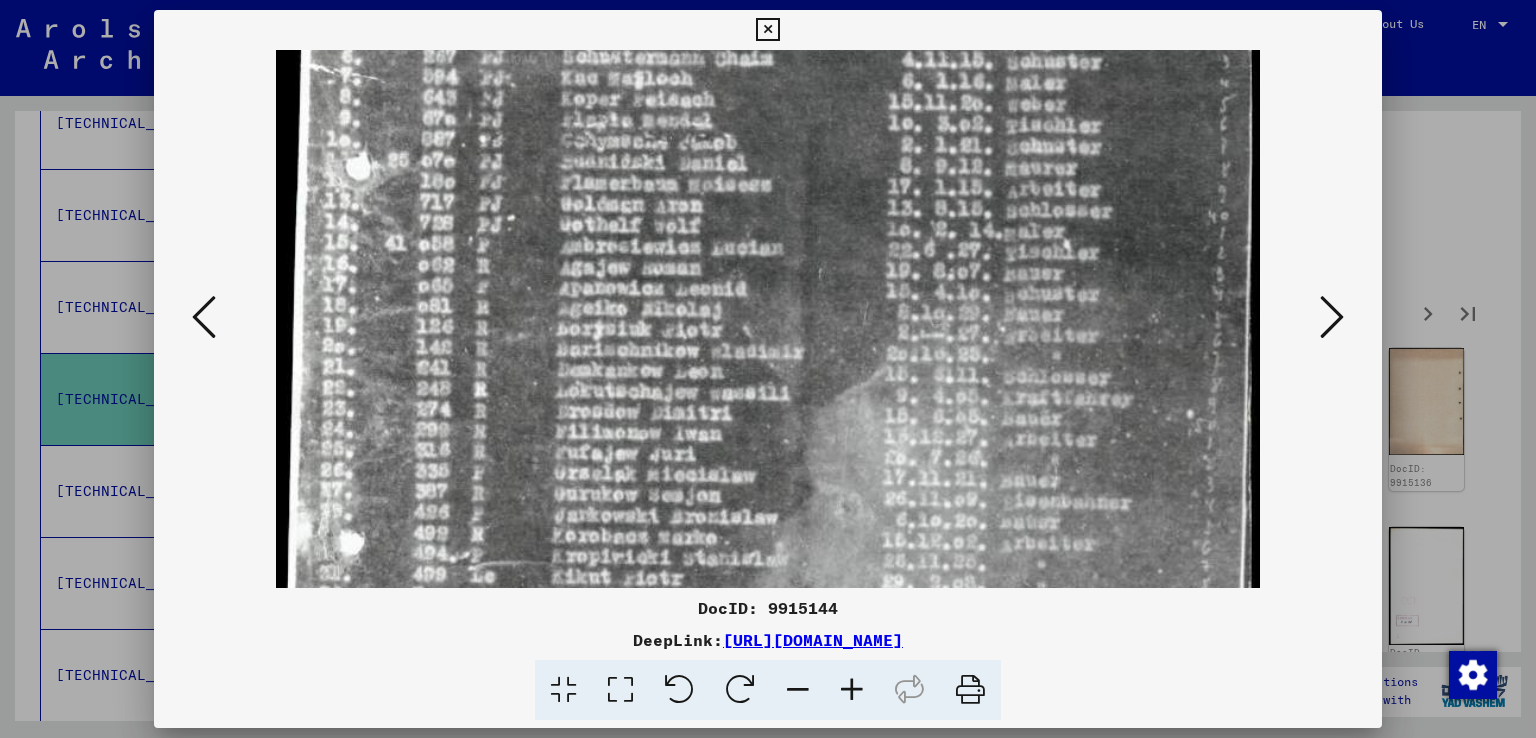 scroll, scrollTop: 519, scrollLeft: 0, axis: vertical 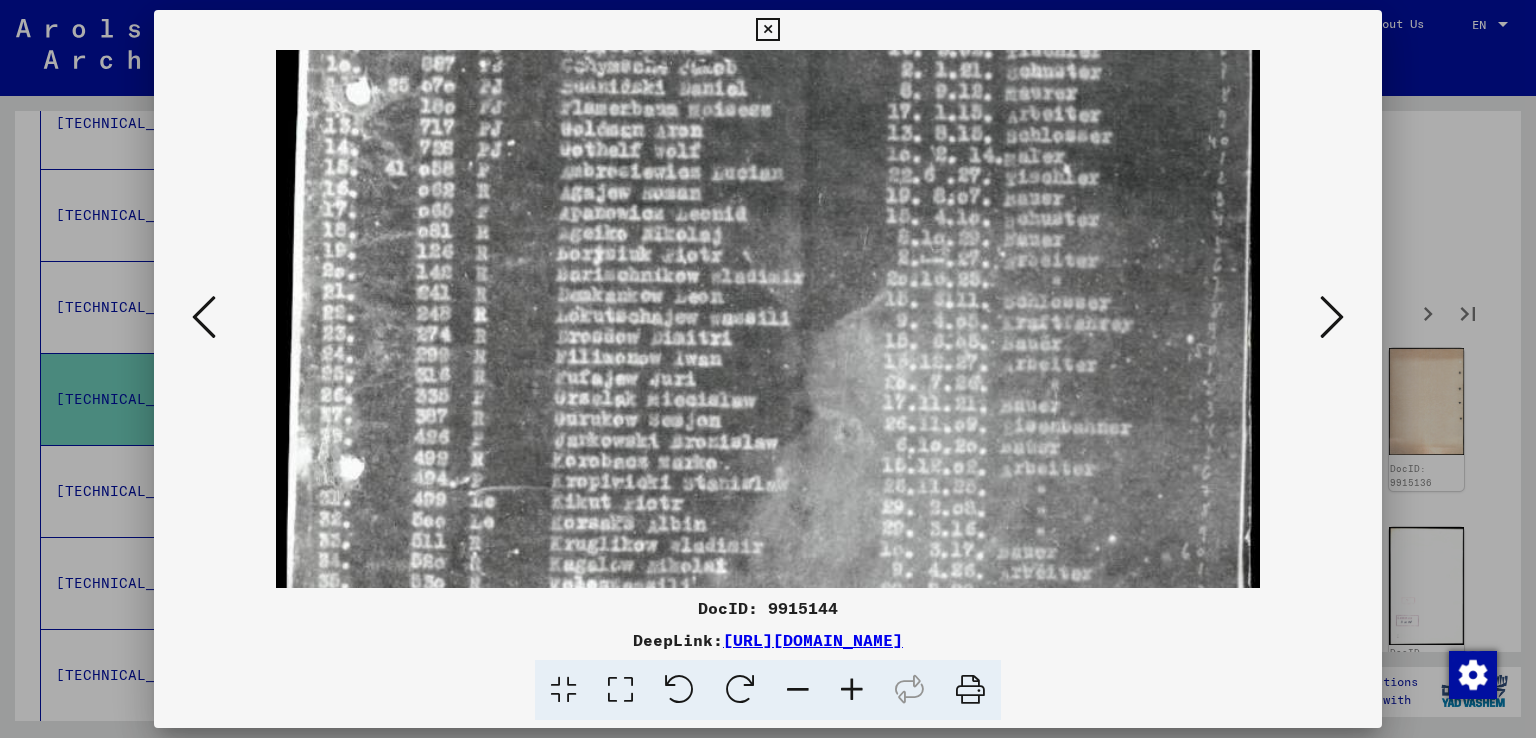 drag, startPoint x: 985, startPoint y: 512, endPoint x: 988, endPoint y: 223, distance: 289.01556 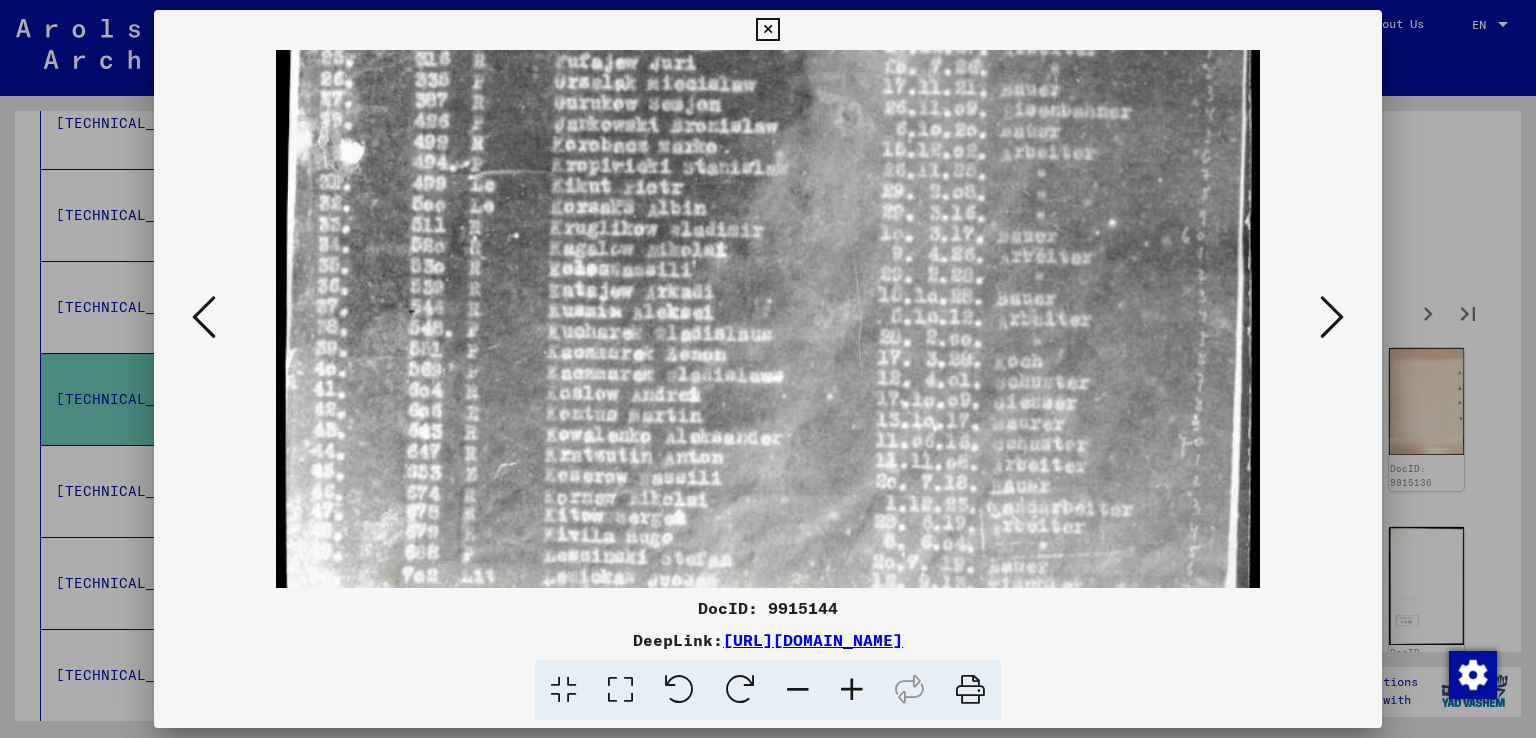 drag, startPoint x: 804, startPoint y: 523, endPoint x: 839, endPoint y: 210, distance: 314.95078 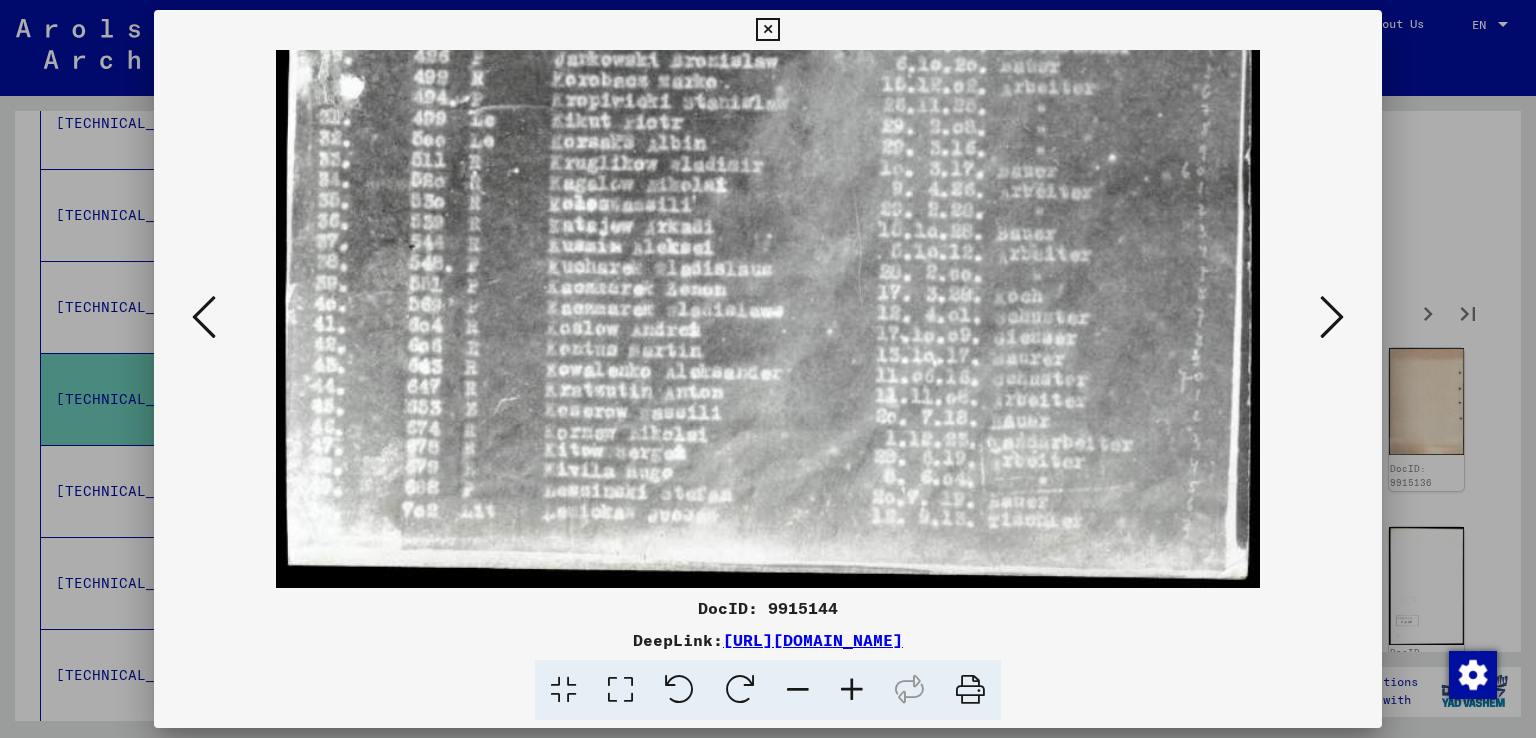 drag, startPoint x: 835, startPoint y: 484, endPoint x: 824, endPoint y: 221, distance: 263.22995 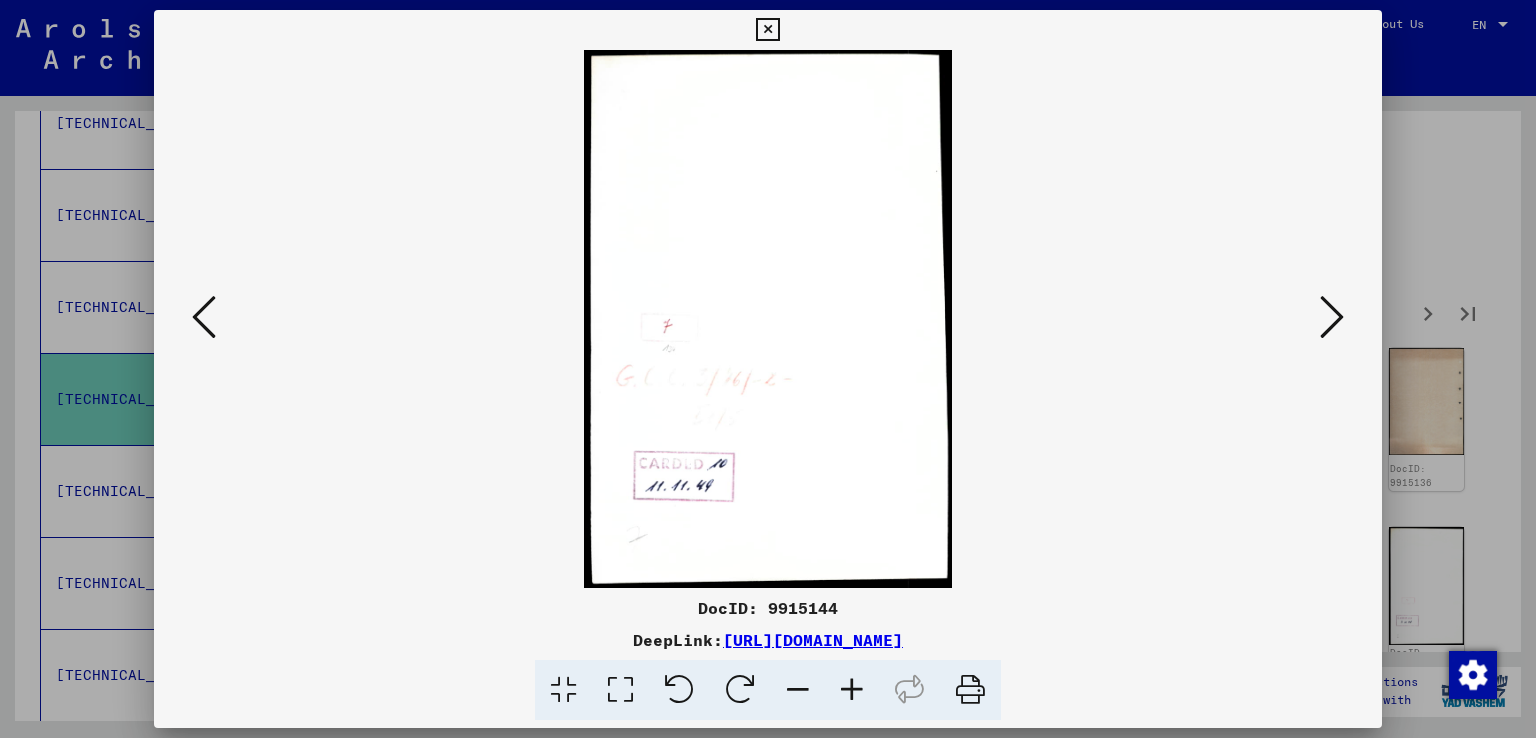 click at bounding box center (1332, 317) 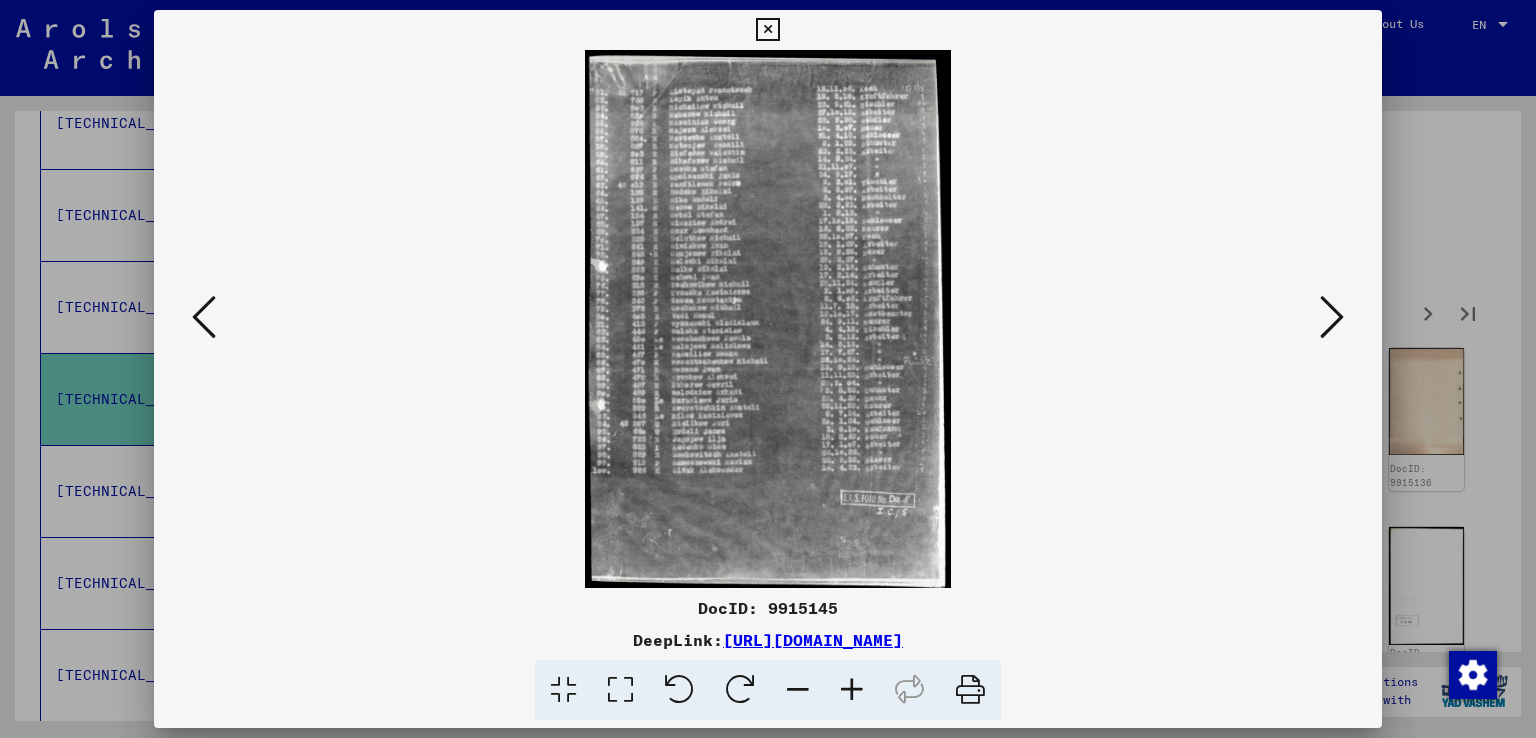 click at bounding box center (1332, 317) 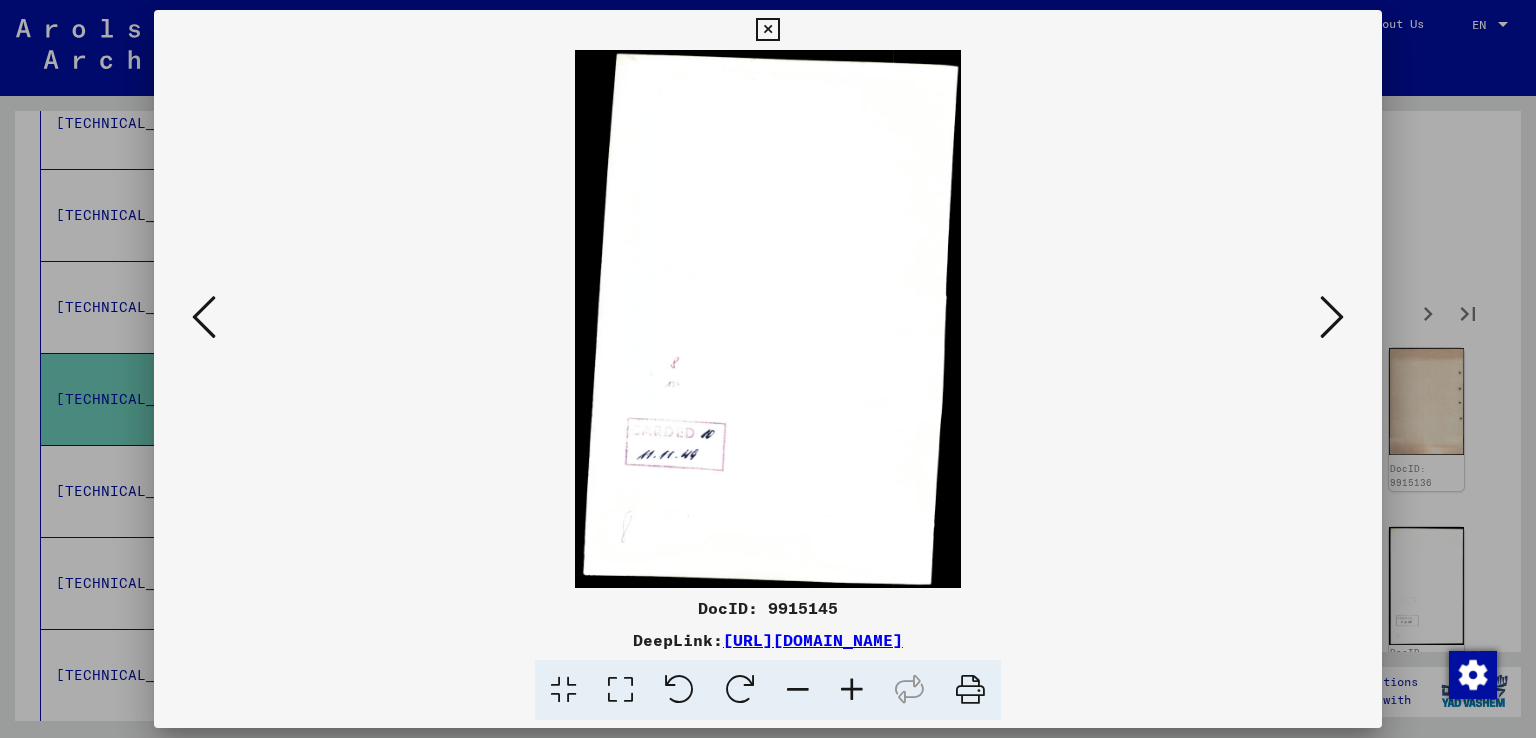 click at bounding box center [1332, 317] 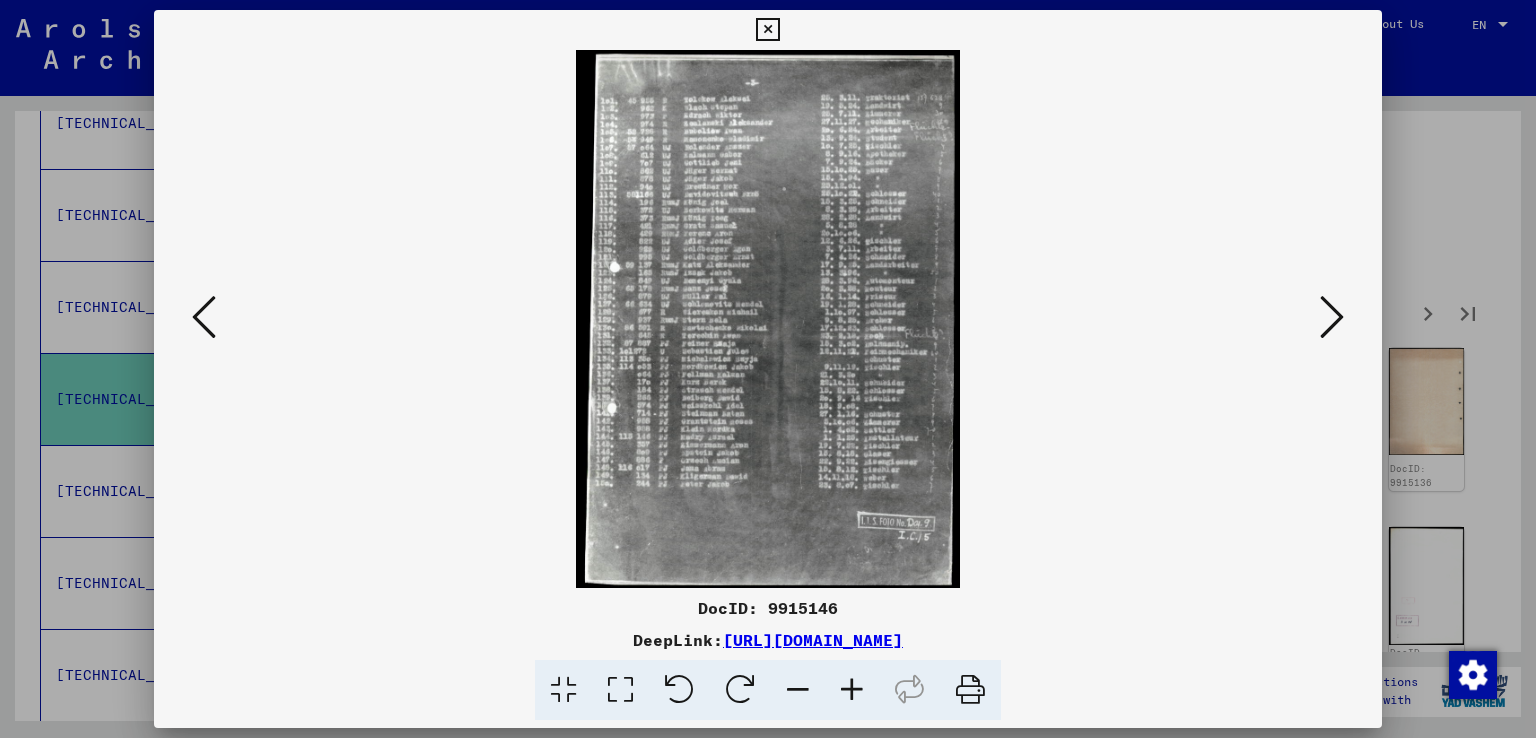 click at bounding box center (852, 690) 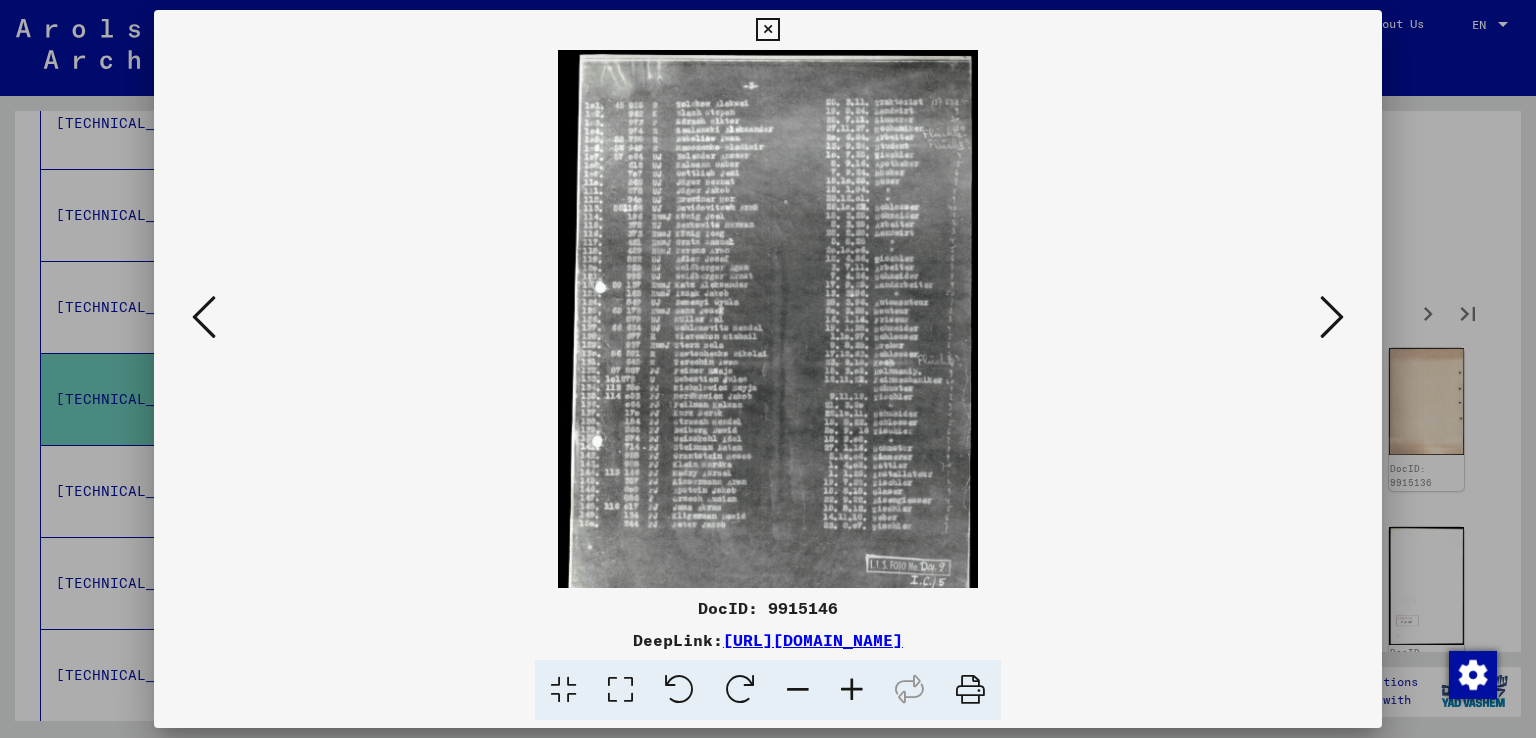 click at bounding box center [852, 690] 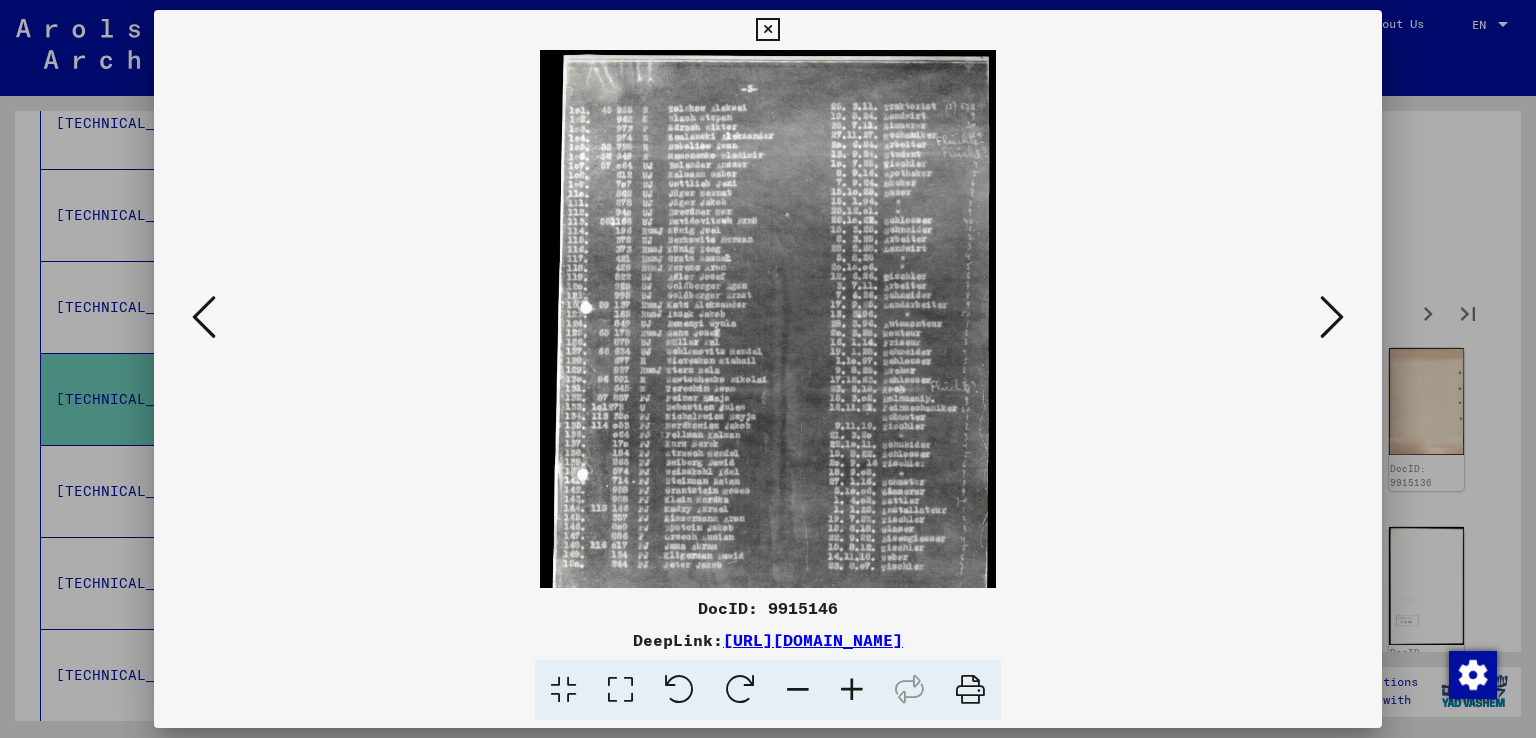 click at bounding box center (852, 690) 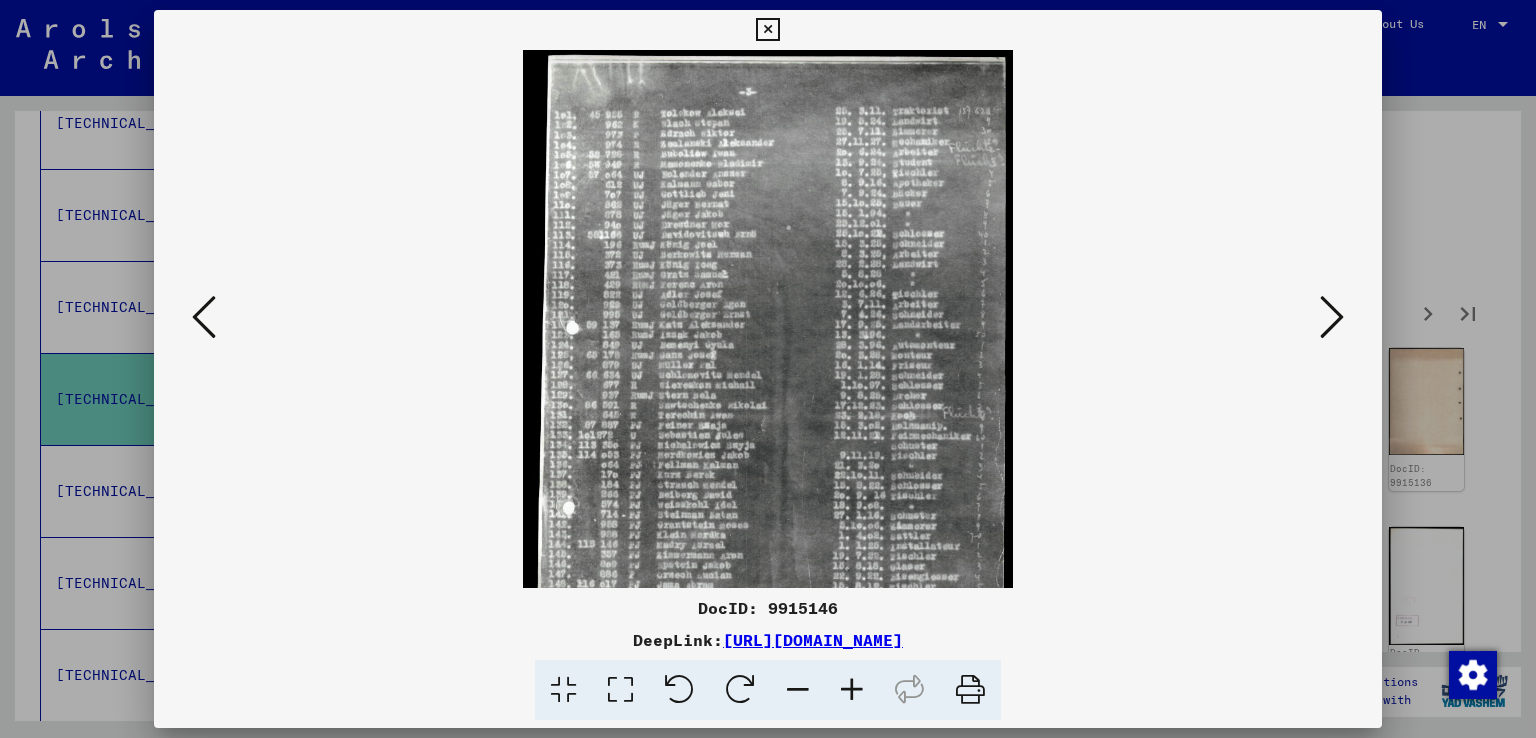 click at bounding box center (852, 690) 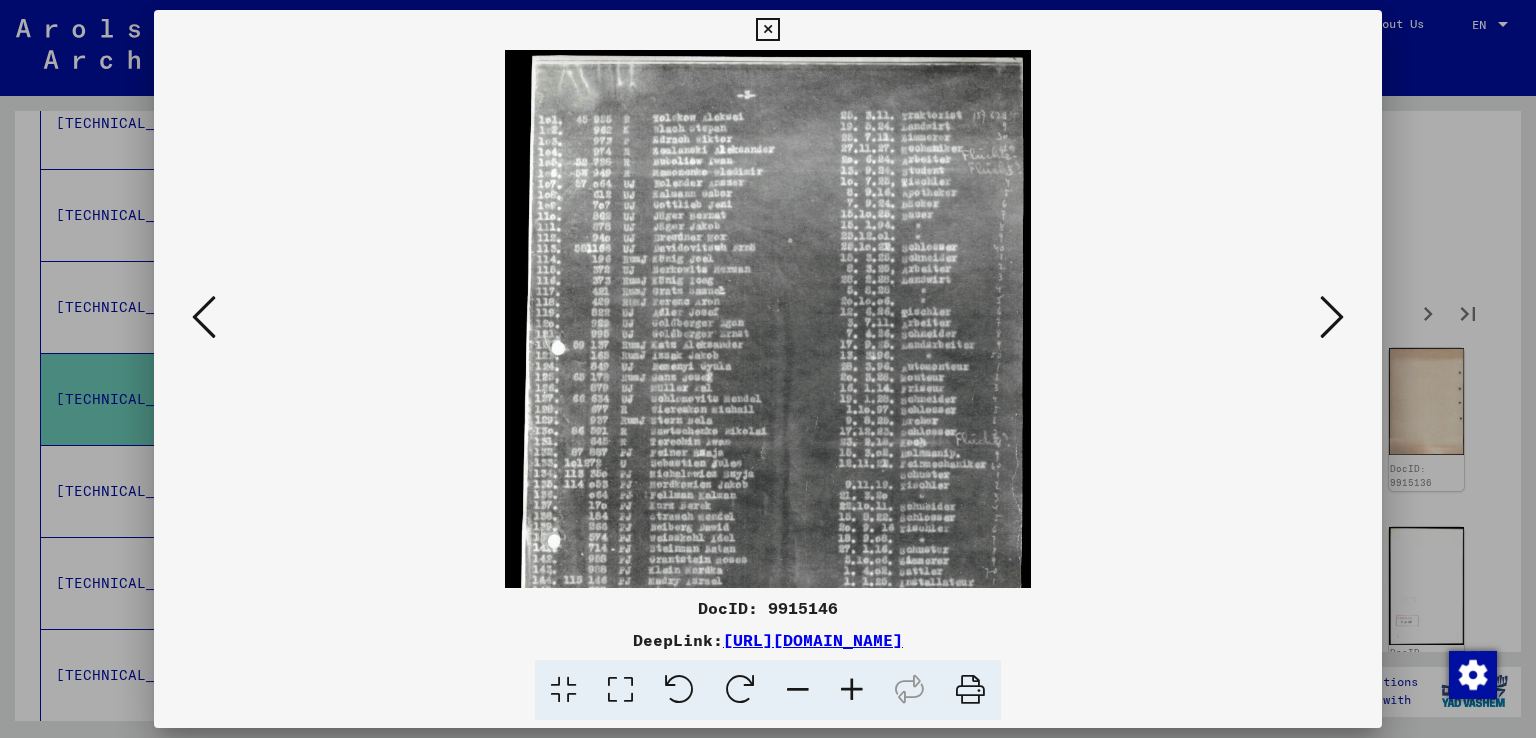 click at bounding box center (852, 690) 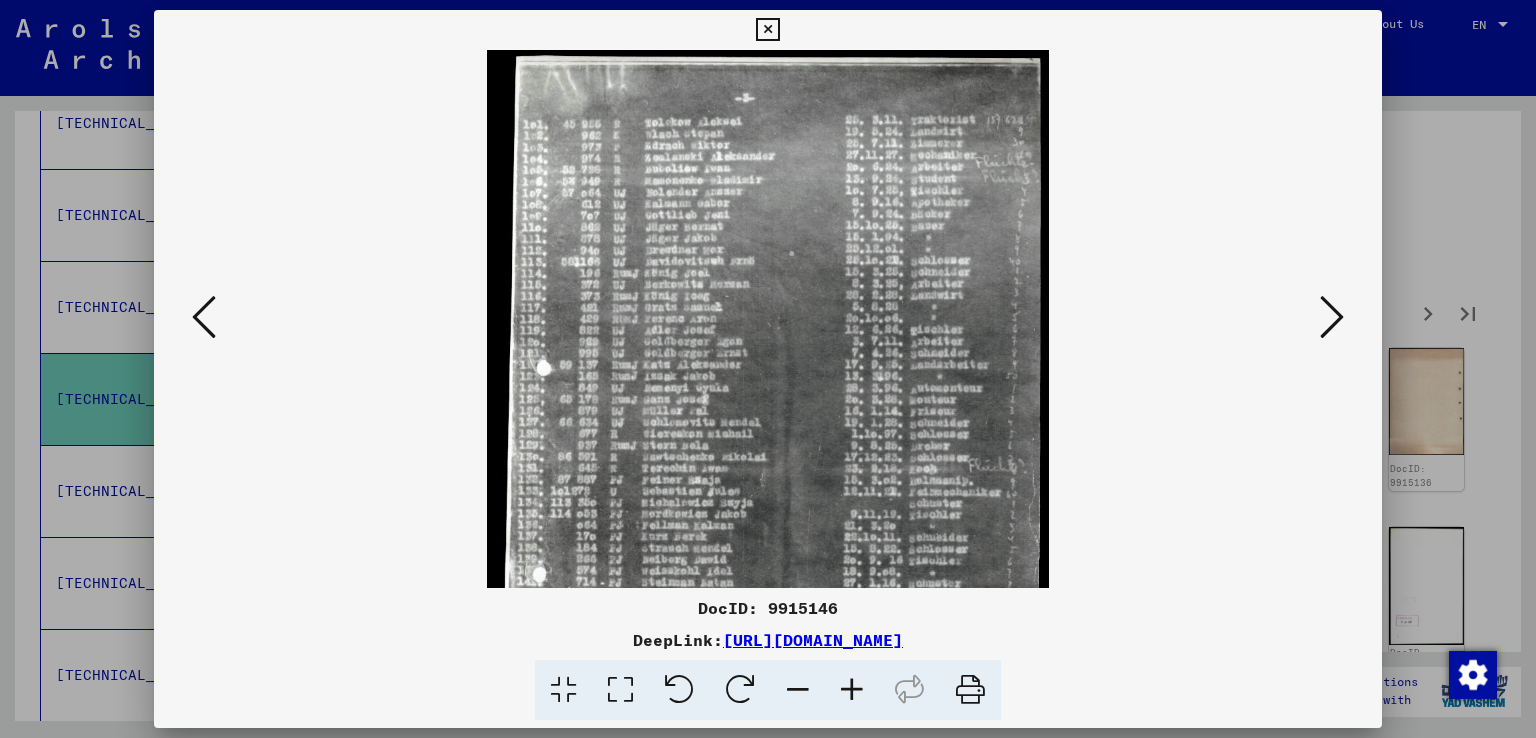 click at bounding box center (852, 690) 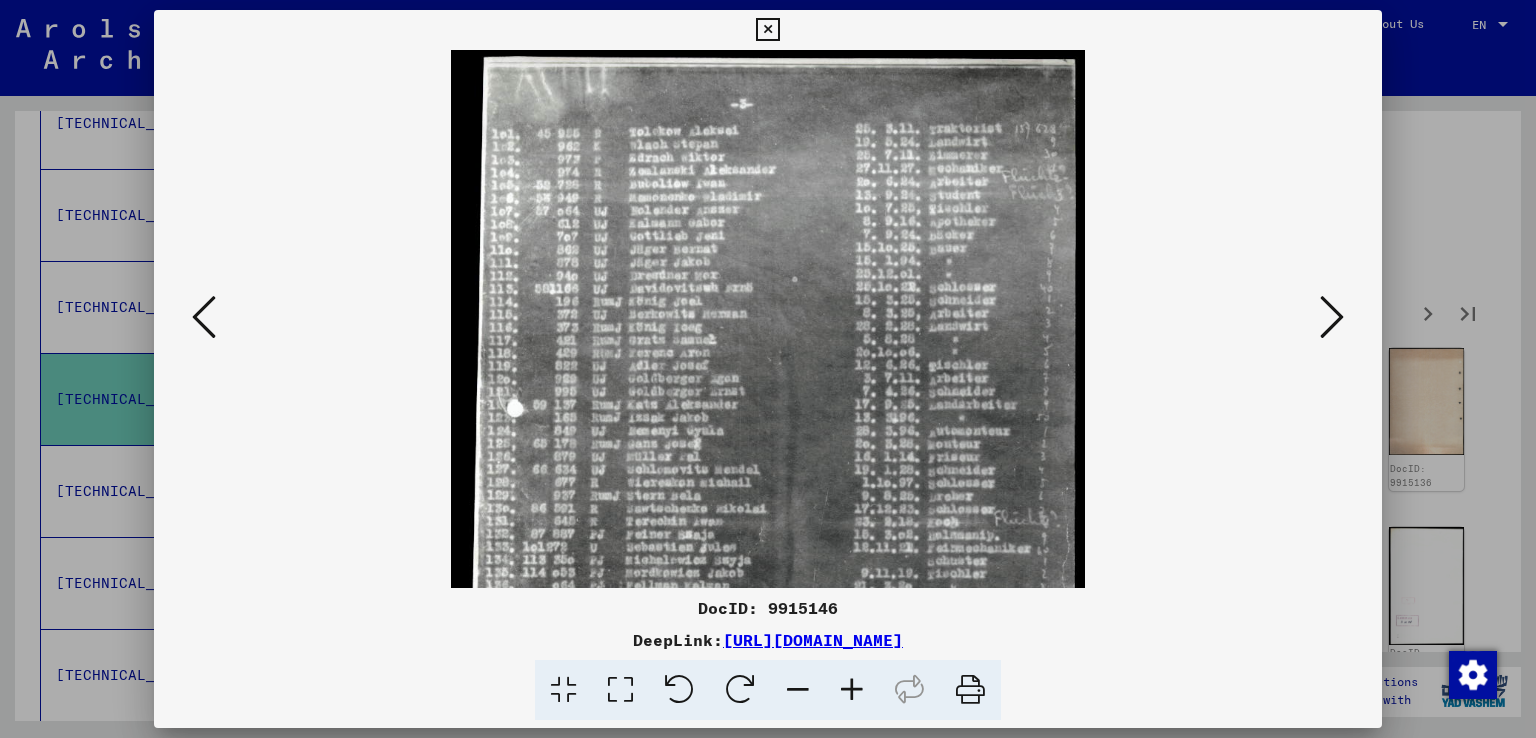 click at bounding box center (852, 690) 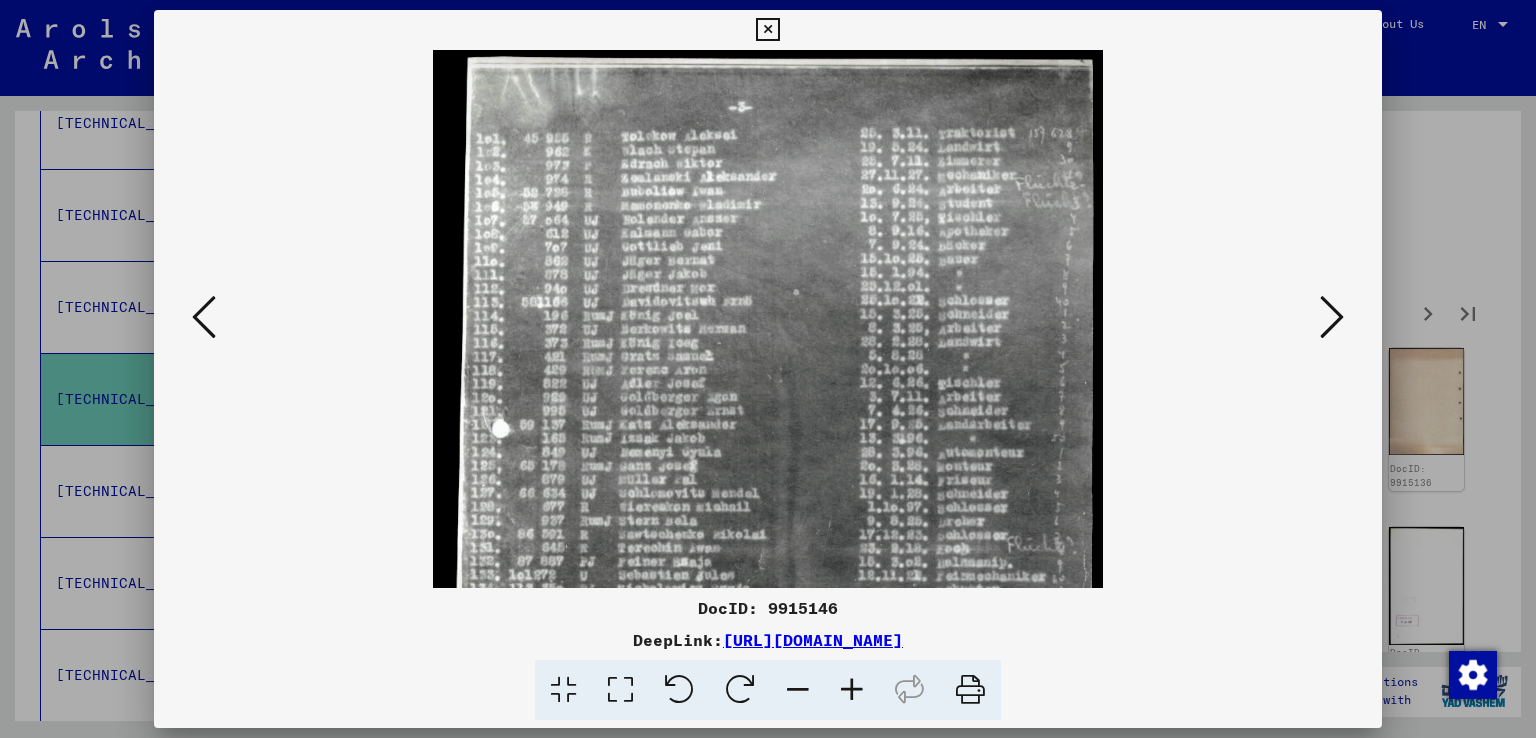 click at bounding box center [852, 690] 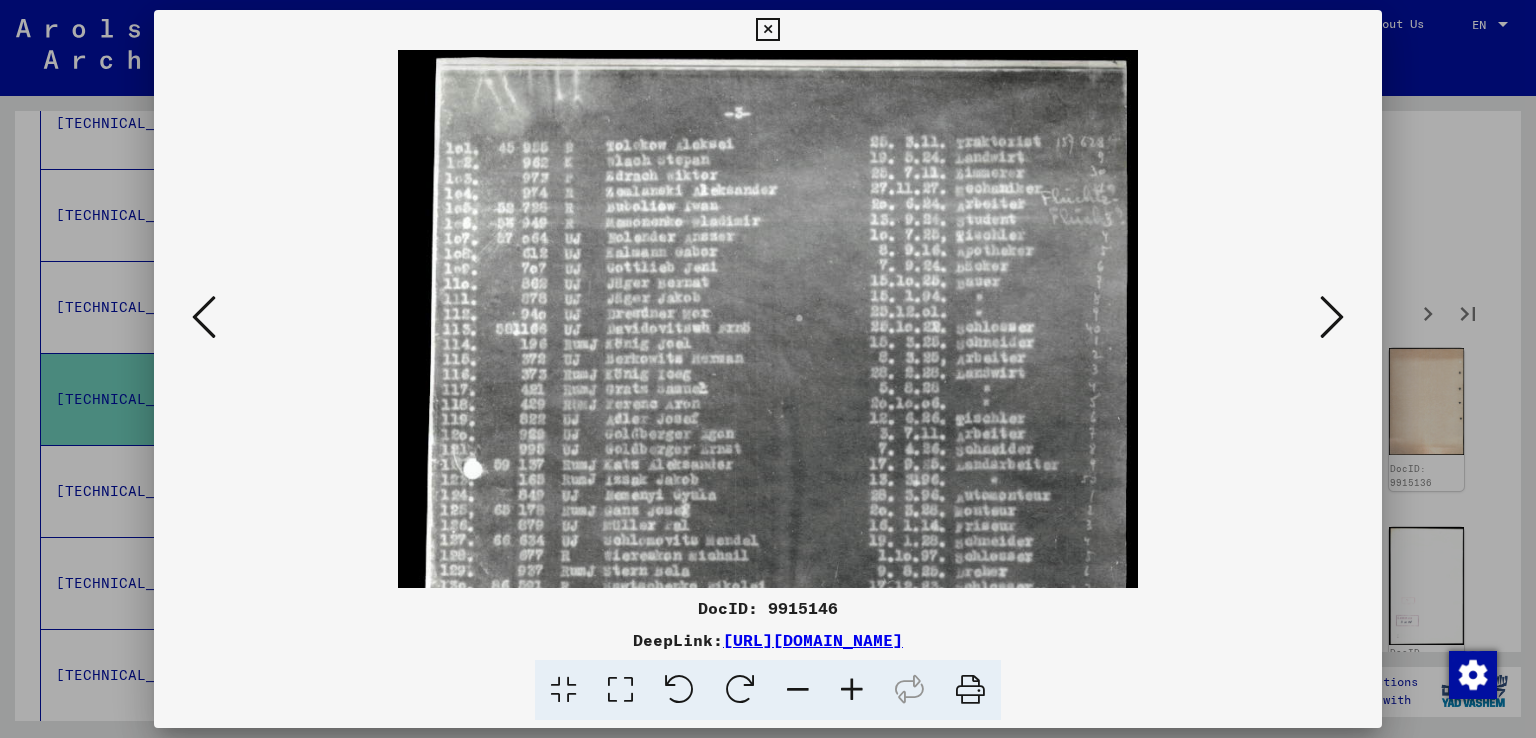 click at bounding box center (852, 690) 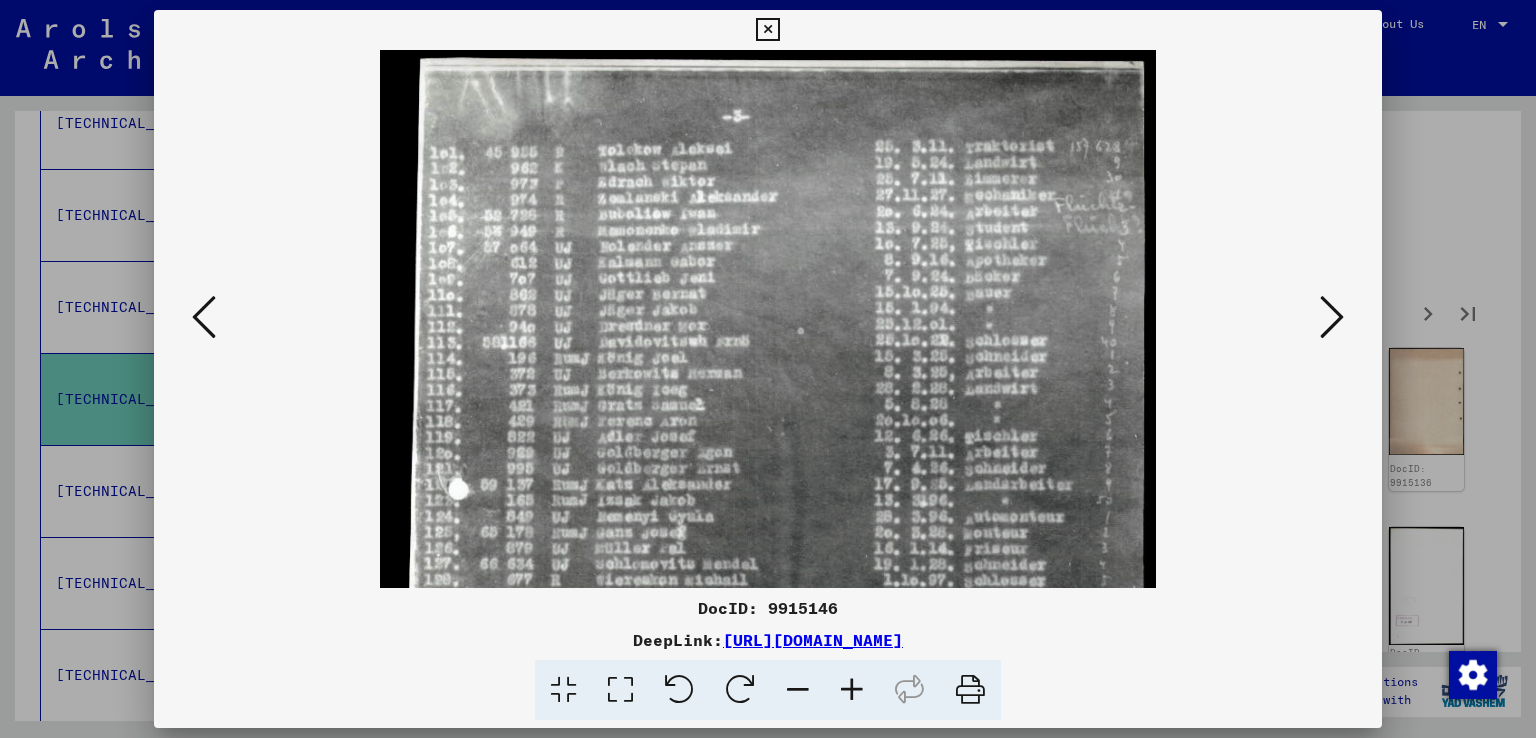 click at bounding box center [852, 690] 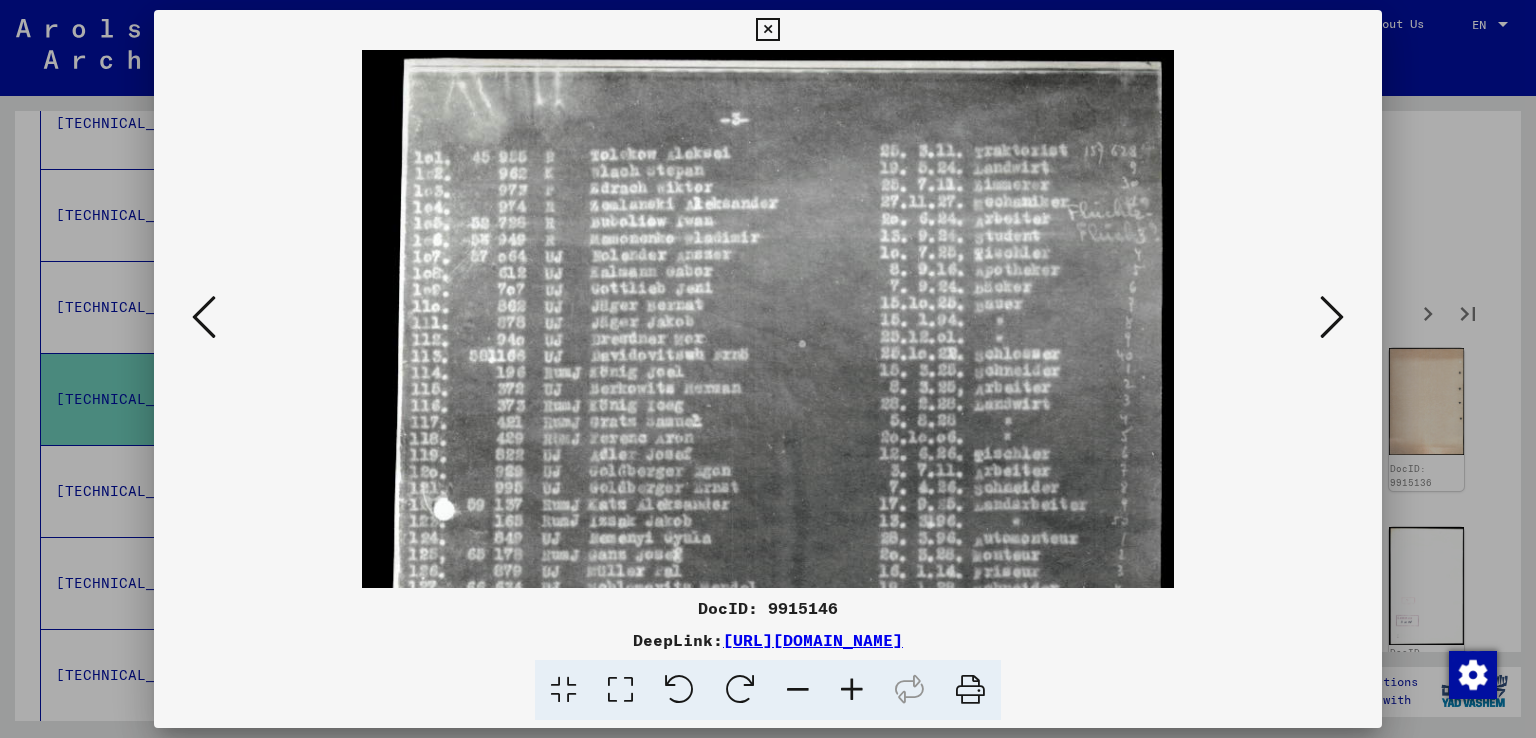 click at bounding box center [852, 690] 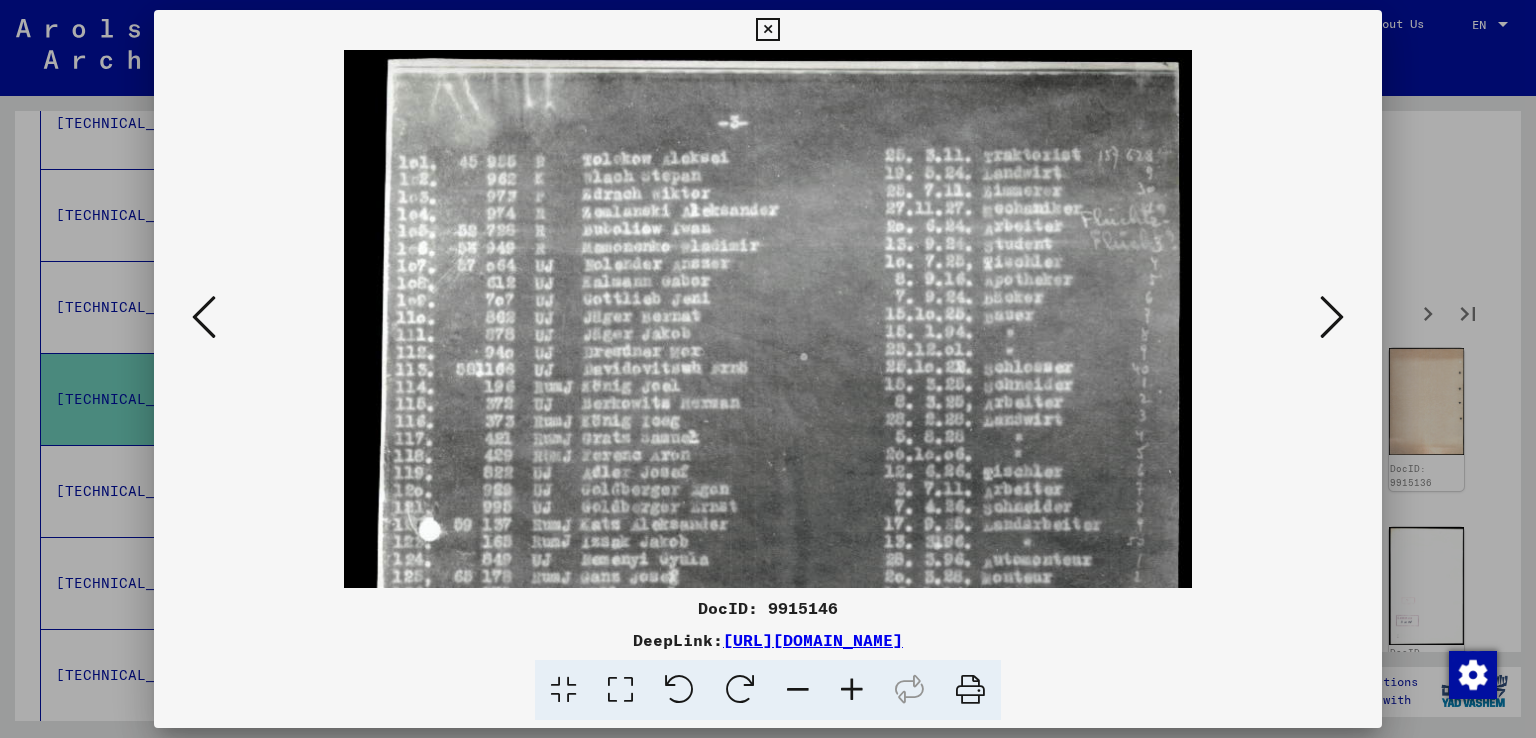 click at bounding box center [852, 690] 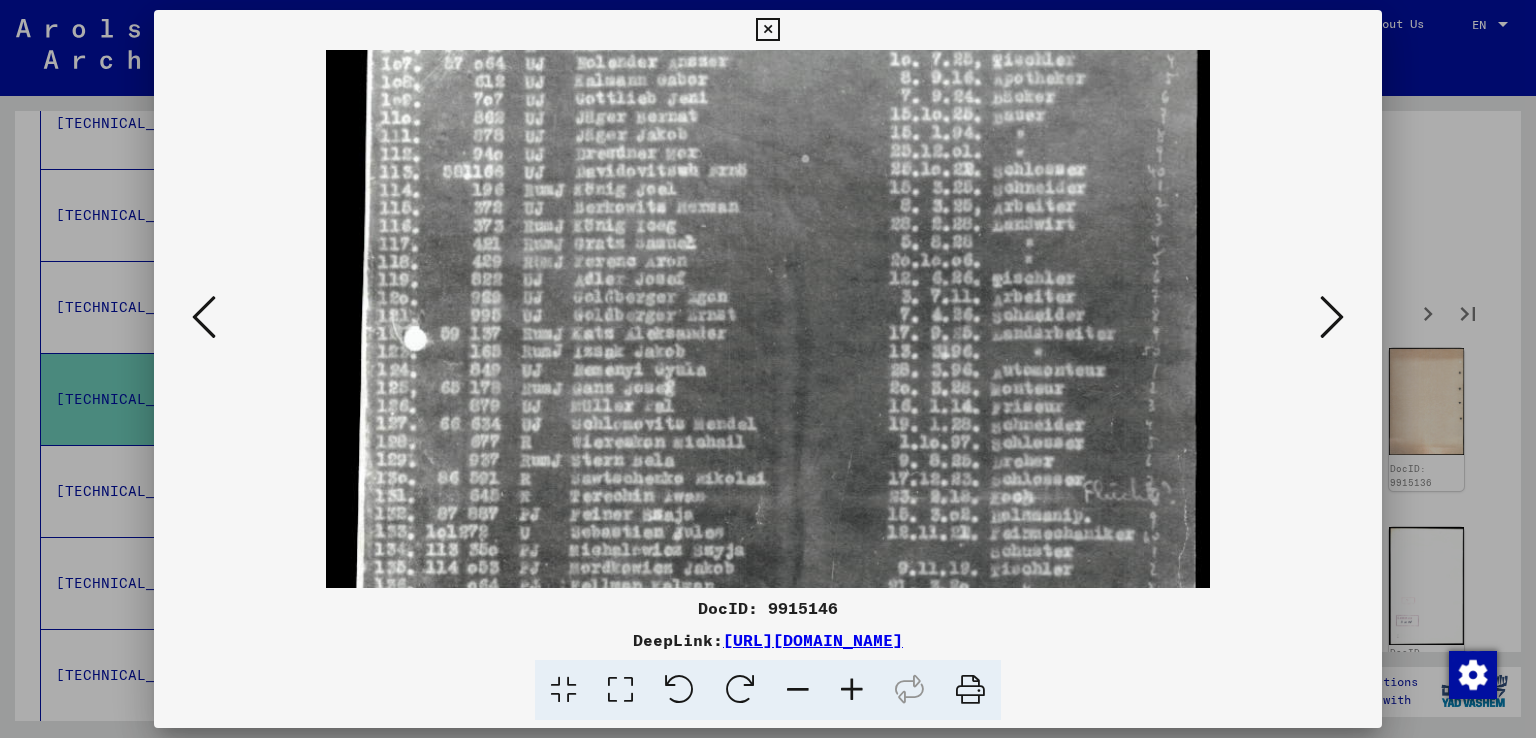 scroll, scrollTop: 224, scrollLeft: 0, axis: vertical 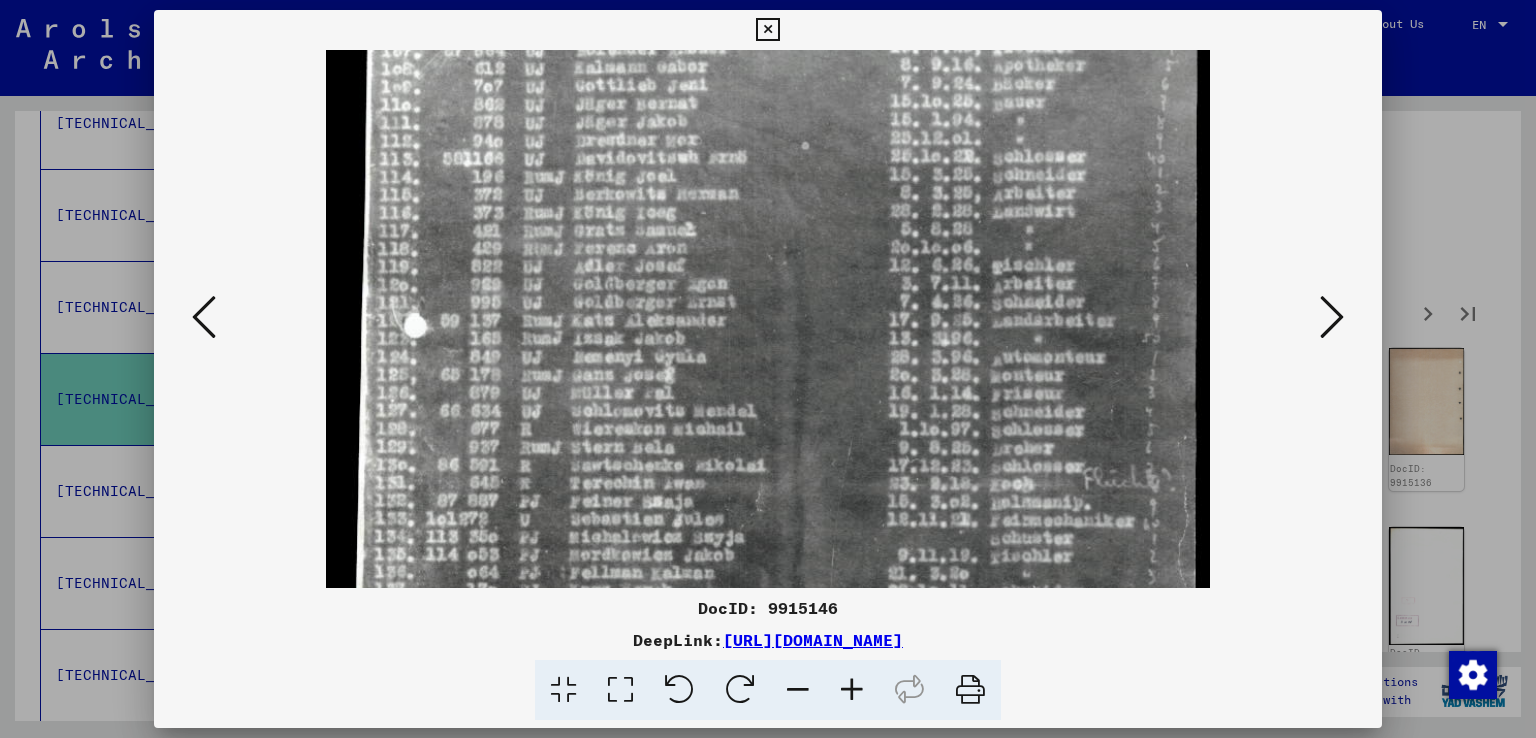 drag, startPoint x: 681, startPoint y: 492, endPoint x: 708, endPoint y: 269, distance: 224.62859 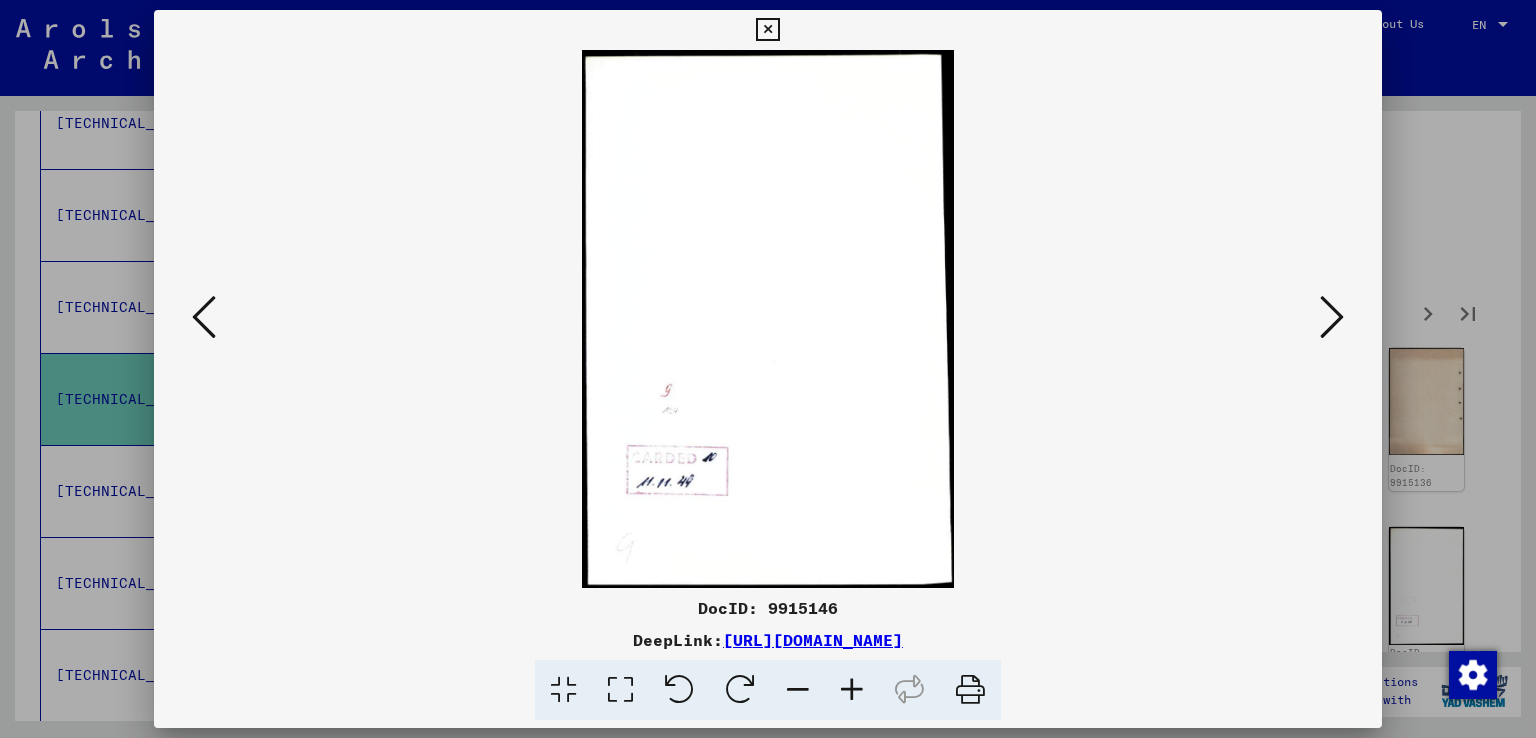 click at bounding box center (1332, 317) 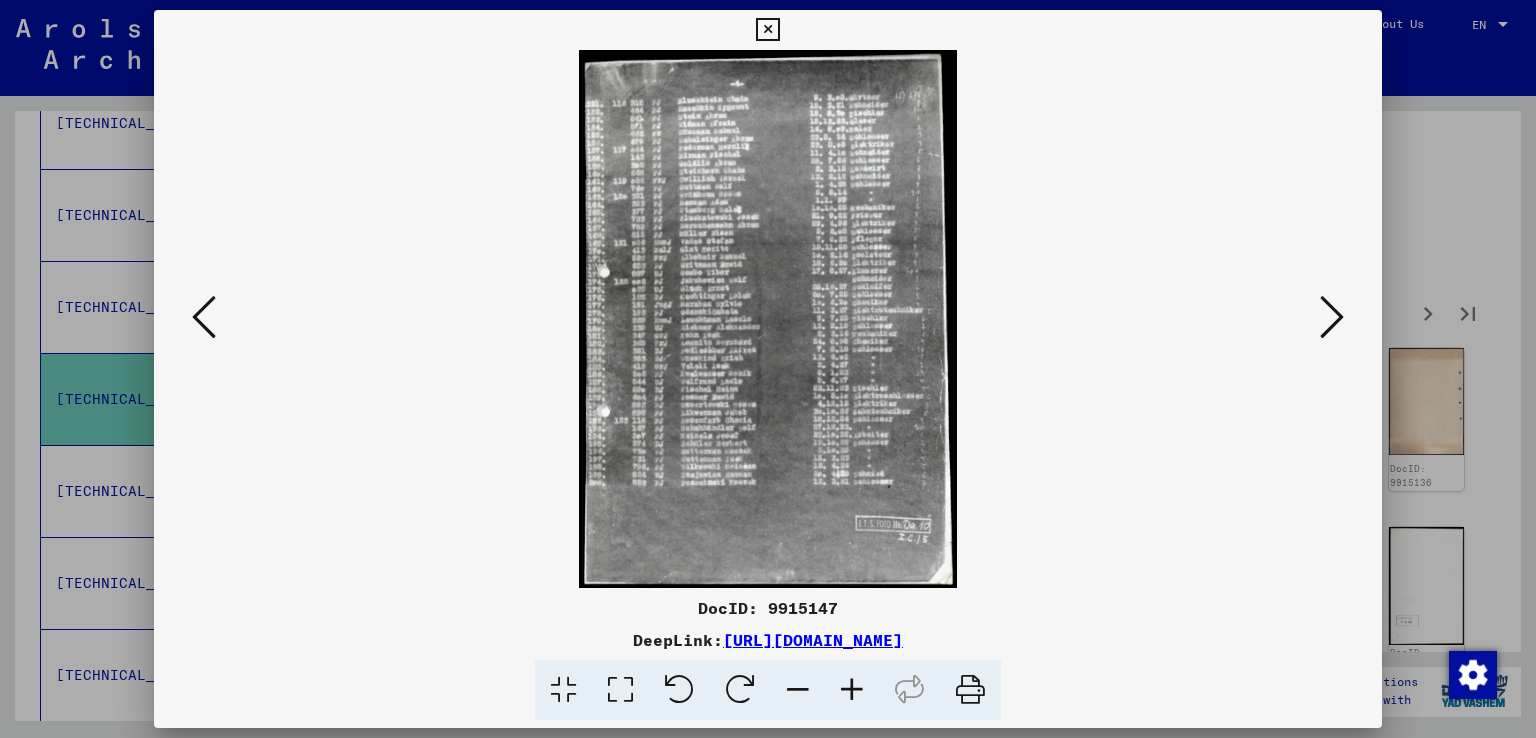 click at bounding box center (852, 690) 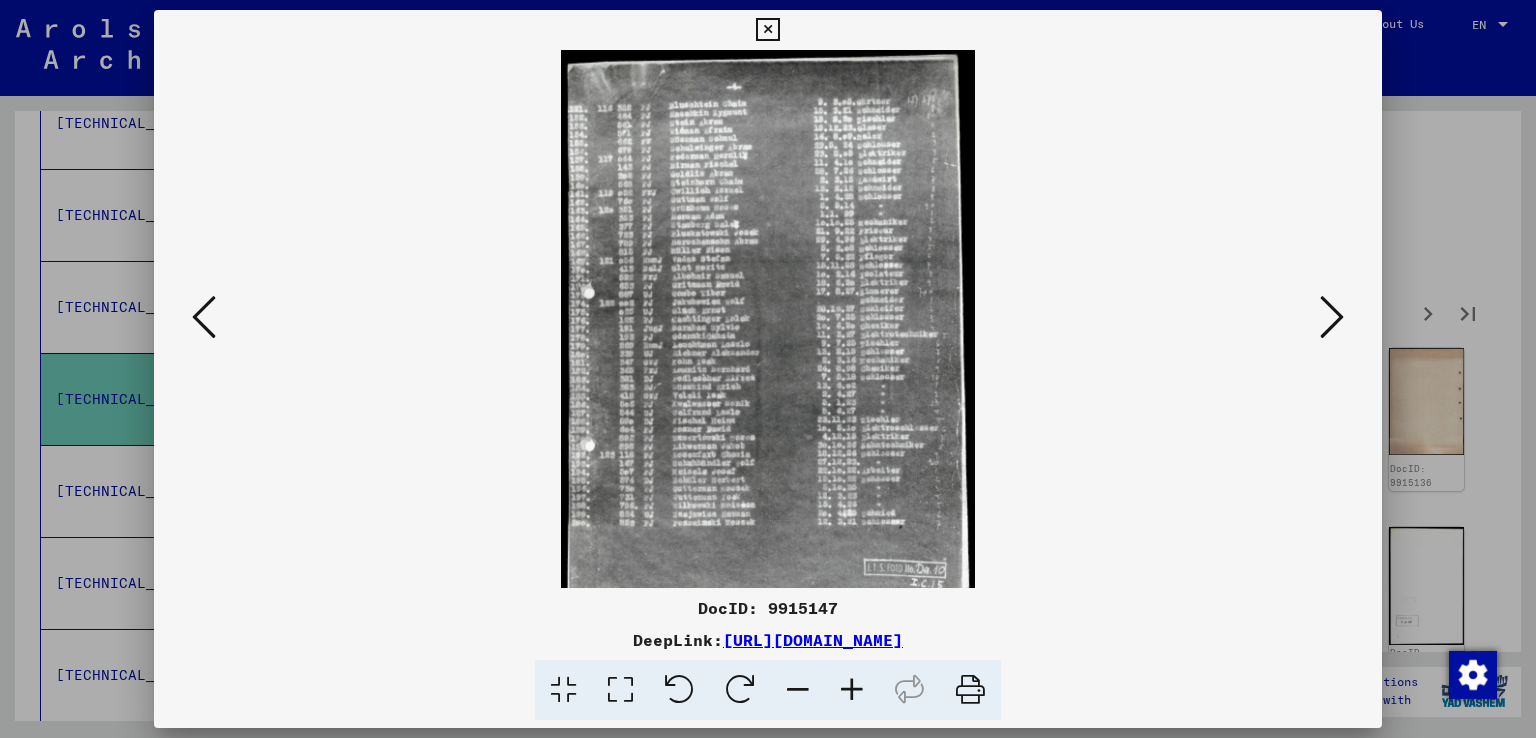 click at bounding box center [852, 690] 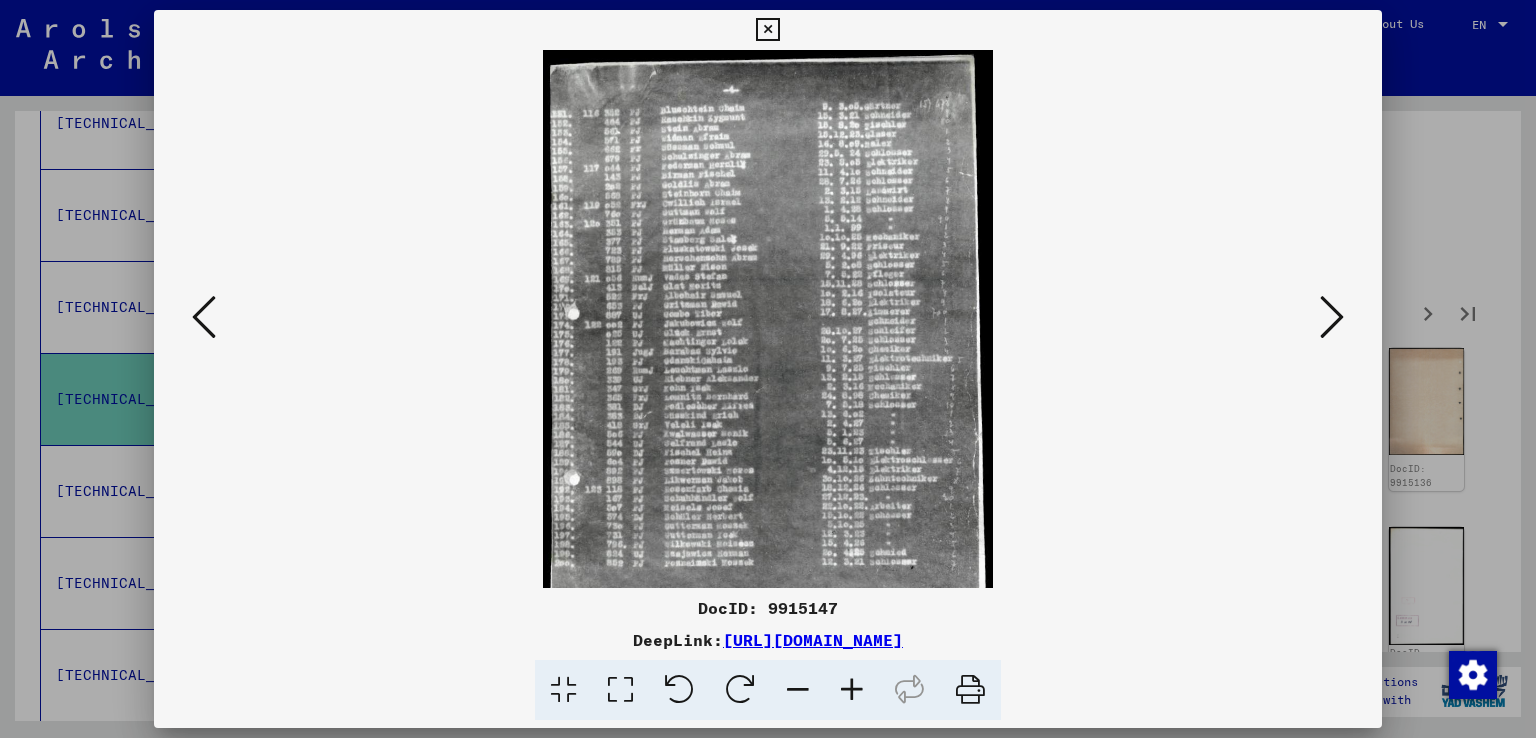 click at bounding box center [852, 690] 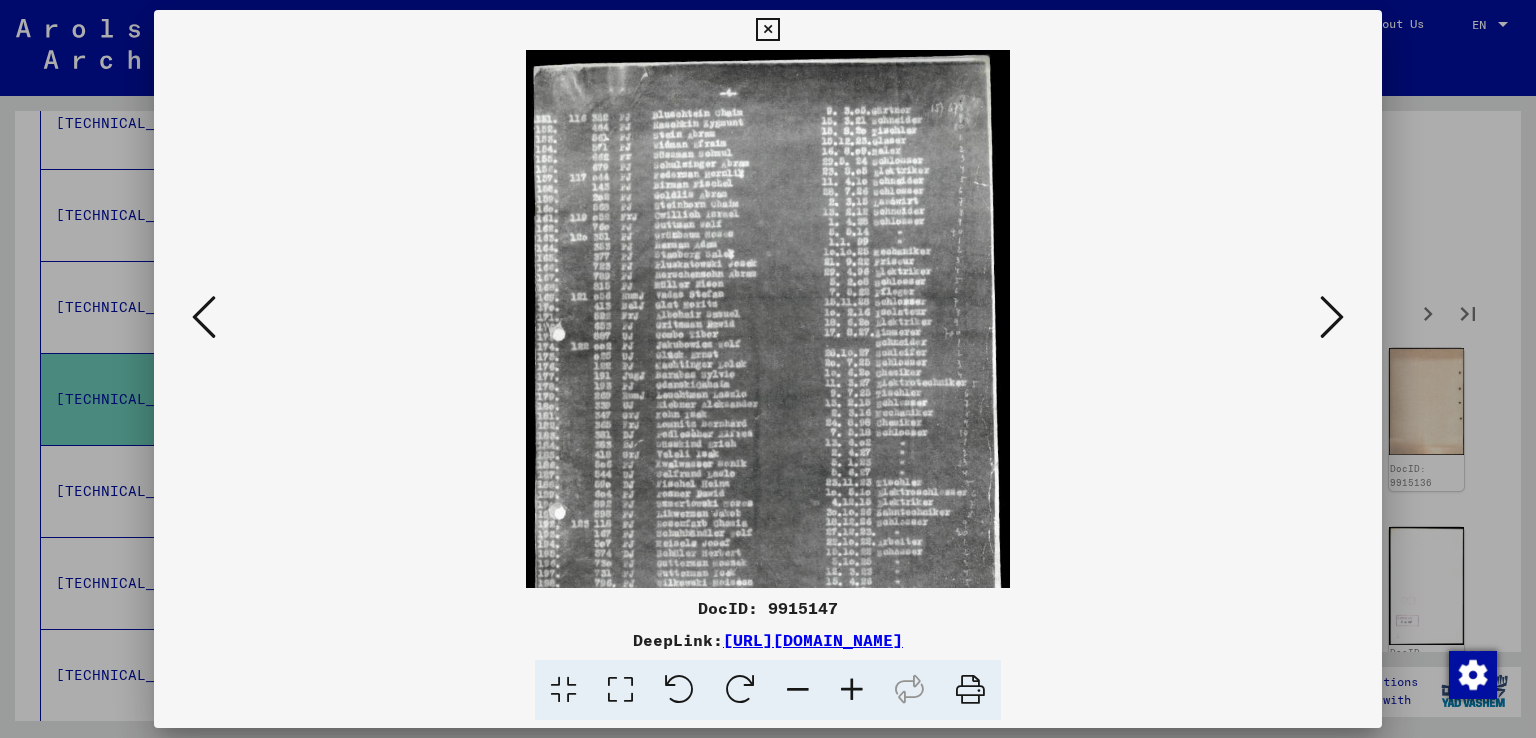 click at bounding box center [852, 690] 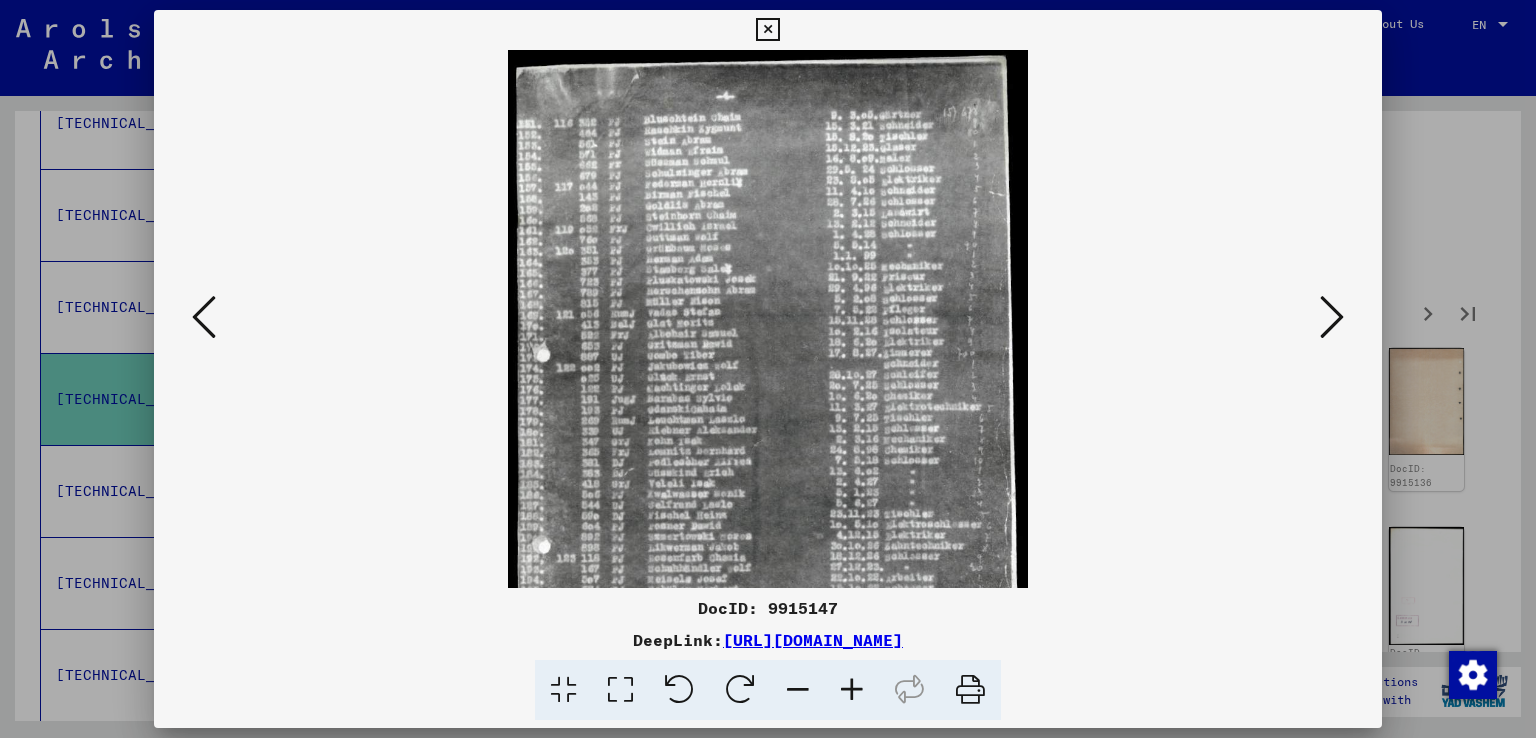 click at bounding box center [852, 690] 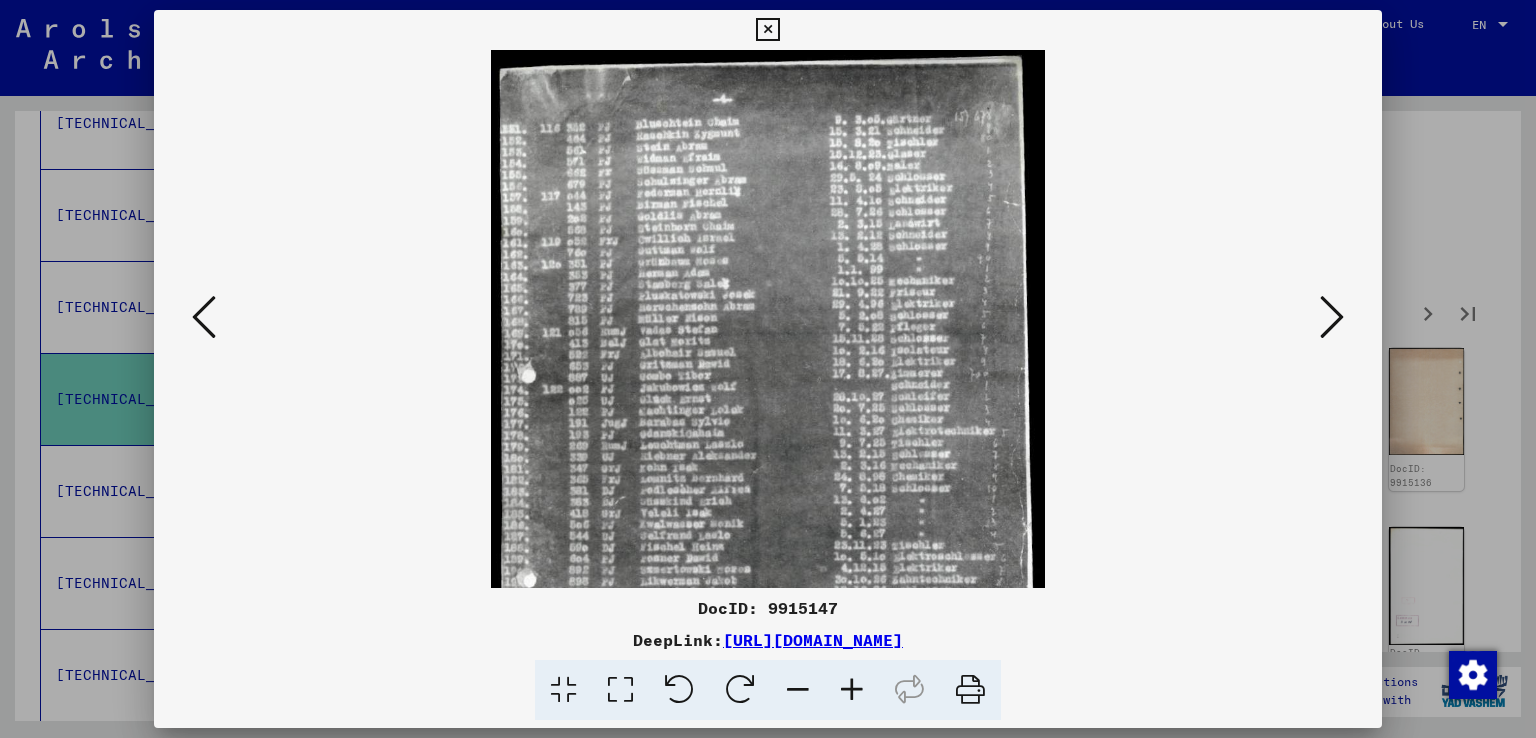 click at bounding box center (852, 690) 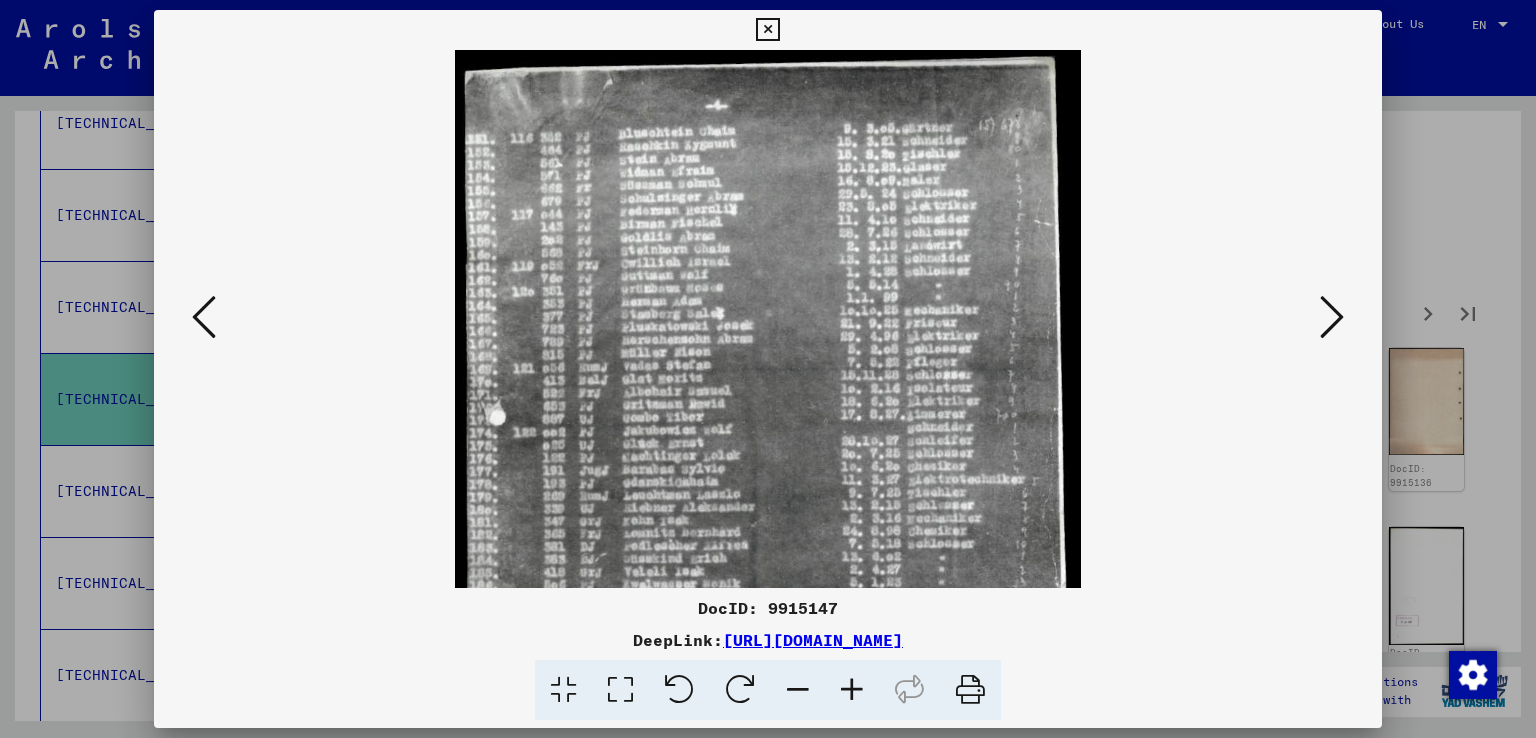 click at bounding box center (852, 690) 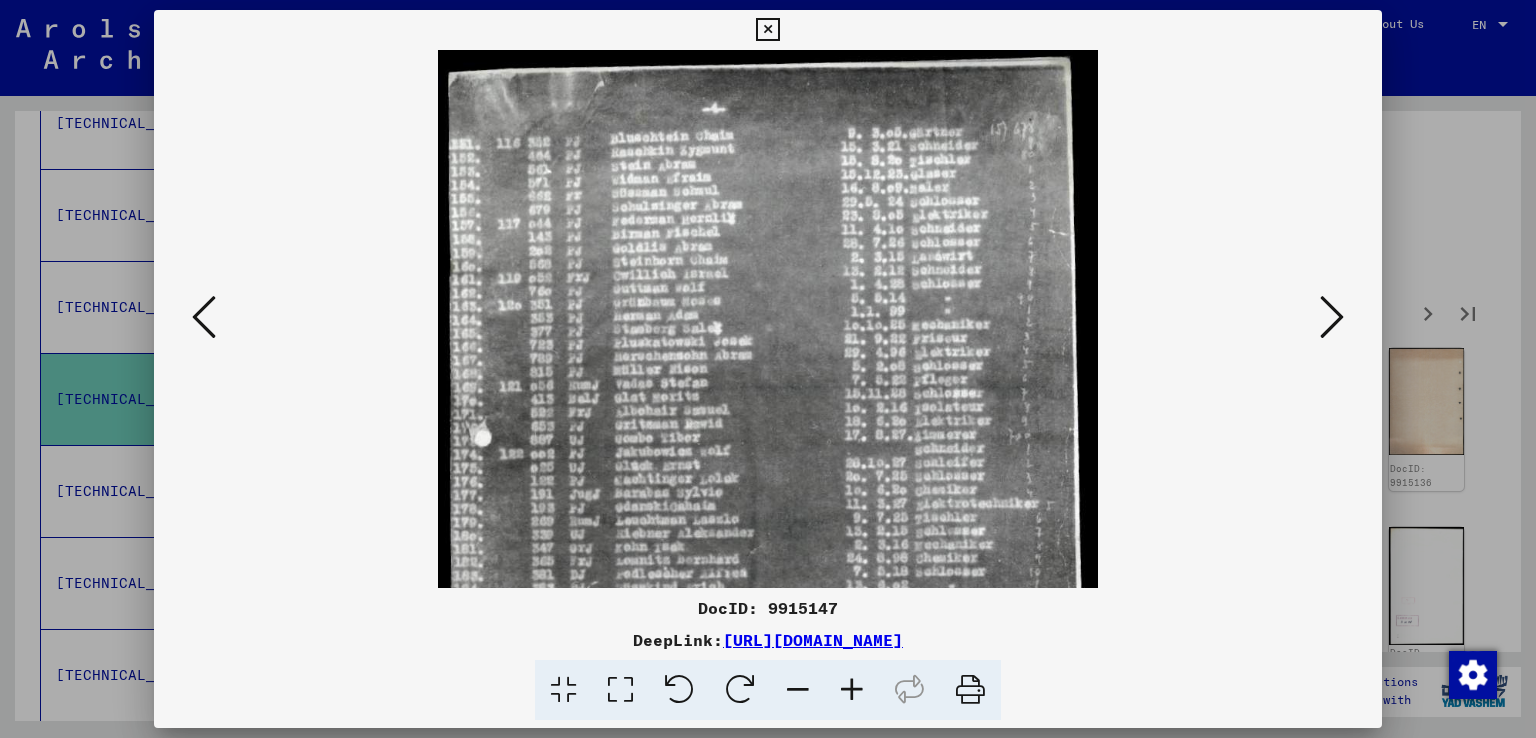 click at bounding box center [852, 690] 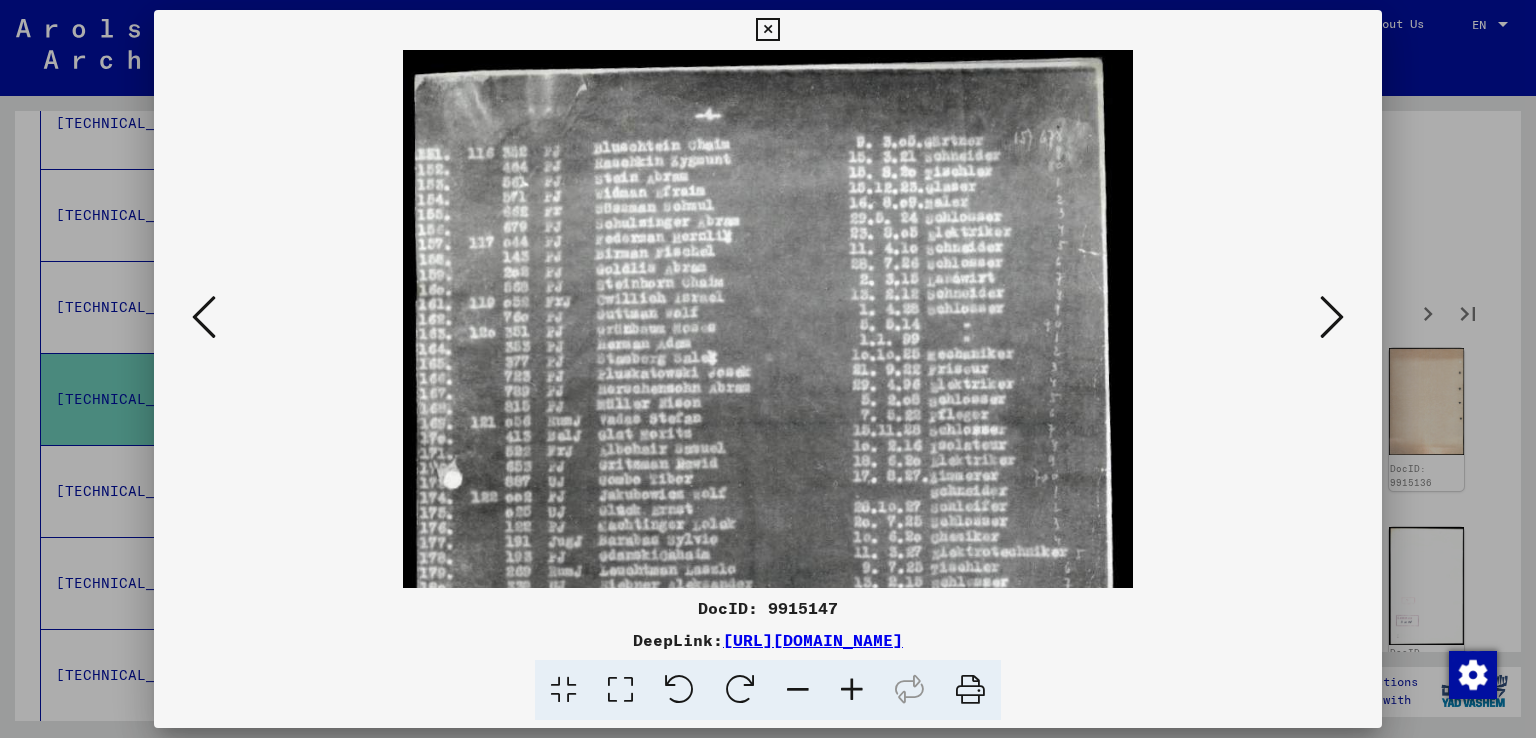 click at bounding box center (852, 690) 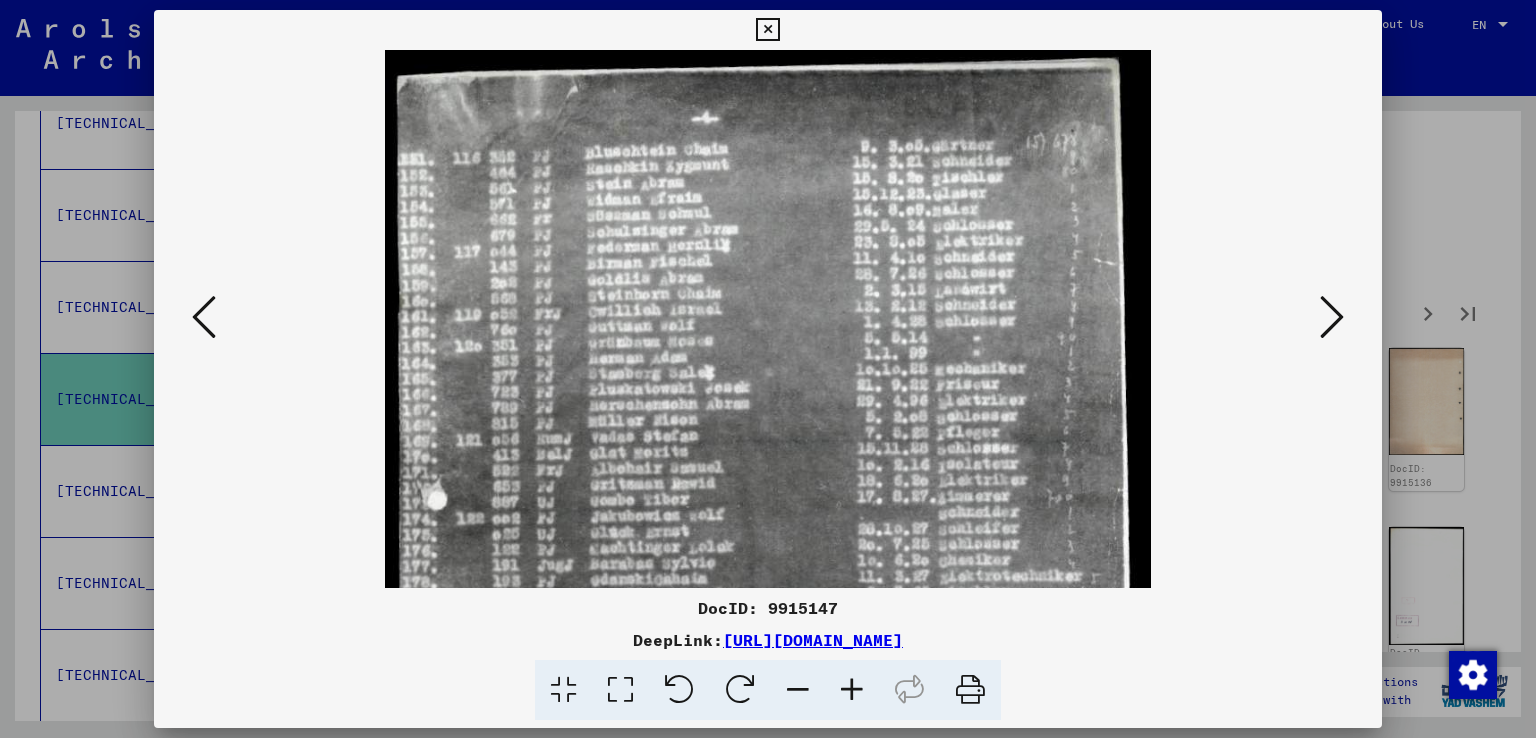 click at bounding box center [852, 690] 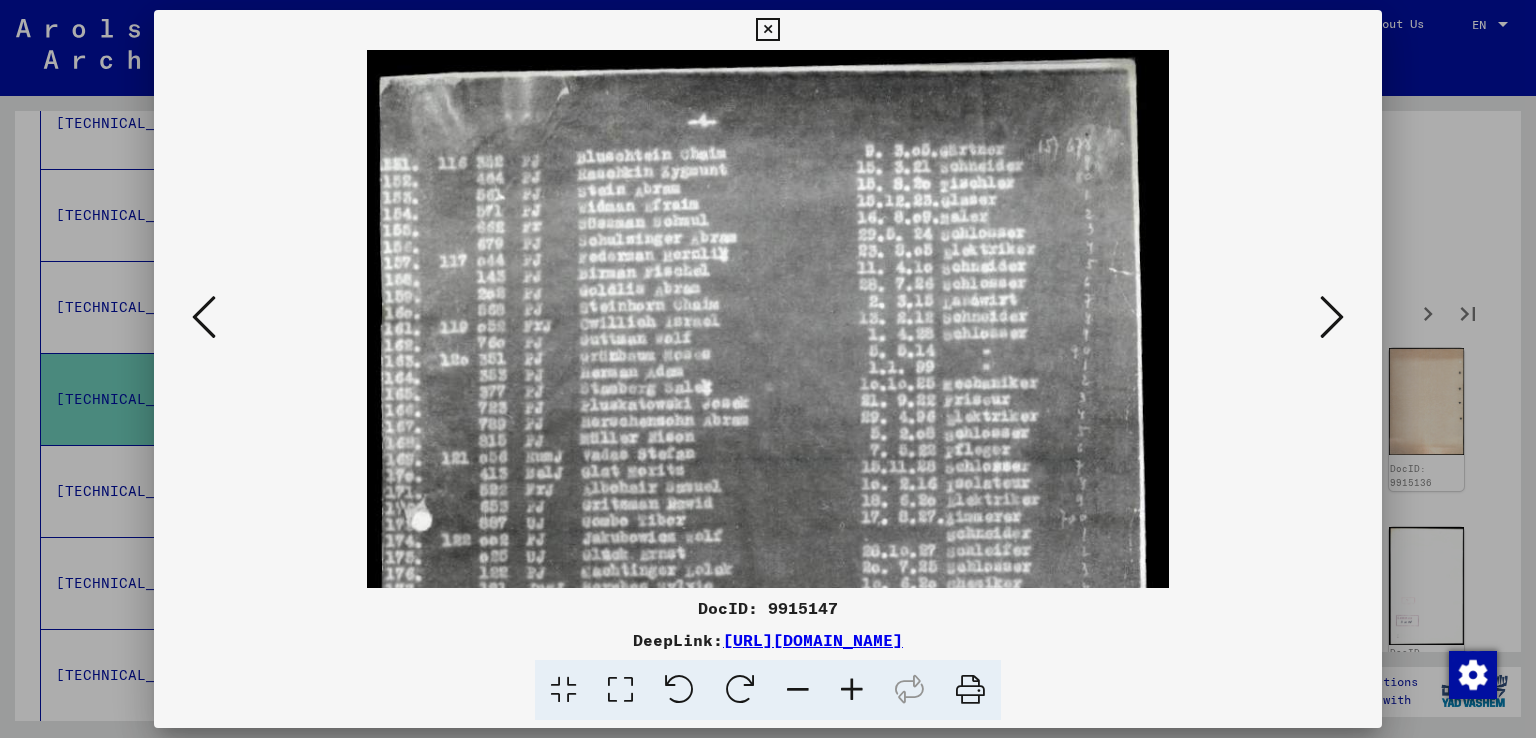 click at bounding box center (852, 690) 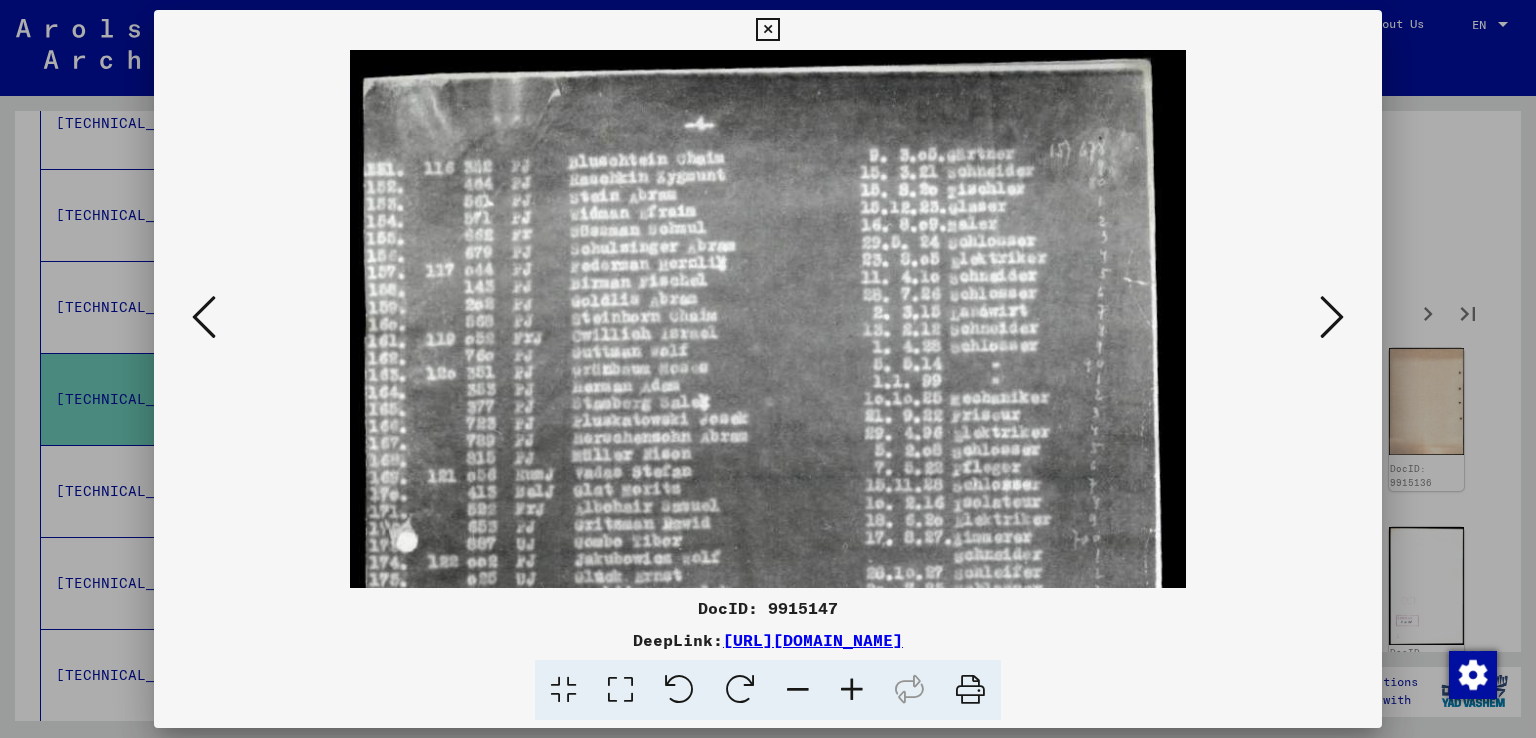 click at bounding box center [768, 369] 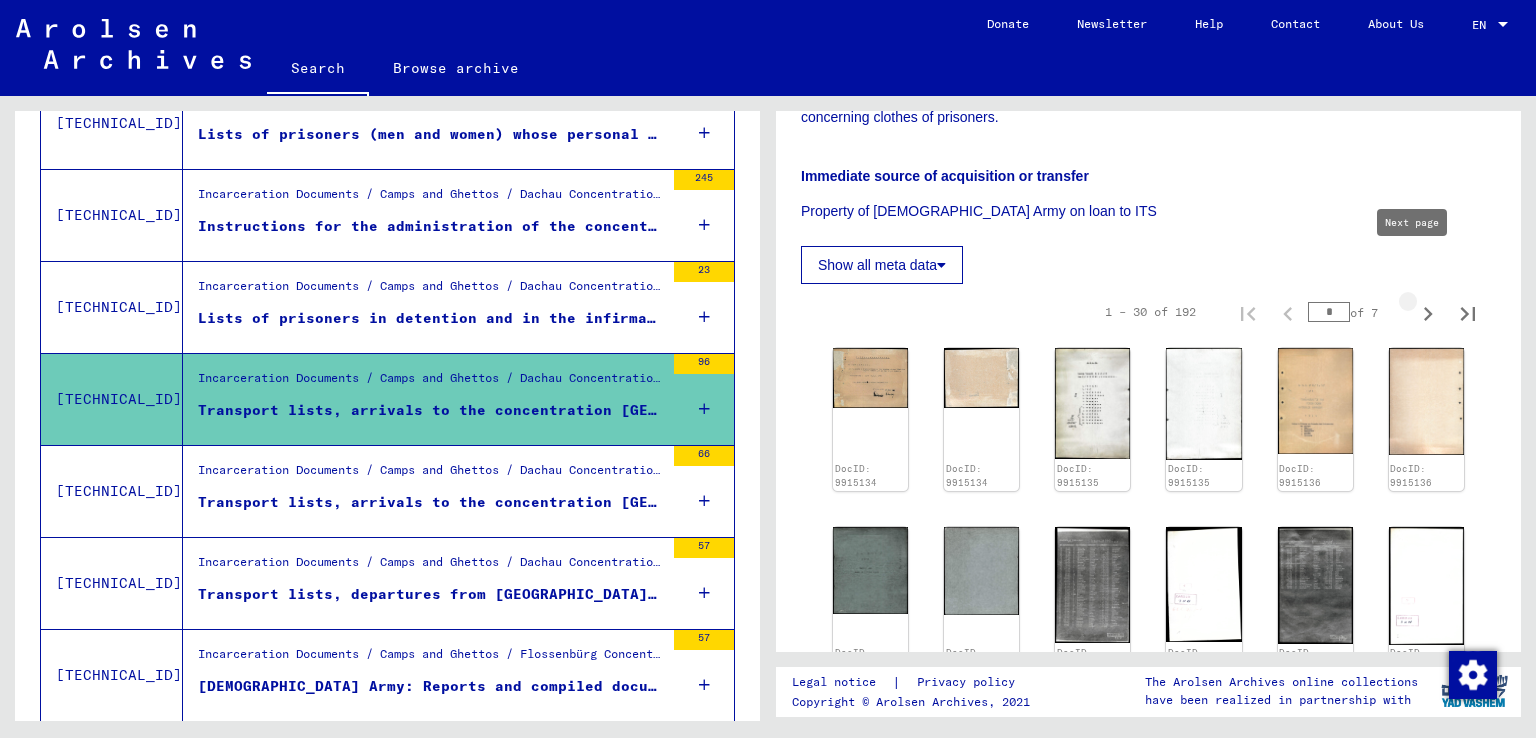 click 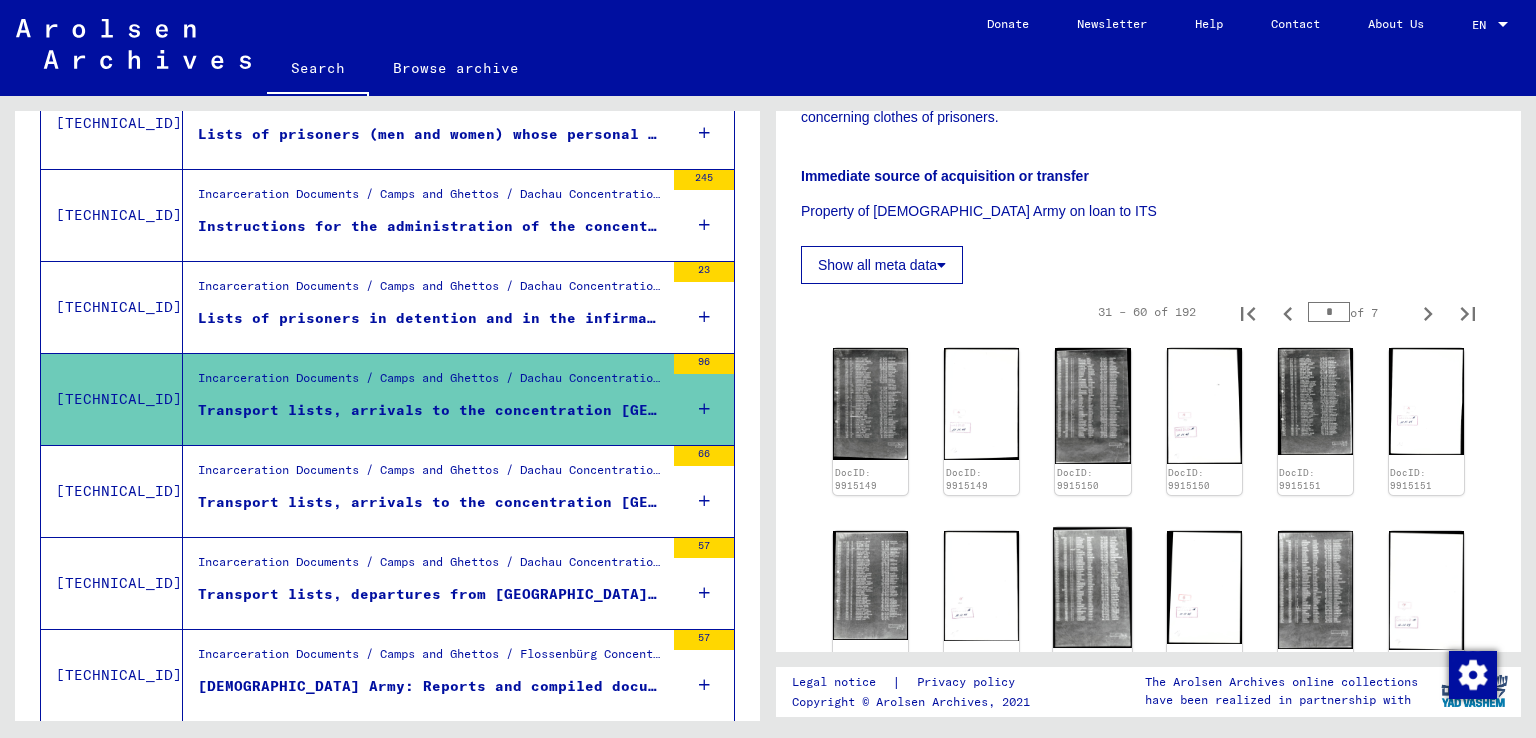 click 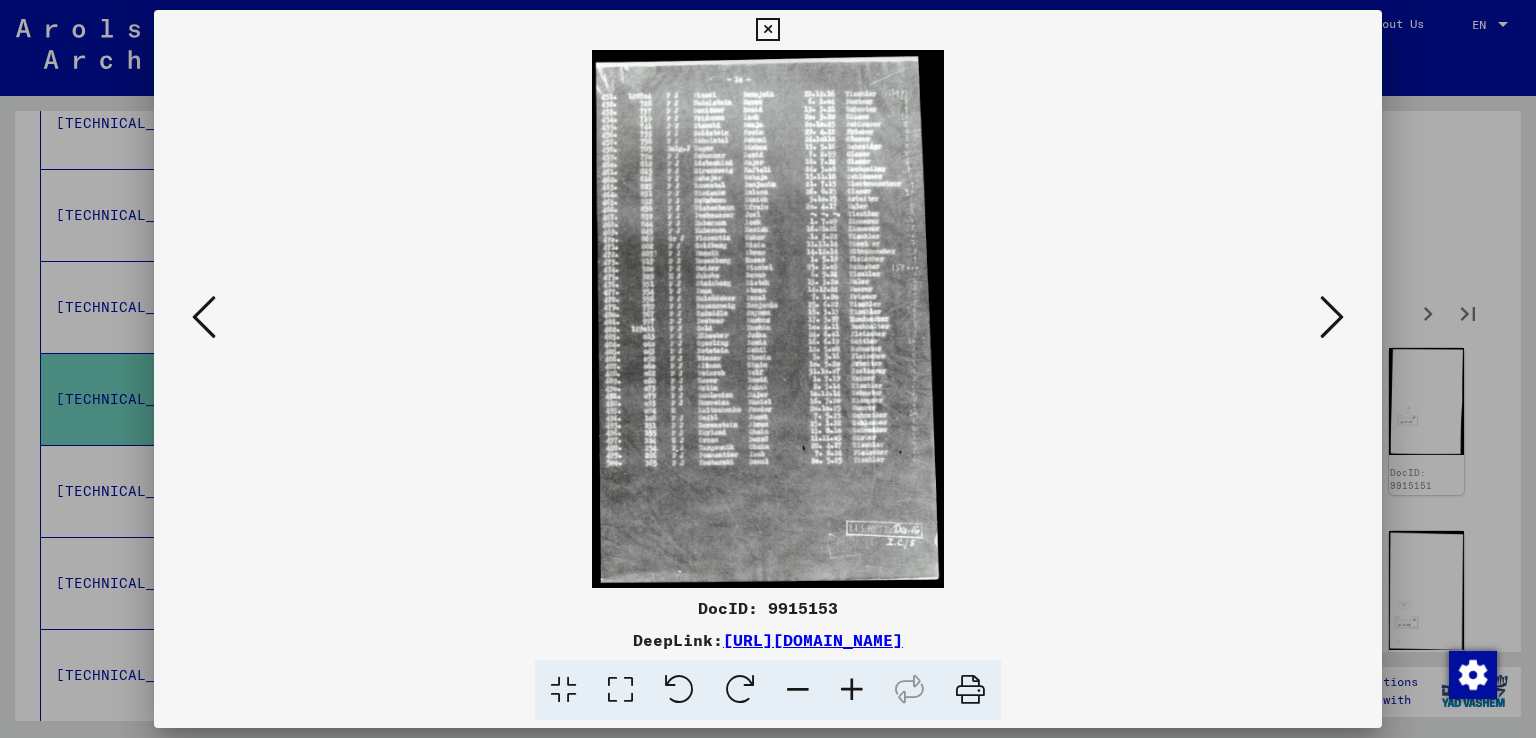 click at bounding box center [852, 690] 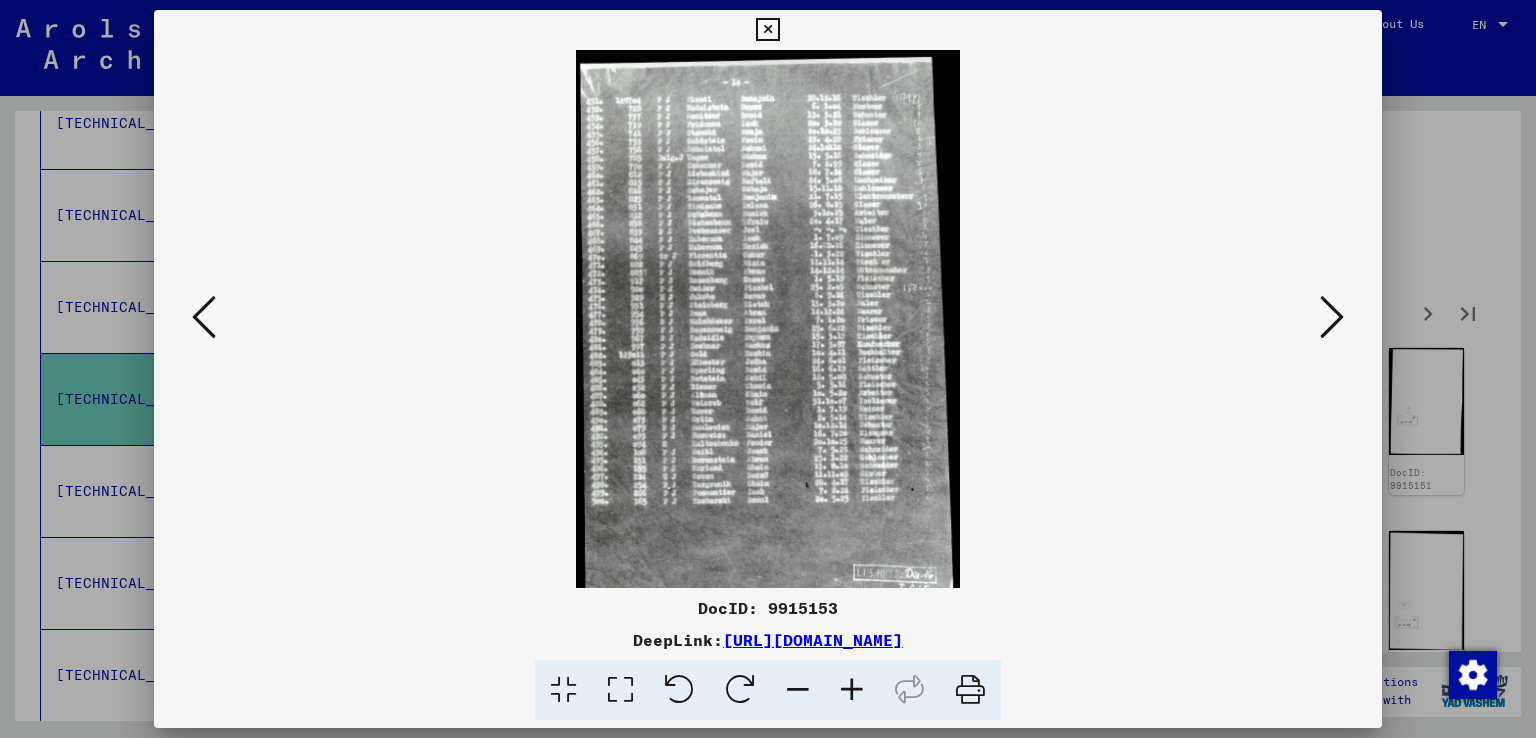 click at bounding box center (852, 690) 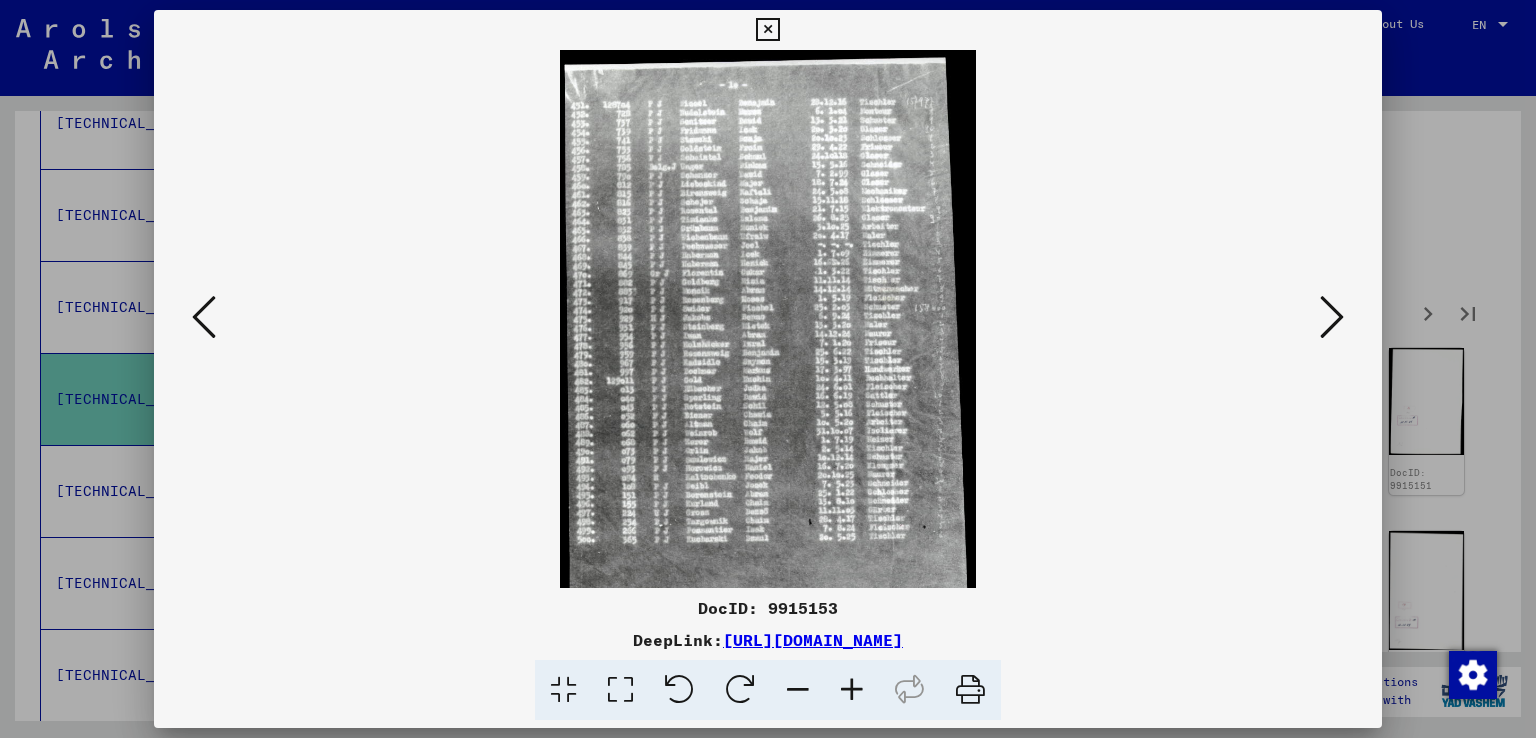 click at bounding box center [852, 690] 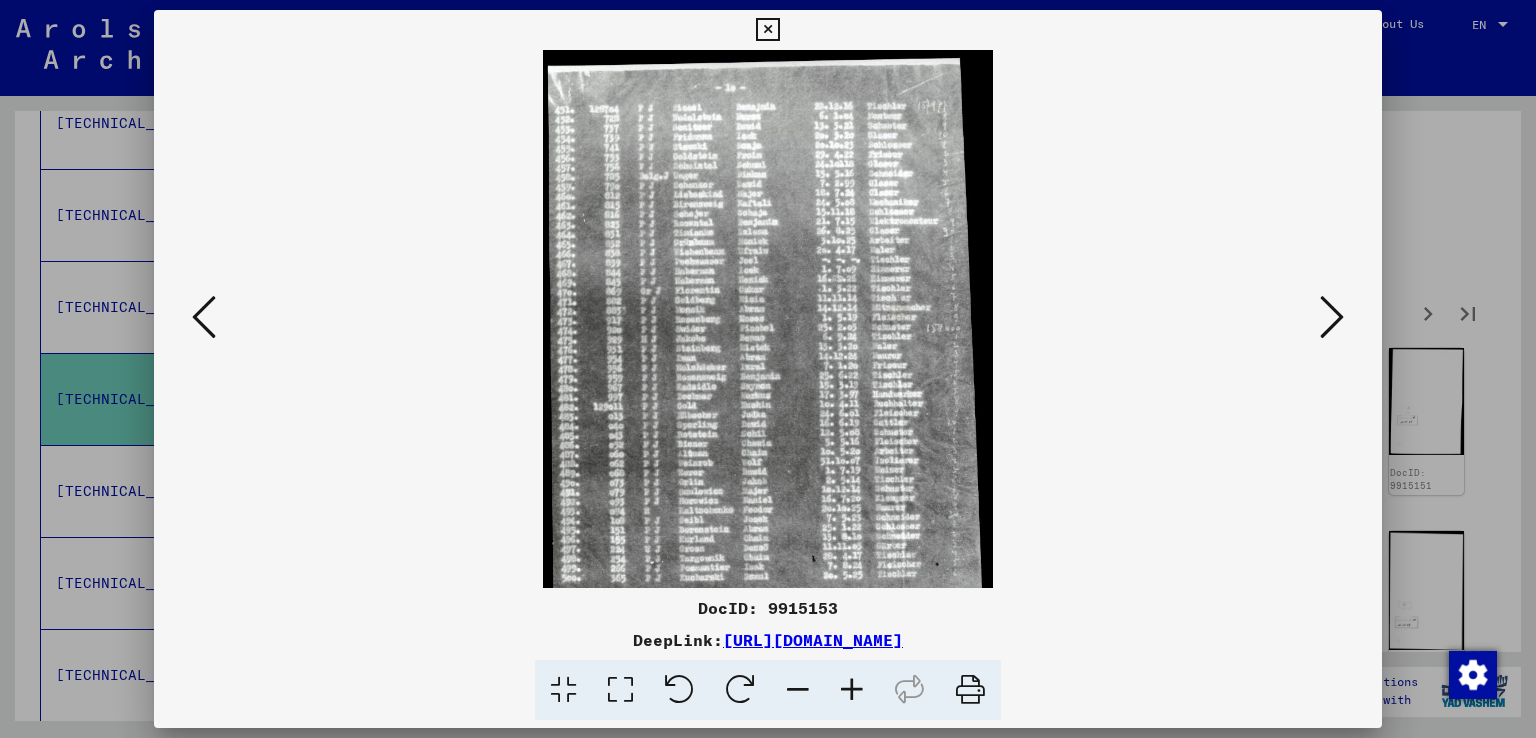 click at bounding box center (852, 690) 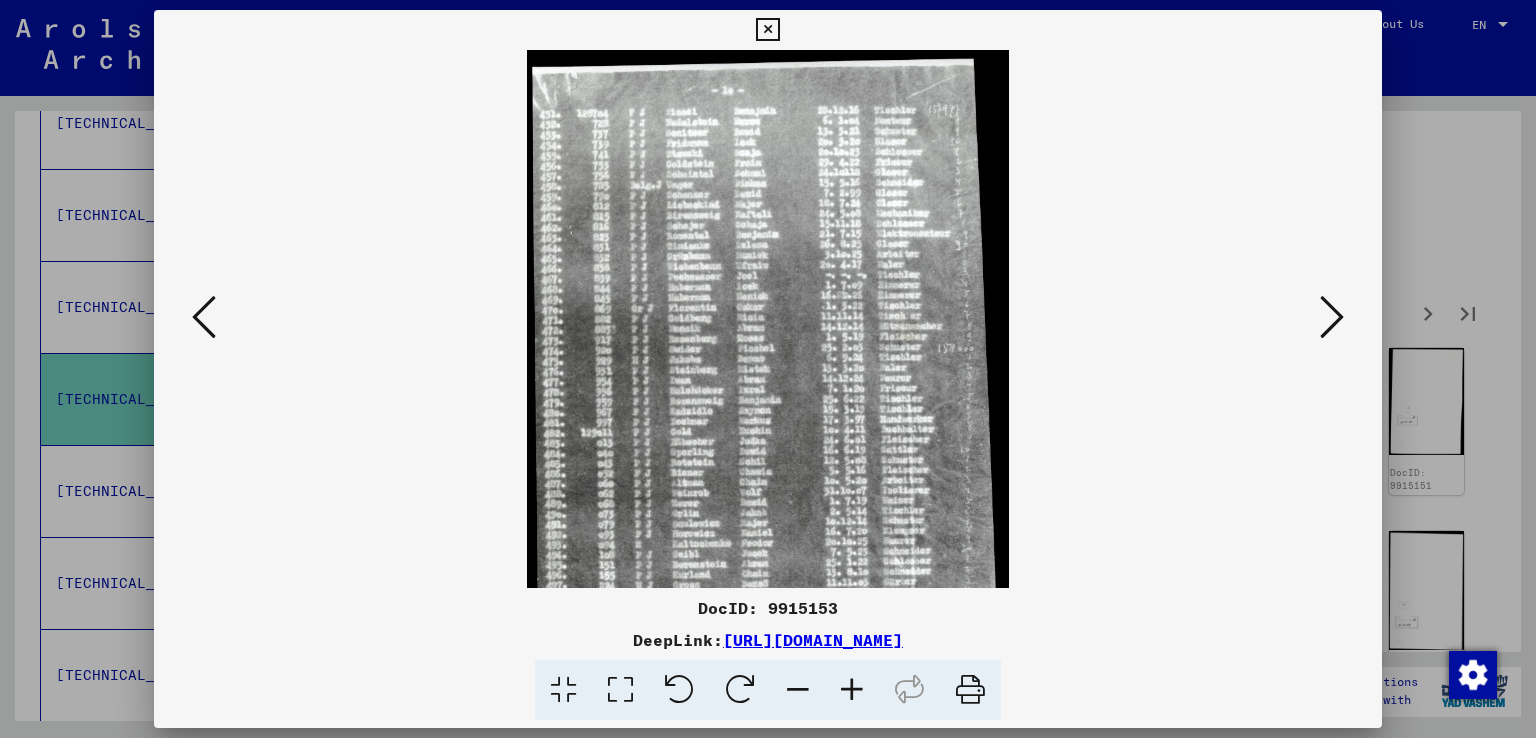 click at bounding box center [852, 690] 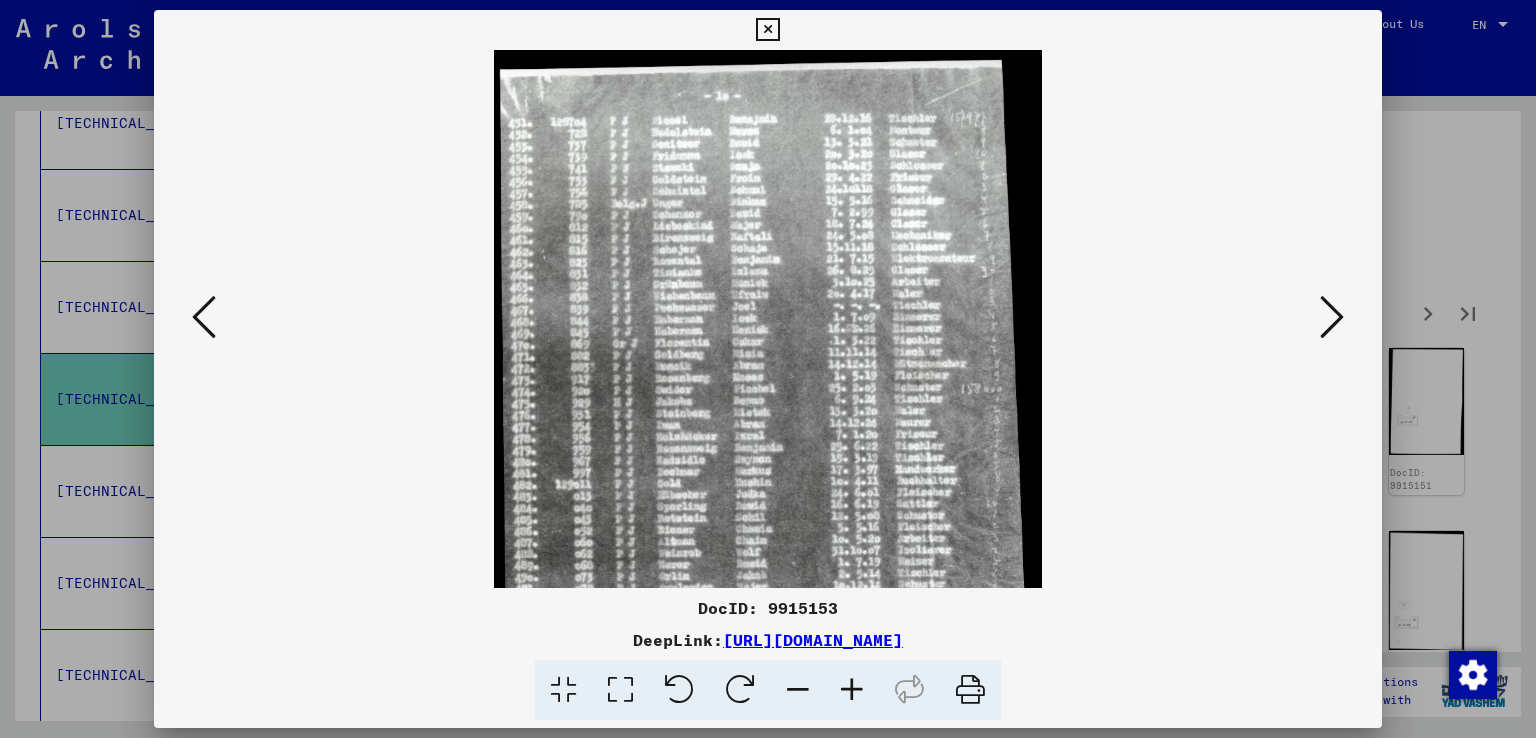 click at bounding box center (852, 690) 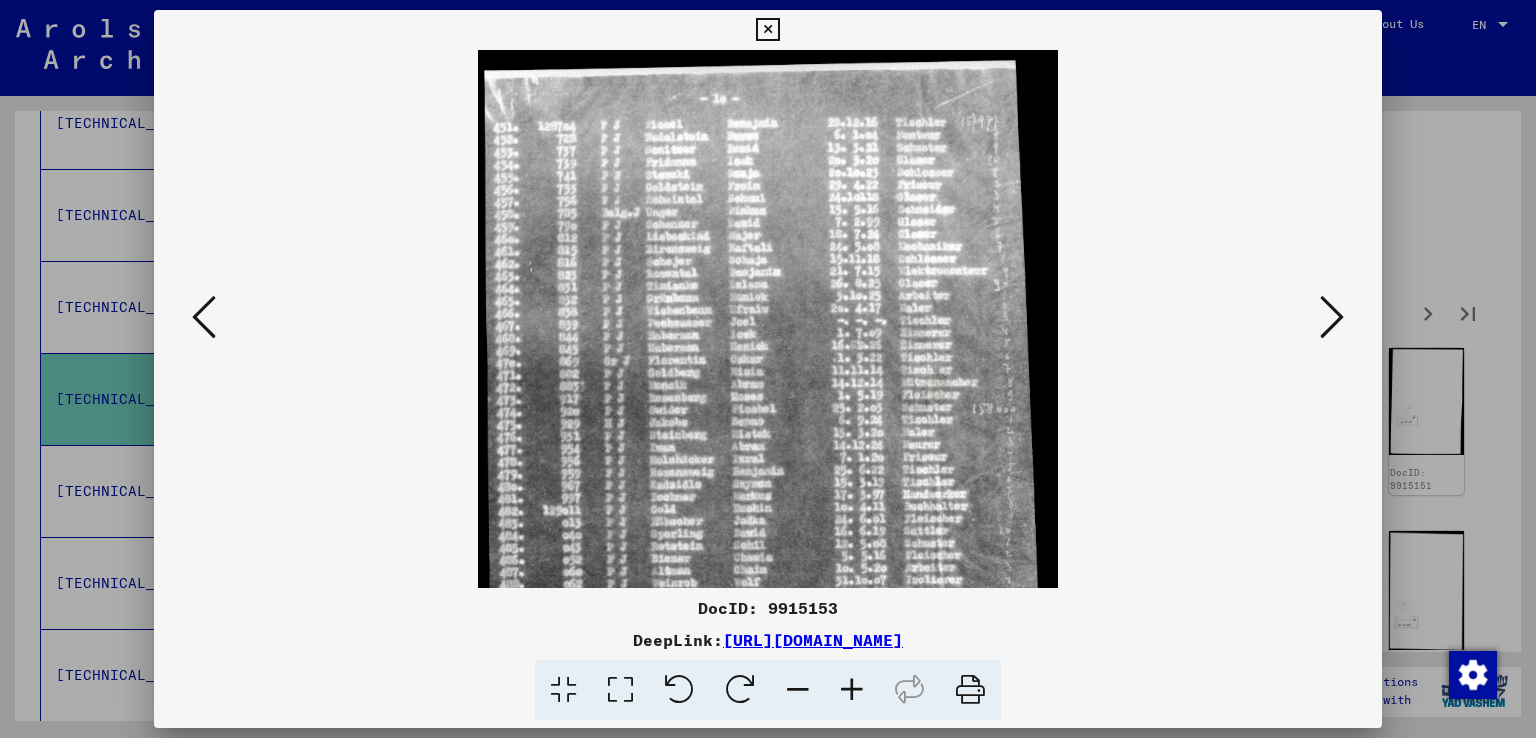 click at bounding box center (852, 690) 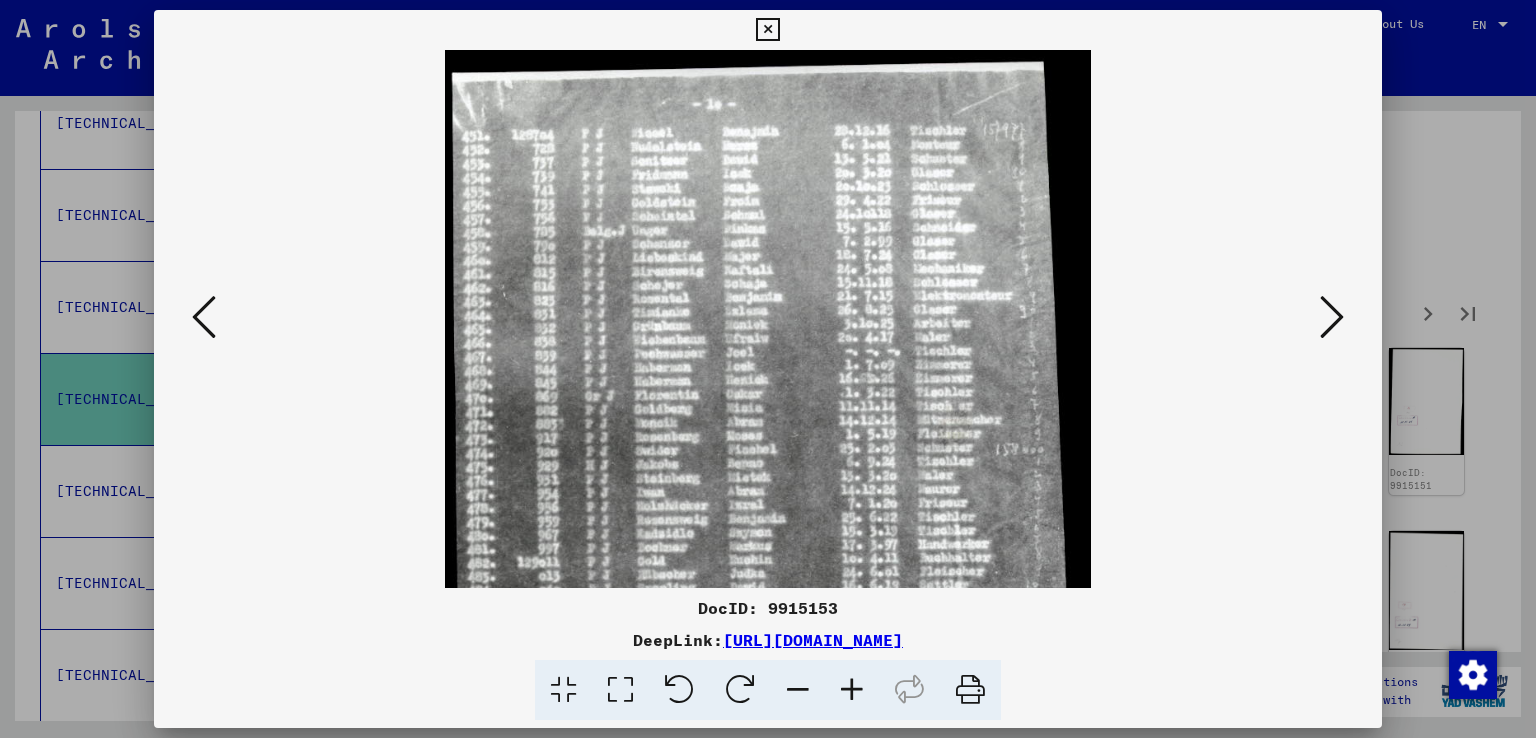 click at bounding box center [852, 690] 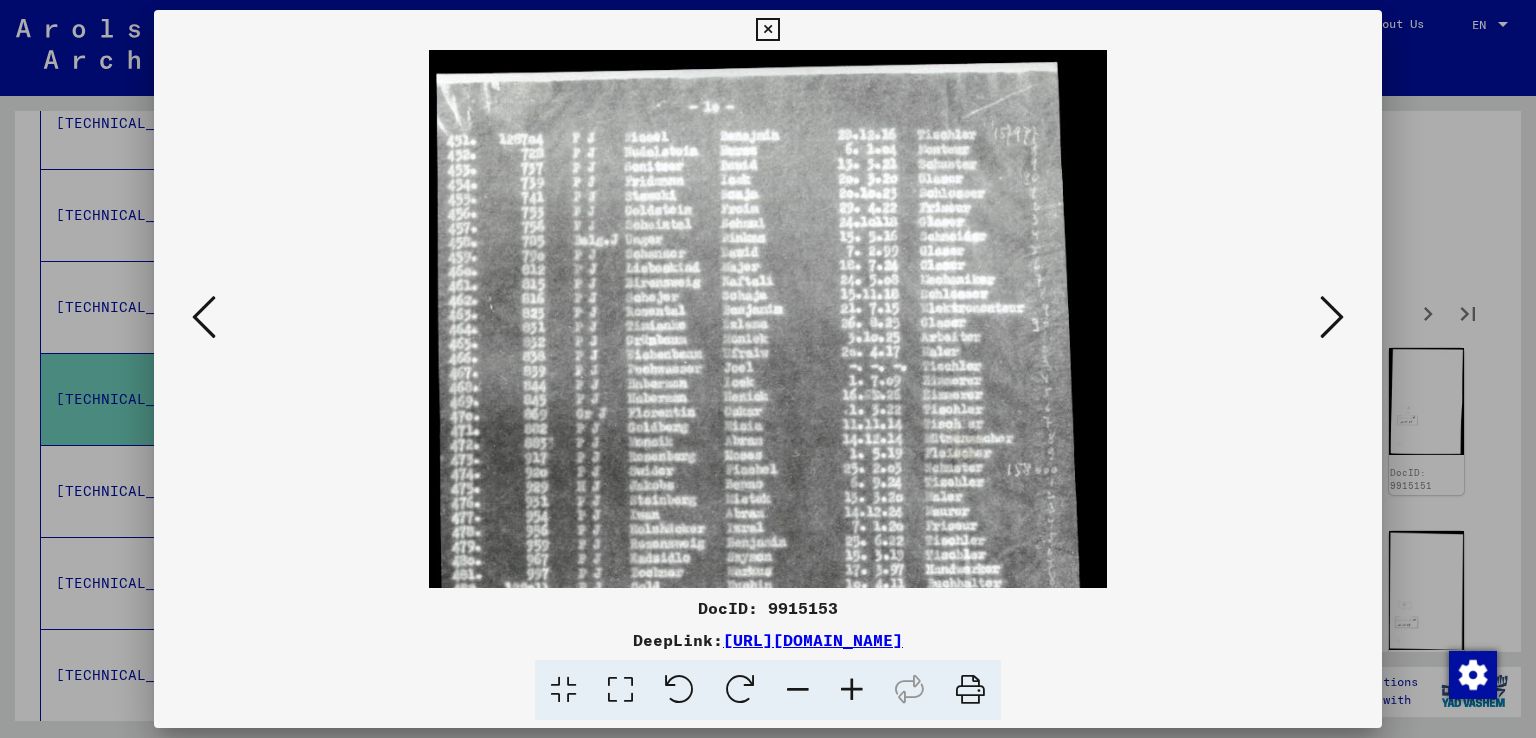 click at bounding box center (852, 690) 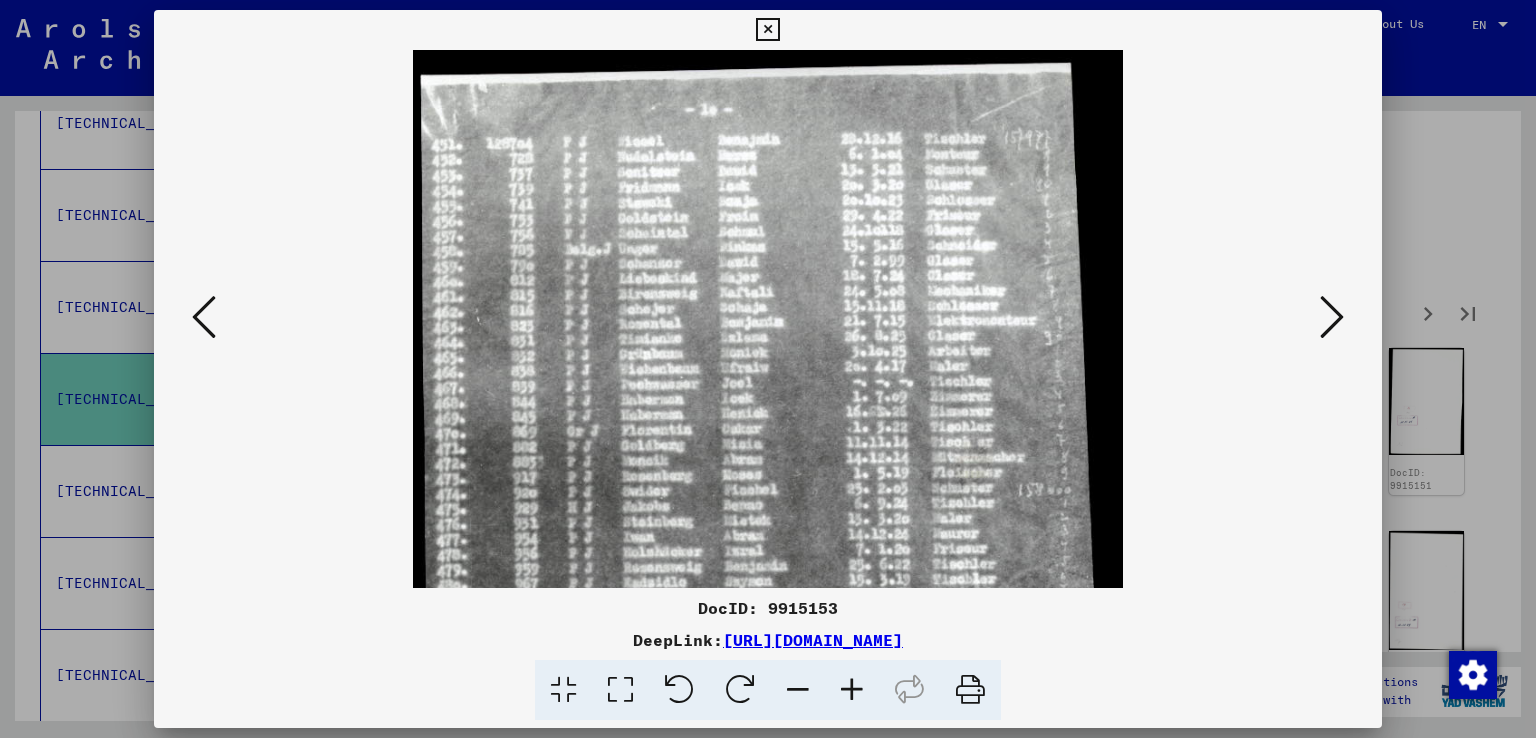 click at bounding box center (768, 369) 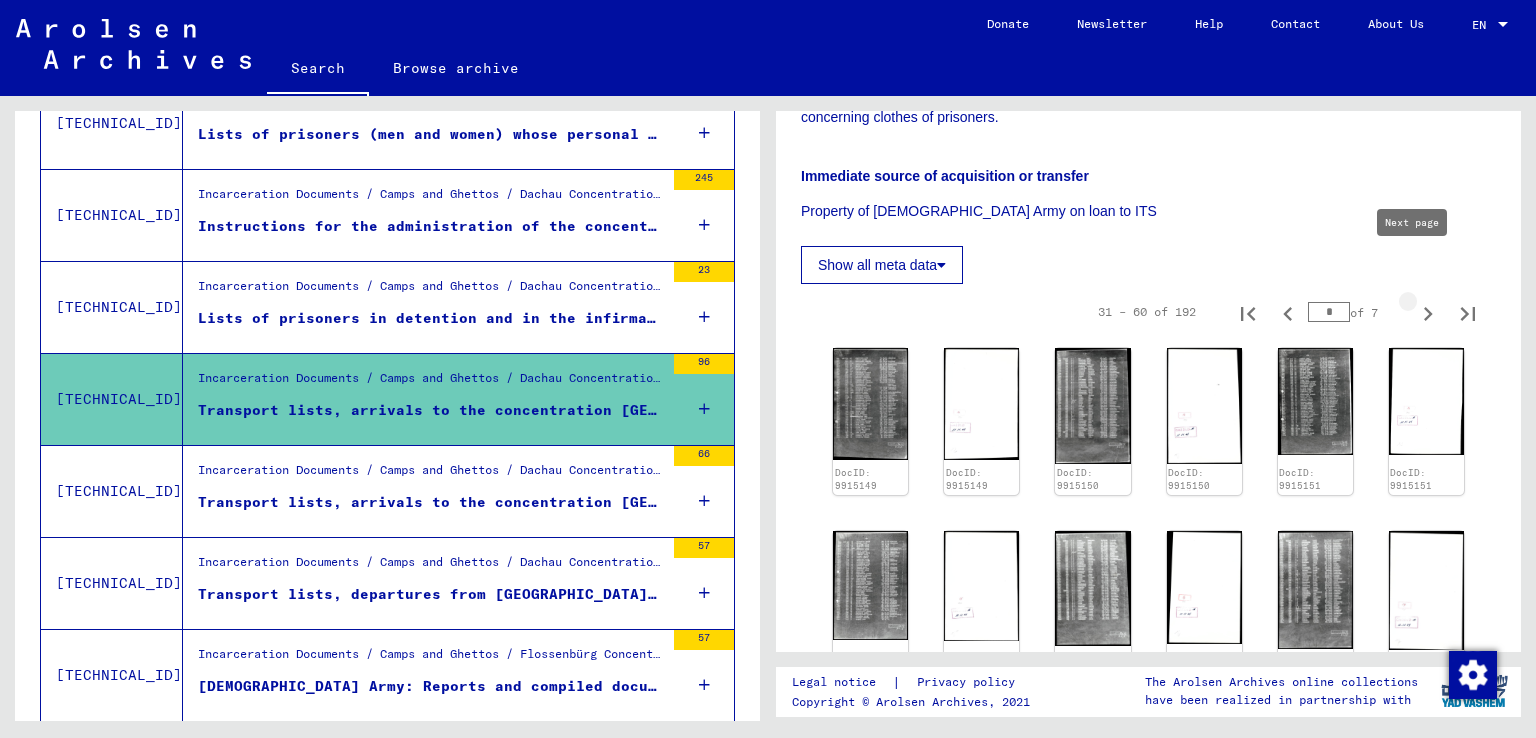 click 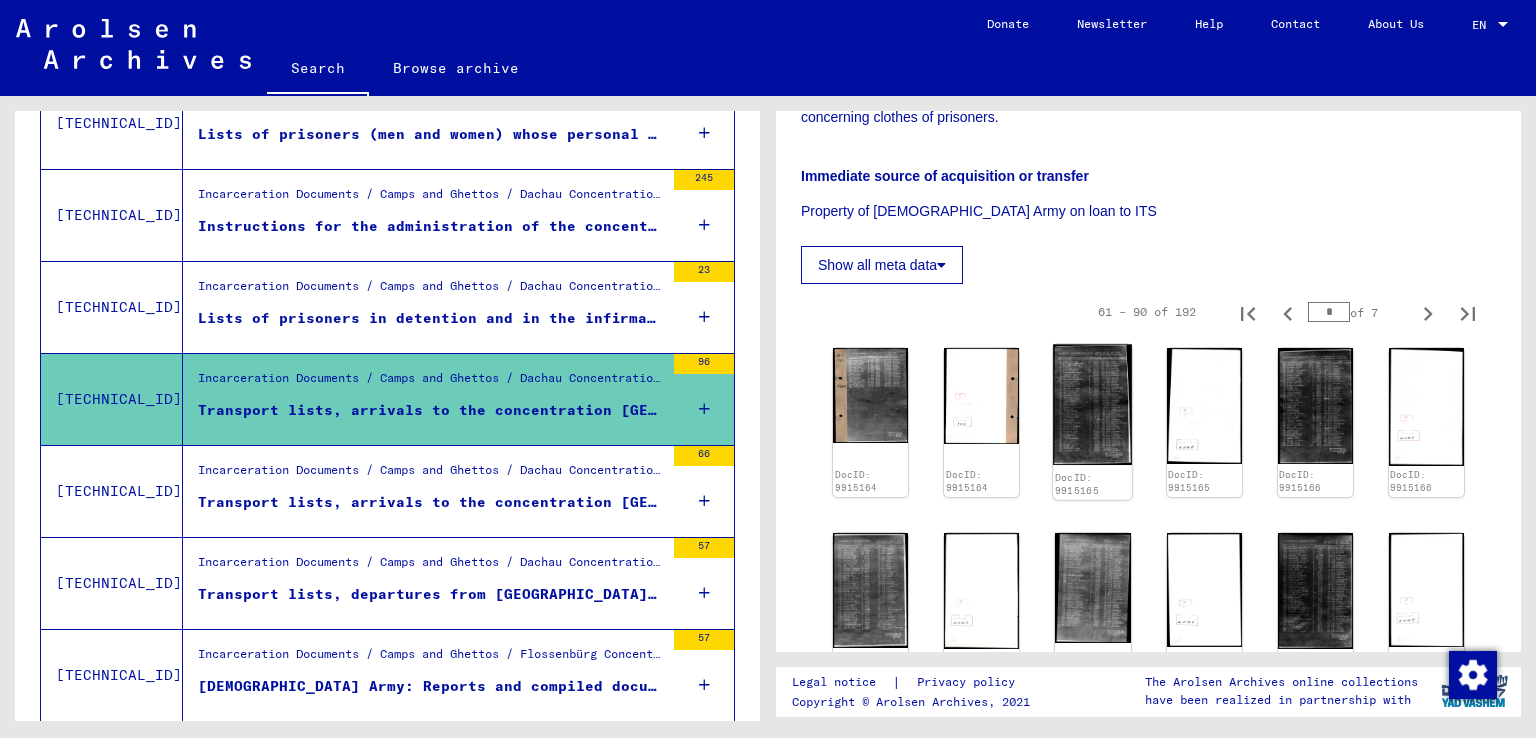 click 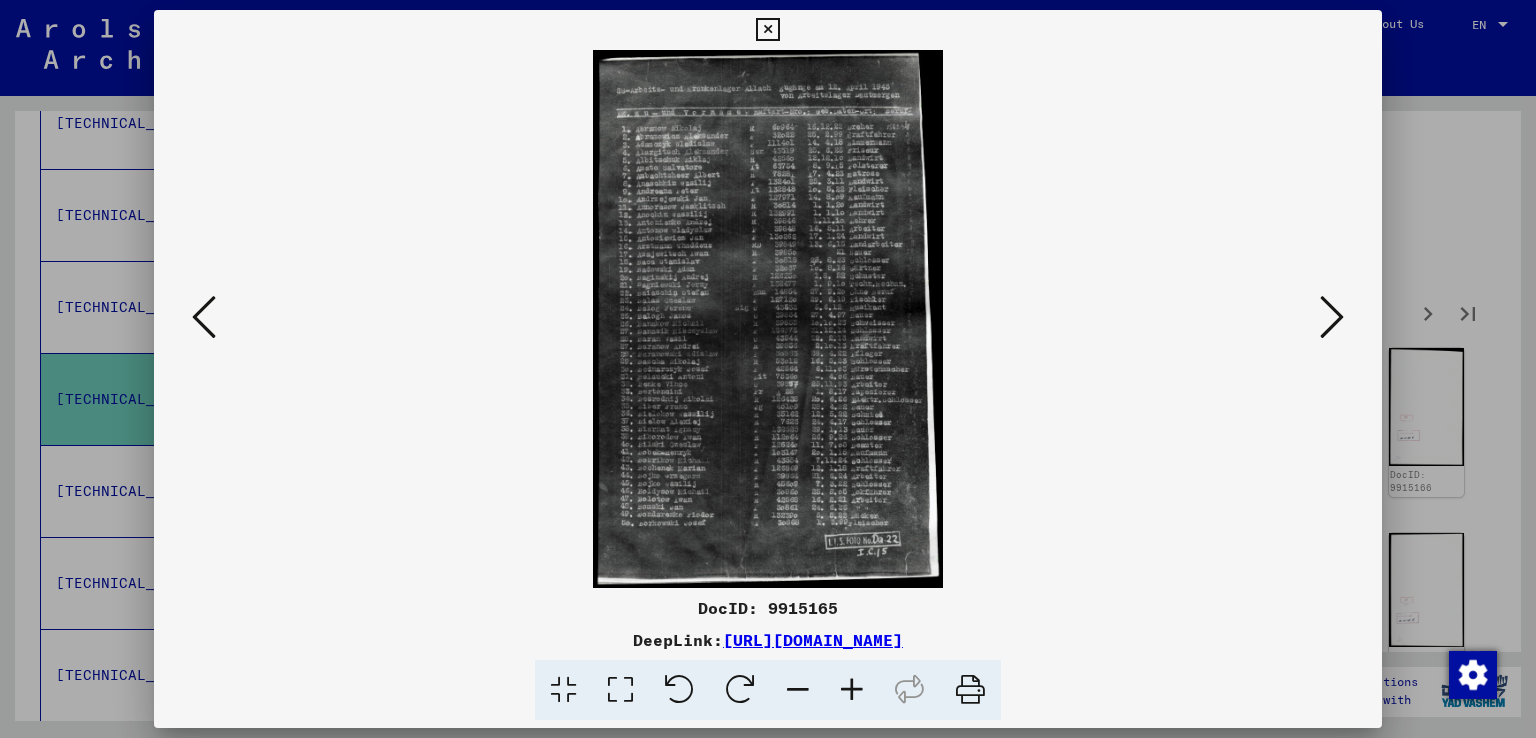 click at bounding box center [852, 690] 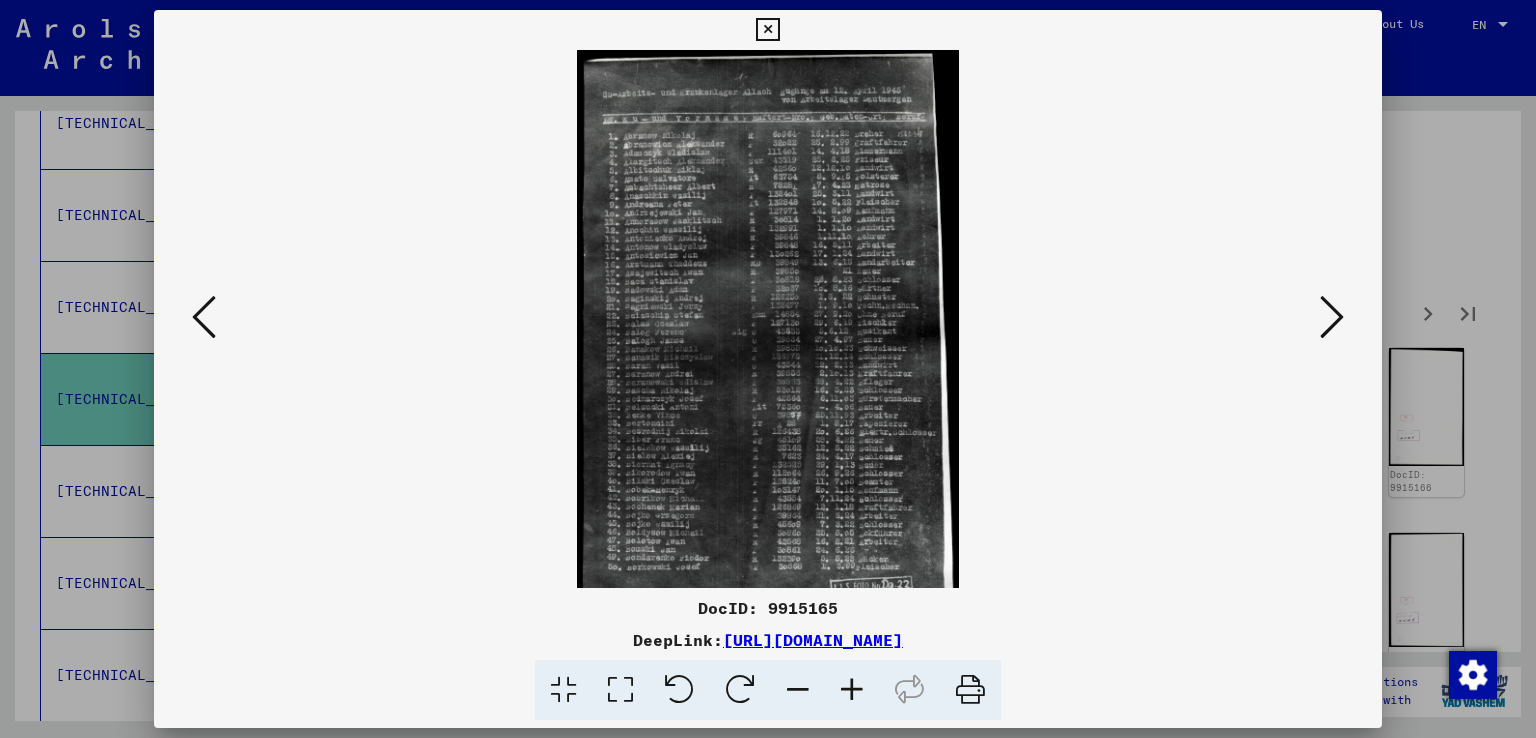 click at bounding box center (852, 690) 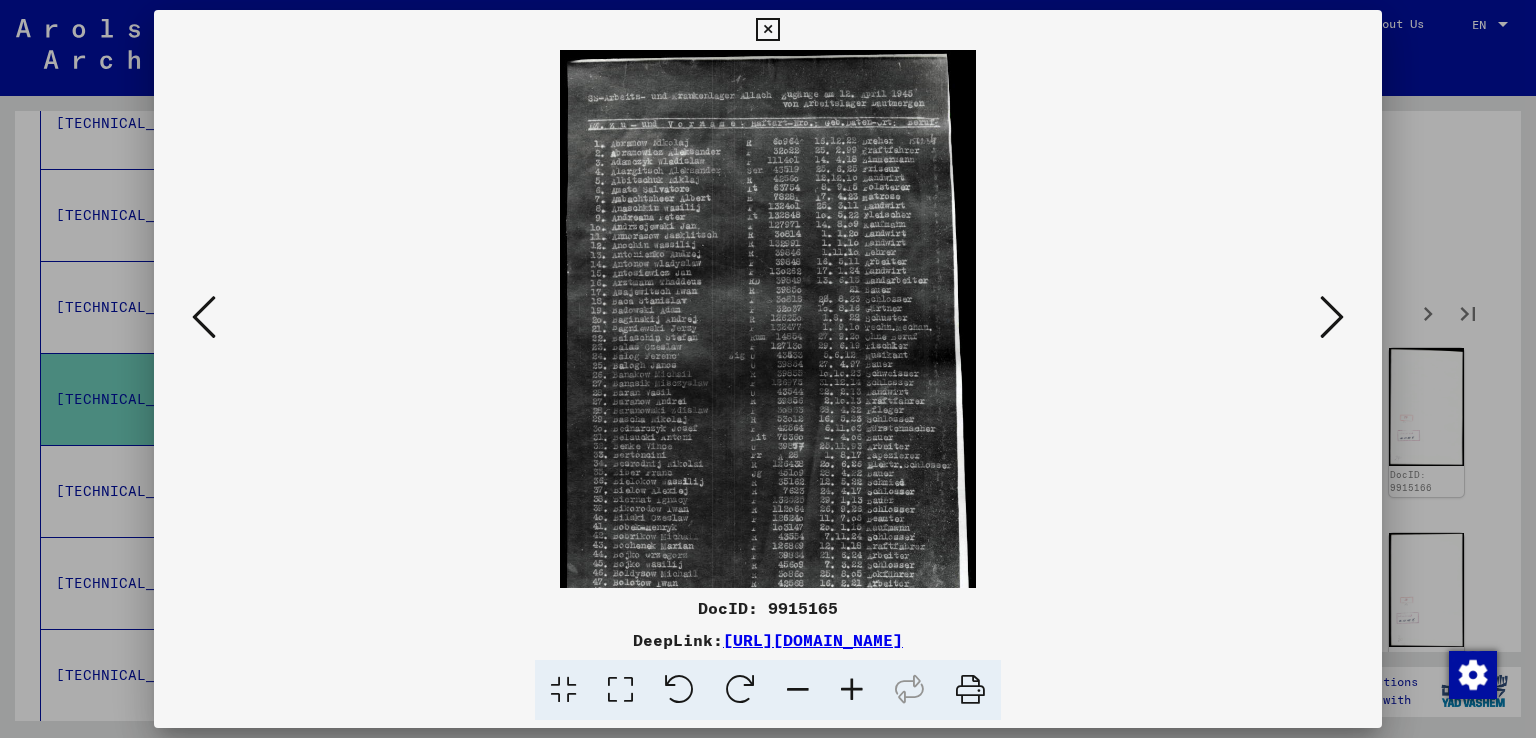 click at bounding box center [852, 690] 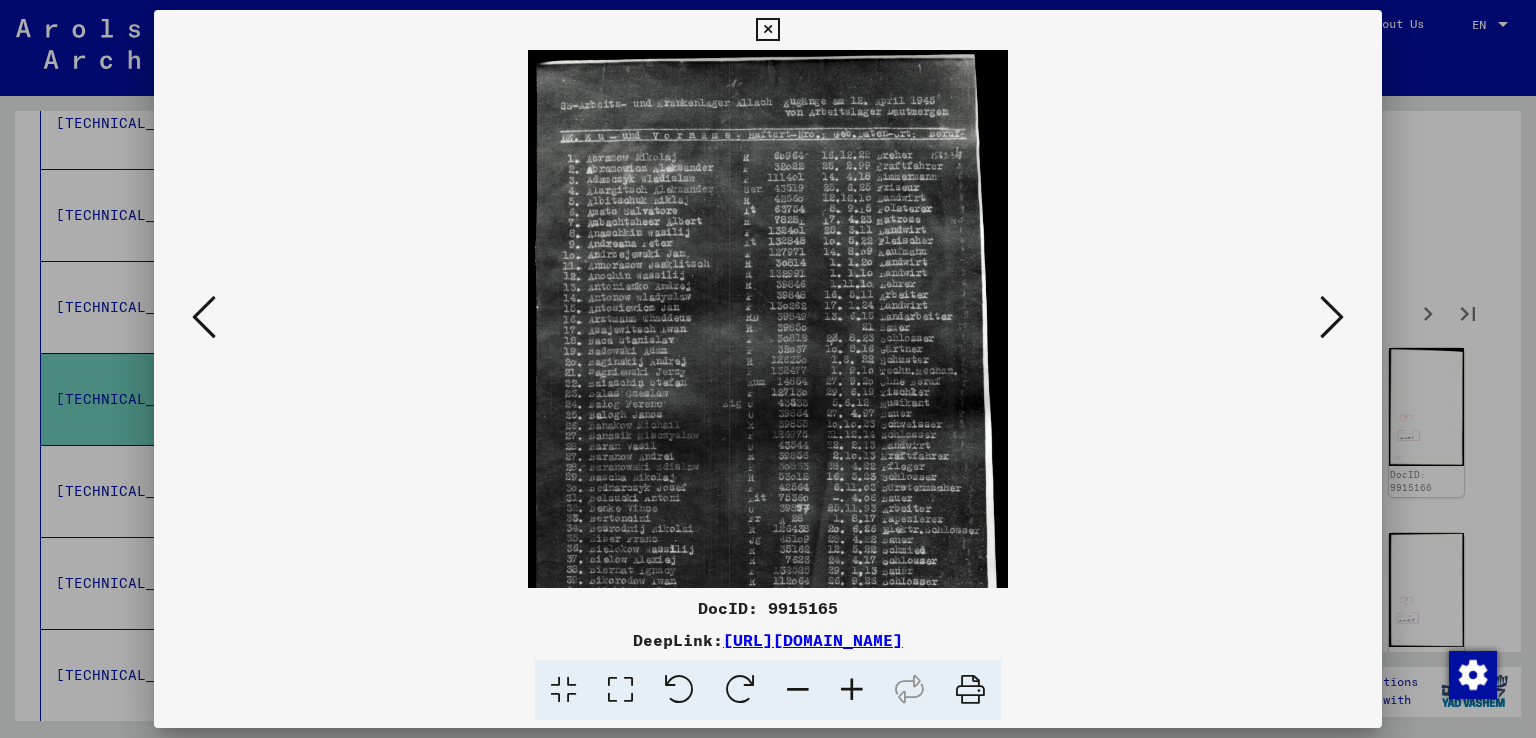 click at bounding box center [852, 690] 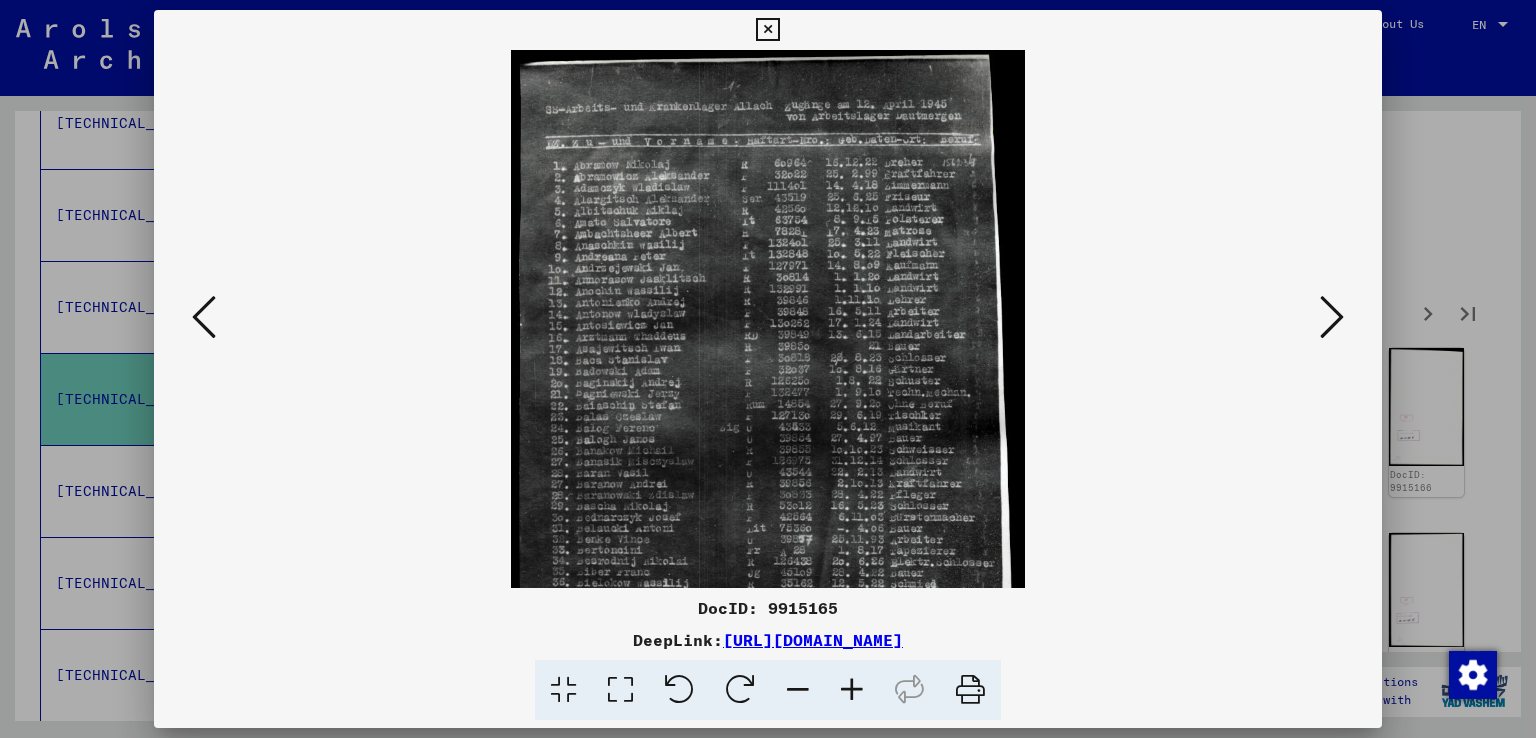 click at bounding box center (852, 690) 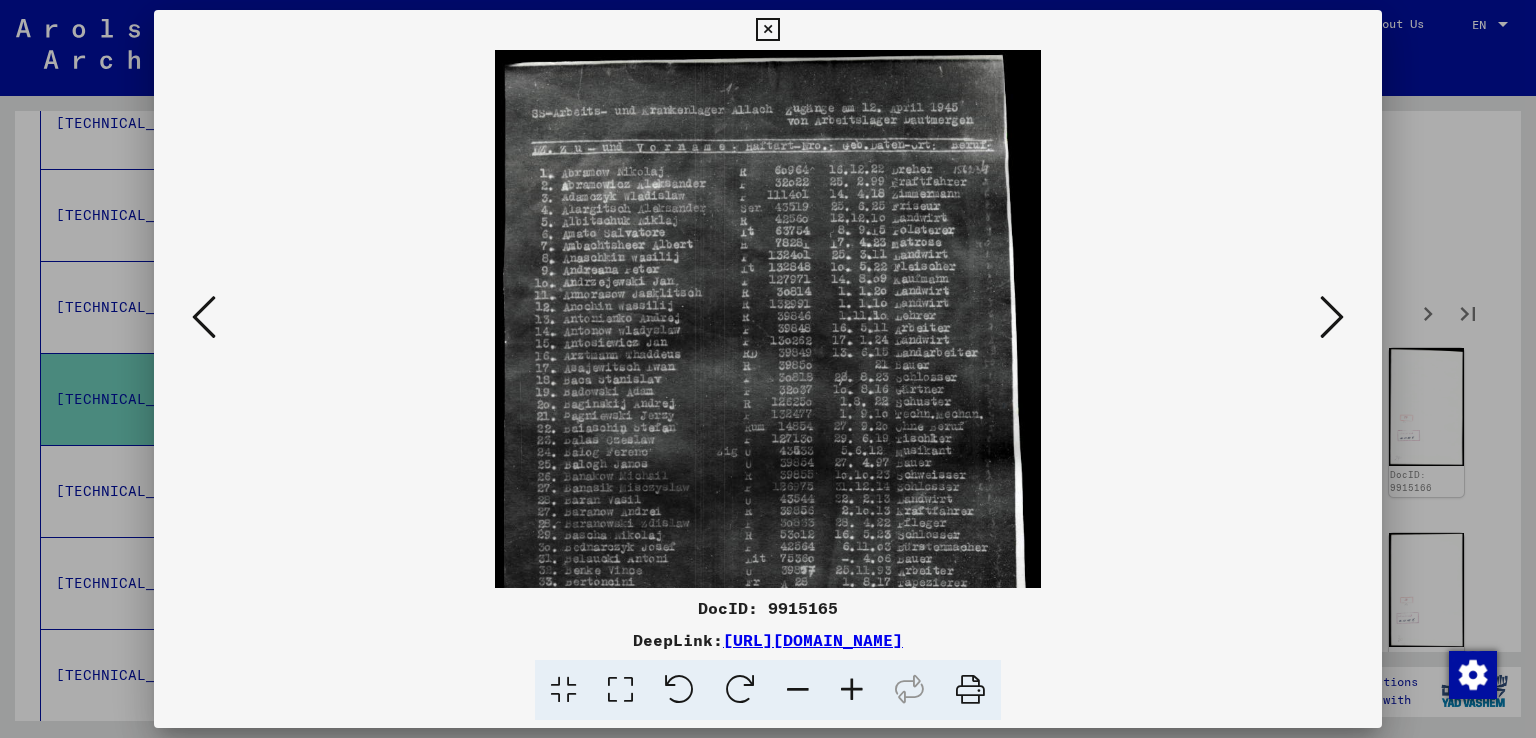 click at bounding box center (852, 690) 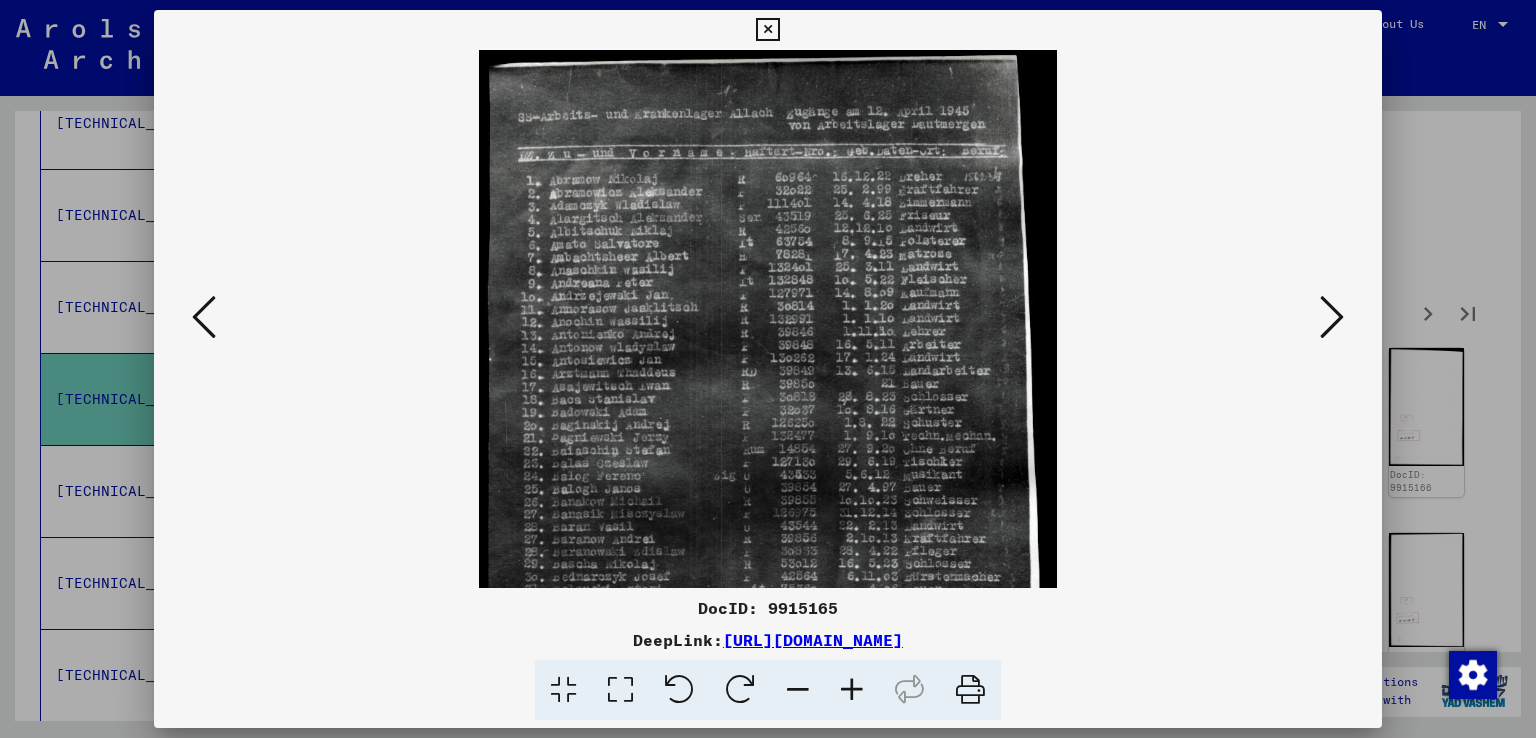 click at bounding box center [852, 690] 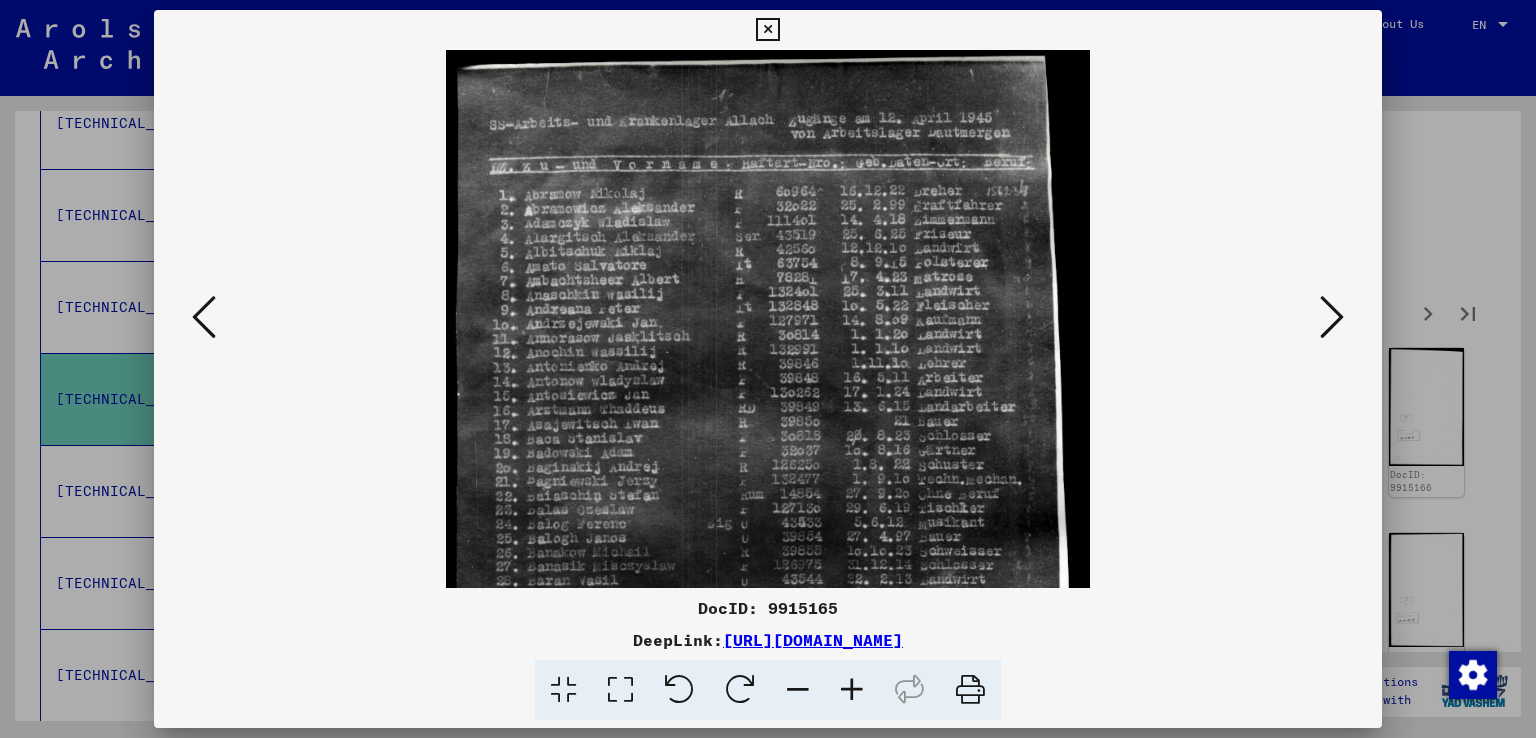 click at bounding box center (852, 690) 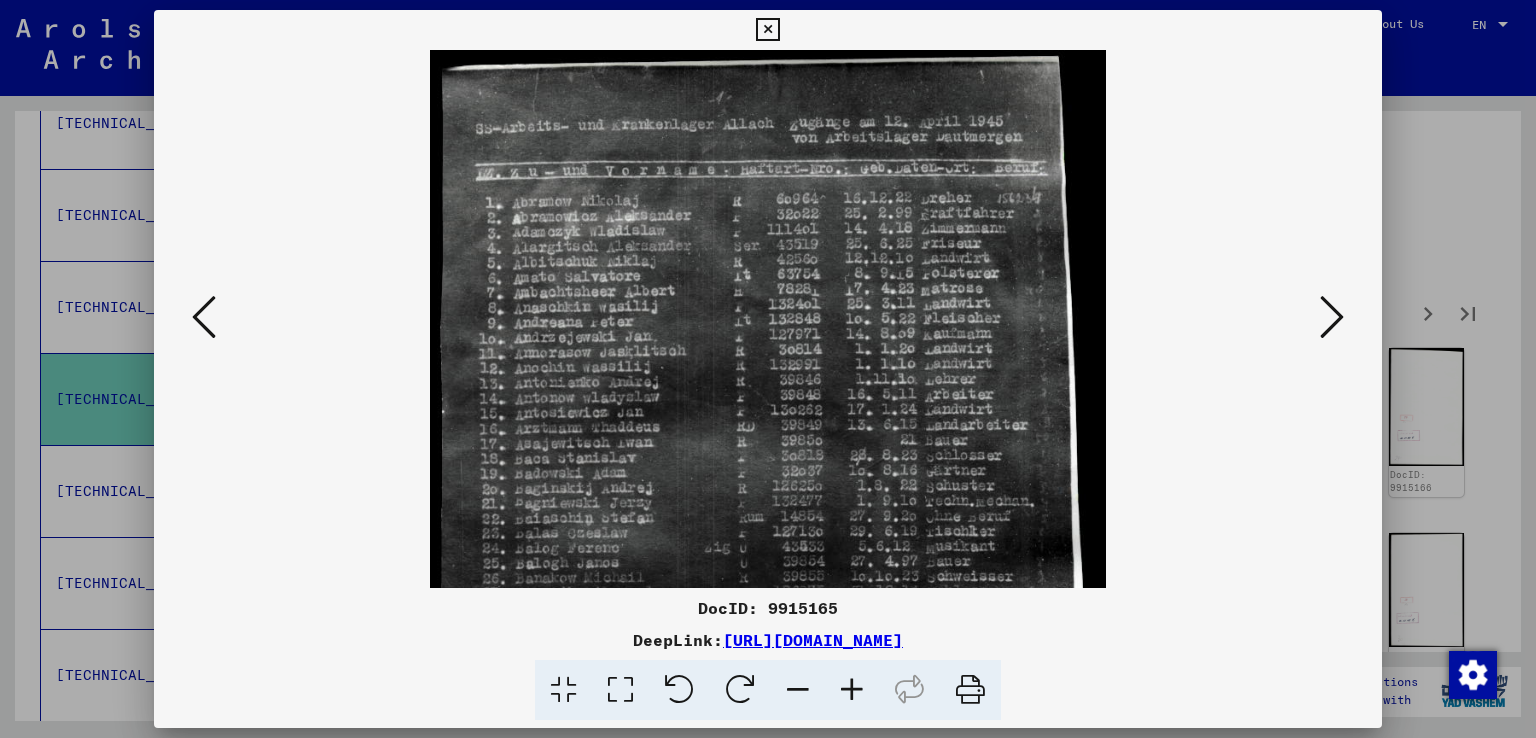 click at bounding box center (852, 690) 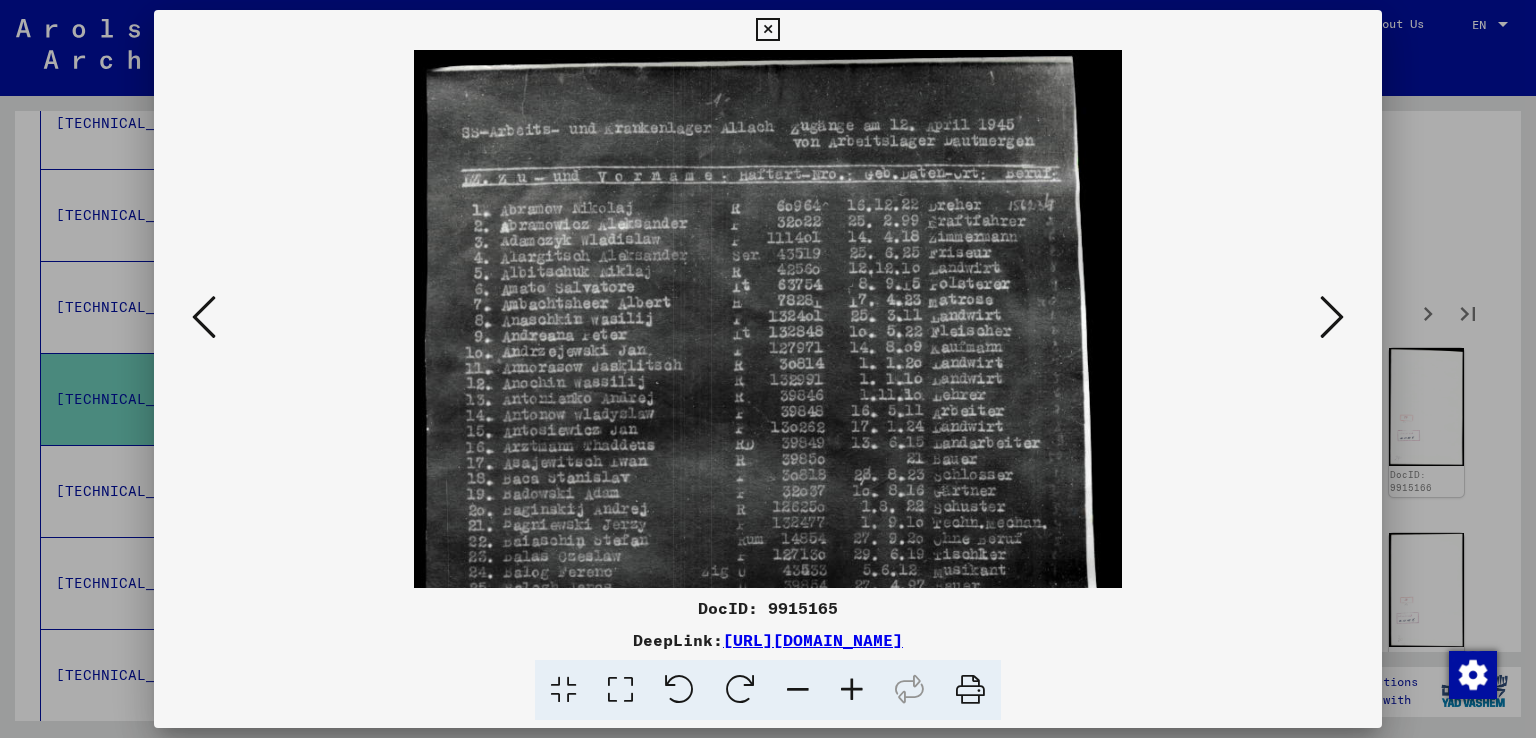 click at bounding box center [852, 690] 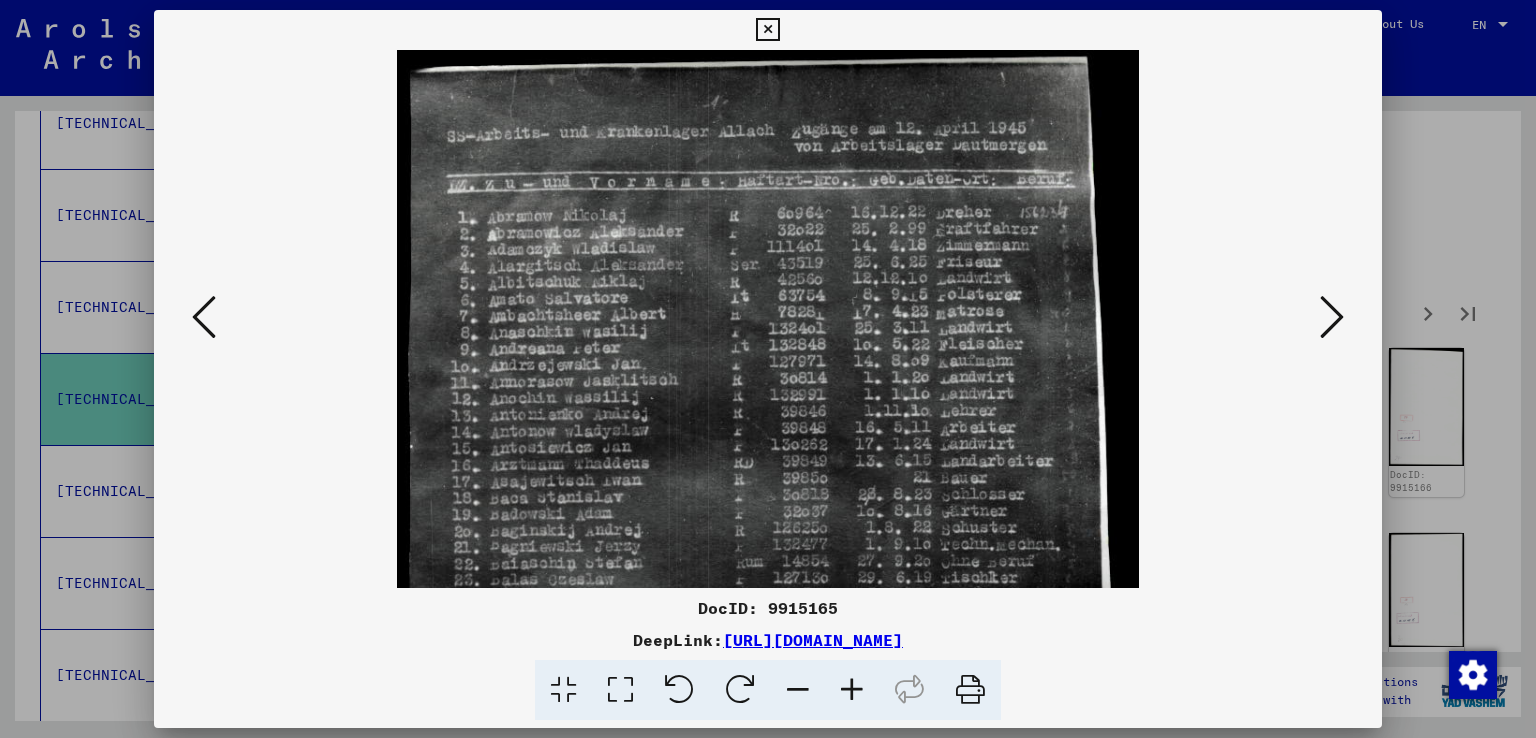 click at bounding box center [852, 690] 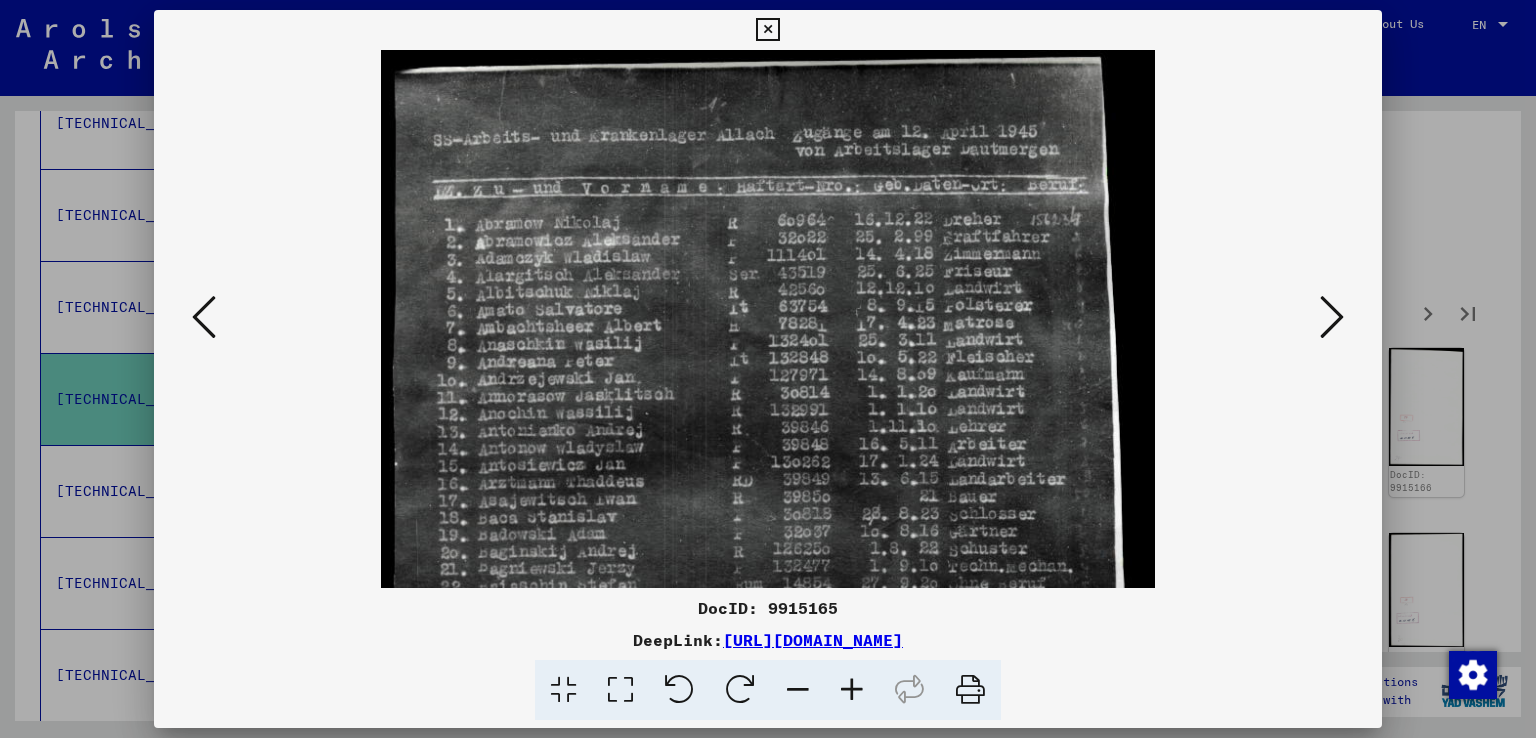 click at bounding box center [852, 690] 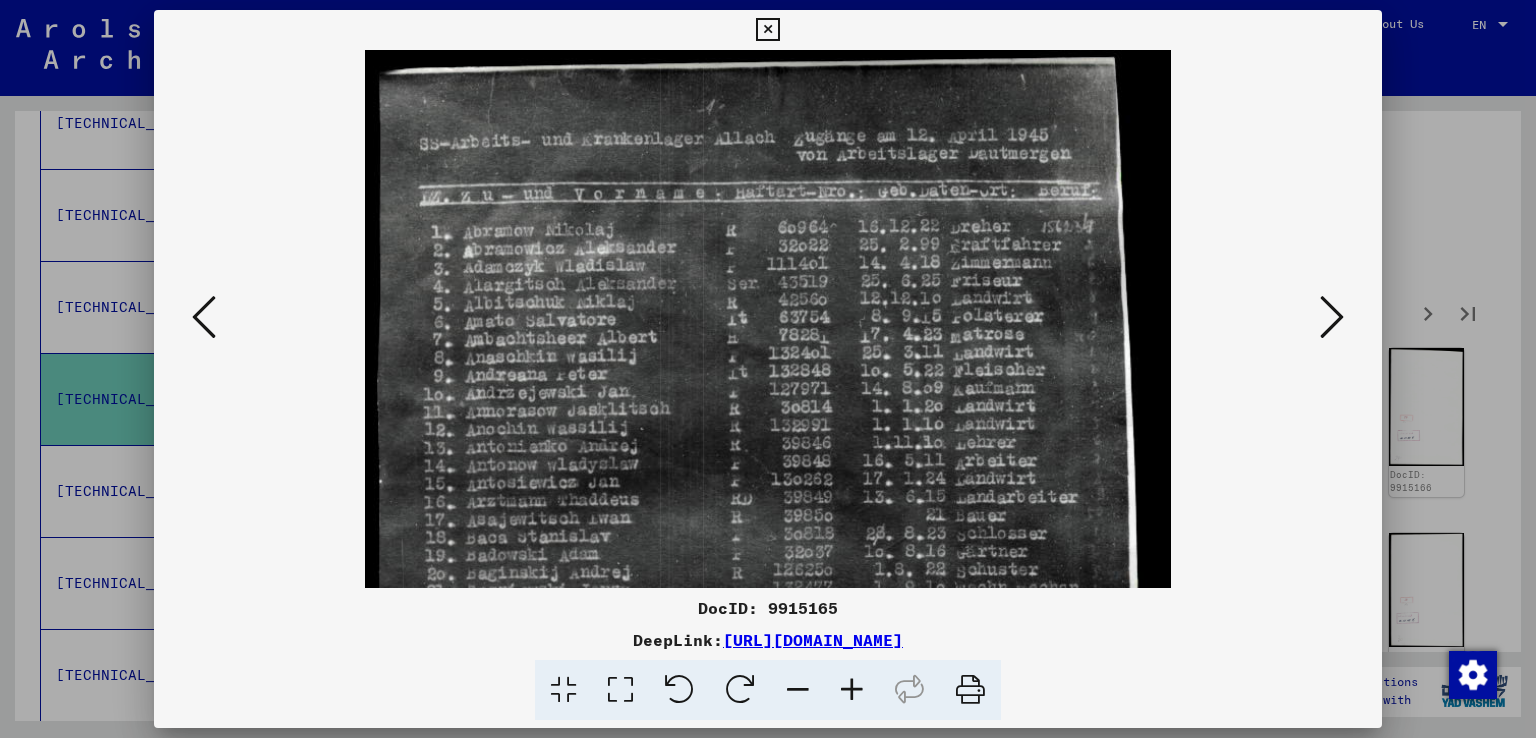 click at bounding box center (852, 690) 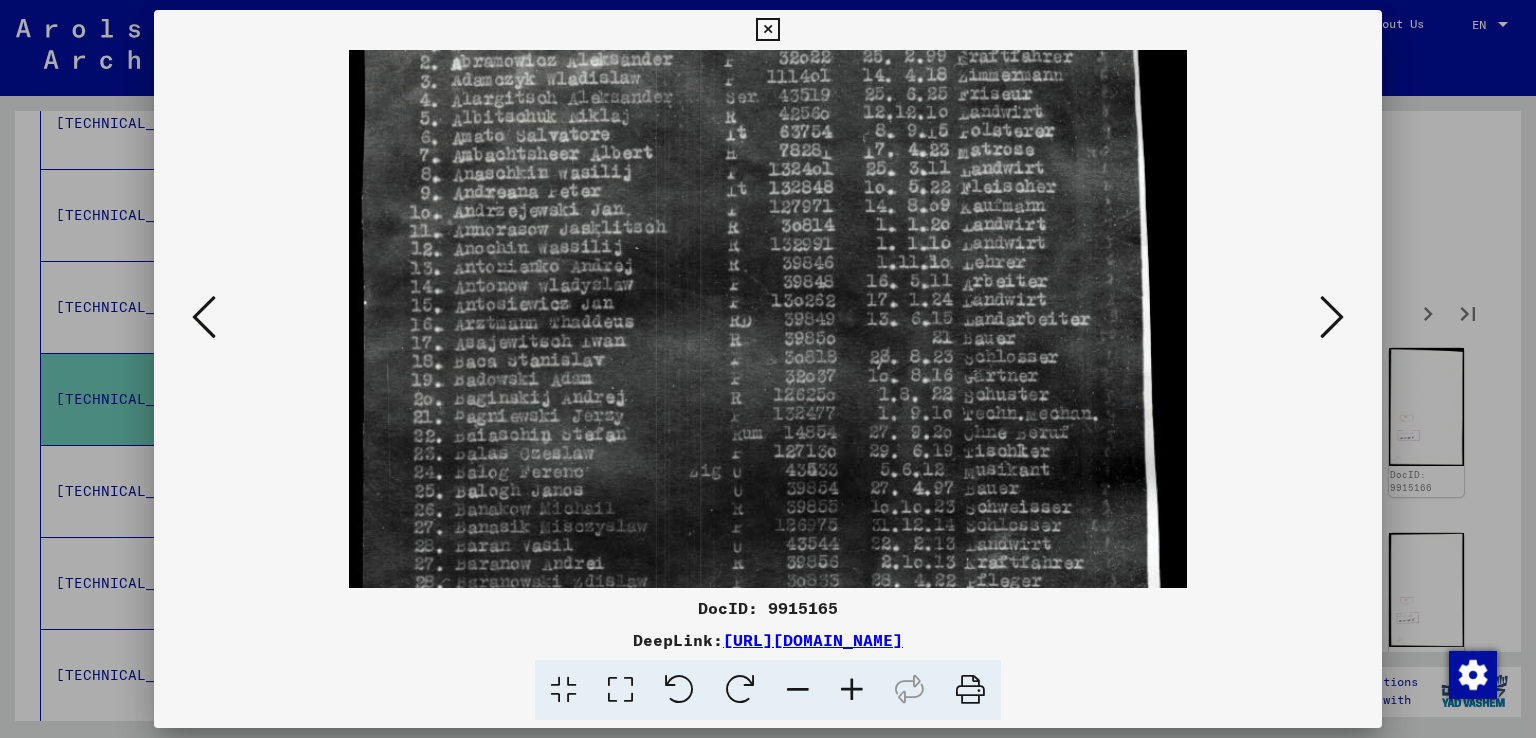 scroll, scrollTop: 200, scrollLeft: 0, axis: vertical 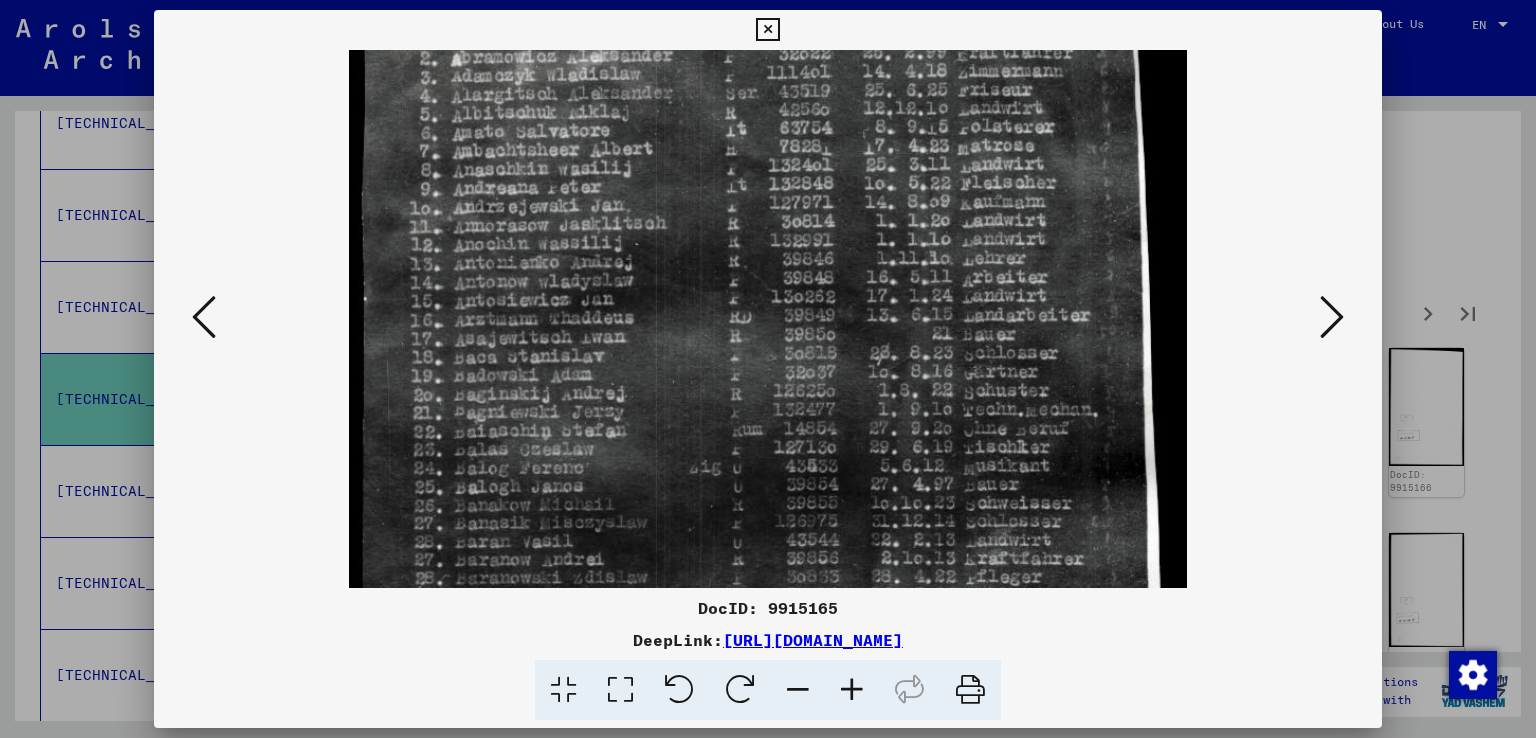 drag, startPoint x: 928, startPoint y: 517, endPoint x: 967, endPoint y: 317, distance: 203.76703 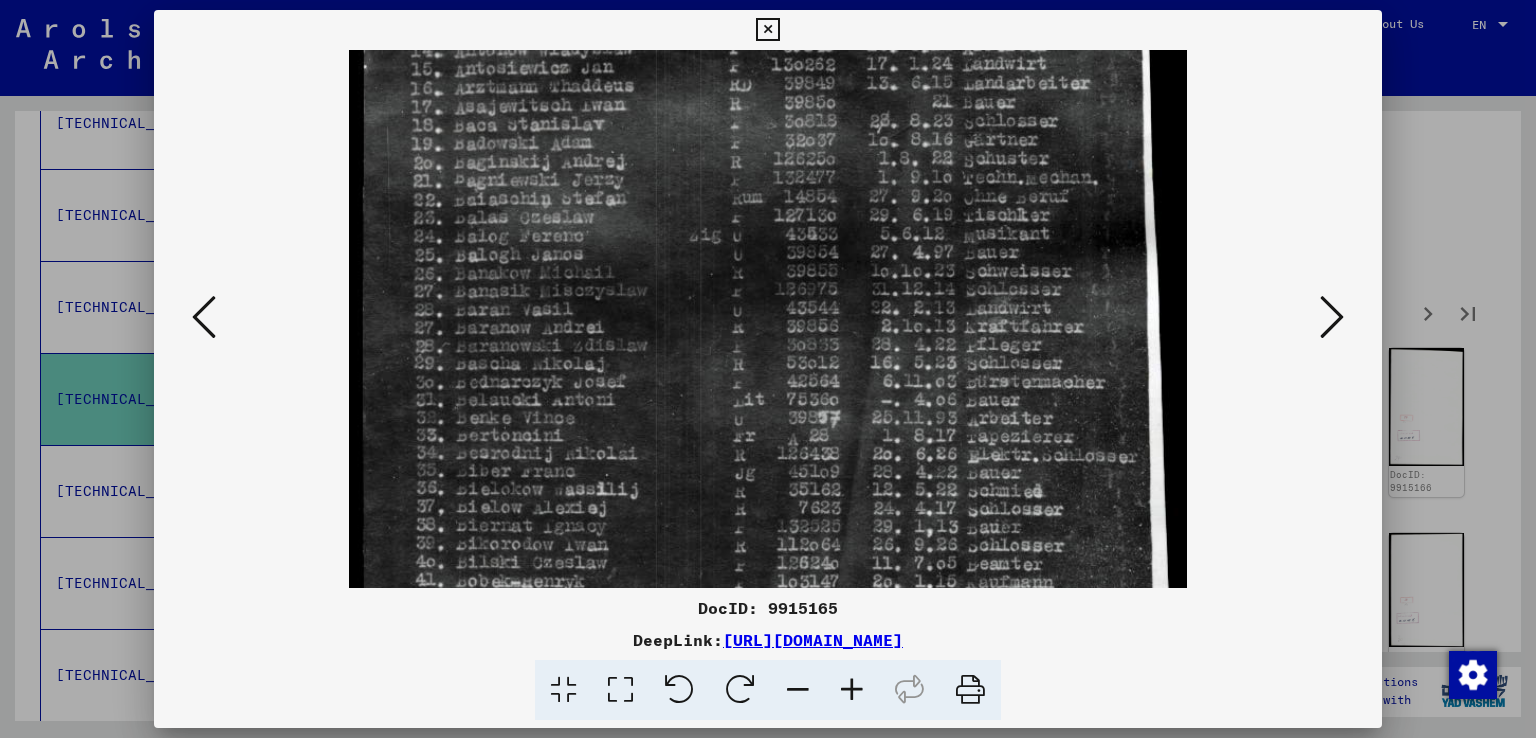 scroll, scrollTop: 438, scrollLeft: 0, axis: vertical 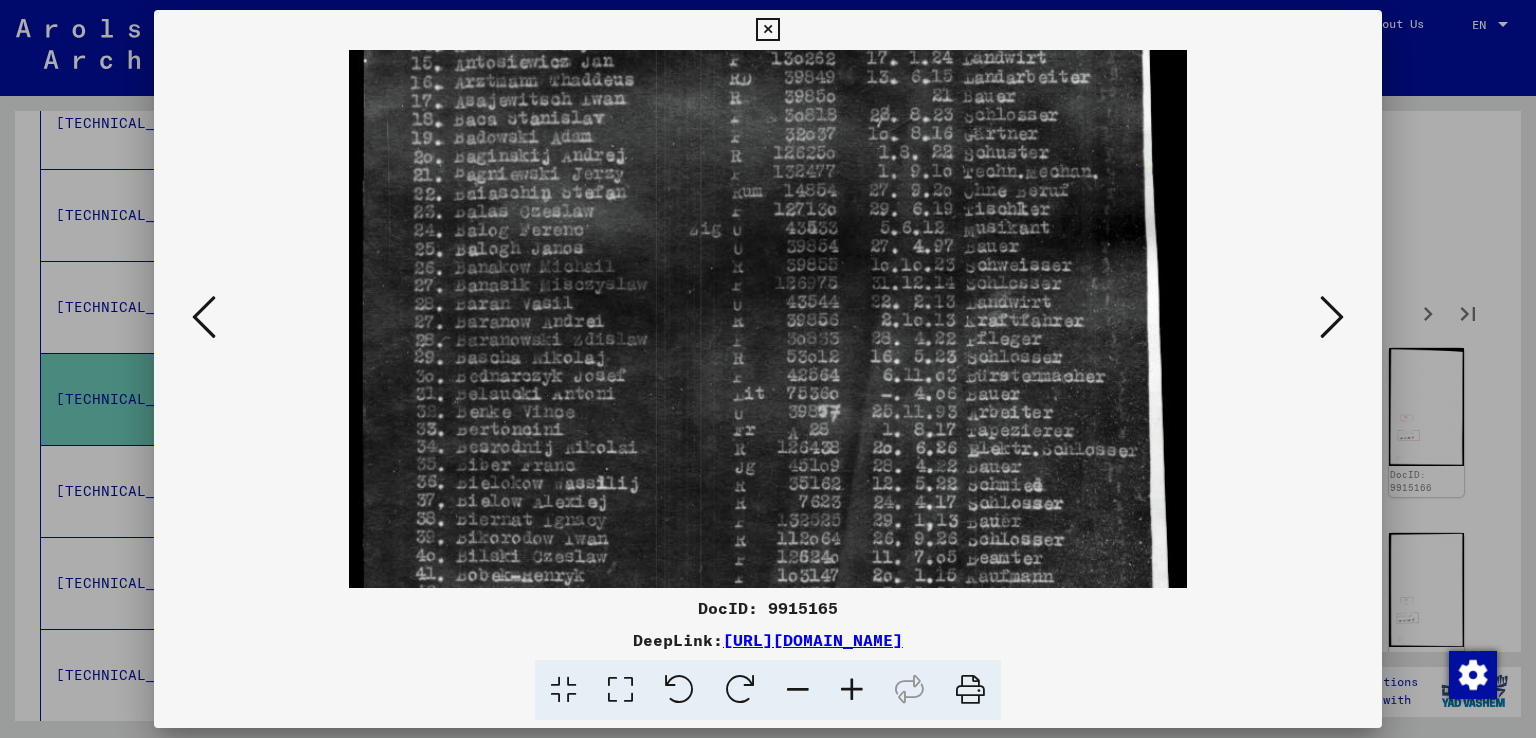 drag, startPoint x: 891, startPoint y: 461, endPoint x: 951, endPoint y: 223, distance: 245.44653 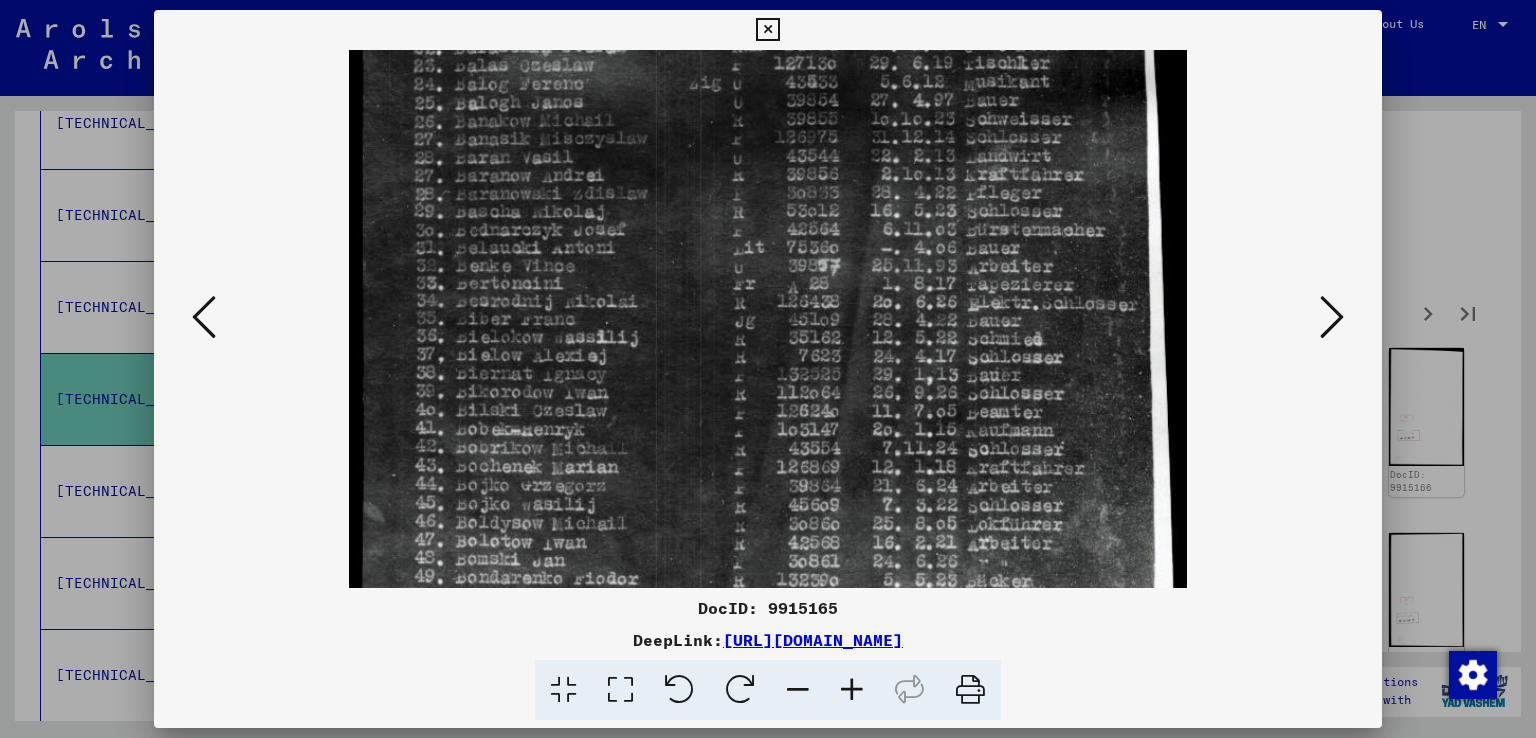 scroll, scrollTop: 611, scrollLeft: 0, axis: vertical 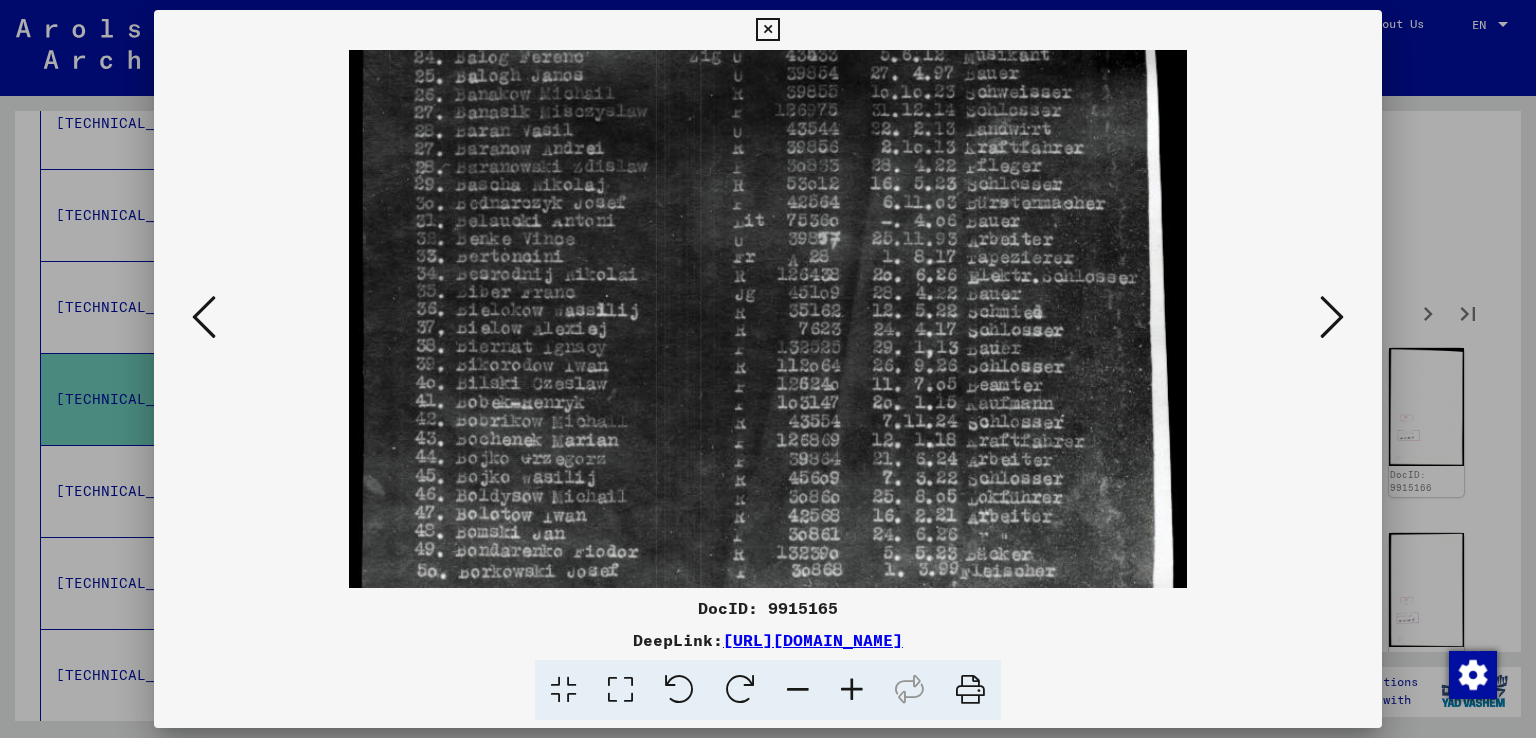 drag, startPoint x: 910, startPoint y: 471, endPoint x: 968, endPoint y: 300, distance: 180.56854 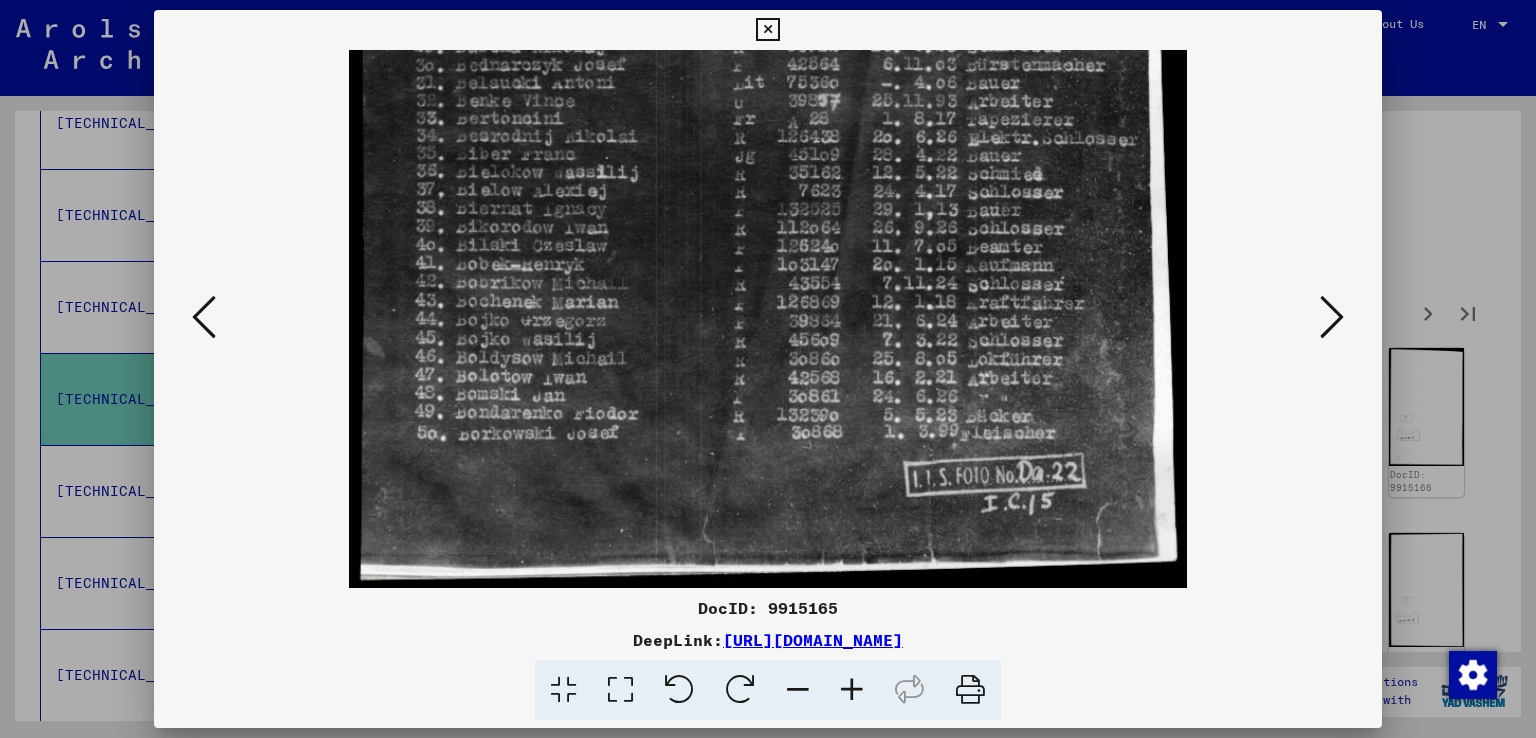 drag, startPoint x: 971, startPoint y: 501, endPoint x: 1177, endPoint y: 244, distance: 329.3706 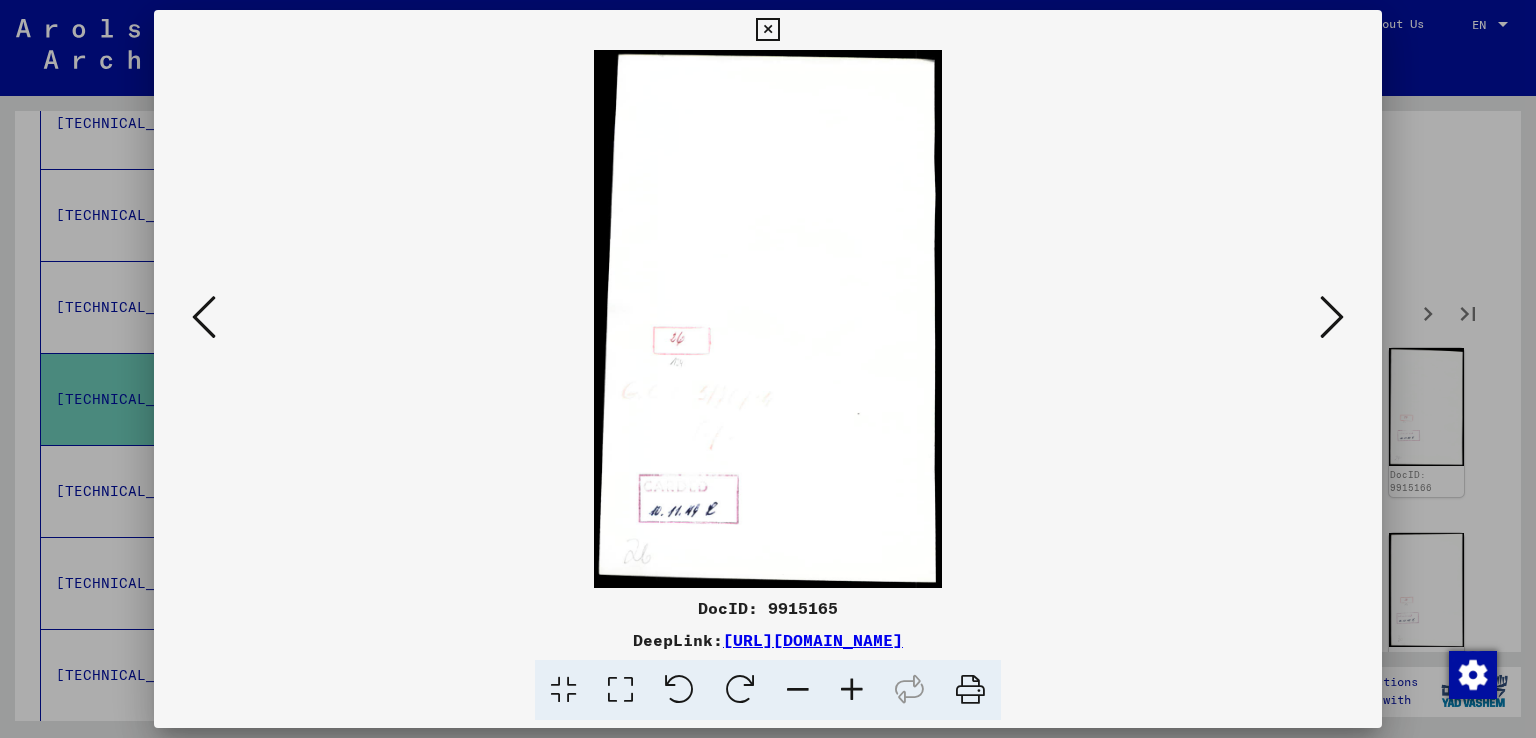 scroll, scrollTop: 0, scrollLeft: 0, axis: both 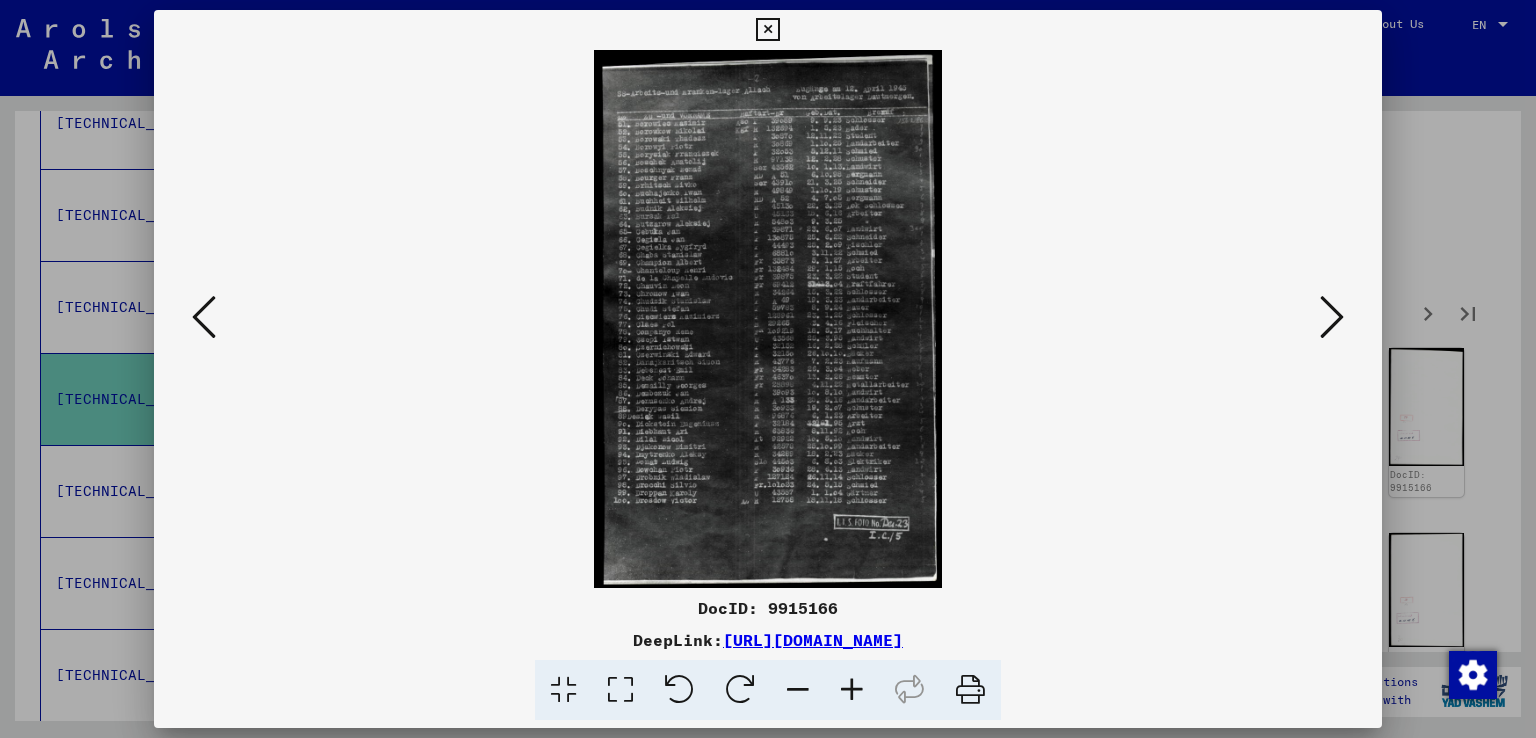 click at bounding box center (852, 690) 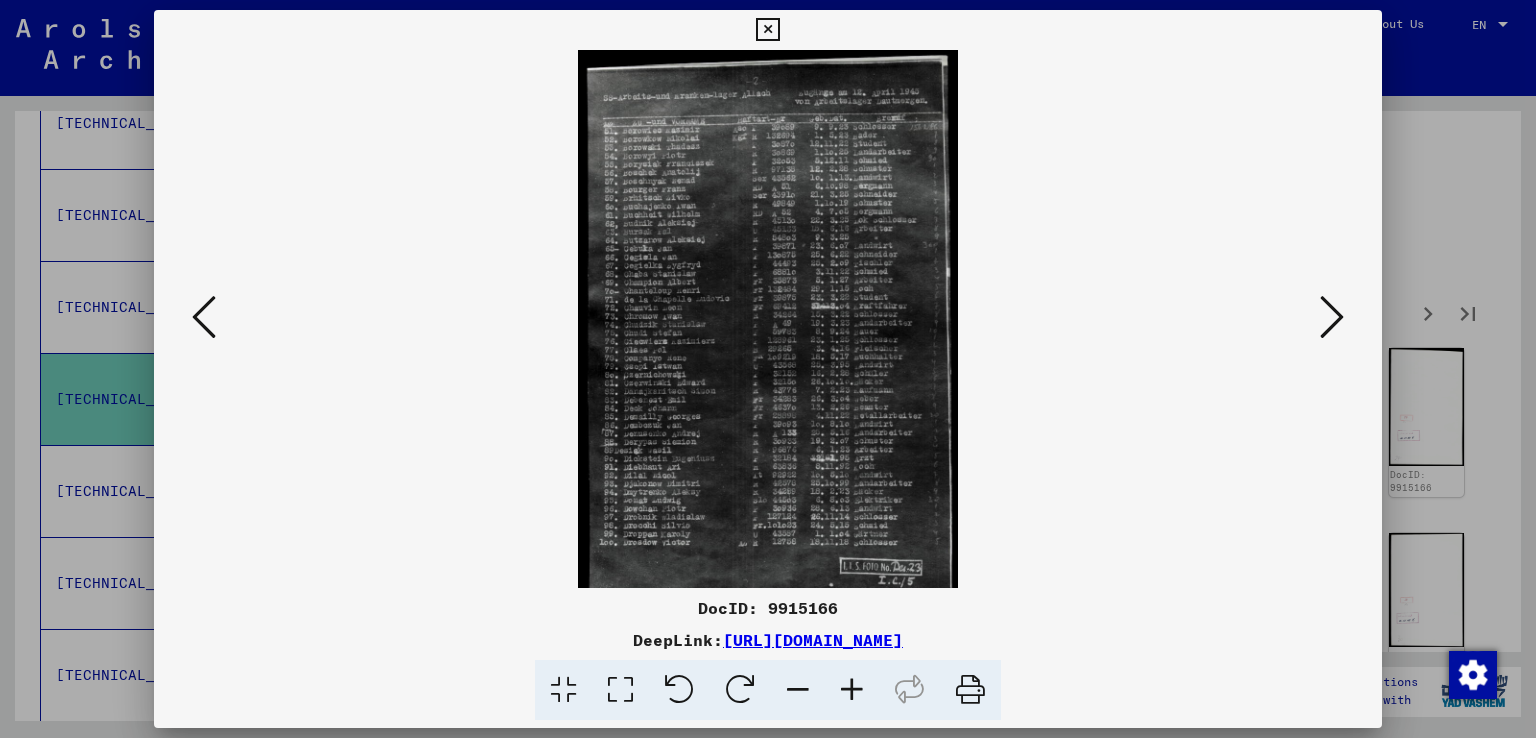 click at bounding box center [852, 690] 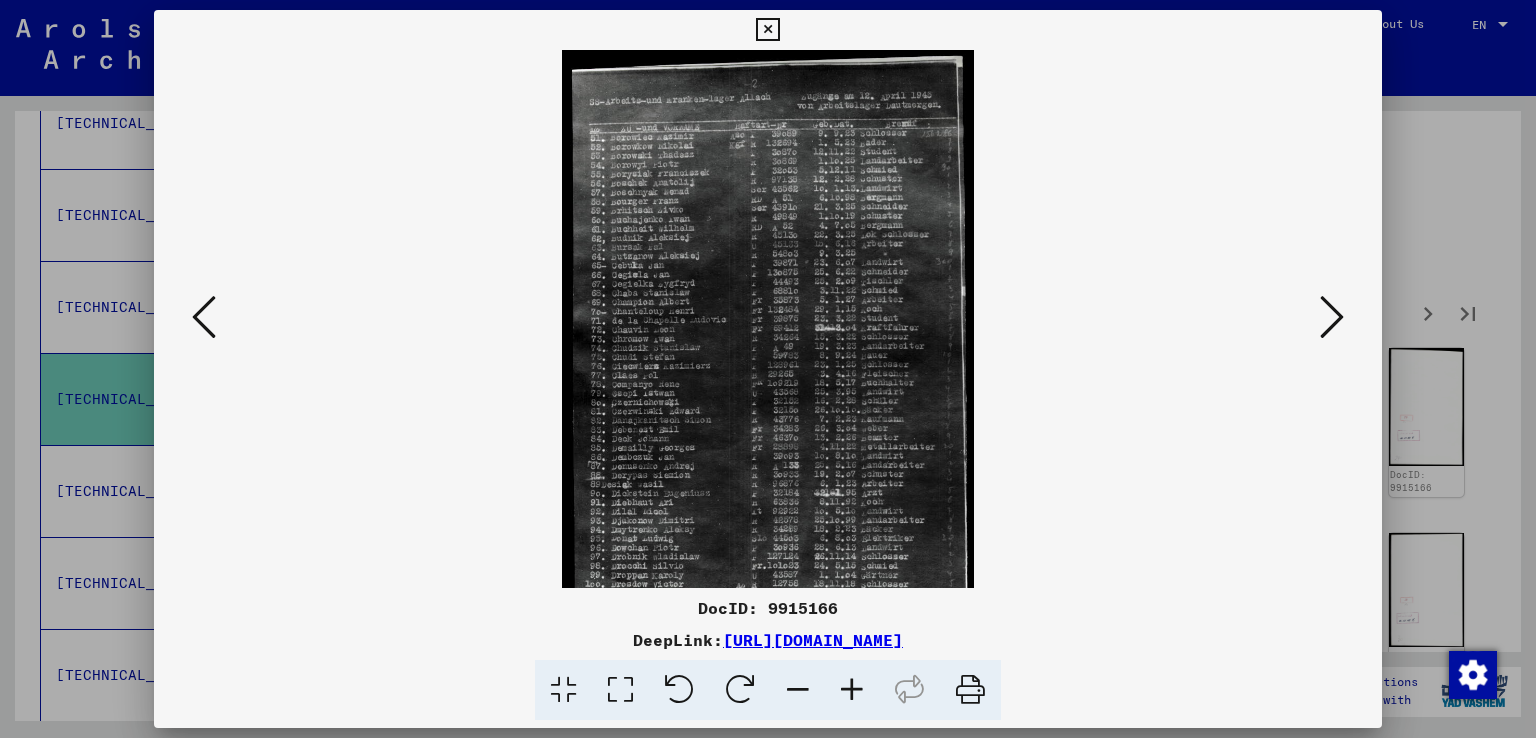 click at bounding box center (852, 690) 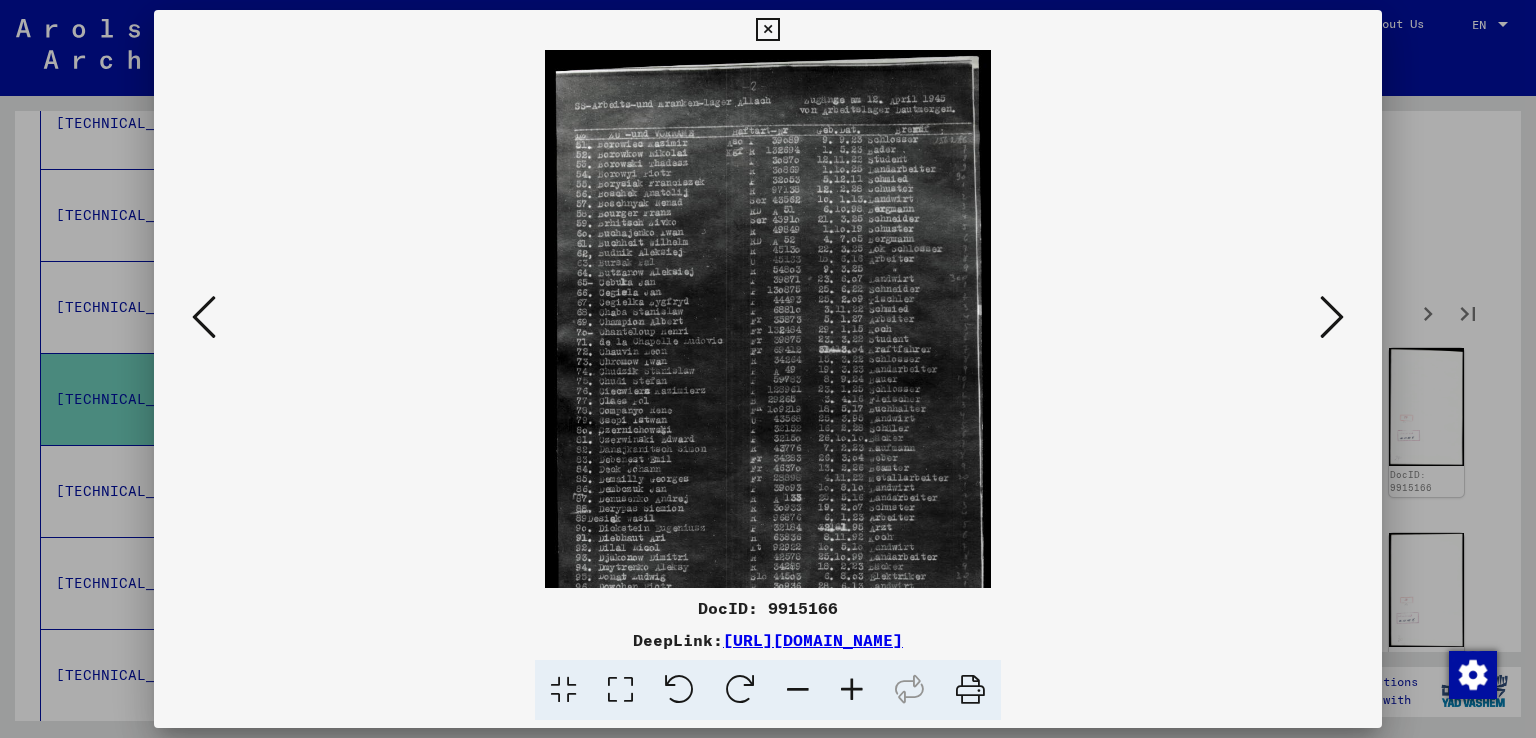 click at bounding box center (852, 690) 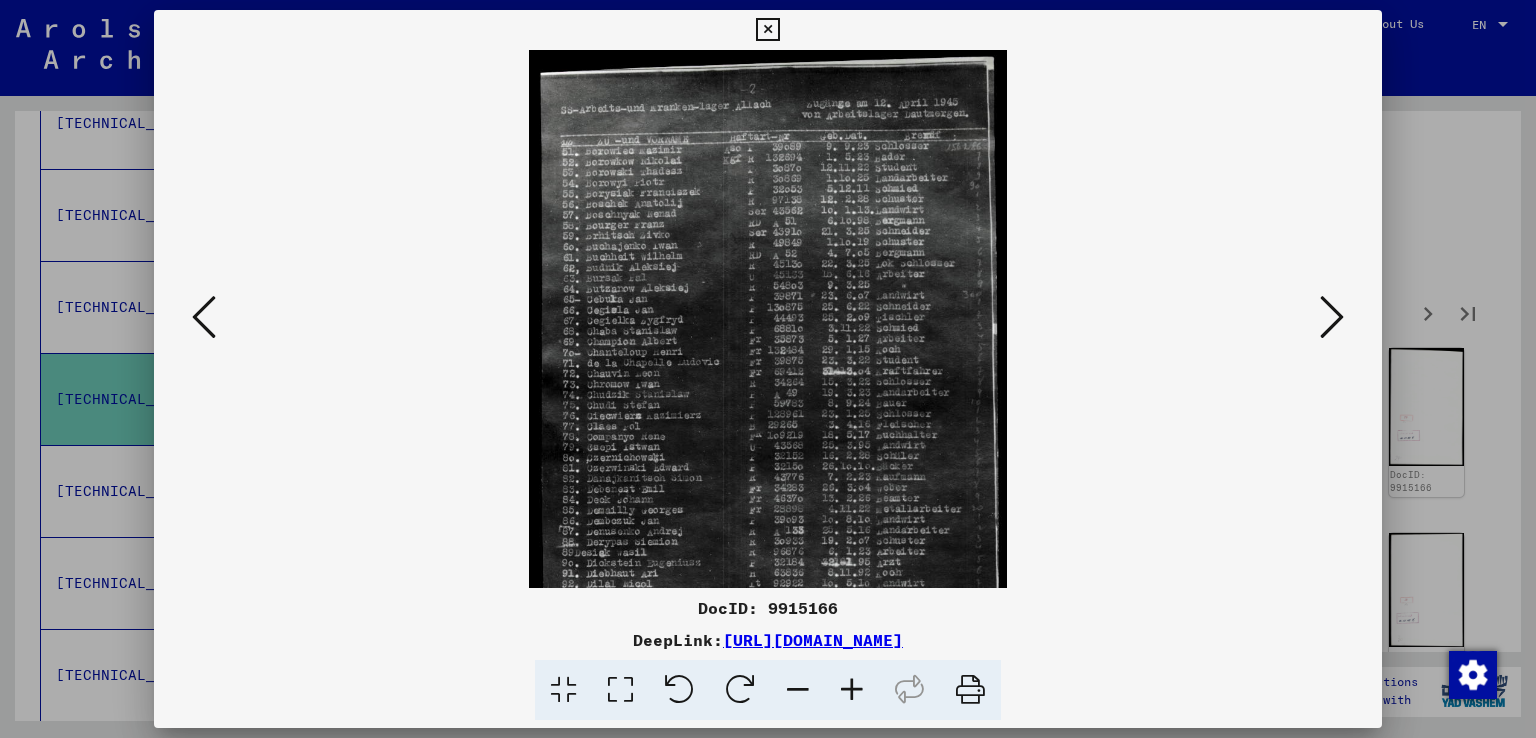 click at bounding box center [852, 690] 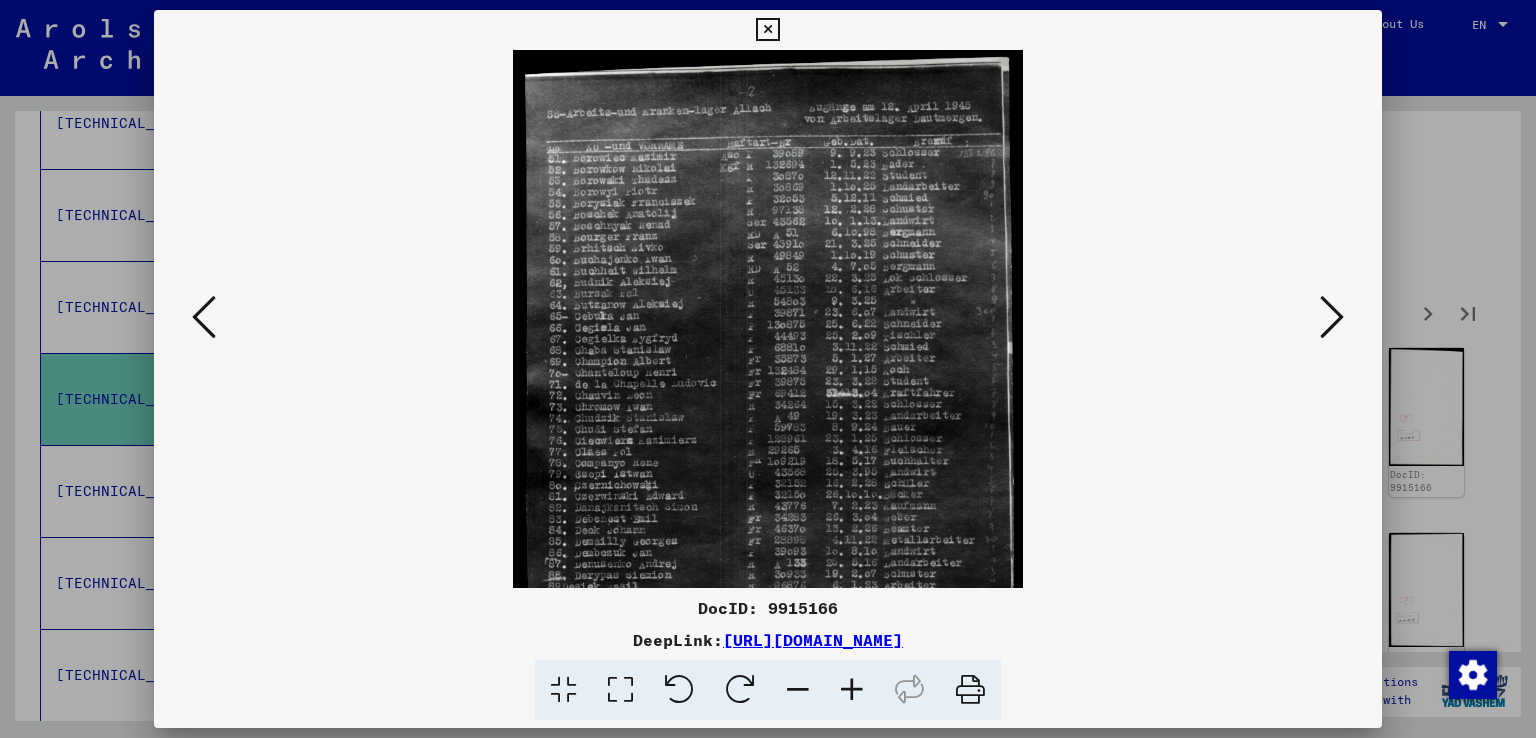 click at bounding box center (852, 690) 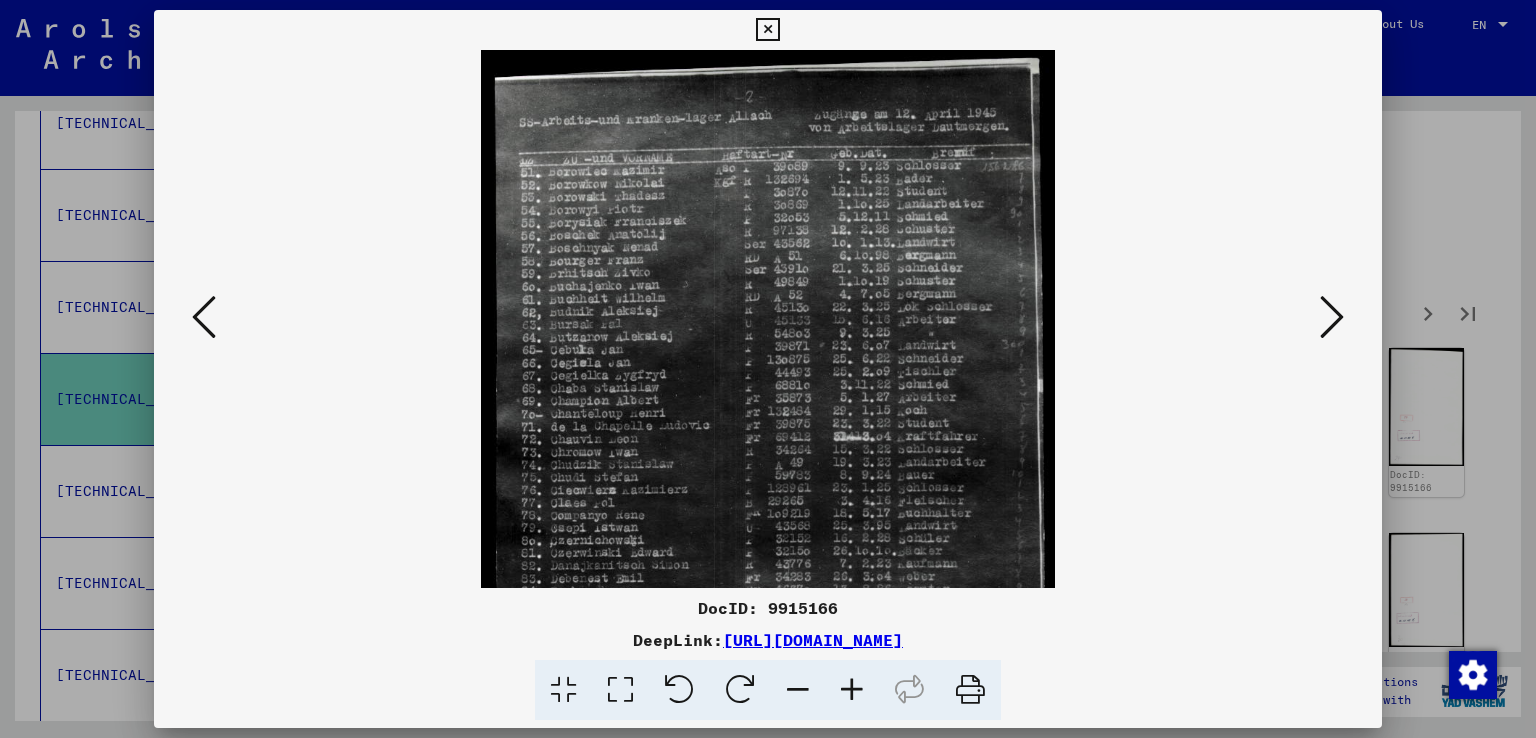 click at bounding box center (852, 690) 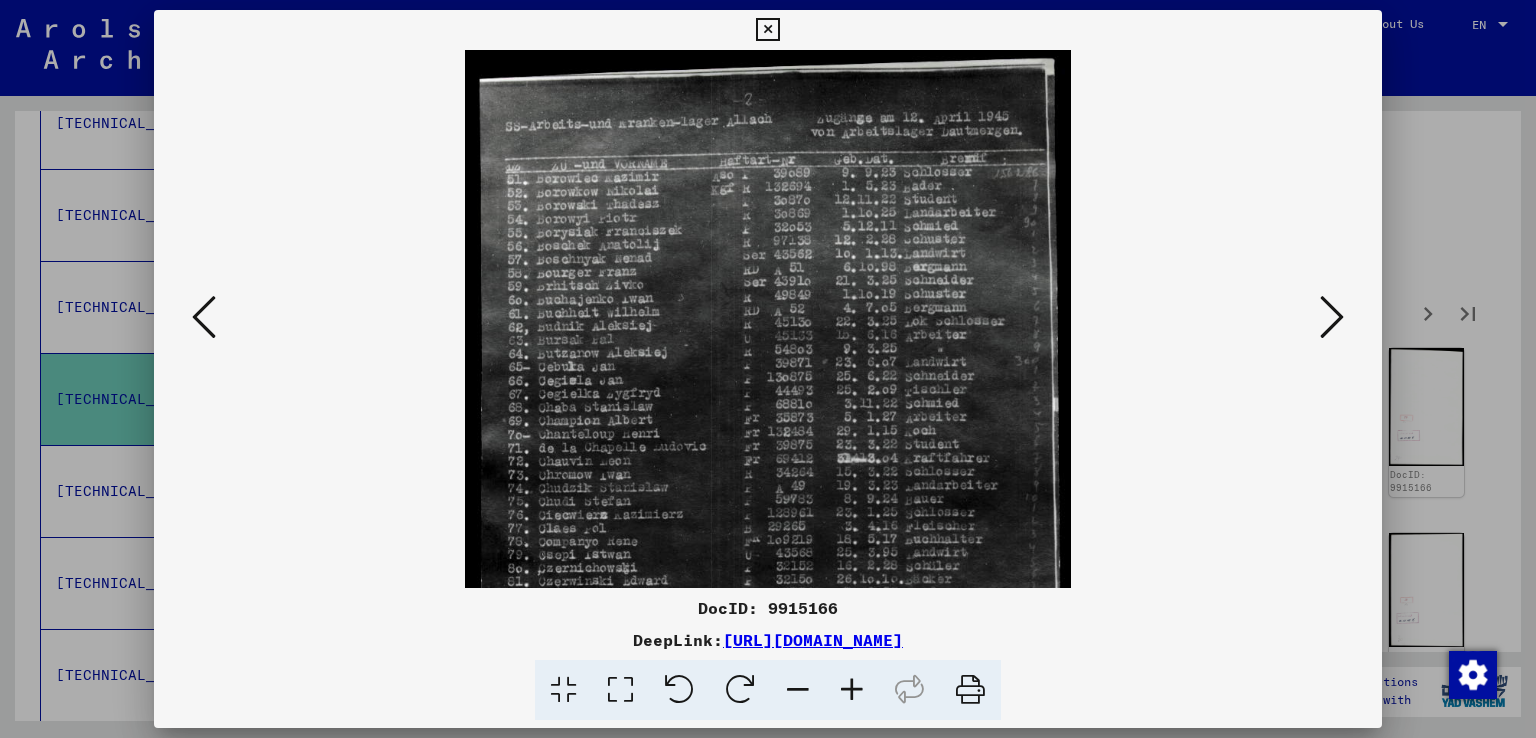 click at bounding box center [852, 690] 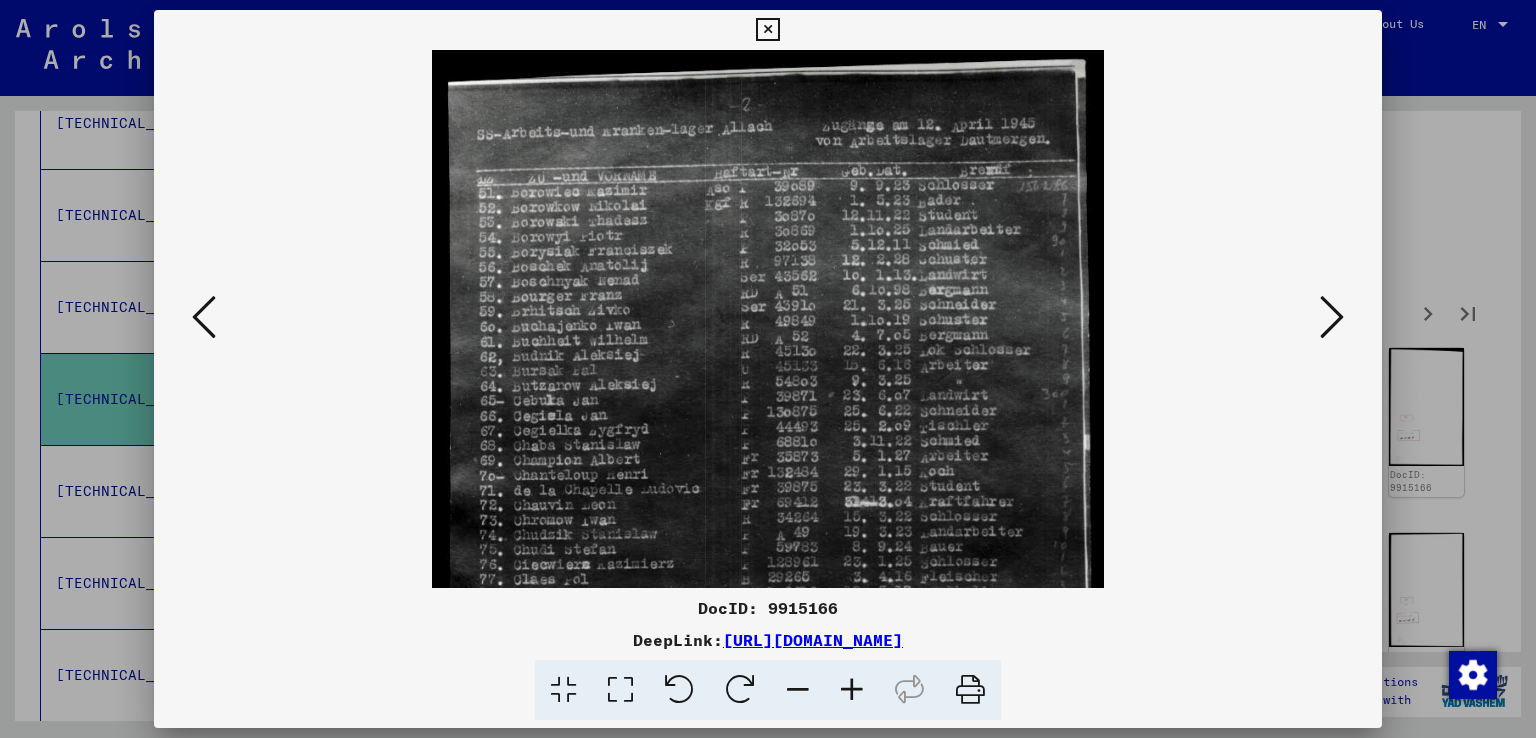 click at bounding box center [852, 690] 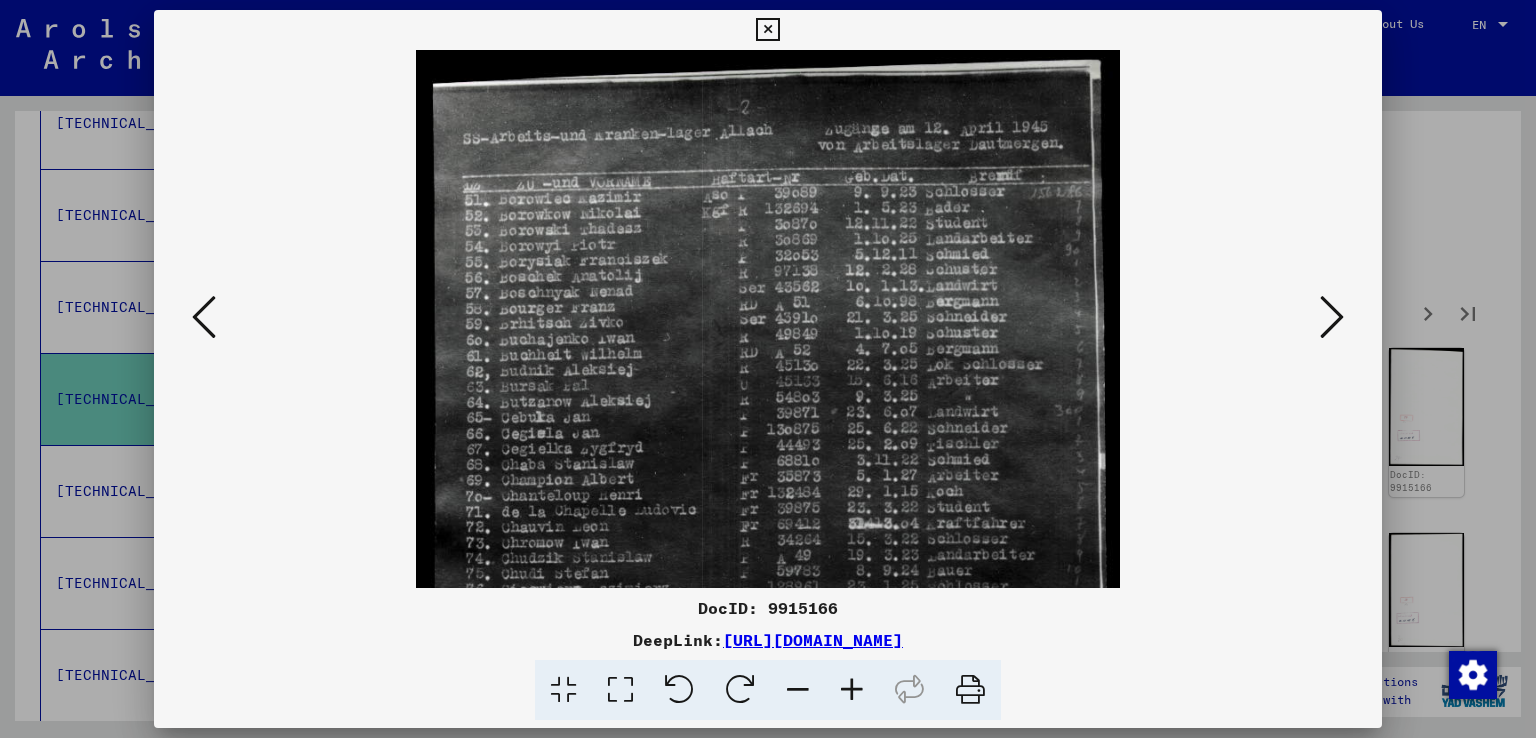 click at bounding box center (852, 690) 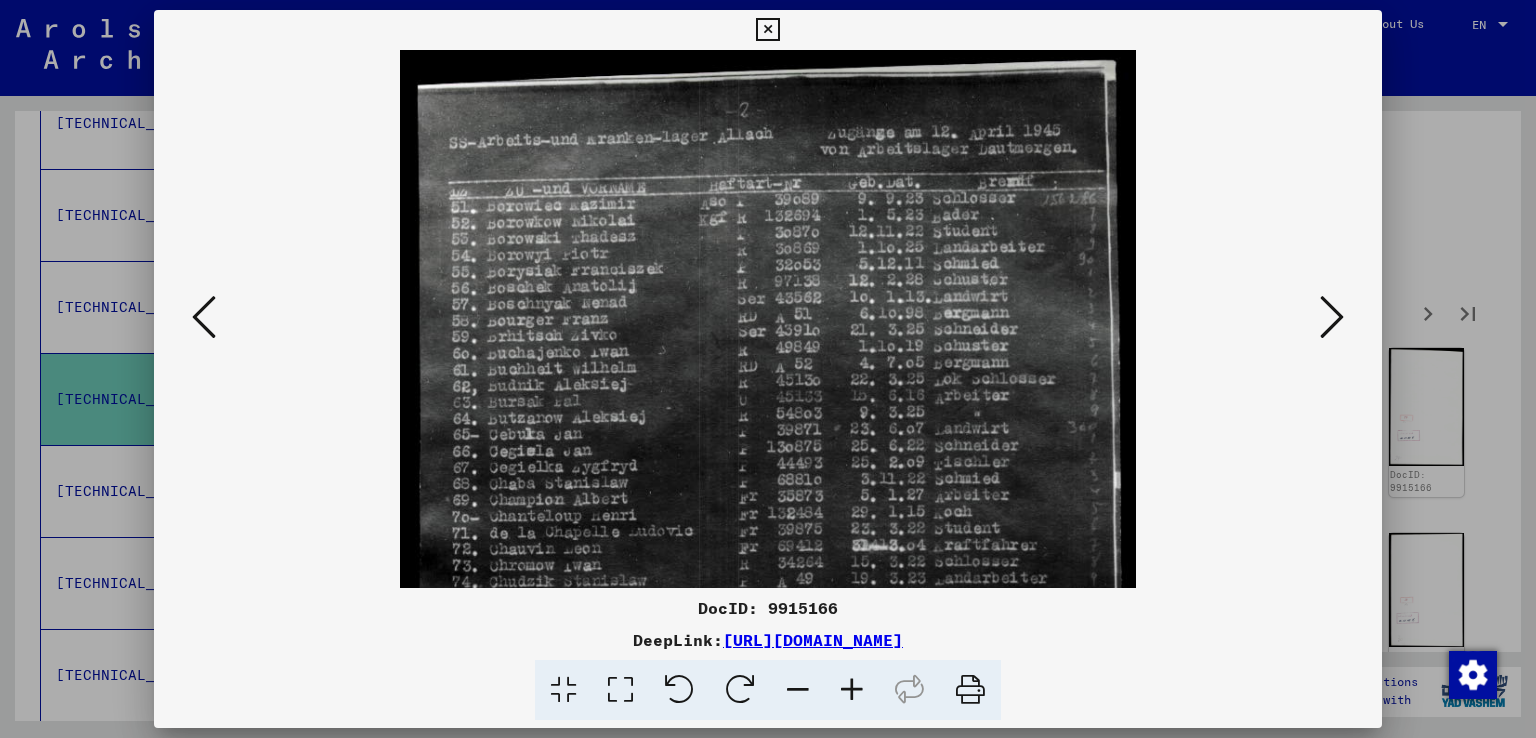click at bounding box center [852, 690] 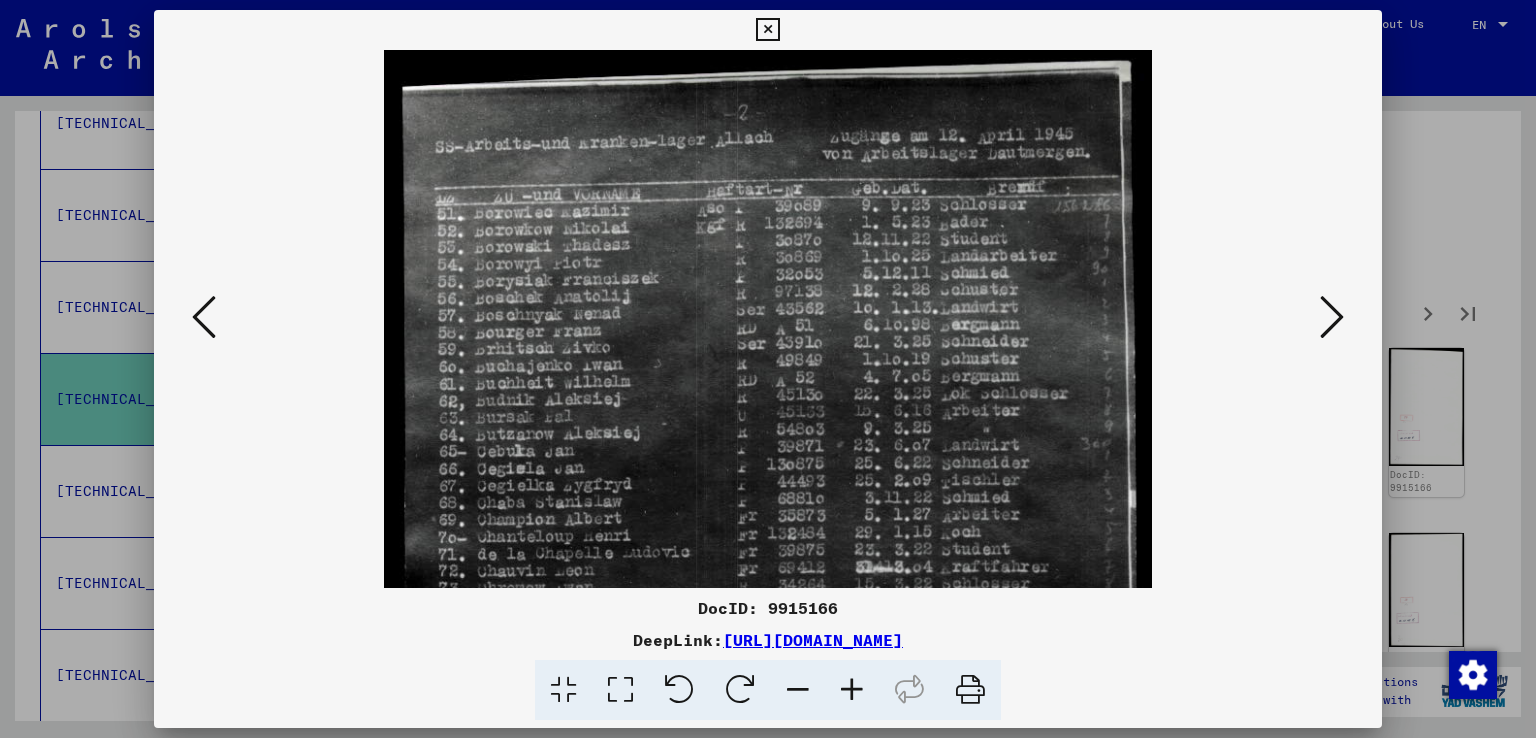 click at bounding box center (852, 690) 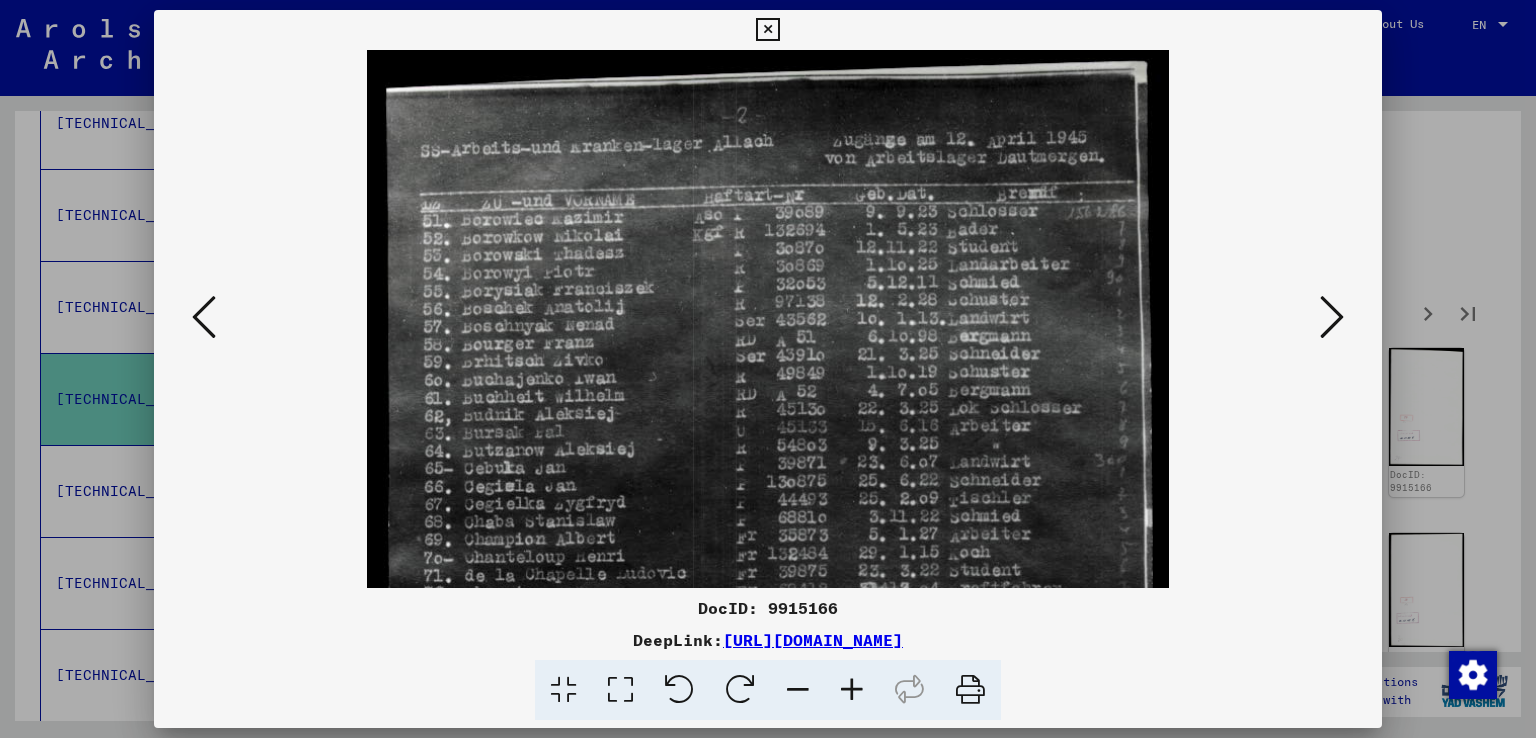 click at bounding box center [852, 690] 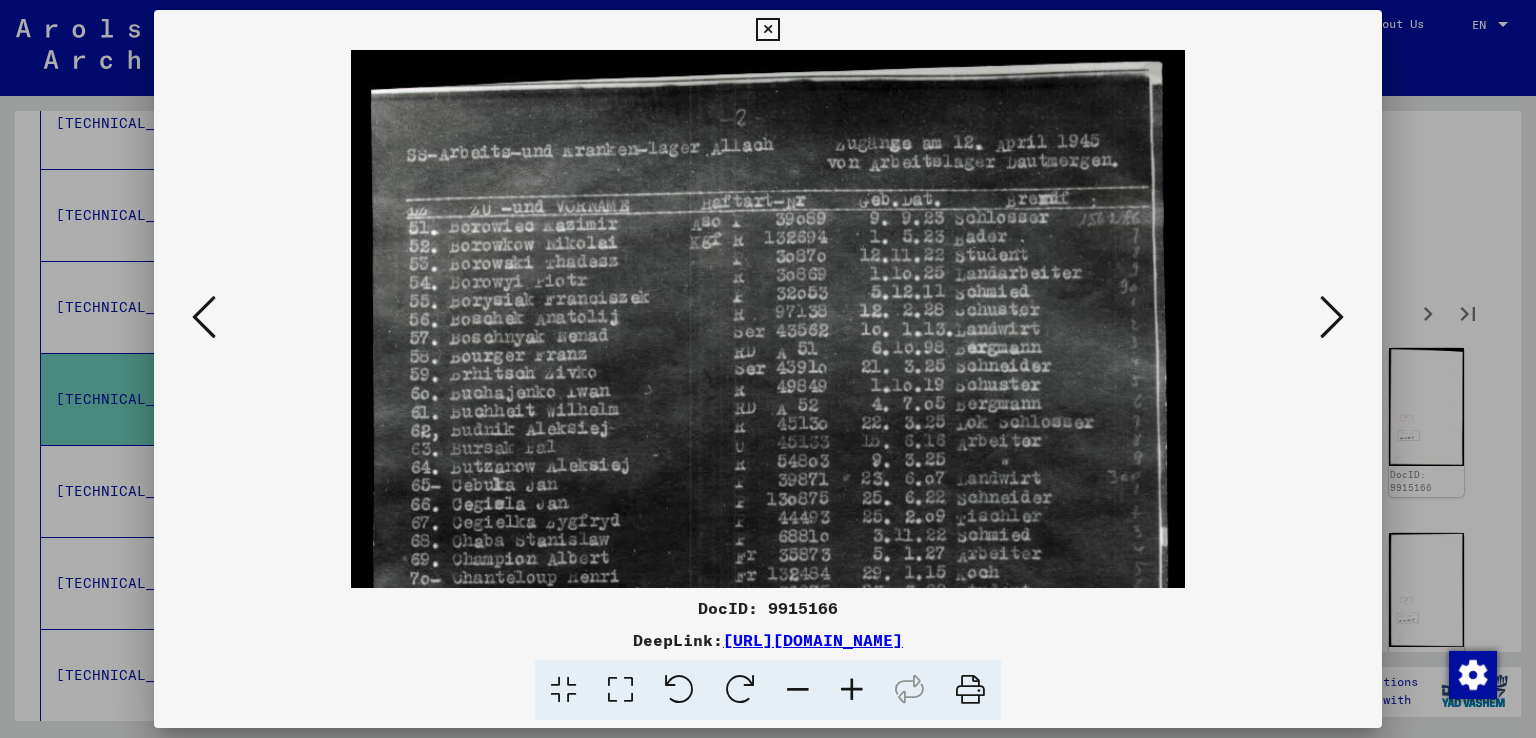 click at bounding box center [852, 690] 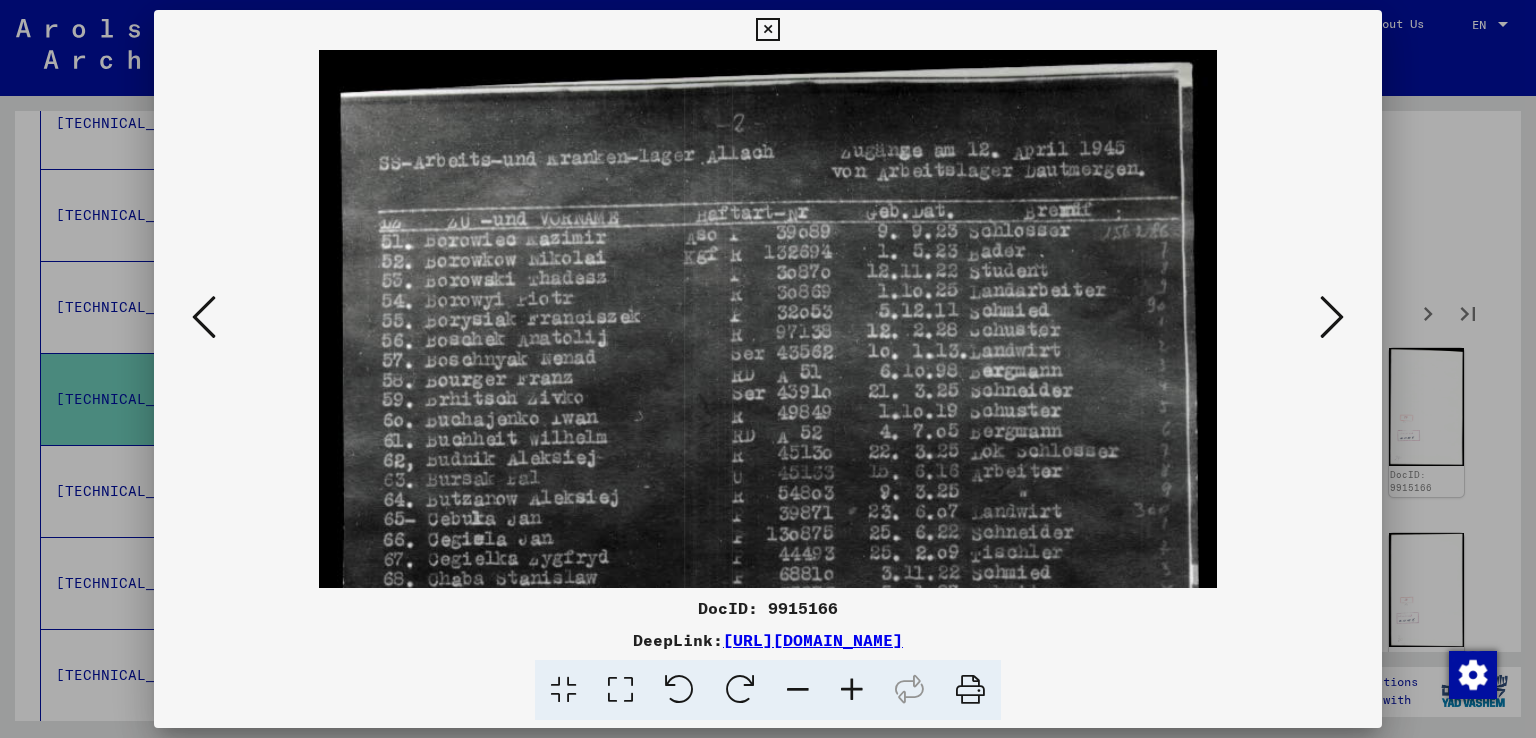 click at bounding box center [852, 690] 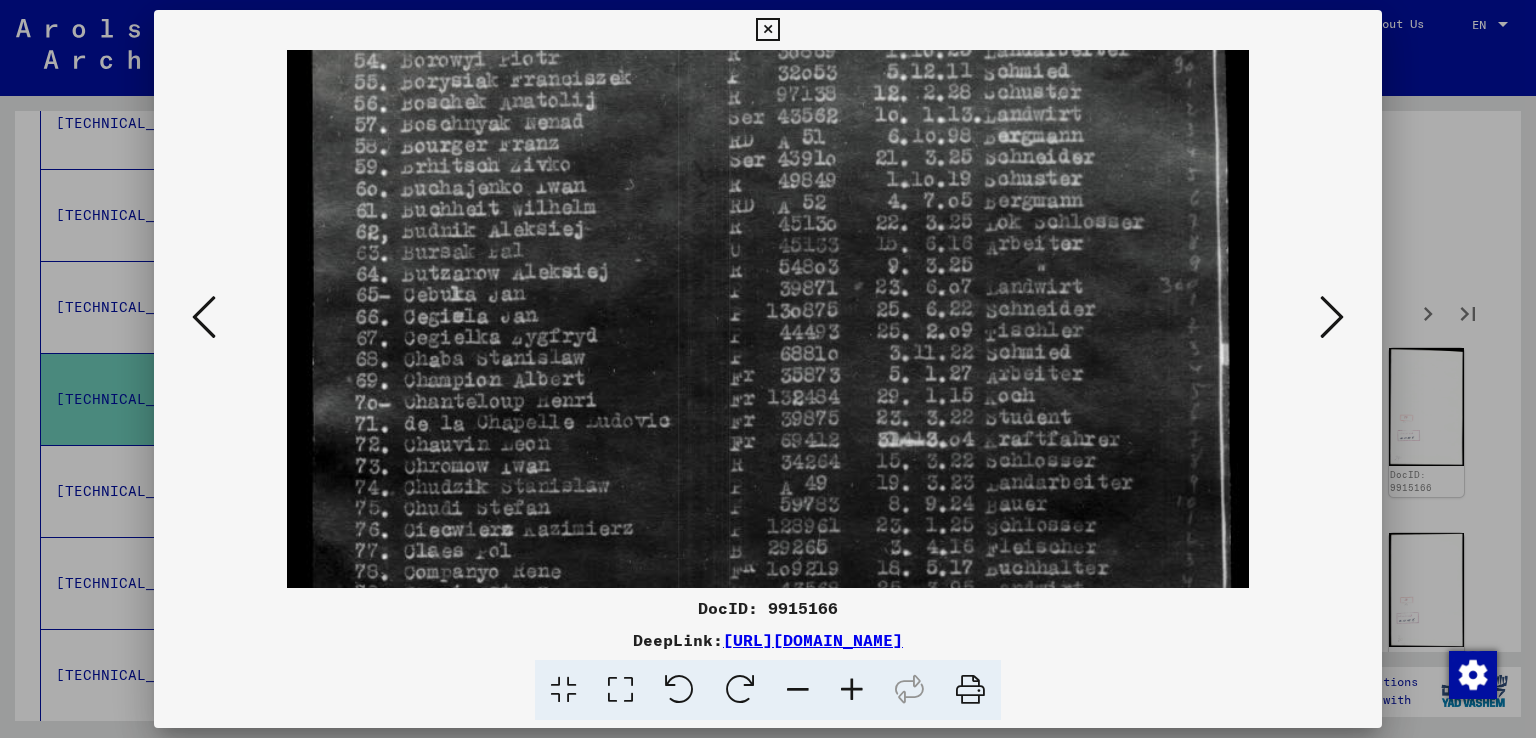 scroll, scrollTop: 259, scrollLeft: 0, axis: vertical 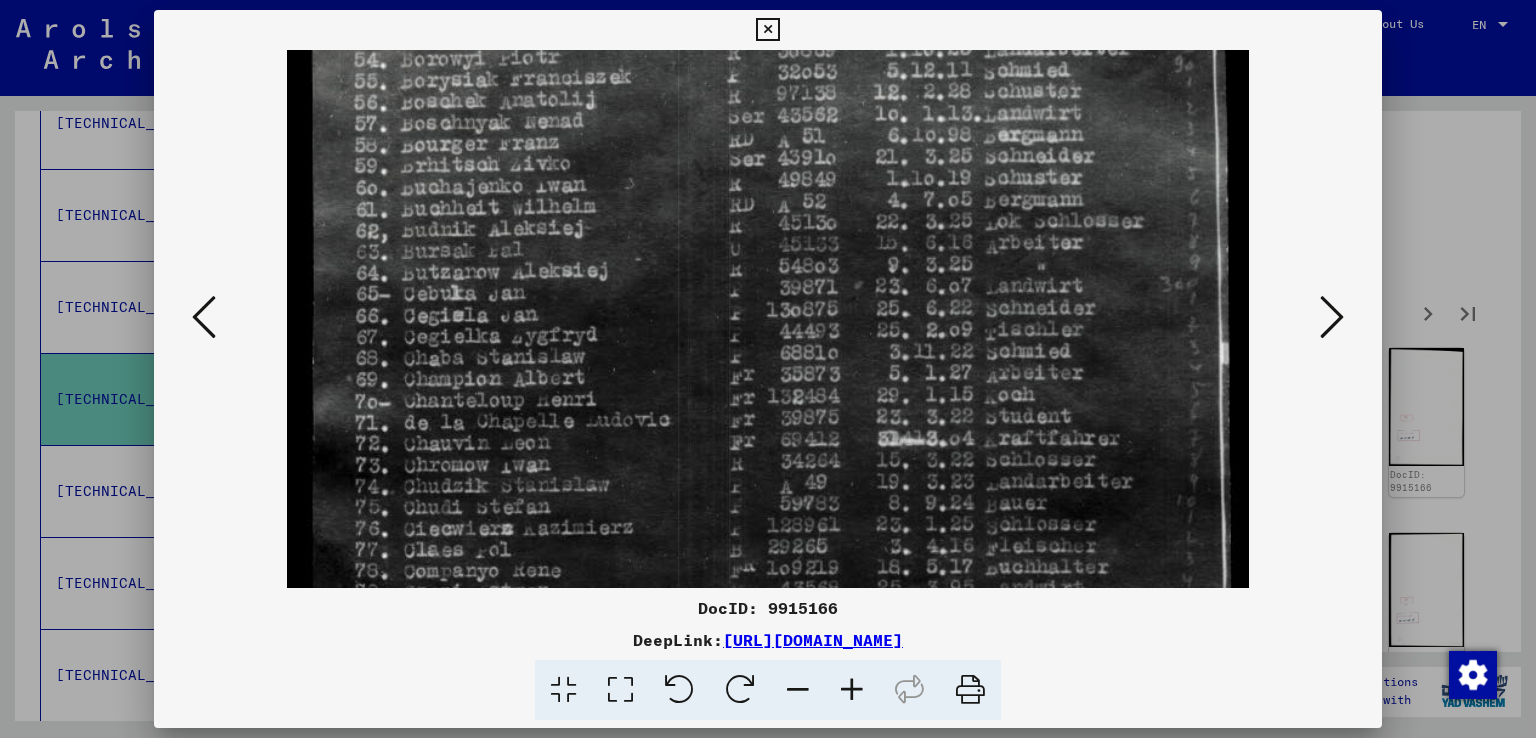 drag, startPoint x: 857, startPoint y: 395, endPoint x: 902, endPoint y: 136, distance: 262.8802 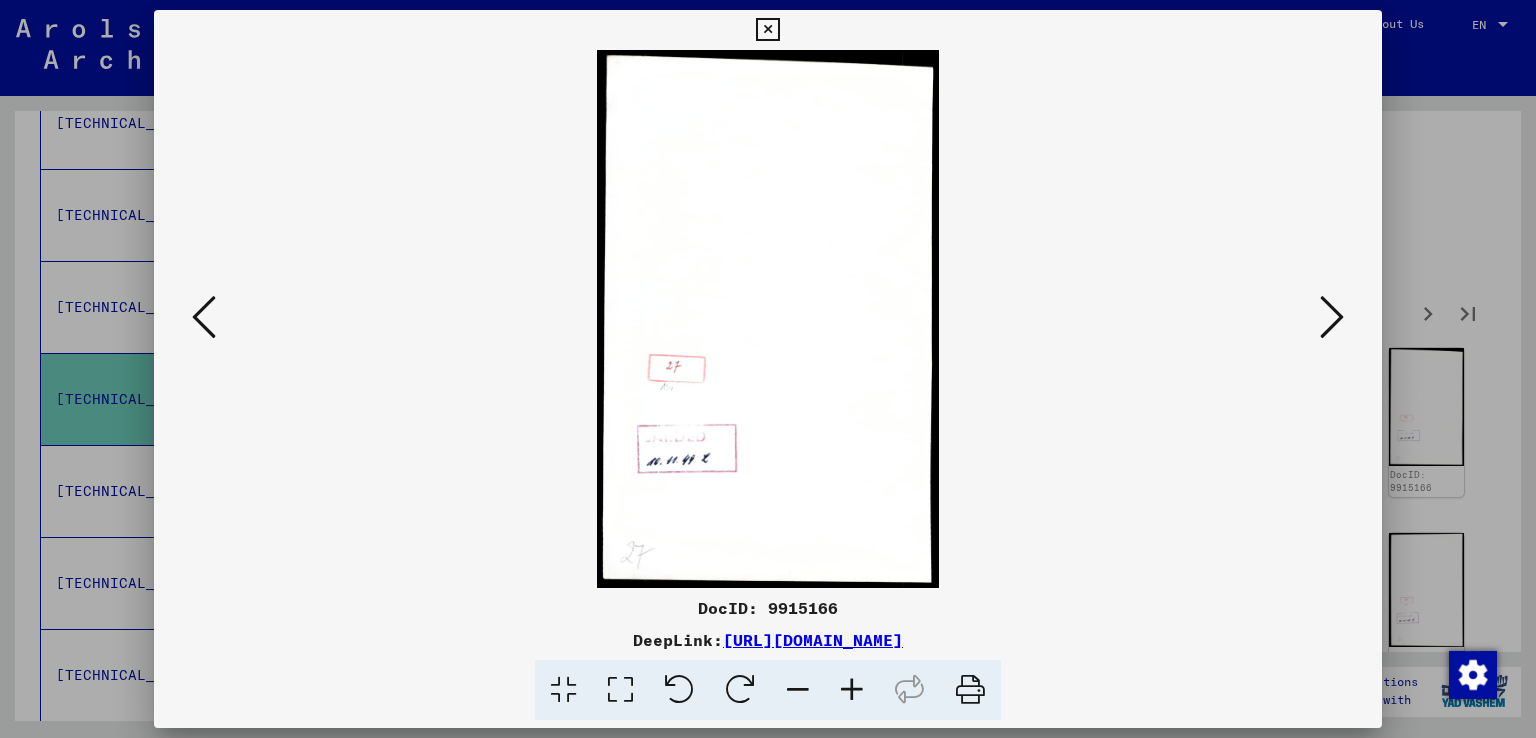 scroll, scrollTop: 0, scrollLeft: 0, axis: both 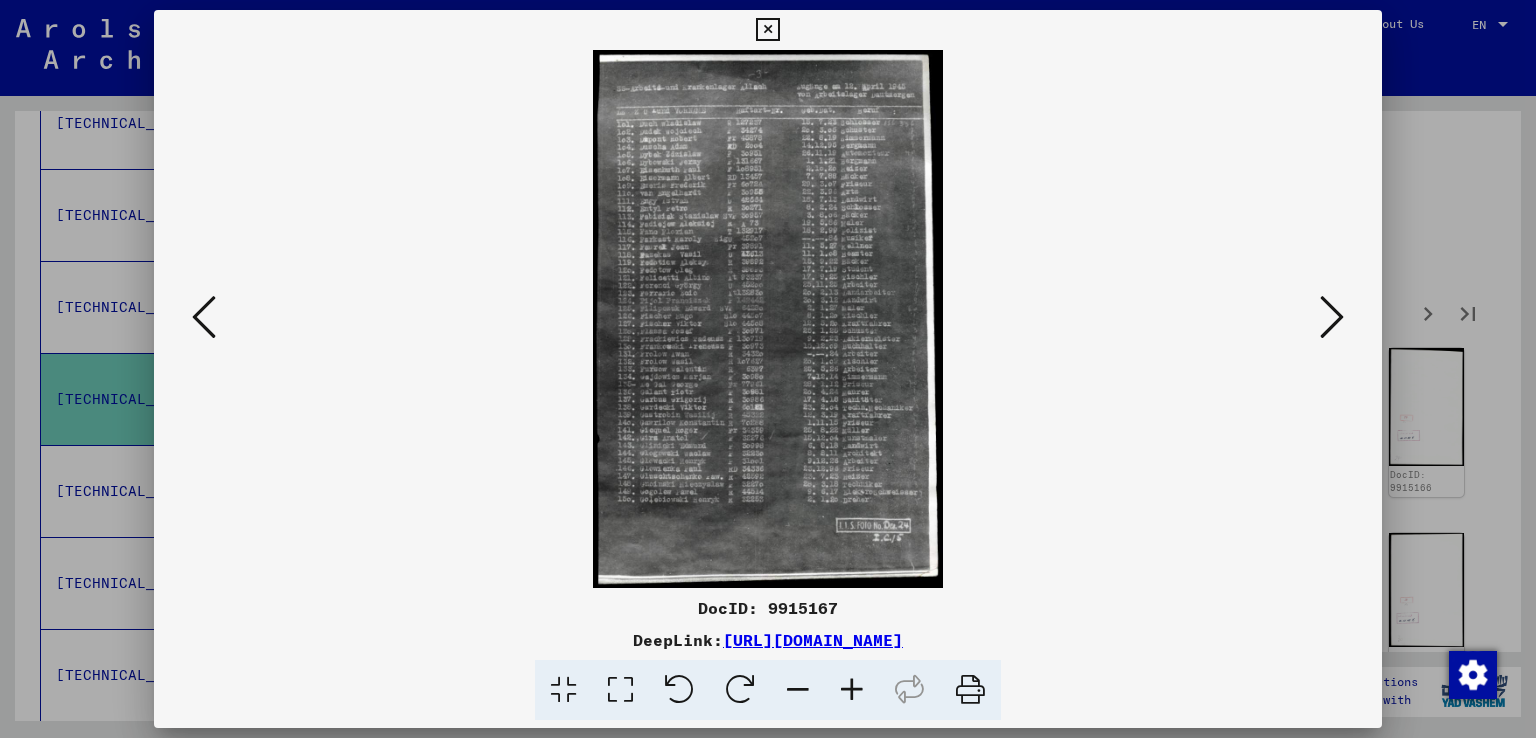 click at bounding box center [852, 690] 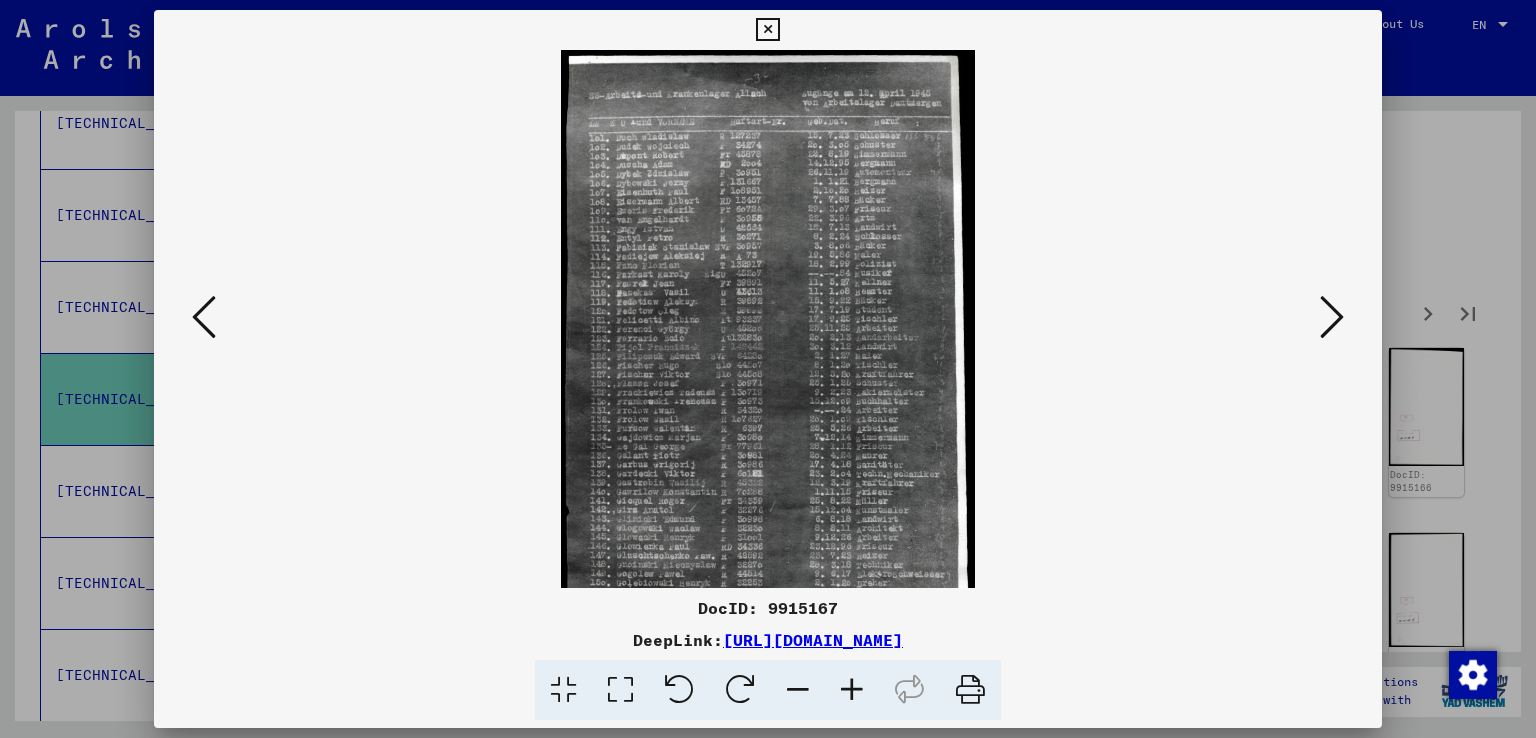click at bounding box center (852, 690) 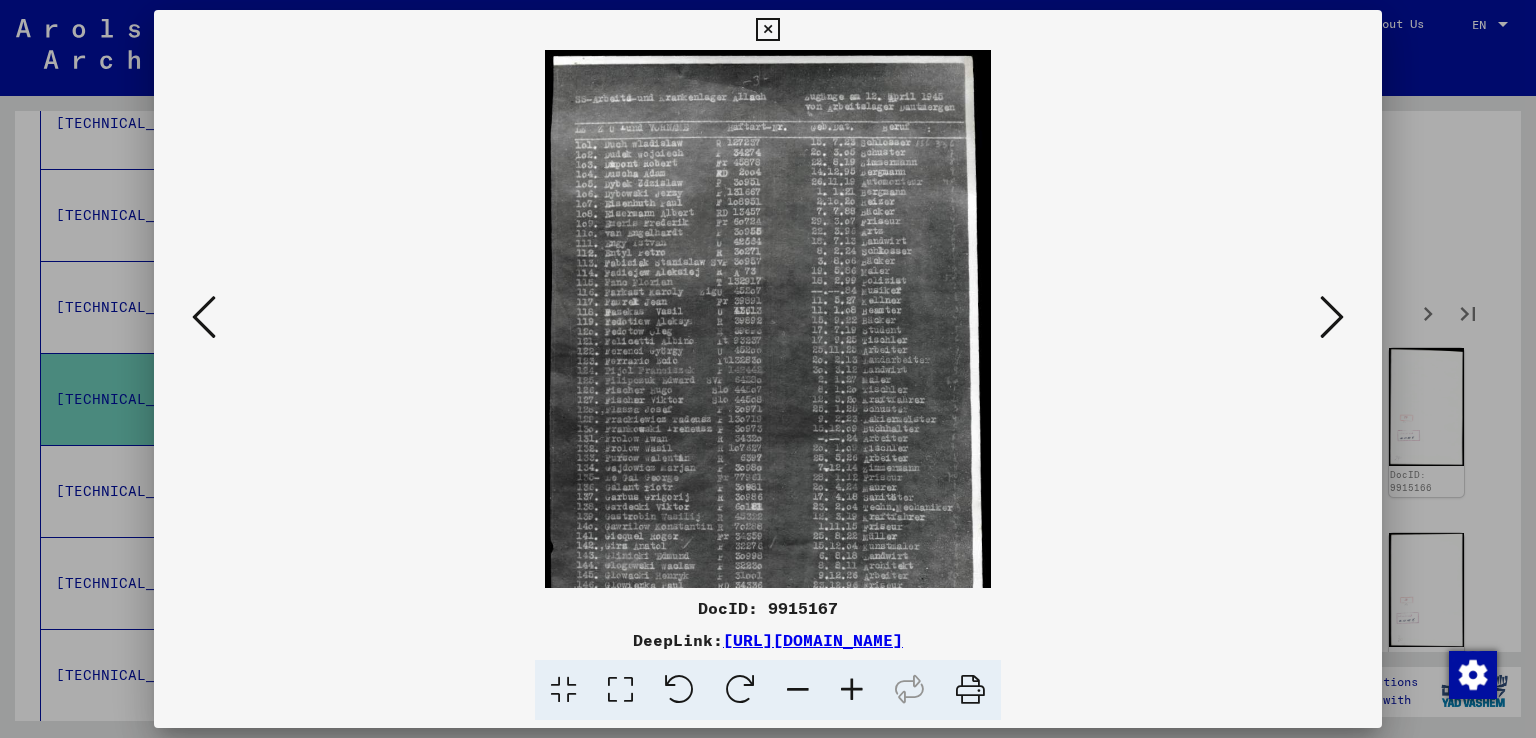 click at bounding box center [852, 690] 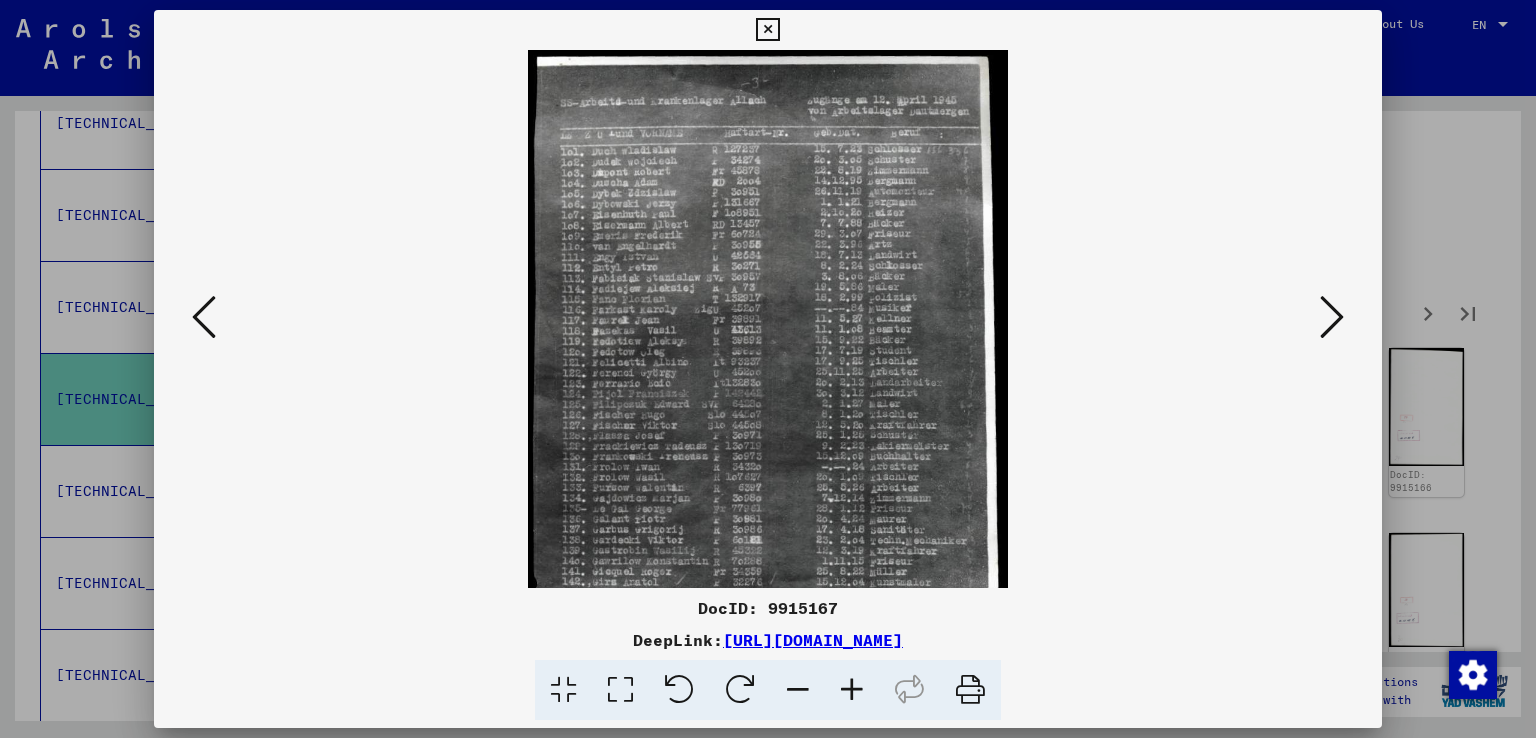 click at bounding box center (852, 690) 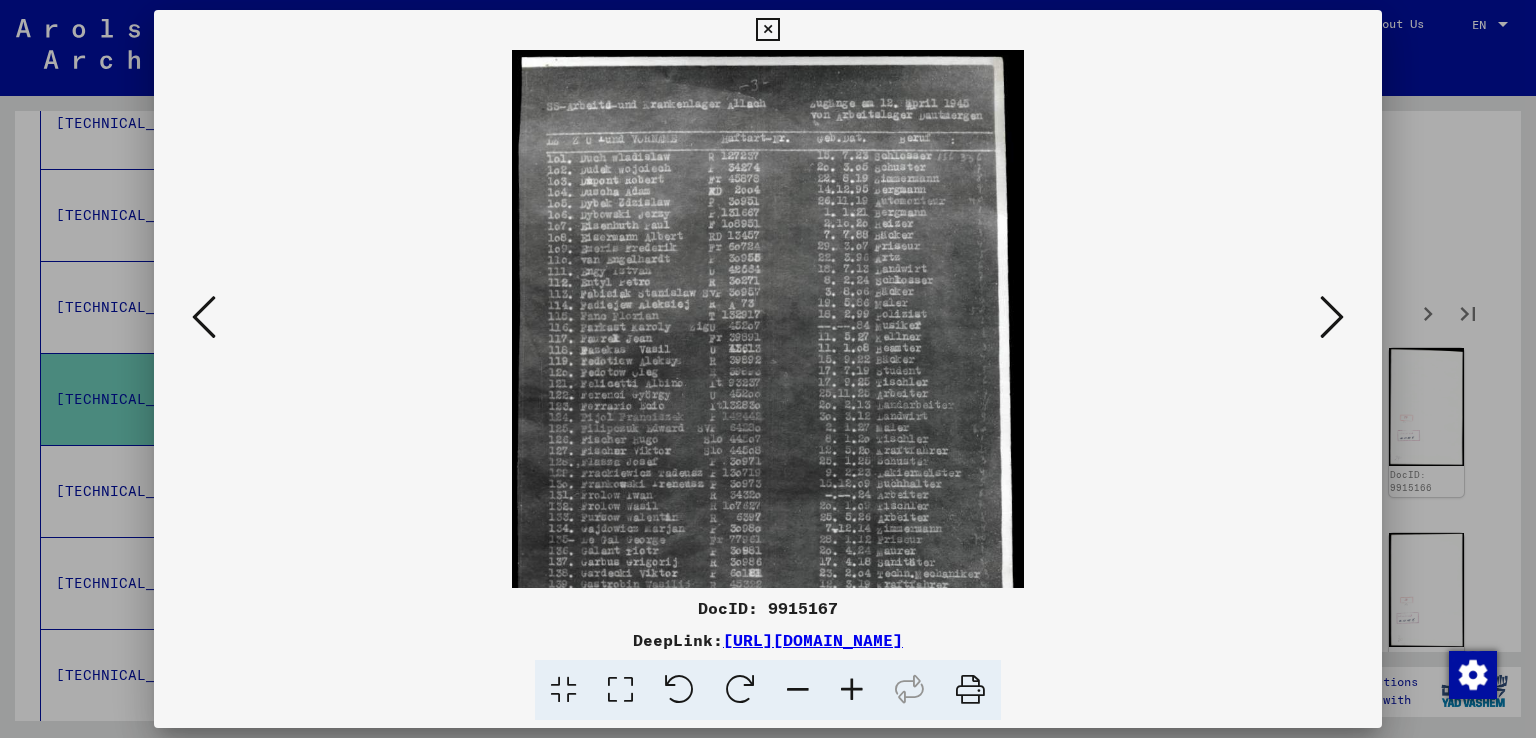 click at bounding box center (852, 690) 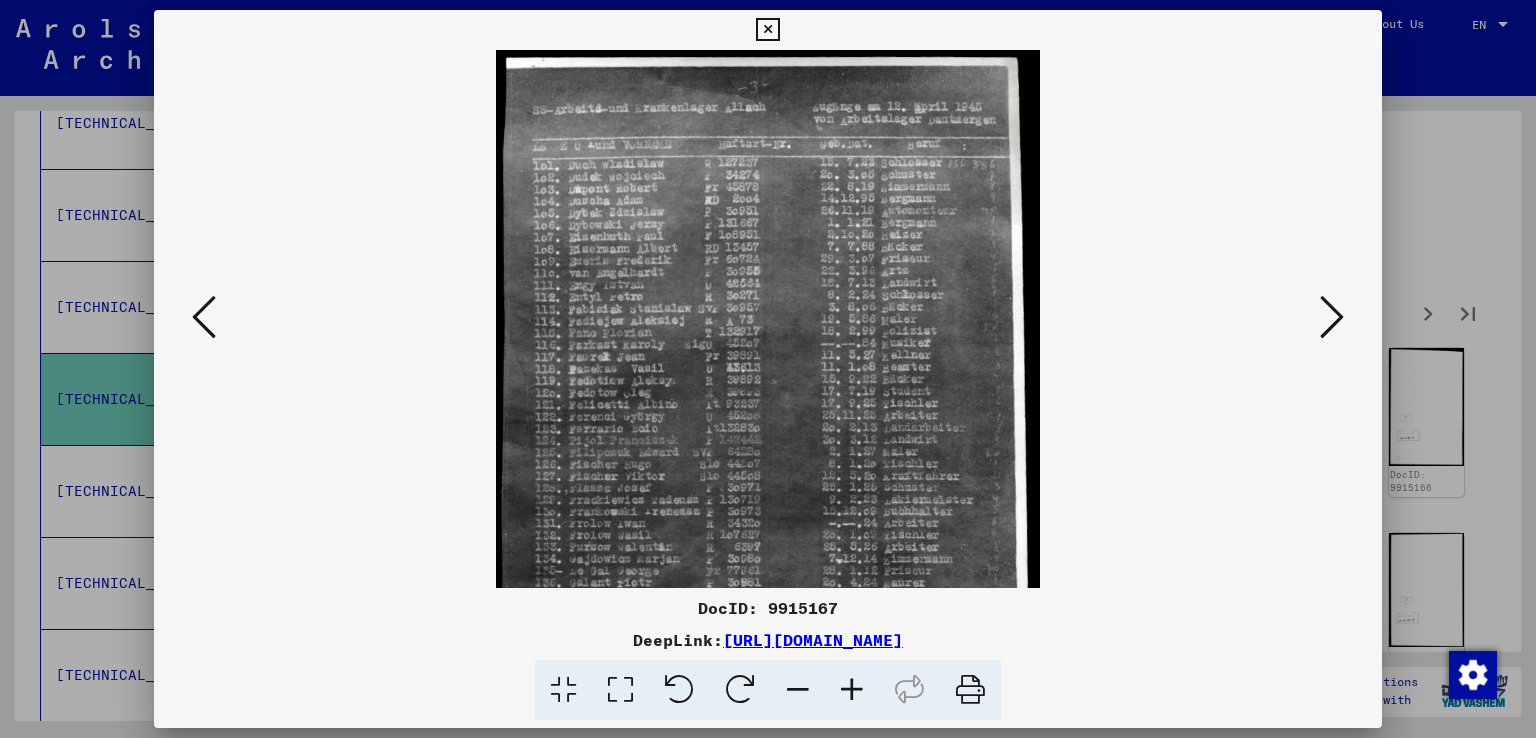 click at bounding box center (852, 690) 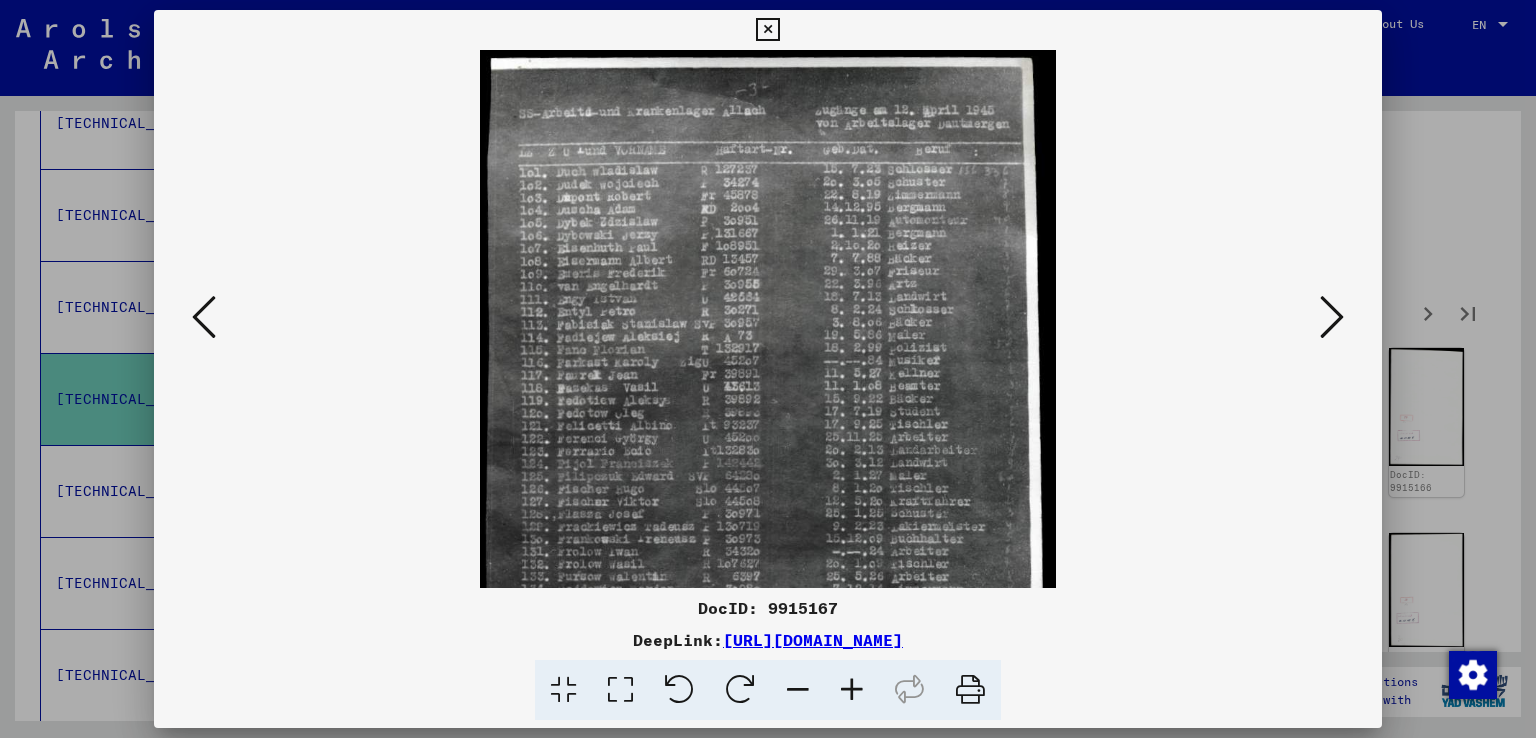 click at bounding box center [852, 690] 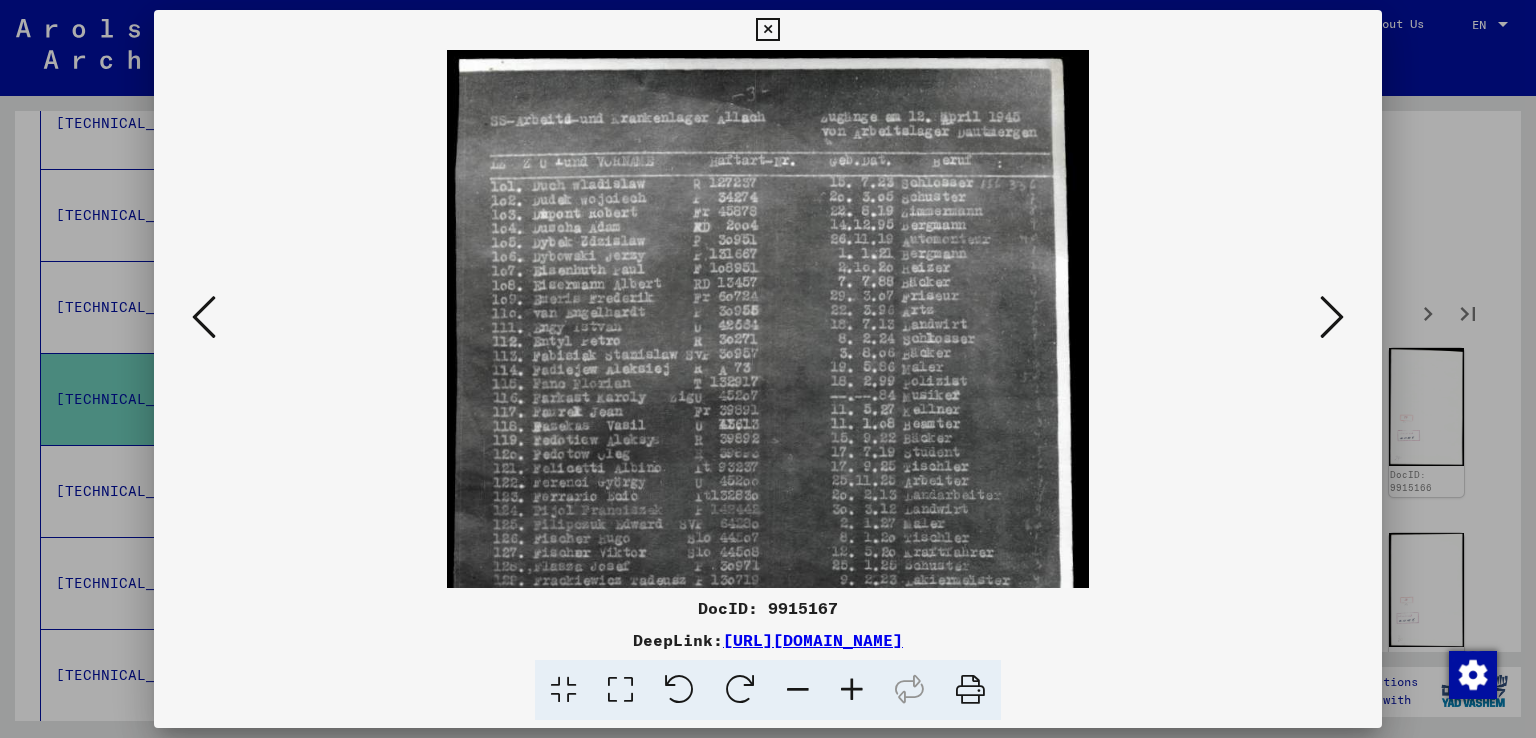 click at bounding box center [852, 690] 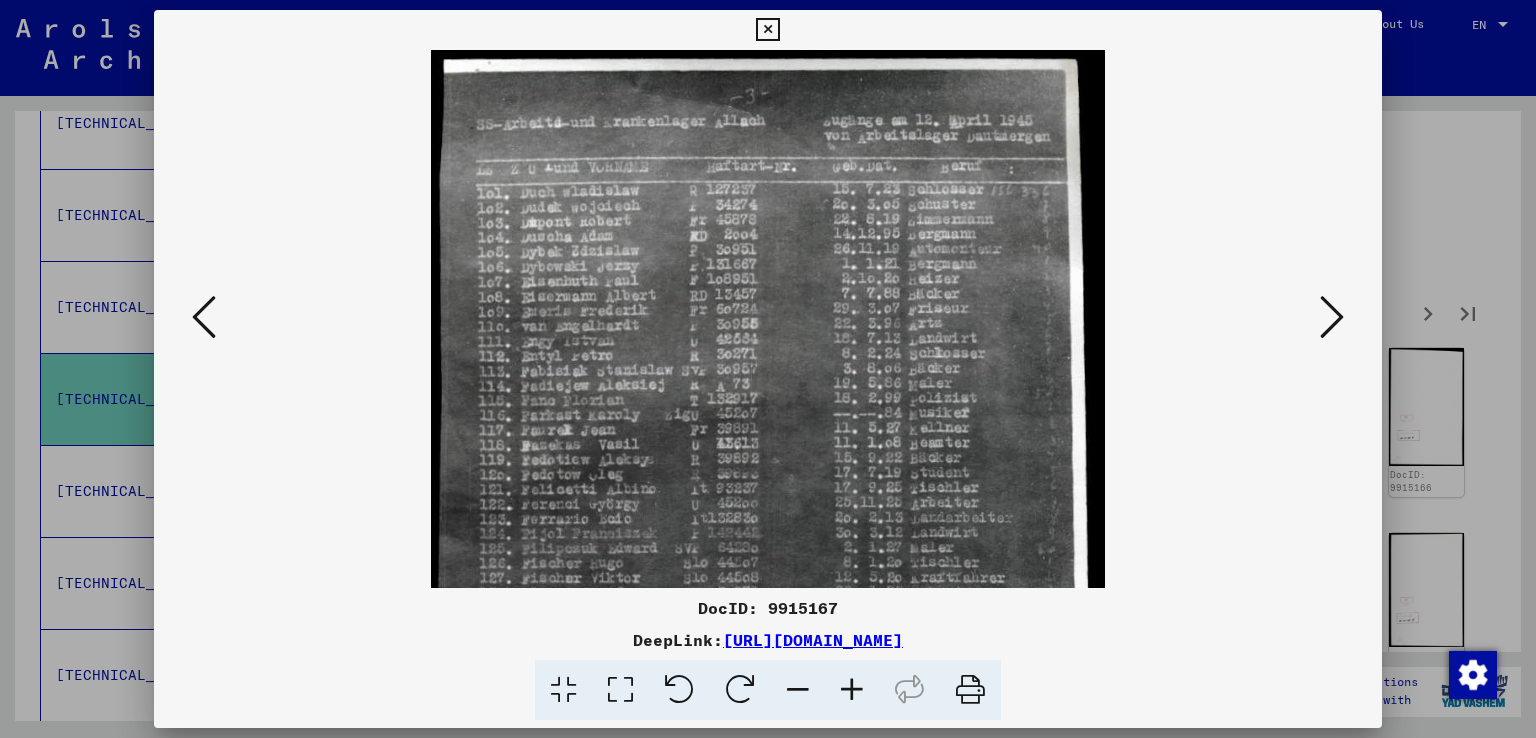 click at bounding box center (852, 690) 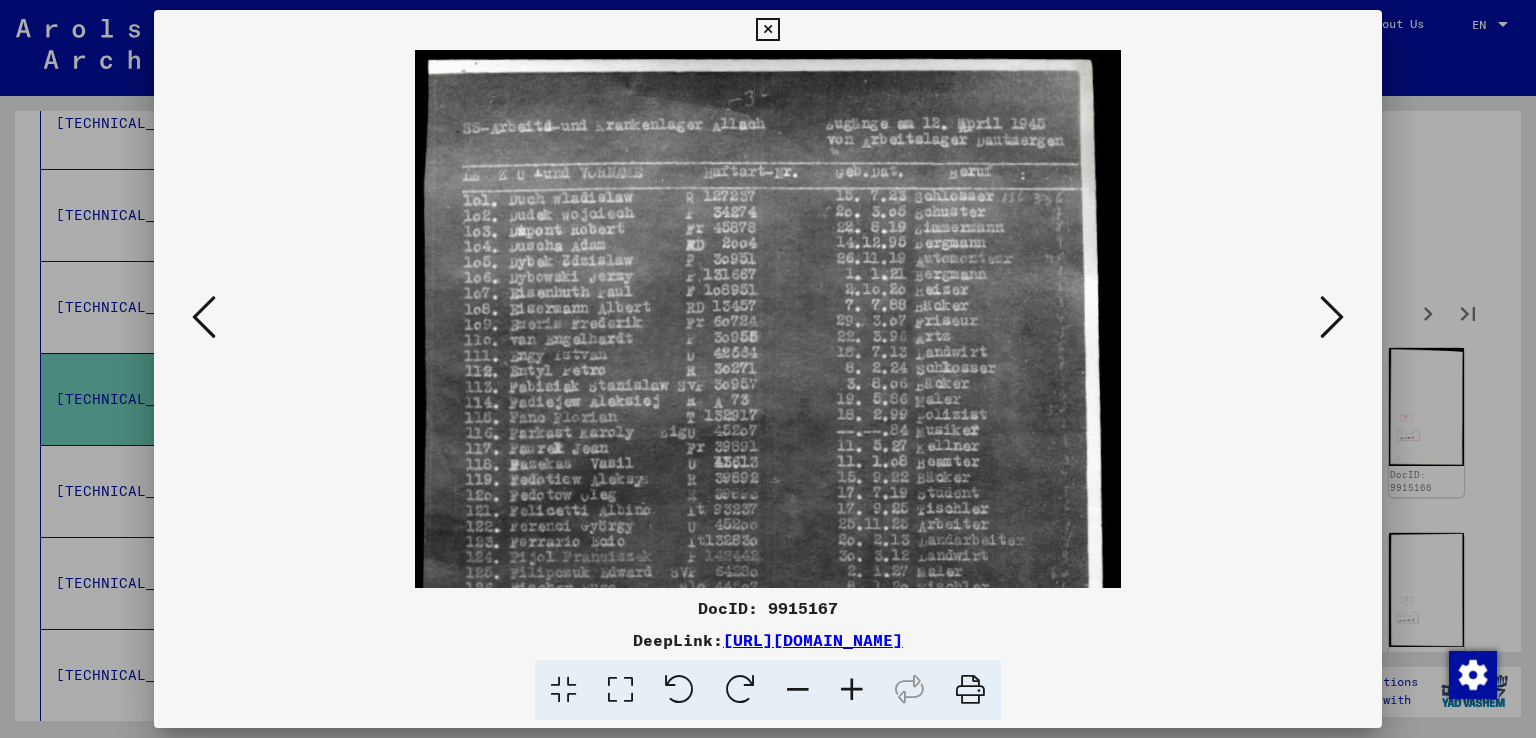 click at bounding box center (852, 690) 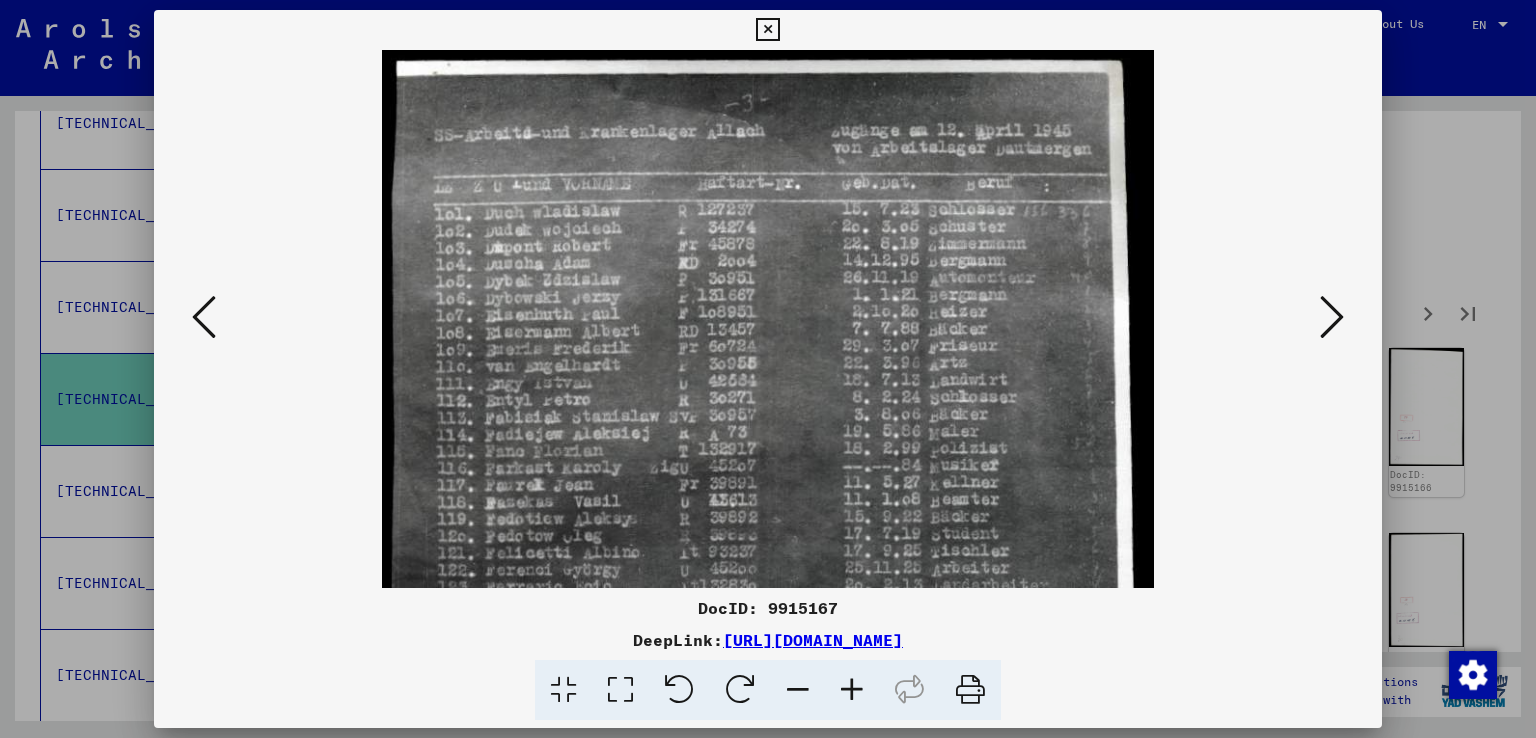click at bounding box center [852, 690] 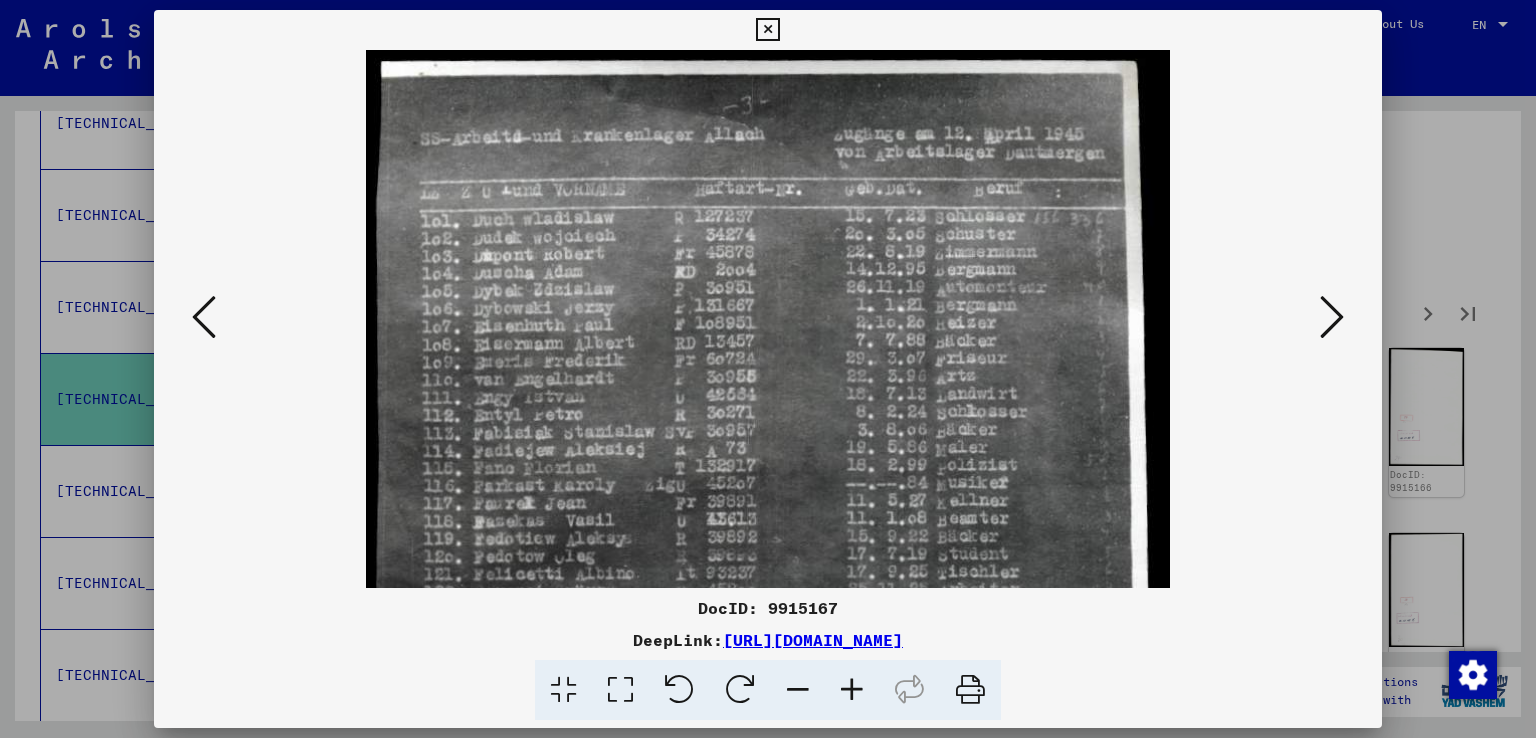 click at bounding box center [852, 690] 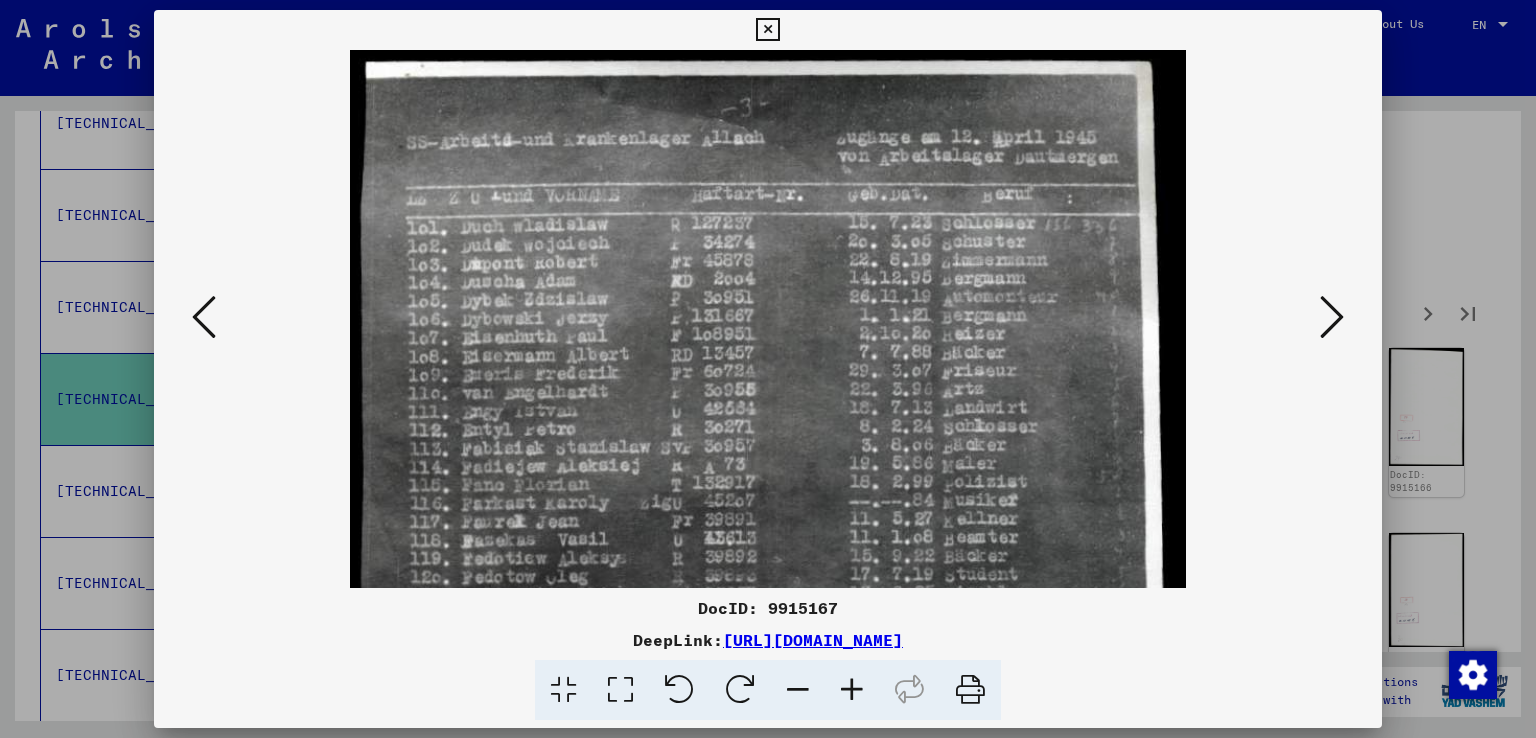 click at bounding box center (1332, 317) 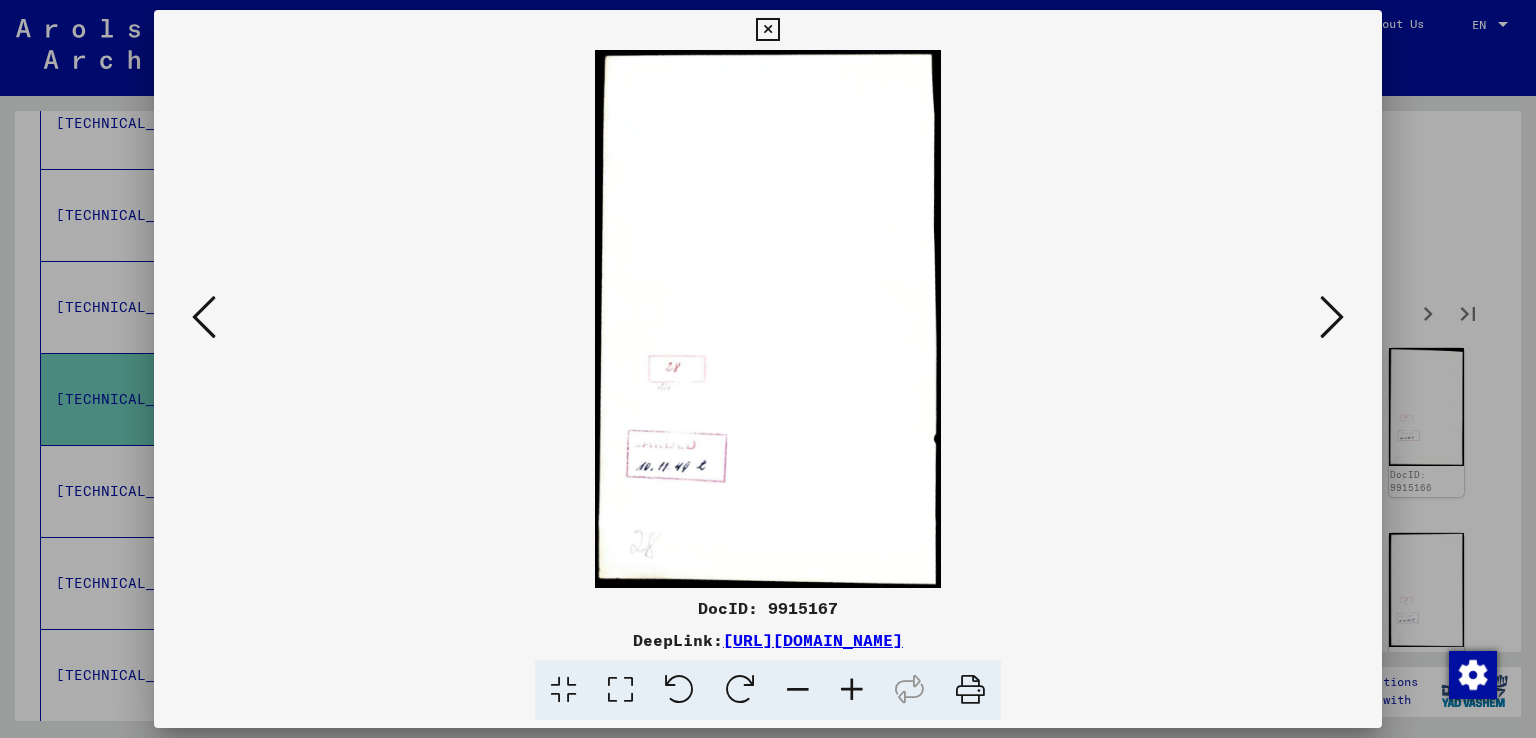 click at bounding box center (1332, 317) 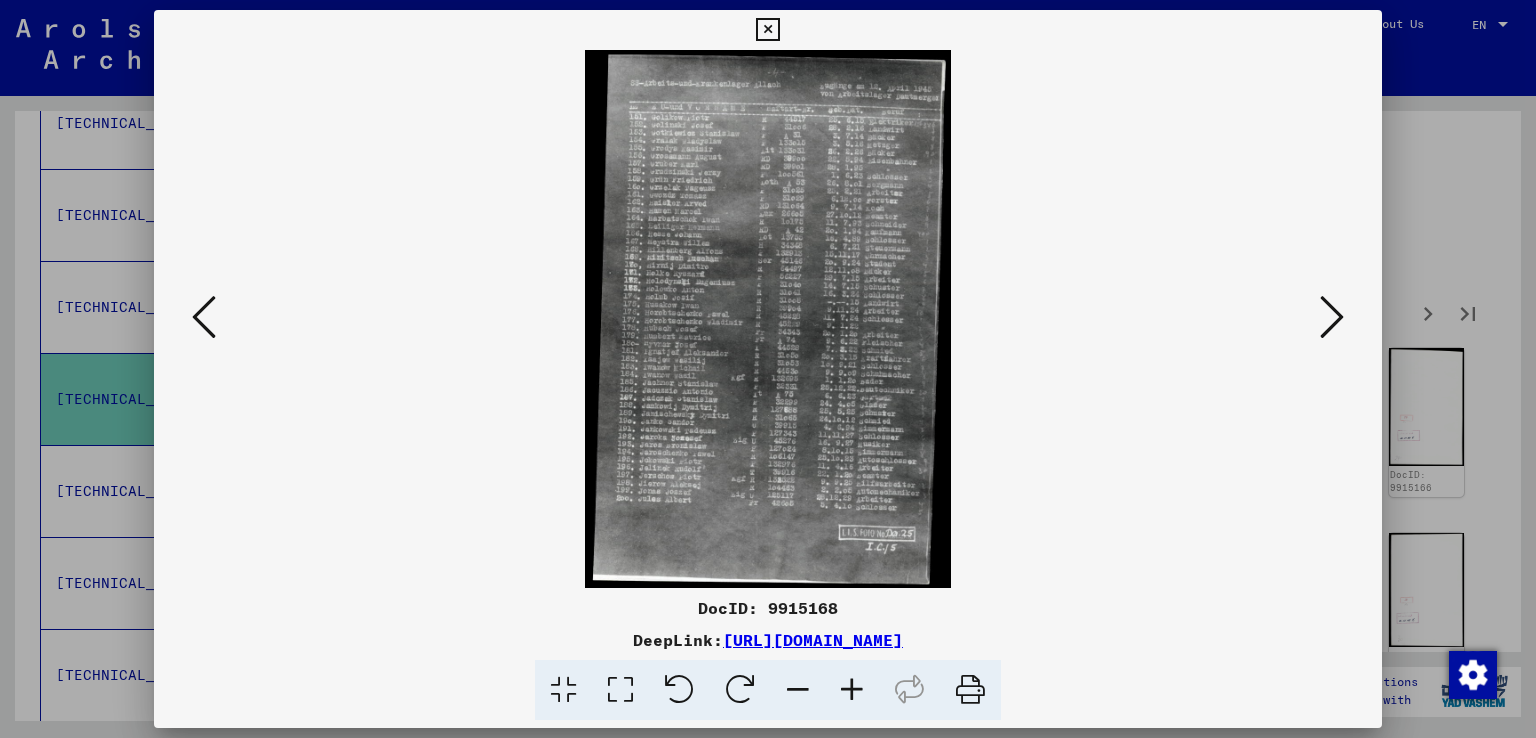 click at bounding box center (1332, 317) 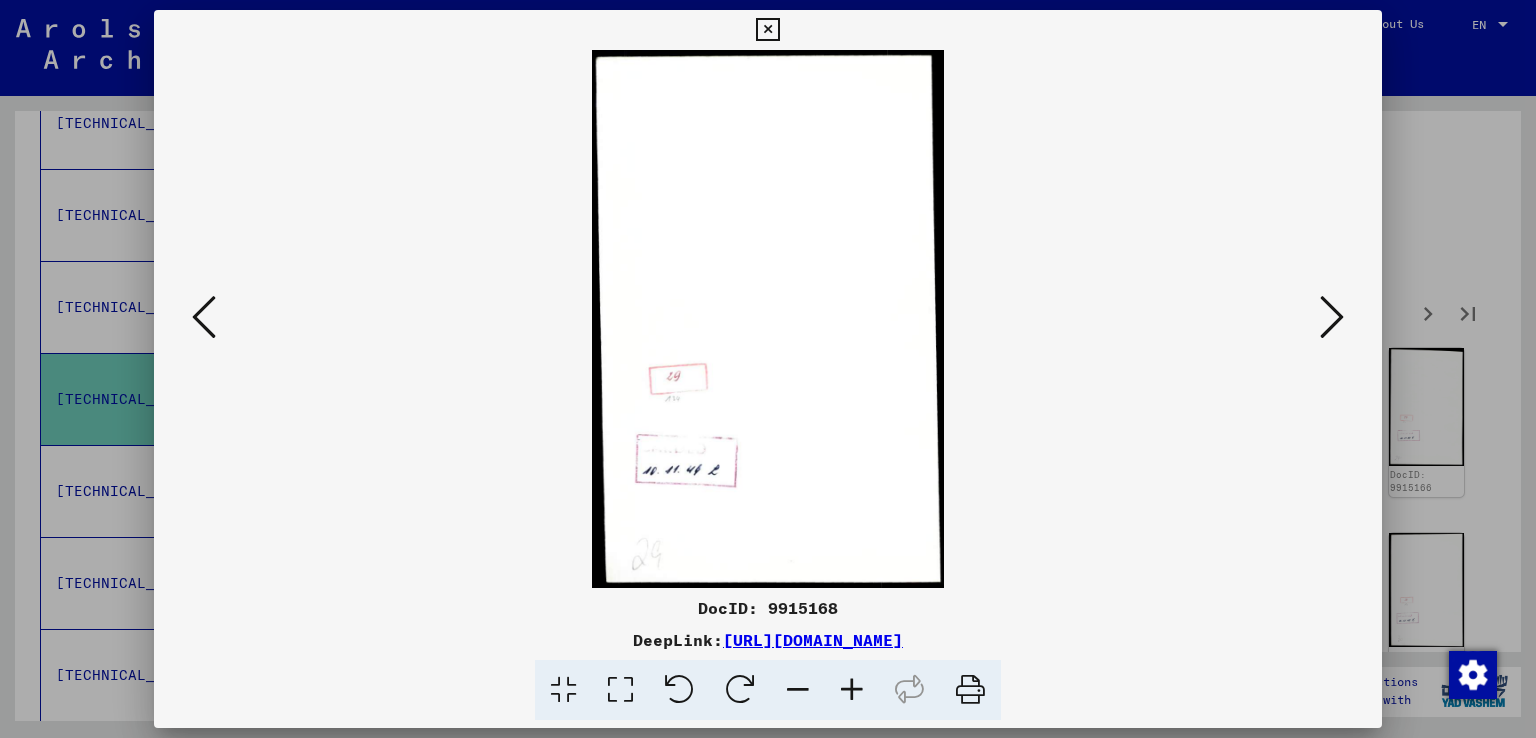 click at bounding box center [1332, 317] 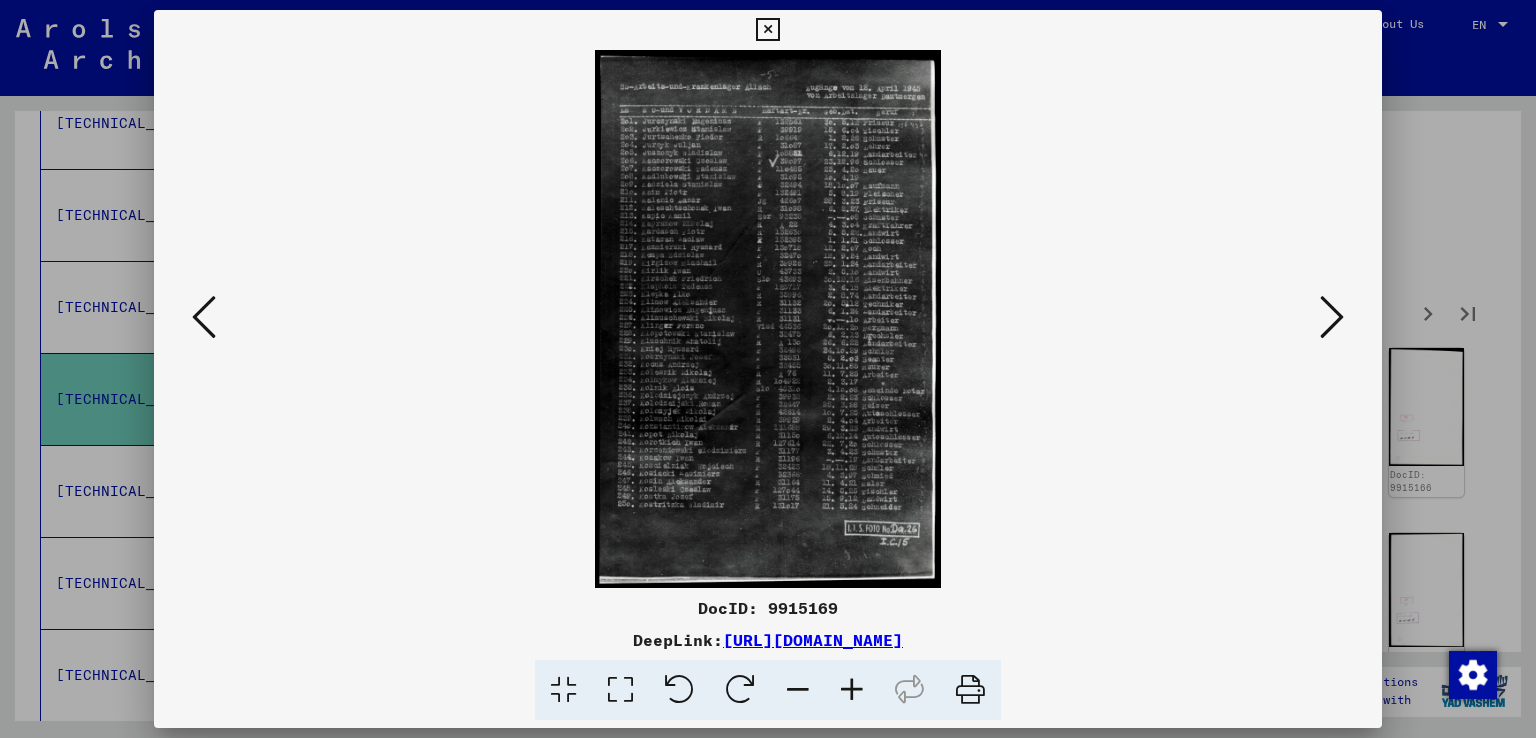 click at bounding box center (1332, 317) 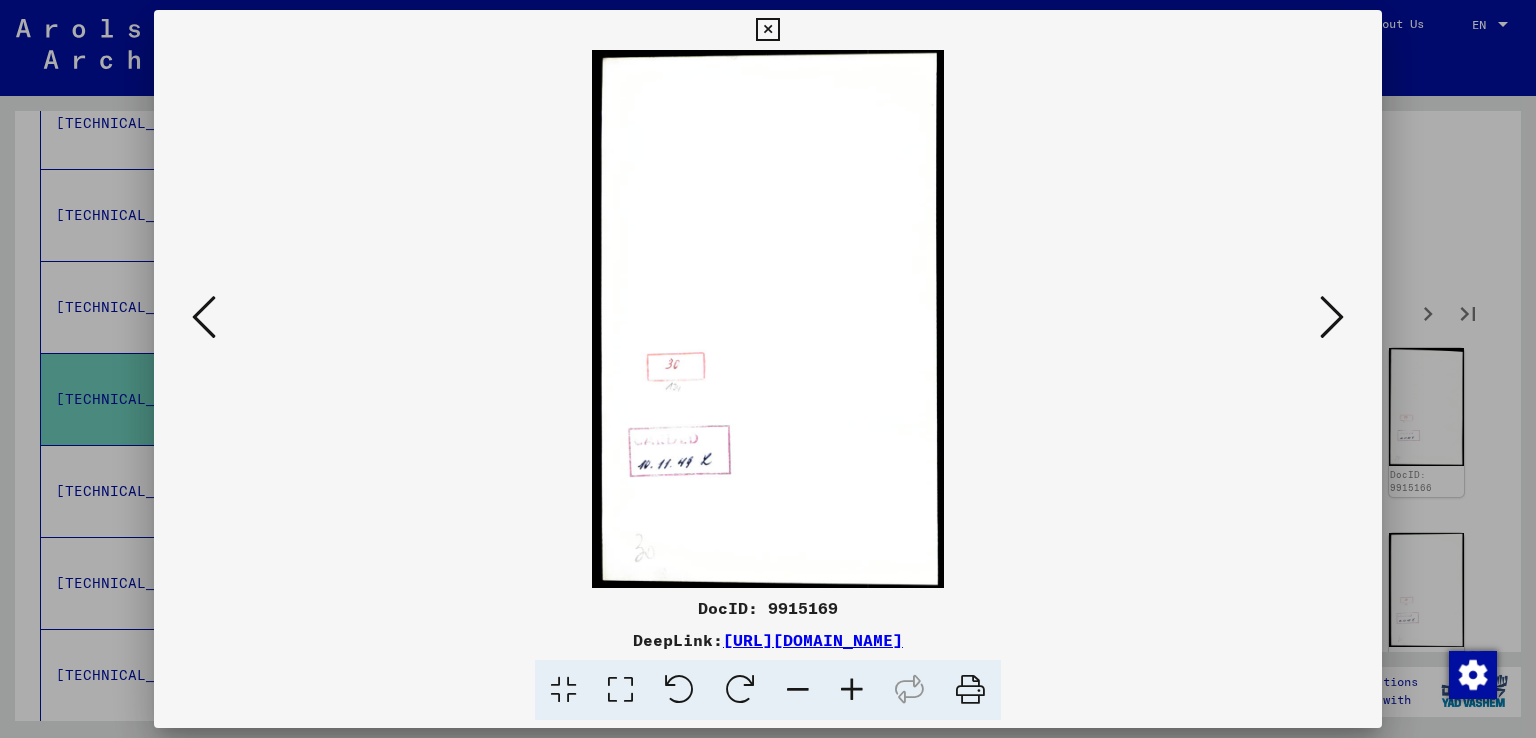 click at bounding box center [1332, 317] 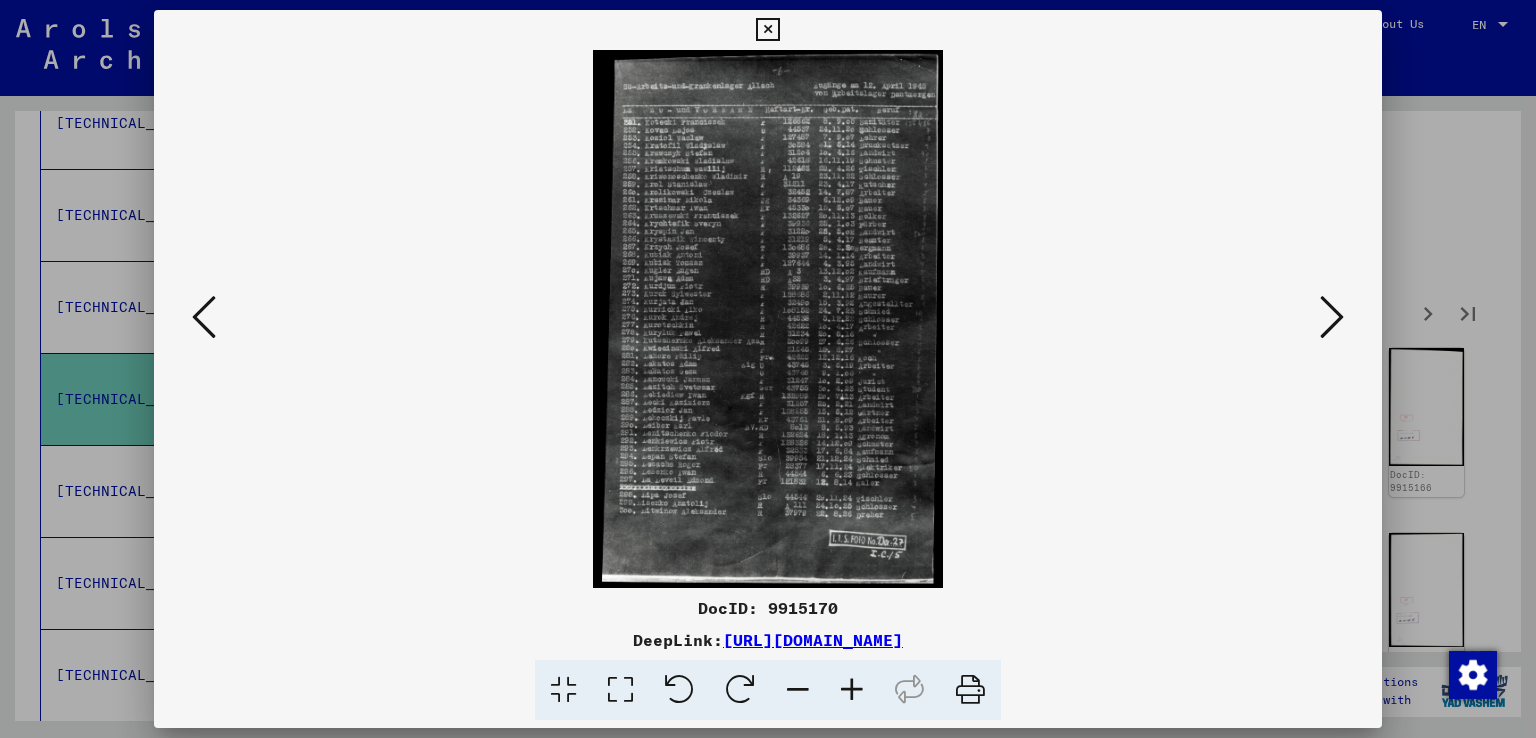 click at bounding box center (768, 369) 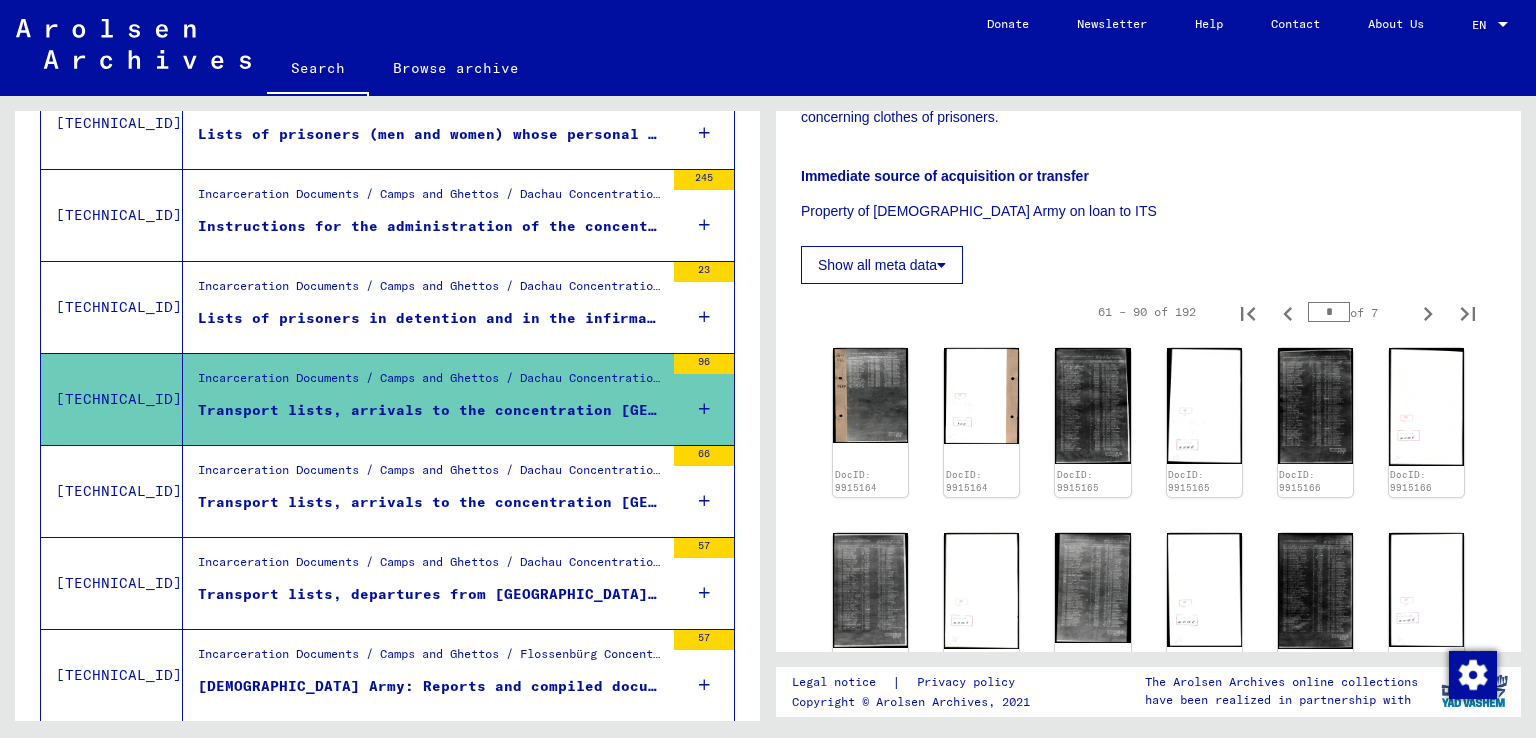 click on "Incarceration Documents / Camps and Ghettos / Dachau Concentration Camp / List Material Dachau Transport lists, arrivals to the concentration [GEOGRAPHIC_DATA] from      detachments of the concentration [GEOGRAPHIC_DATA], [DATE] - [DATE]" at bounding box center (423, 491) 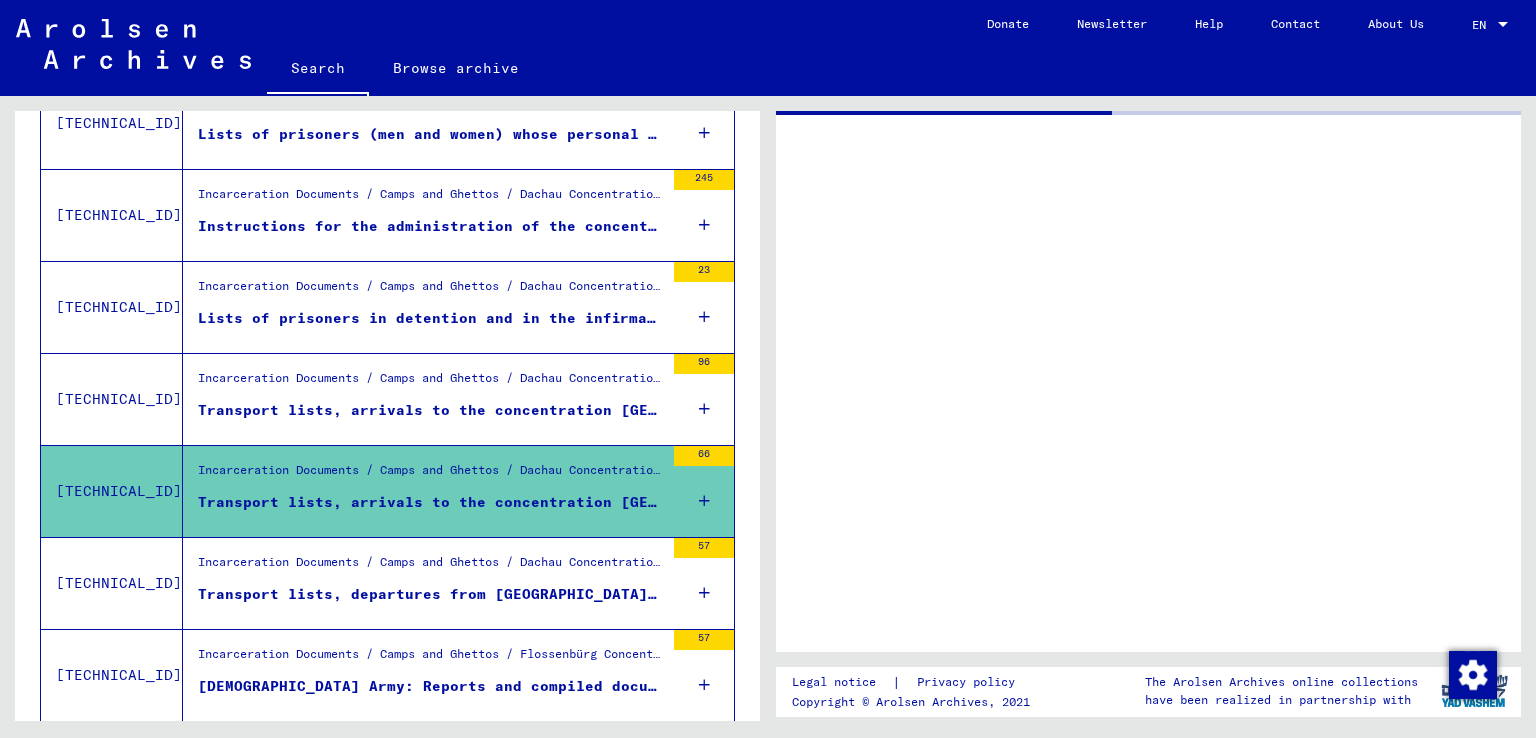 scroll, scrollTop: 0, scrollLeft: 0, axis: both 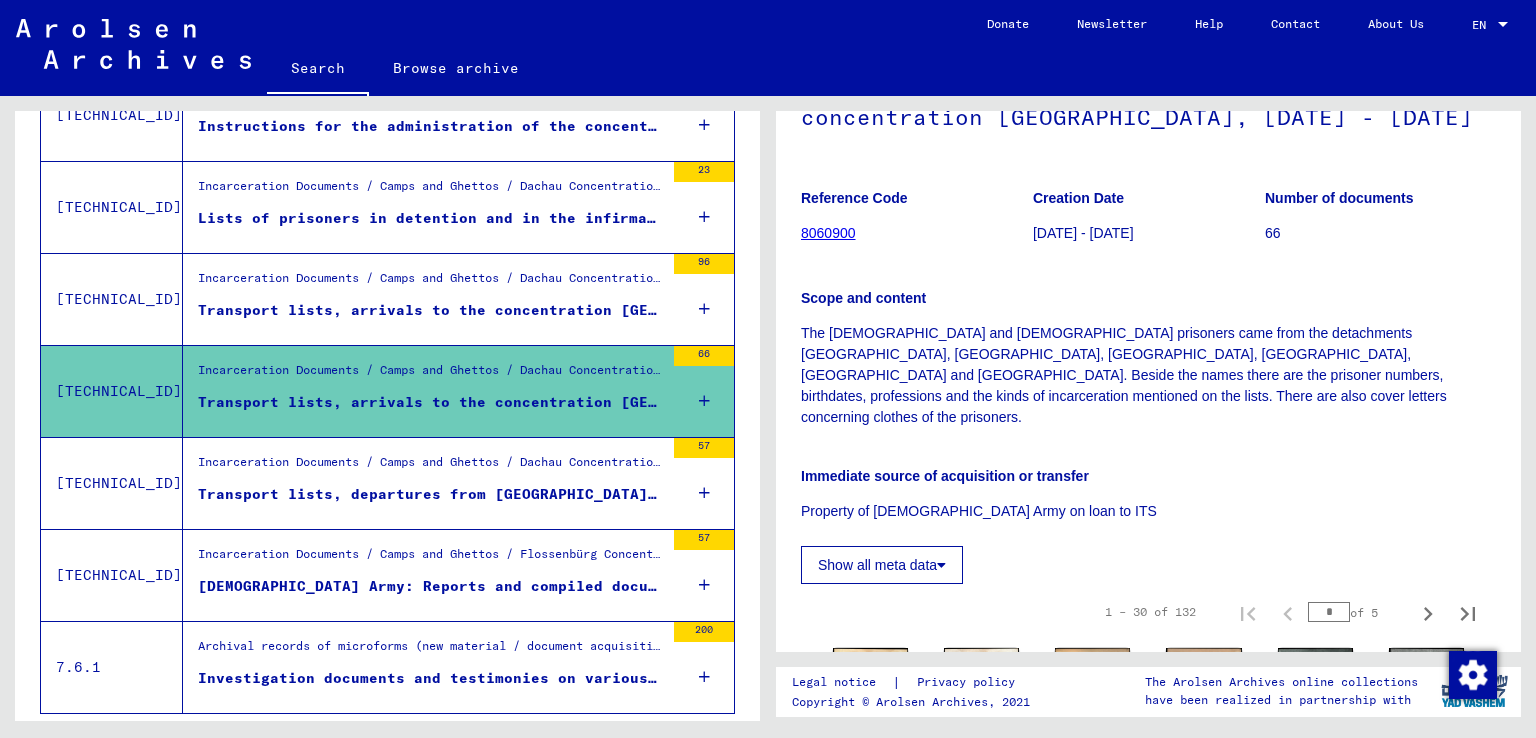 click on "Incarceration Documents / Camps and Ghettos / Dachau Concentration Camp / List Material [GEOGRAPHIC_DATA]" at bounding box center [431, 467] 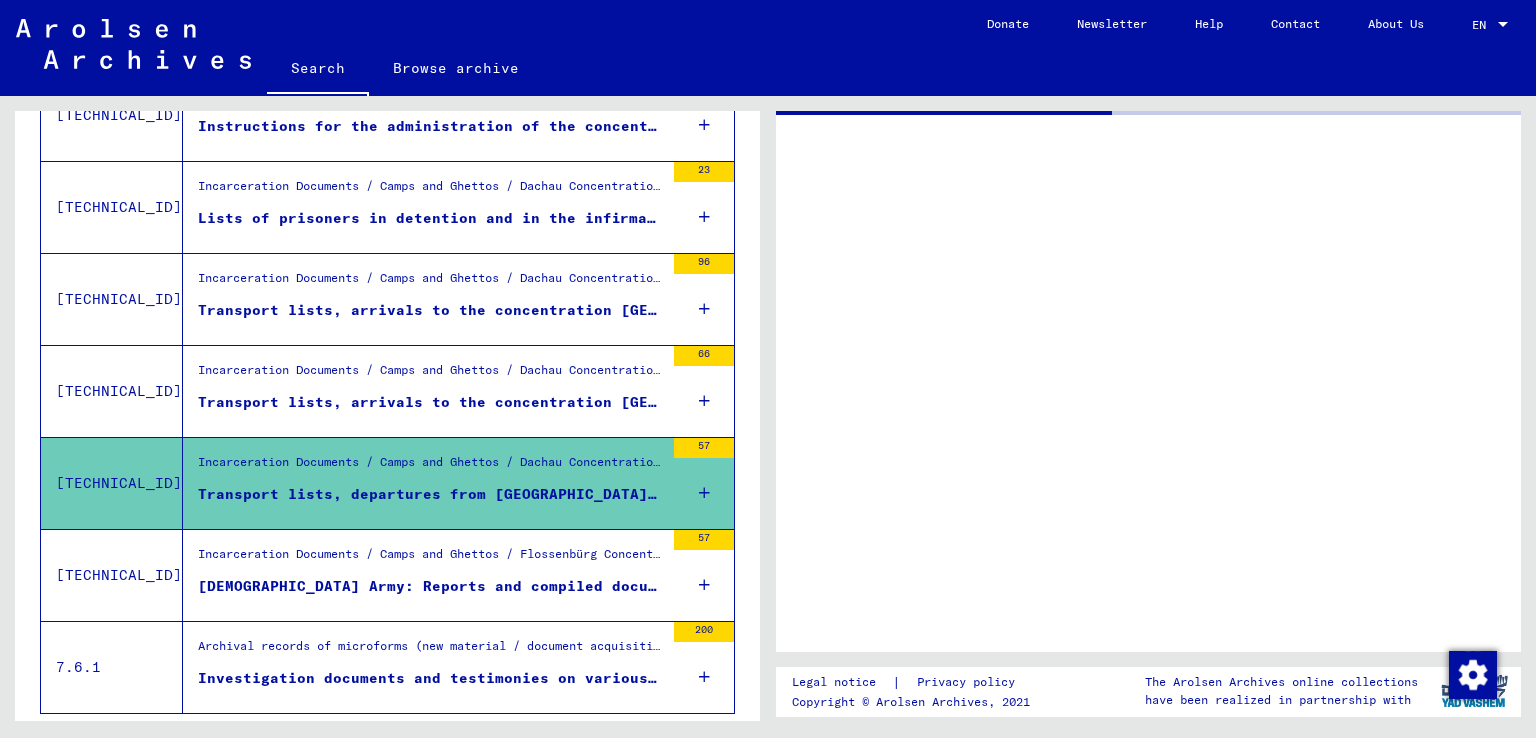 scroll, scrollTop: 0, scrollLeft: 0, axis: both 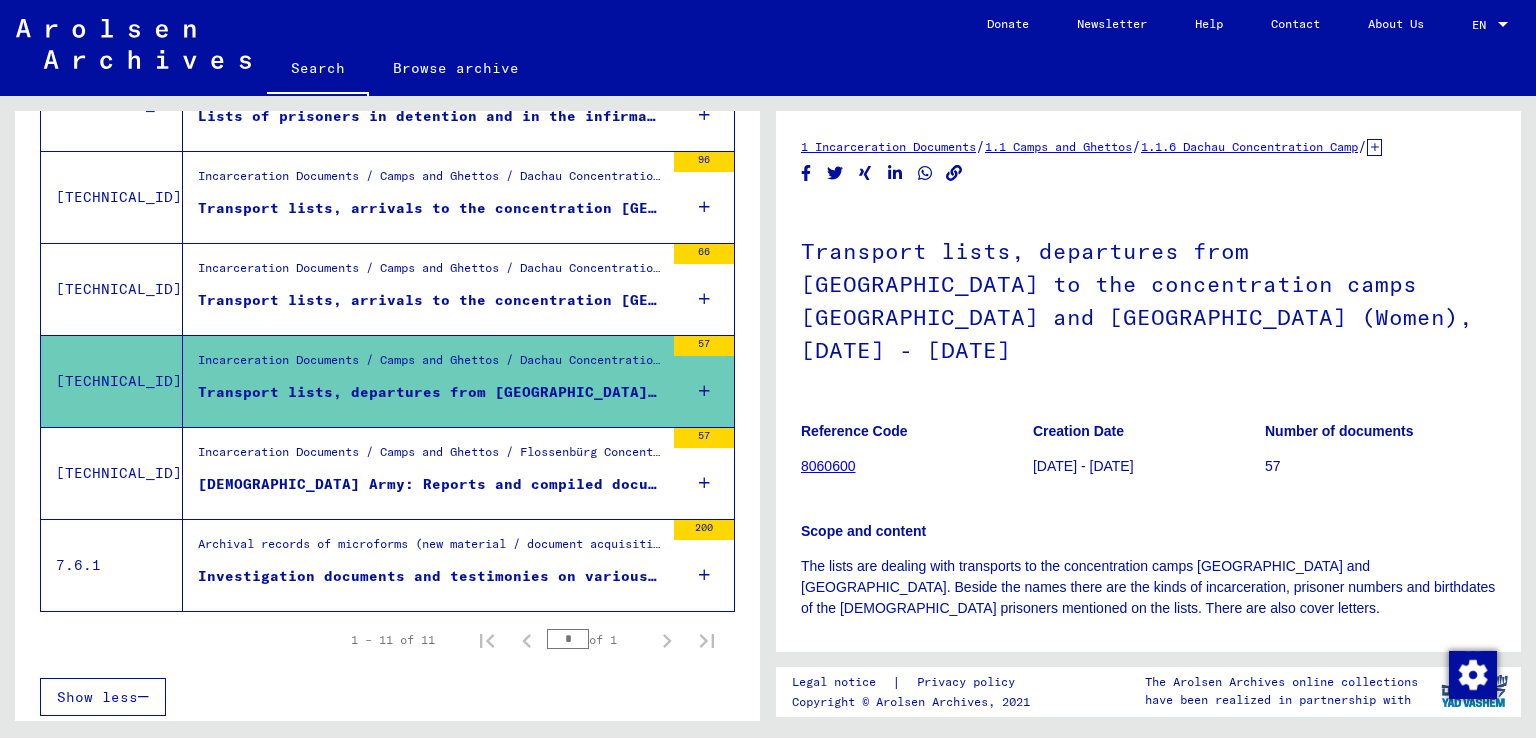 click on "[DEMOGRAPHIC_DATA] Army: Reports and compiled documents" at bounding box center (431, 489) 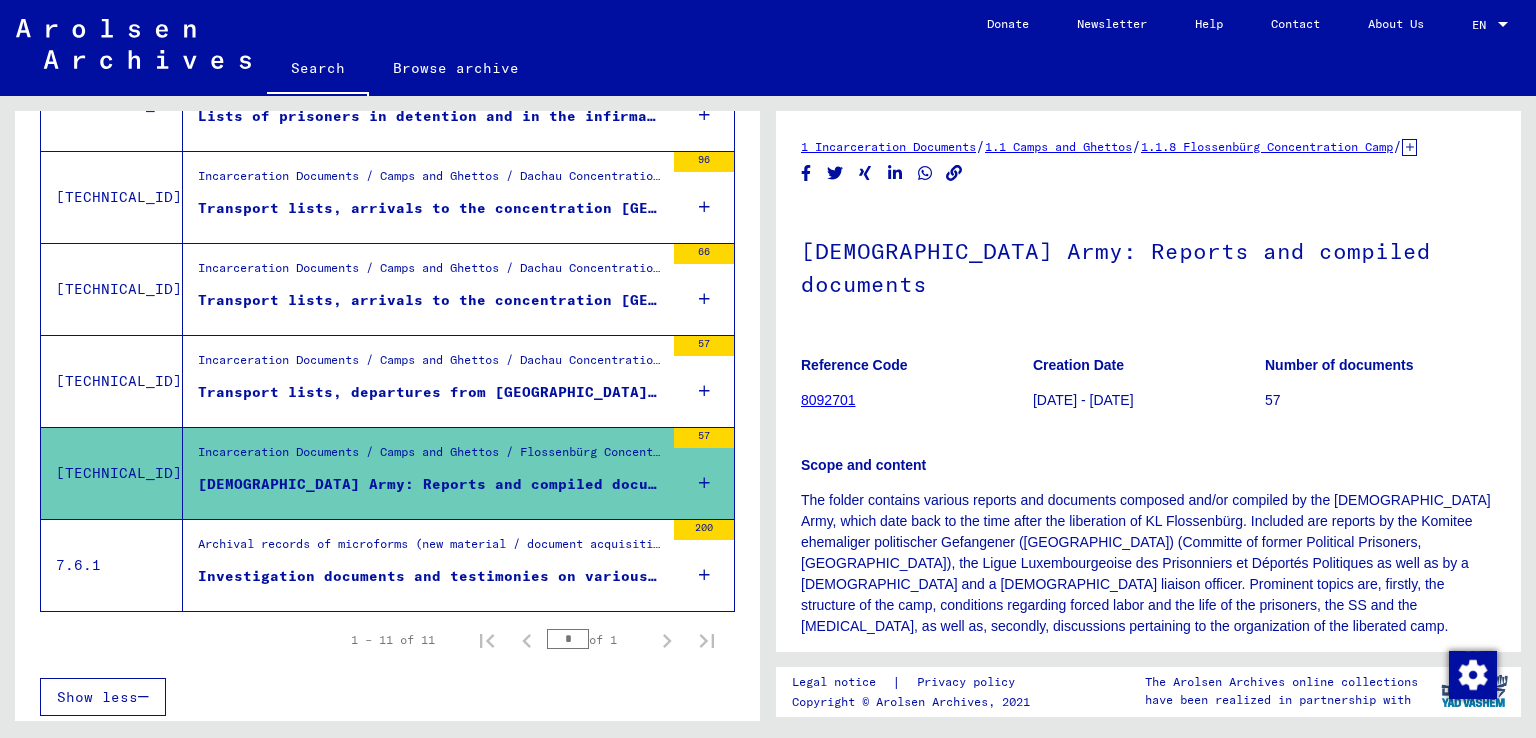 scroll, scrollTop: 0, scrollLeft: 0, axis: both 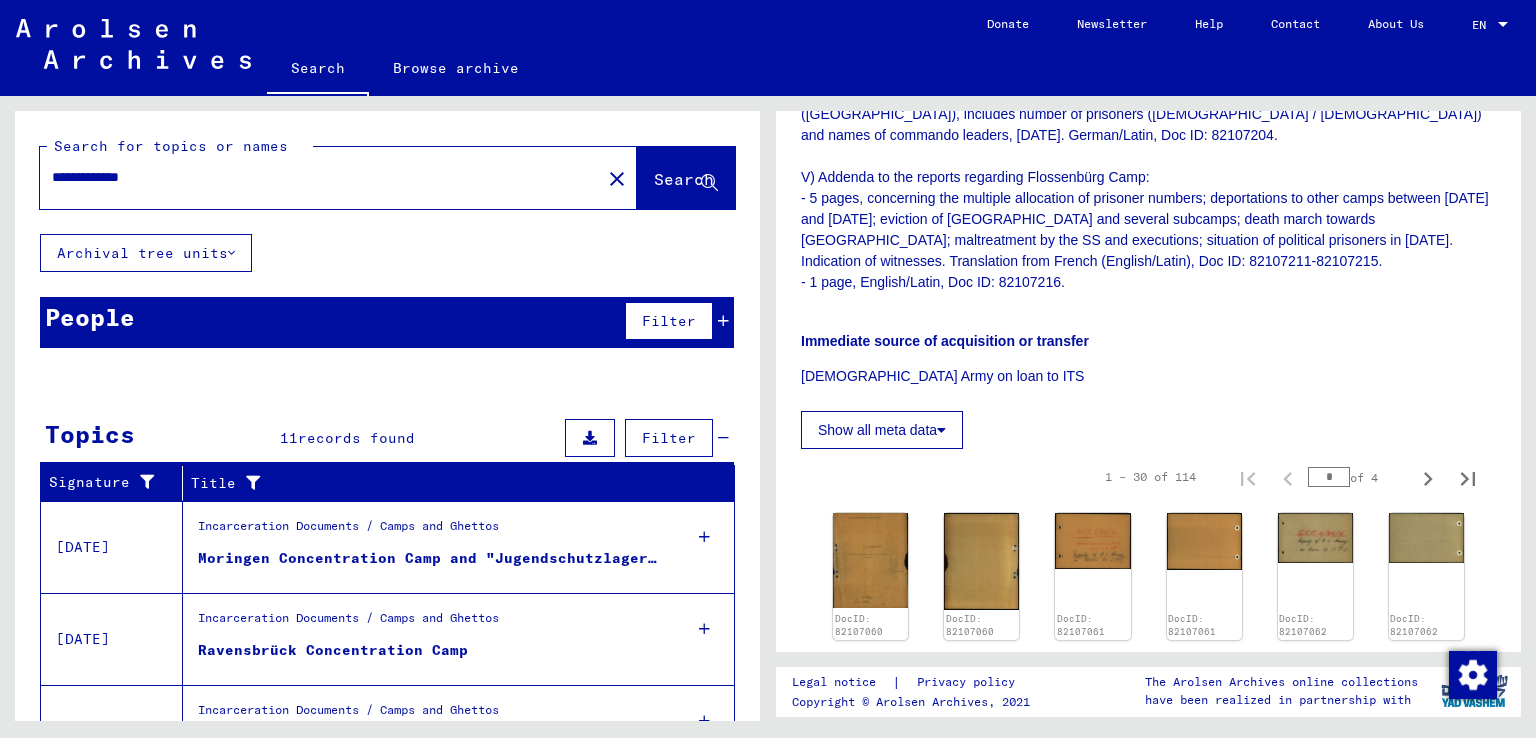 click on "**********" at bounding box center [320, 177] 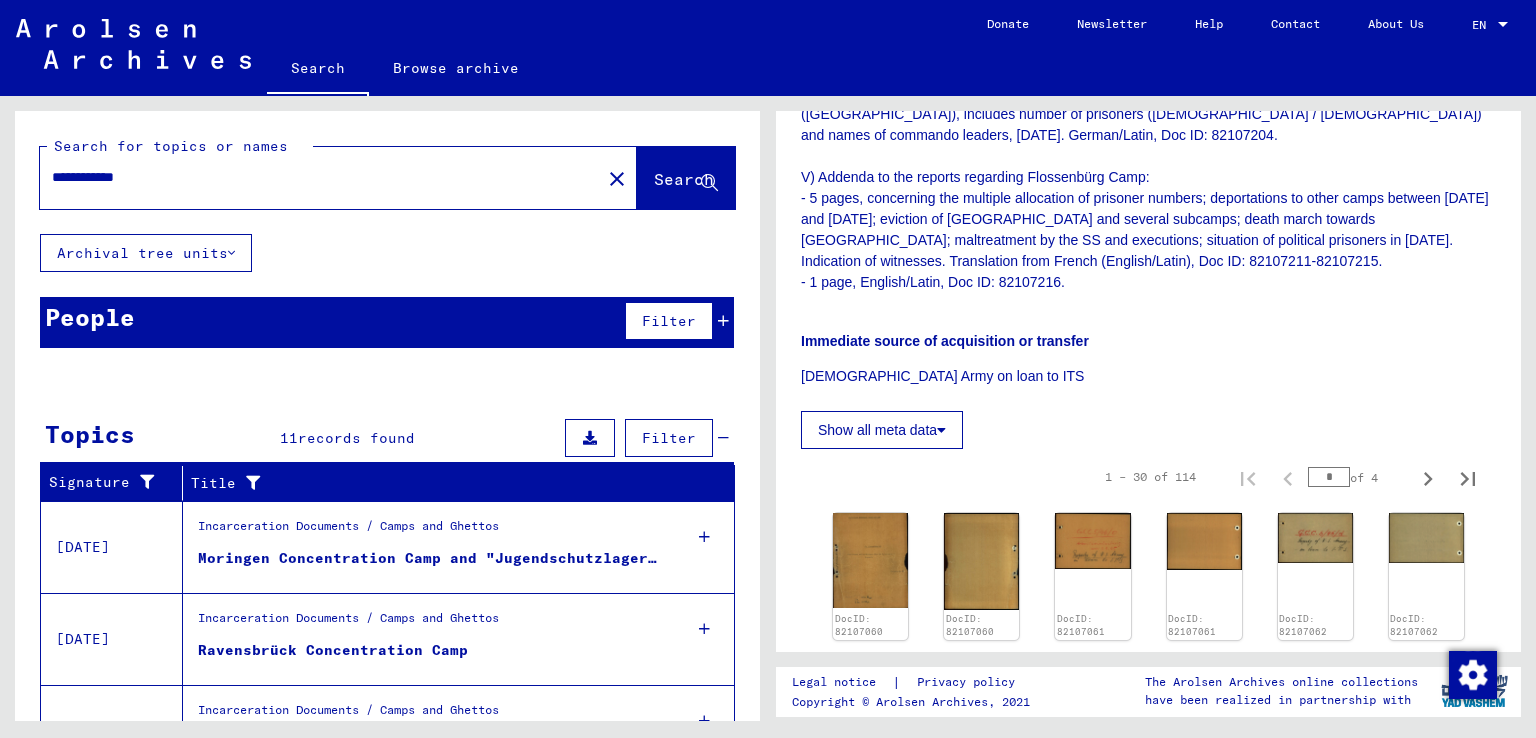 type on "**********" 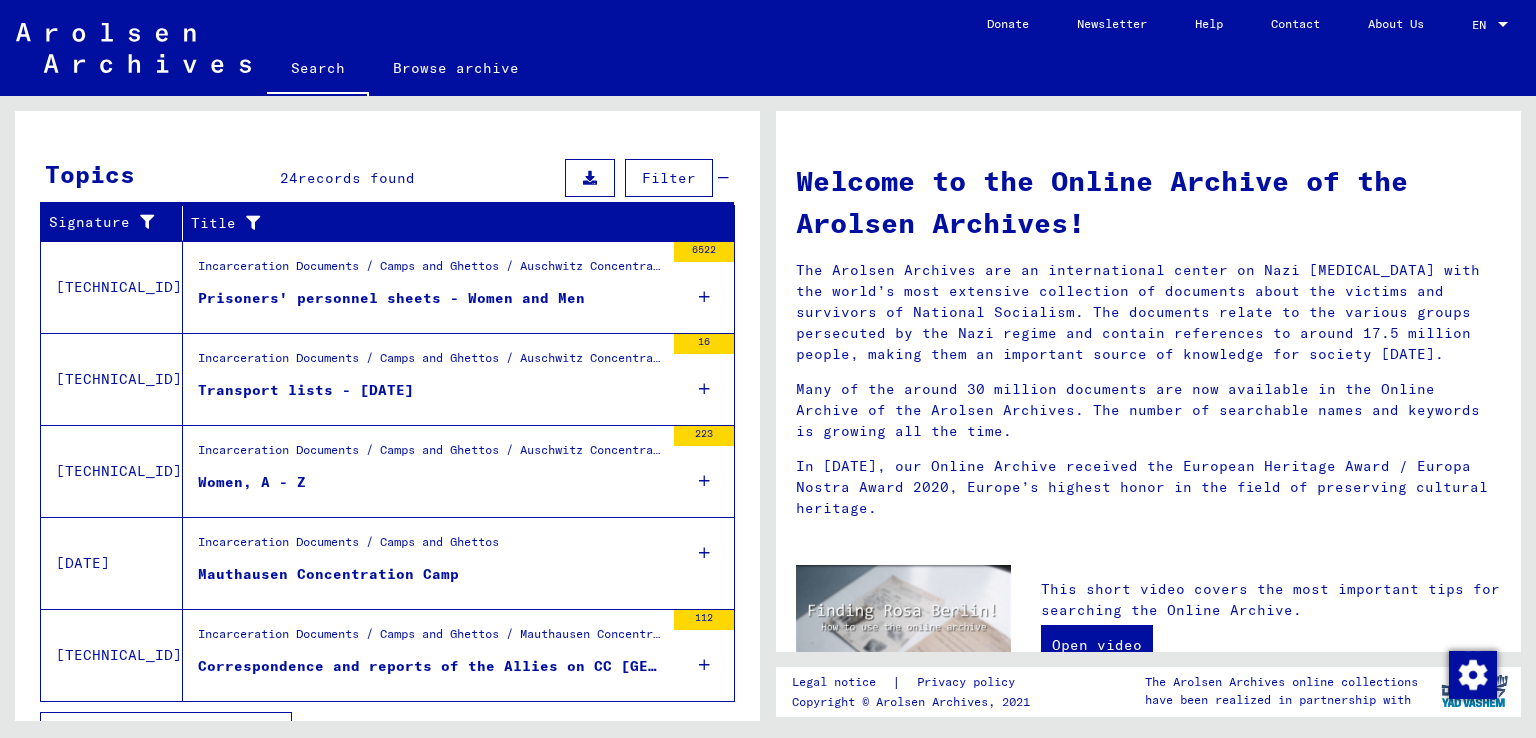 scroll, scrollTop: 295, scrollLeft: 0, axis: vertical 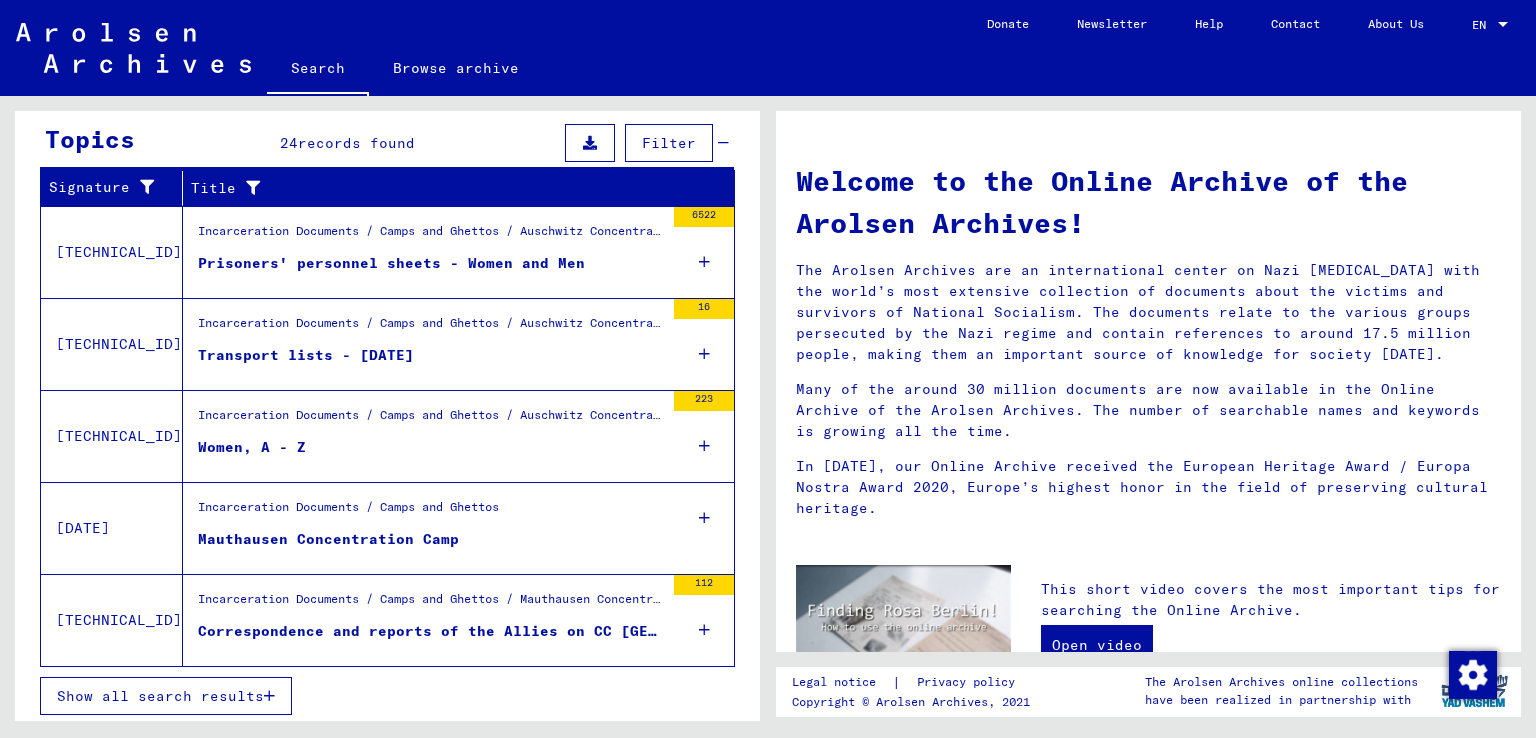 click on "Prisoners' personnel sheets - Women and Men" at bounding box center (391, 263) 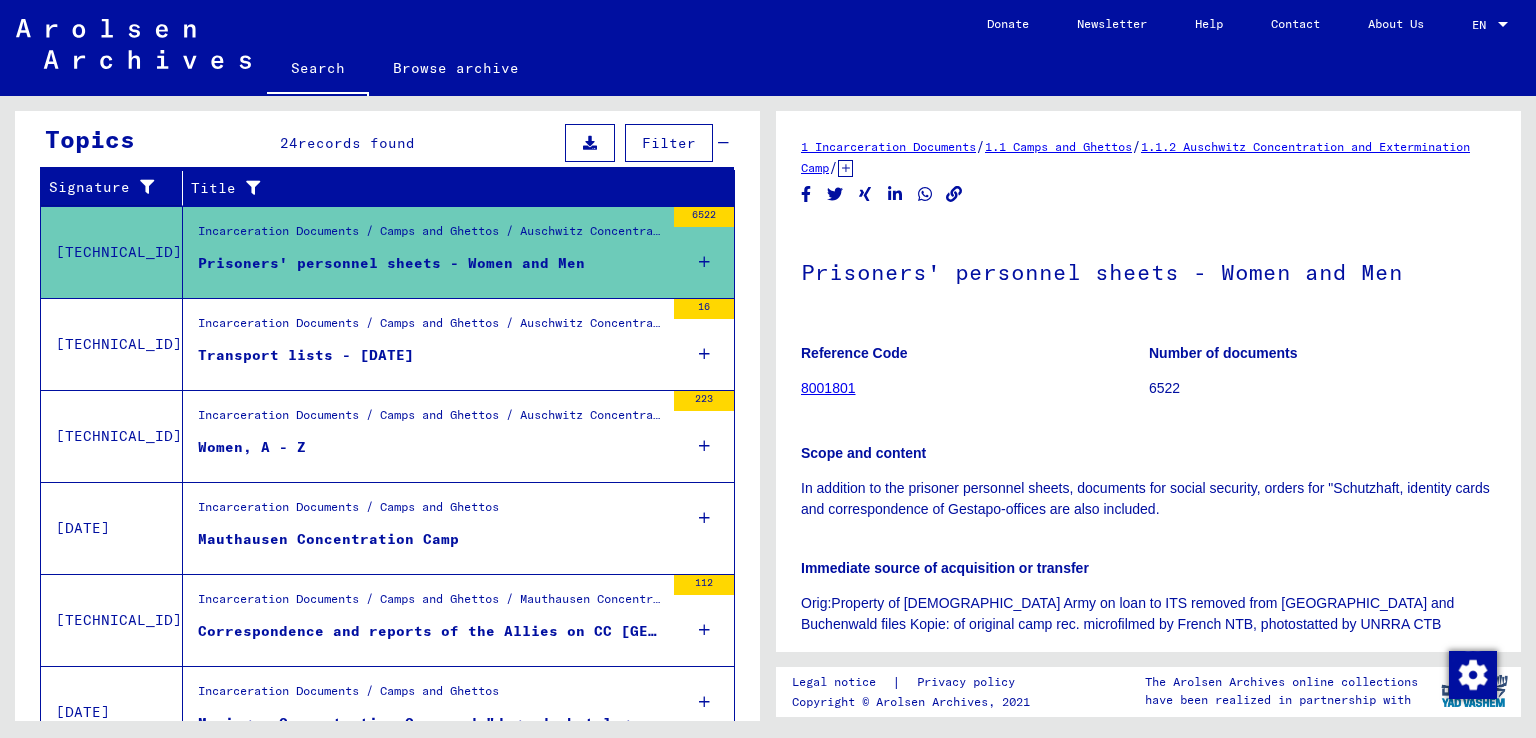 scroll, scrollTop: 0, scrollLeft: 0, axis: both 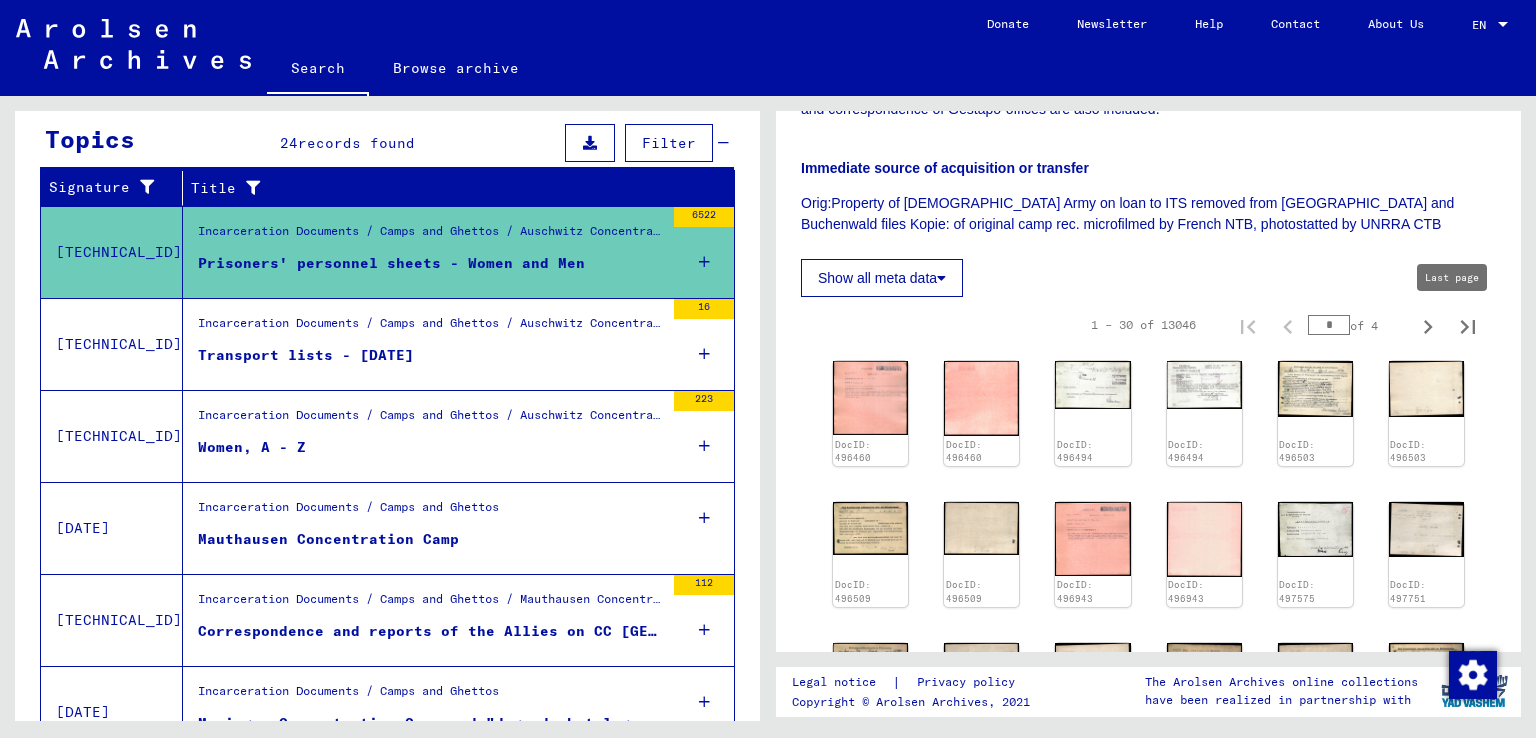click 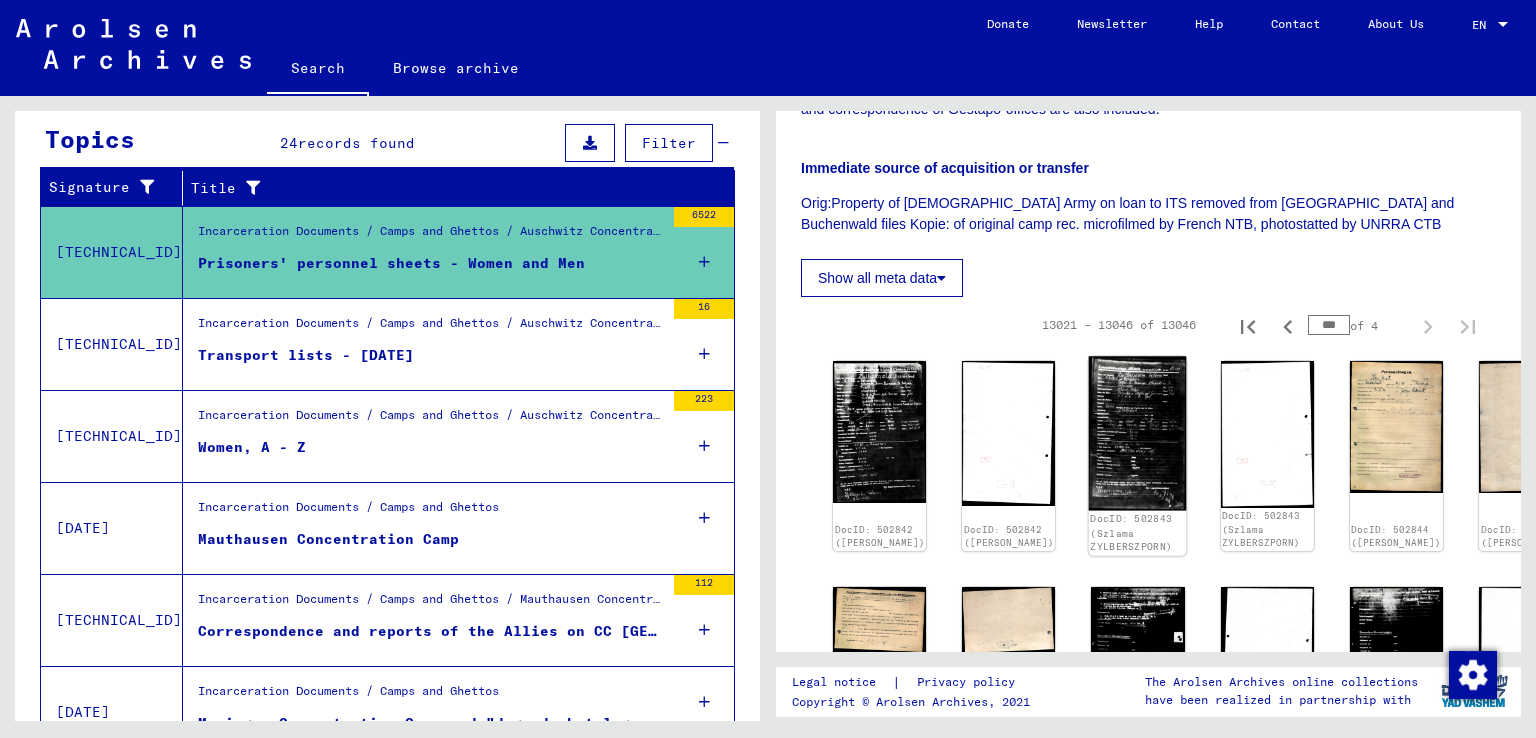click 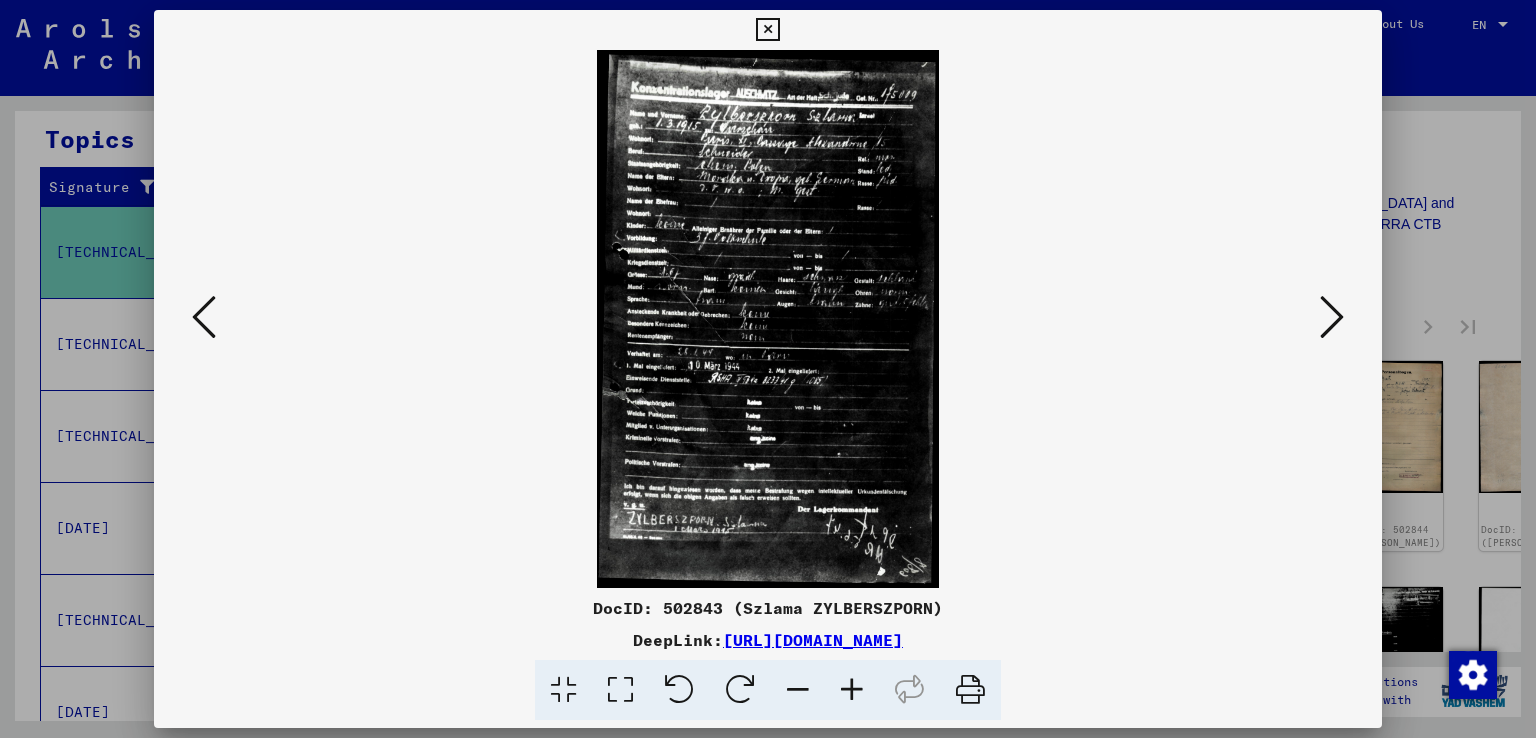 click at bounding box center [852, 690] 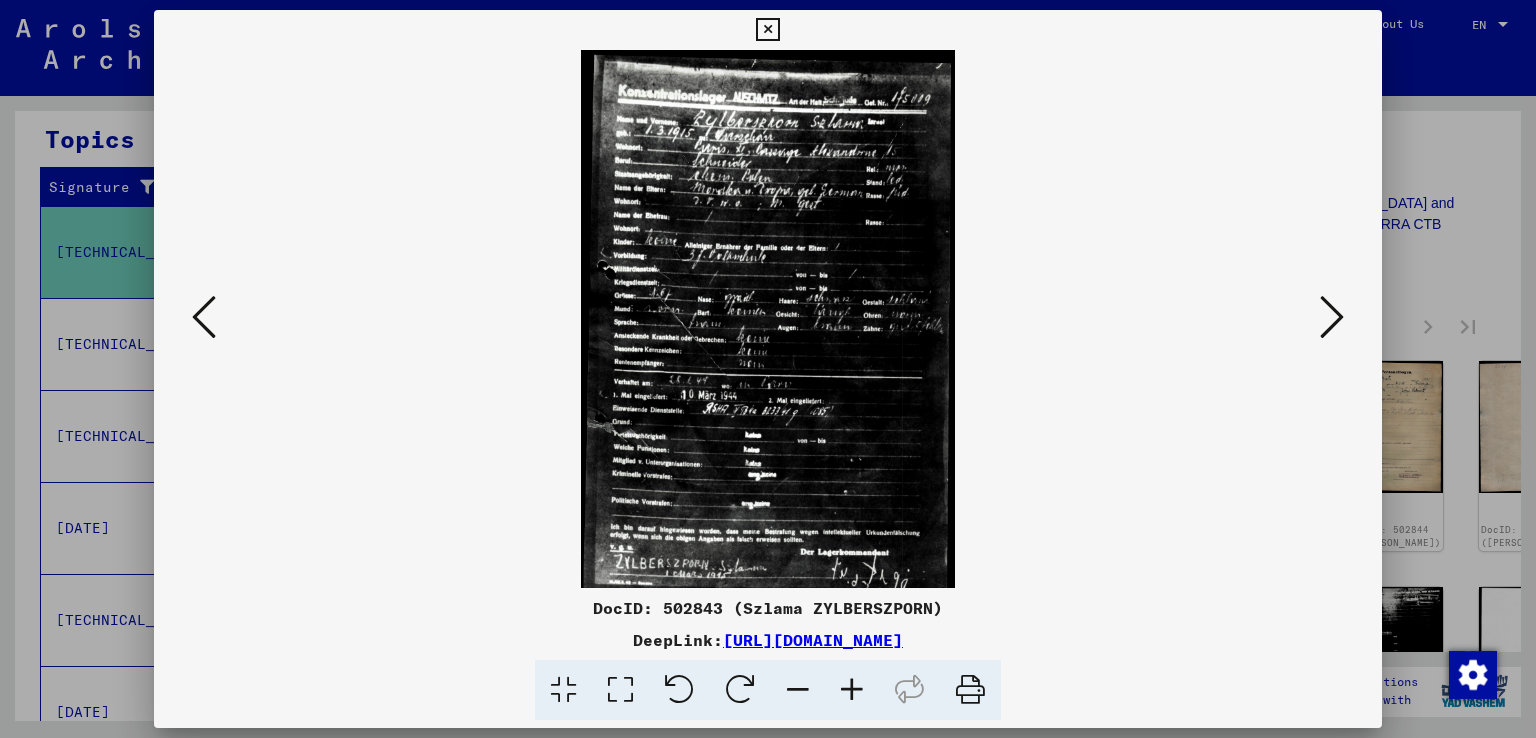 click at bounding box center (852, 690) 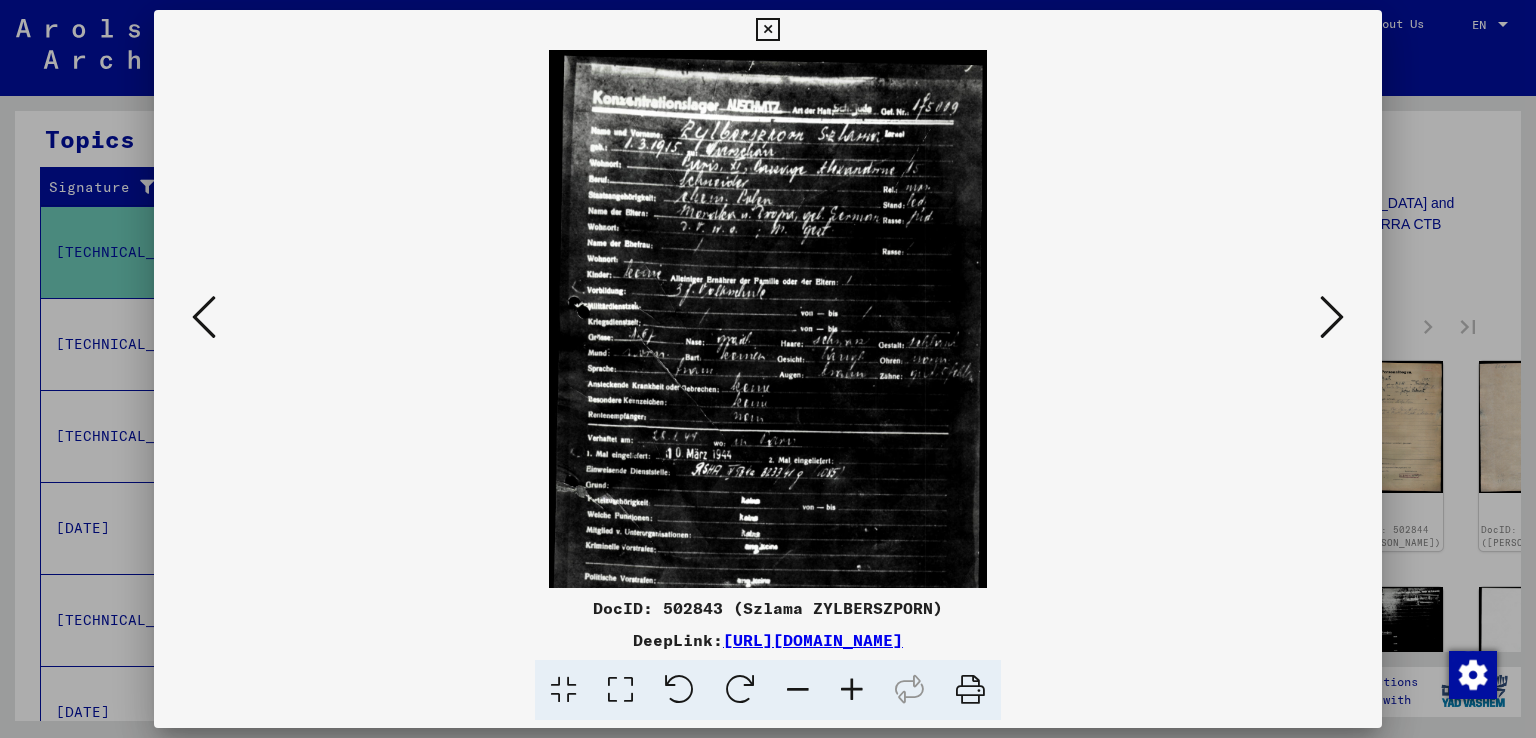click at bounding box center [852, 690] 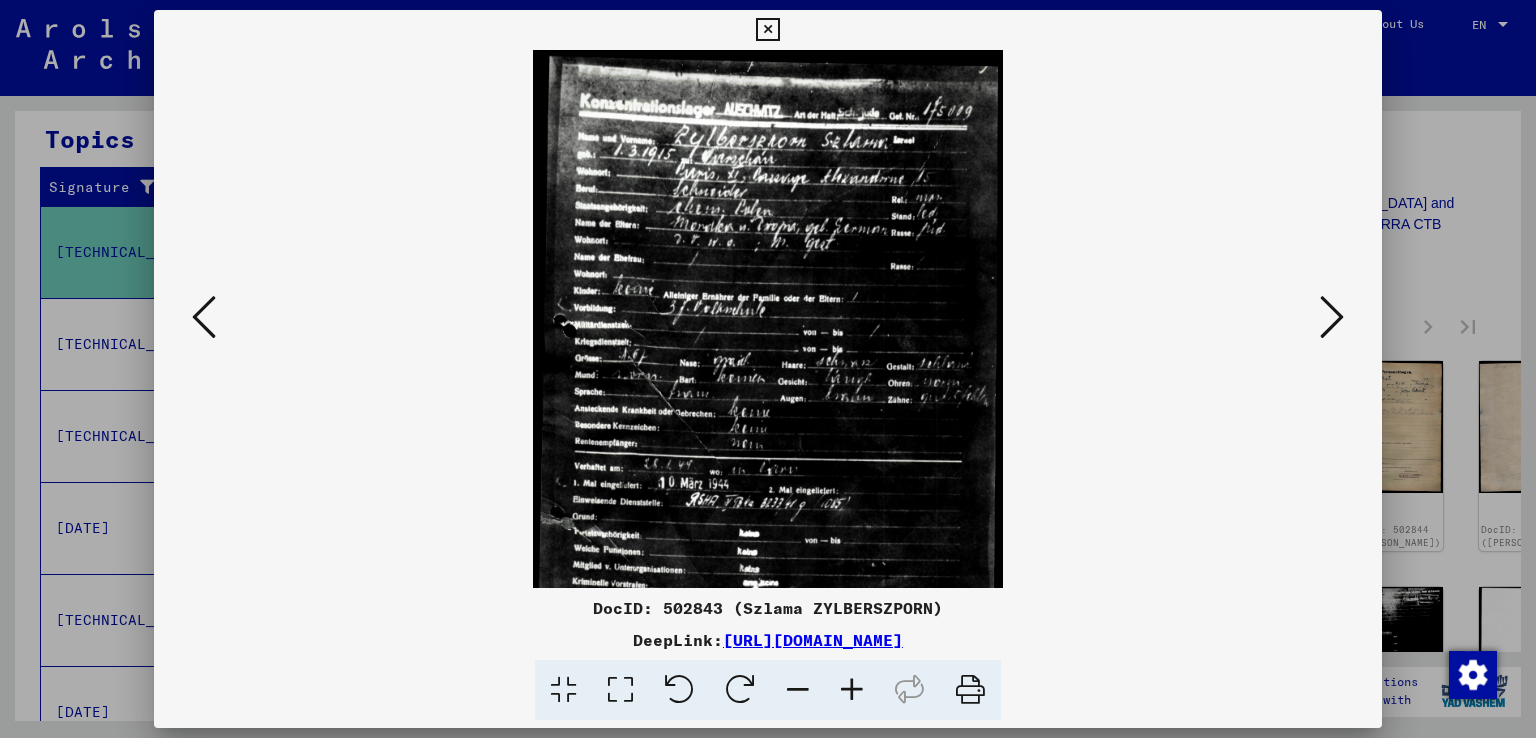 click at bounding box center [852, 690] 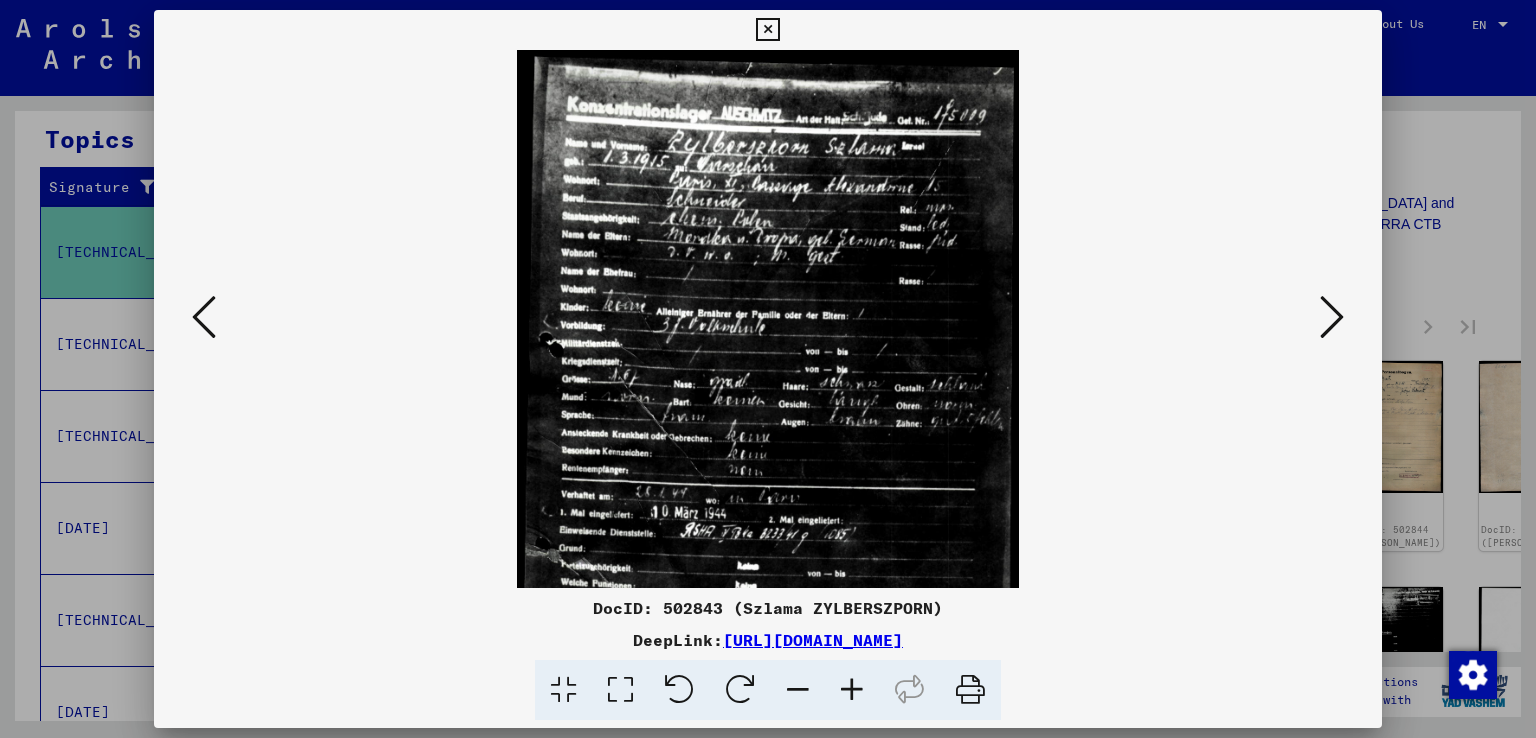 click at bounding box center (852, 690) 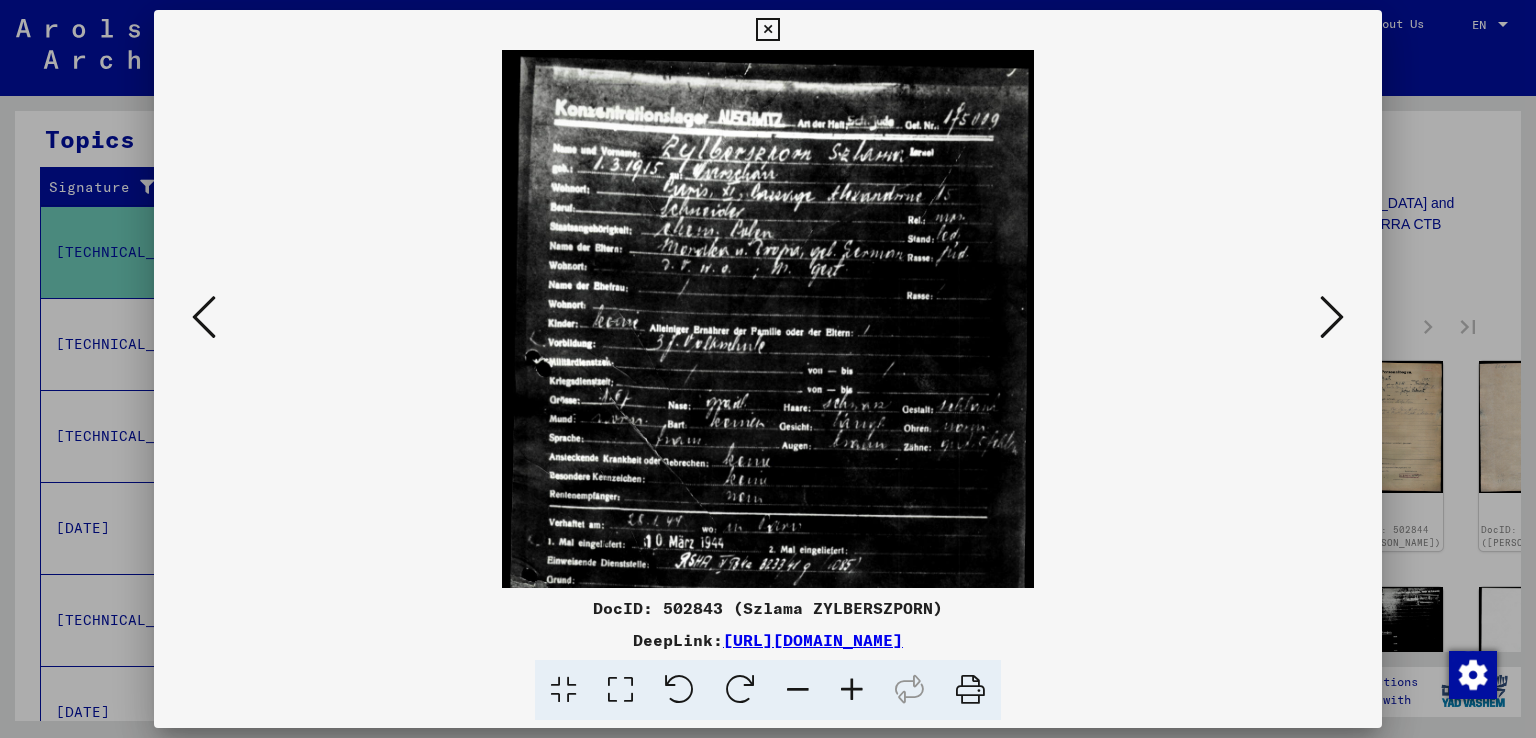 click at bounding box center (852, 690) 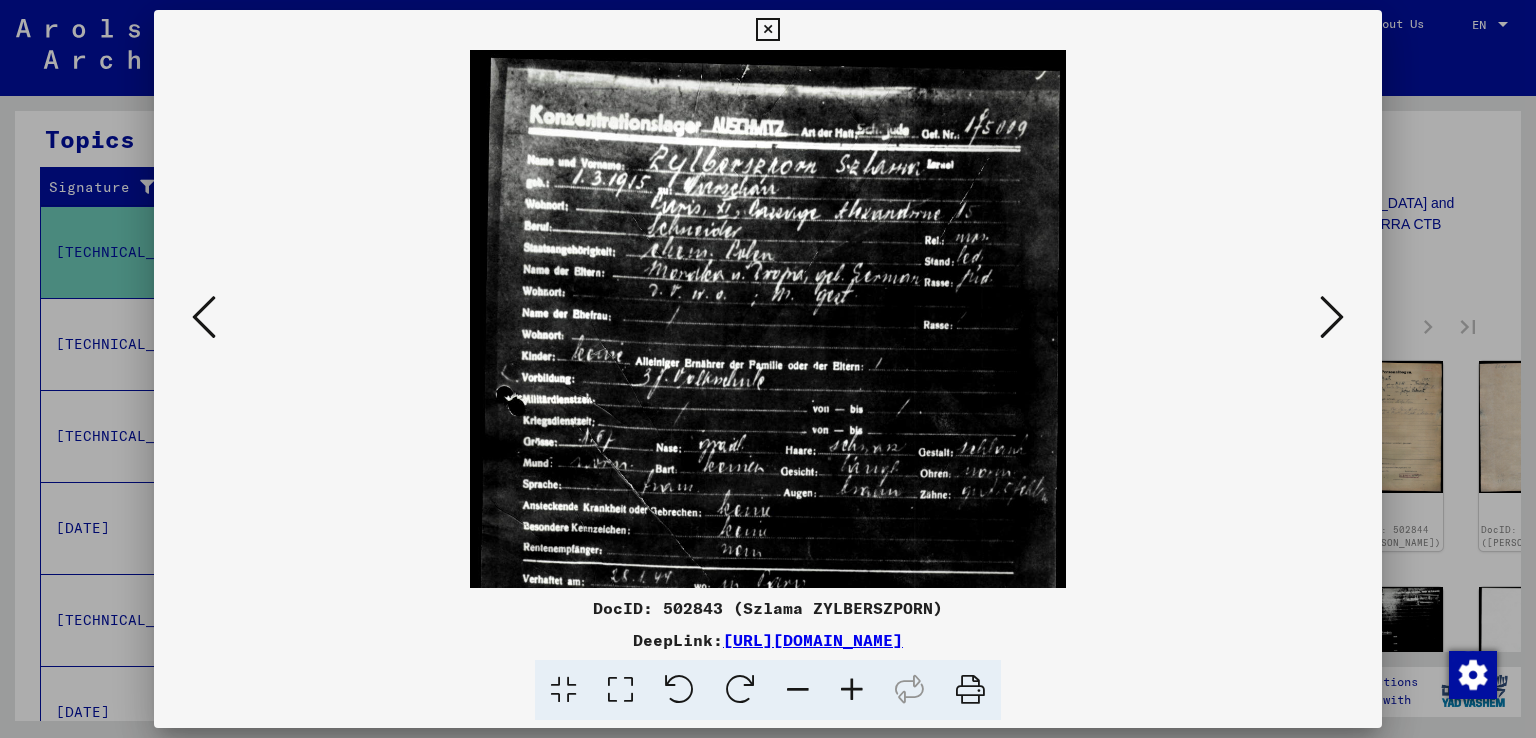 click at bounding box center (852, 690) 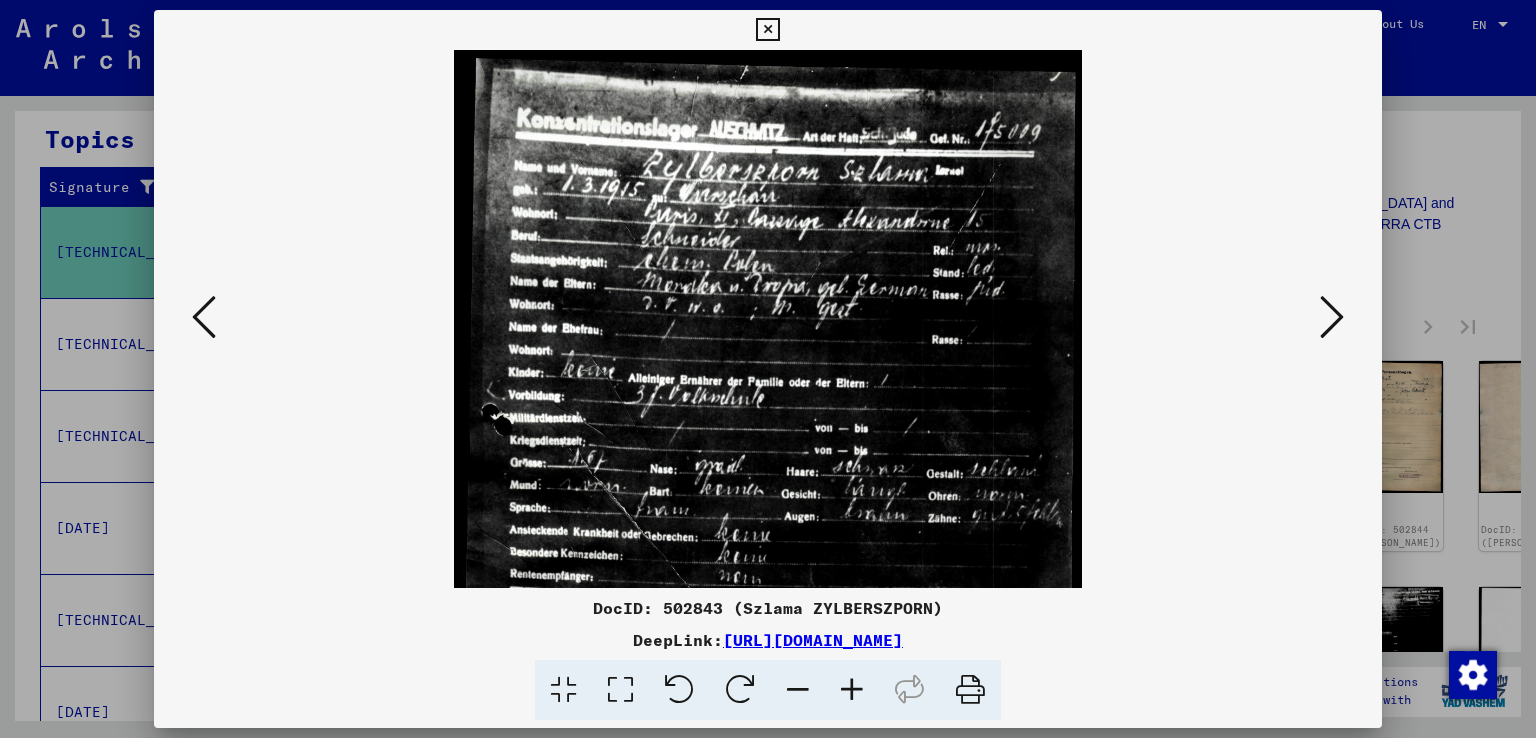 click at bounding box center [852, 690] 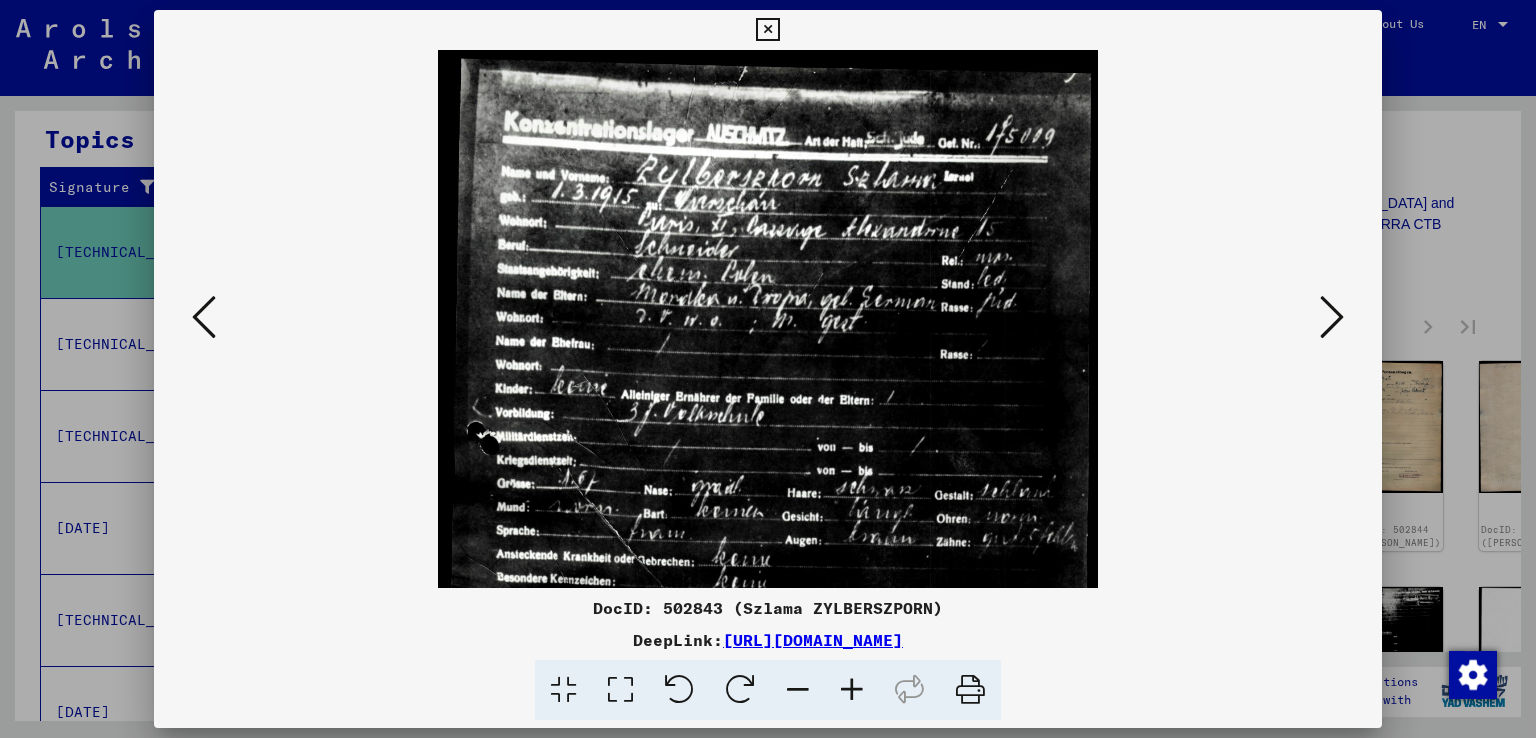 click at bounding box center [768, 369] 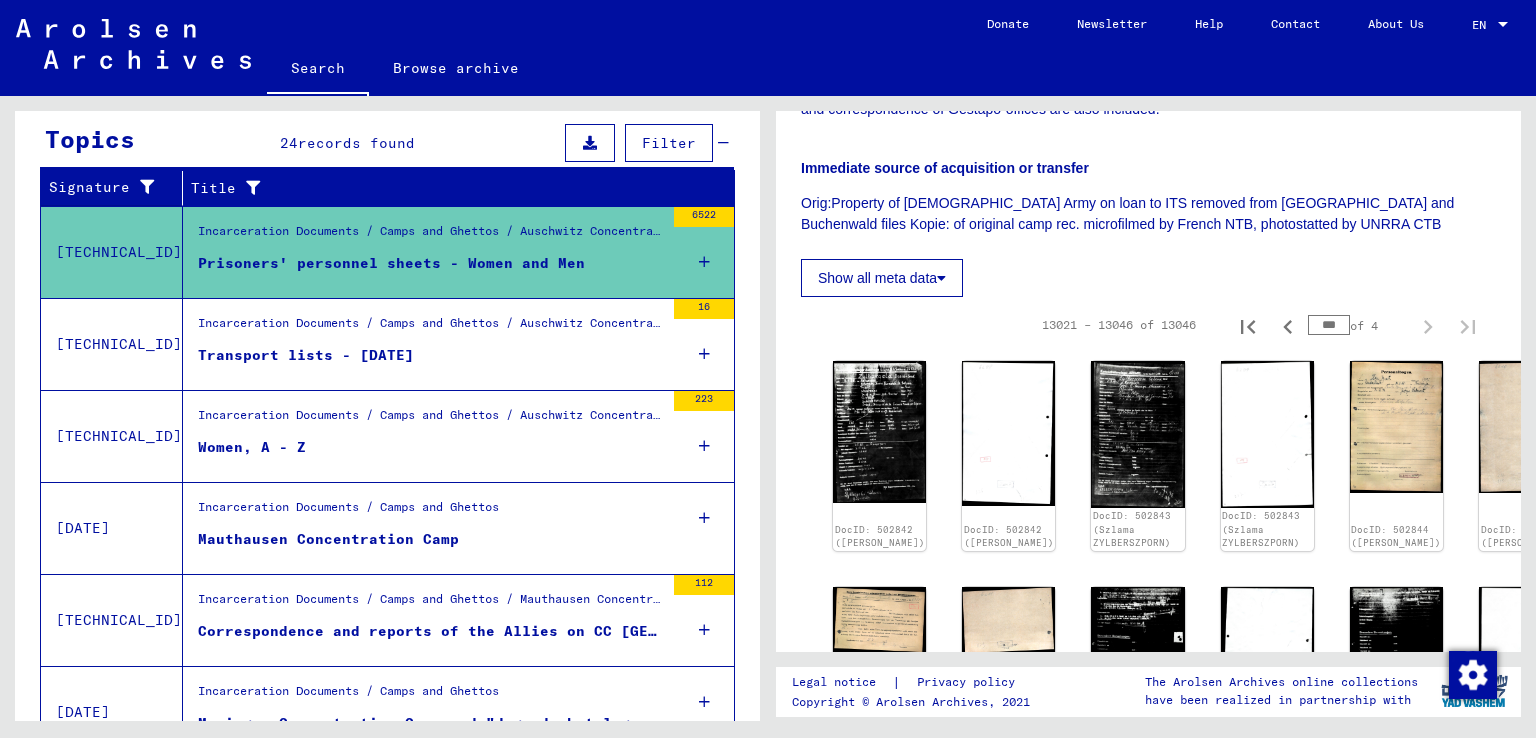 click on "***" at bounding box center [1329, 325] 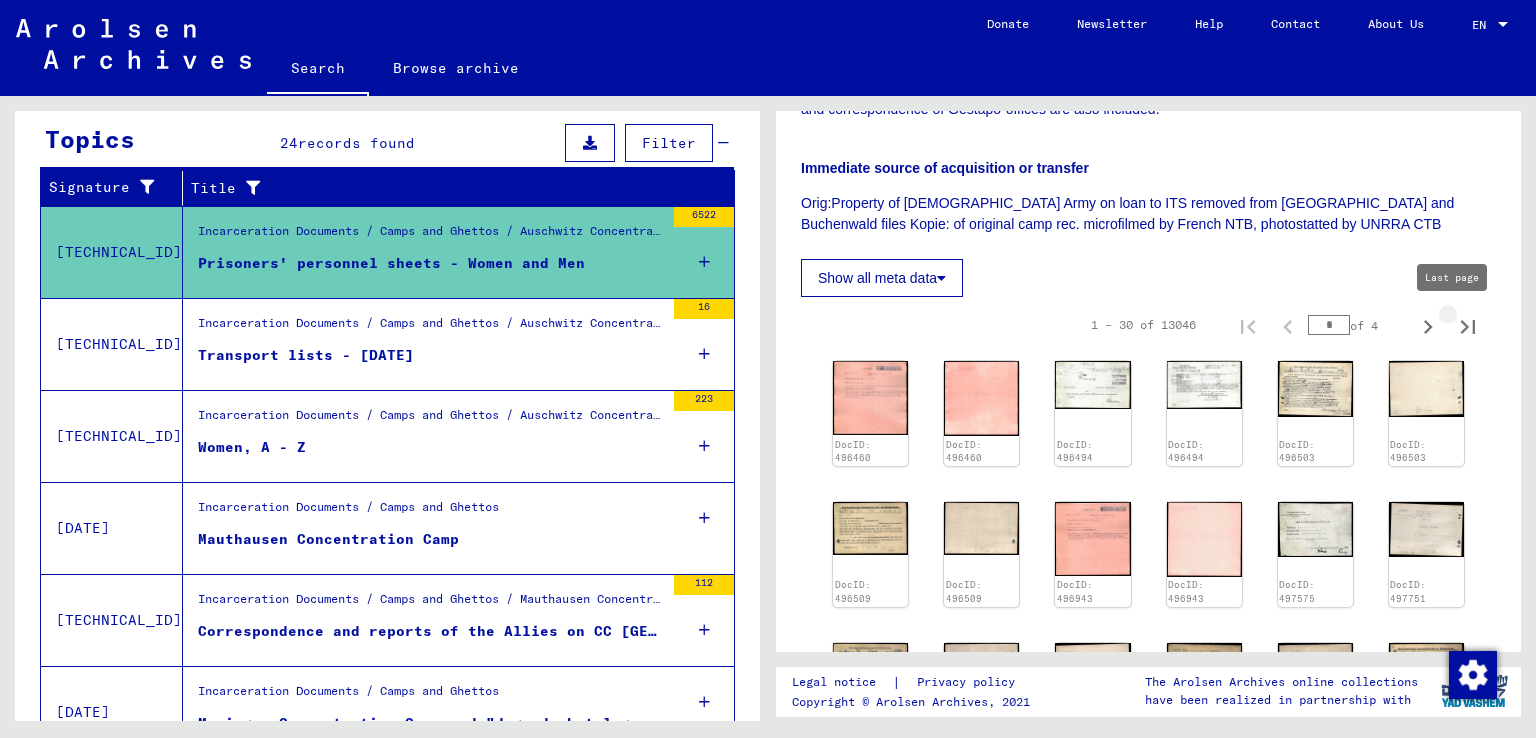 click 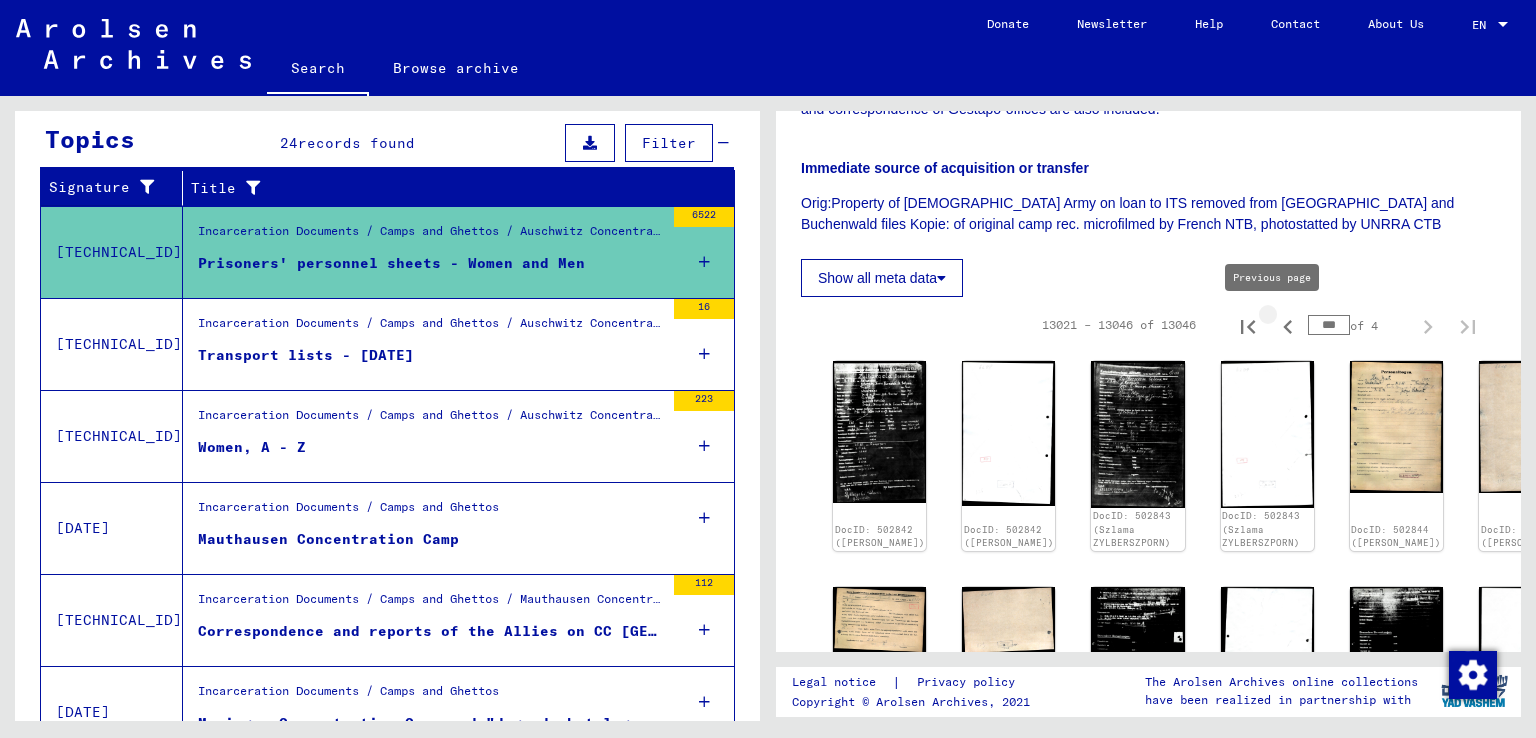 click 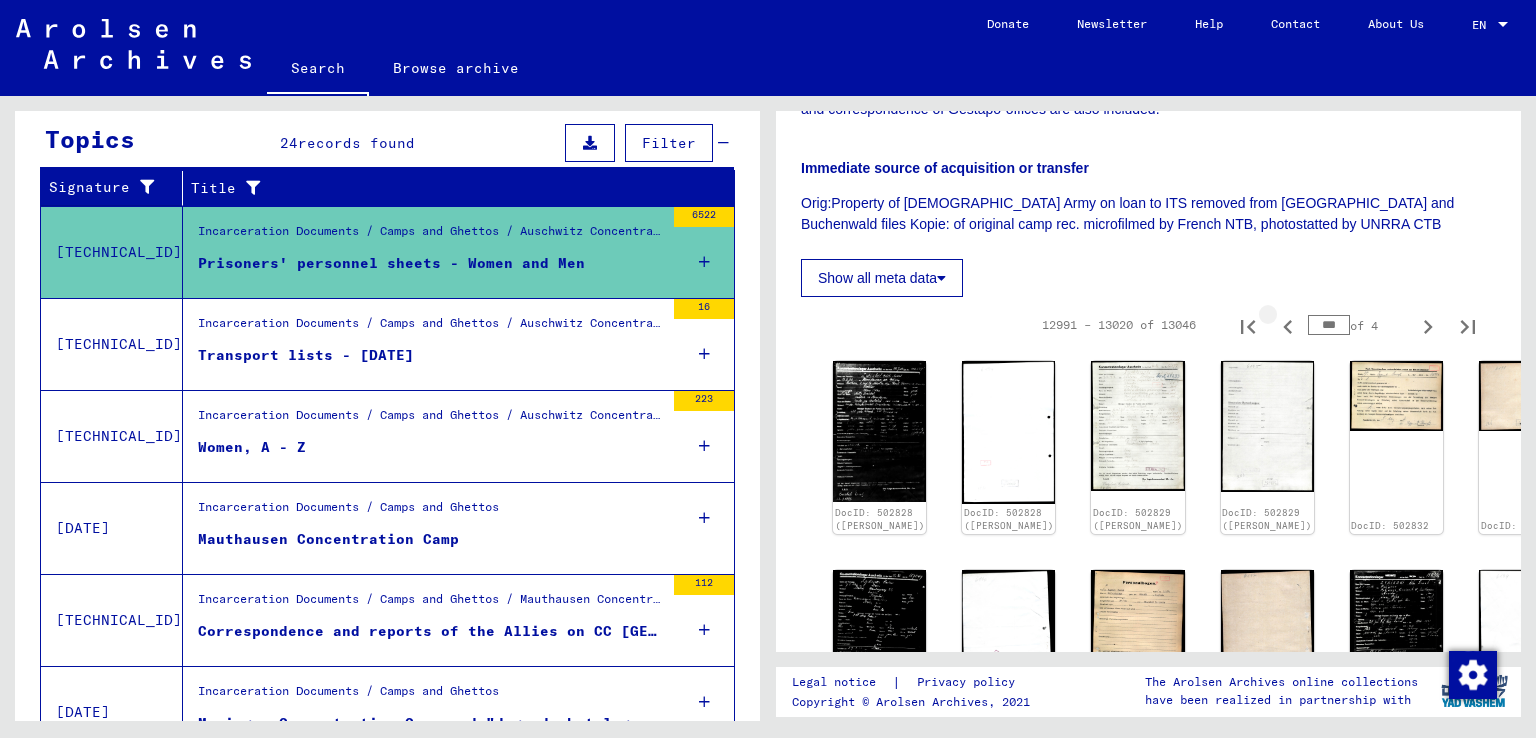 click 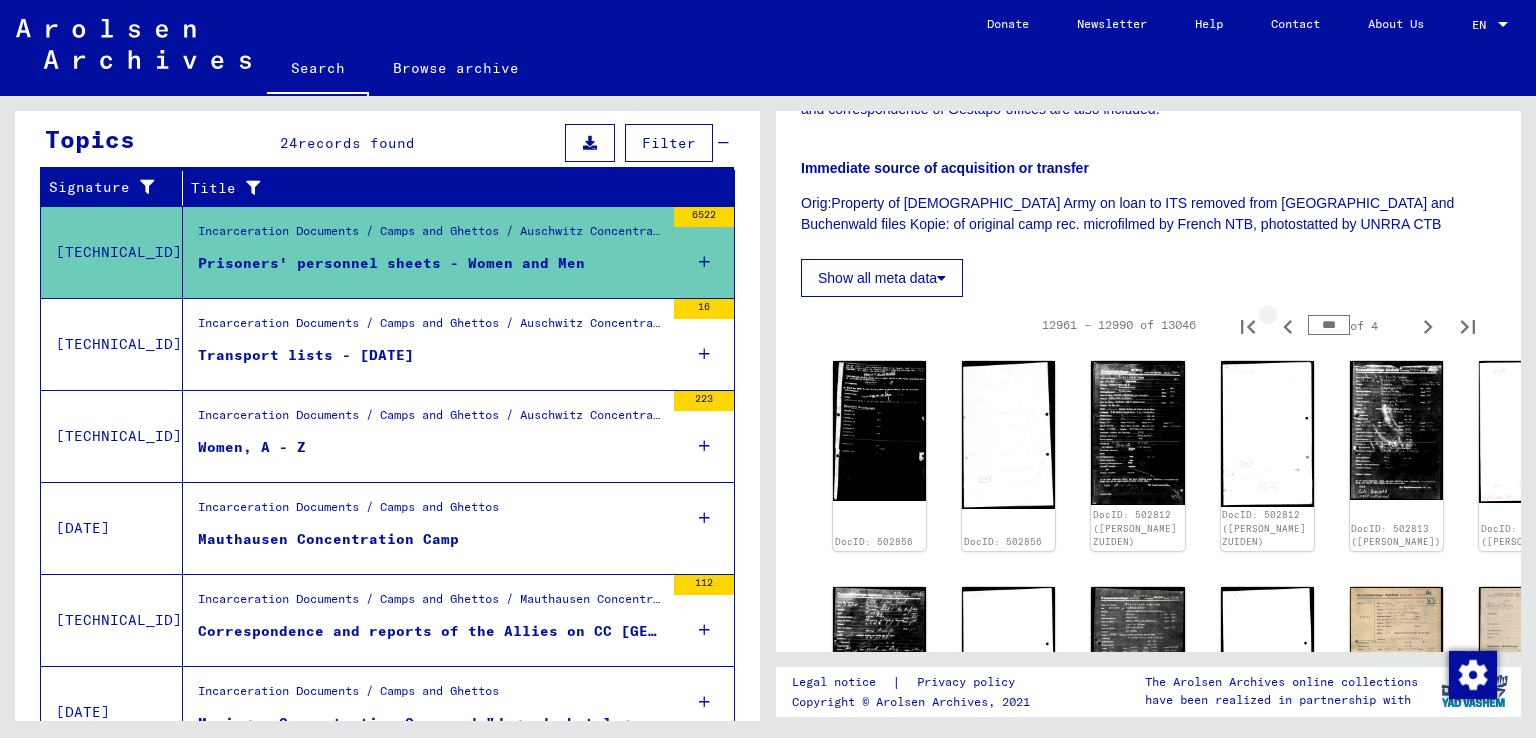 click 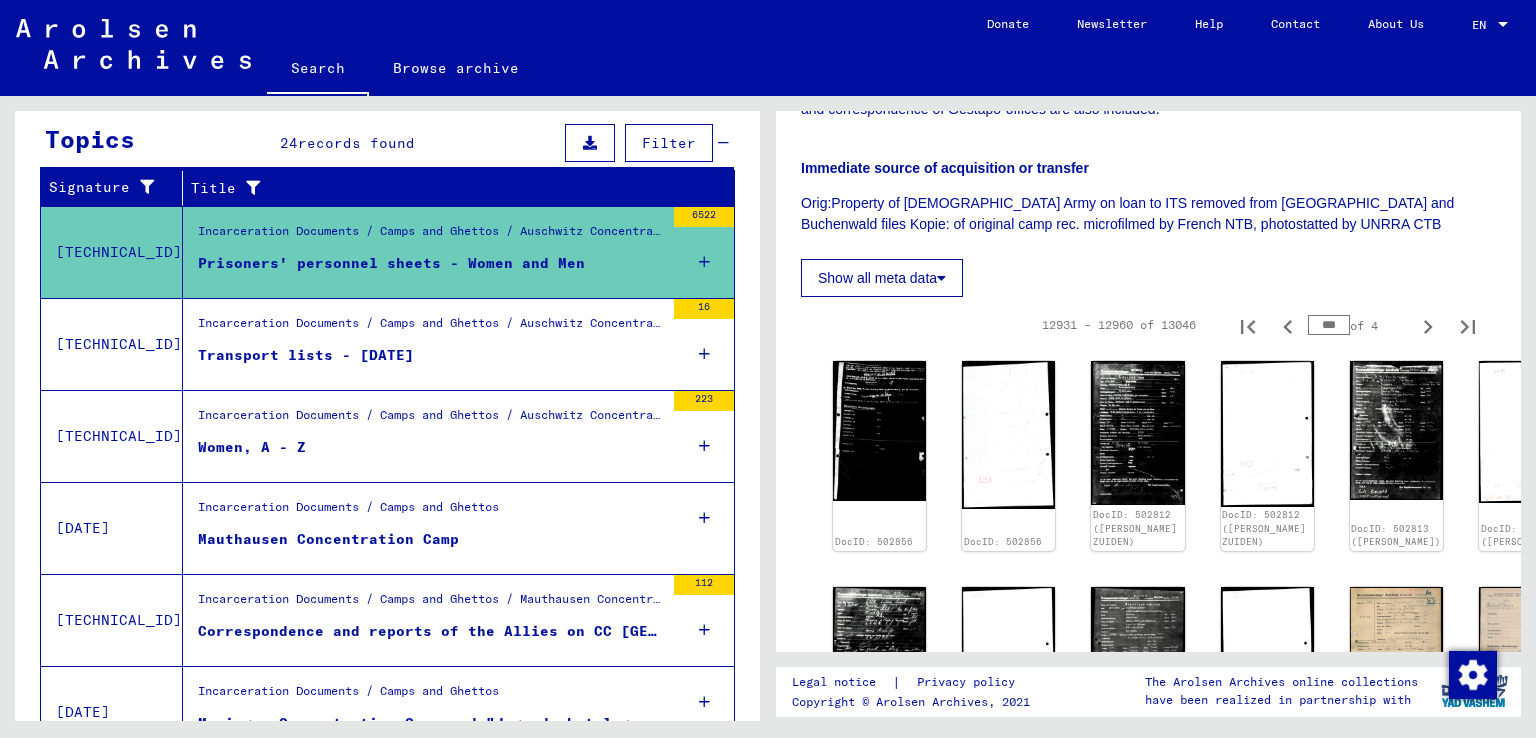 drag, startPoint x: 1274, startPoint y: 332, endPoint x: 1222, endPoint y: 241, distance: 104.80935 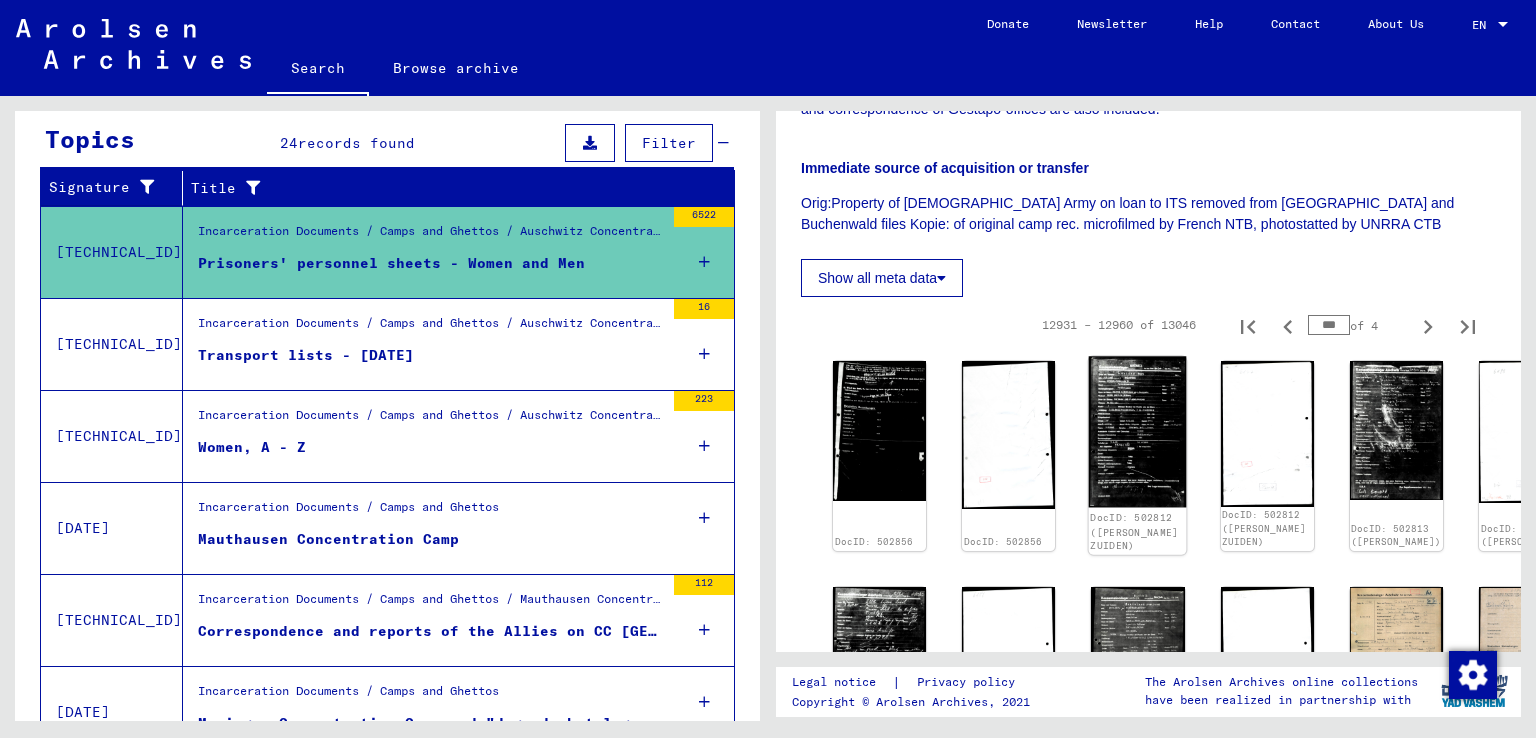 click 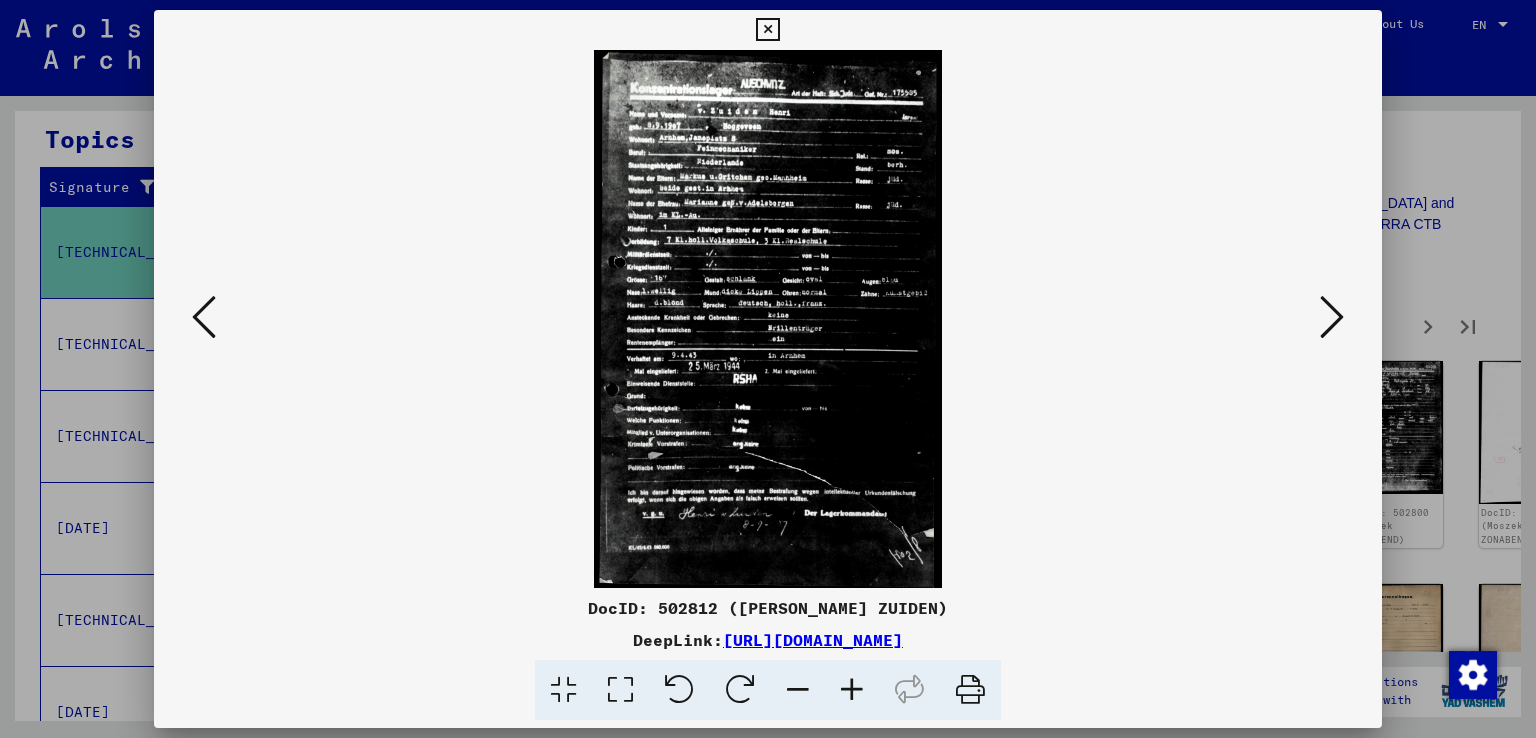 click at bounding box center [852, 690] 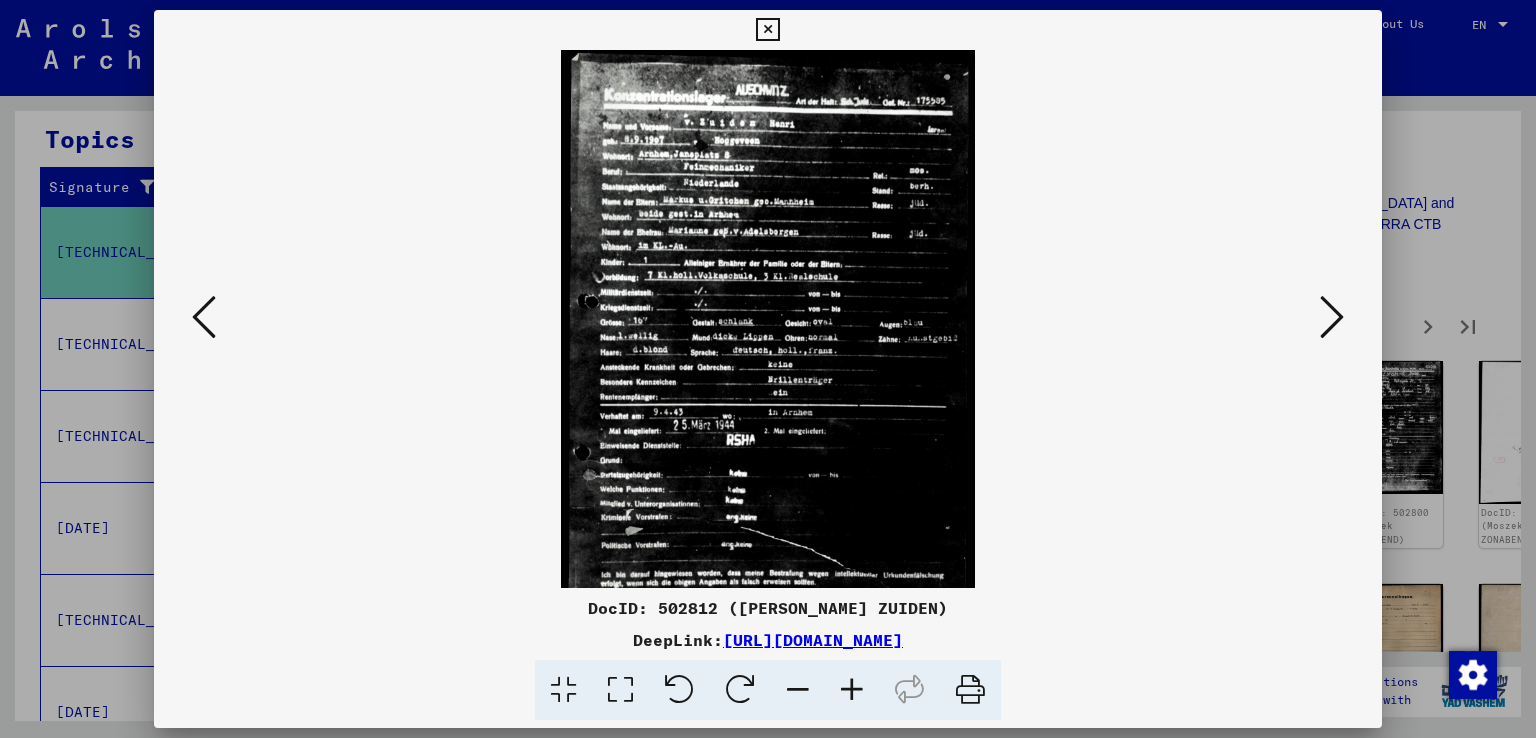 click at bounding box center [852, 690] 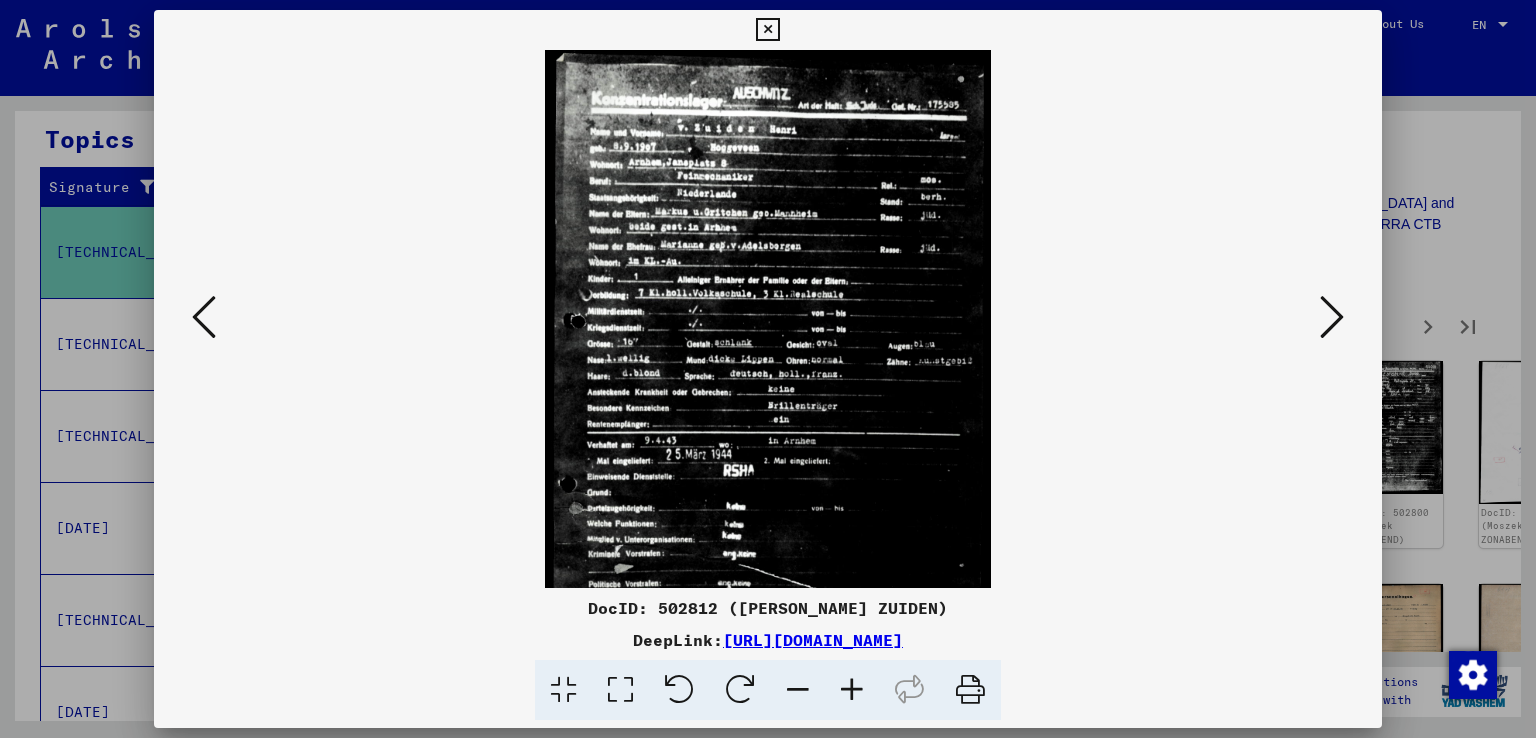 click at bounding box center [852, 690] 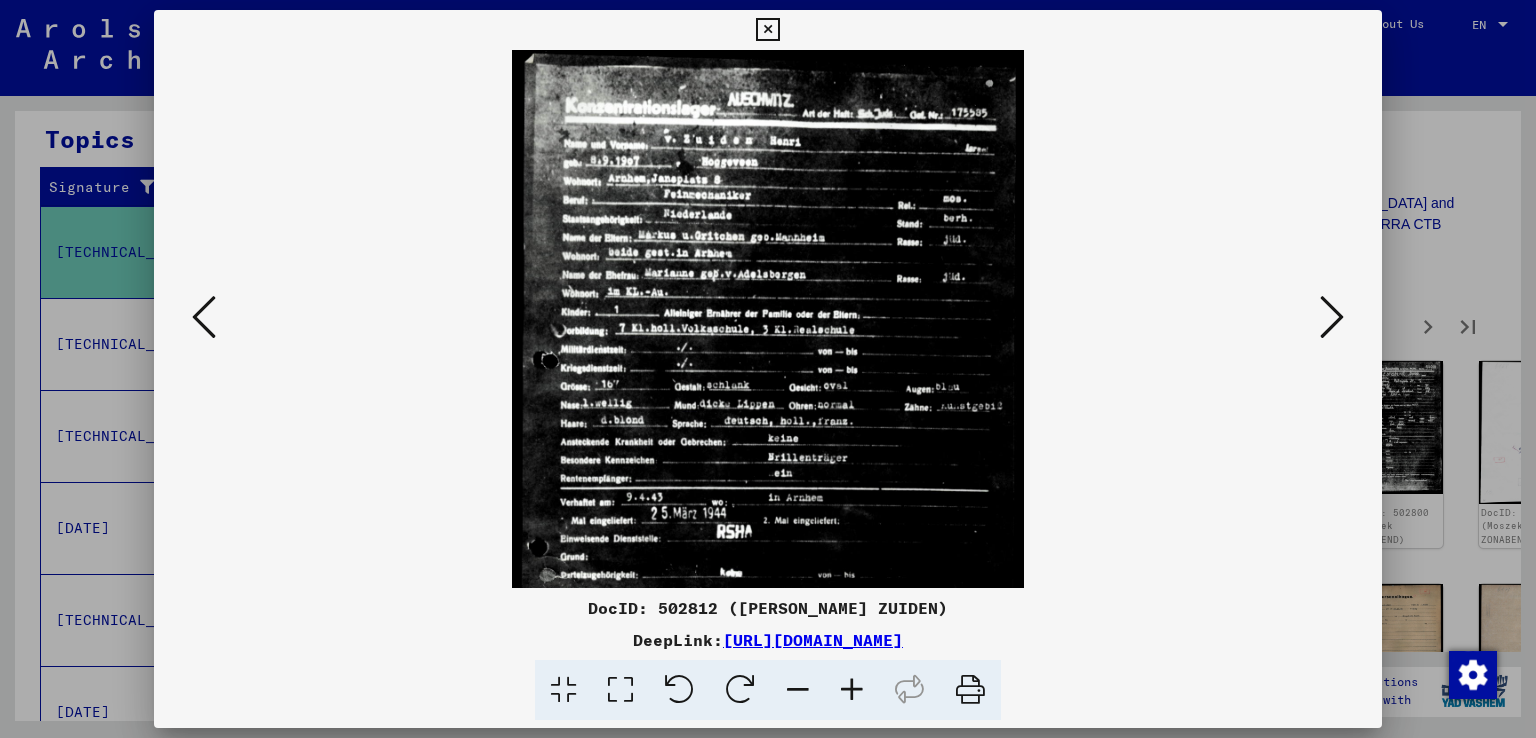 click at bounding box center (852, 690) 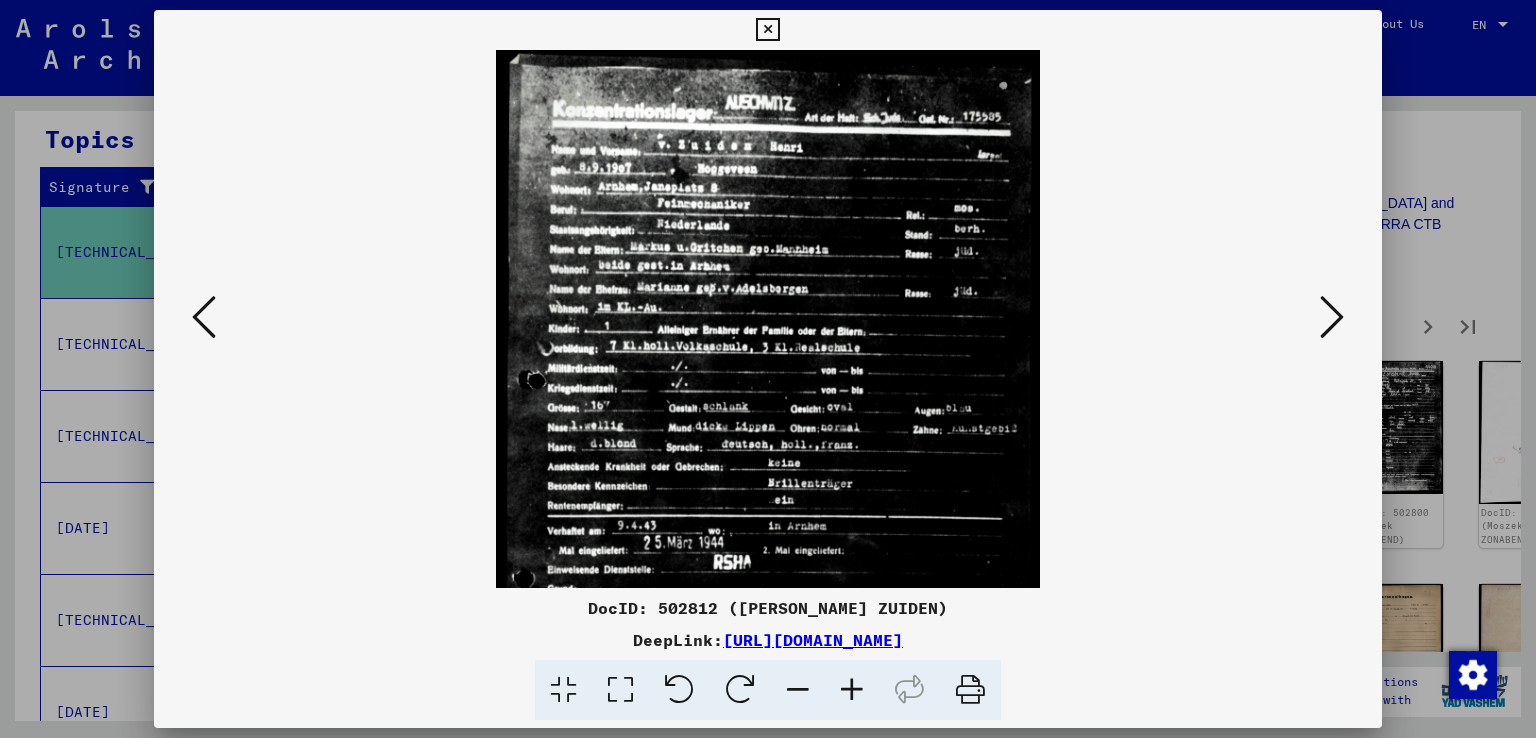 click at bounding box center [852, 690] 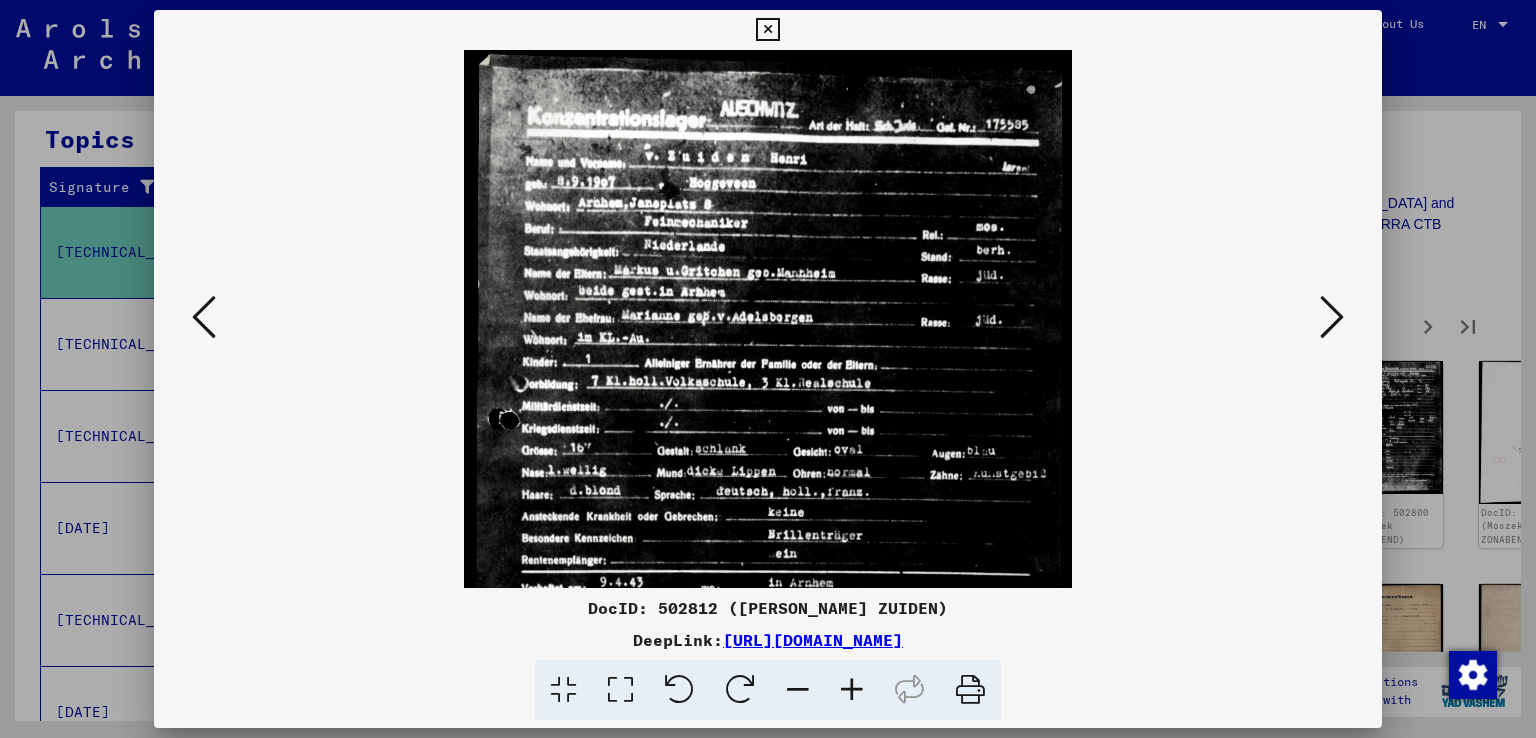 click at bounding box center (852, 690) 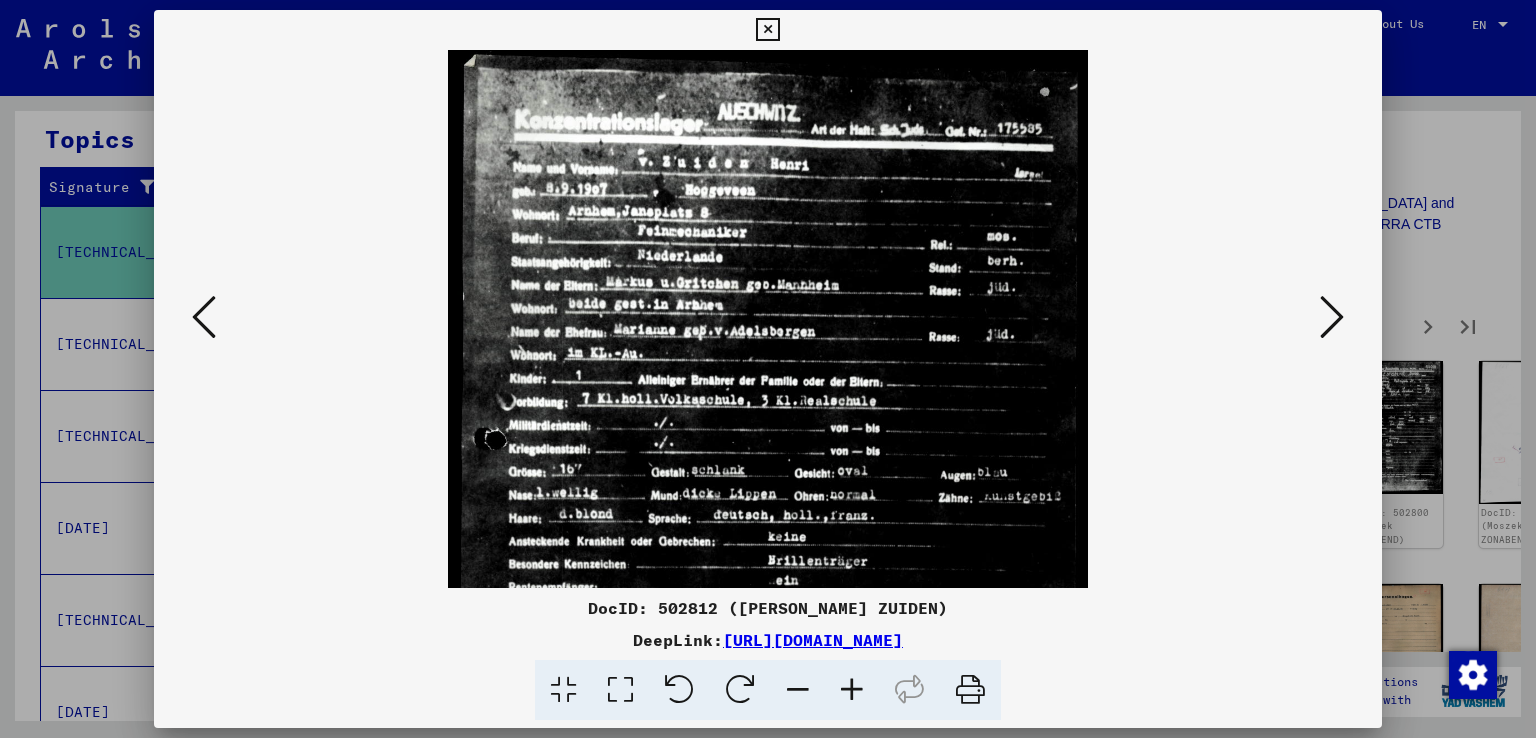 click at bounding box center (852, 690) 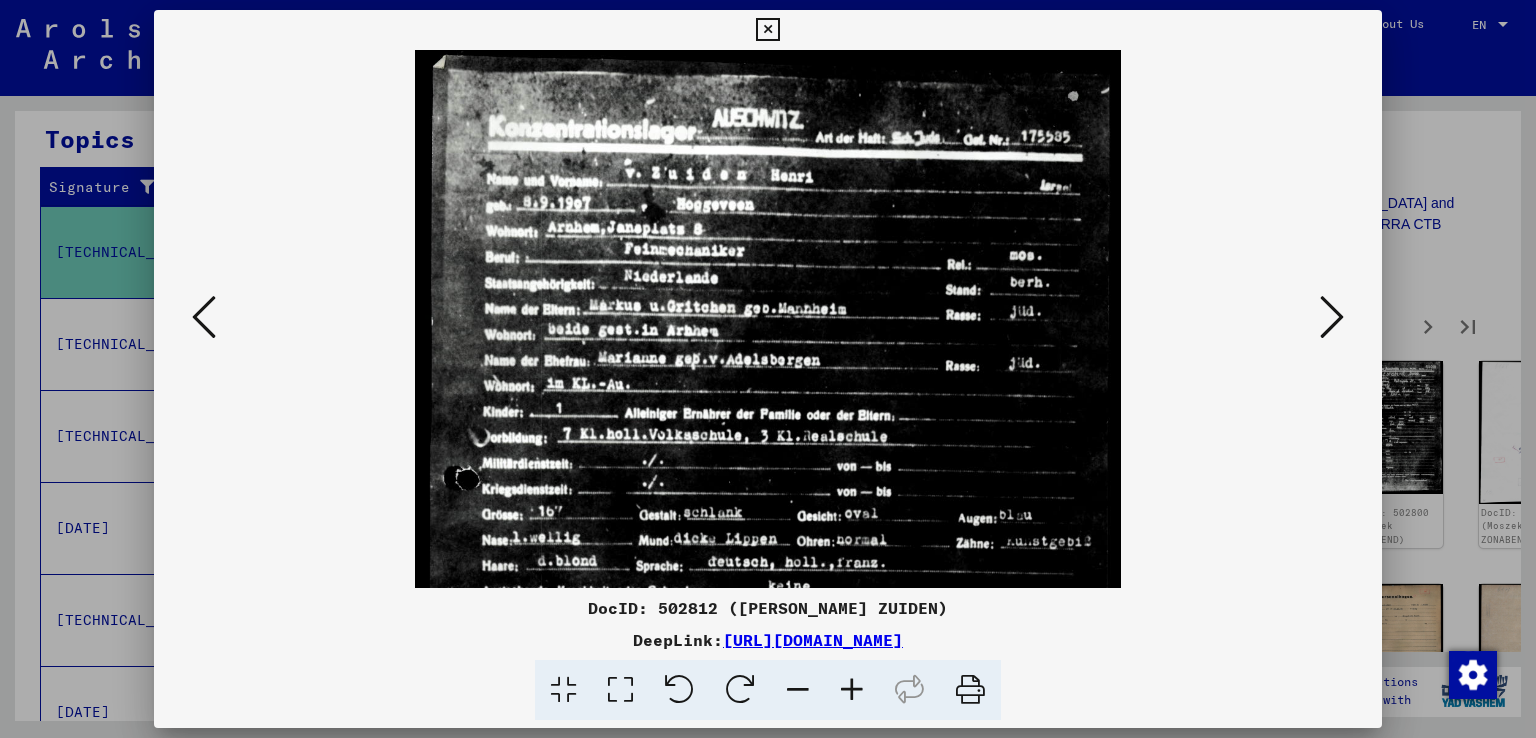 click at bounding box center (852, 690) 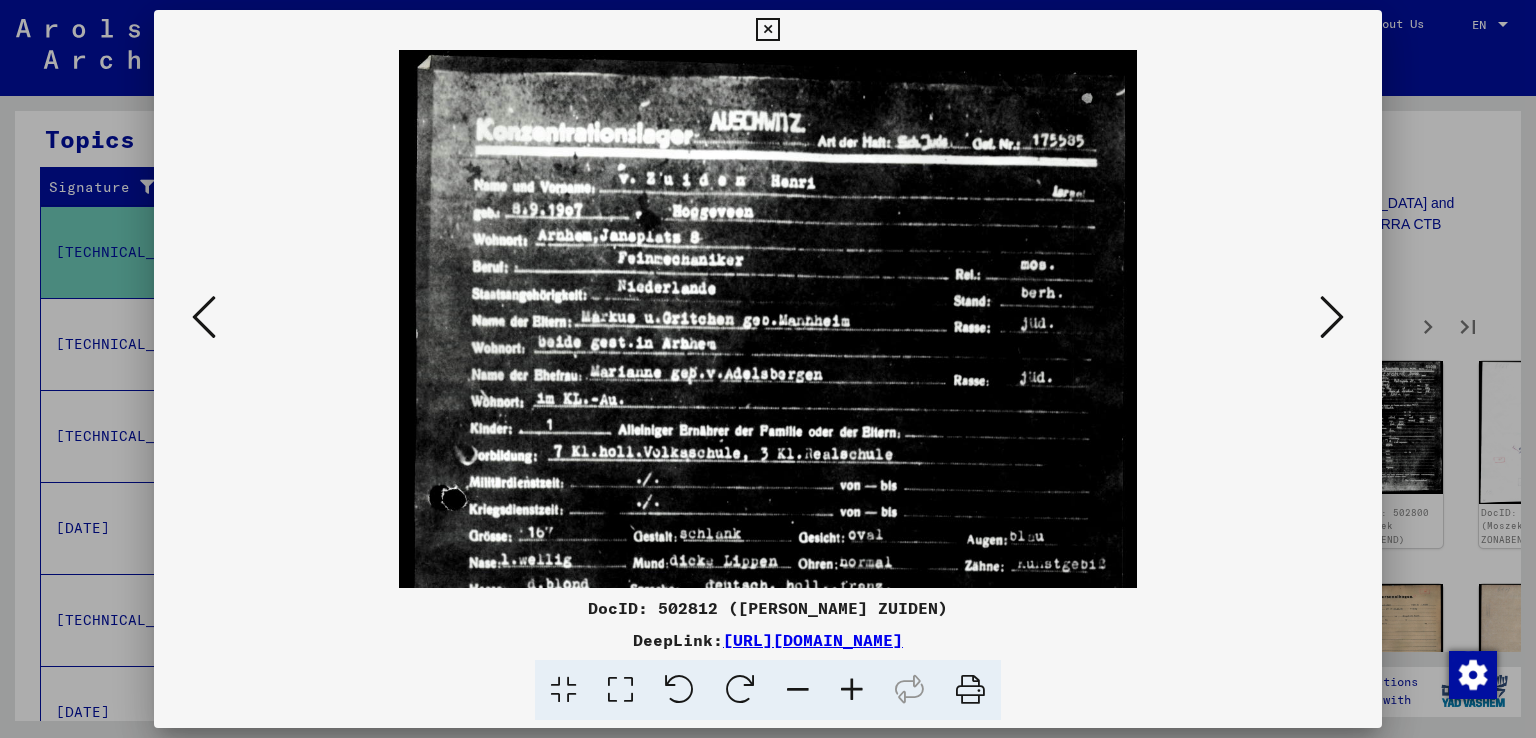 click at bounding box center (852, 690) 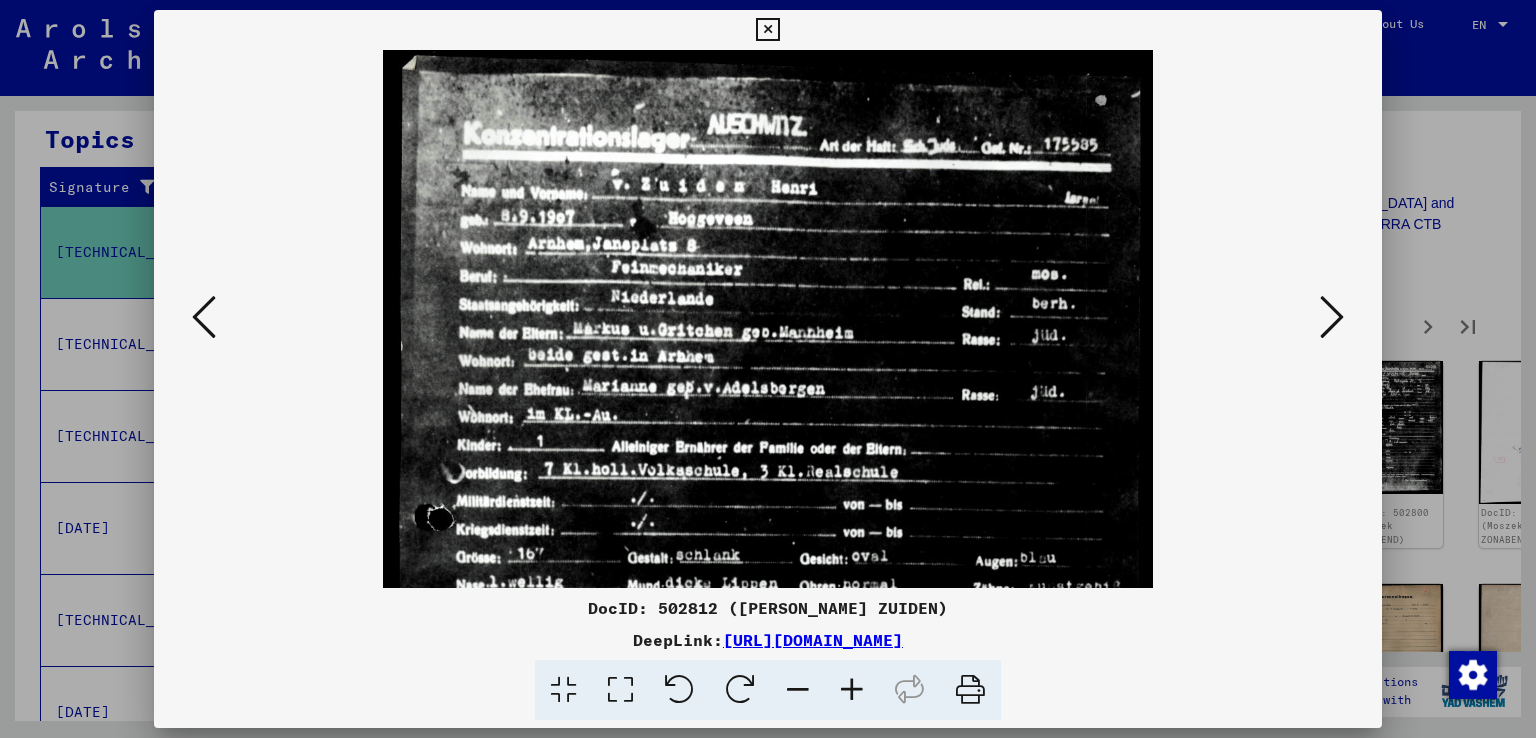 click at bounding box center (852, 690) 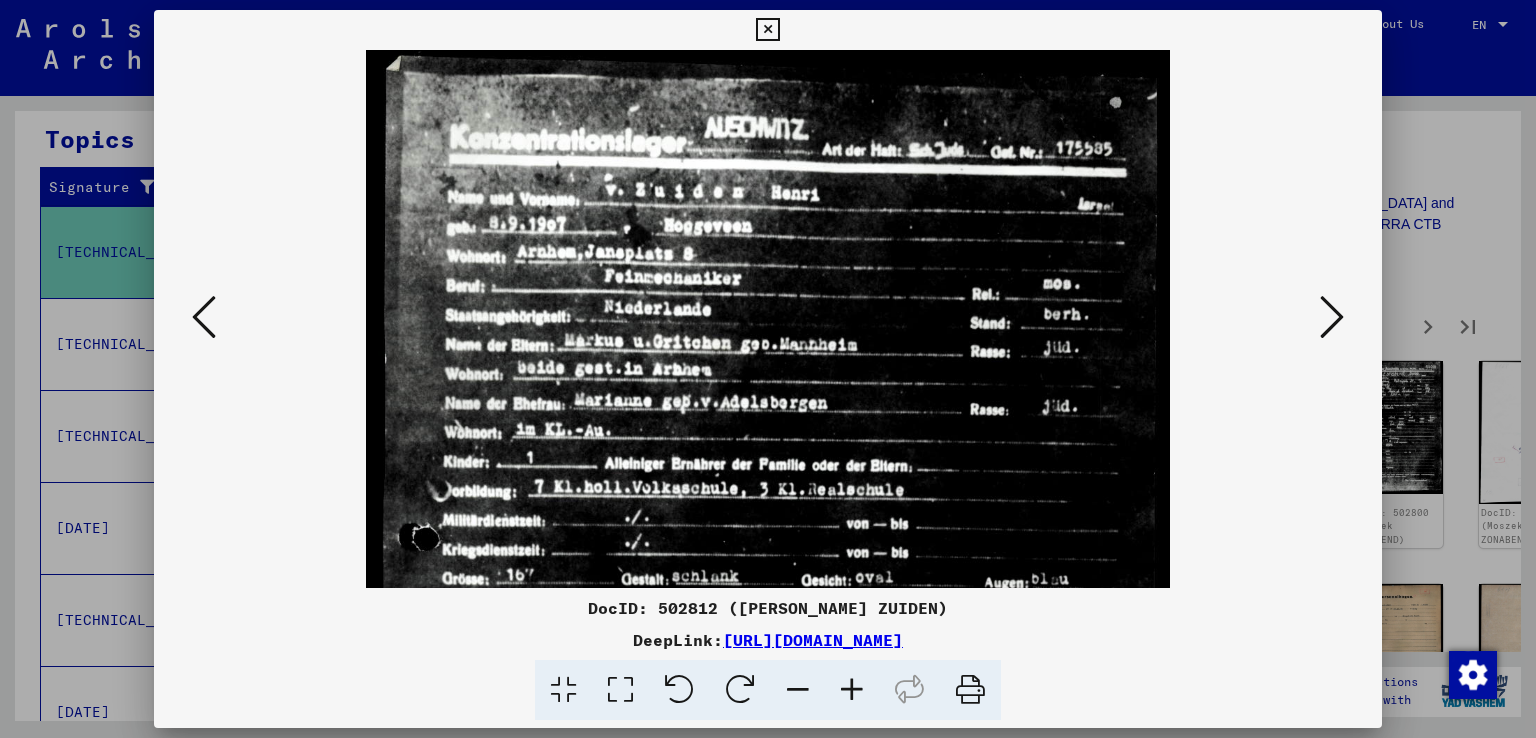 click at bounding box center [768, 369] 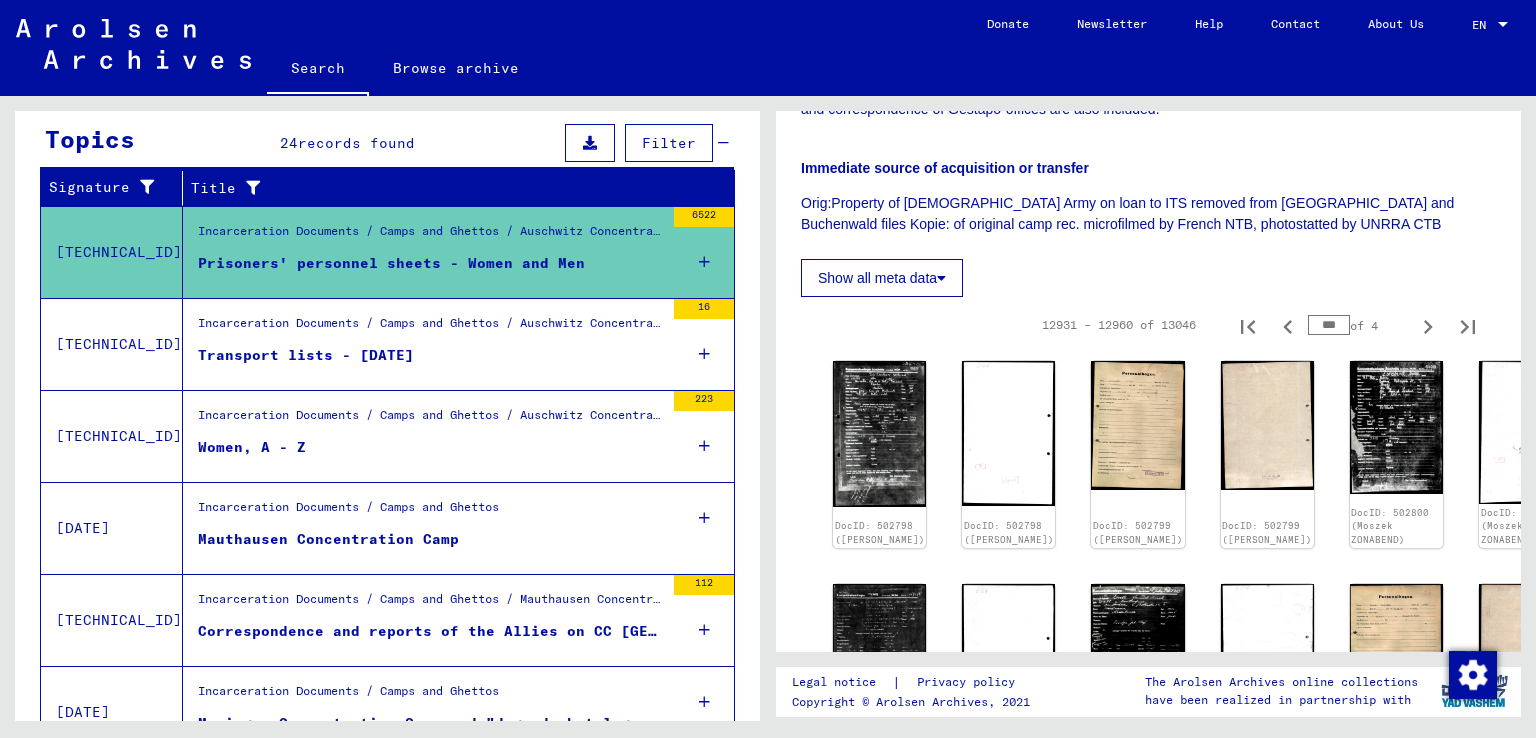 drag, startPoint x: 1325, startPoint y: 327, endPoint x: 1298, endPoint y: 331, distance: 27.294687 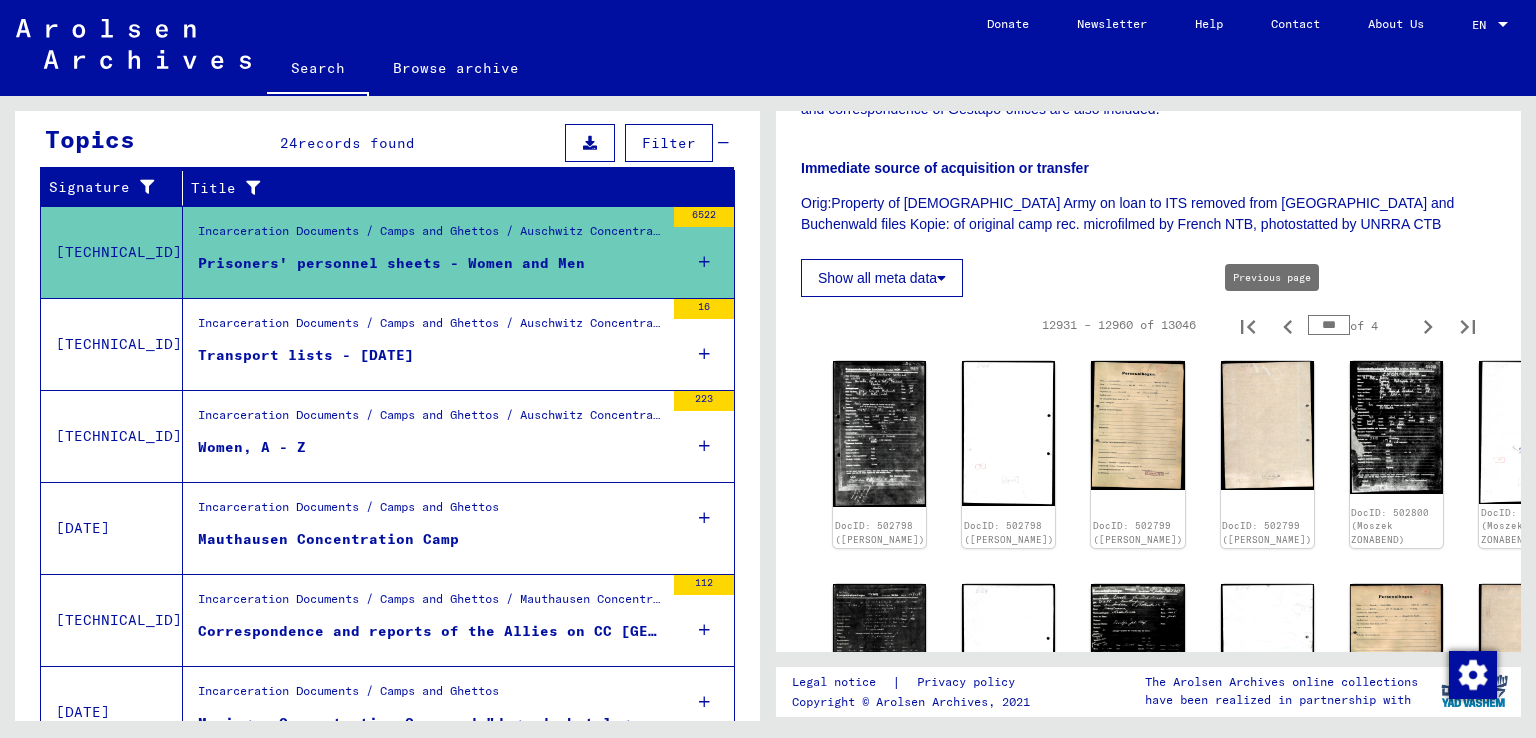 type on "*" 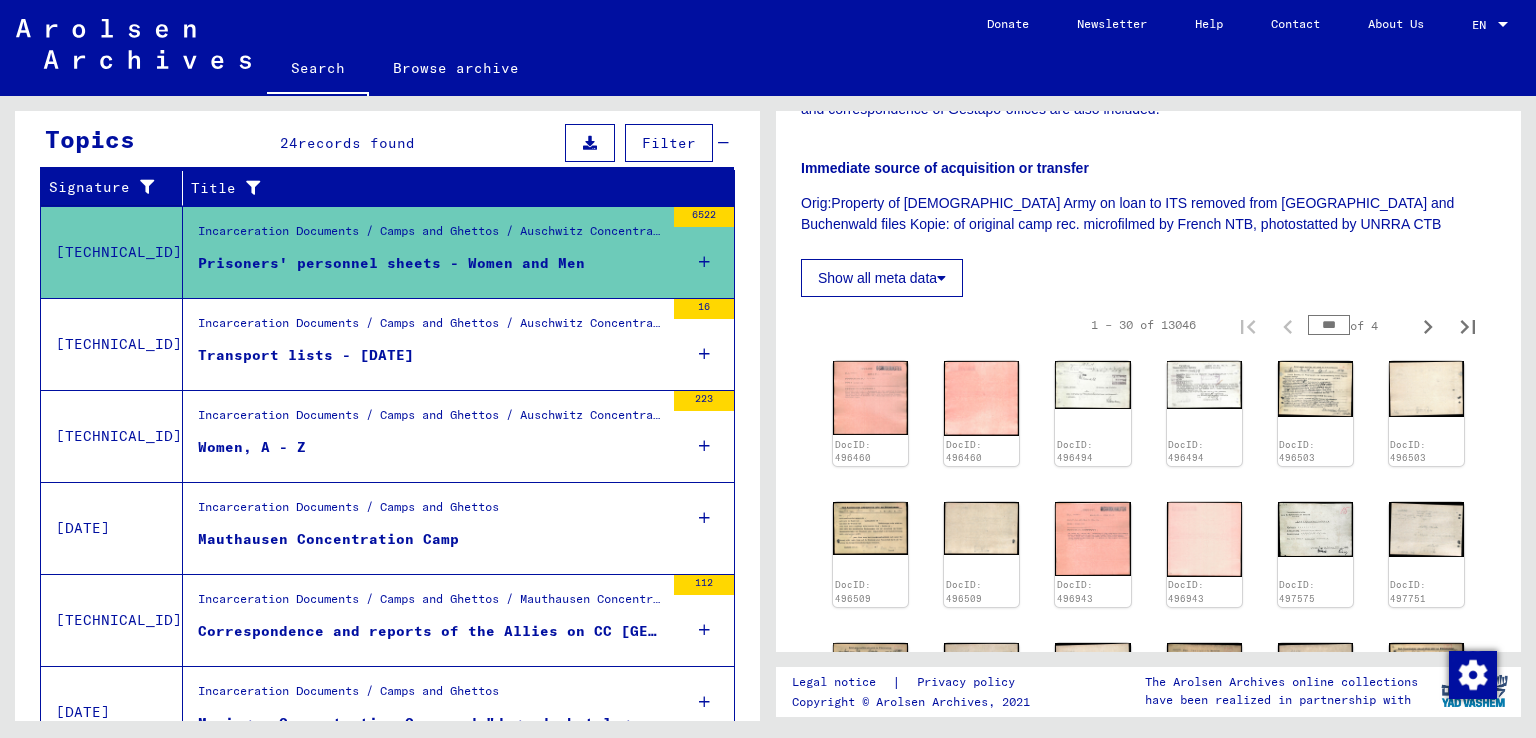 type on "***" 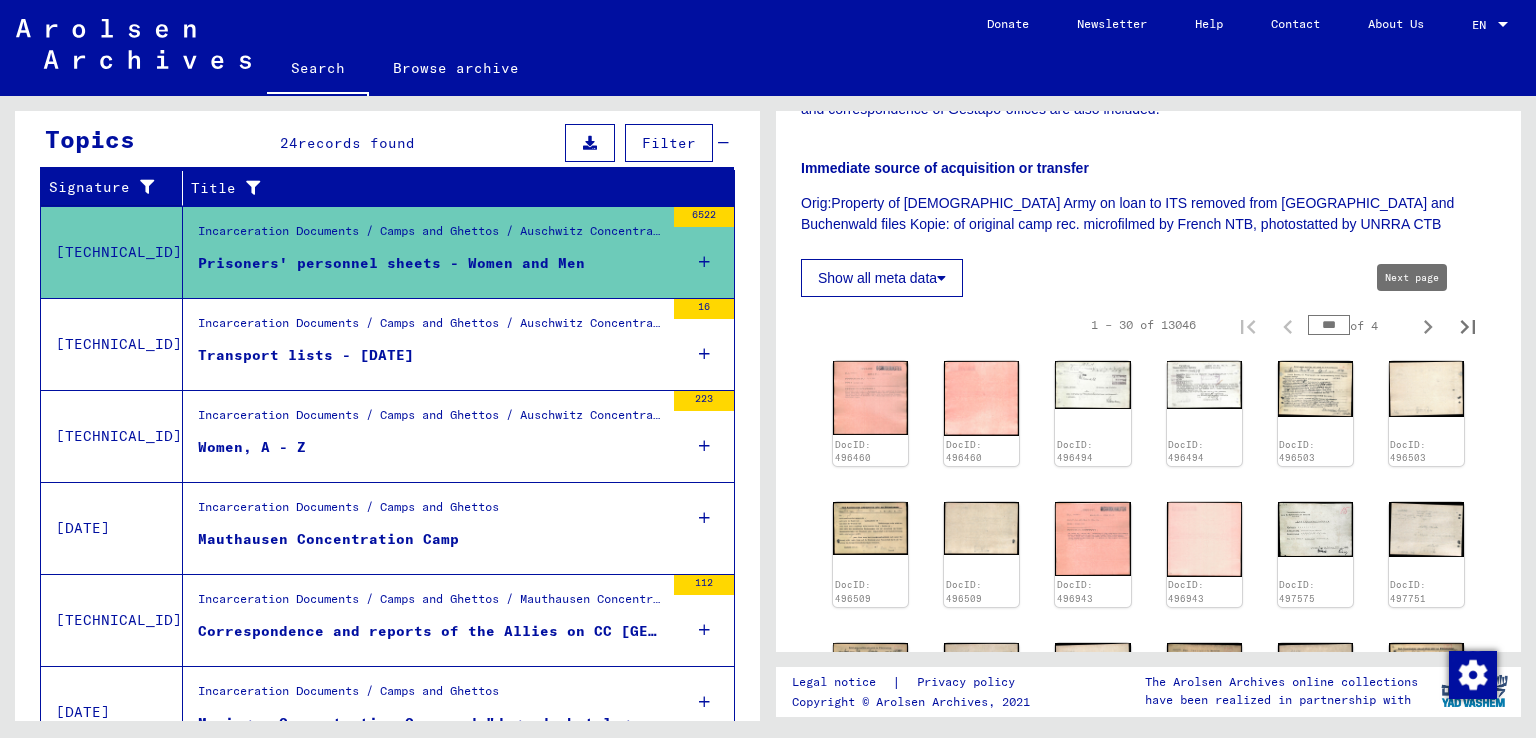 type 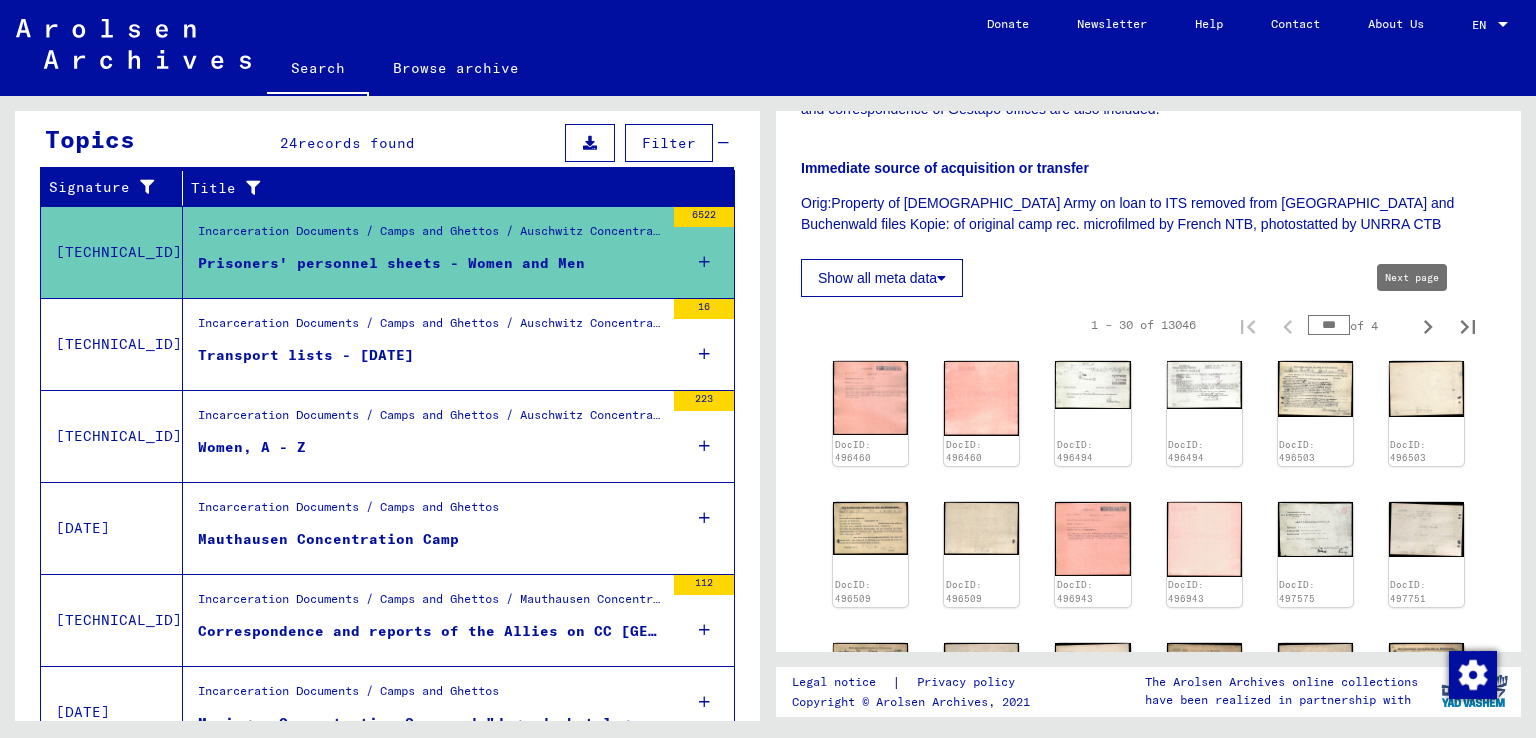 click on "***" at bounding box center (1329, 325) 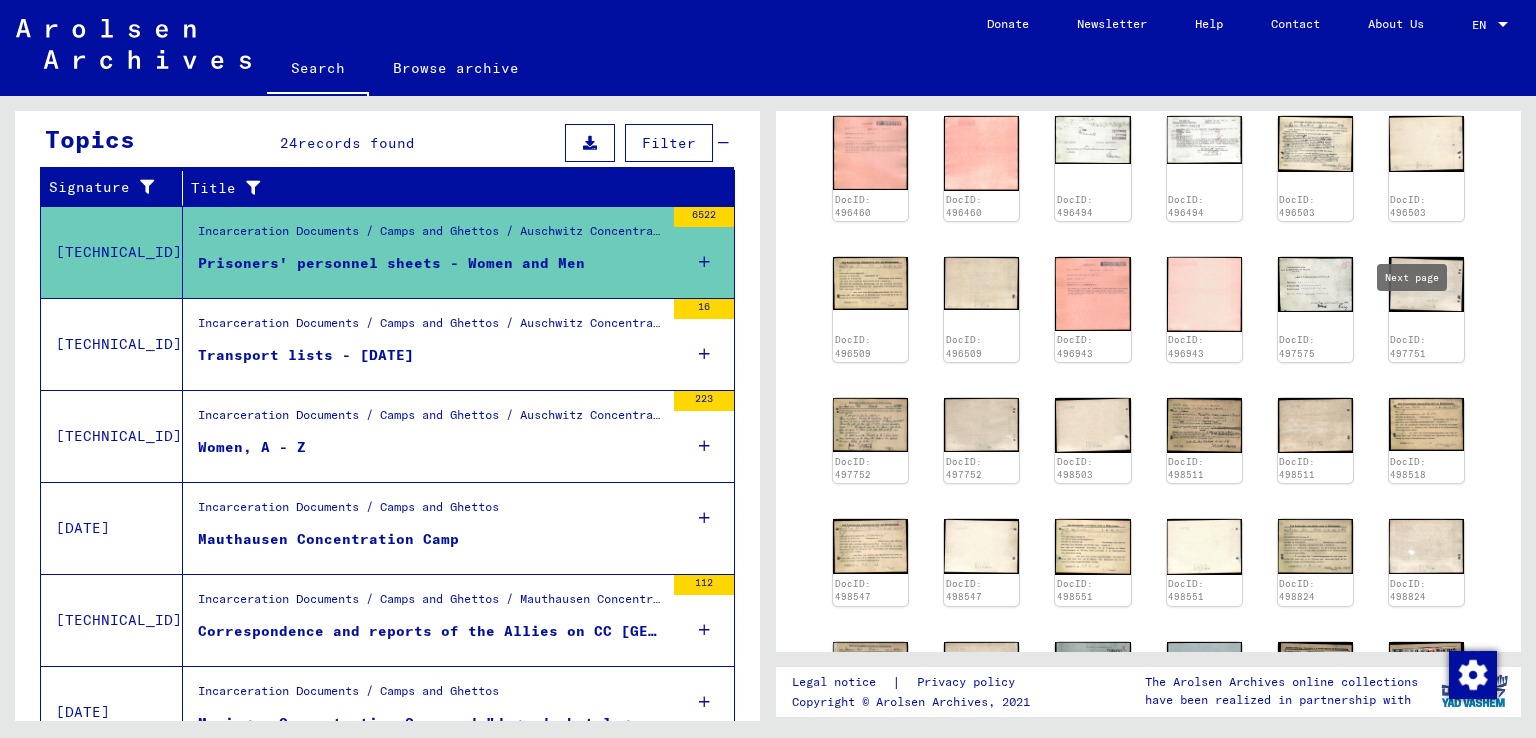 scroll, scrollTop: 900, scrollLeft: 0, axis: vertical 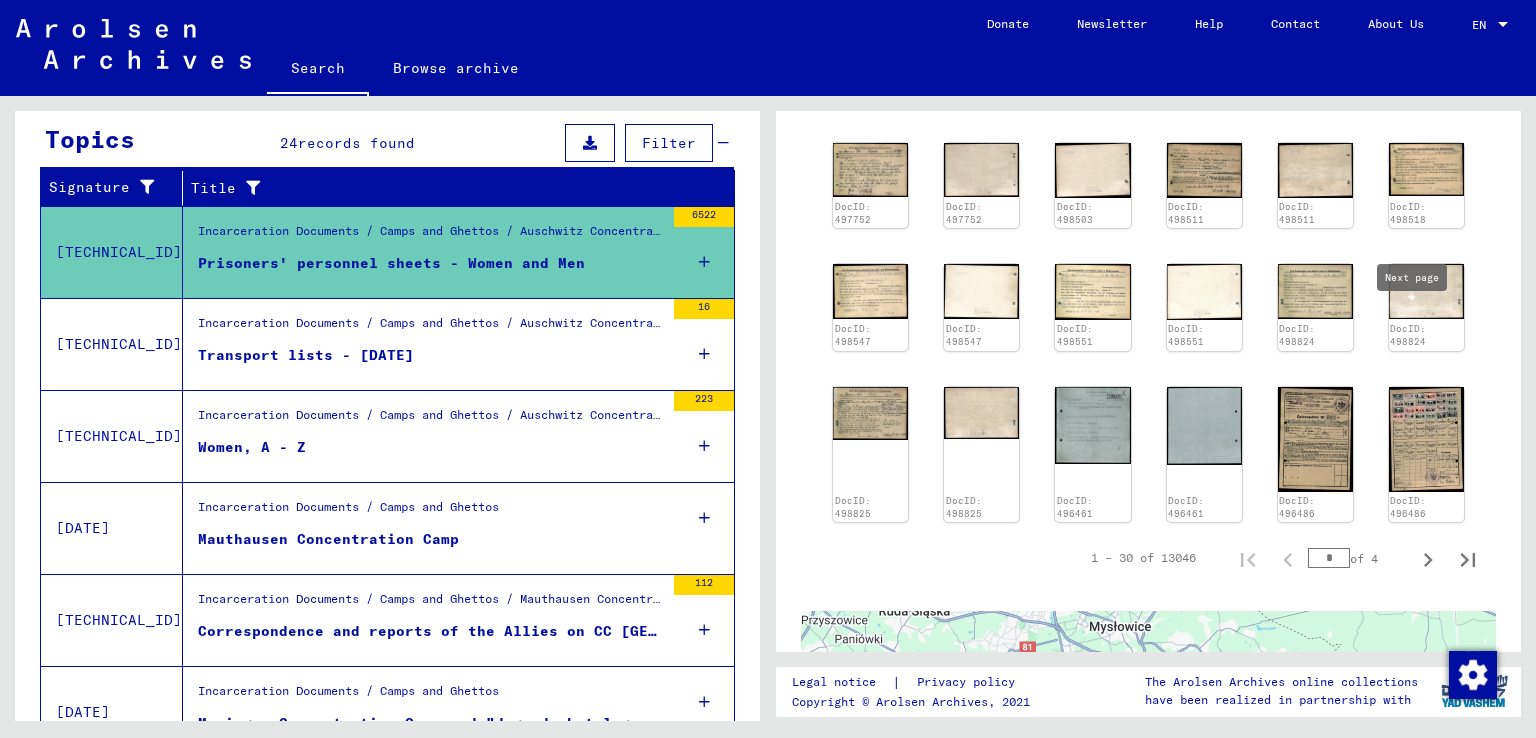 click on "DocID: 496460 DocID: 496460 DocID: 496494 DocID: 496494 DocID: 496503 DocID: 496503 DocID: 496509 DocID: 496509 DocID: 496943 DocID: 496943 DocID: 497575 DocID: 497751 DocID: 497752 DocID: 497752 DocID: 498503 DocID: 498511 DocID: 498511 DocID: 498518 DocID: 498547 DocID: 498547 DocID: 498551 DocID: 498551 DocID: 498824 DocID: 498824 DocID: 498825 DocID: 498825 DocID: 496461 DocID: 496461 DocID: 496486 DocID: 496486" 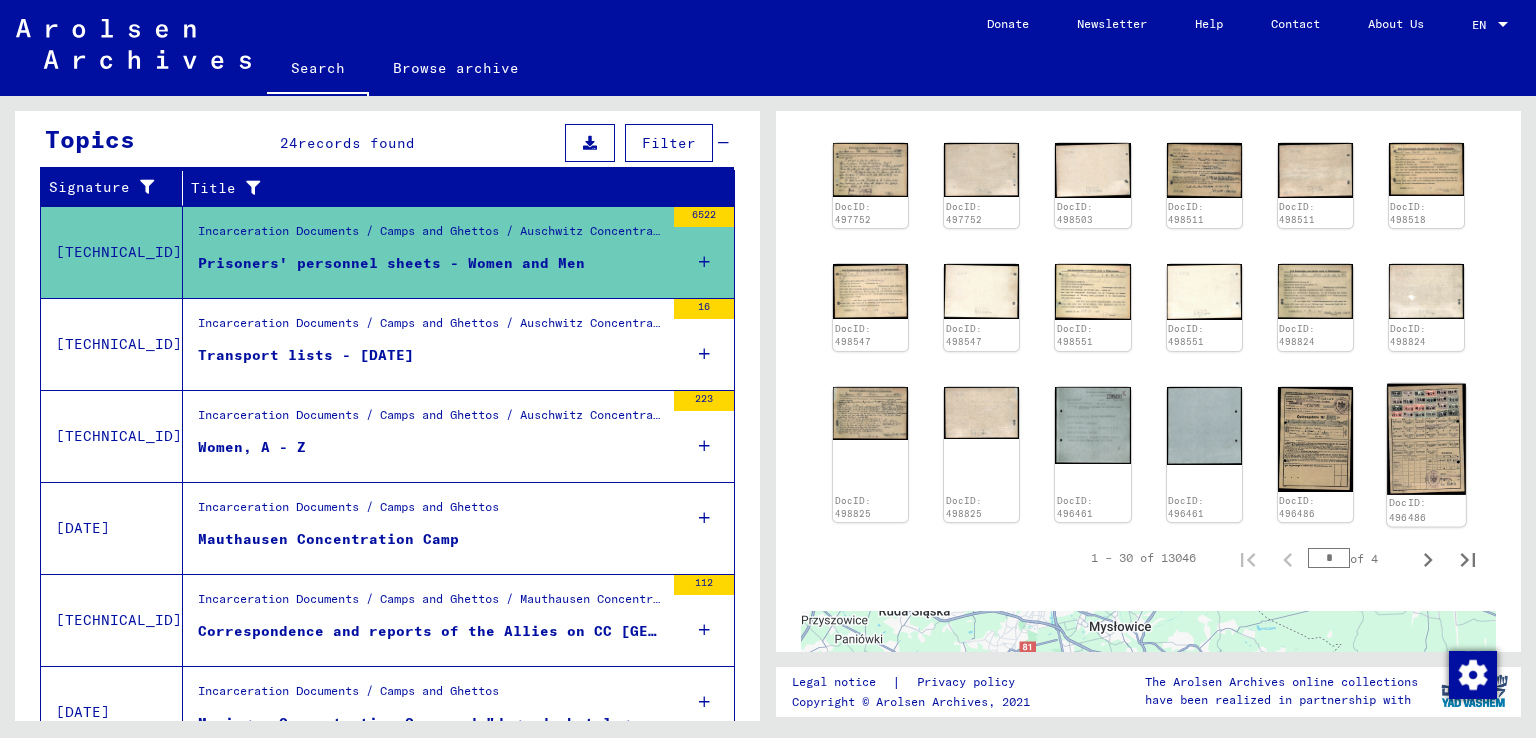 click 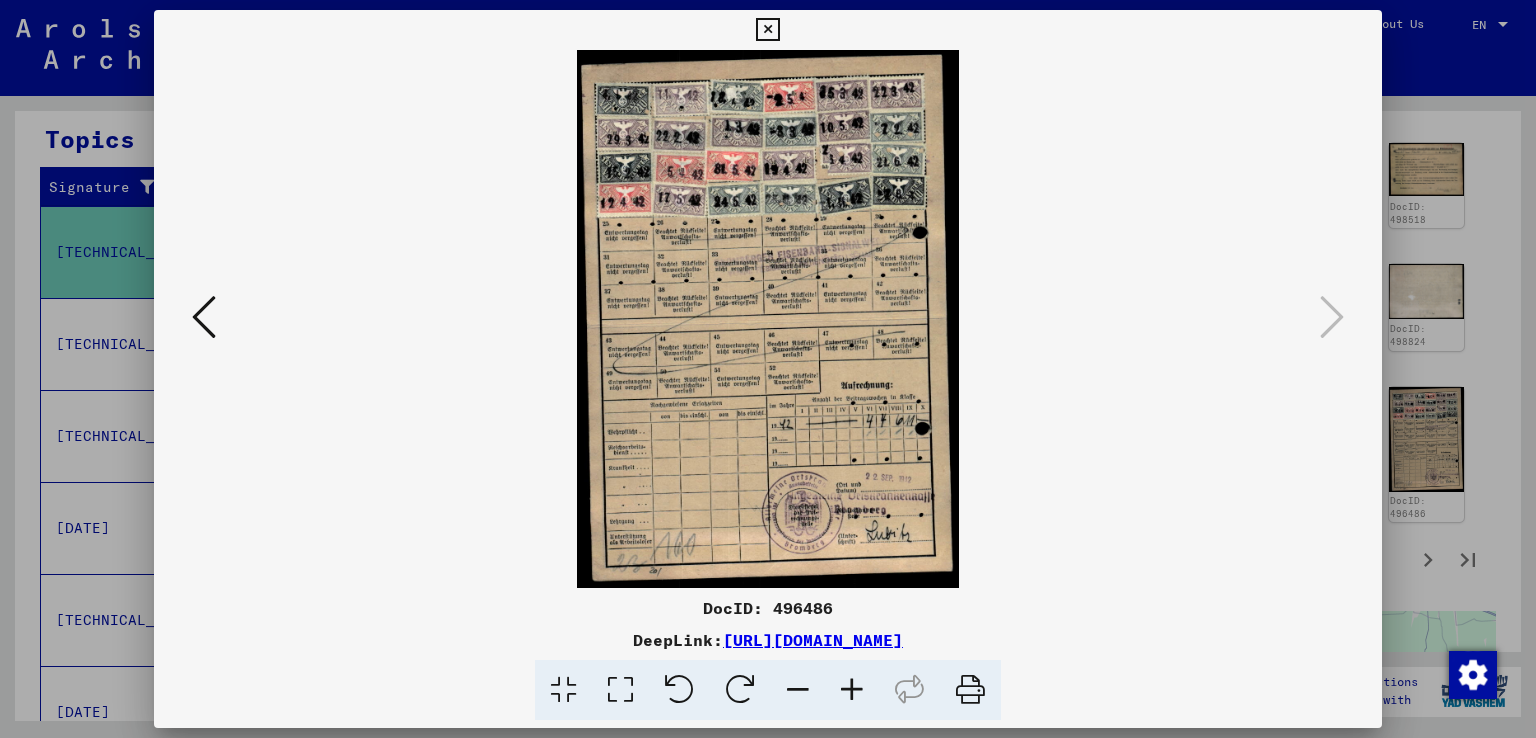 click at bounding box center (204, 317) 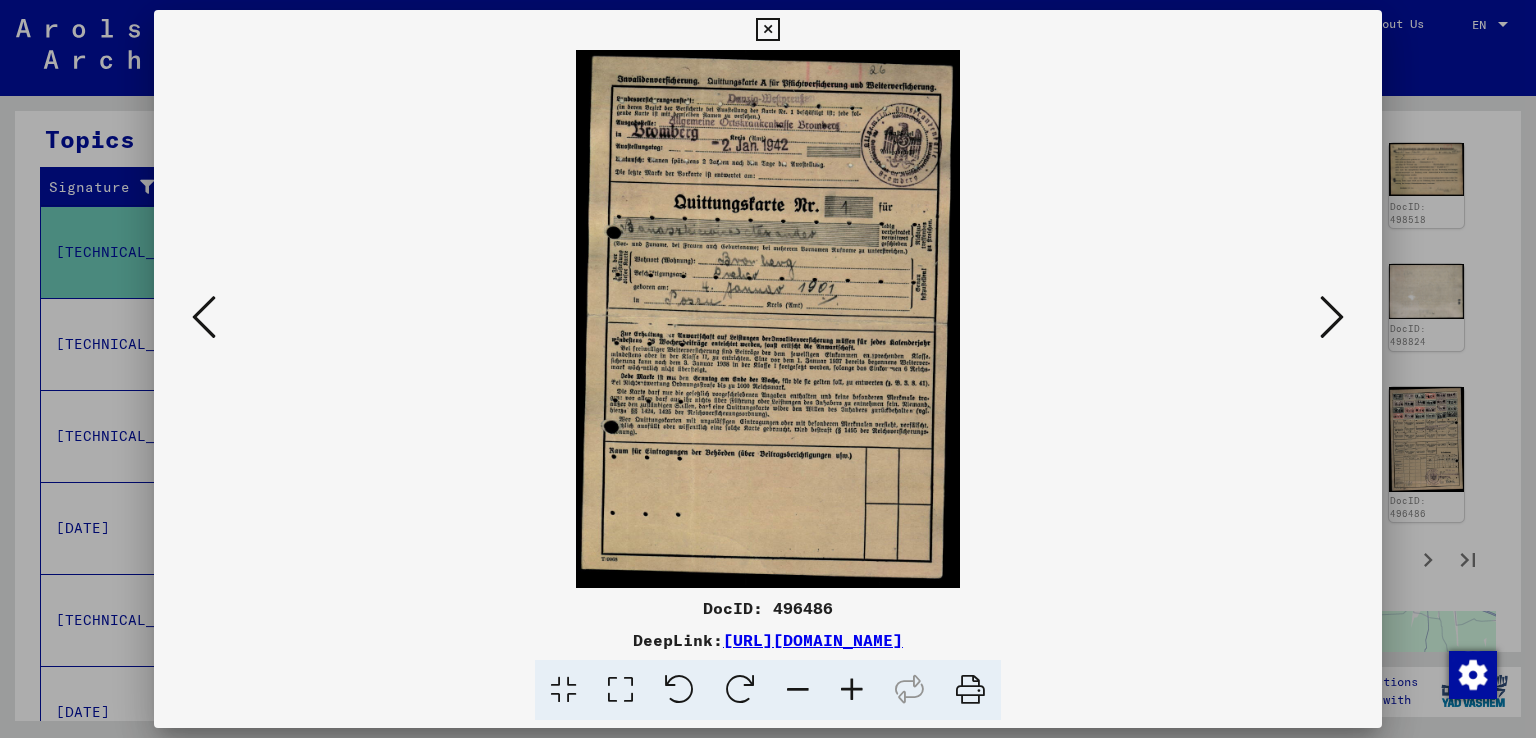 click at bounding box center (204, 317) 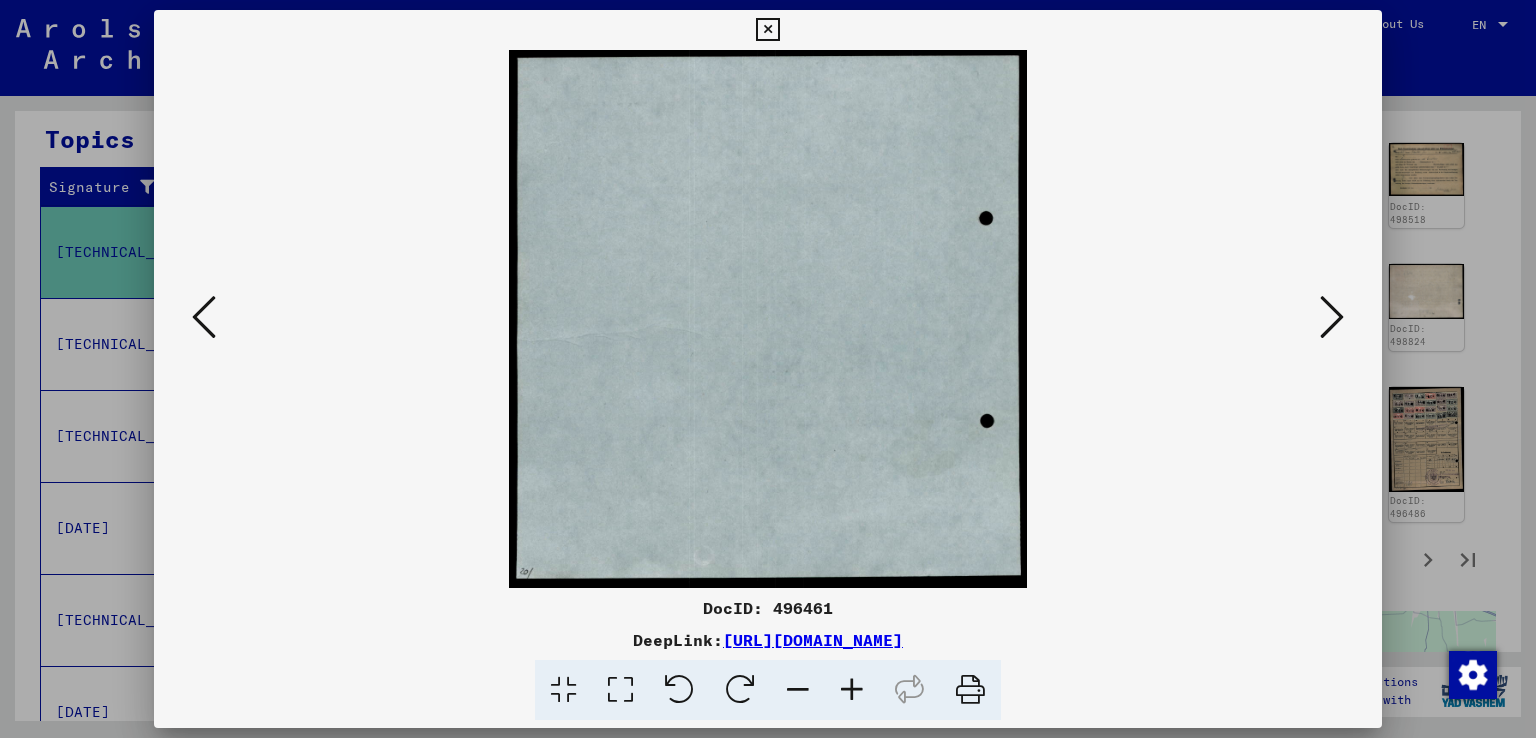 click at bounding box center (1332, 317) 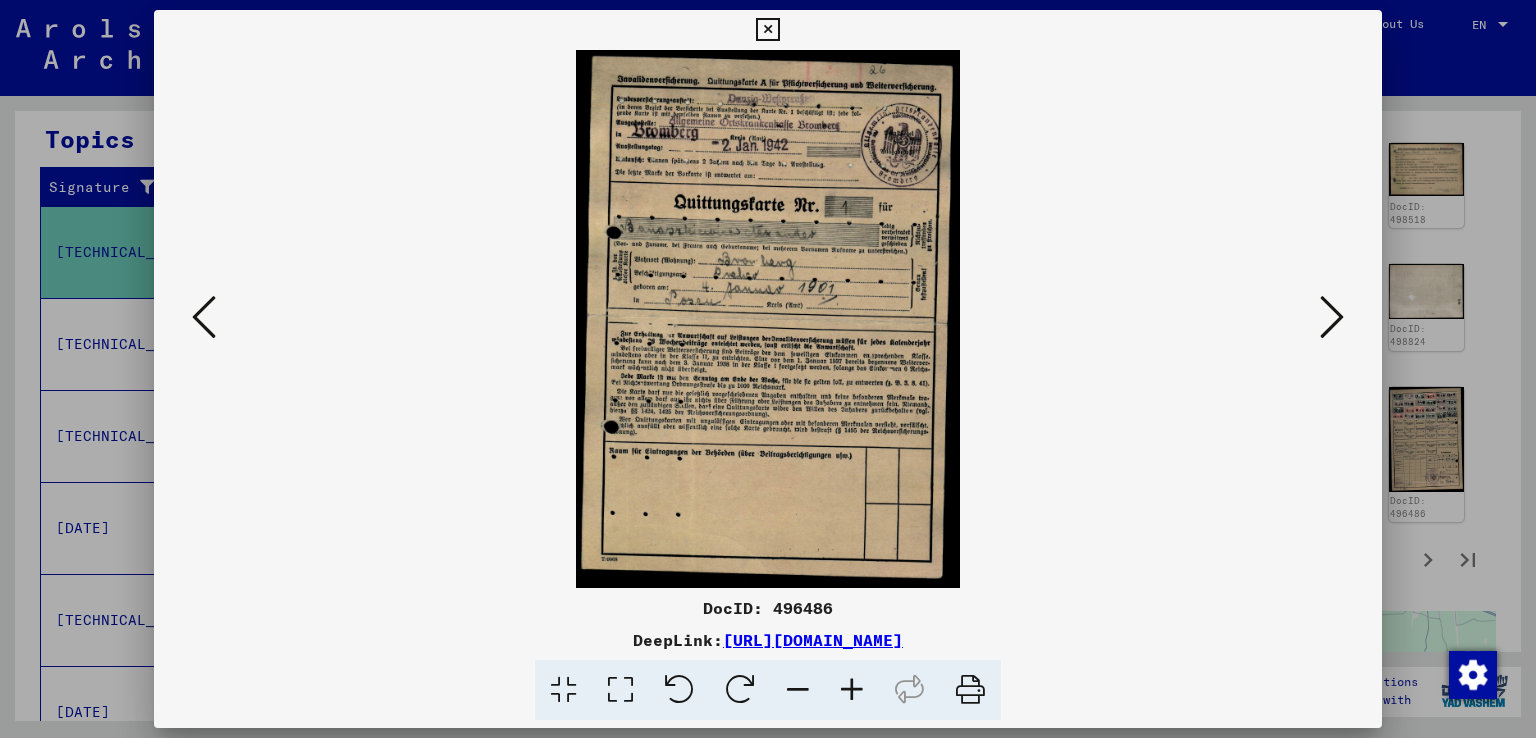 click at bounding box center [852, 690] 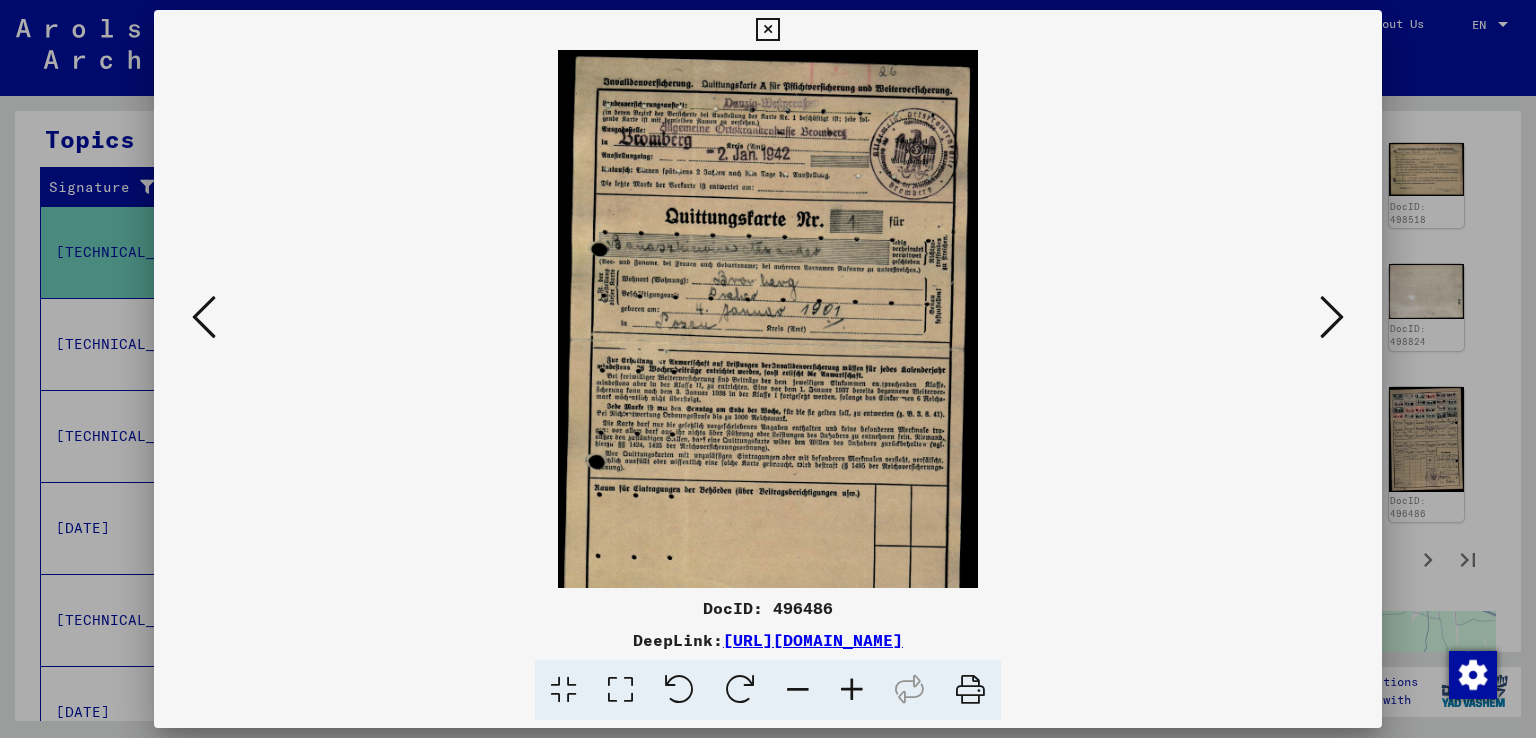 click at bounding box center (852, 690) 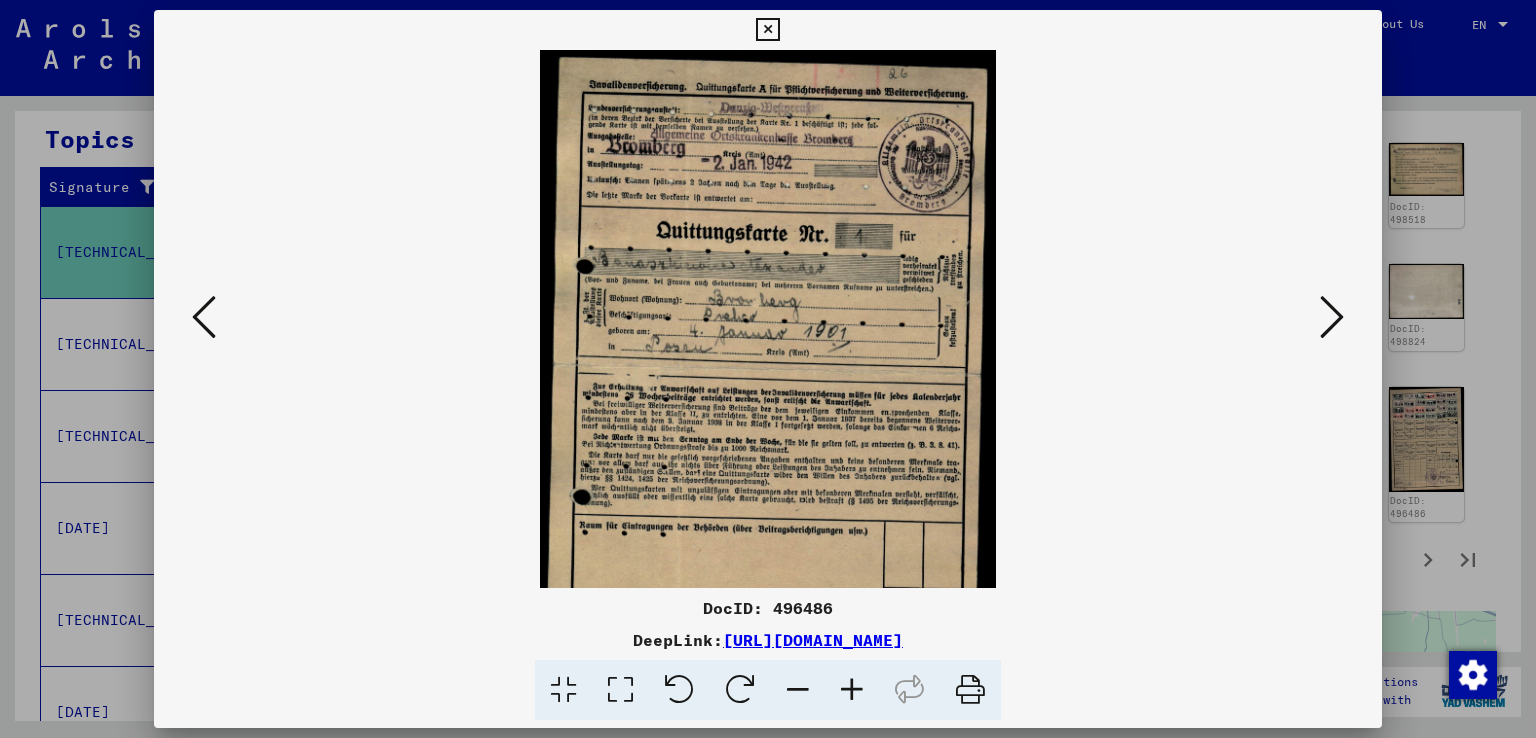 click at bounding box center (852, 690) 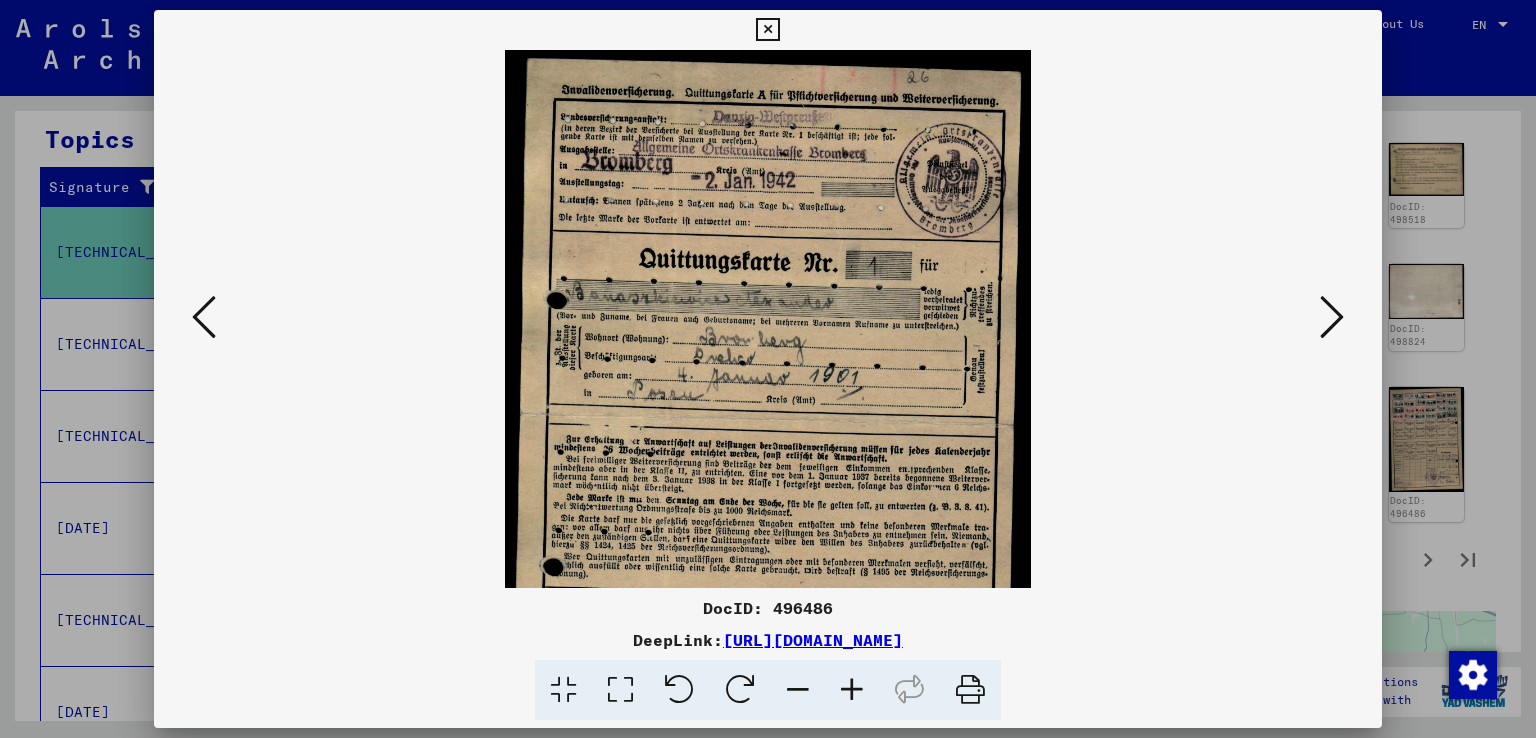 click at bounding box center (852, 690) 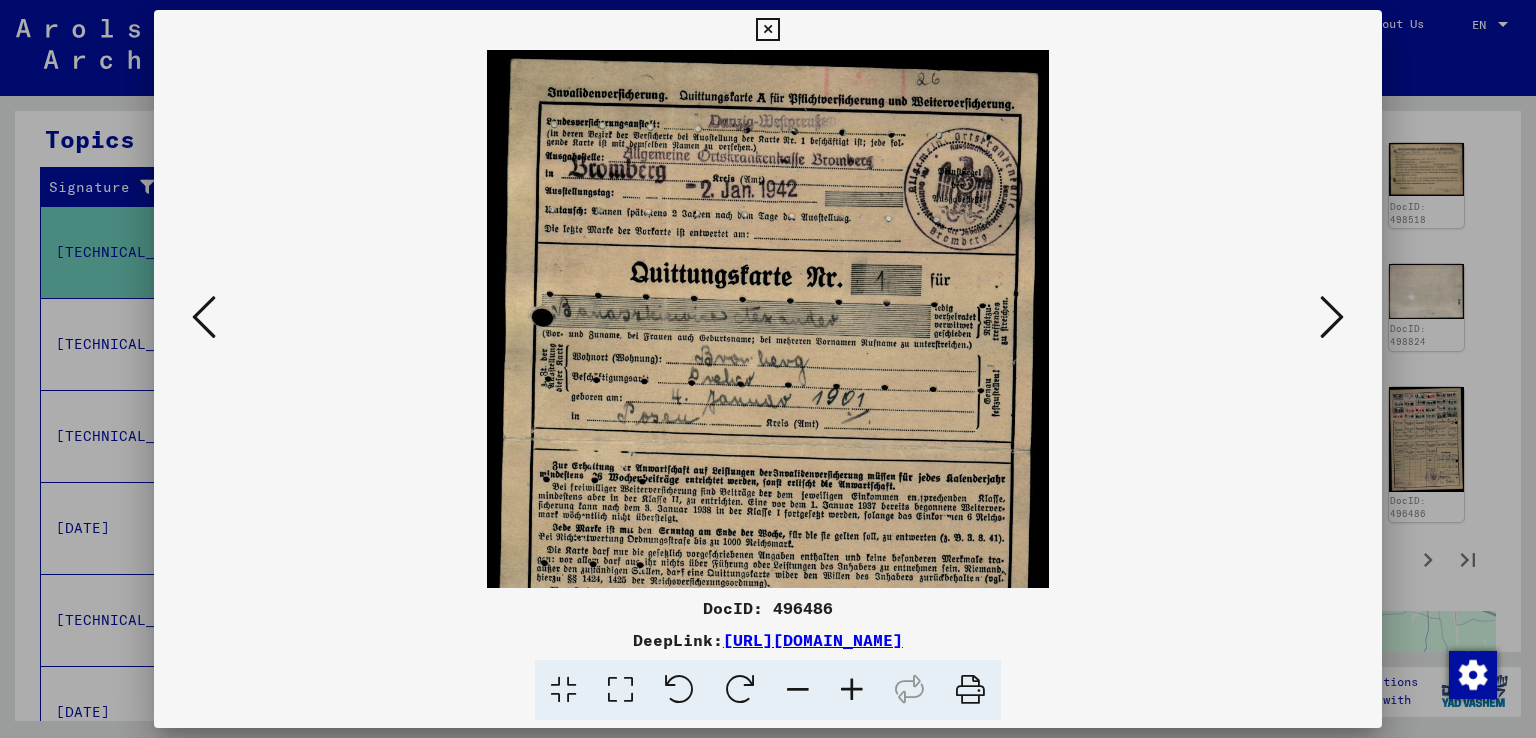 click at bounding box center (852, 690) 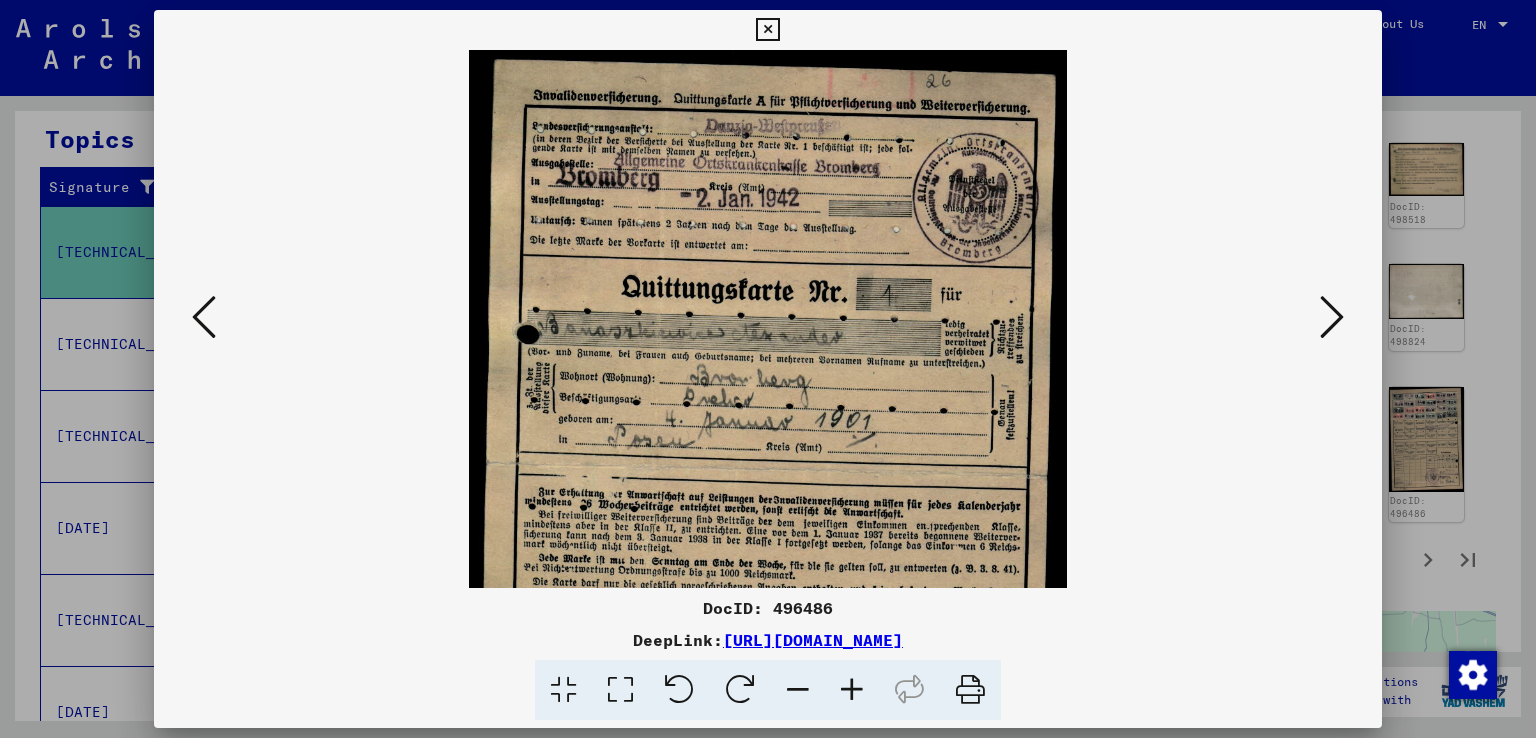 click at bounding box center (852, 690) 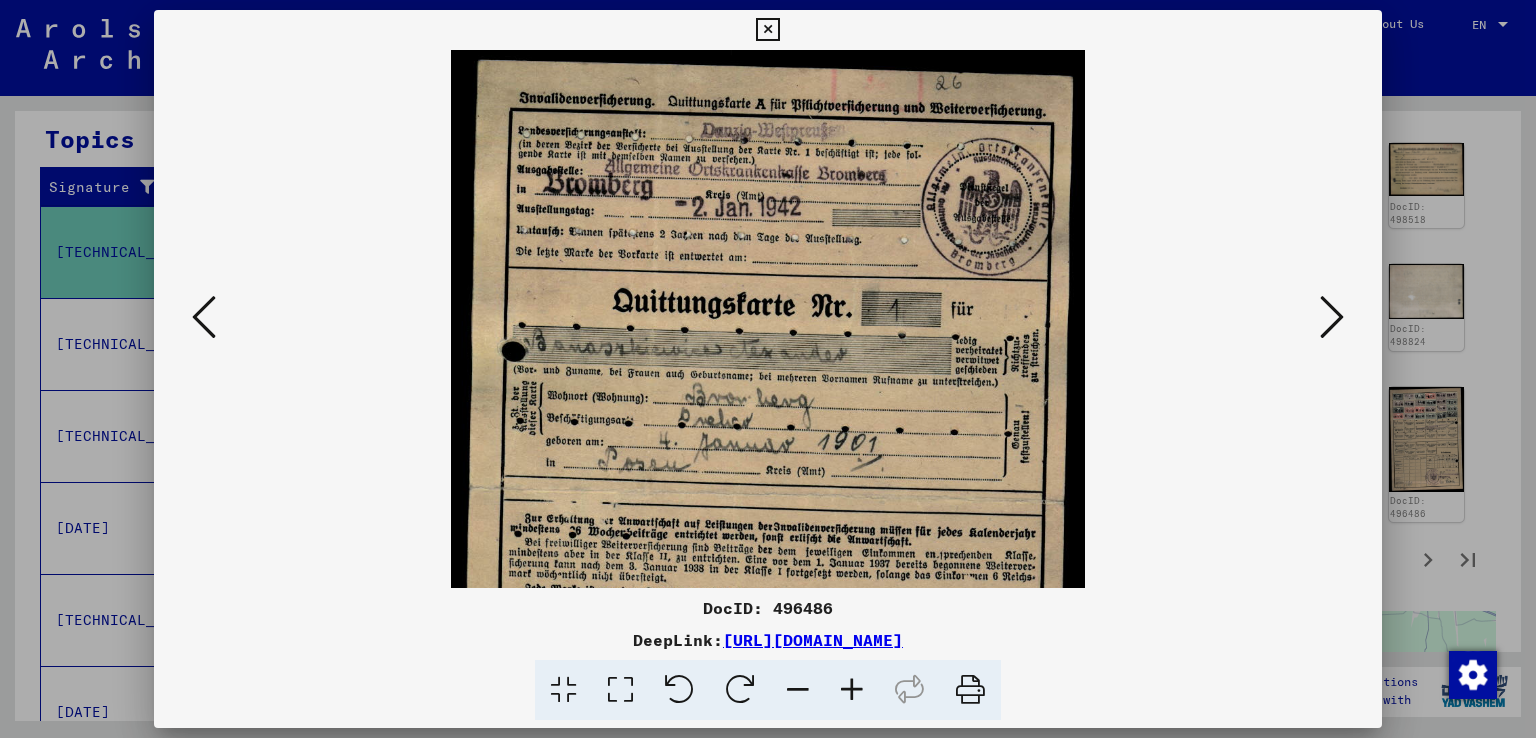 click at bounding box center [852, 690] 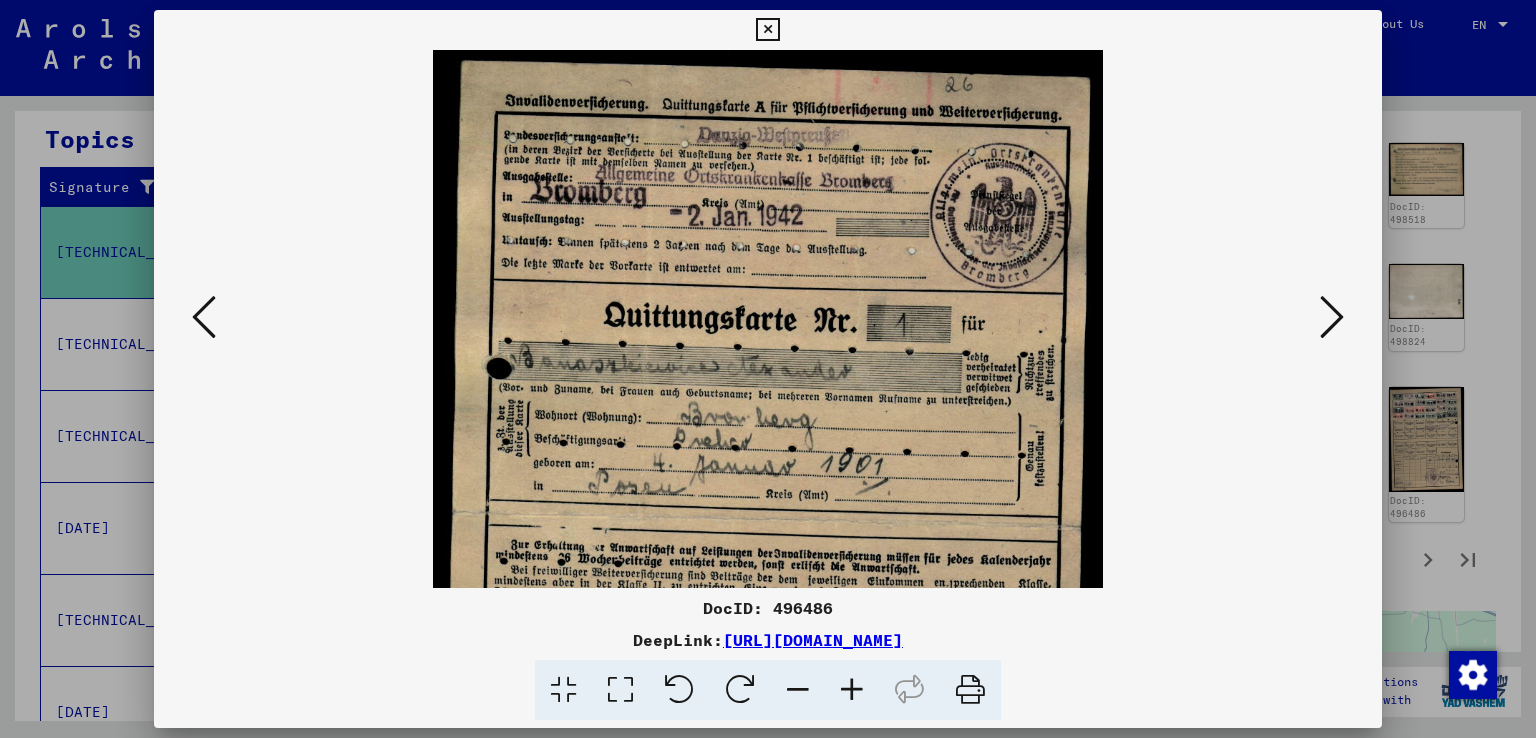 click at bounding box center (852, 690) 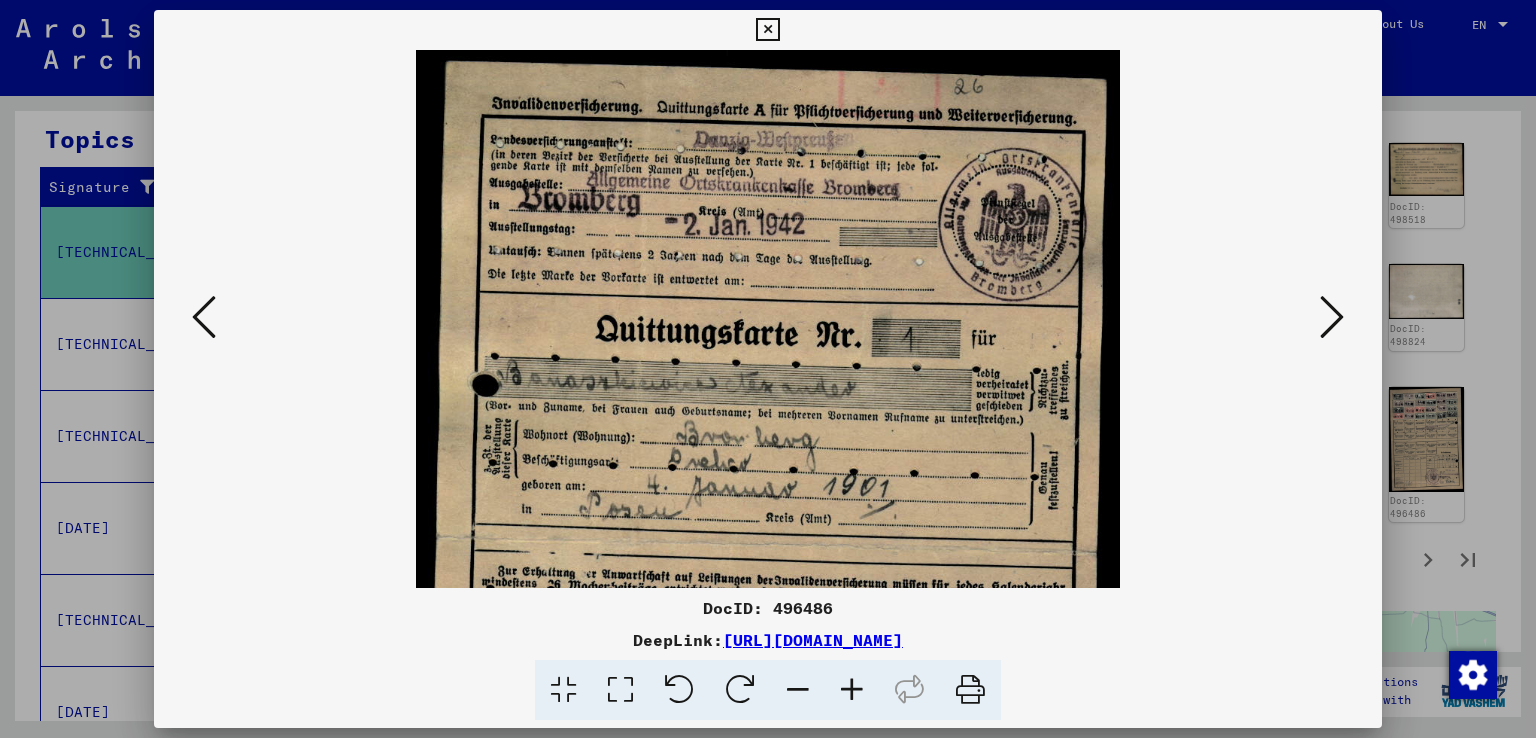 click at bounding box center (852, 690) 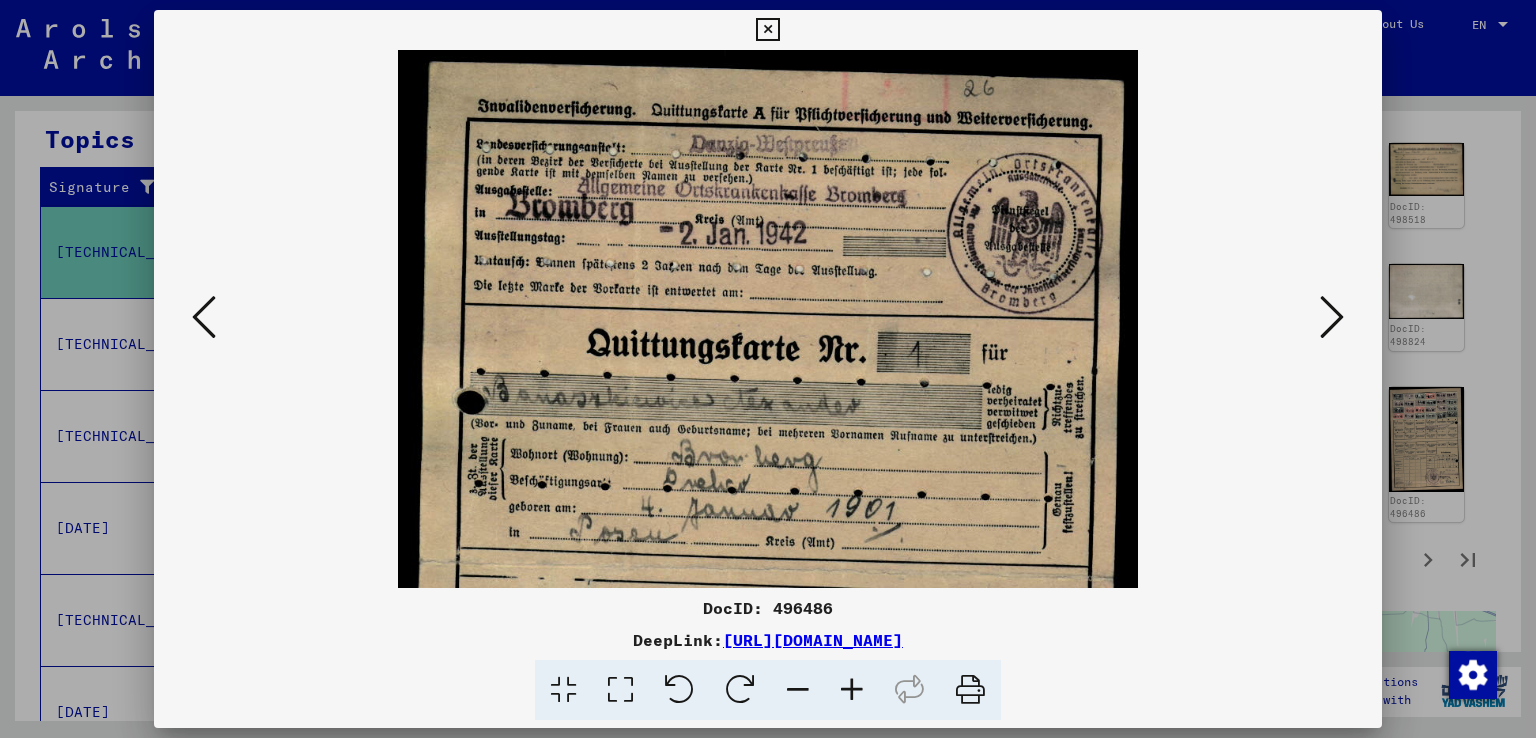 click at bounding box center (852, 690) 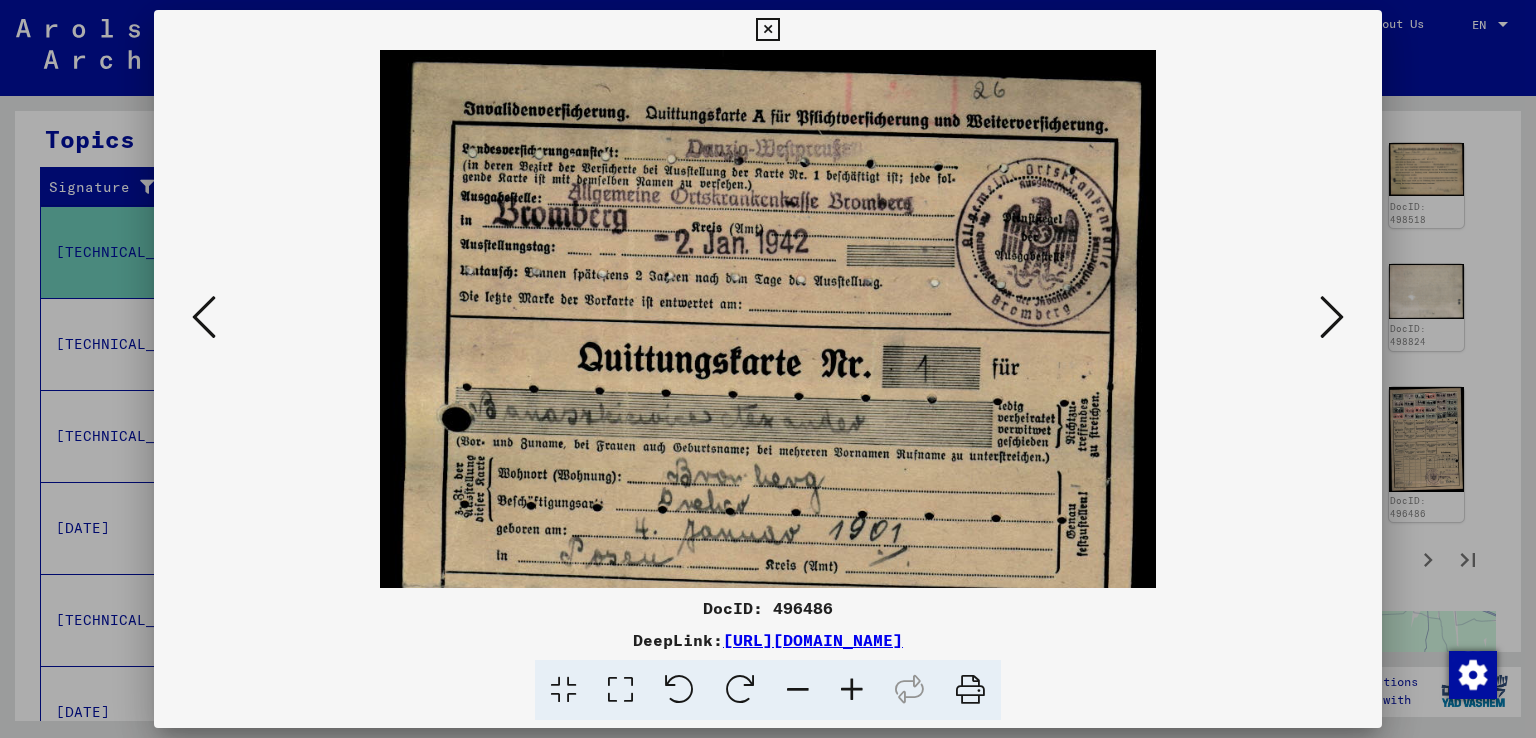 click at bounding box center (768, 369) 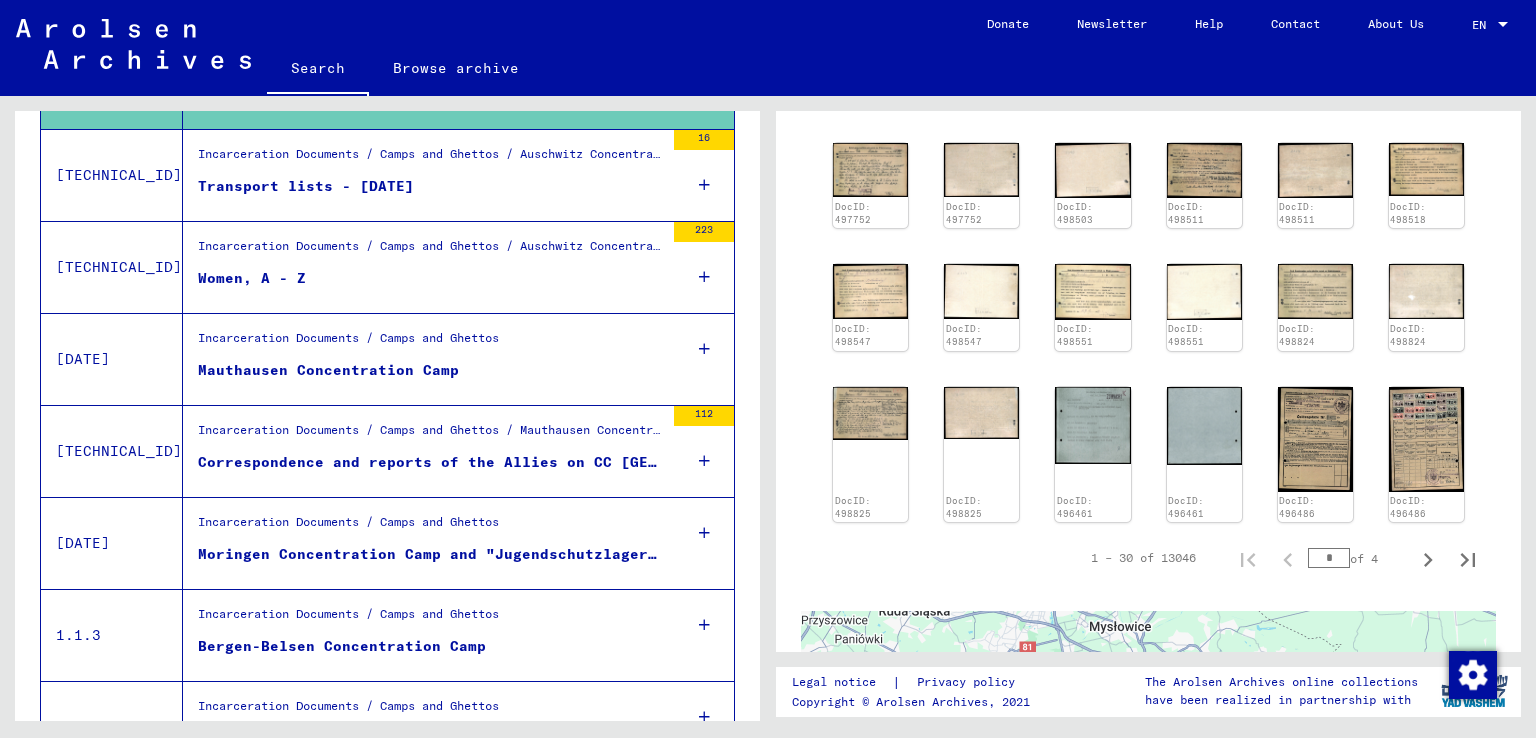 scroll, scrollTop: 495, scrollLeft: 0, axis: vertical 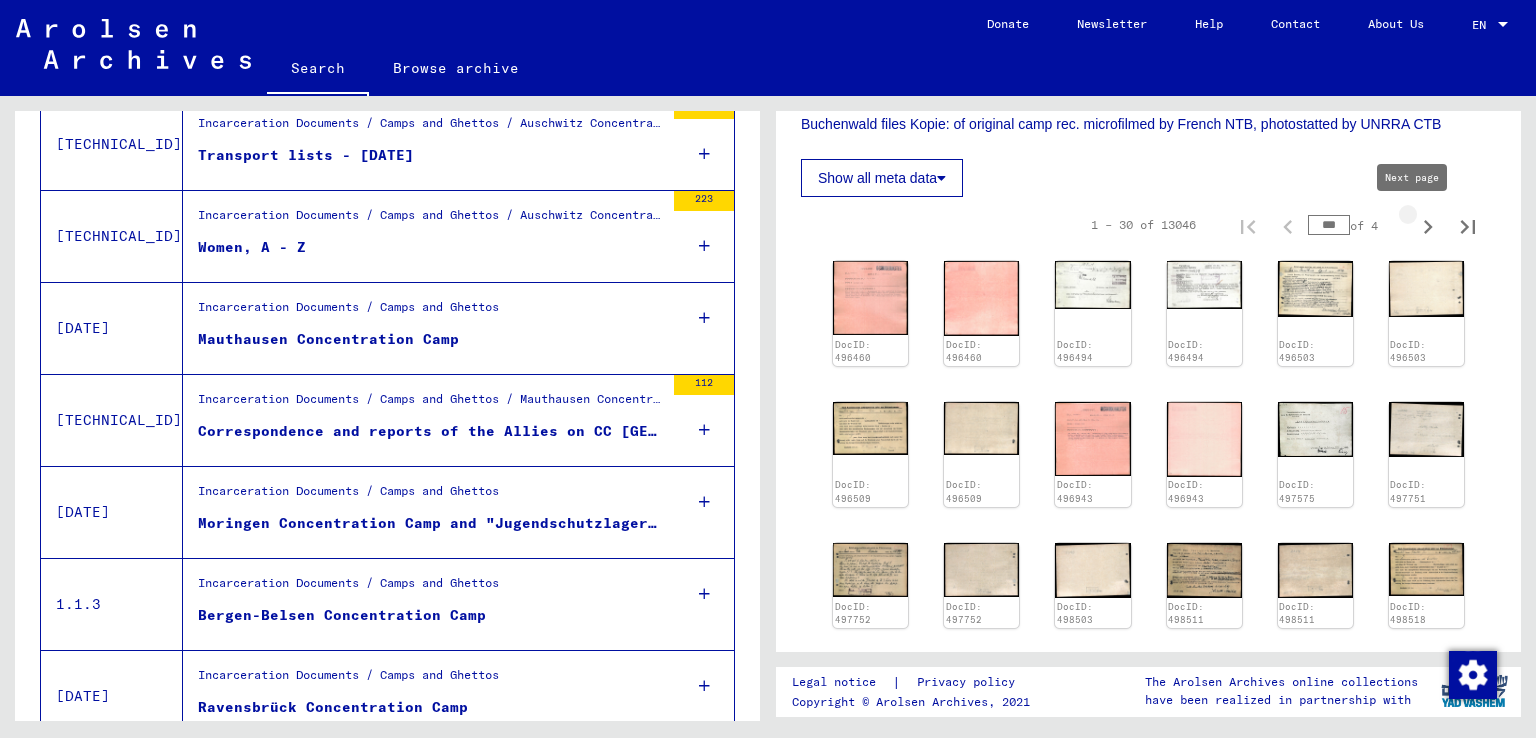 click 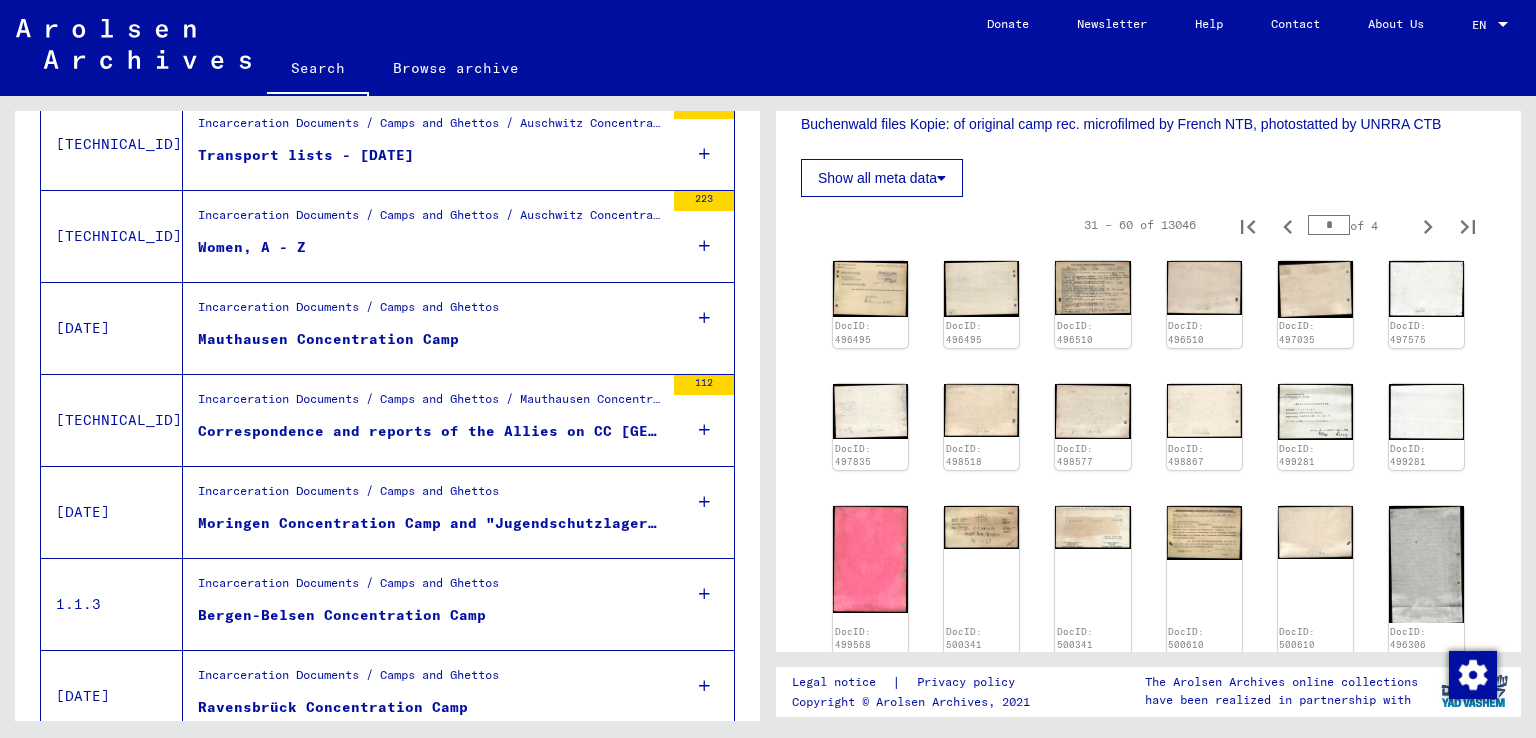 click on "DocID: 496495 DocID: 496495 DocID: 496510 DocID: 496510 DocID: 497035 DocID: 497575 DocID: 497835 DocID: 498518 DocID: 498577 DocID: 498867 DocID: 499281 DocID: 499281 DocID: 499568 DocID: 500341 DocID: 500341 DocID: 500610 DocID: 500610 DocID: 496306 DocID: 496307 DocID: 496307 DocID: 500972 DocID: 500972 DocID: 501243 DocID: 501243 DocID: 496496 DocID: 496496 DocID: 496497 DocID: 496308 DocID: 496308 DocID: 496497" 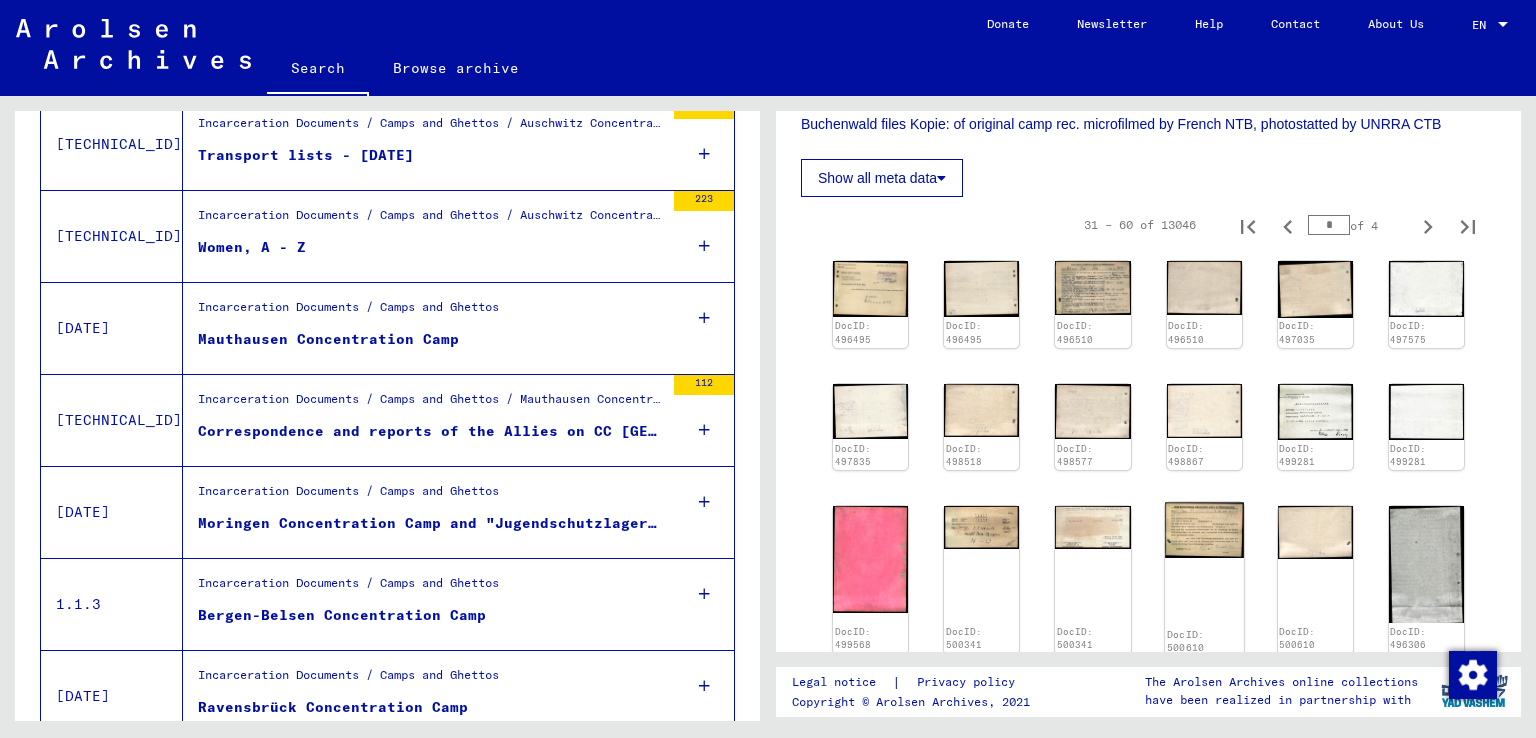click 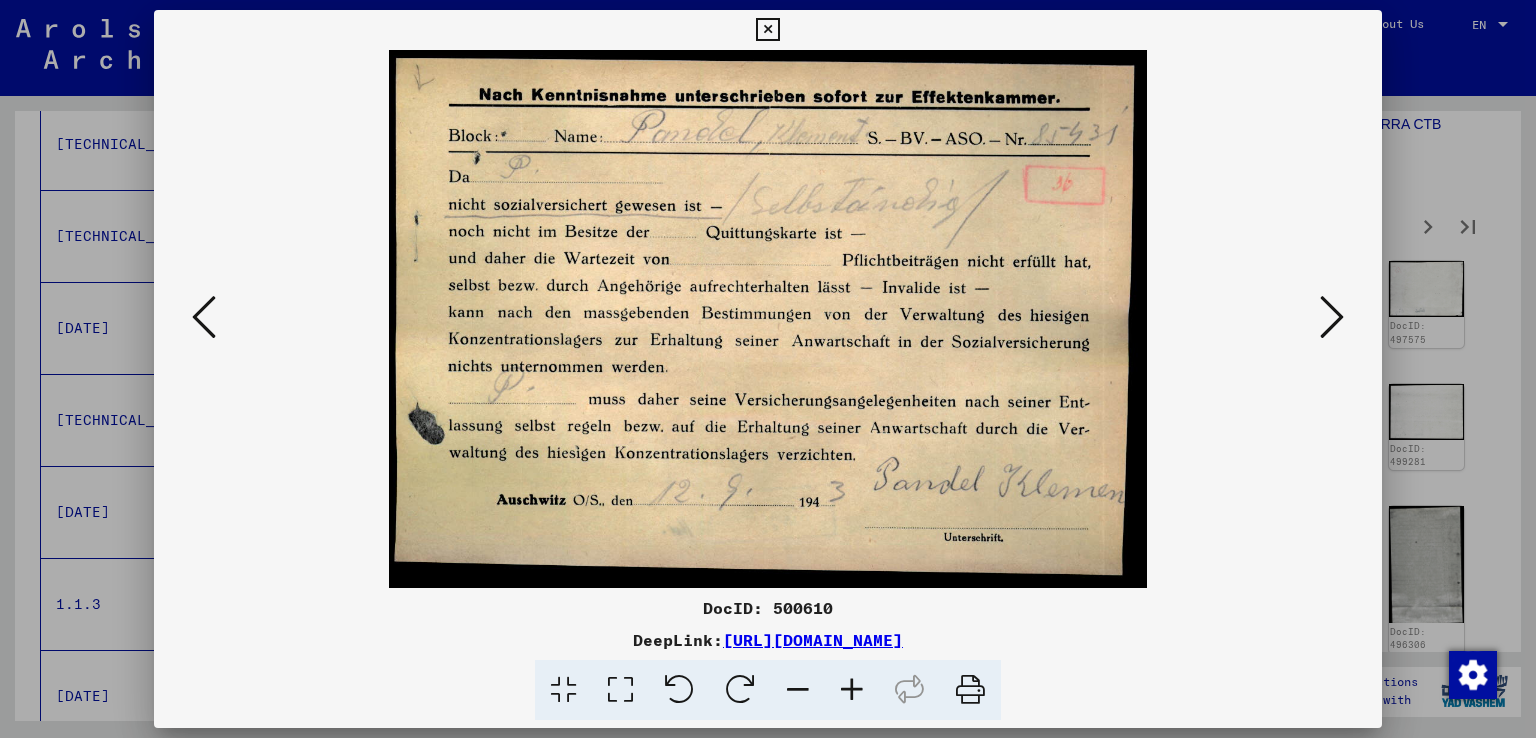 click at bounding box center [768, 369] 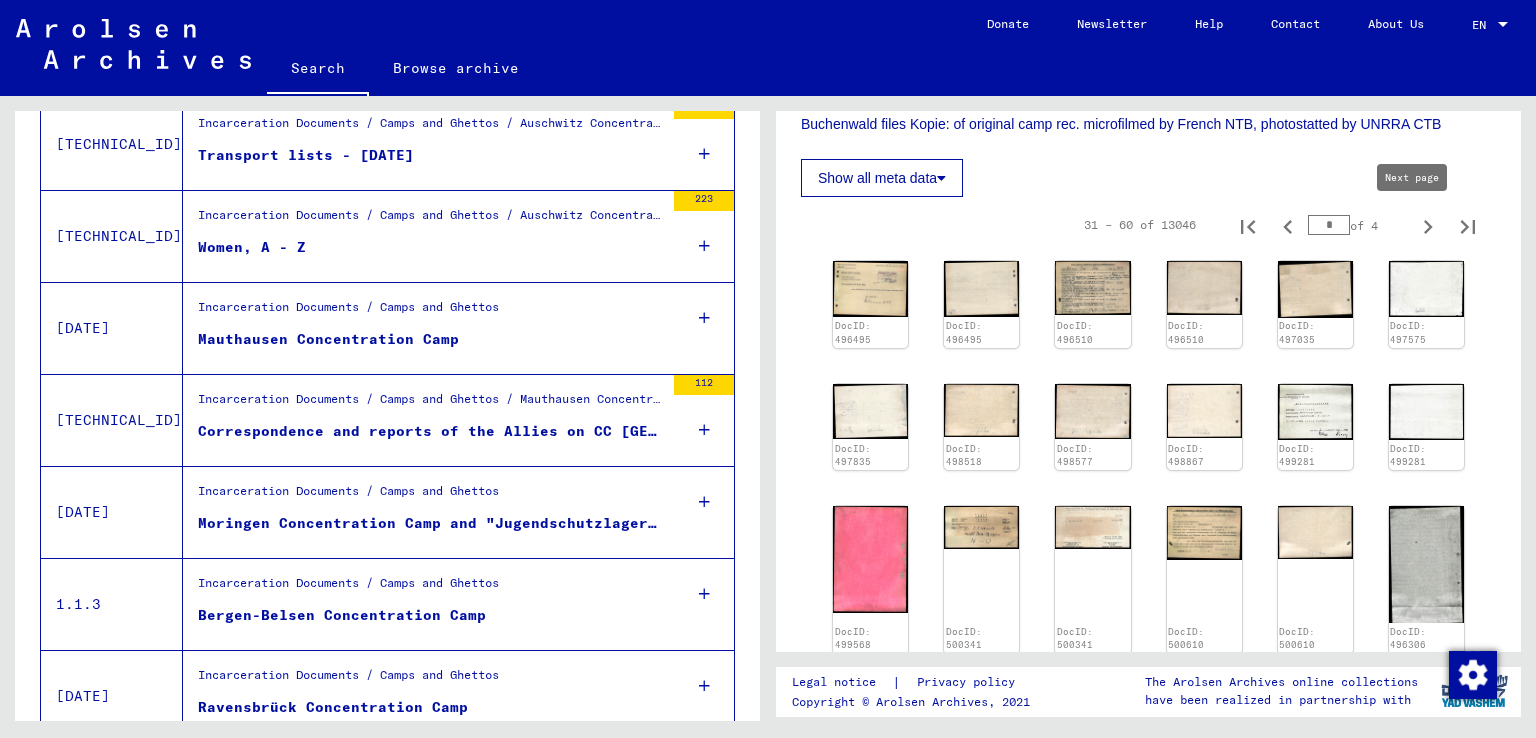 click 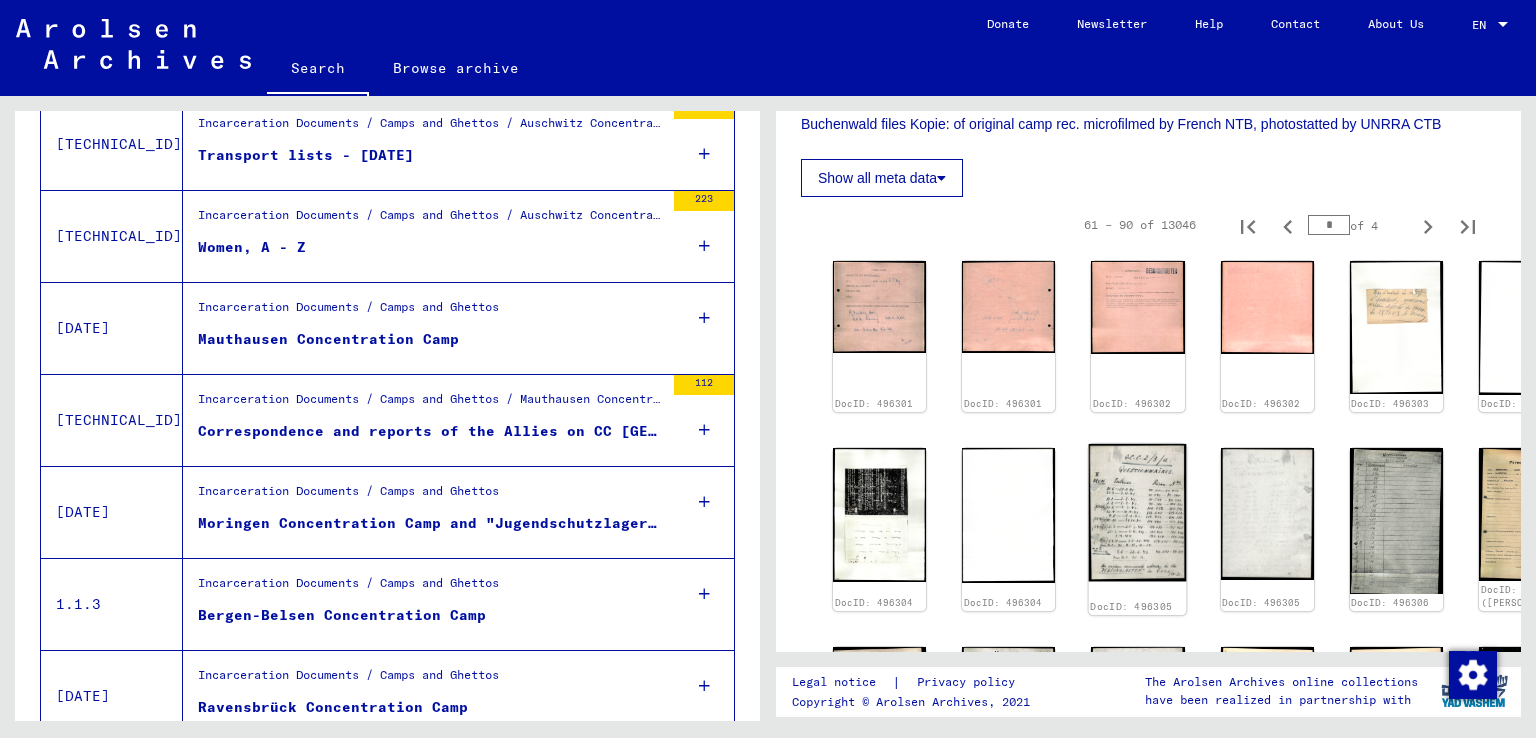 click 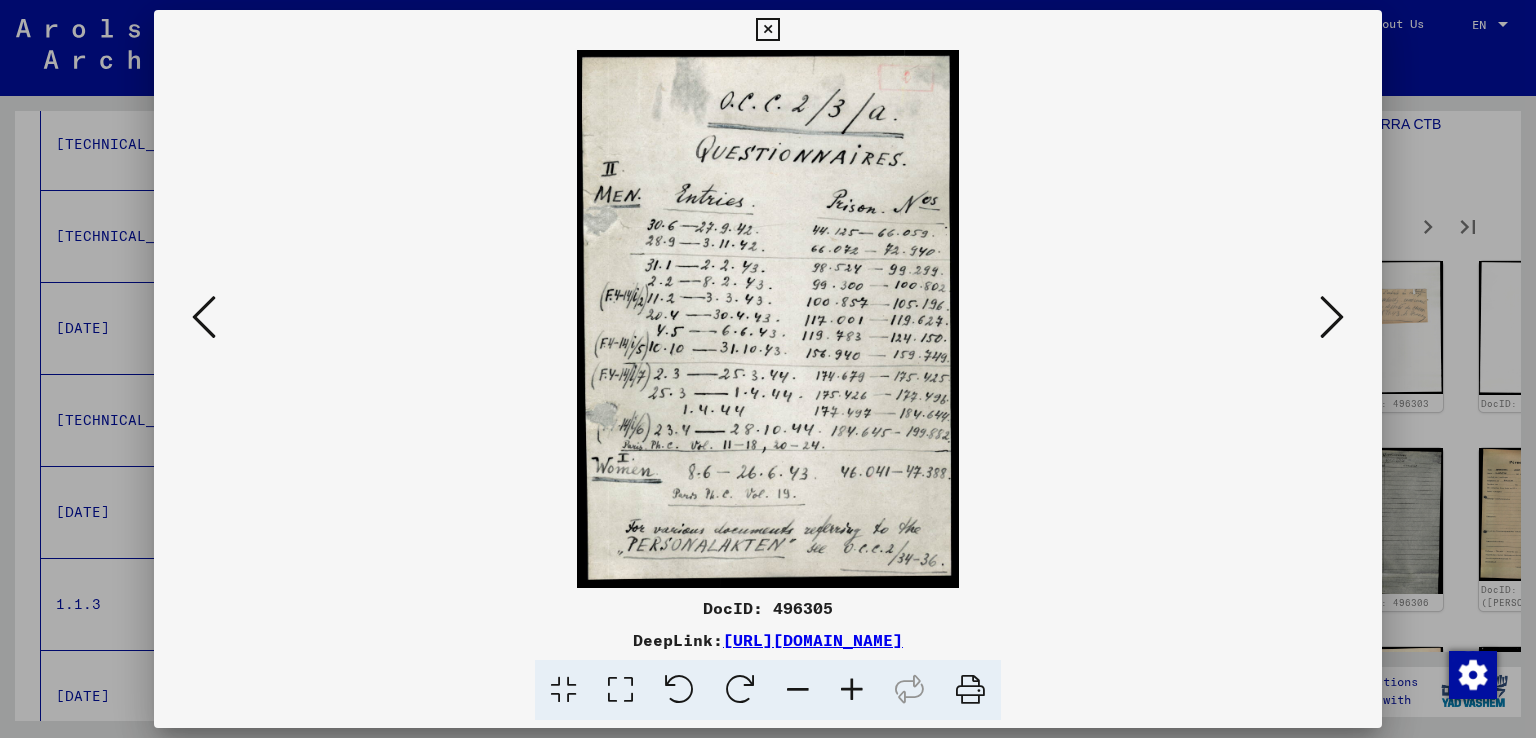 click at bounding box center [852, 690] 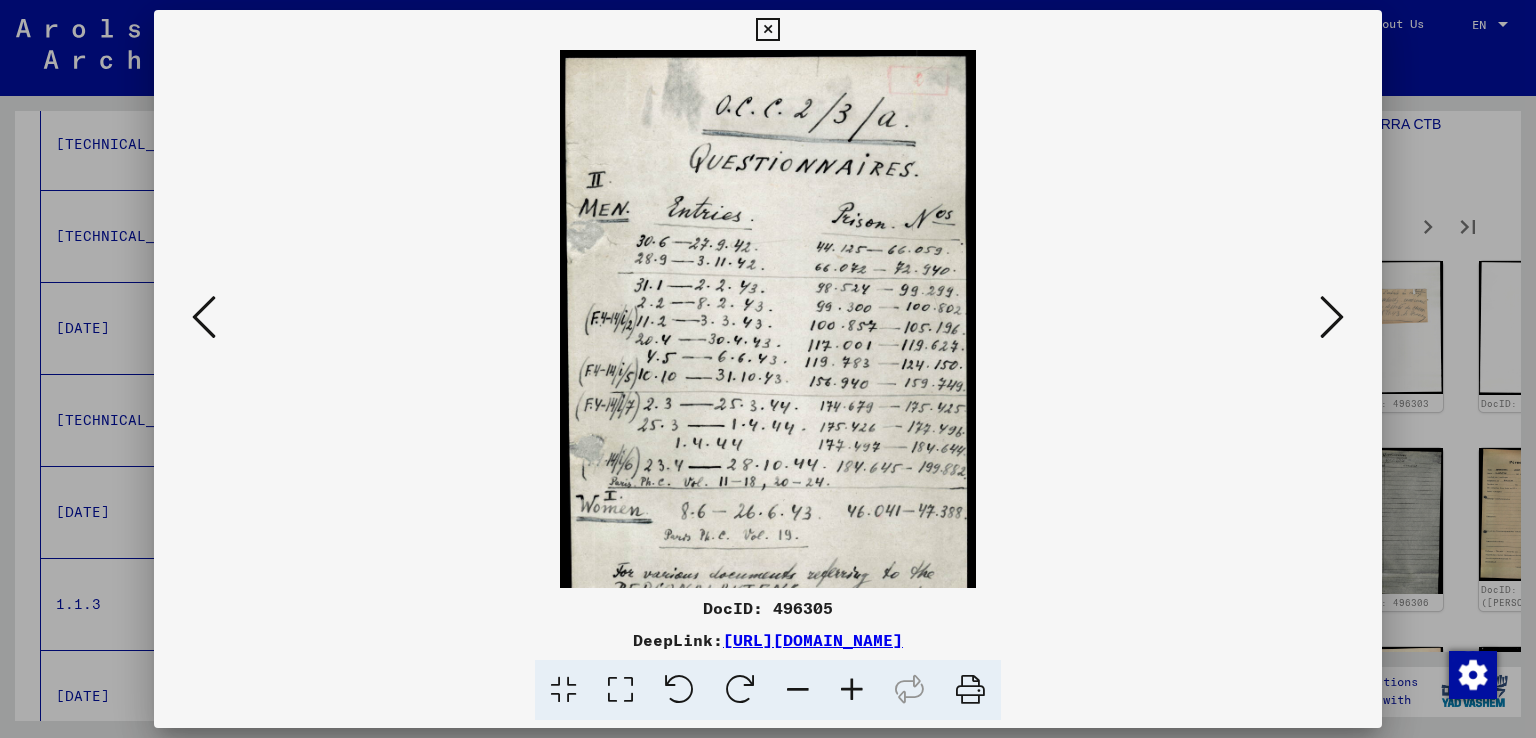 click at bounding box center [852, 690] 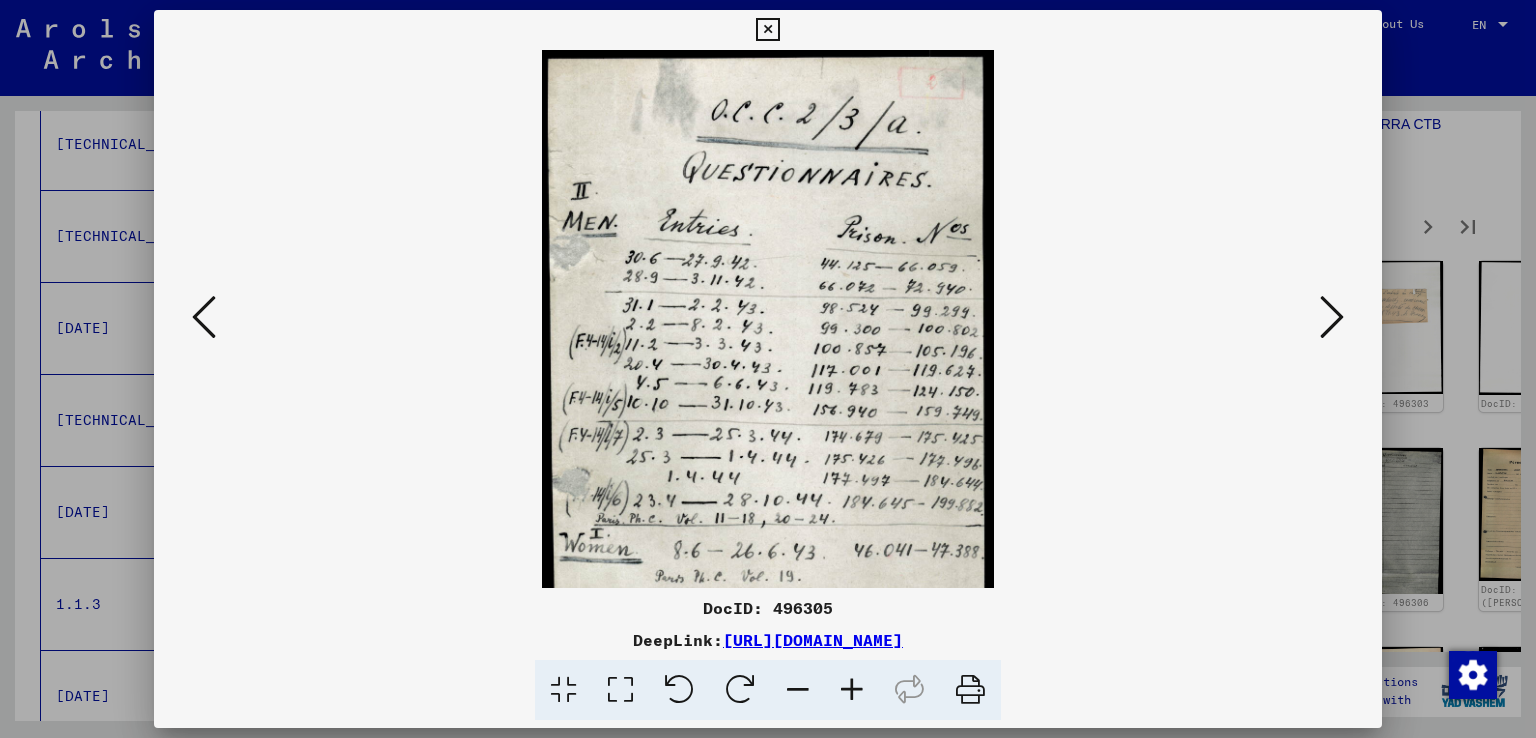 click at bounding box center (852, 690) 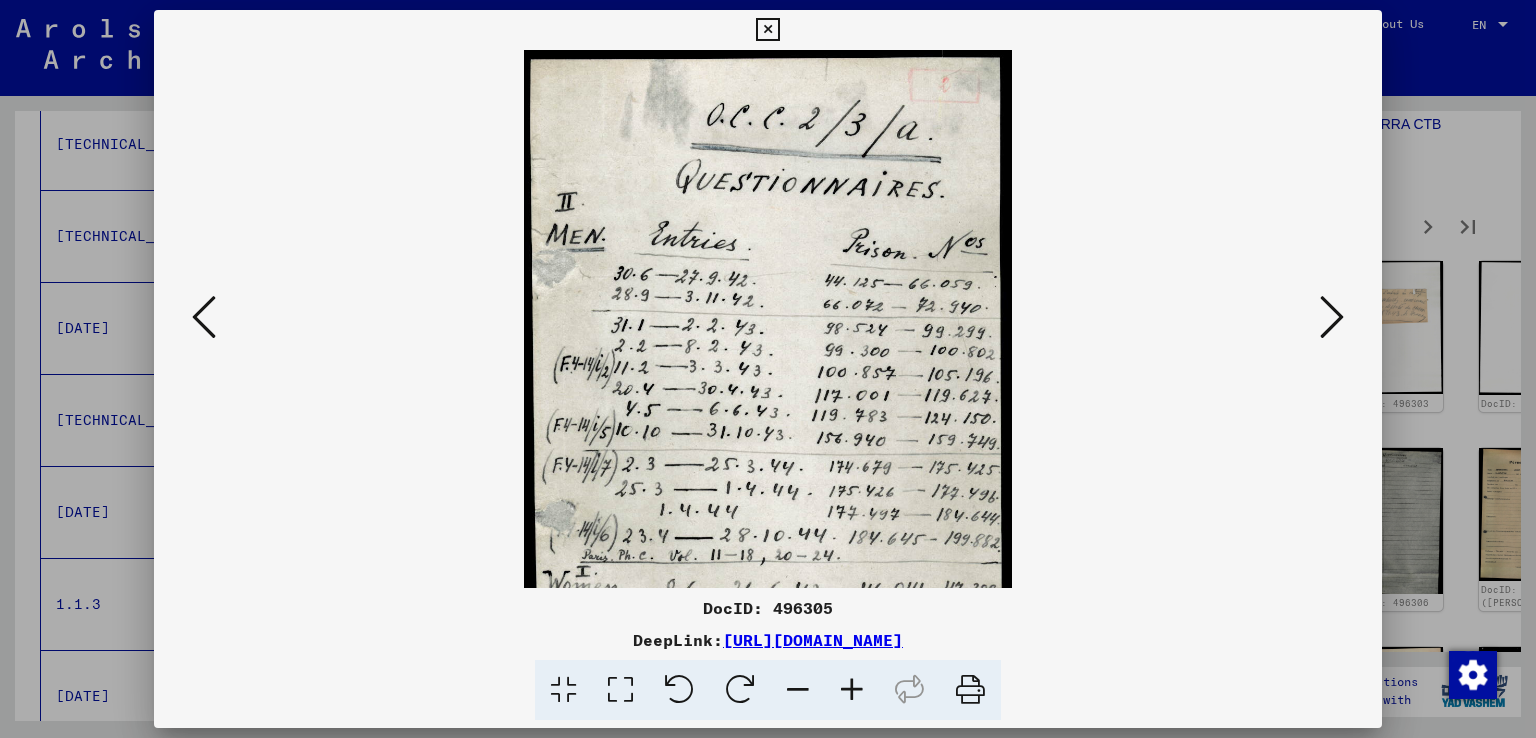 click at bounding box center (852, 690) 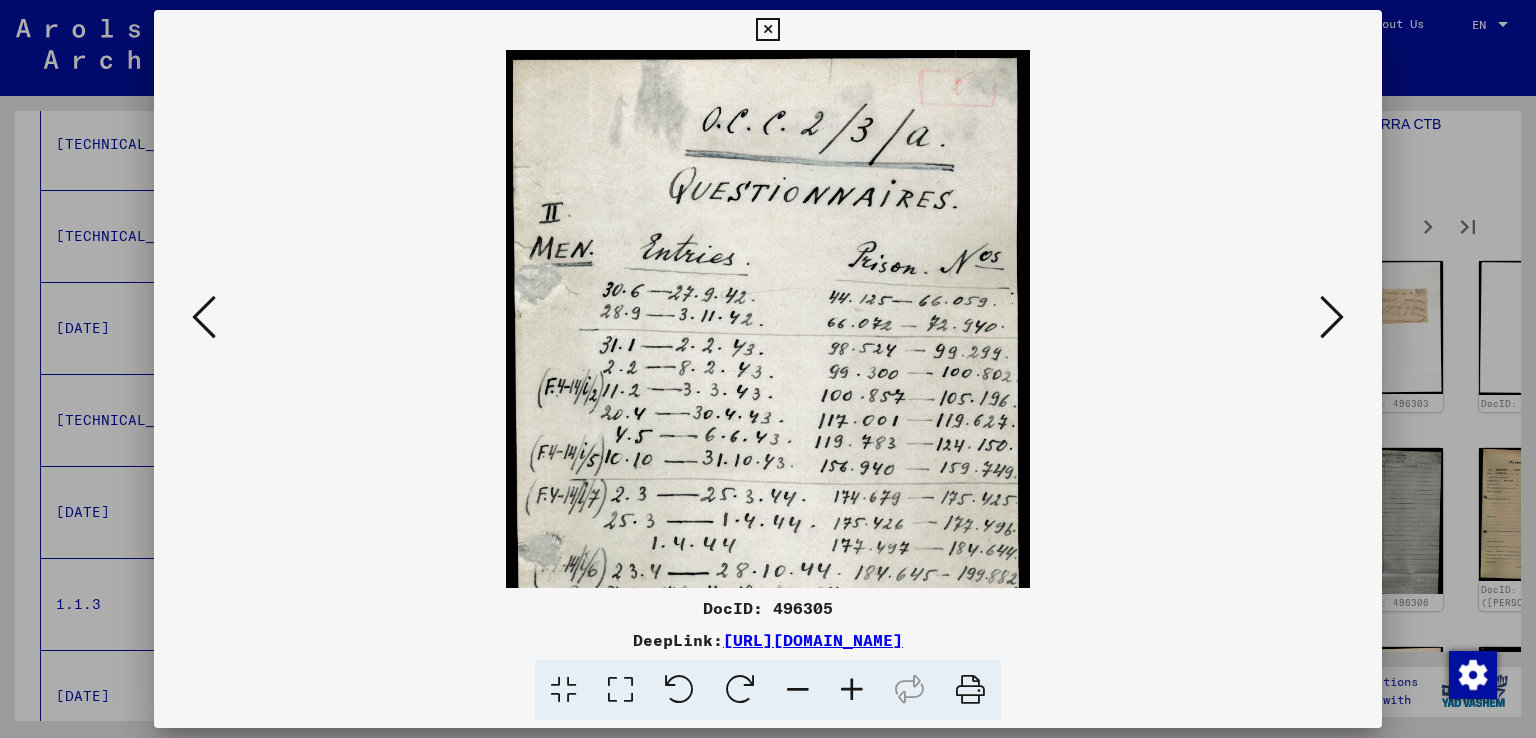 click at bounding box center [852, 690] 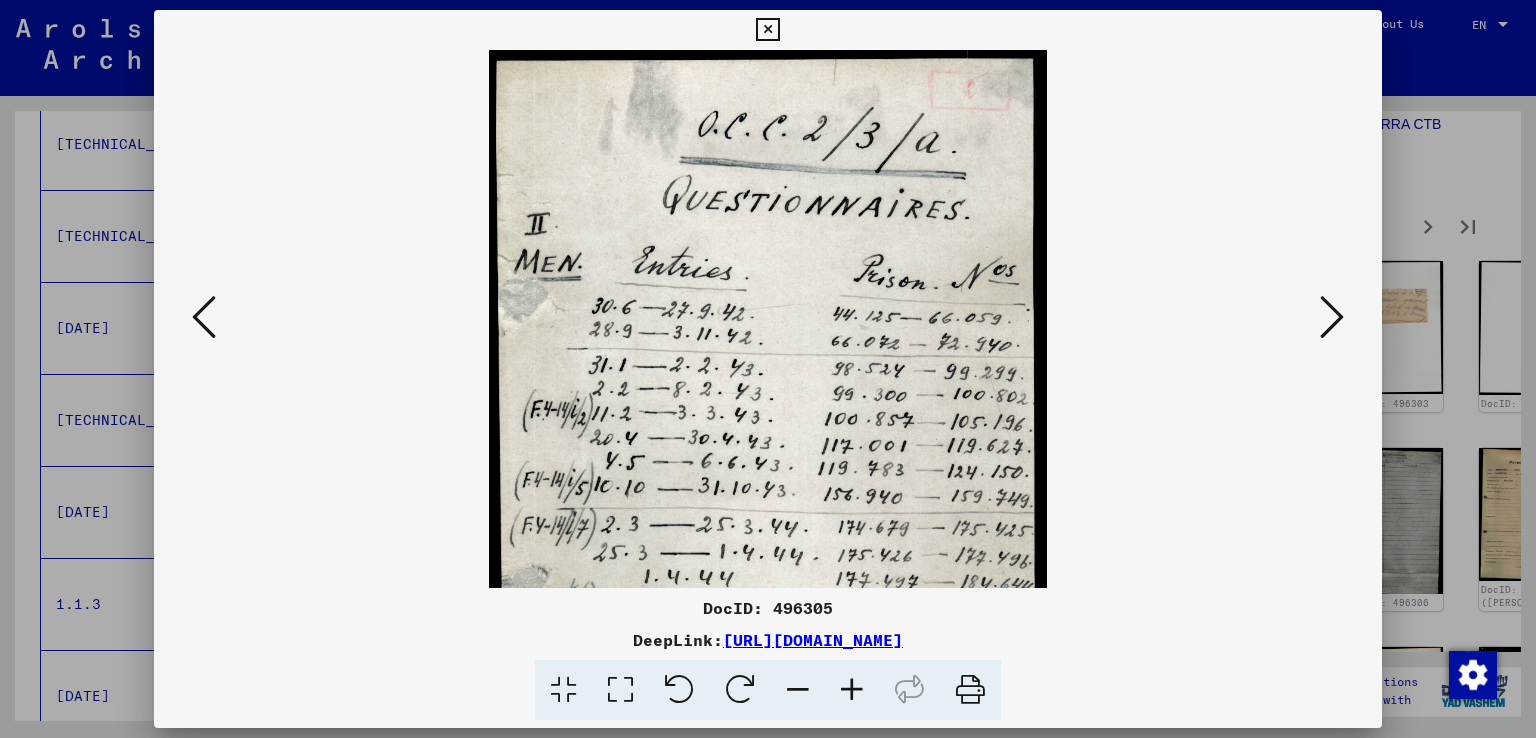 click at bounding box center (852, 690) 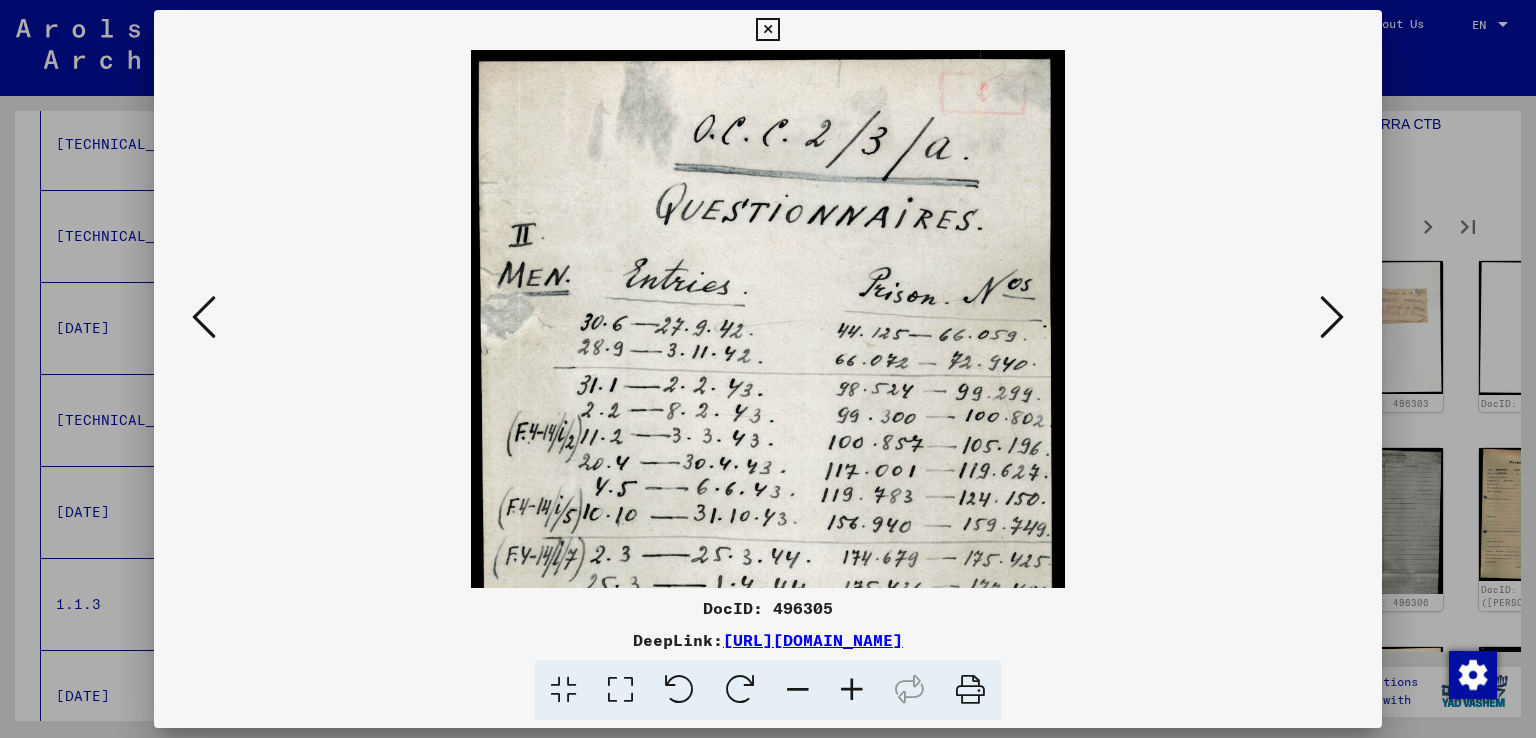 click at bounding box center (852, 690) 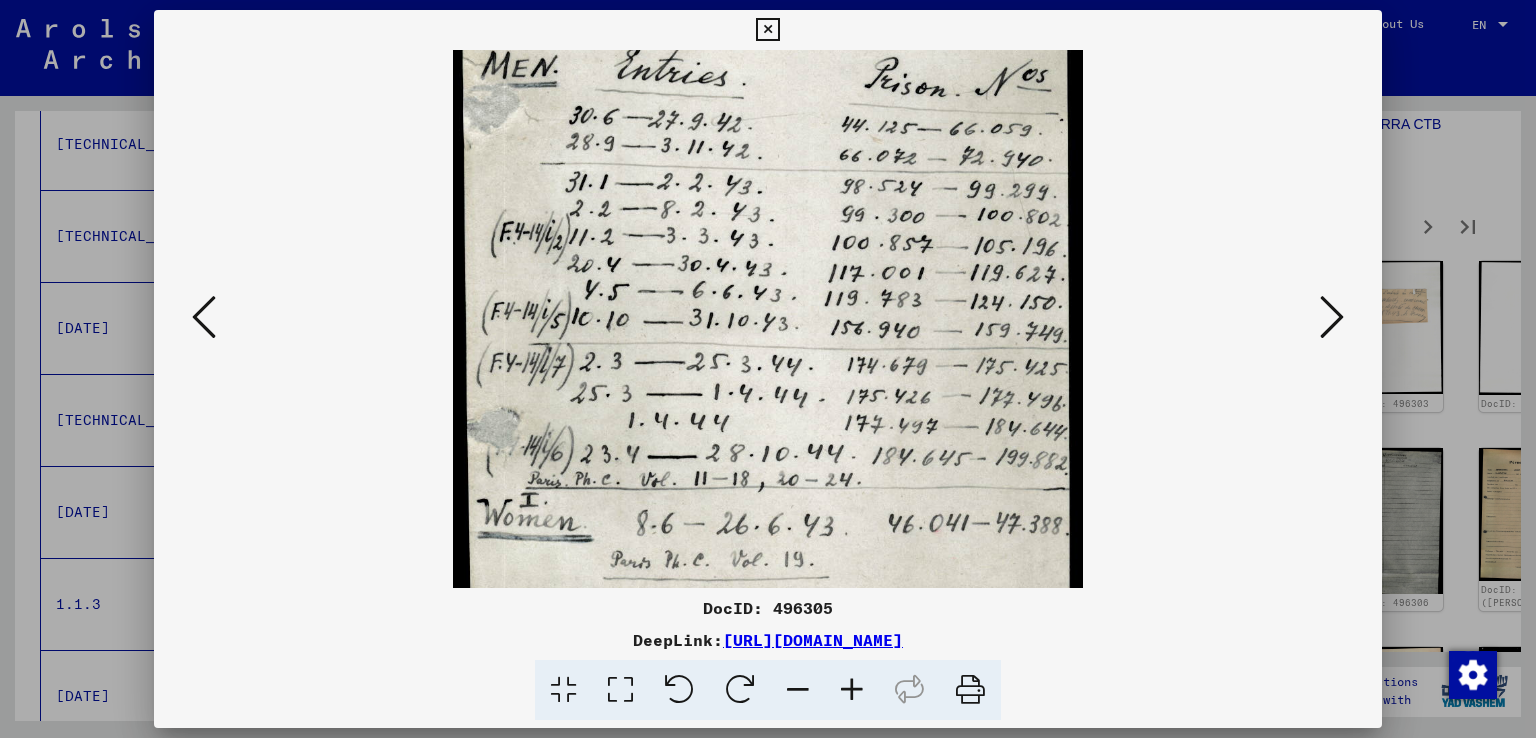 scroll, scrollTop: 196, scrollLeft: 0, axis: vertical 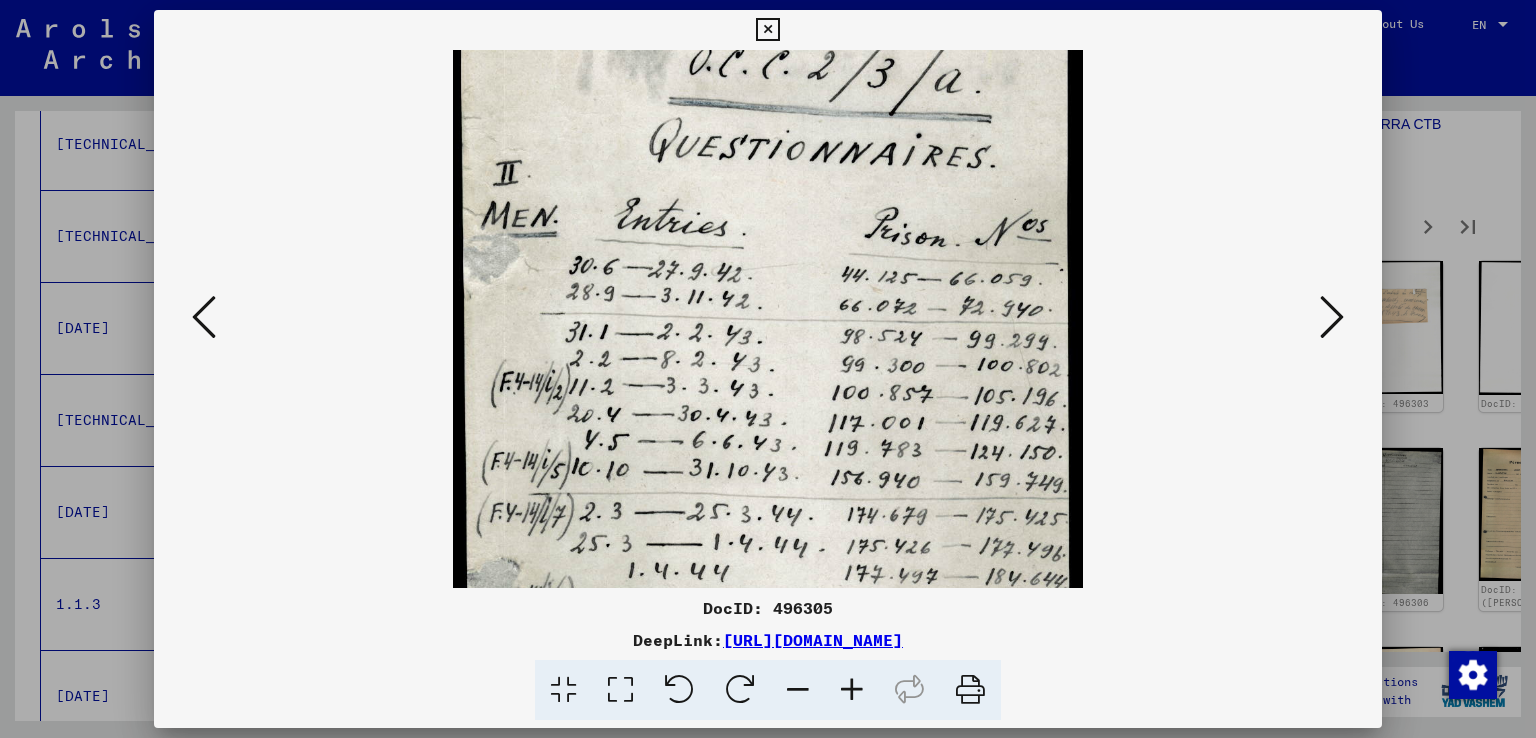 drag, startPoint x: 1008, startPoint y: 322, endPoint x: 1013, endPoint y: 445, distance: 123.101585 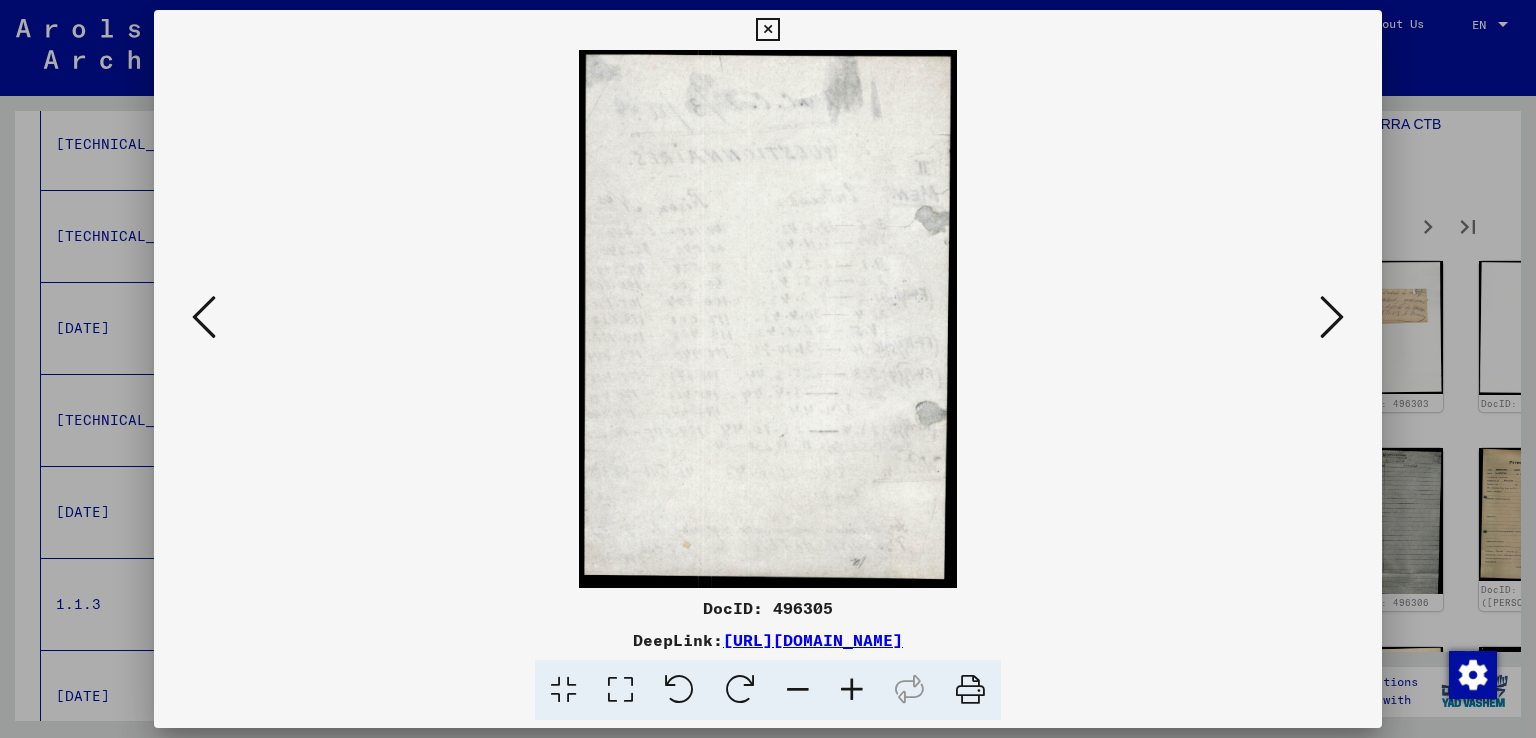 scroll, scrollTop: 0, scrollLeft: 0, axis: both 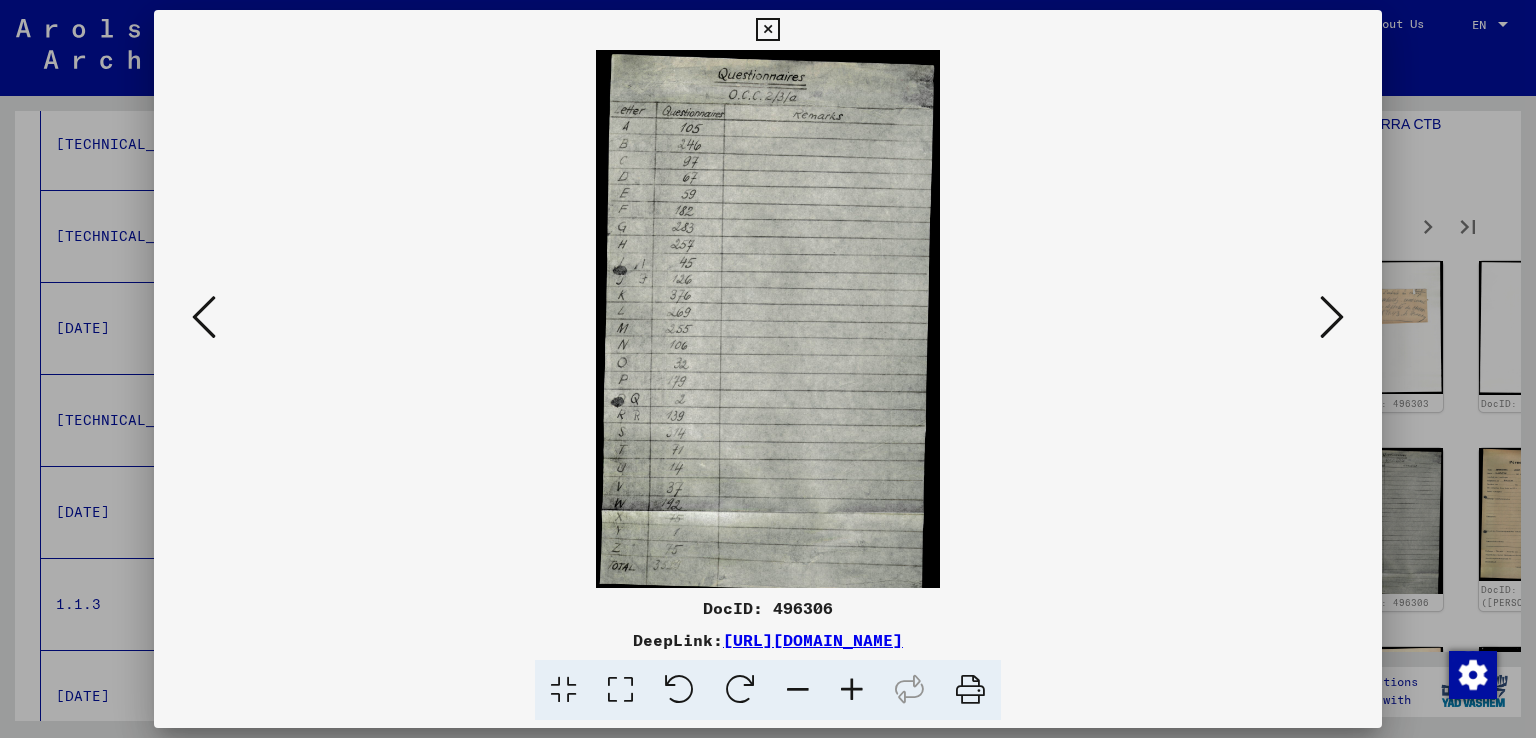click at bounding box center (1332, 317) 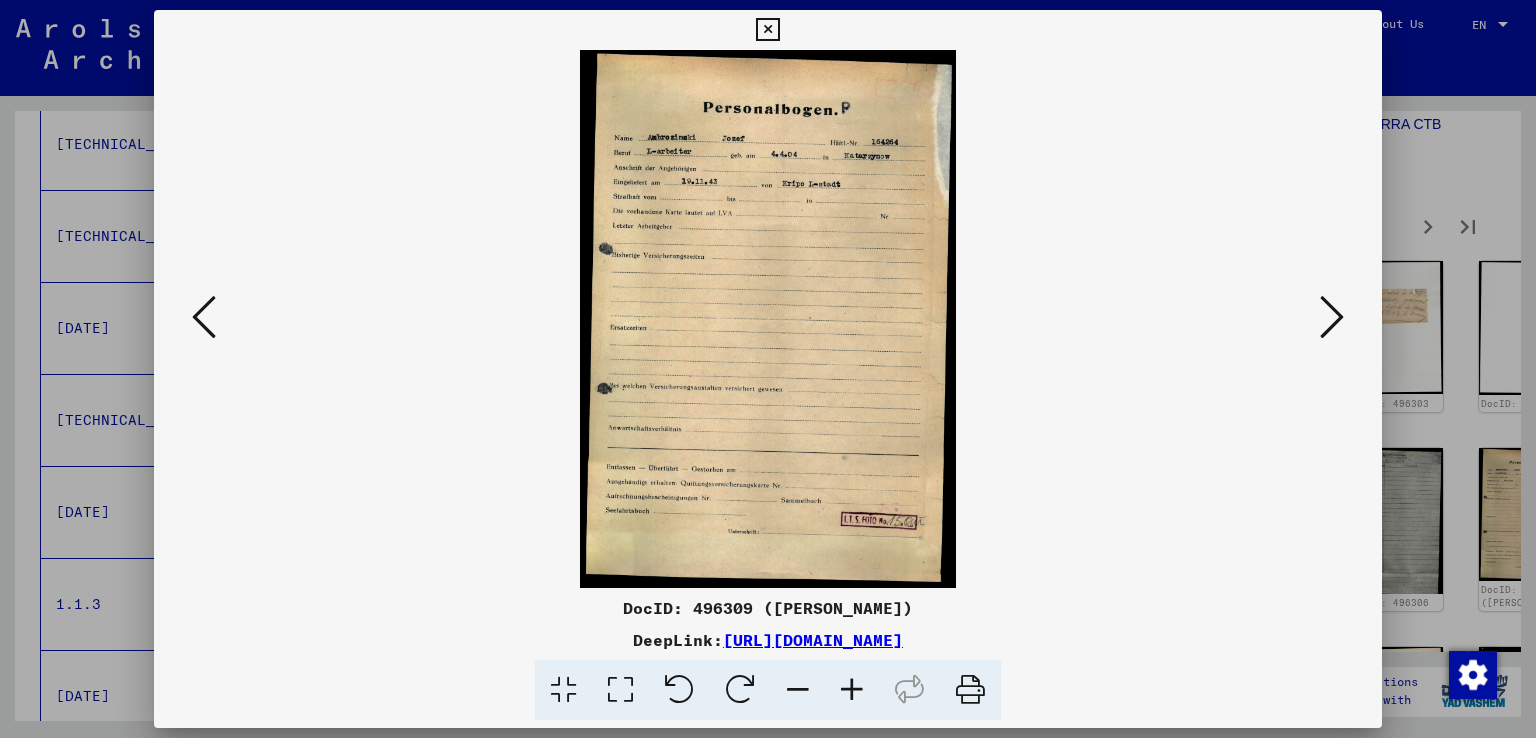 click at bounding box center (1332, 317) 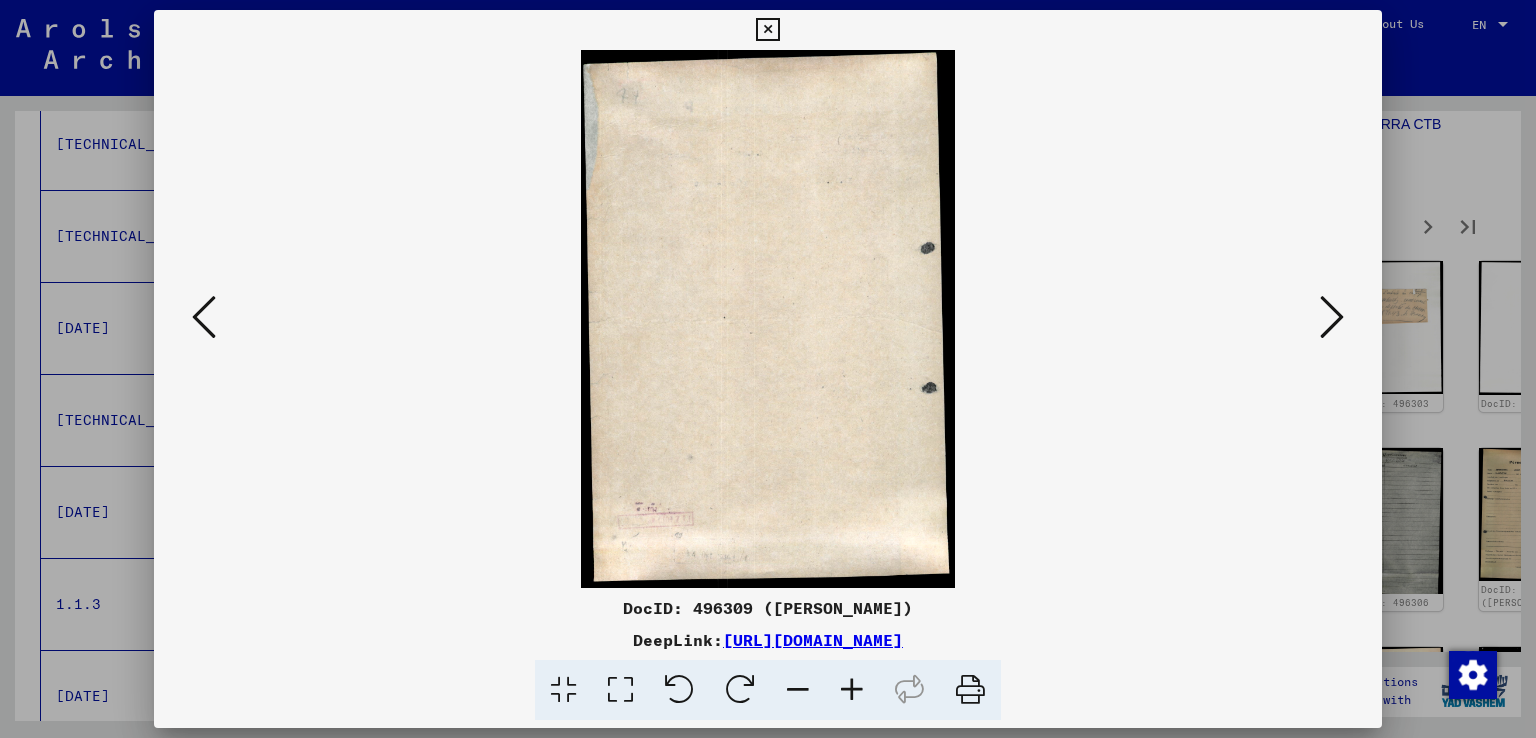 click at bounding box center [1332, 317] 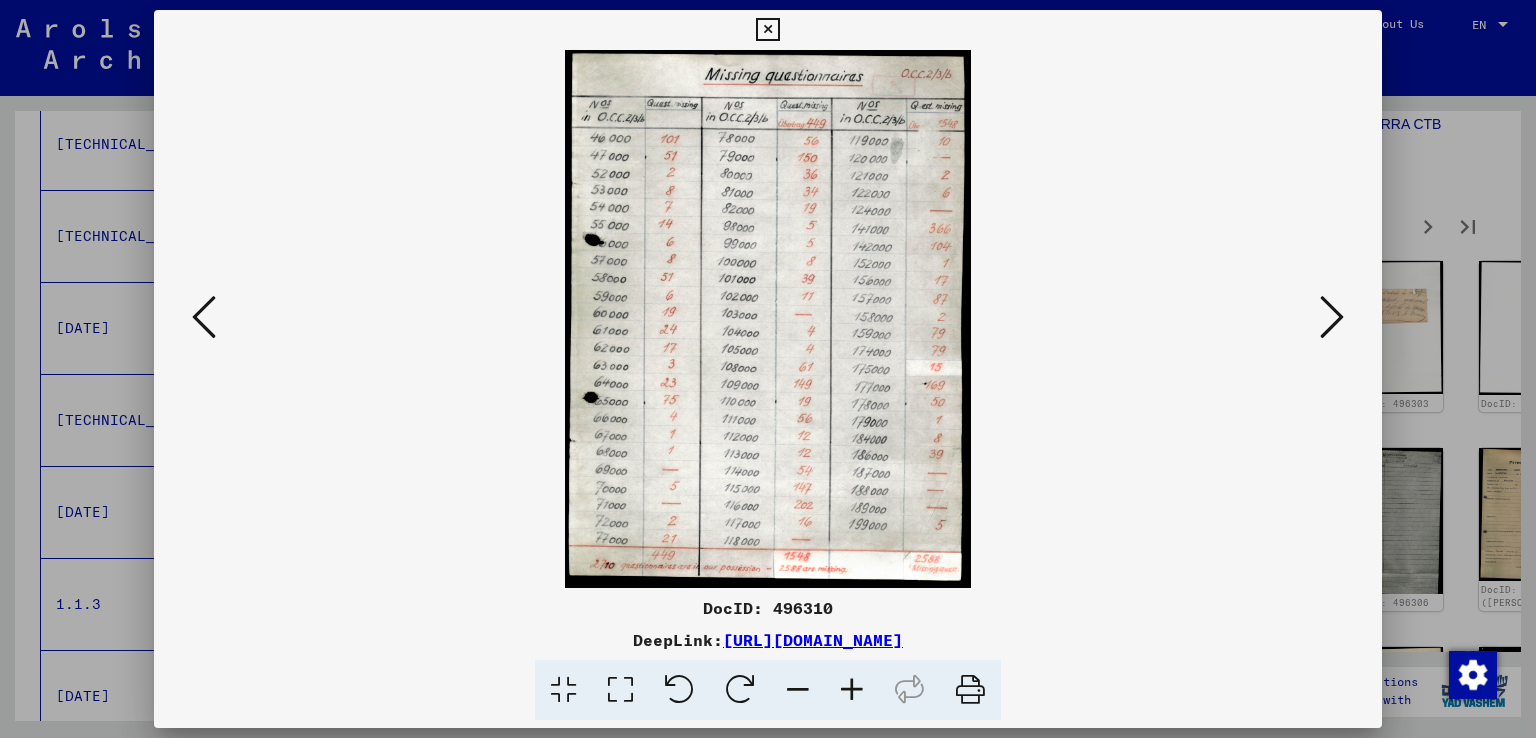 click at bounding box center (852, 690) 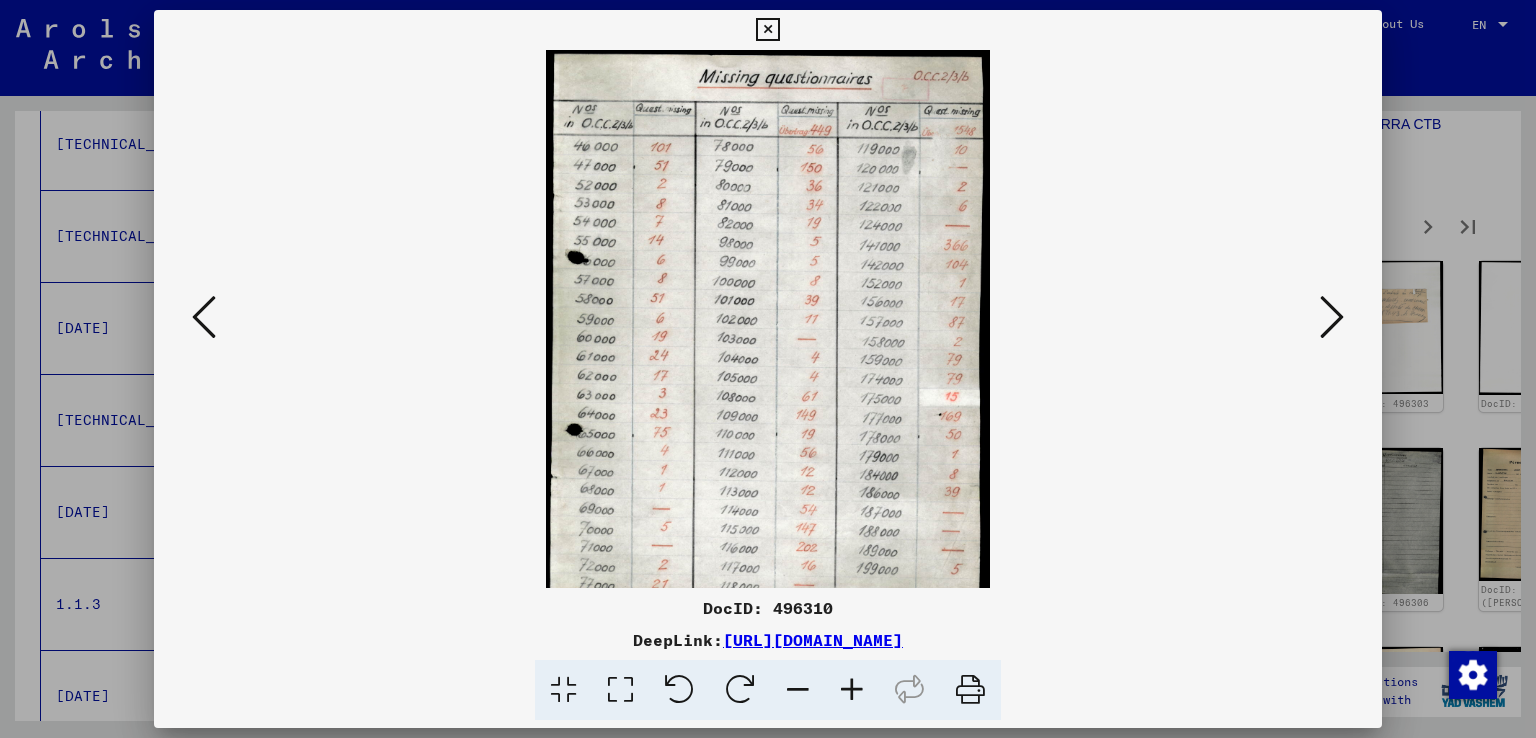 click at bounding box center [852, 690] 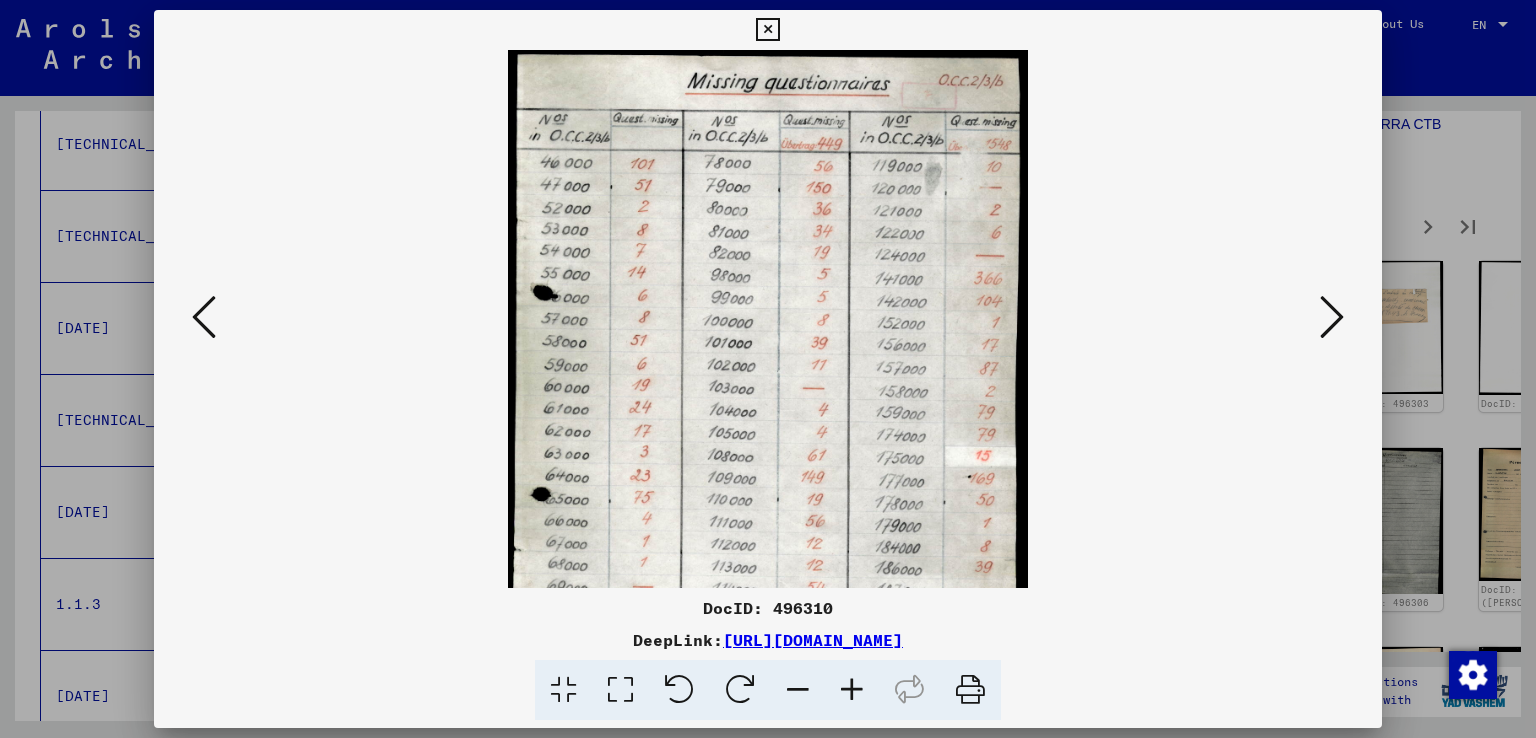 click at bounding box center (852, 690) 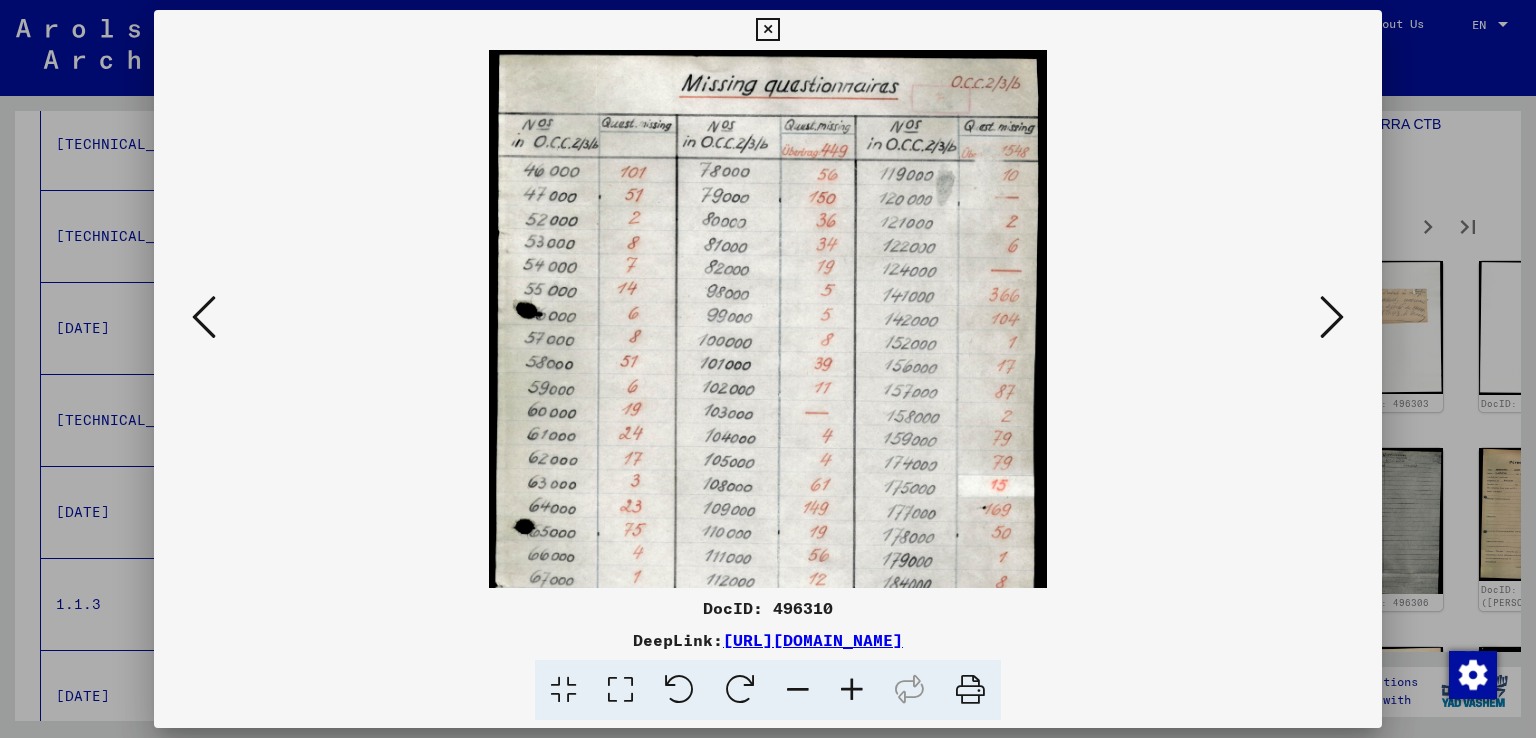 click at bounding box center (852, 690) 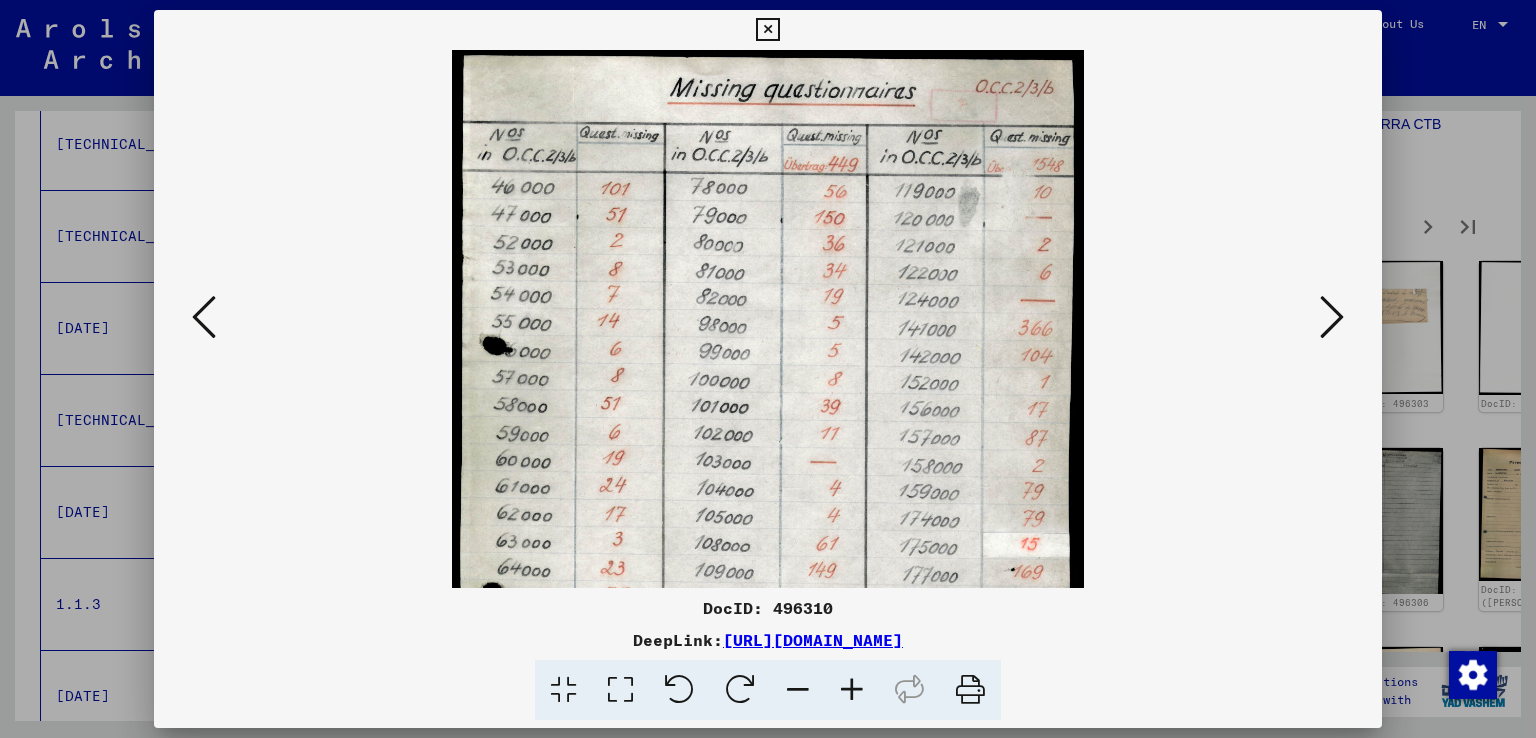 click at bounding box center [852, 690] 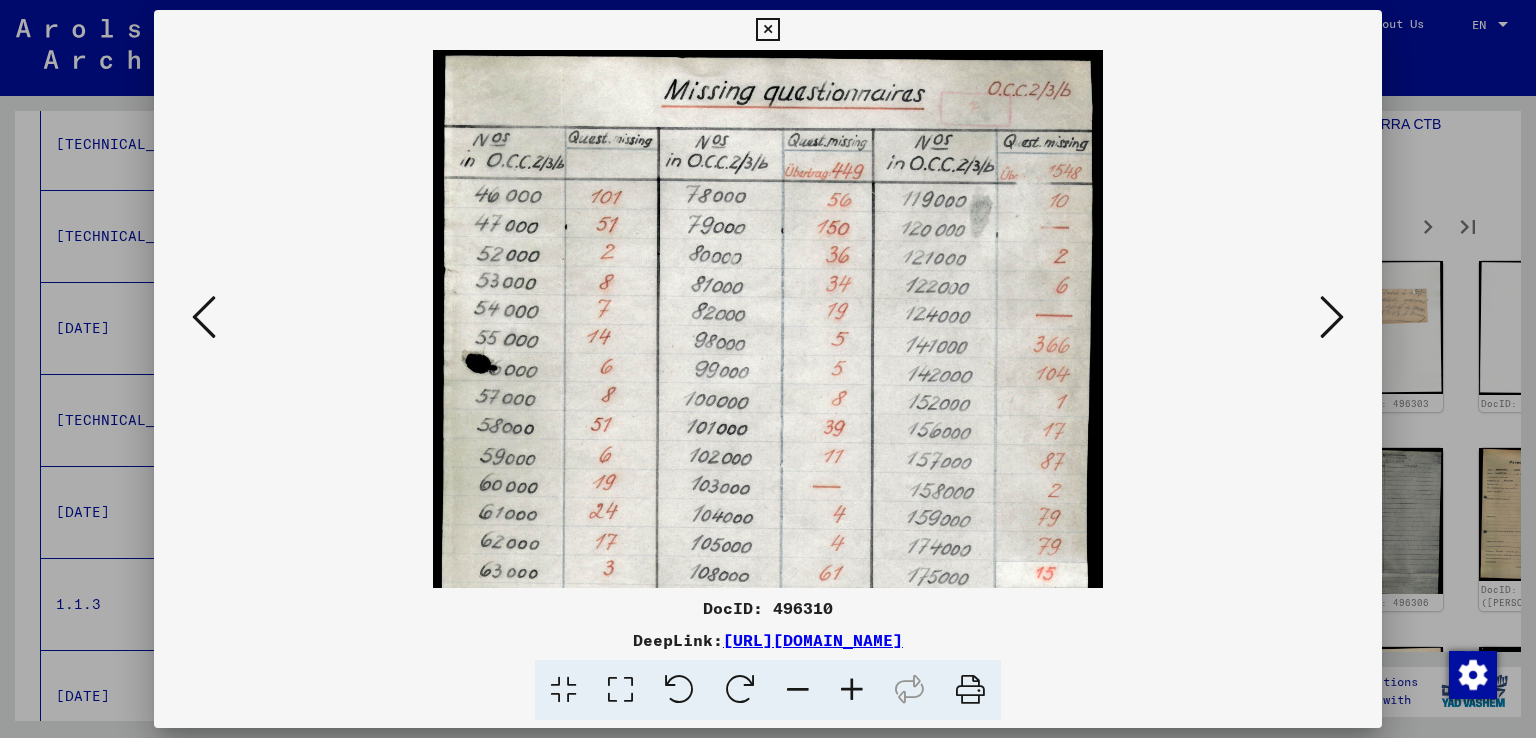 click at bounding box center (852, 690) 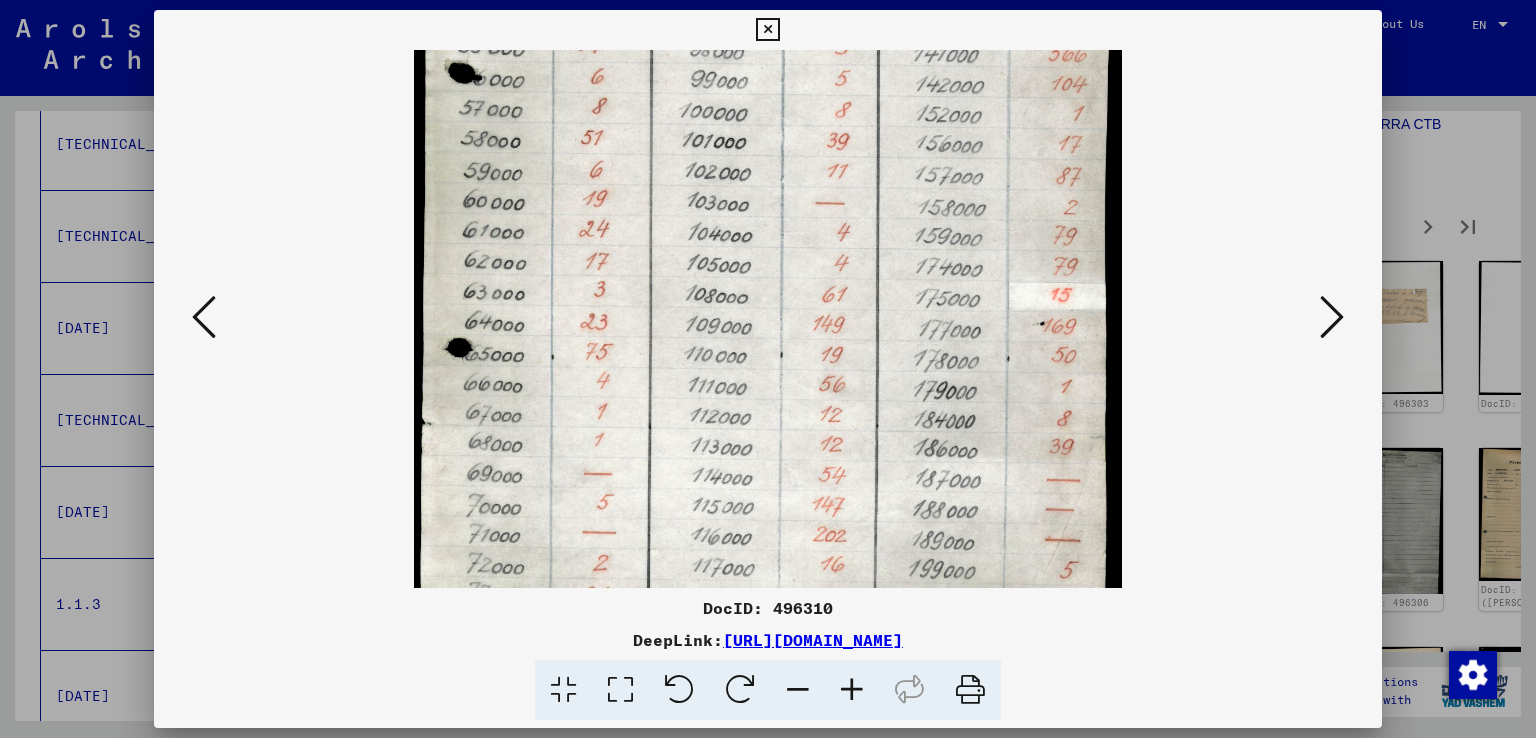 drag, startPoint x: 824, startPoint y: 505, endPoint x: 859, endPoint y: 197, distance: 309.98227 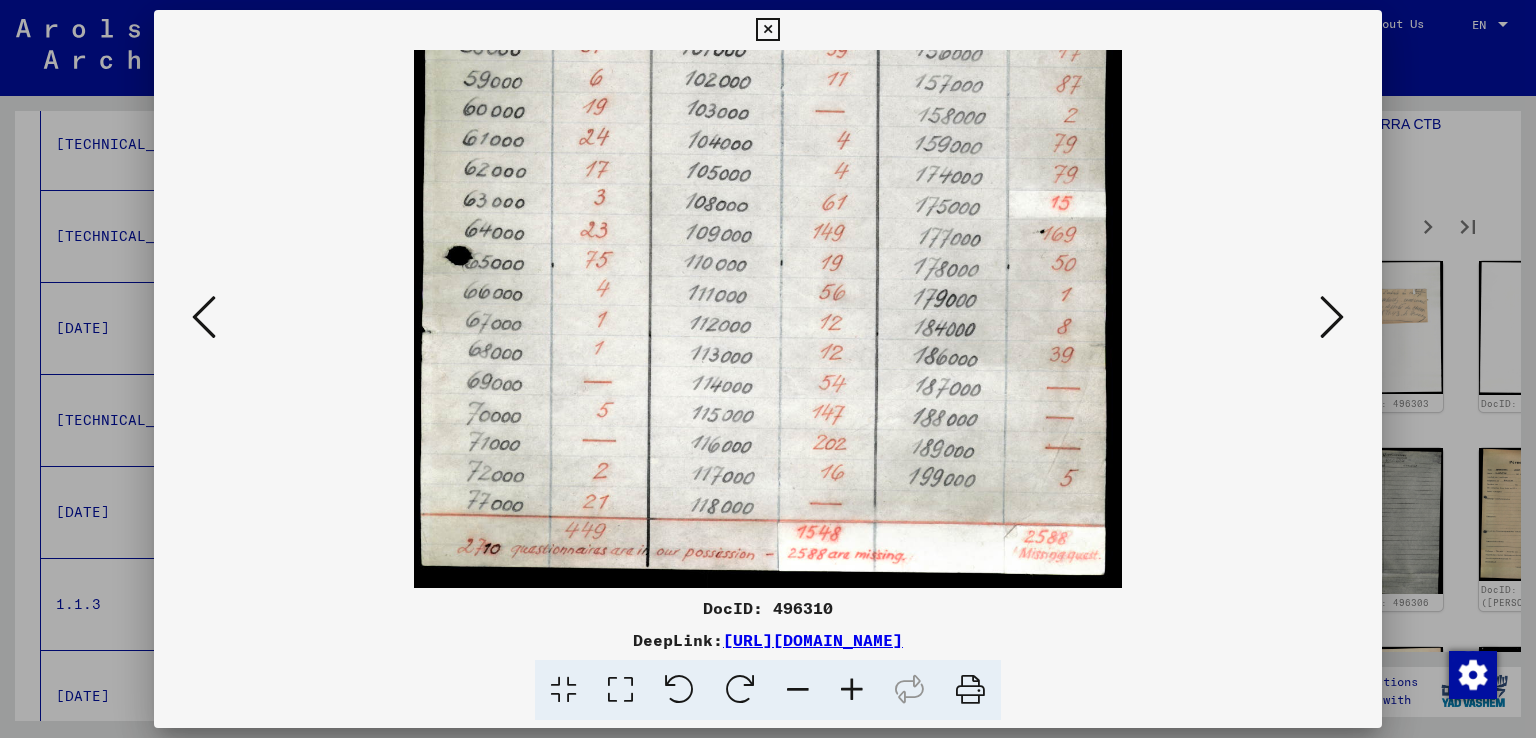 drag, startPoint x: 770, startPoint y: 469, endPoint x: 806, endPoint y: 295, distance: 177.68512 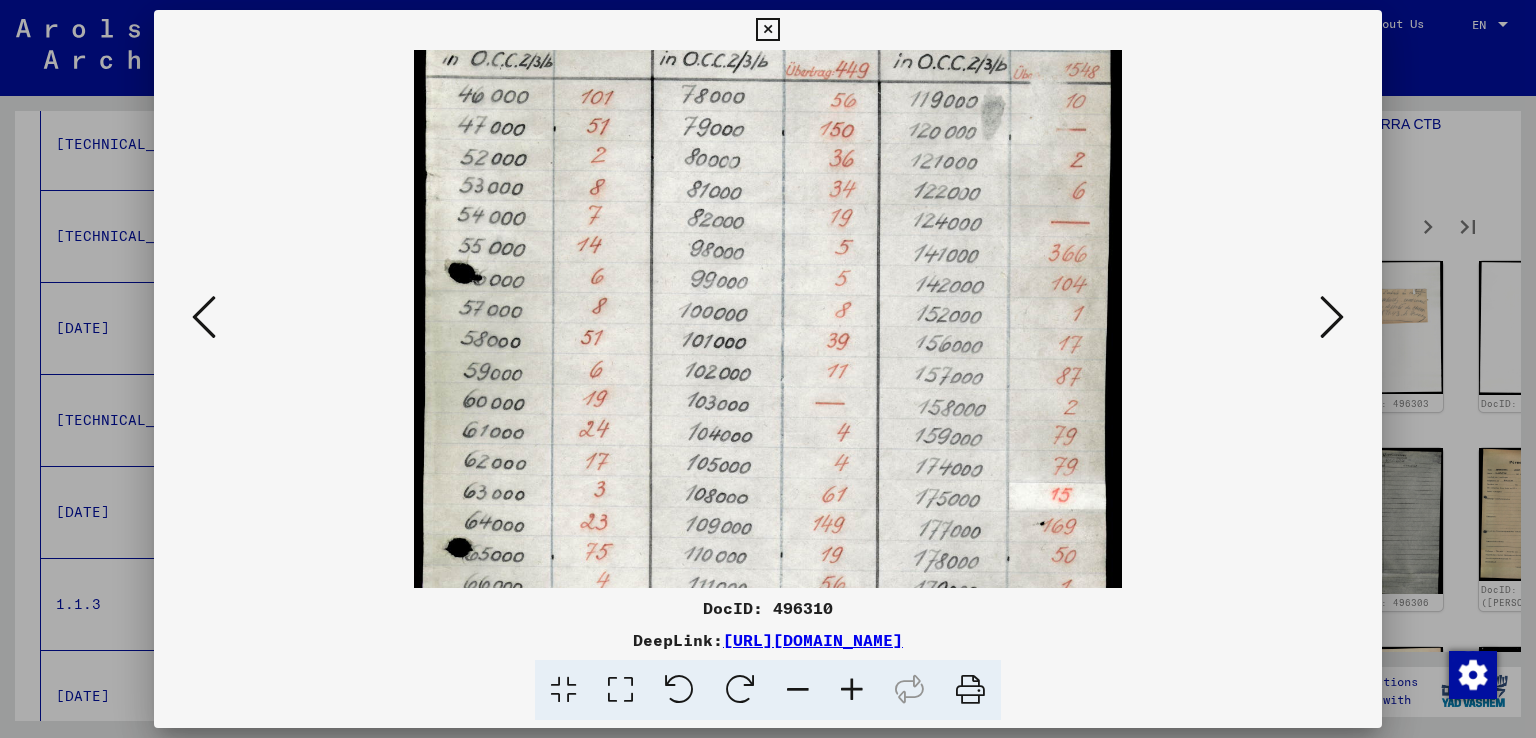 scroll, scrollTop: 84, scrollLeft: 0, axis: vertical 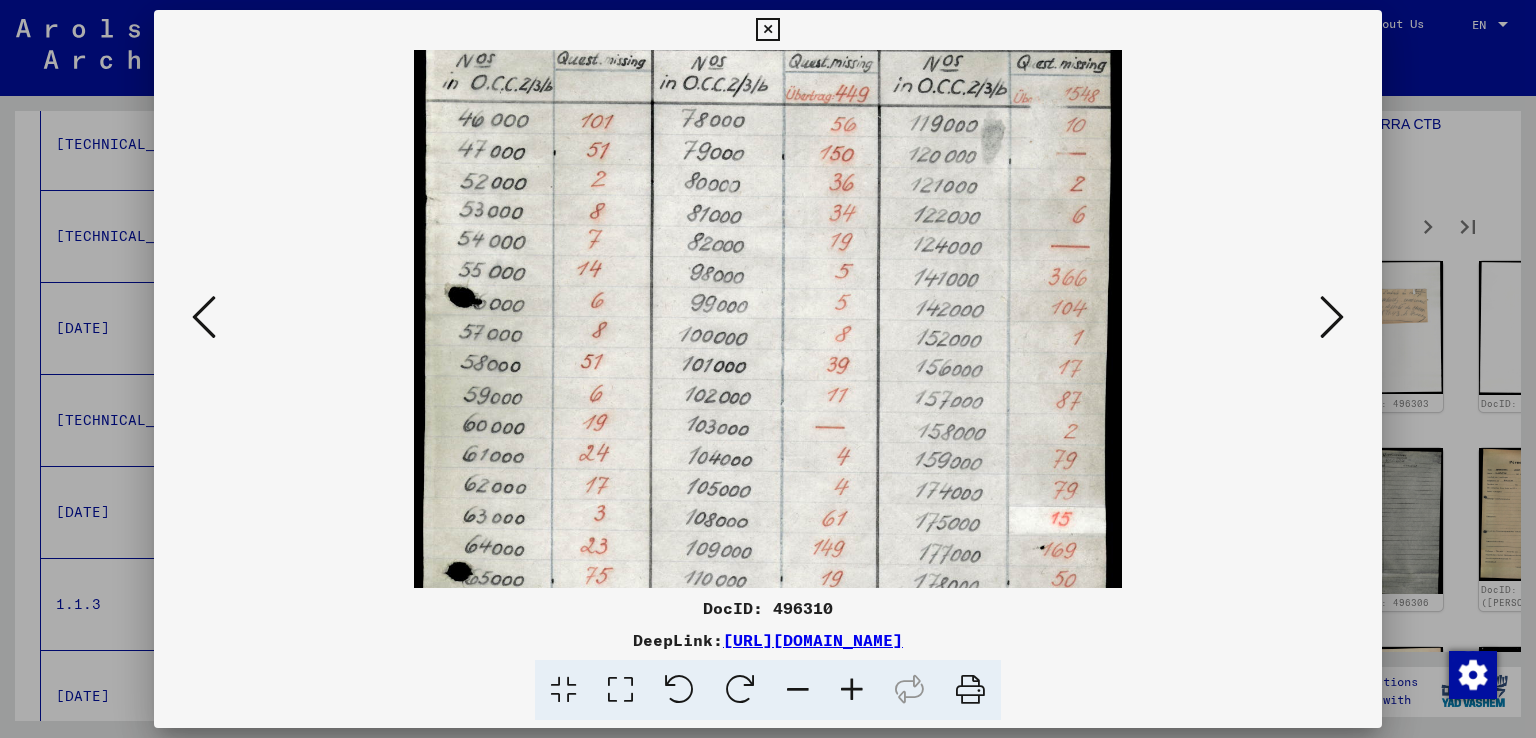 drag, startPoint x: 808, startPoint y: 257, endPoint x: 748, endPoint y: 574, distance: 322.62827 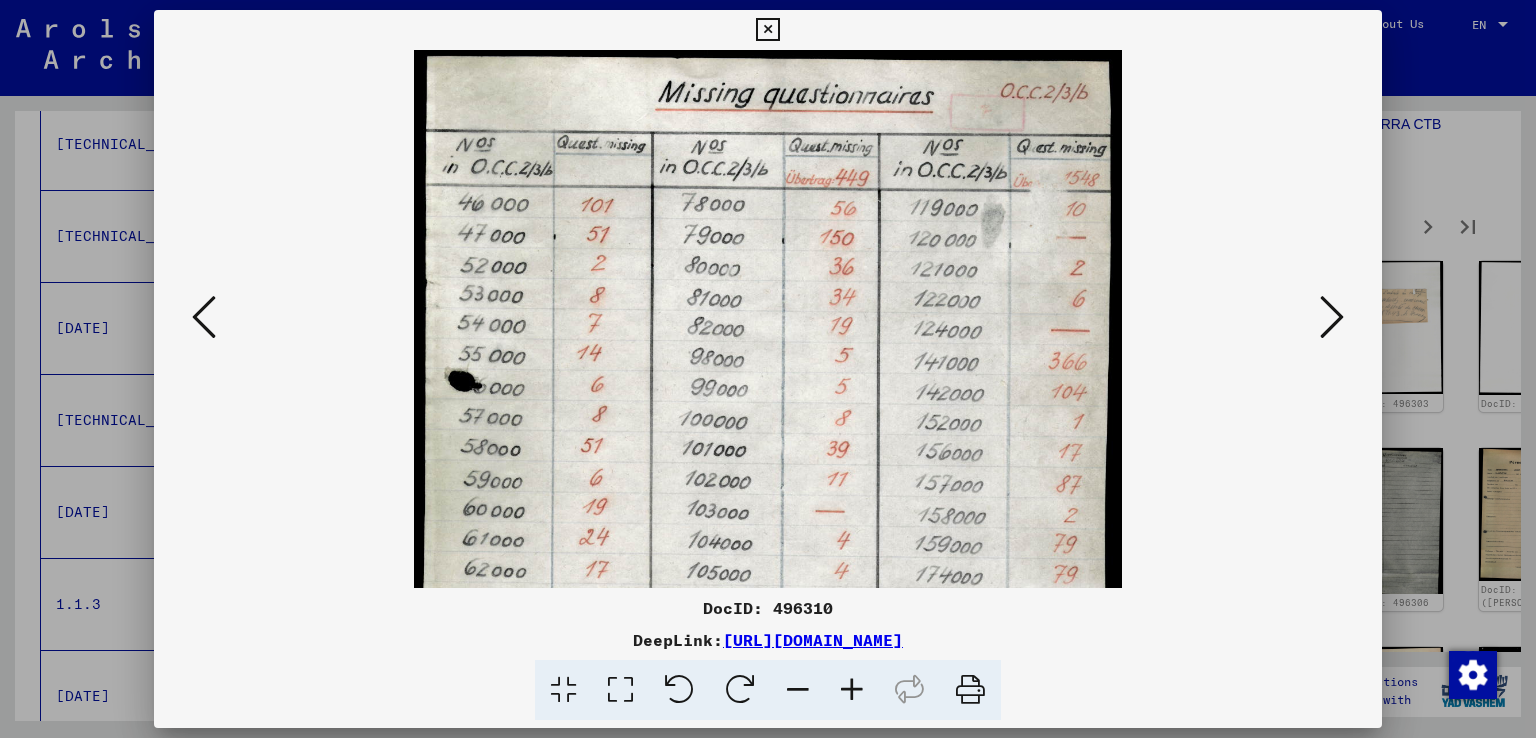 drag, startPoint x: 801, startPoint y: 267, endPoint x: 806, endPoint y: 421, distance: 154.08115 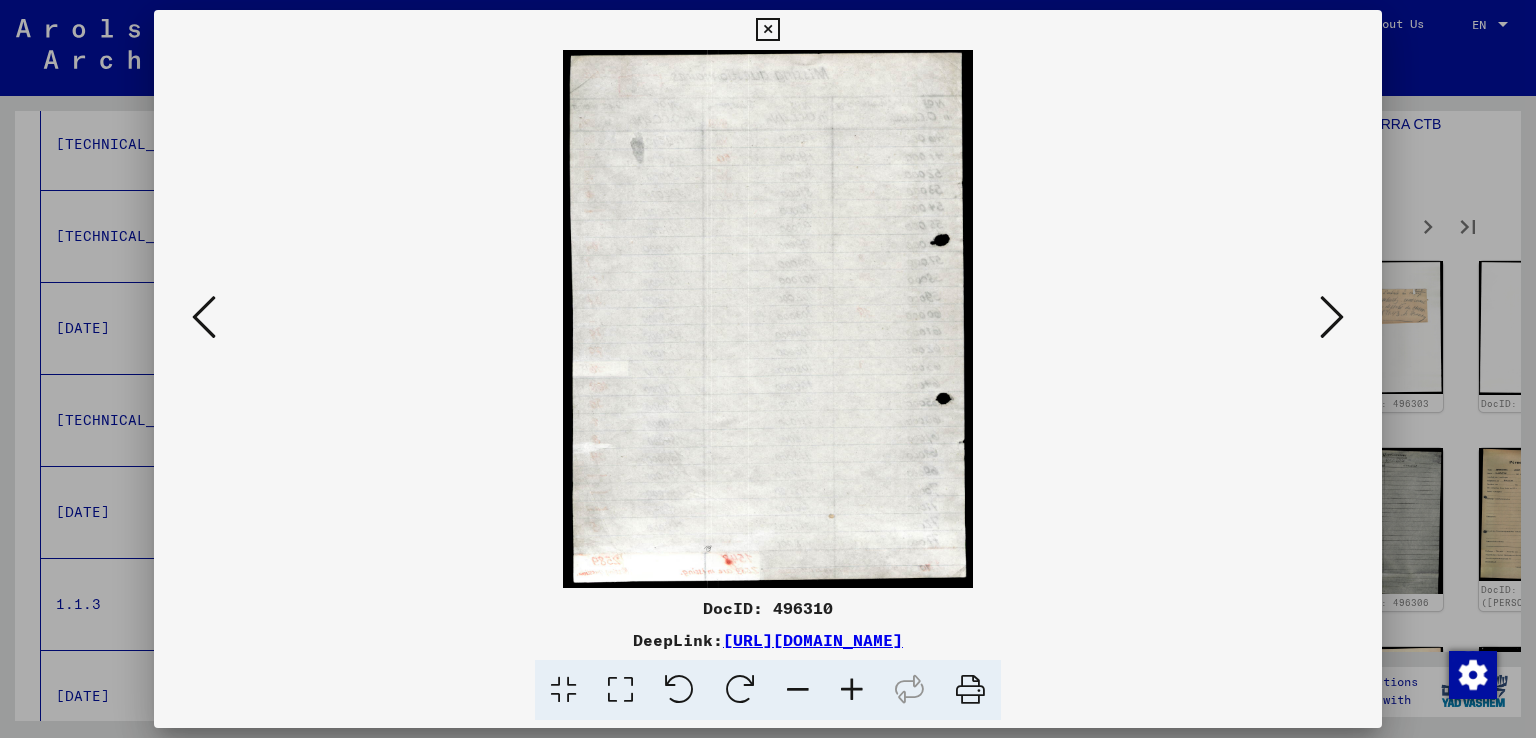 click at bounding box center [1332, 317] 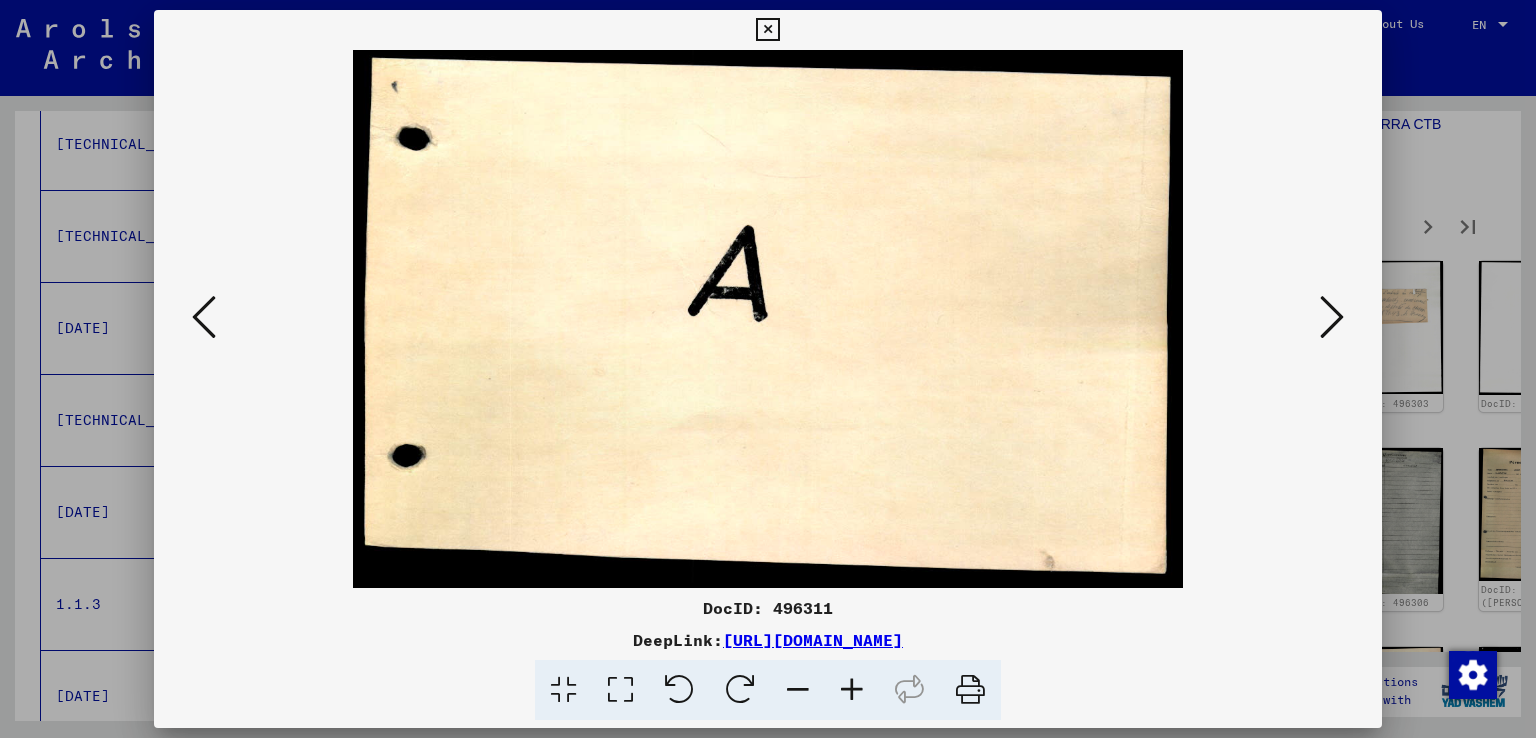 click at bounding box center [1332, 317] 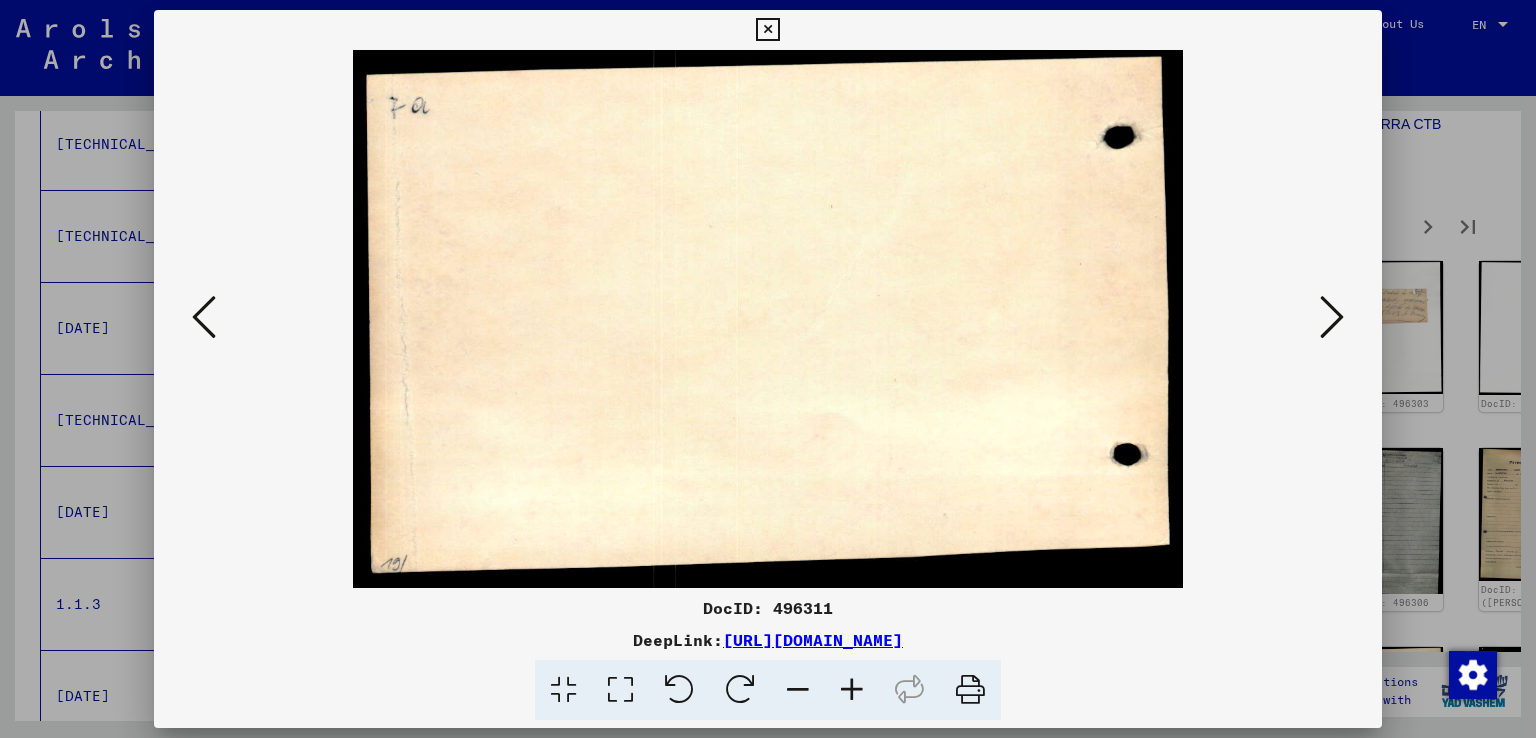 click at bounding box center (1332, 317) 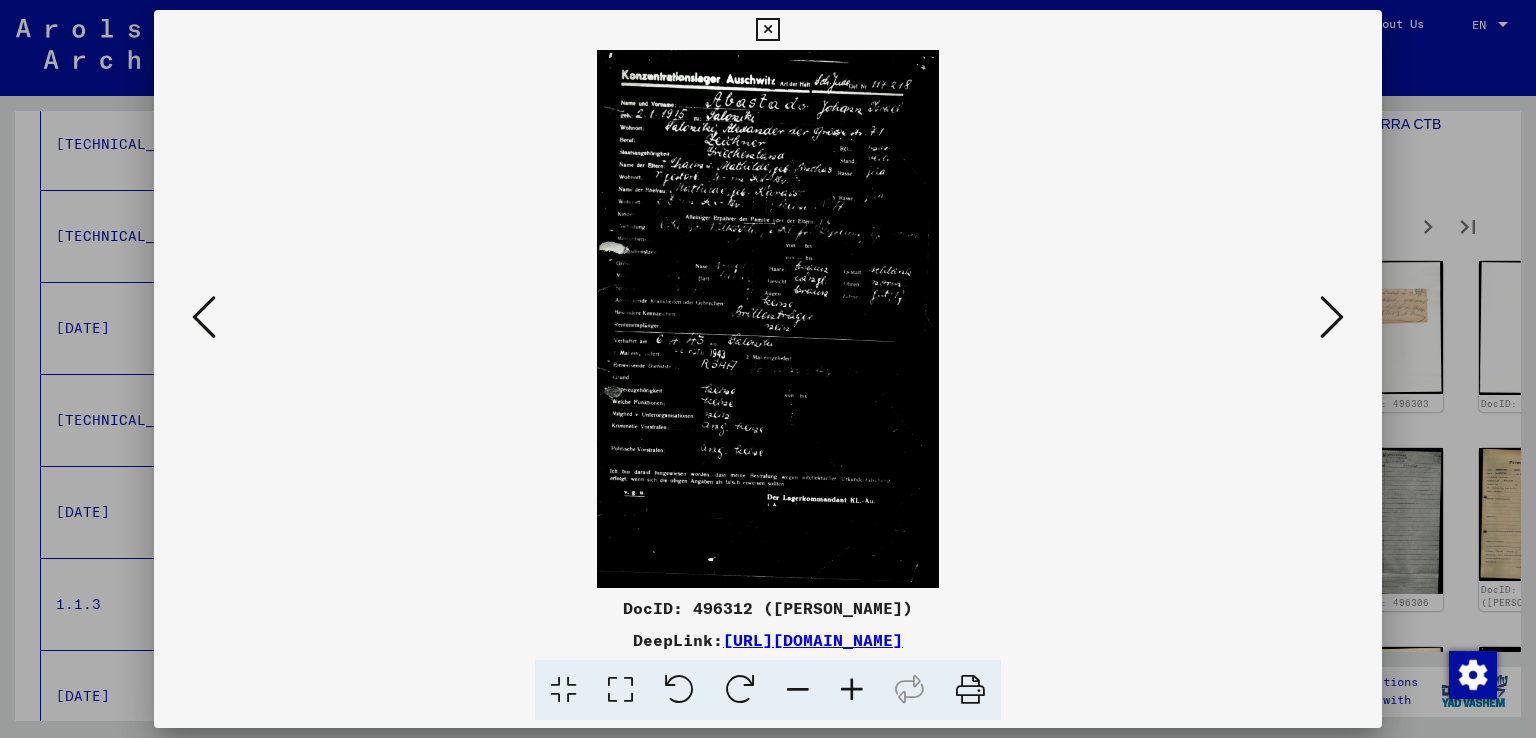 click at bounding box center (1332, 317) 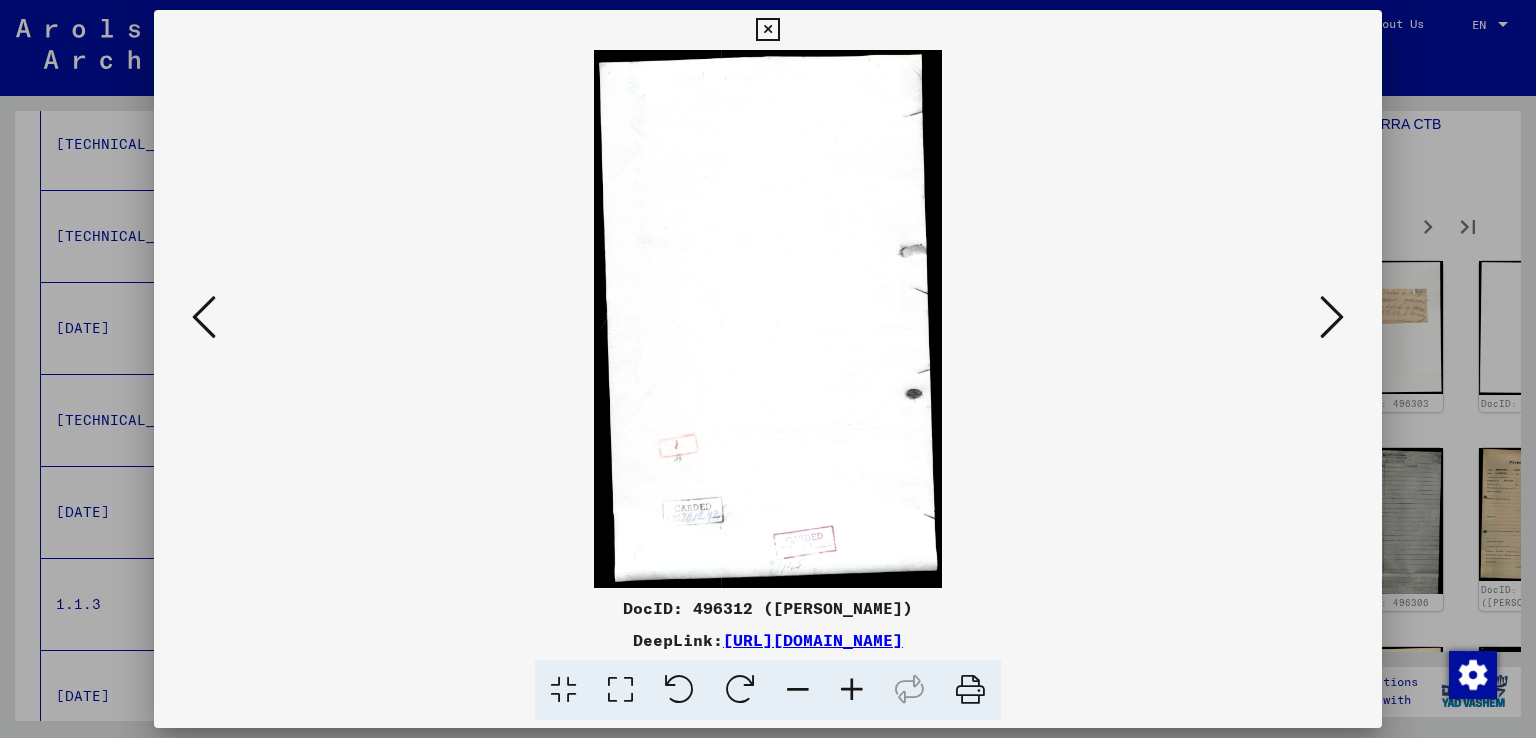 click at bounding box center [1332, 317] 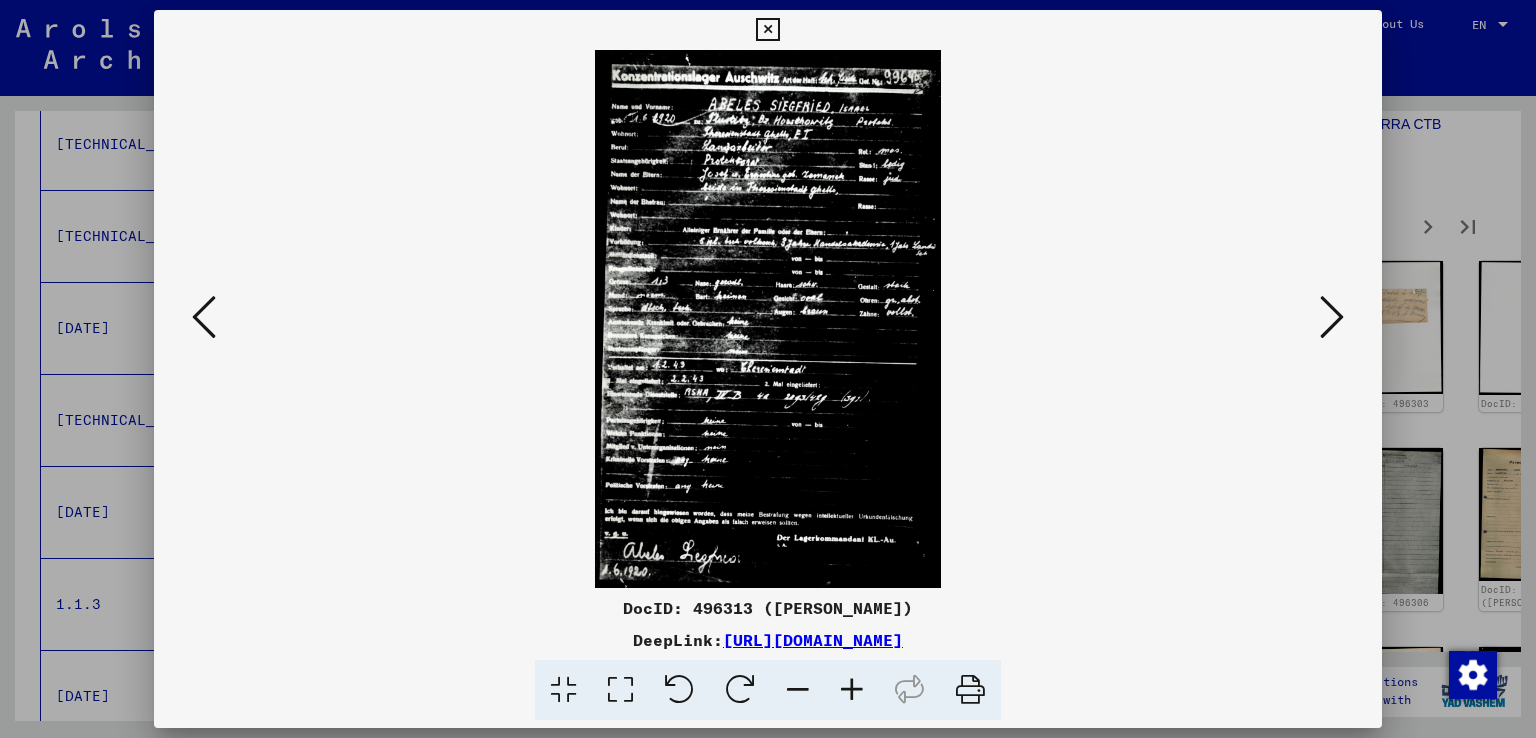 click at bounding box center (1332, 317) 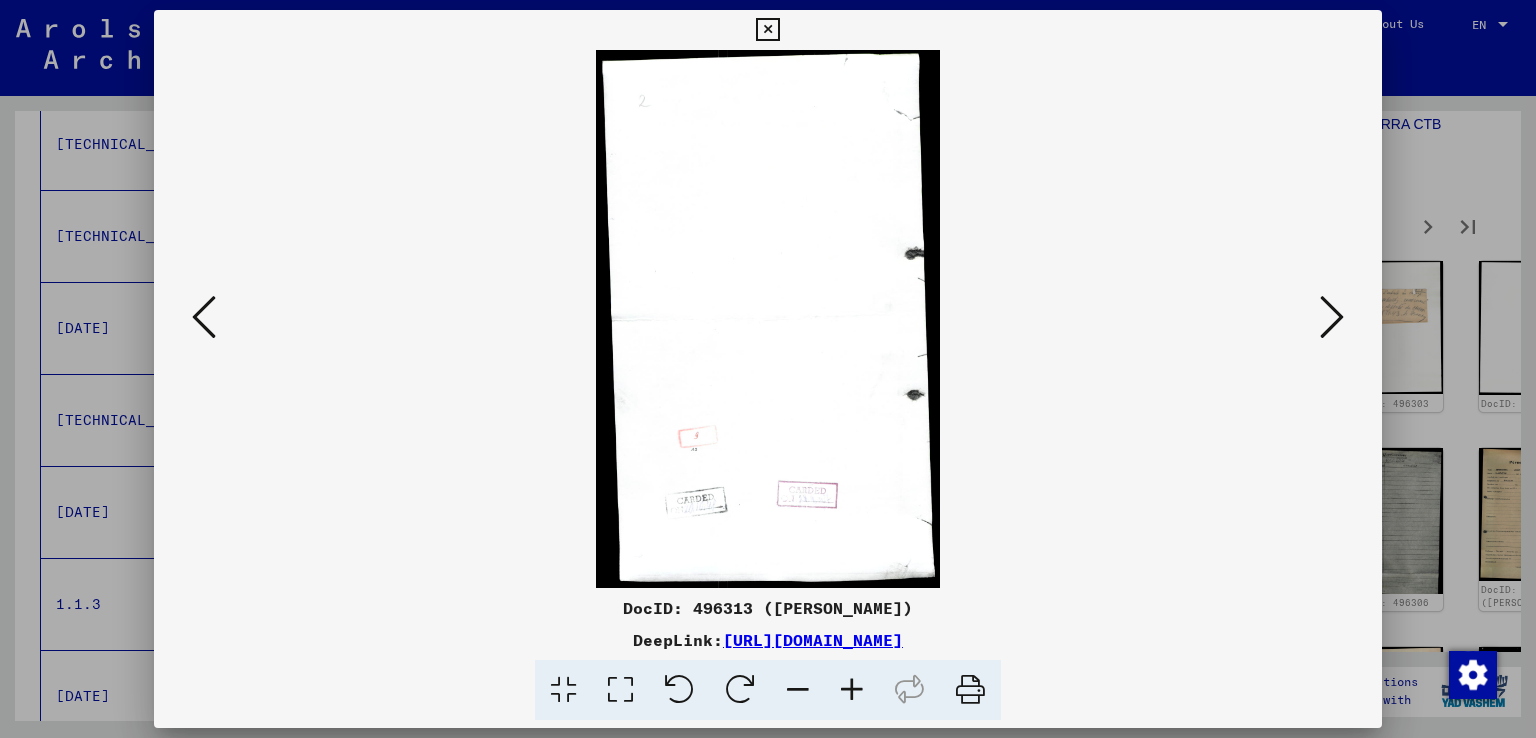 click at bounding box center (1332, 317) 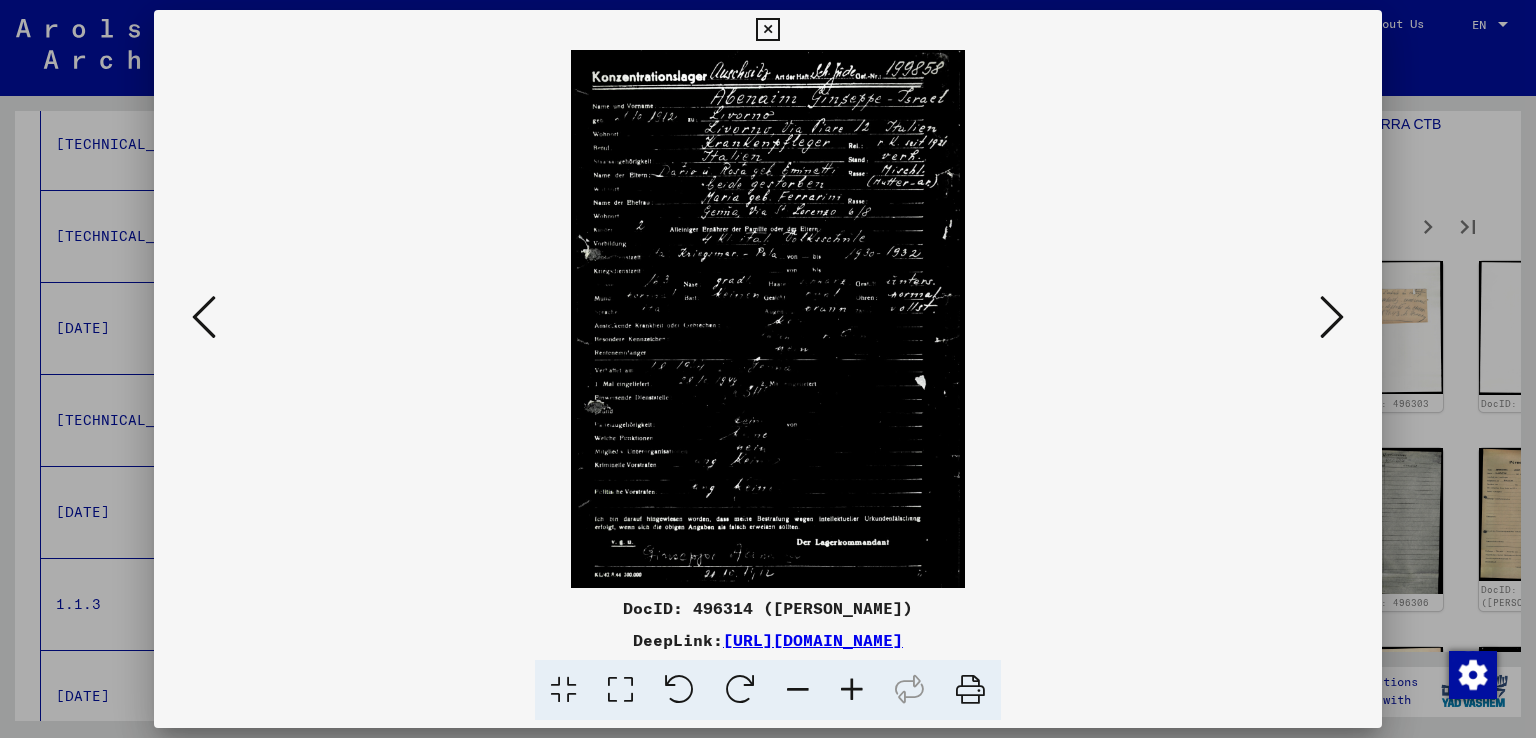click at bounding box center [1332, 317] 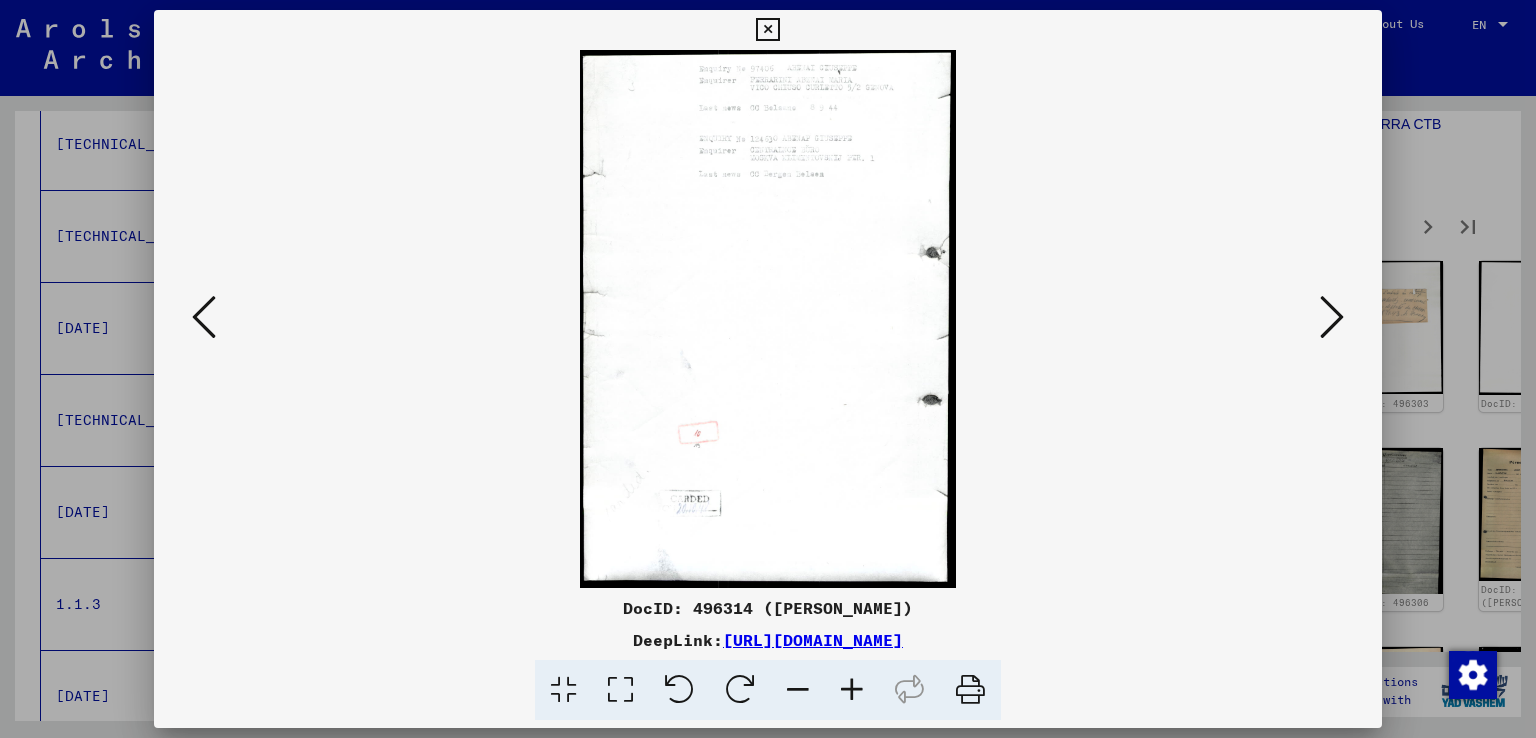 click at bounding box center [1332, 317] 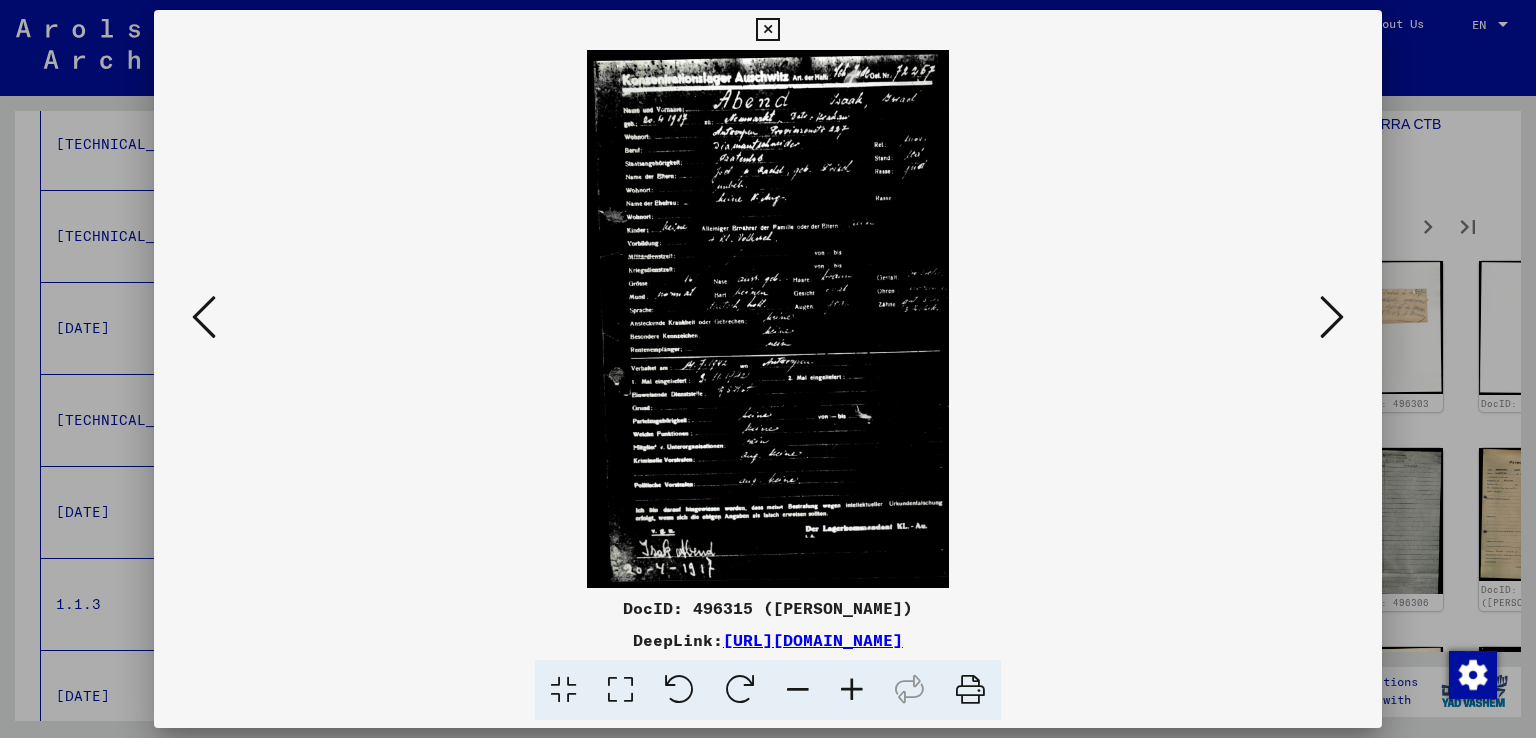 click at bounding box center [1332, 317] 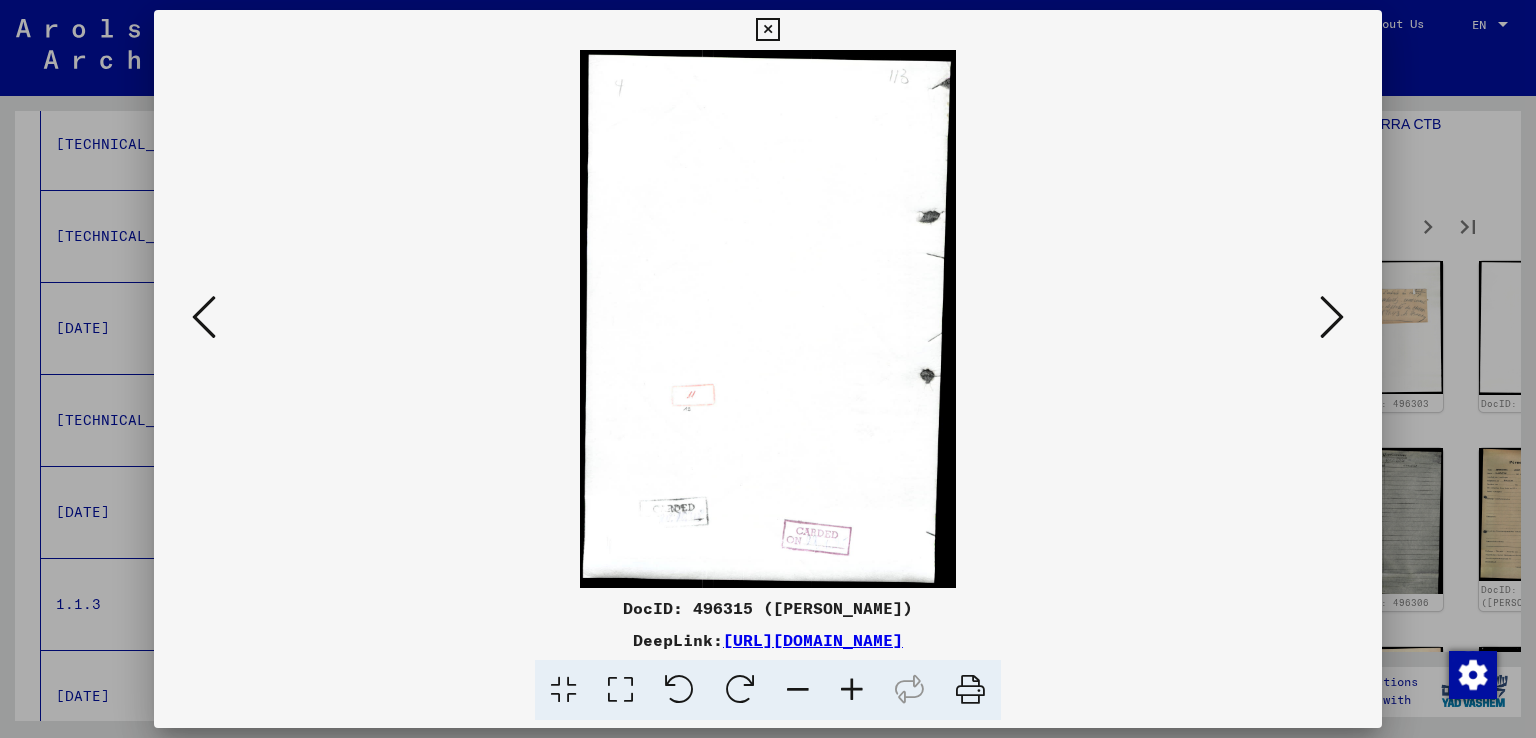 click at bounding box center (1332, 317) 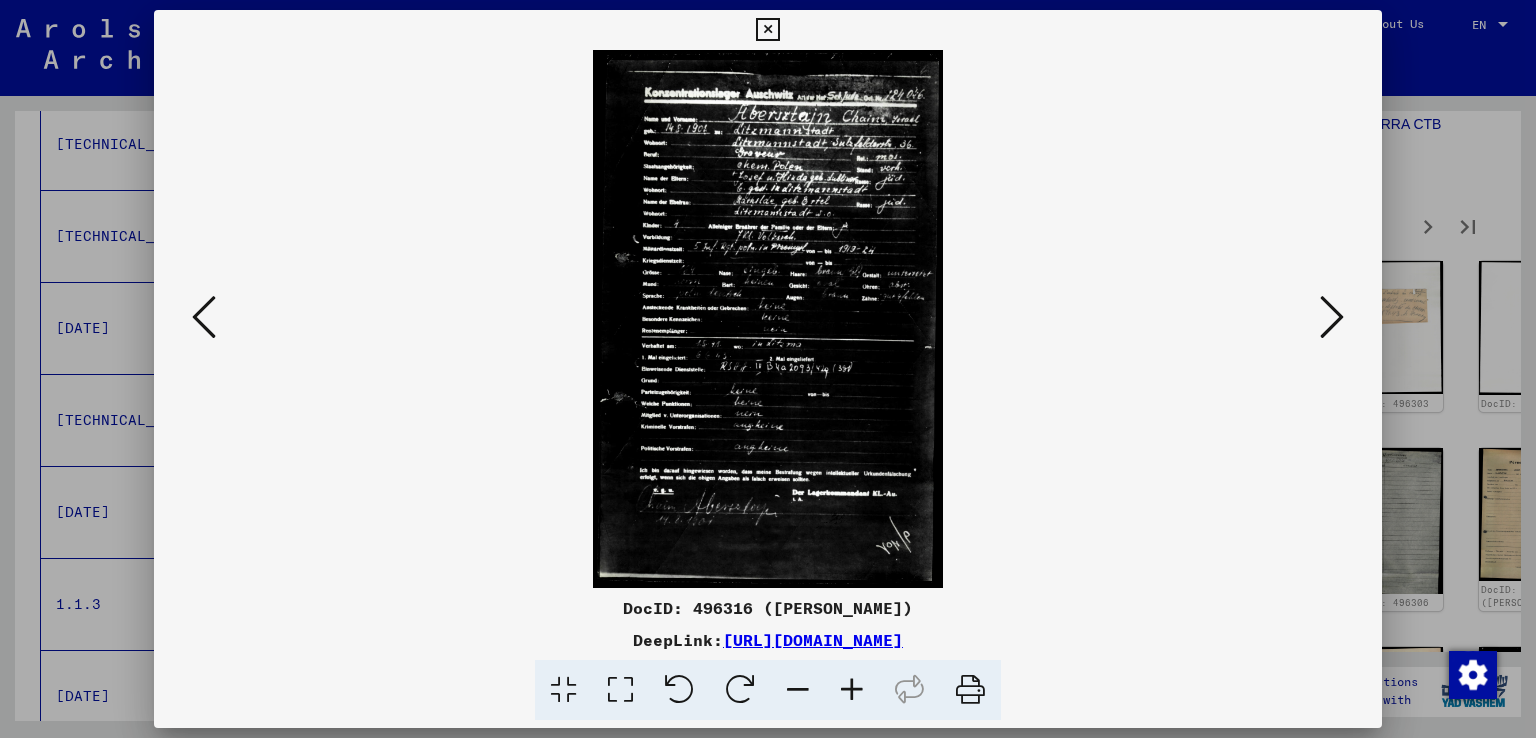 click at bounding box center (1332, 317) 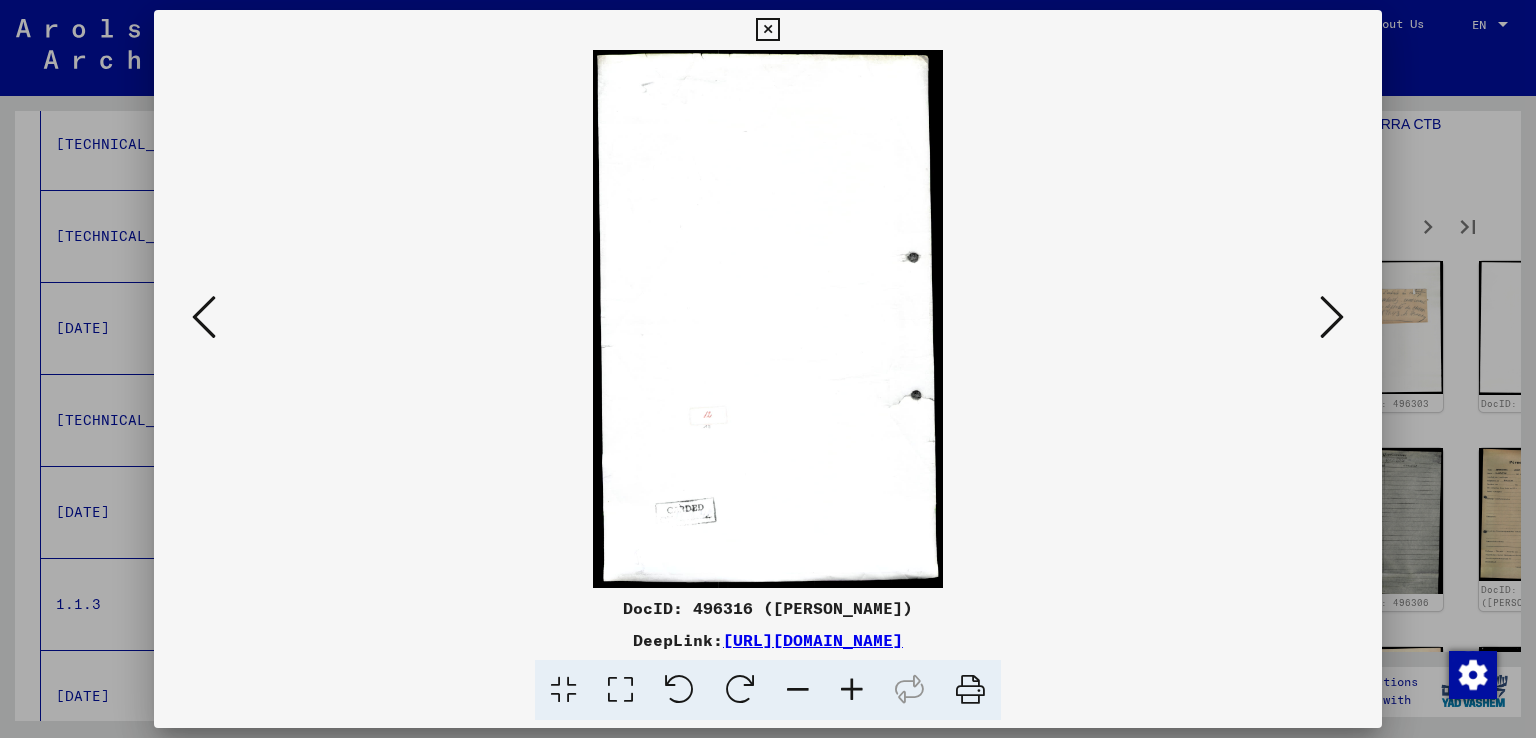 click at bounding box center [1332, 317] 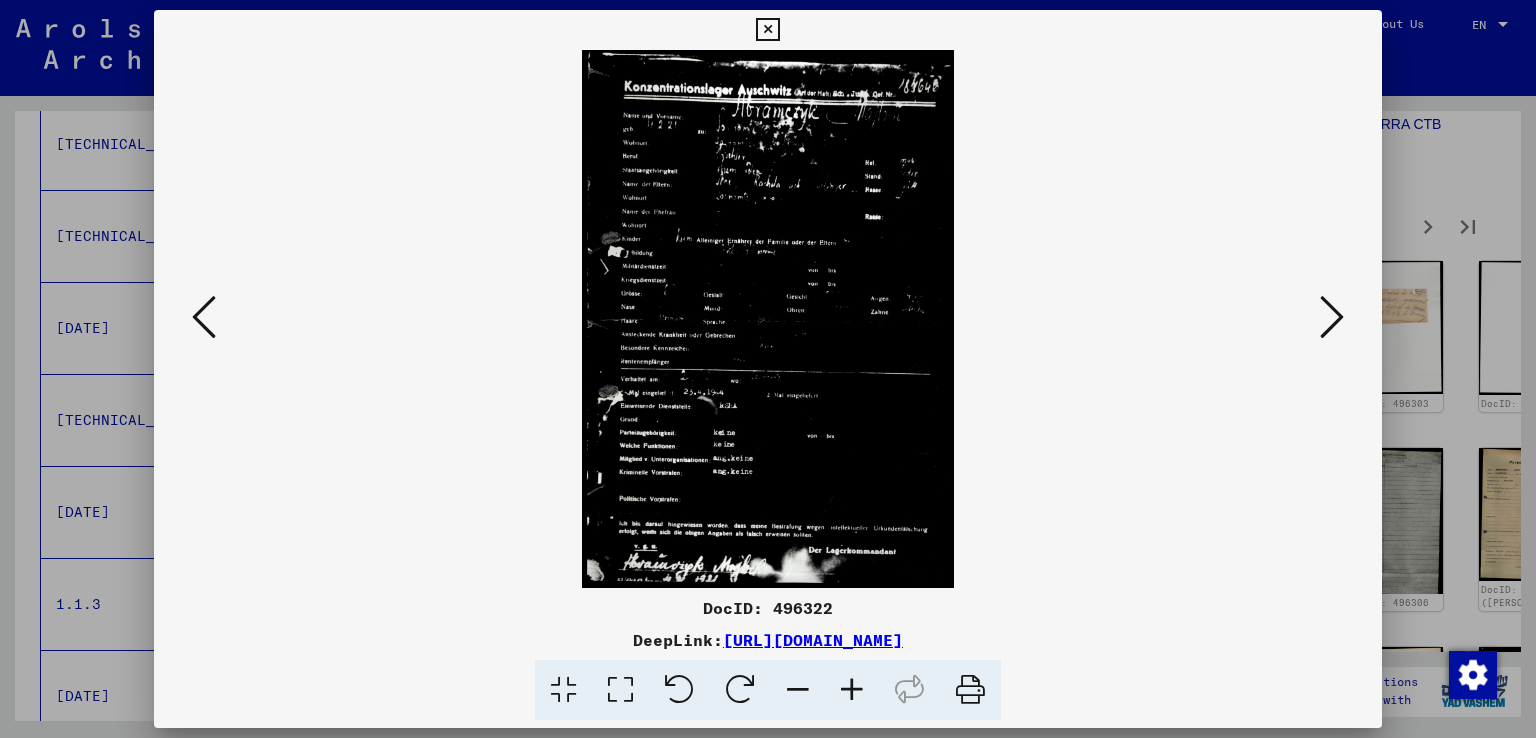 click at bounding box center [1332, 317] 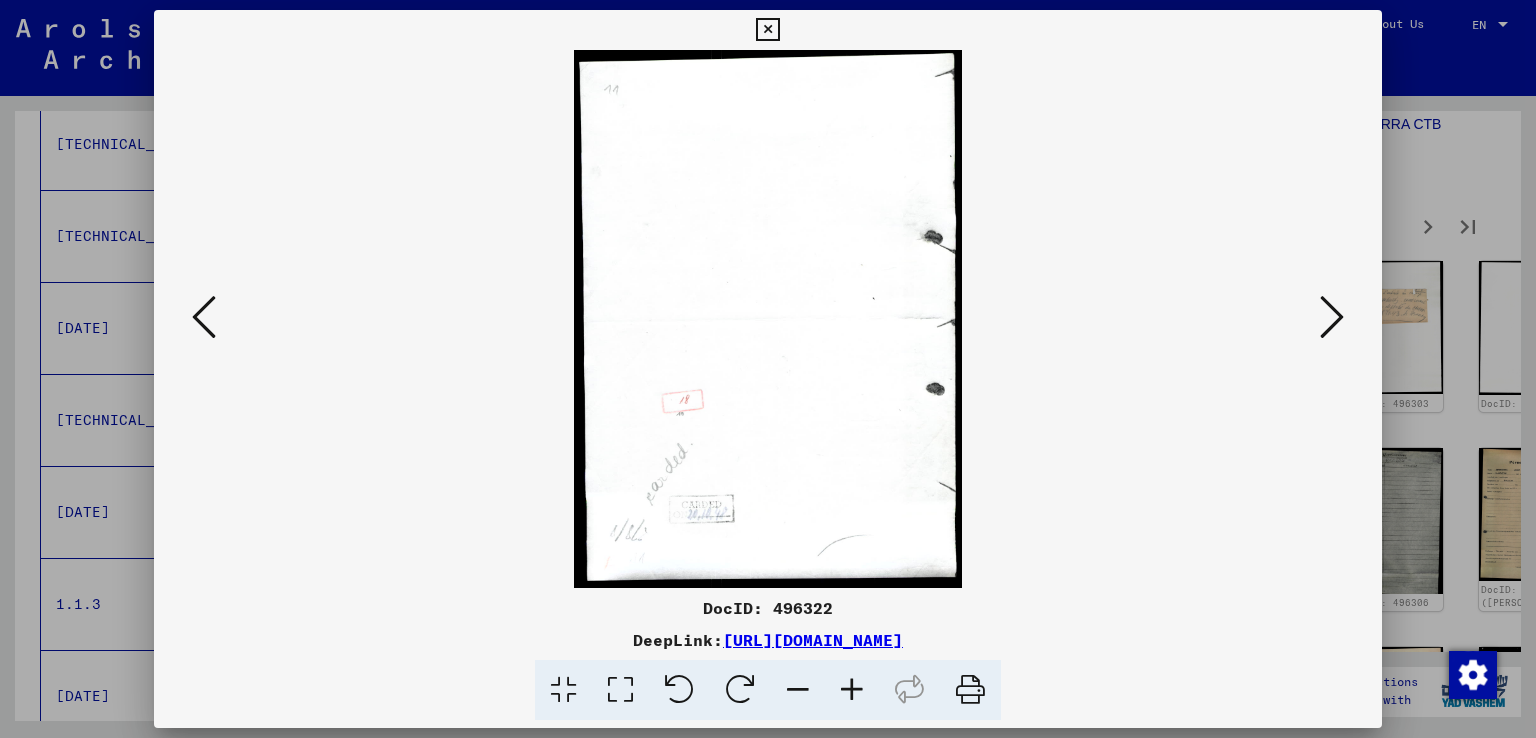 drag, startPoint x: 766, startPoint y: 173, endPoint x: 201, endPoint y: 320, distance: 583.8099 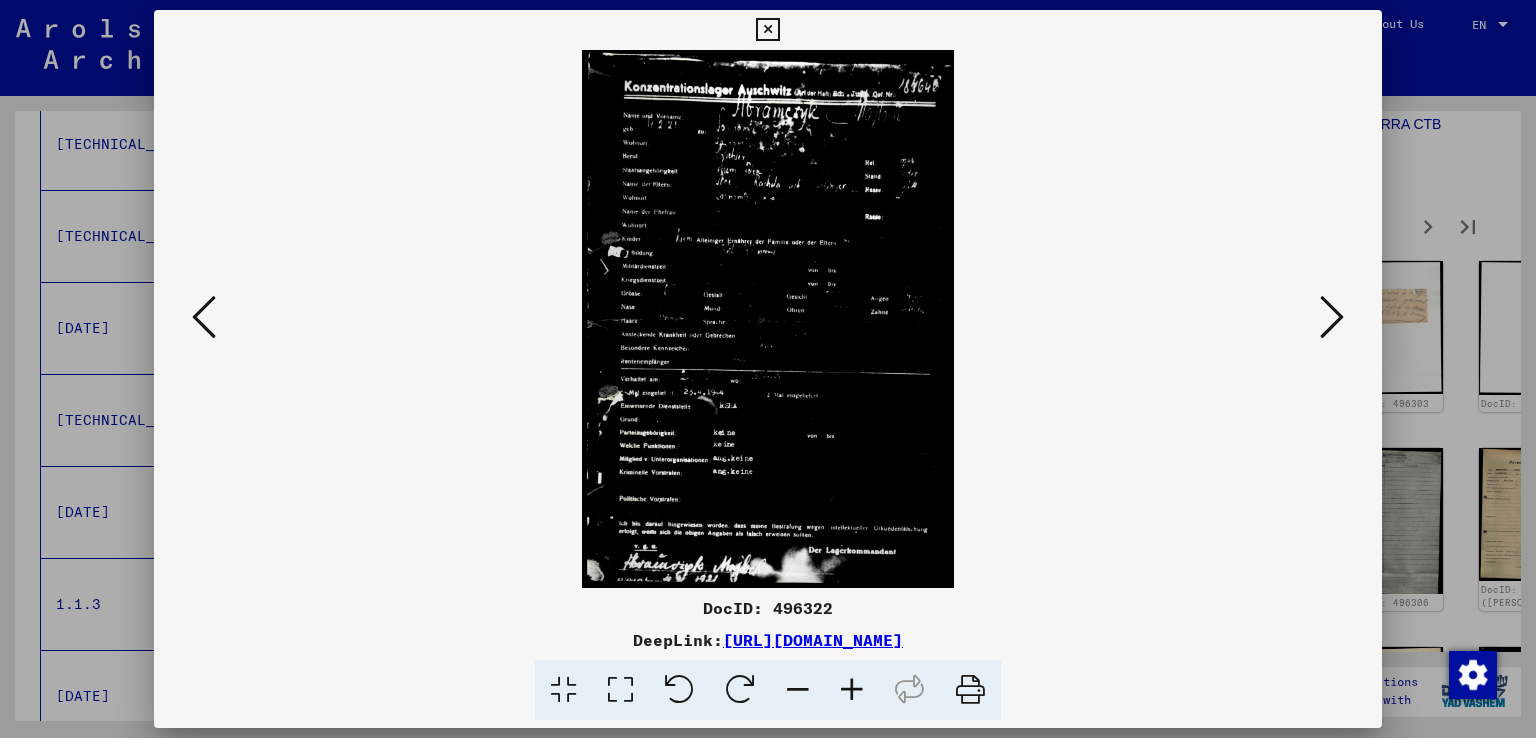 click at bounding box center (852, 690) 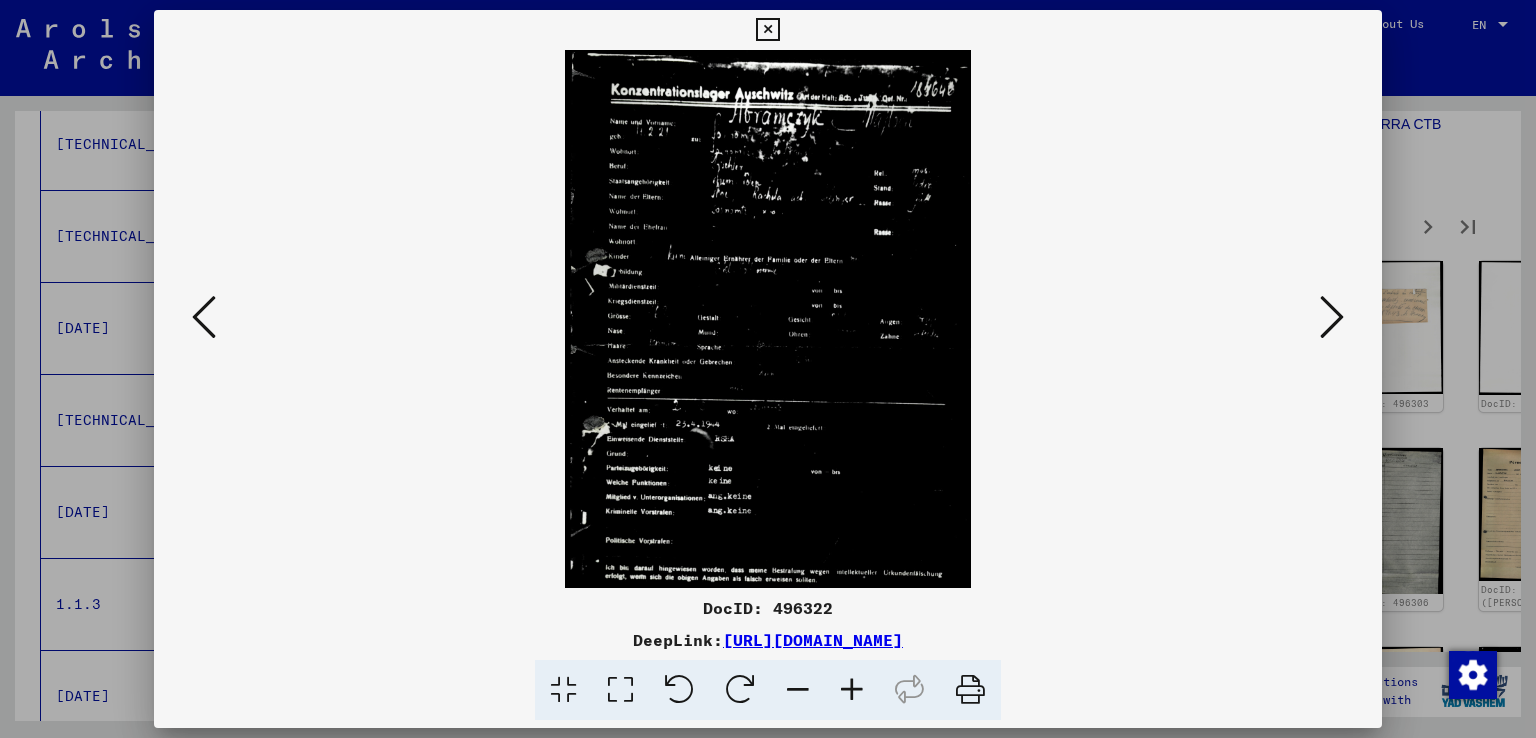 click at bounding box center [852, 690] 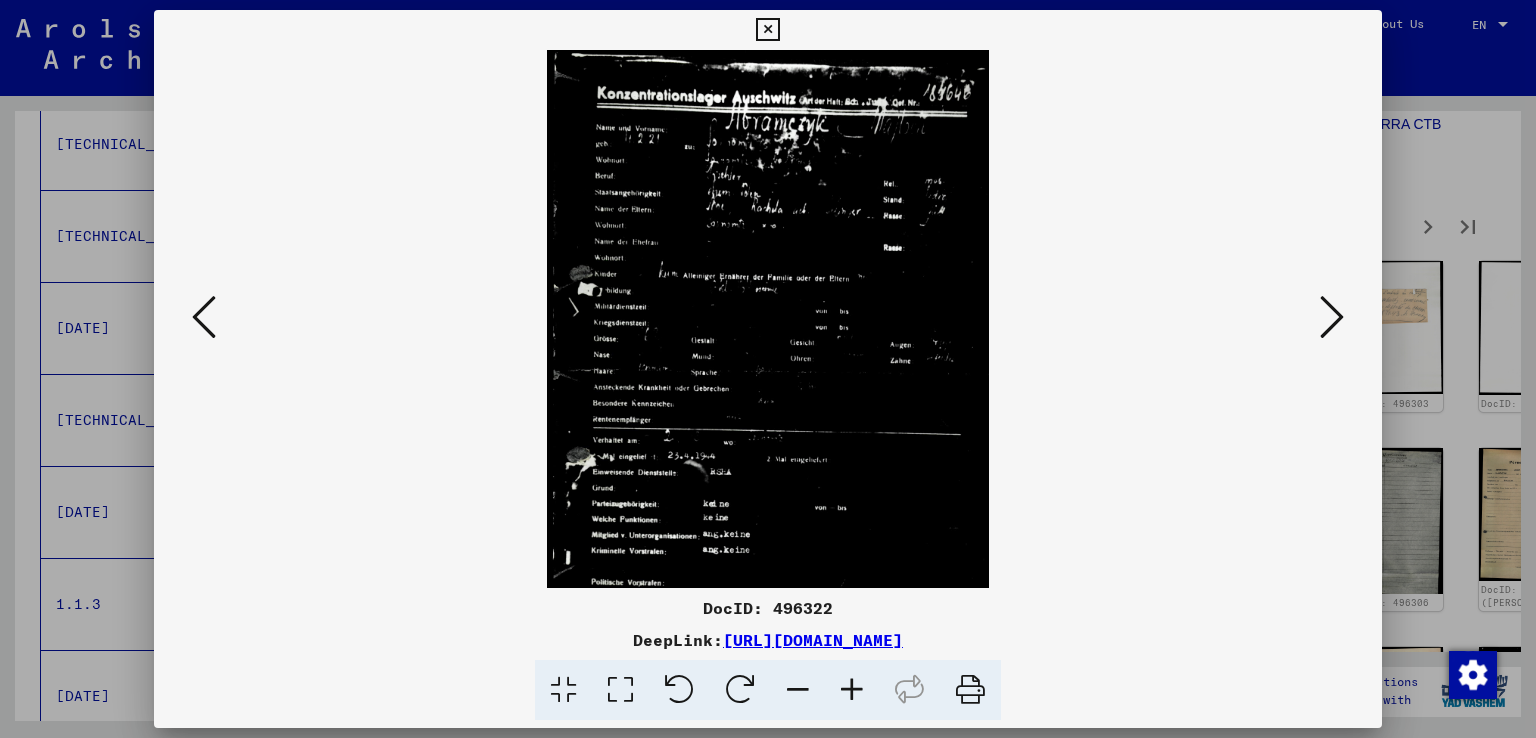 click at bounding box center (852, 690) 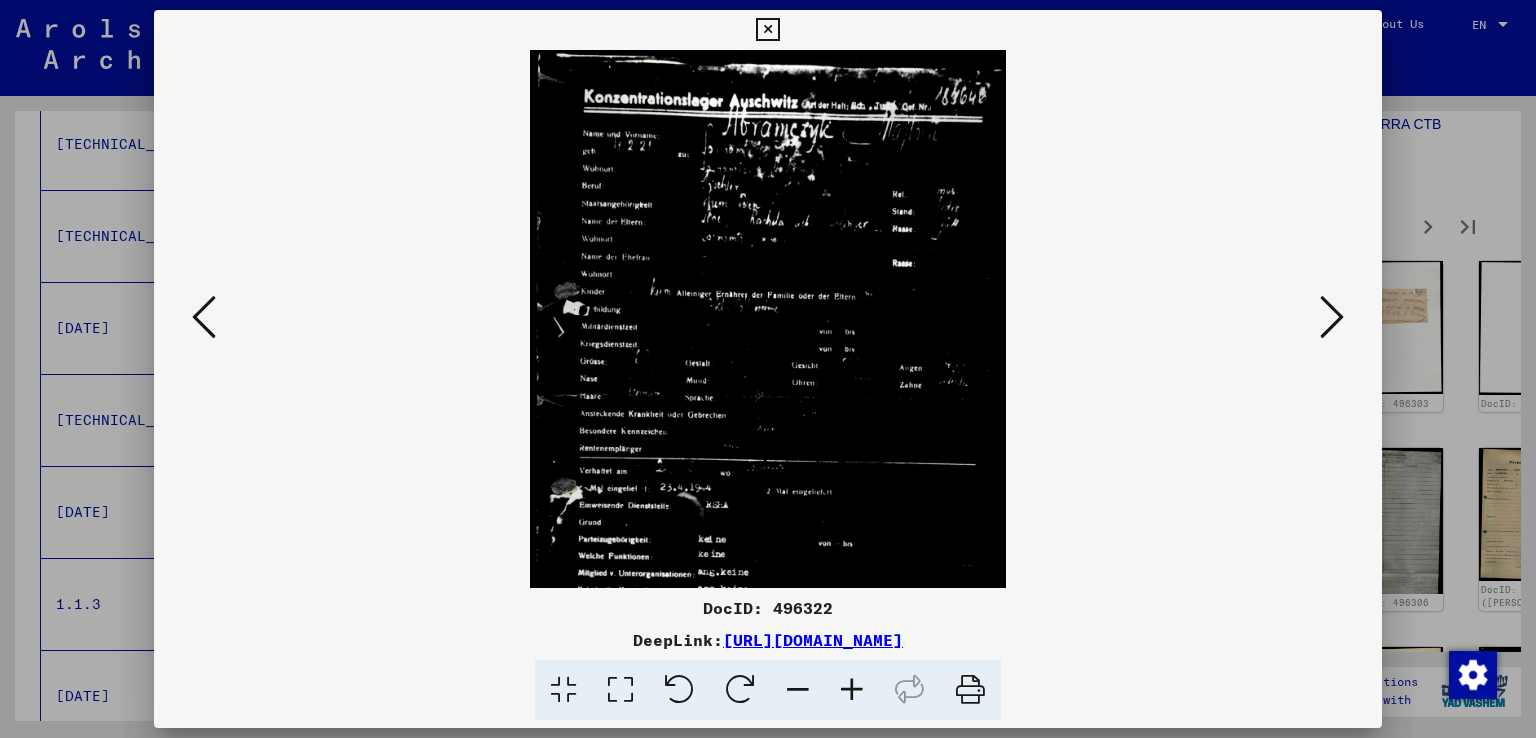 click at bounding box center [852, 690] 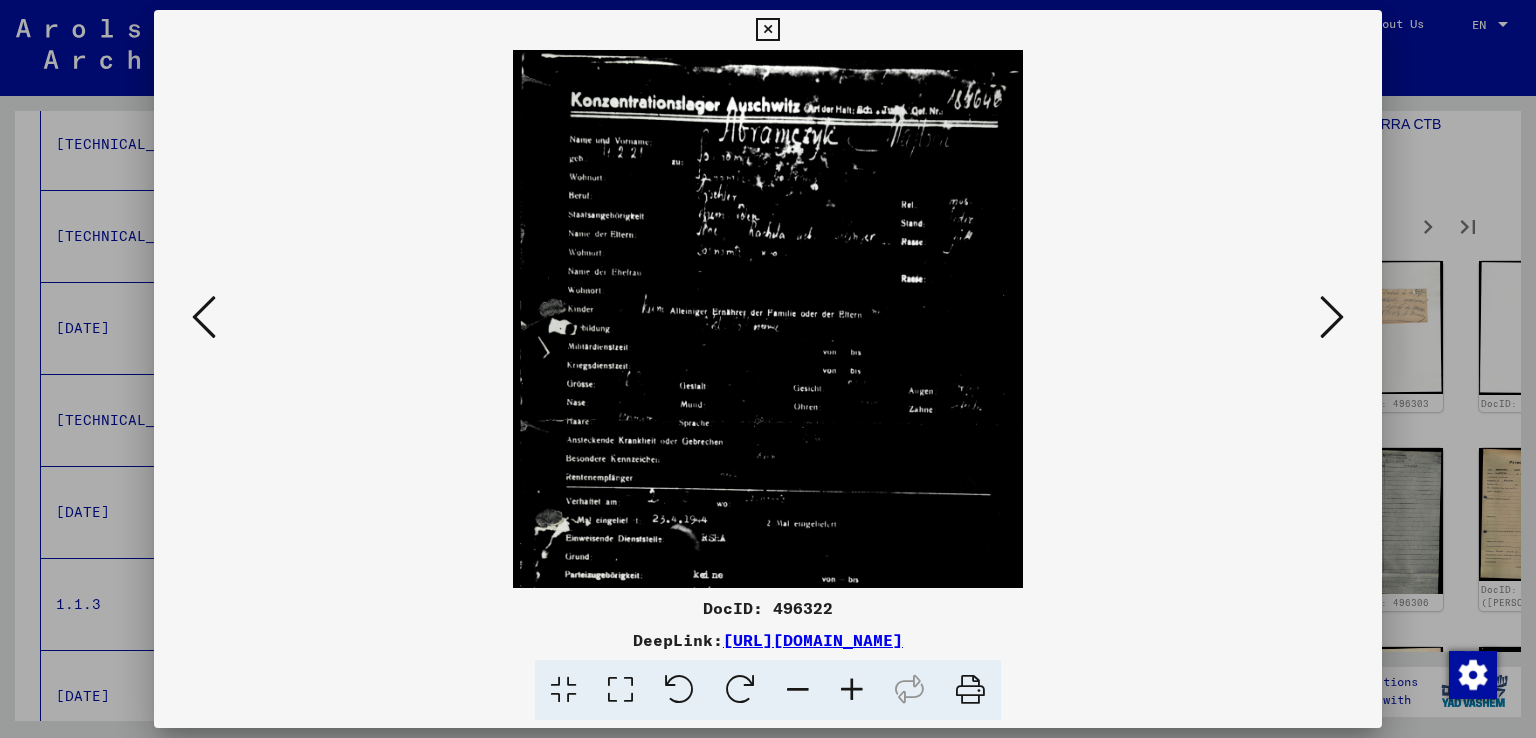 click at bounding box center (852, 690) 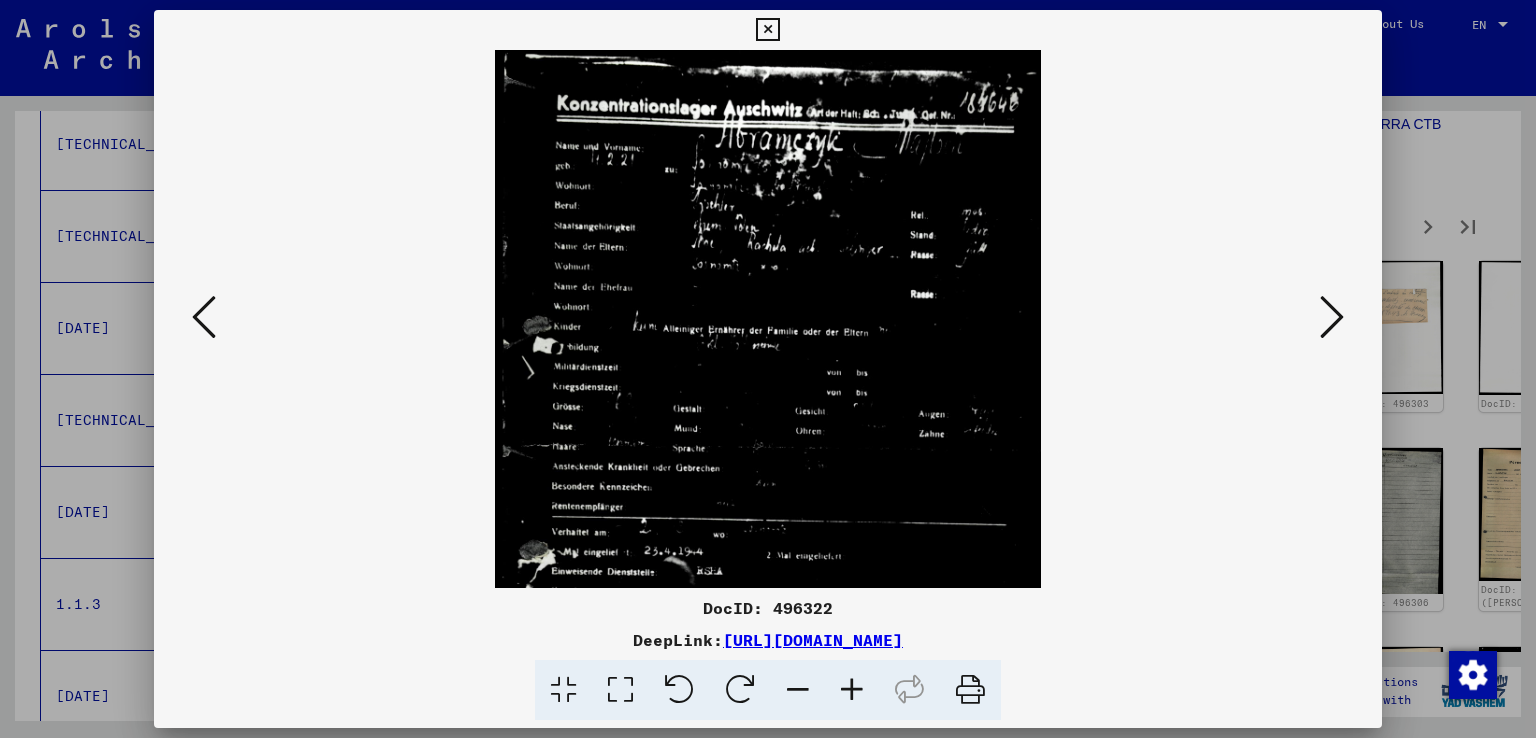 click at bounding box center (852, 690) 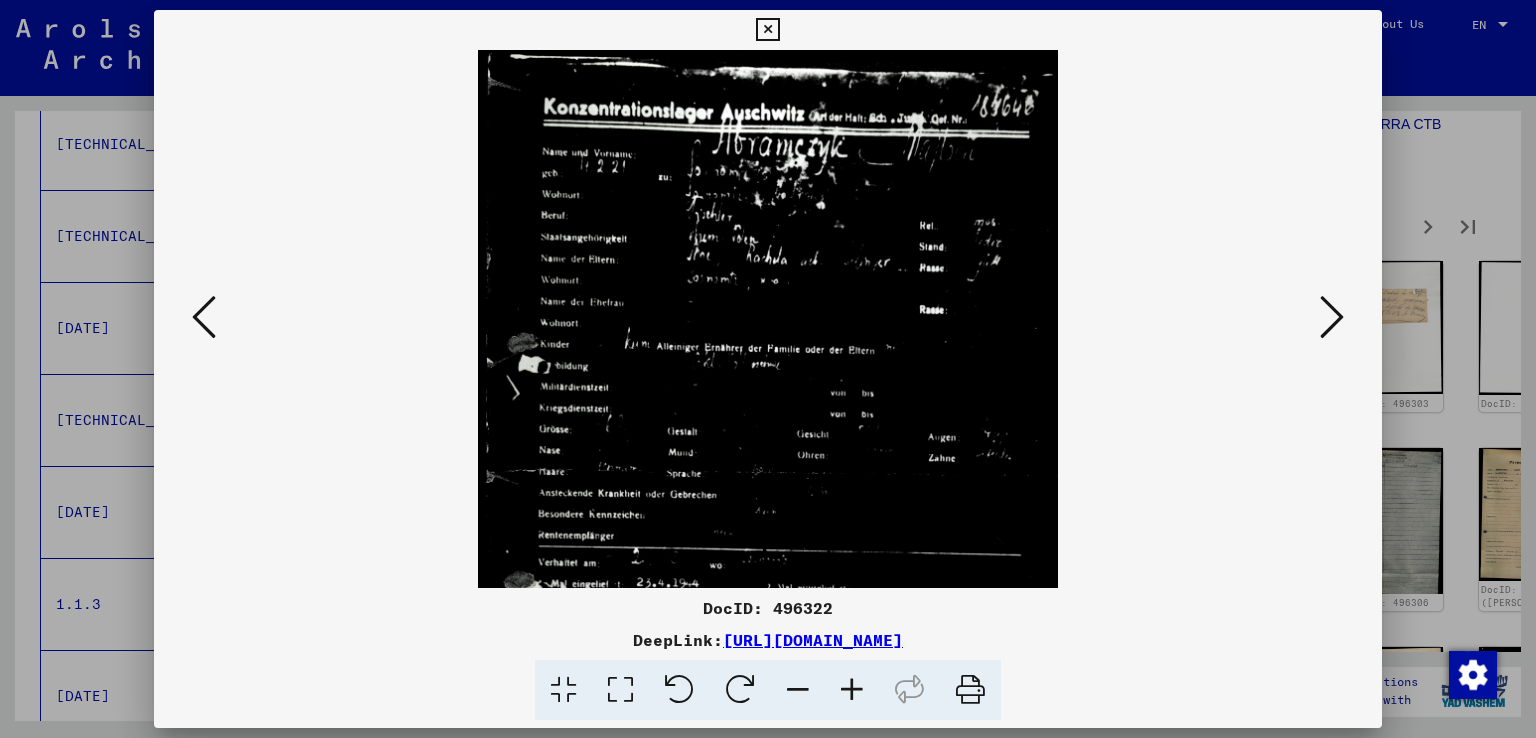 click at bounding box center (852, 690) 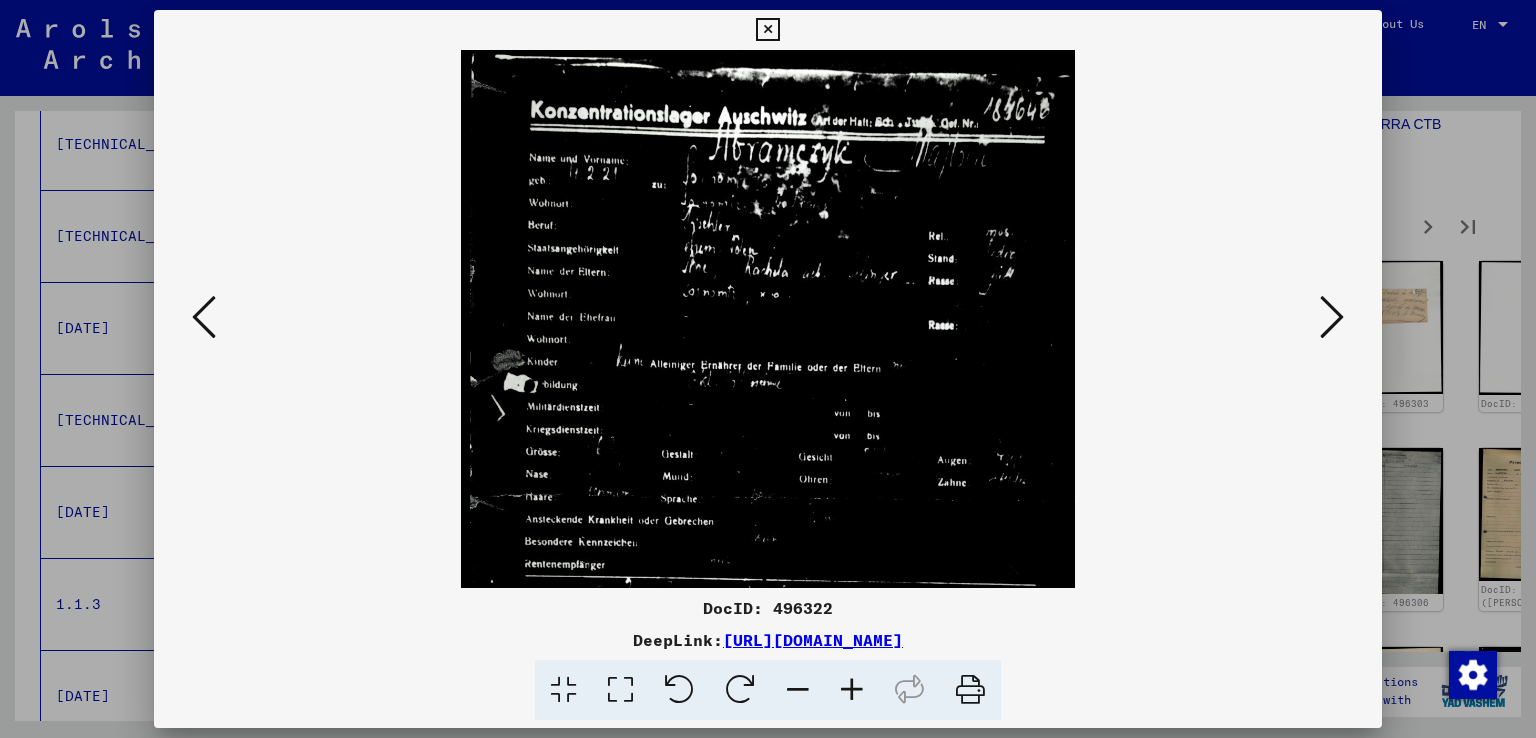 click at bounding box center [852, 690] 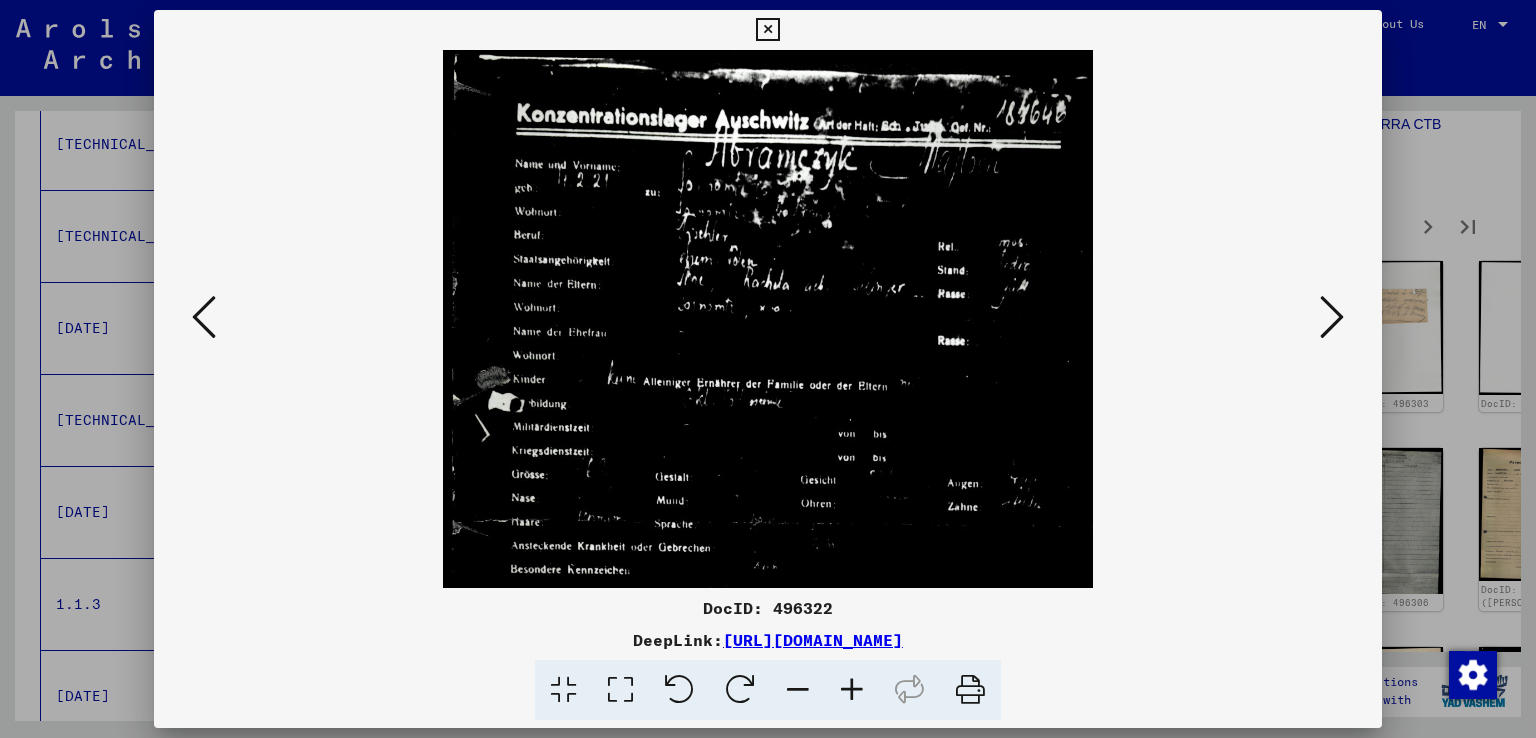 click at bounding box center [852, 690] 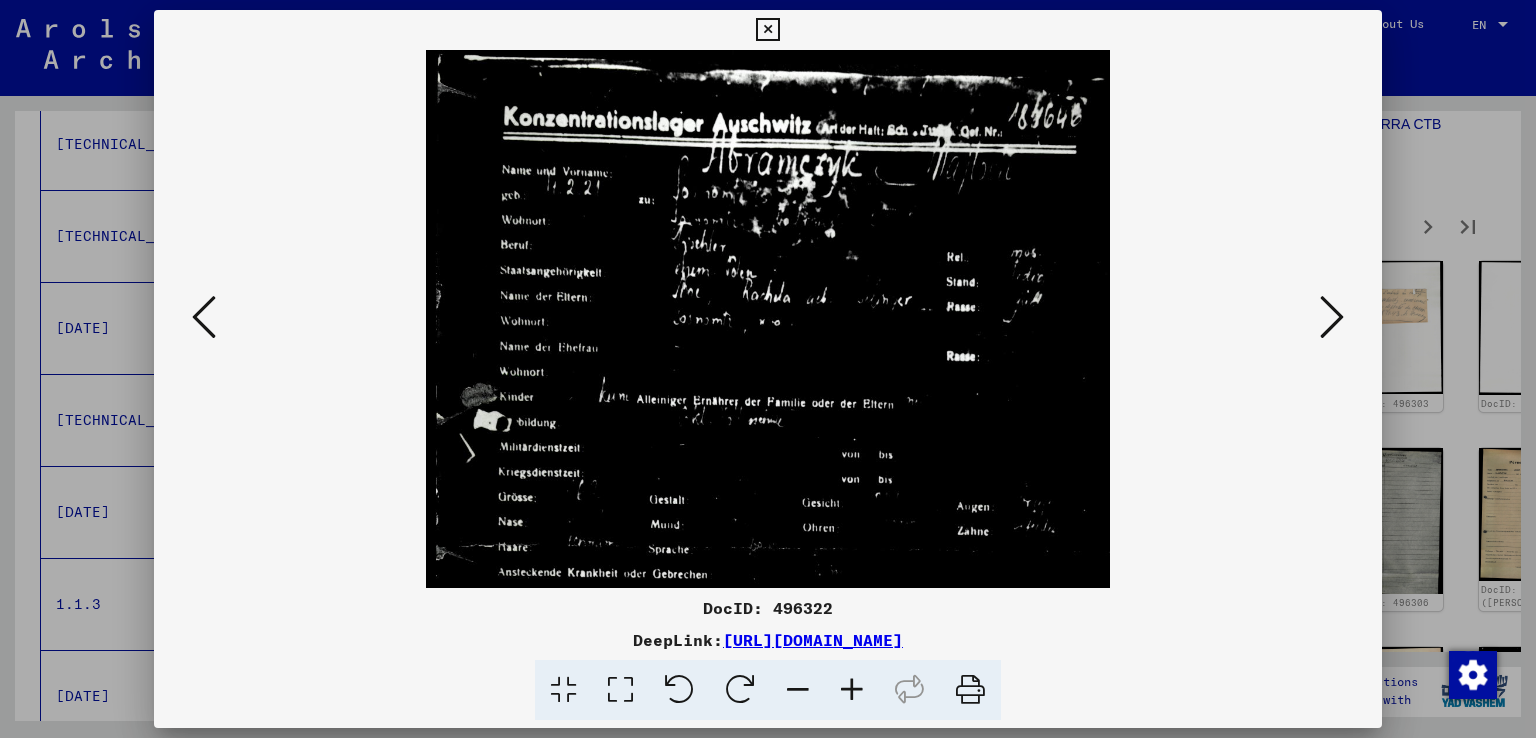 click at bounding box center [852, 690] 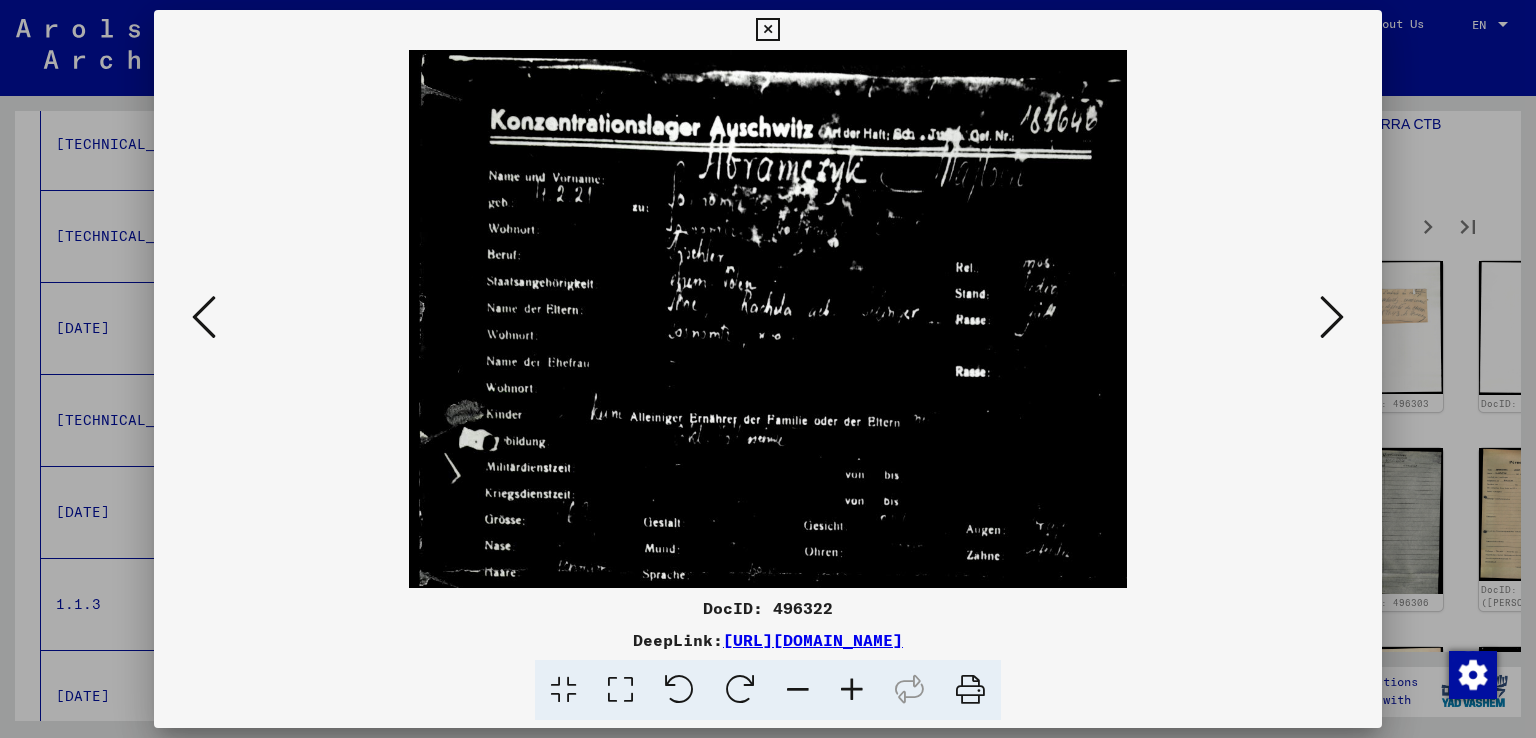 click at bounding box center [1332, 317] 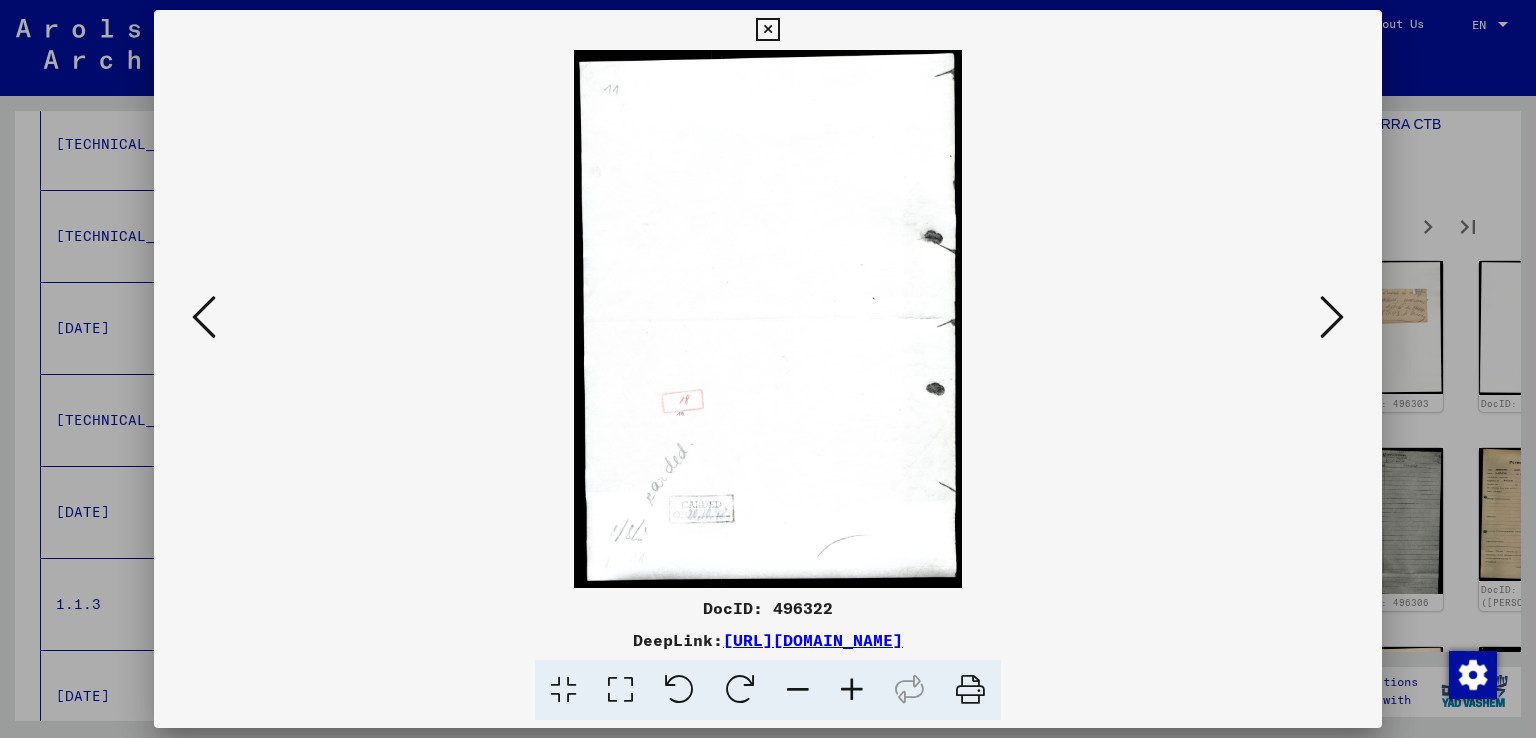 click at bounding box center (1332, 317) 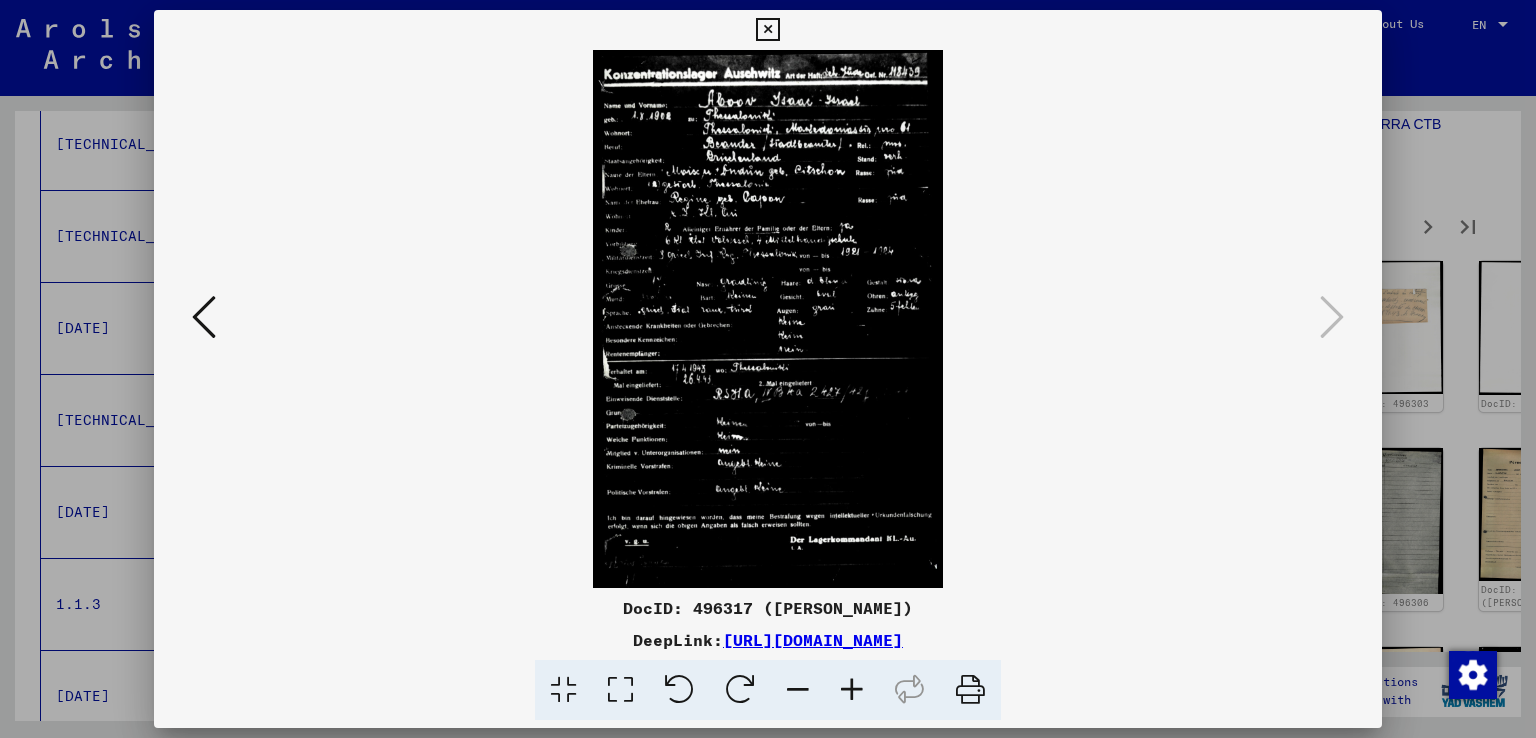 click at bounding box center (852, 690) 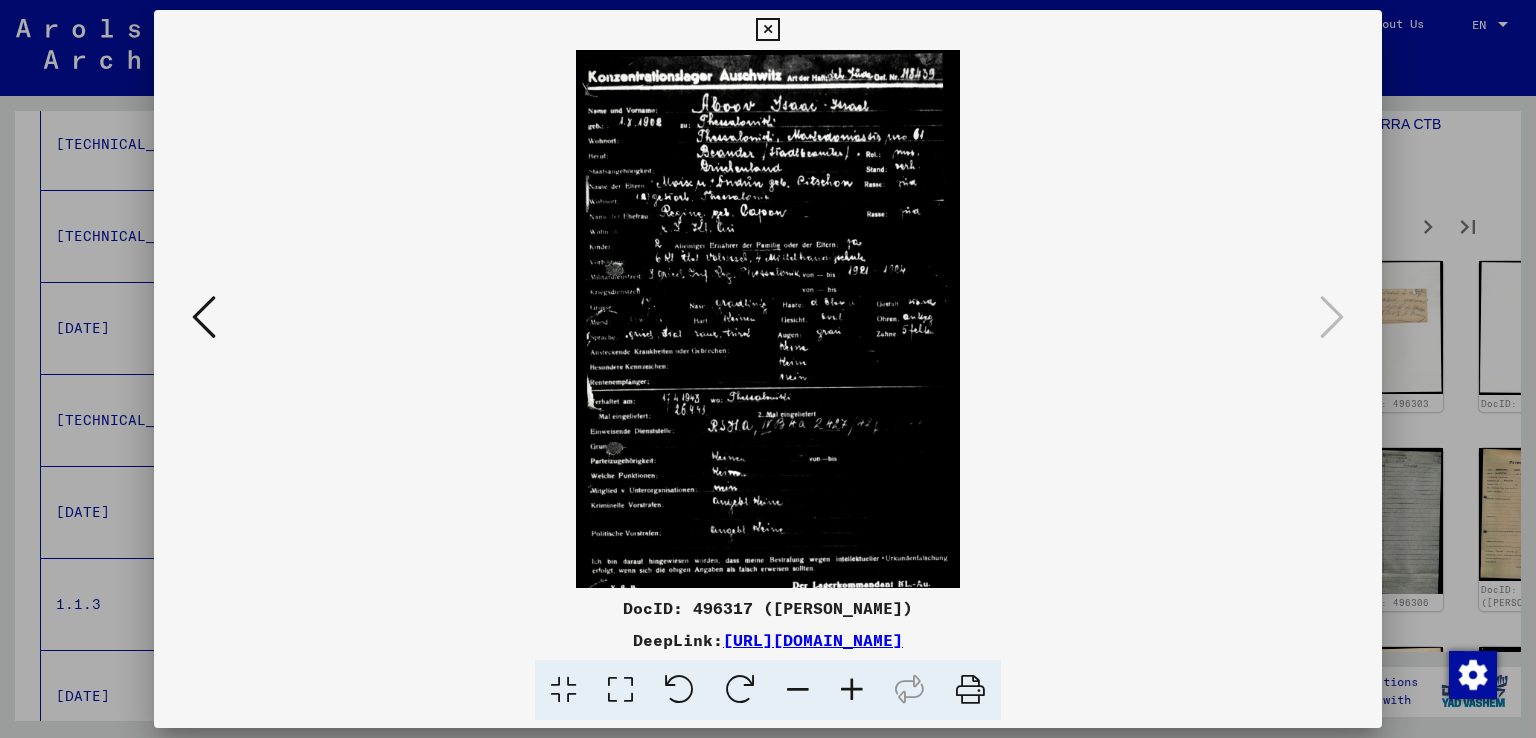 click at bounding box center (852, 690) 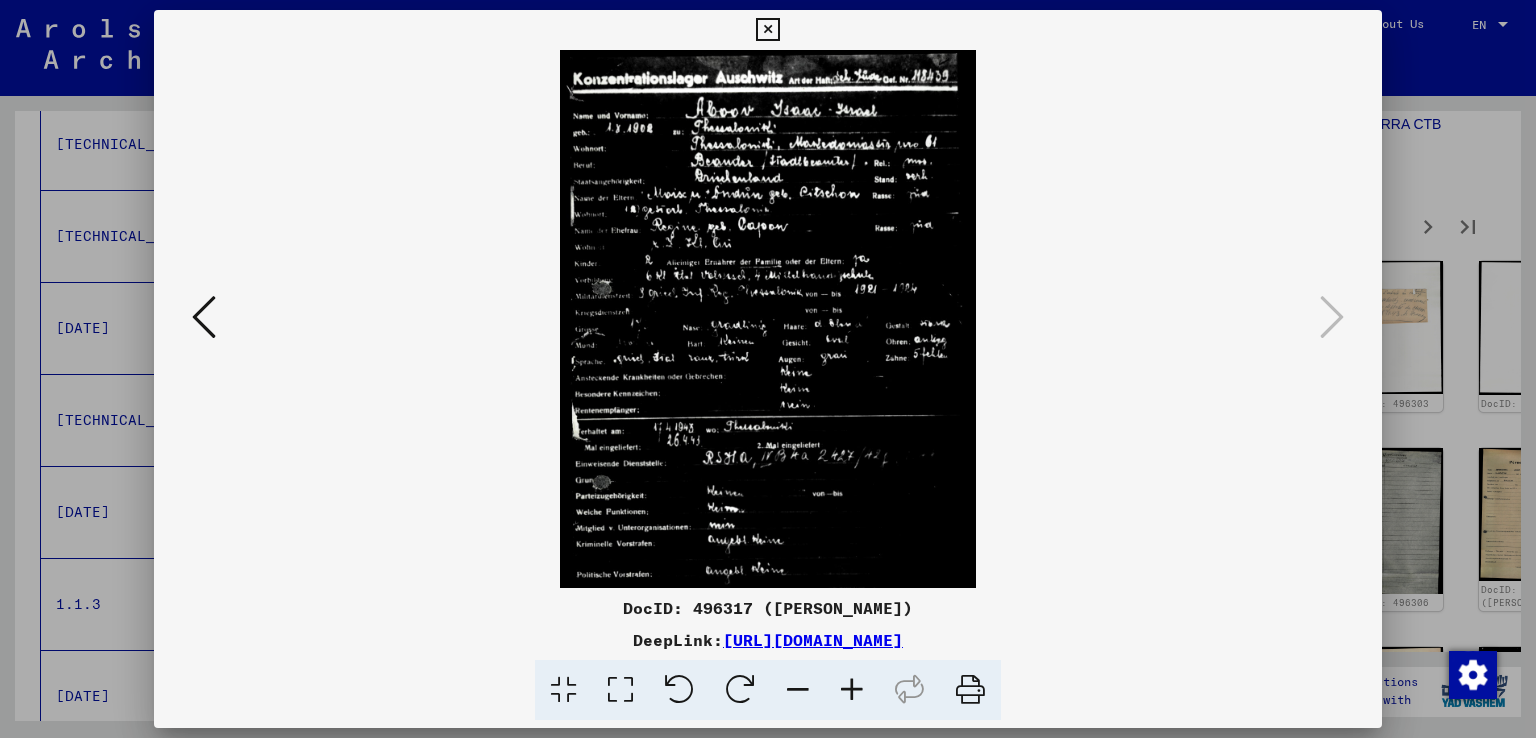 click at bounding box center [852, 690] 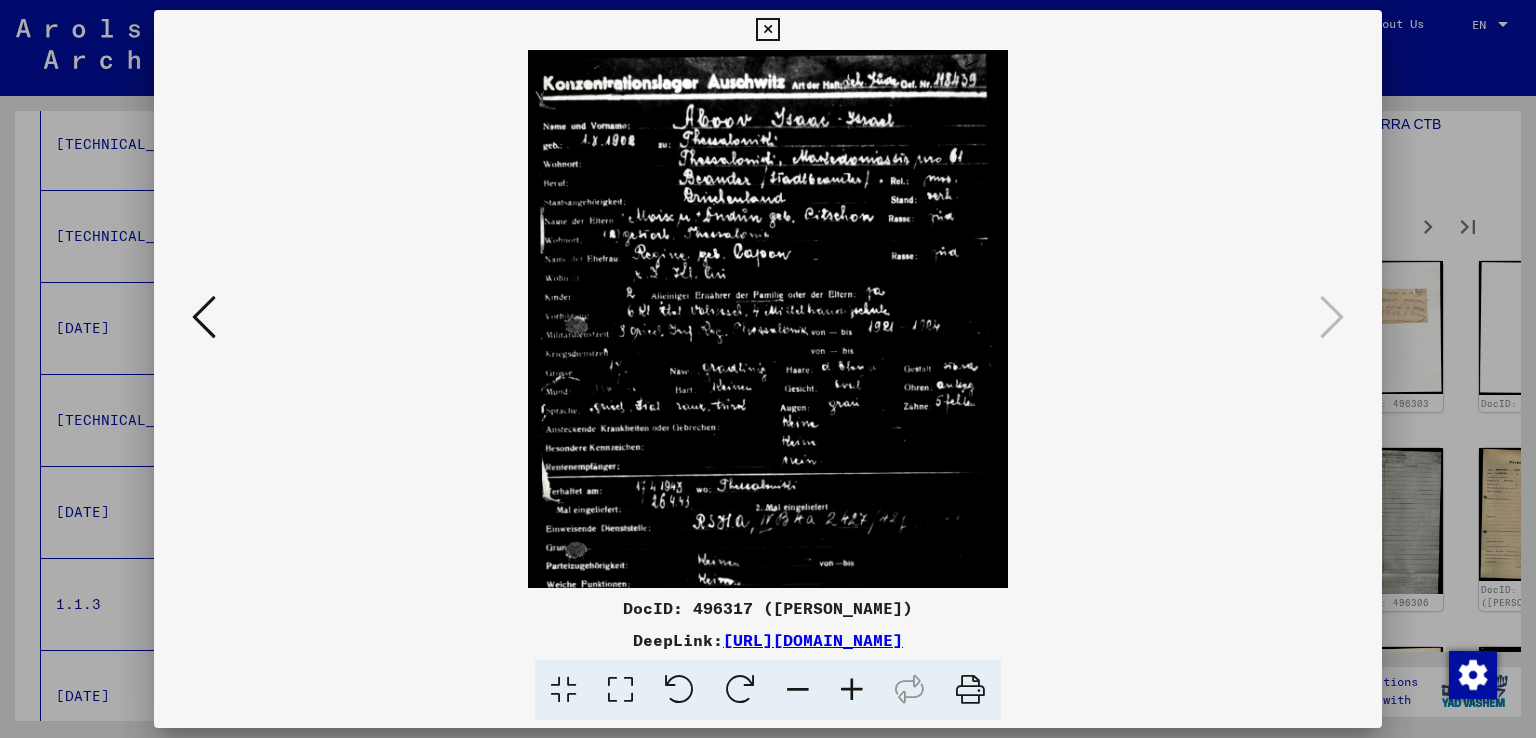 click at bounding box center (852, 690) 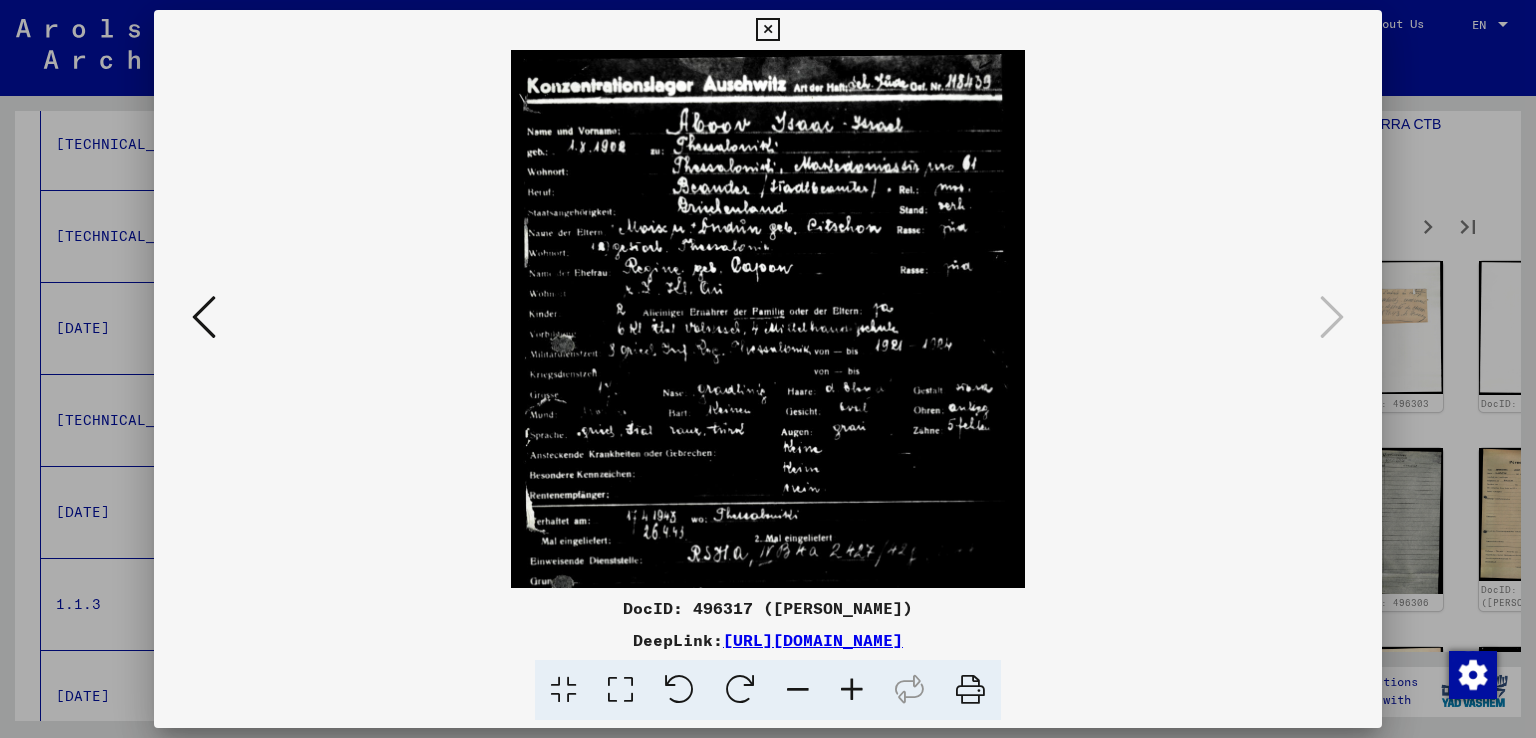 click at bounding box center (852, 690) 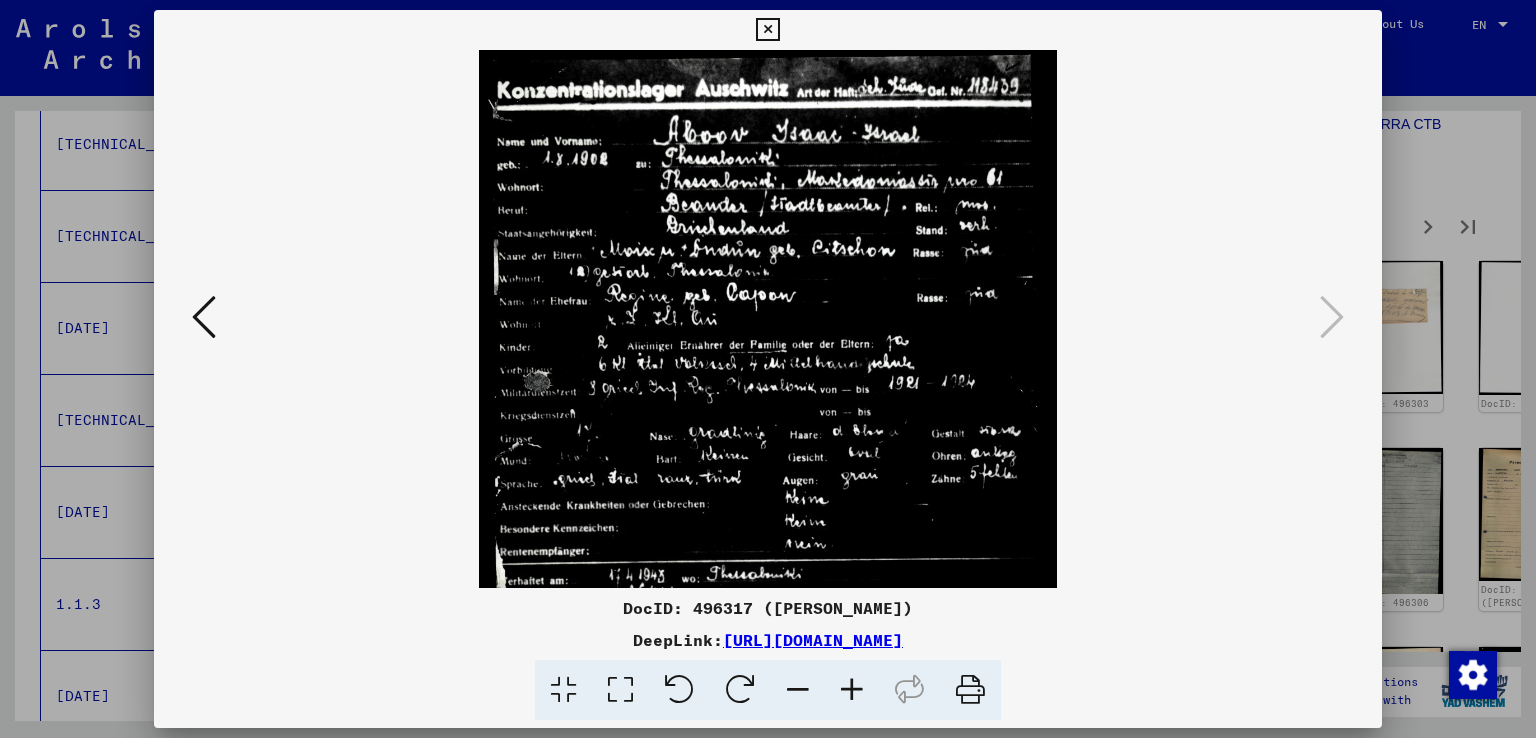 click at bounding box center (852, 690) 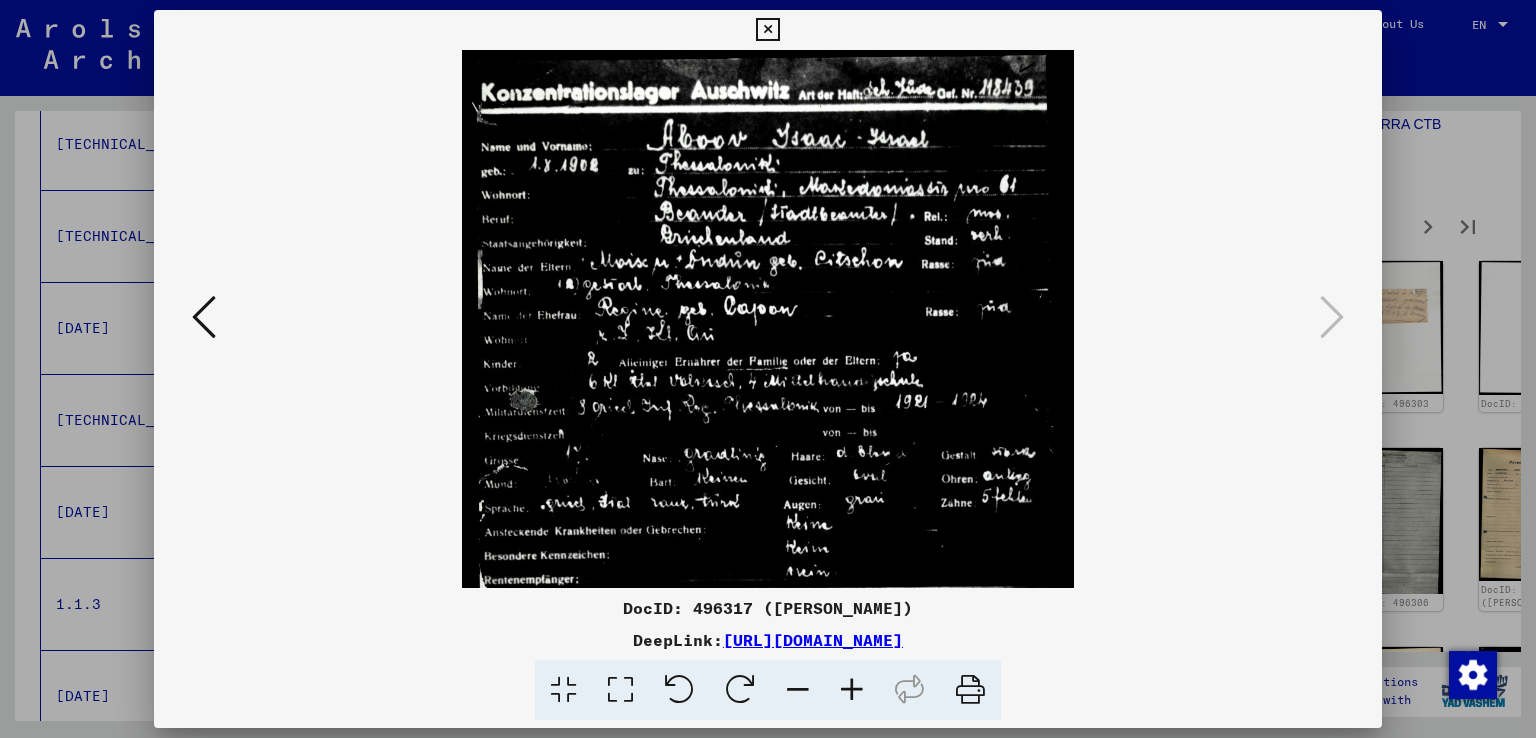 click at bounding box center [852, 690] 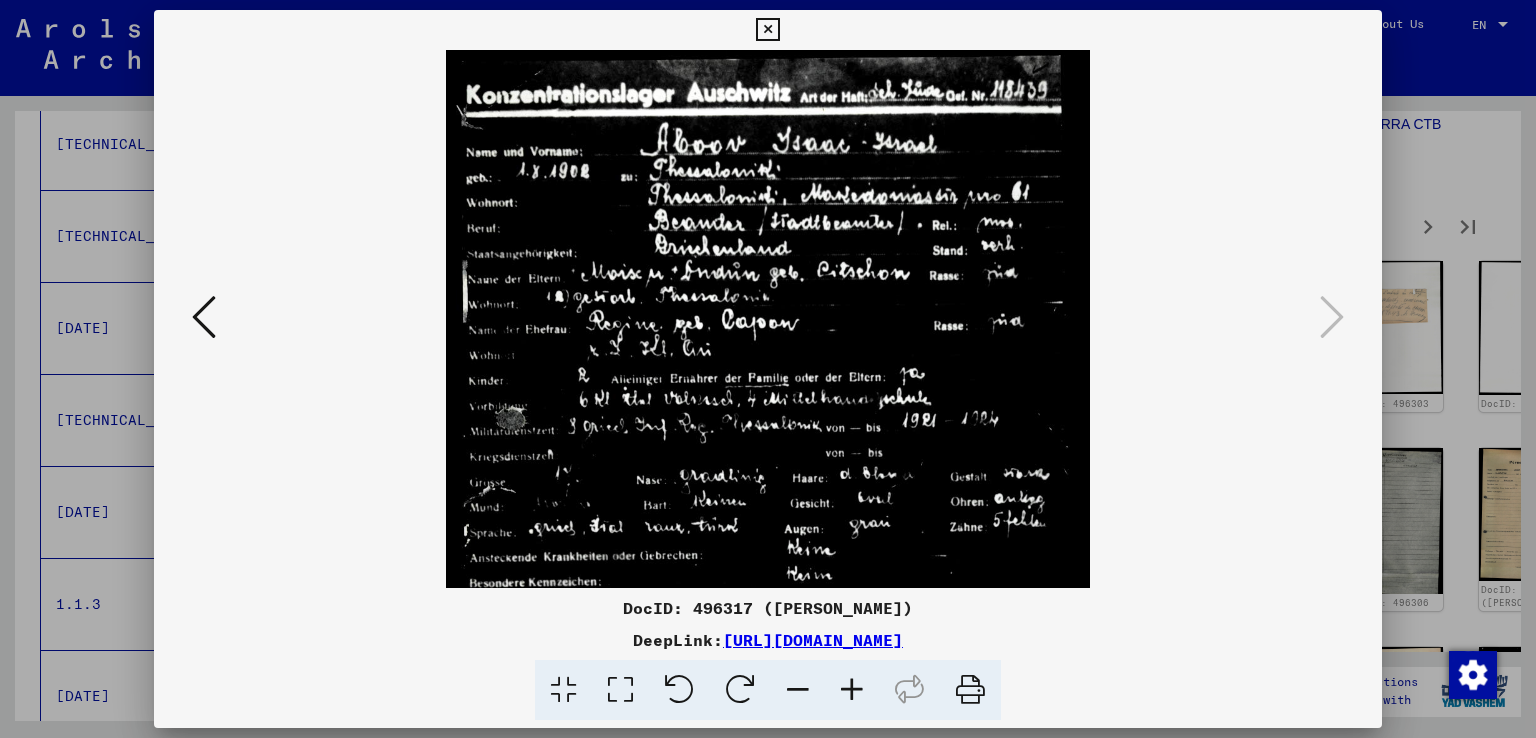 click at bounding box center (852, 690) 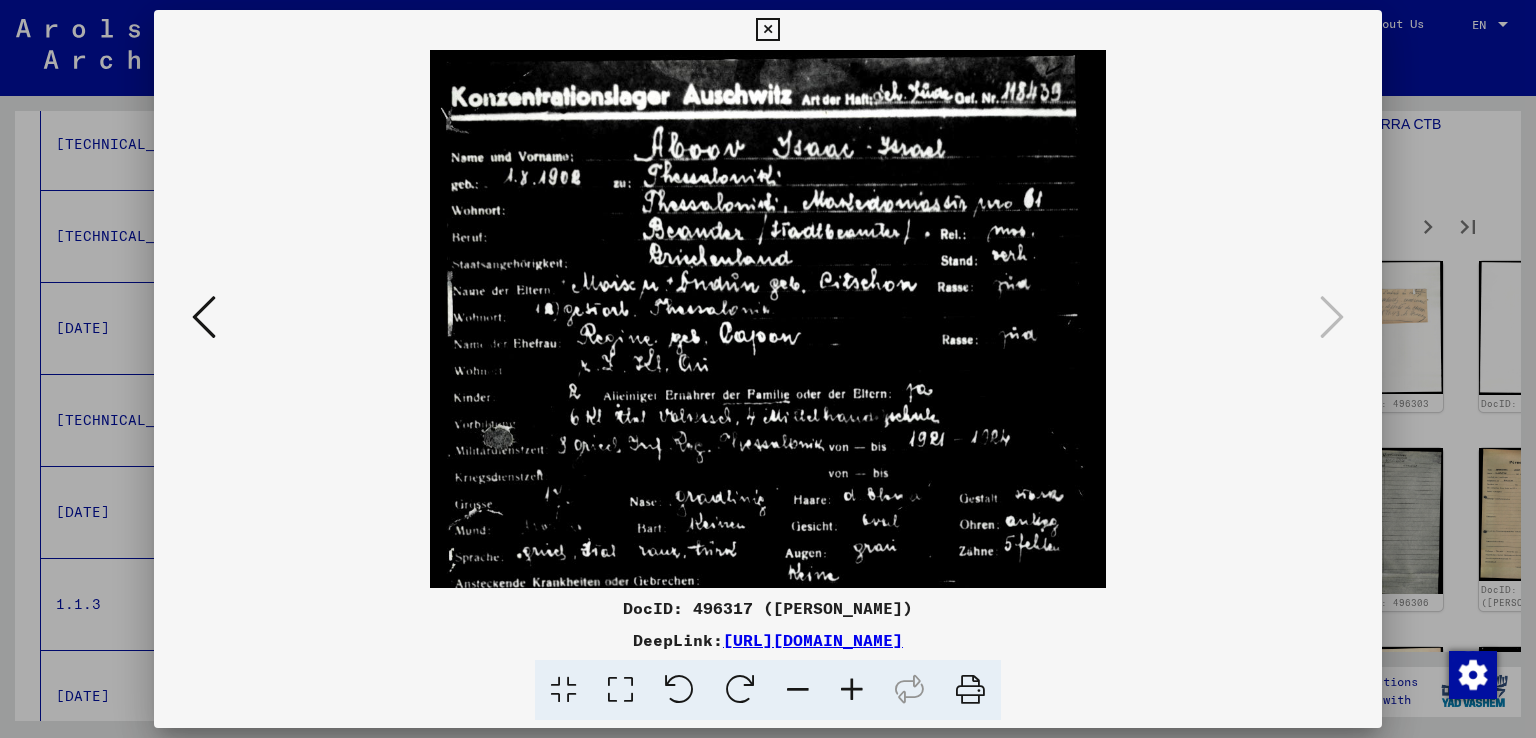 click at bounding box center (768, 369) 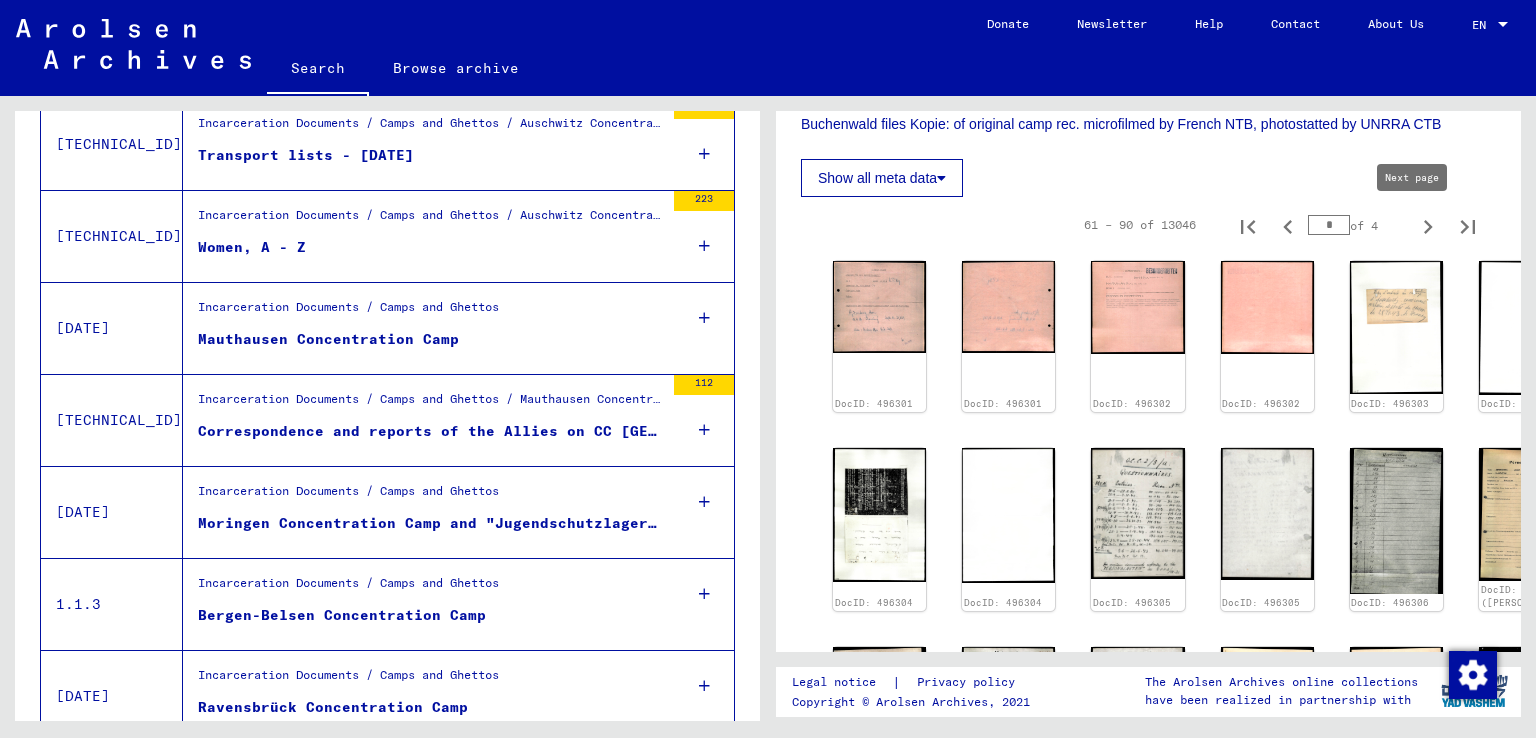 click 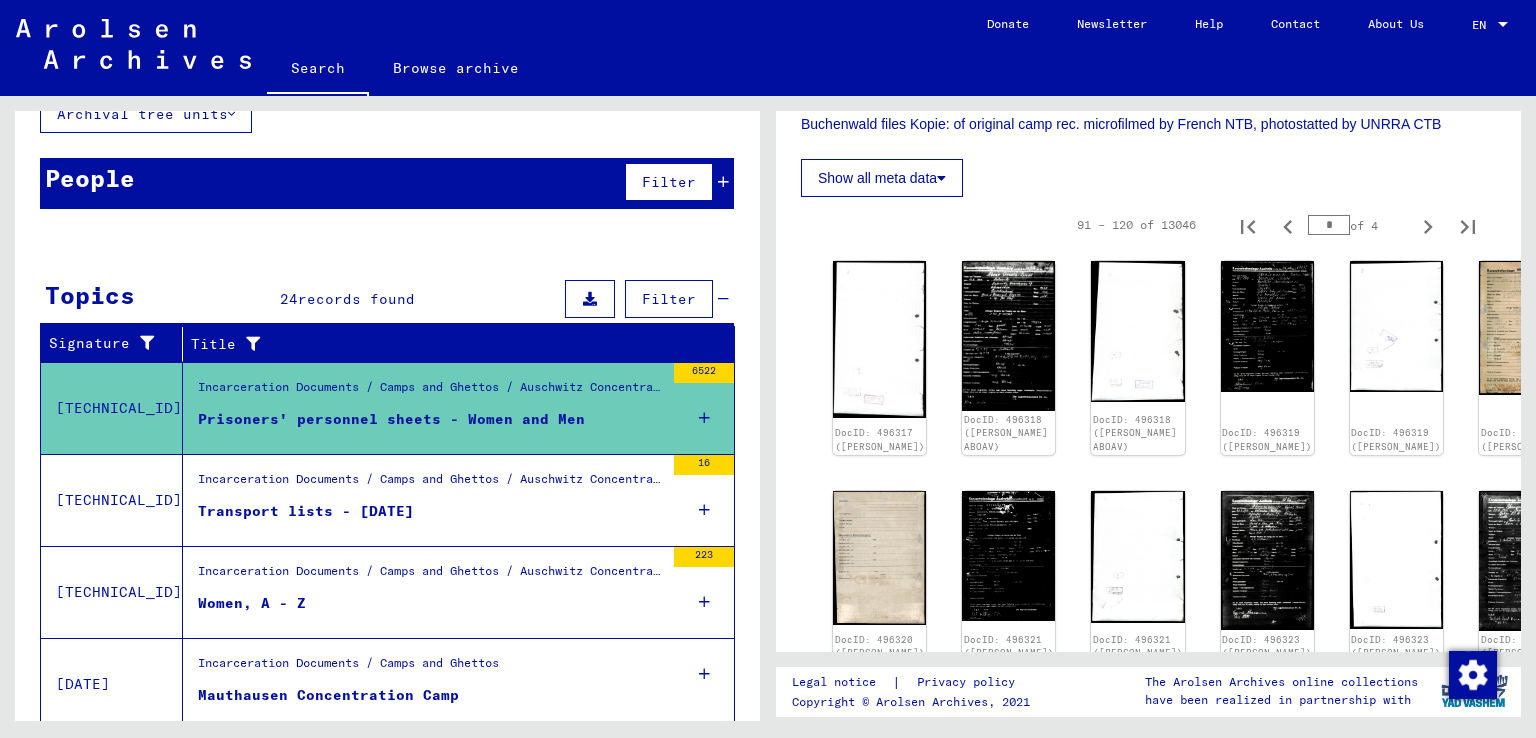 scroll, scrollTop: 95, scrollLeft: 0, axis: vertical 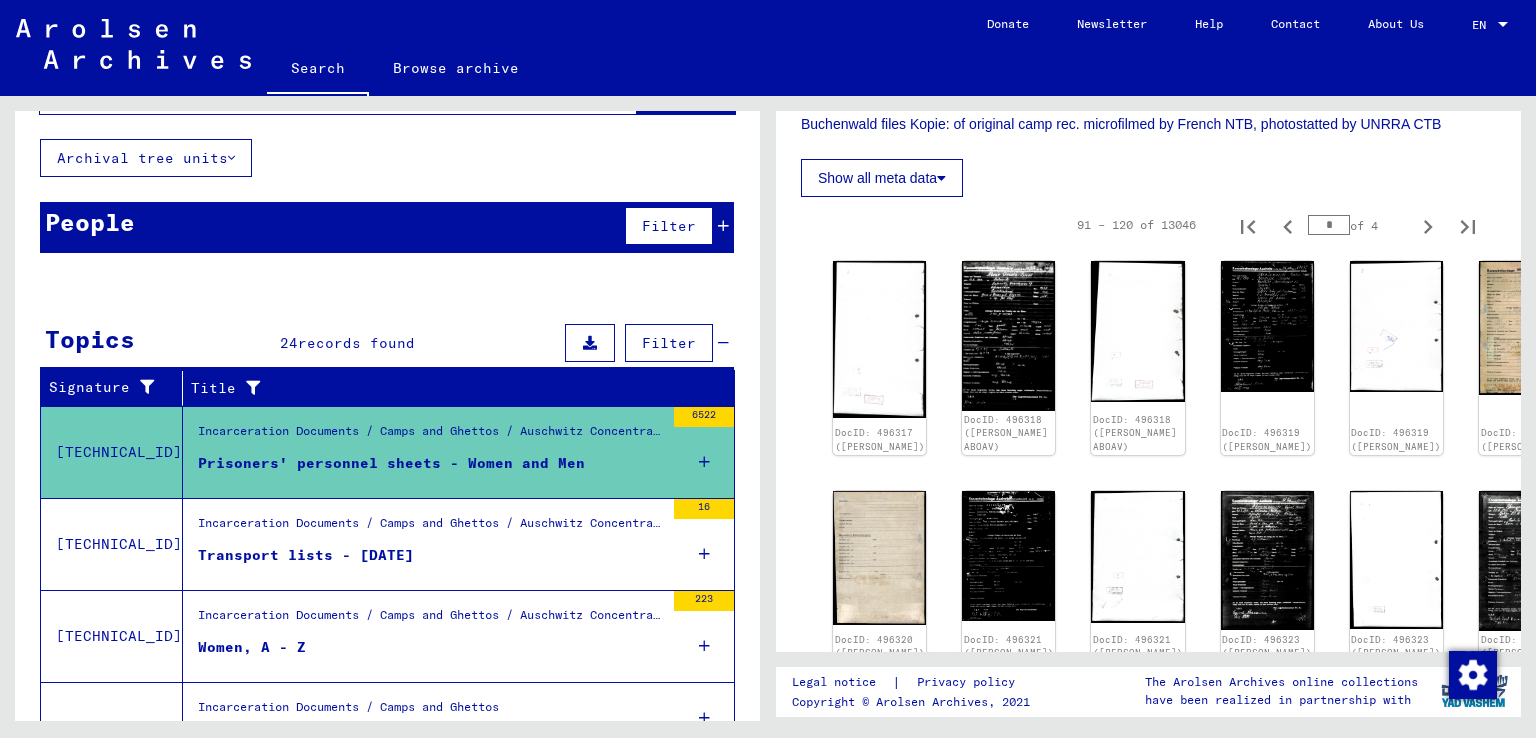 click on "Prisoners' personnel sheets - Women and Men" at bounding box center (391, 463) 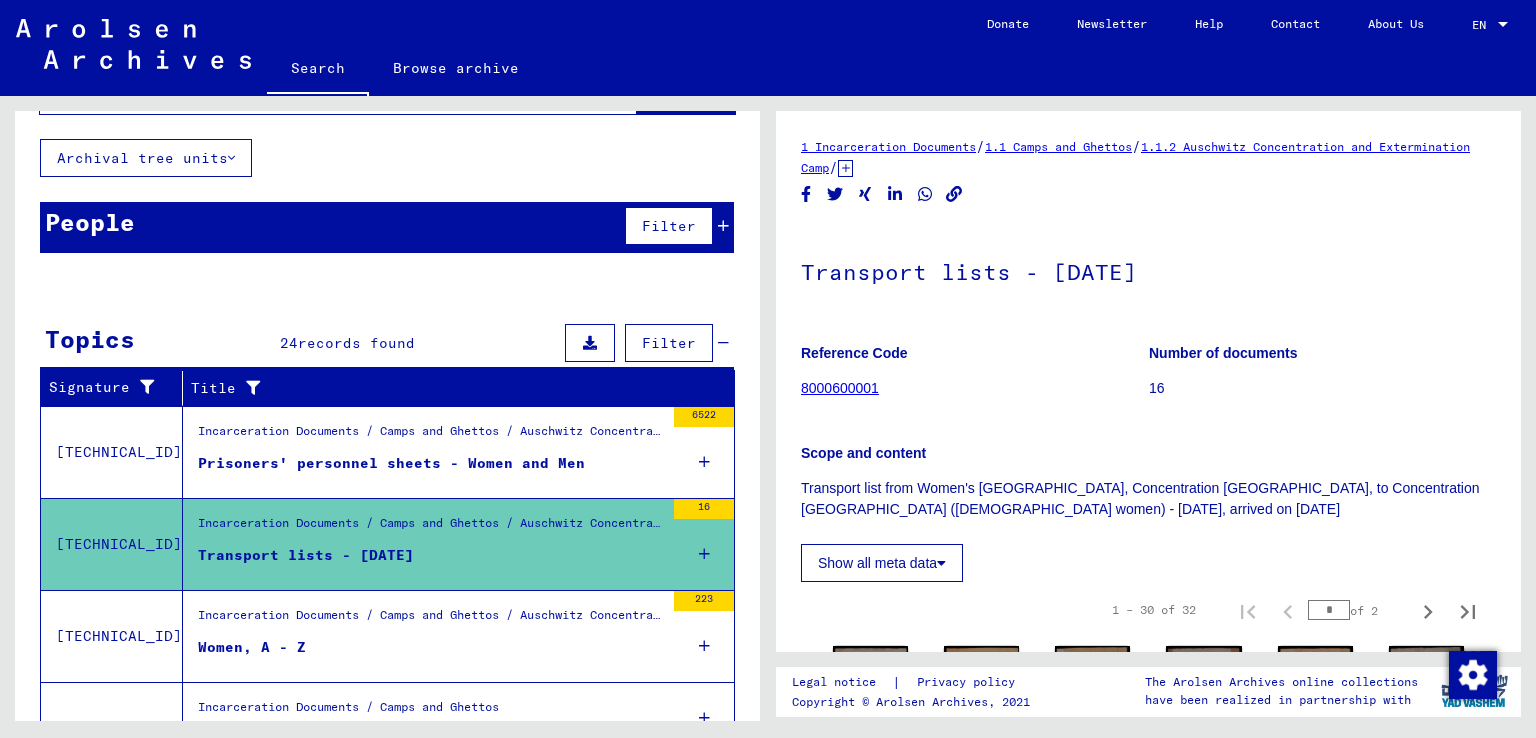 scroll, scrollTop: 0, scrollLeft: 0, axis: both 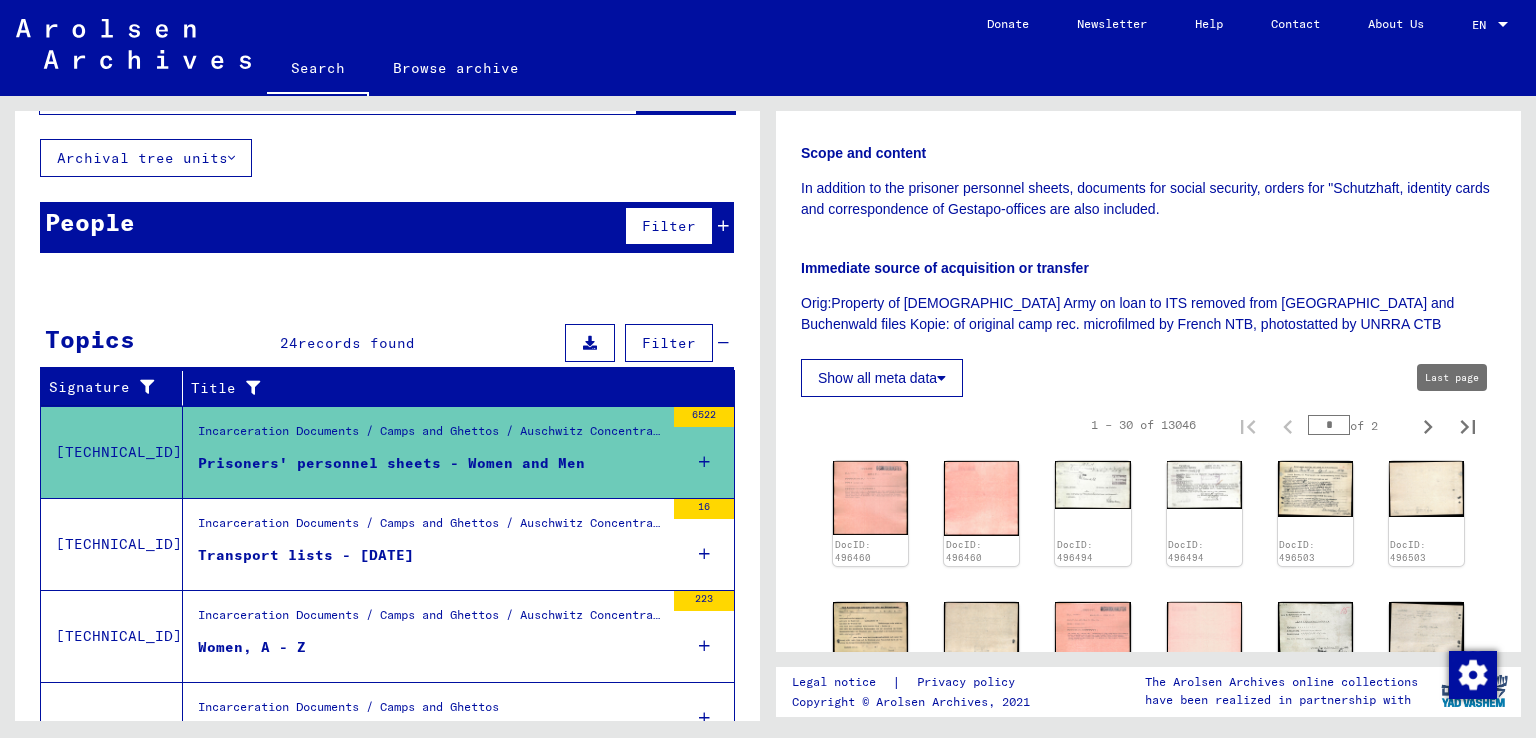 click 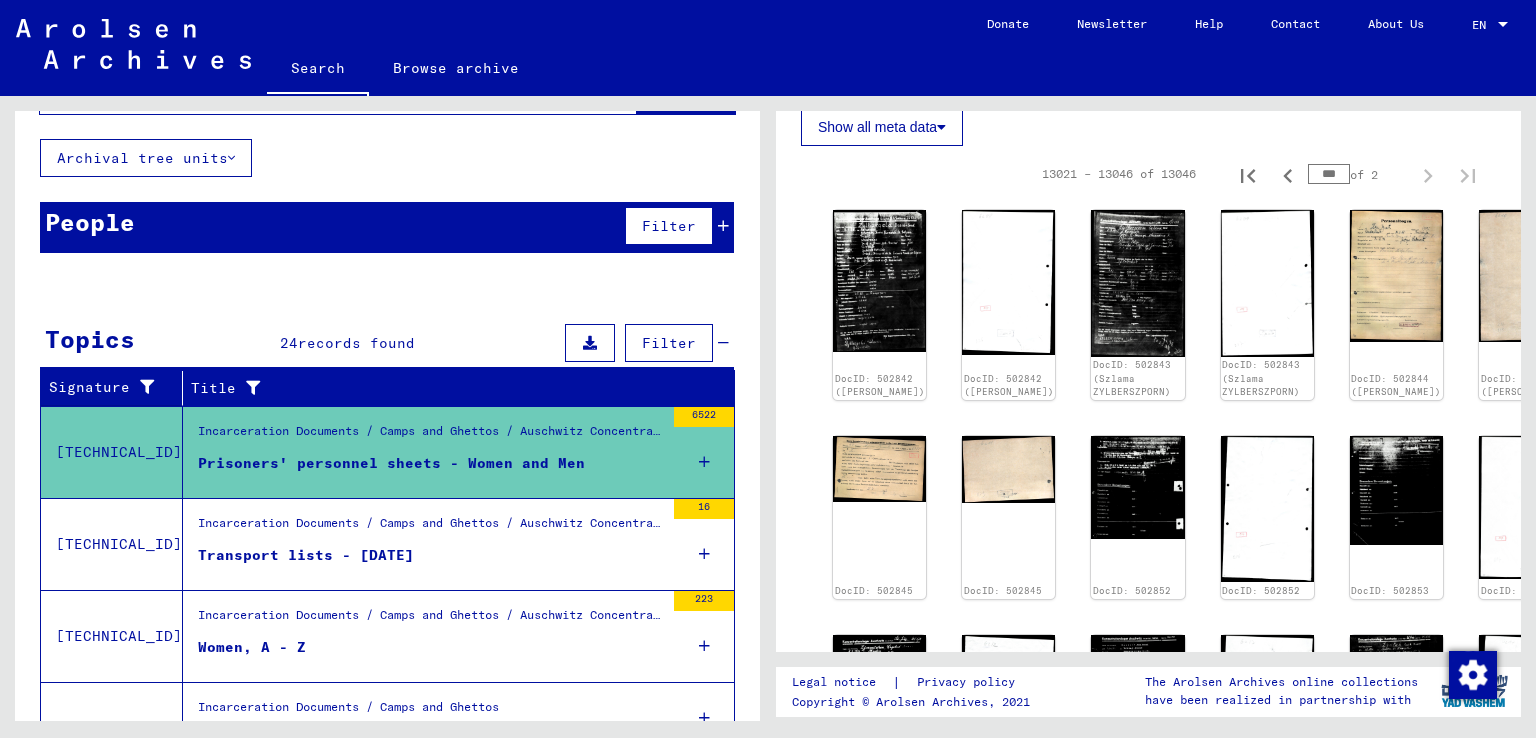 scroll, scrollTop: 600, scrollLeft: 0, axis: vertical 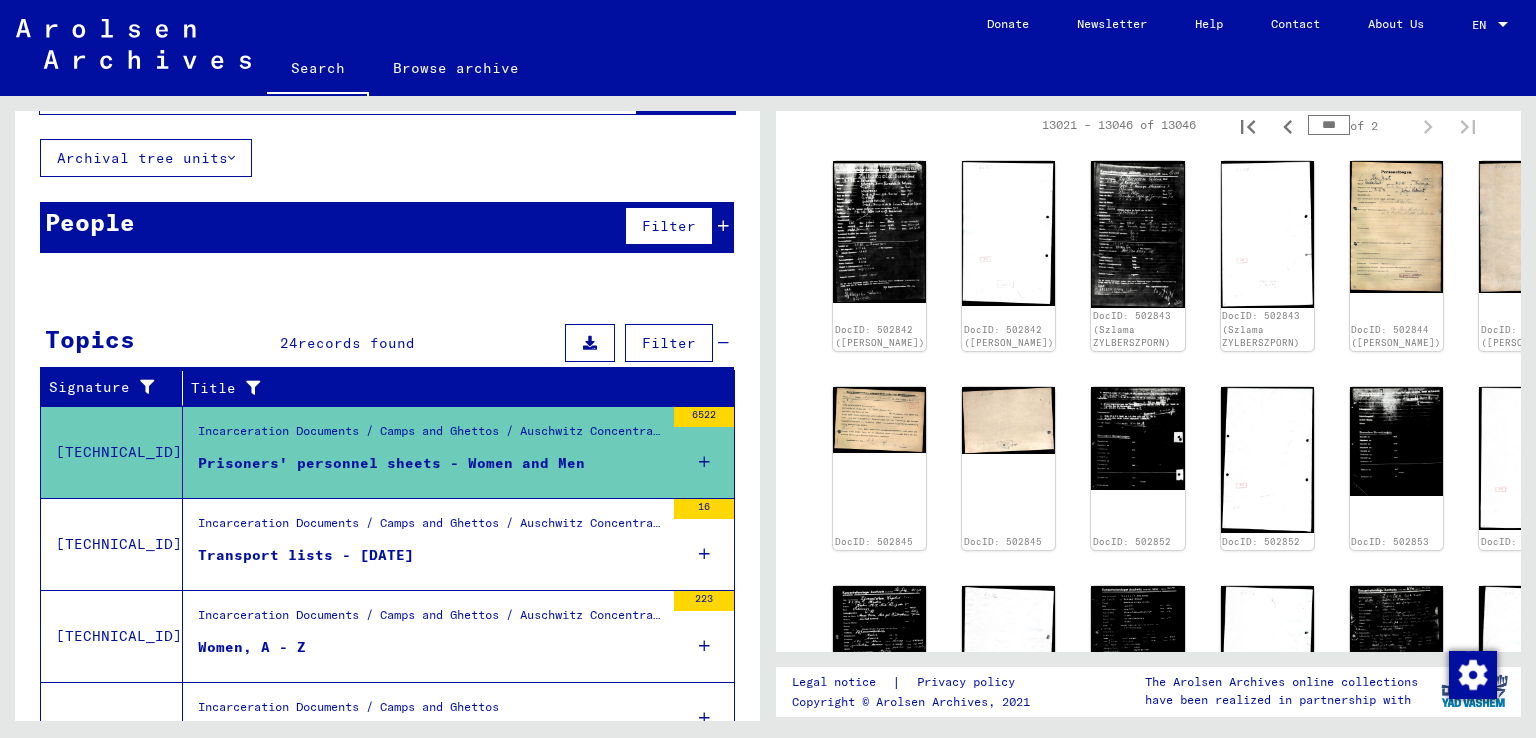 click on "Transport lists - [DATE]" at bounding box center (431, 560) 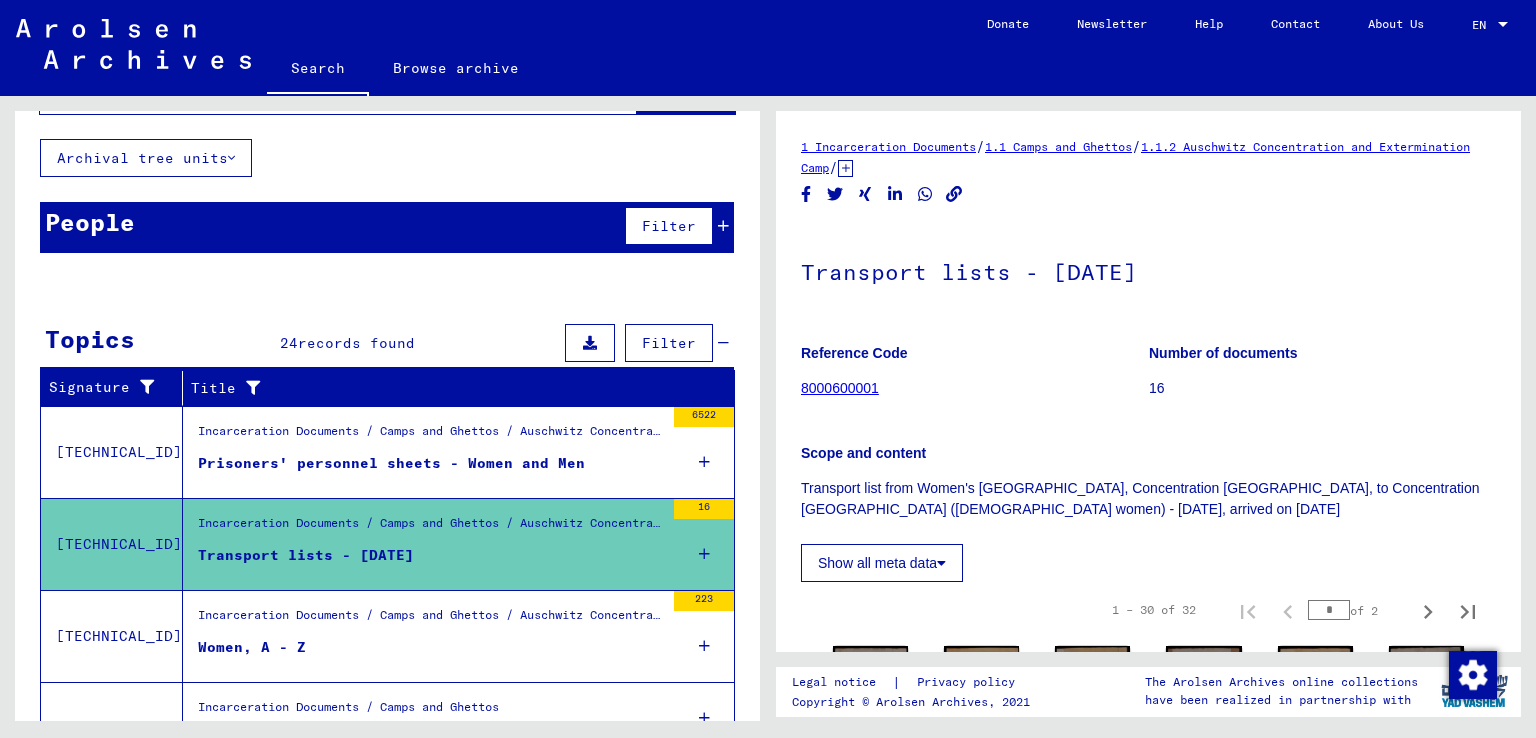 scroll, scrollTop: 0, scrollLeft: 0, axis: both 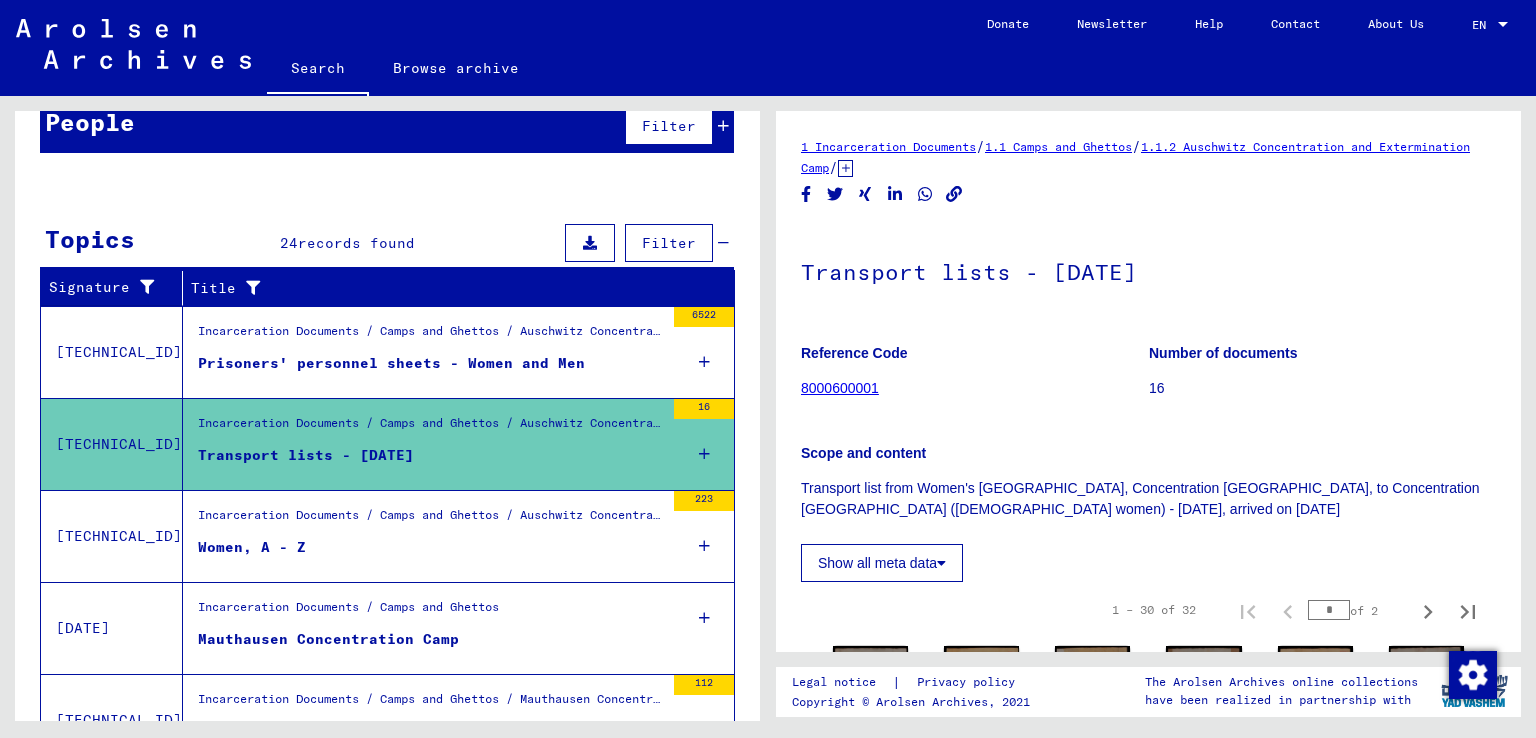 click on "Women, A - Z" at bounding box center (431, 552) 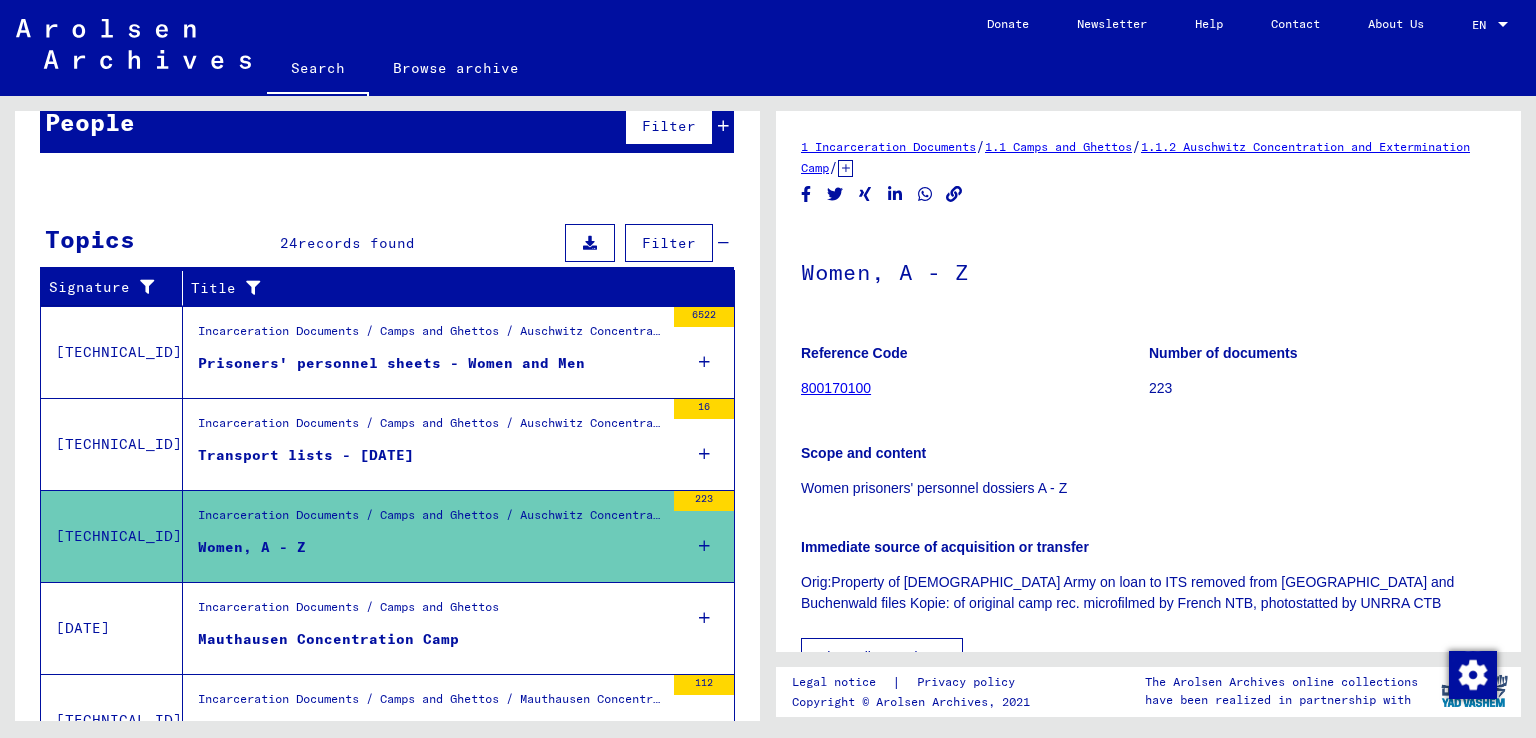 scroll, scrollTop: 0, scrollLeft: 0, axis: both 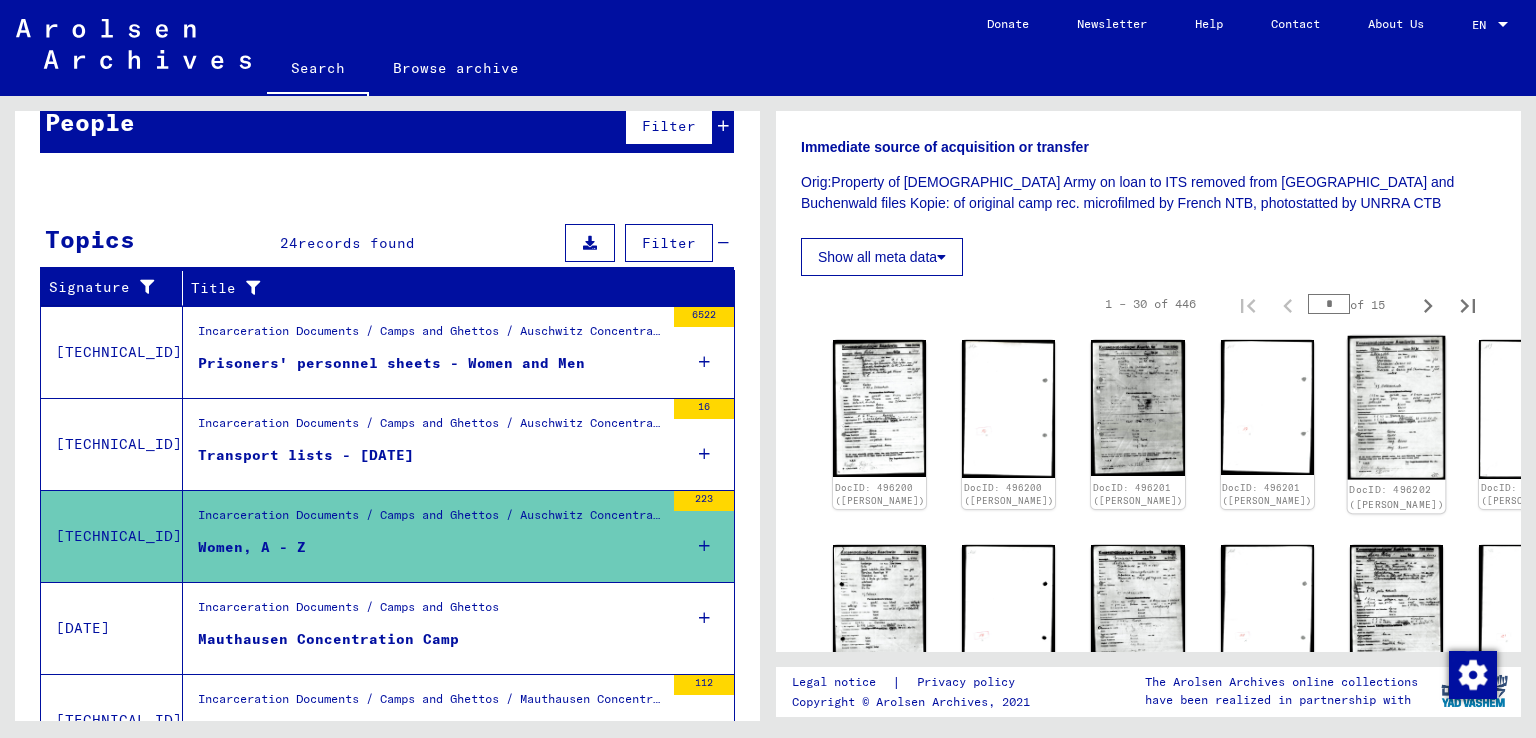 click 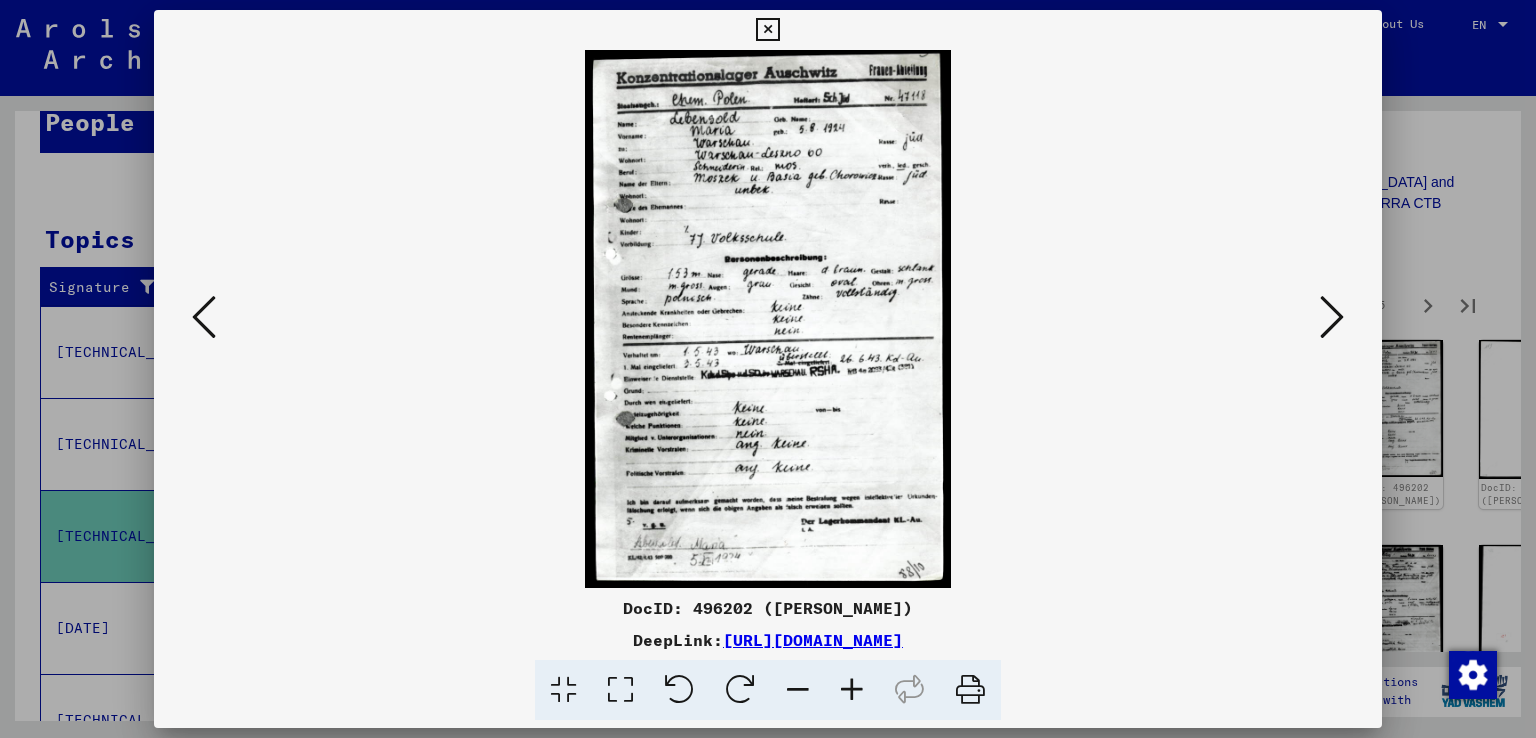 click at bounding box center [852, 690] 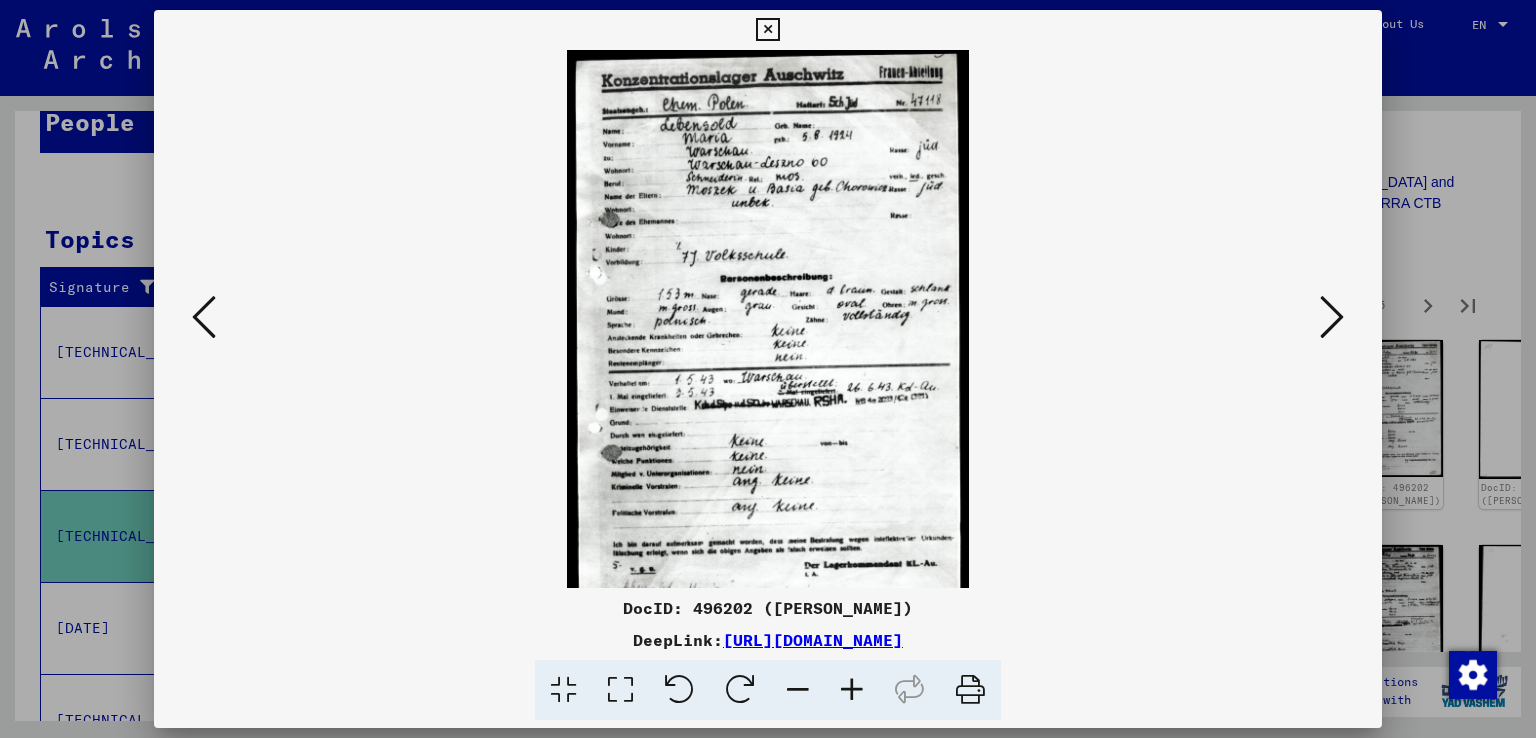 click at bounding box center [852, 690] 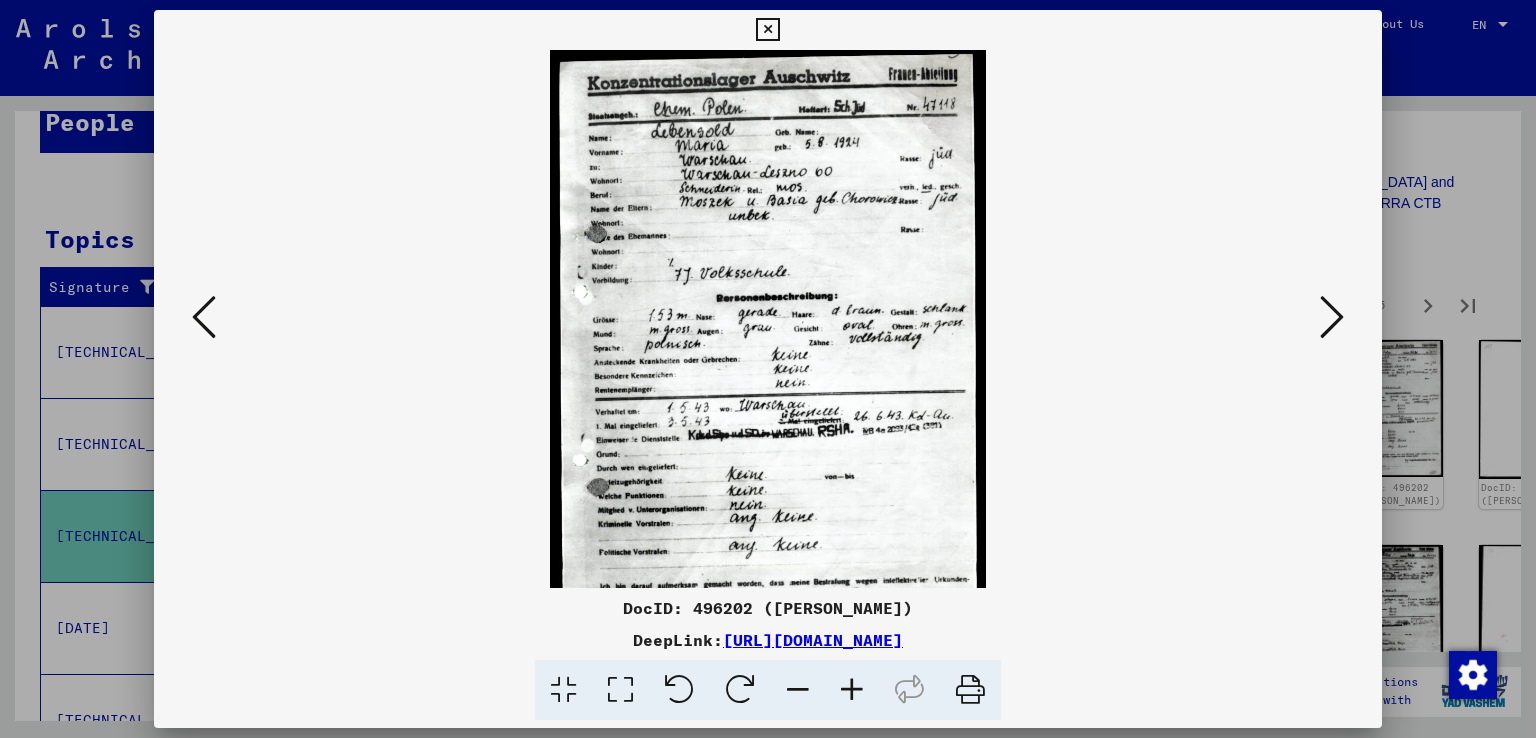click at bounding box center (852, 690) 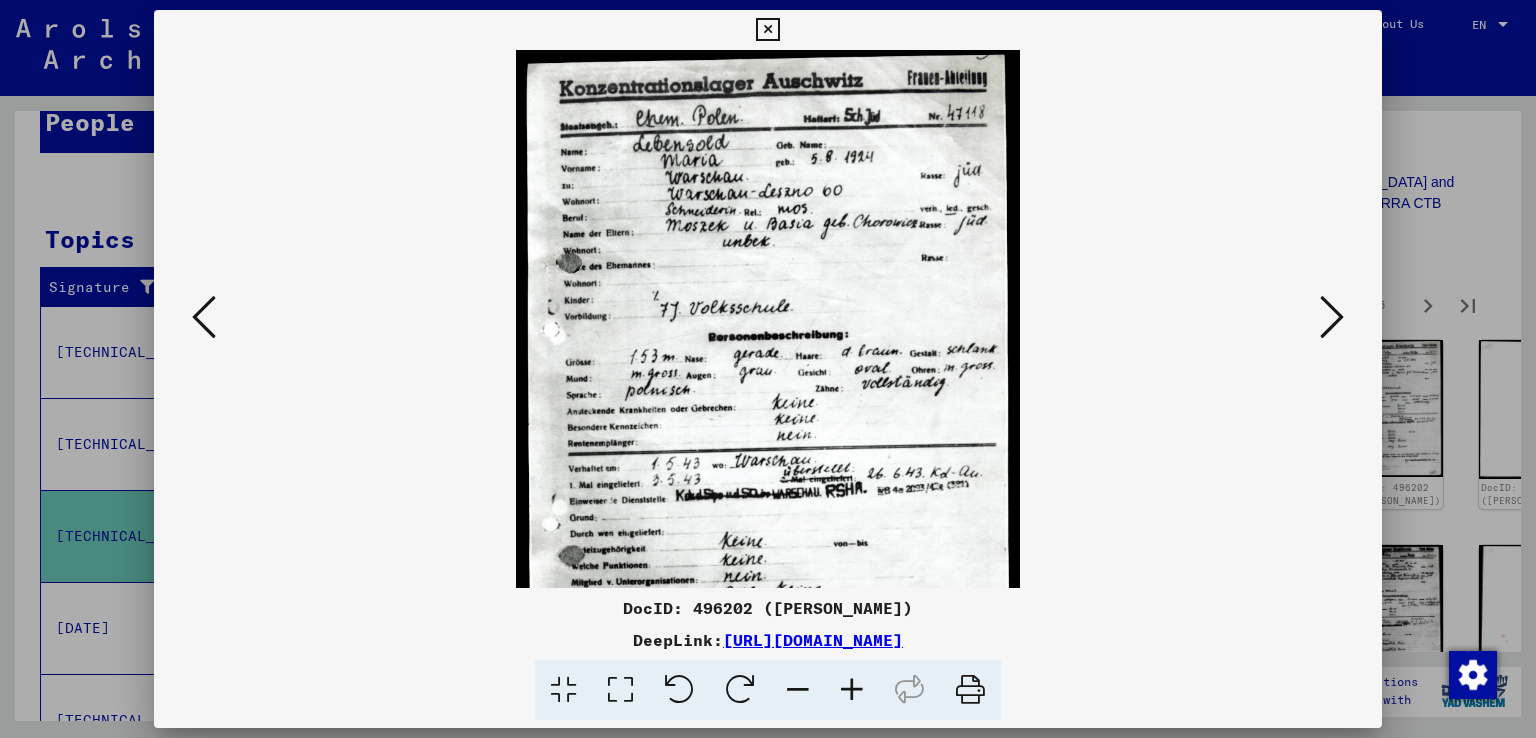 click at bounding box center (852, 690) 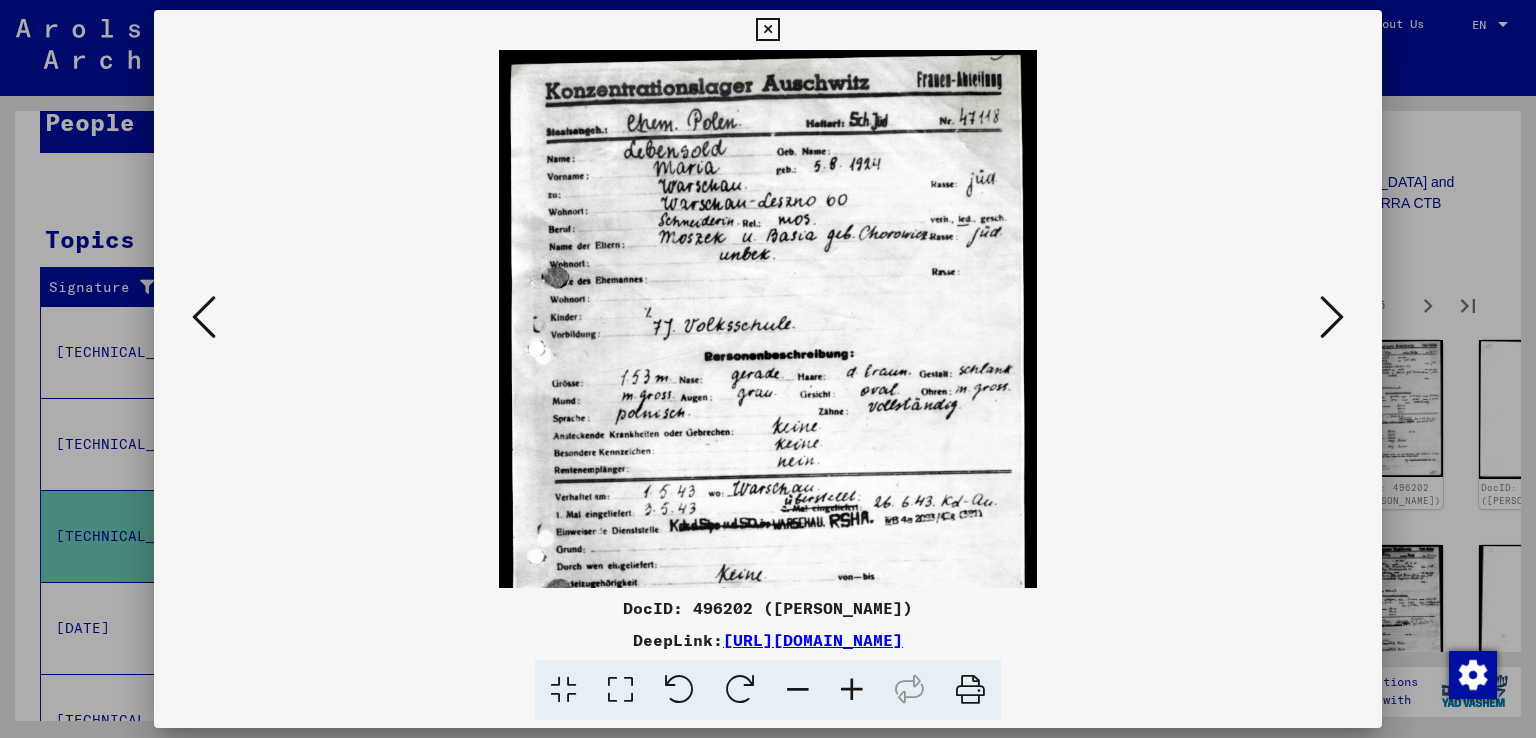click at bounding box center [852, 690] 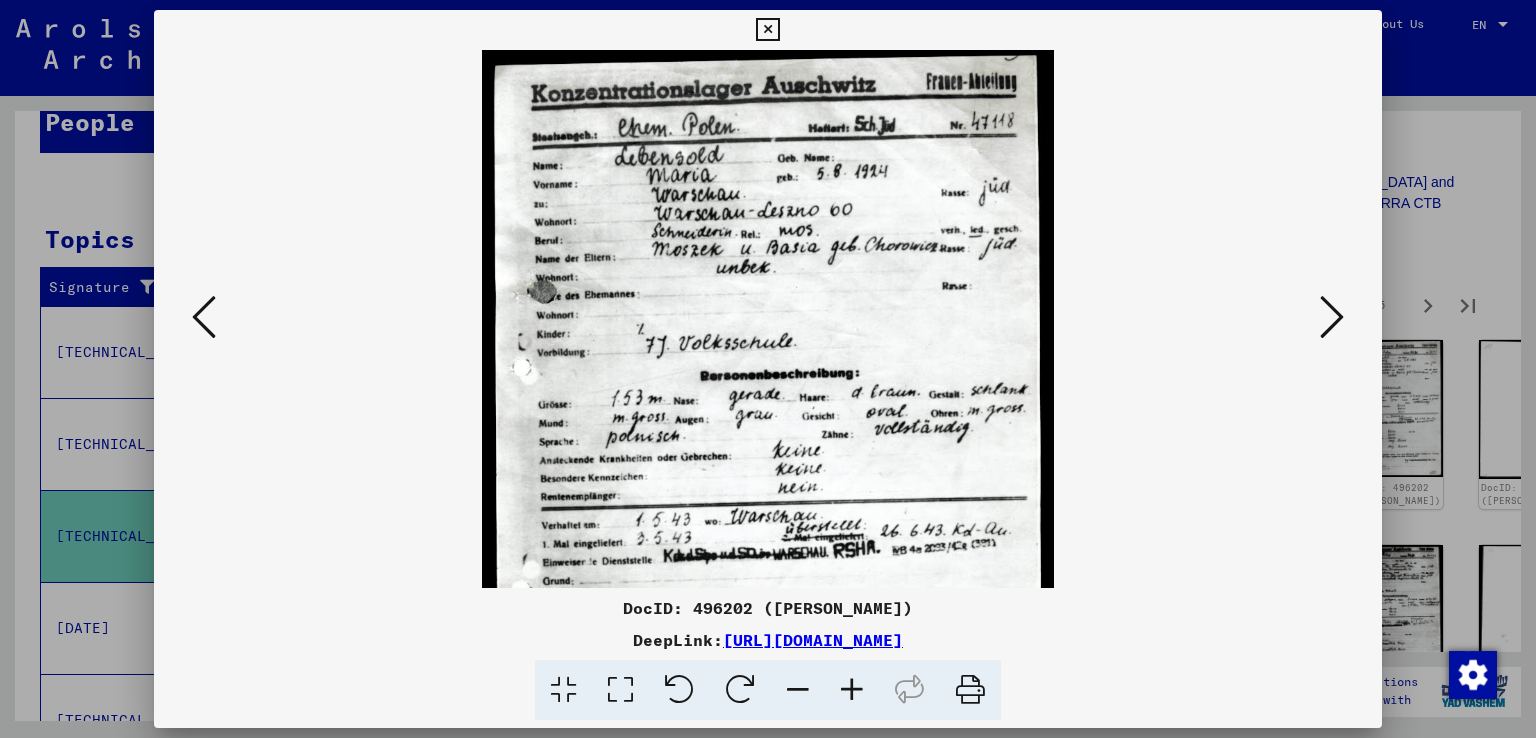 click at bounding box center [852, 690] 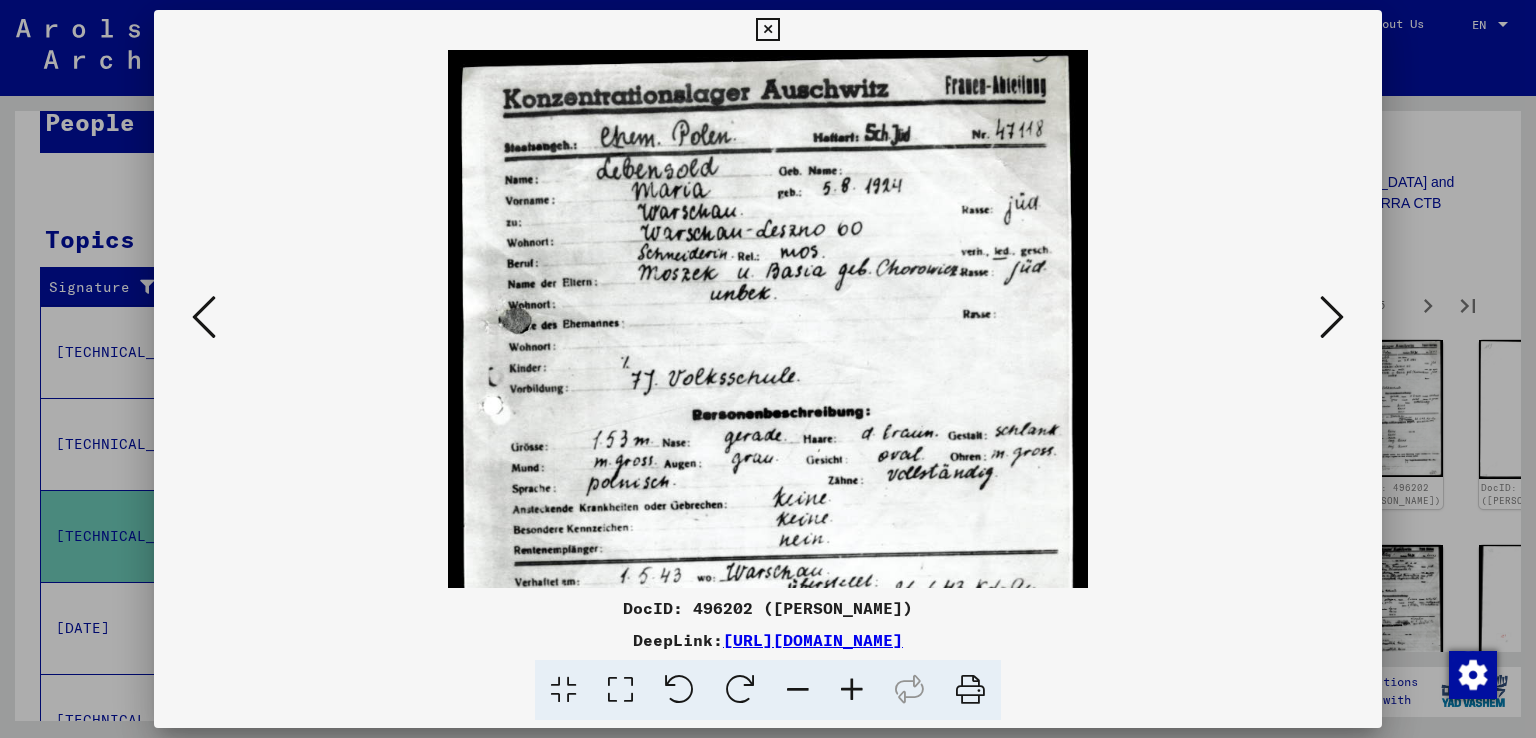 click at bounding box center [852, 690] 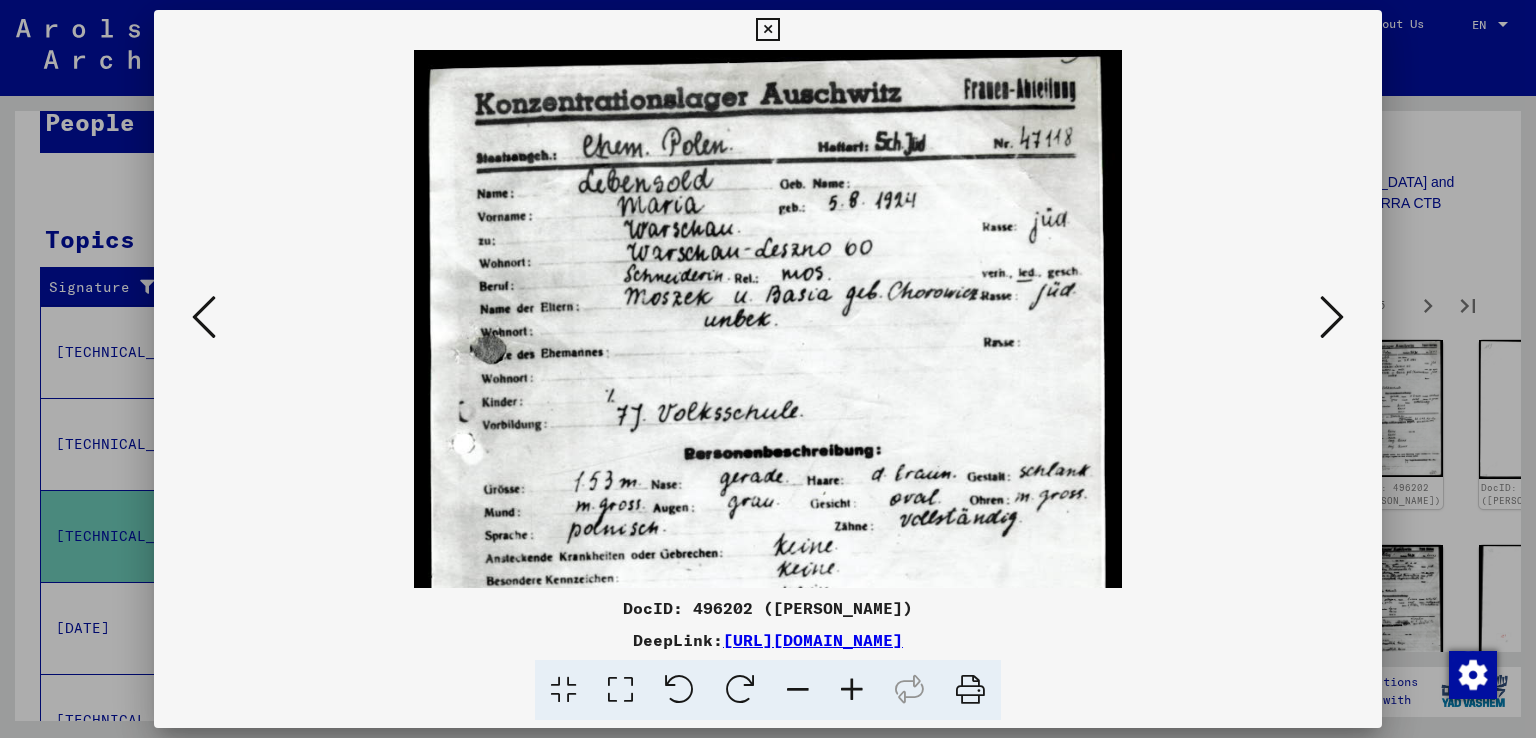 click at bounding box center (852, 690) 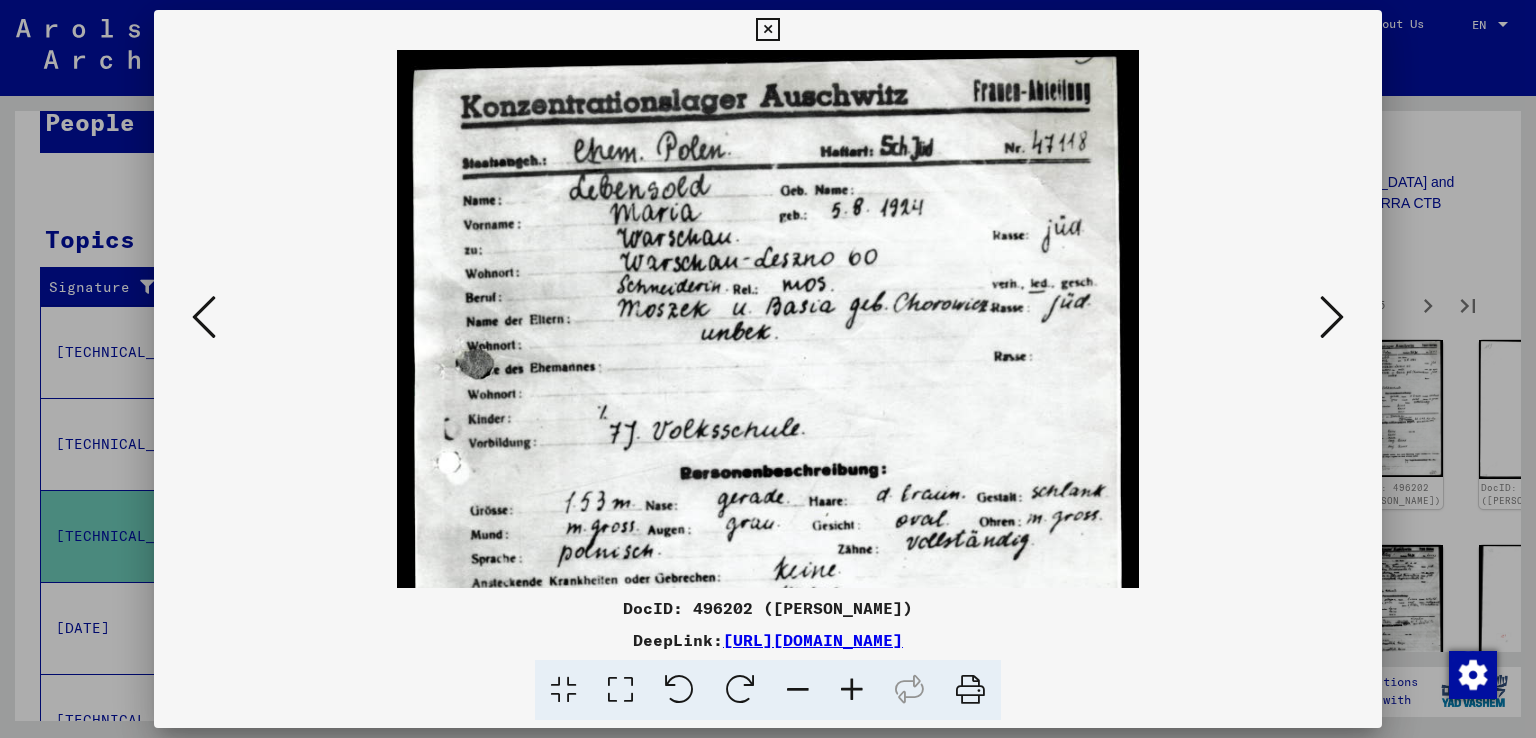 click at bounding box center [852, 690] 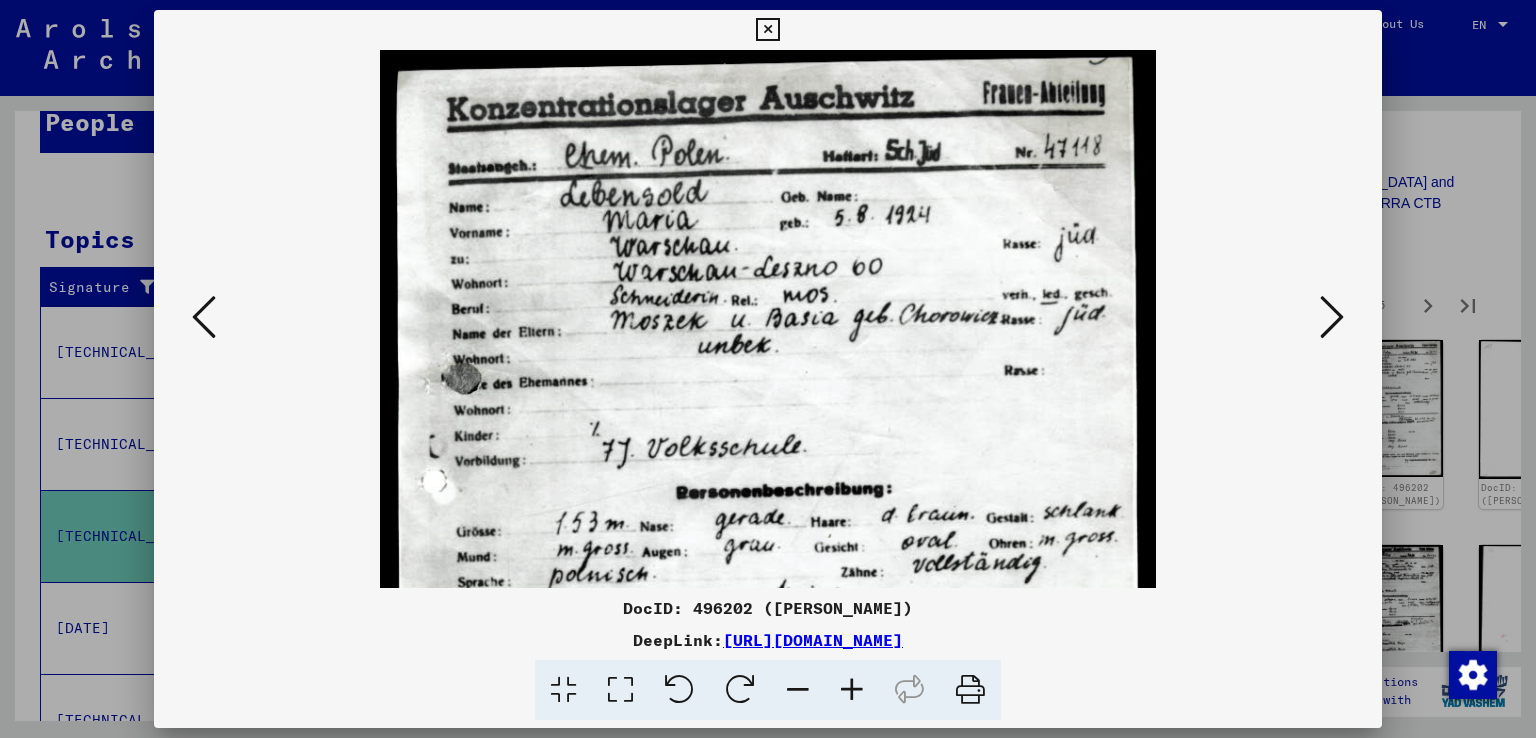 click at bounding box center [852, 690] 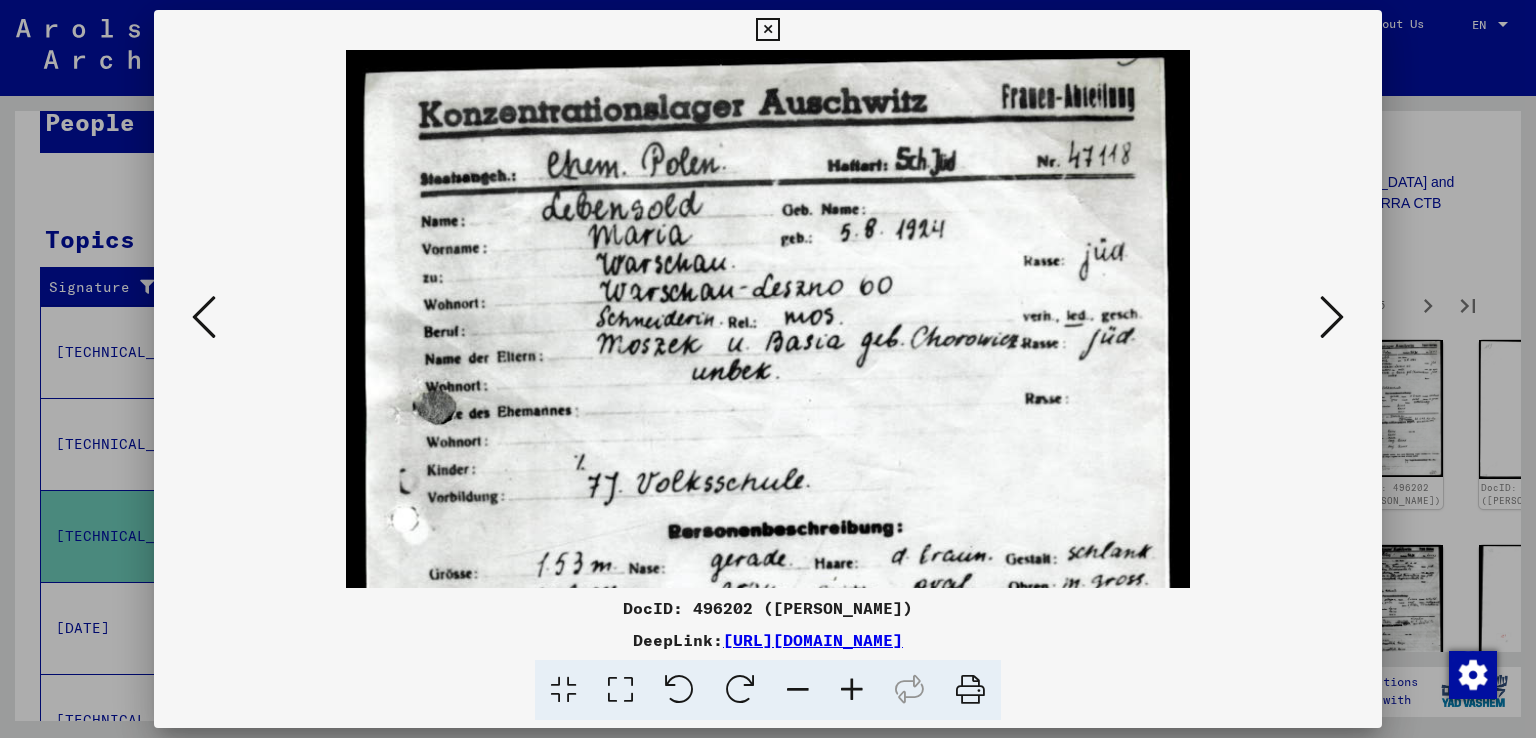 click at bounding box center (768, 369) 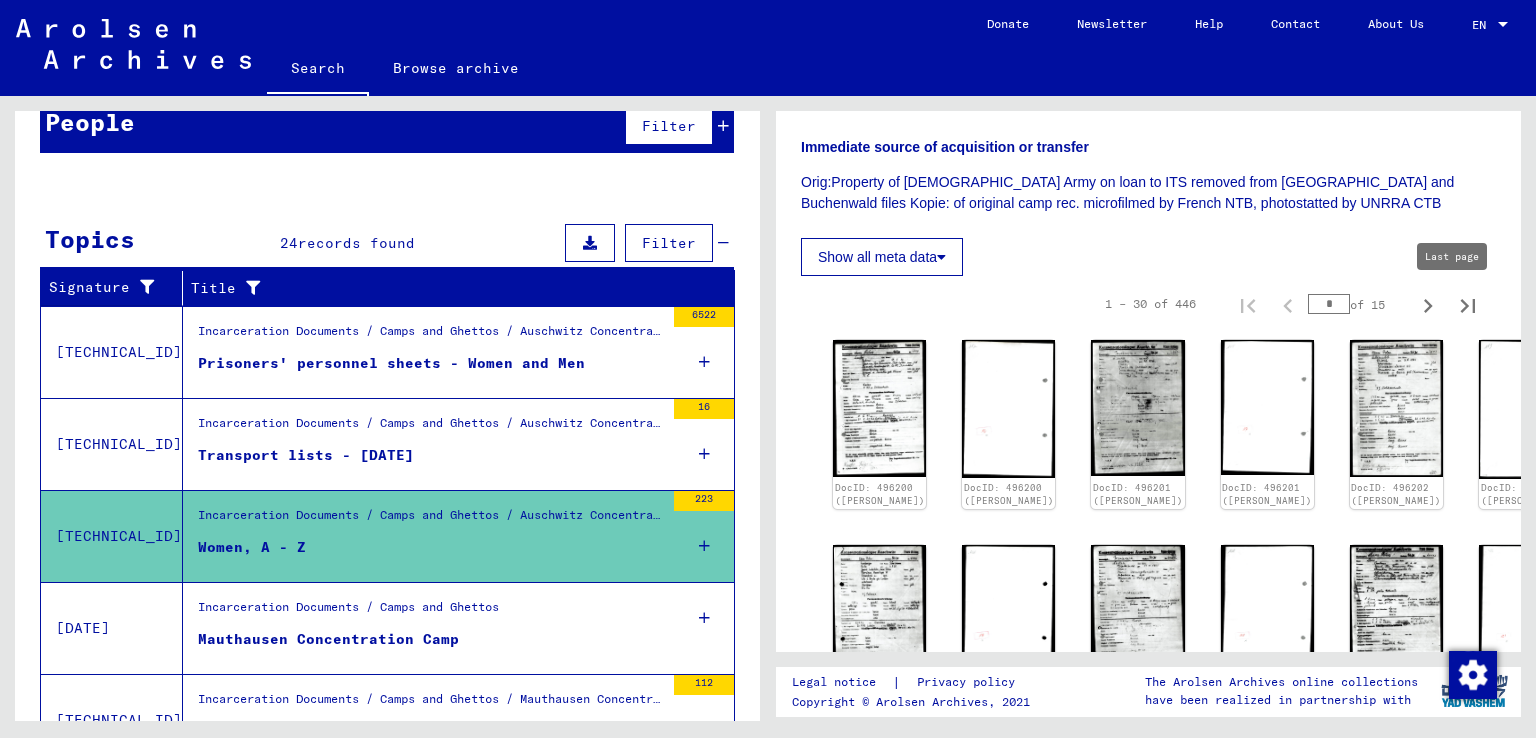click 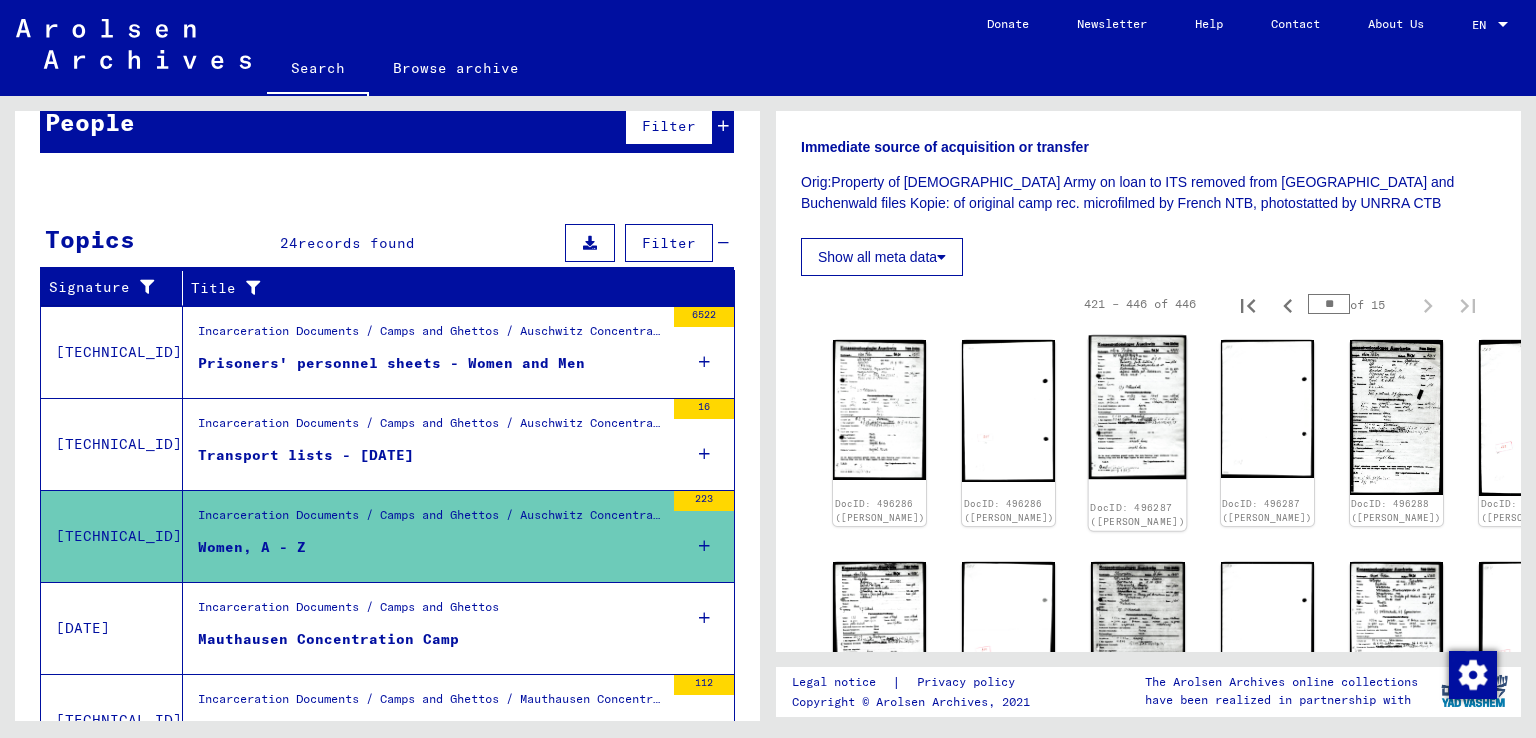 click 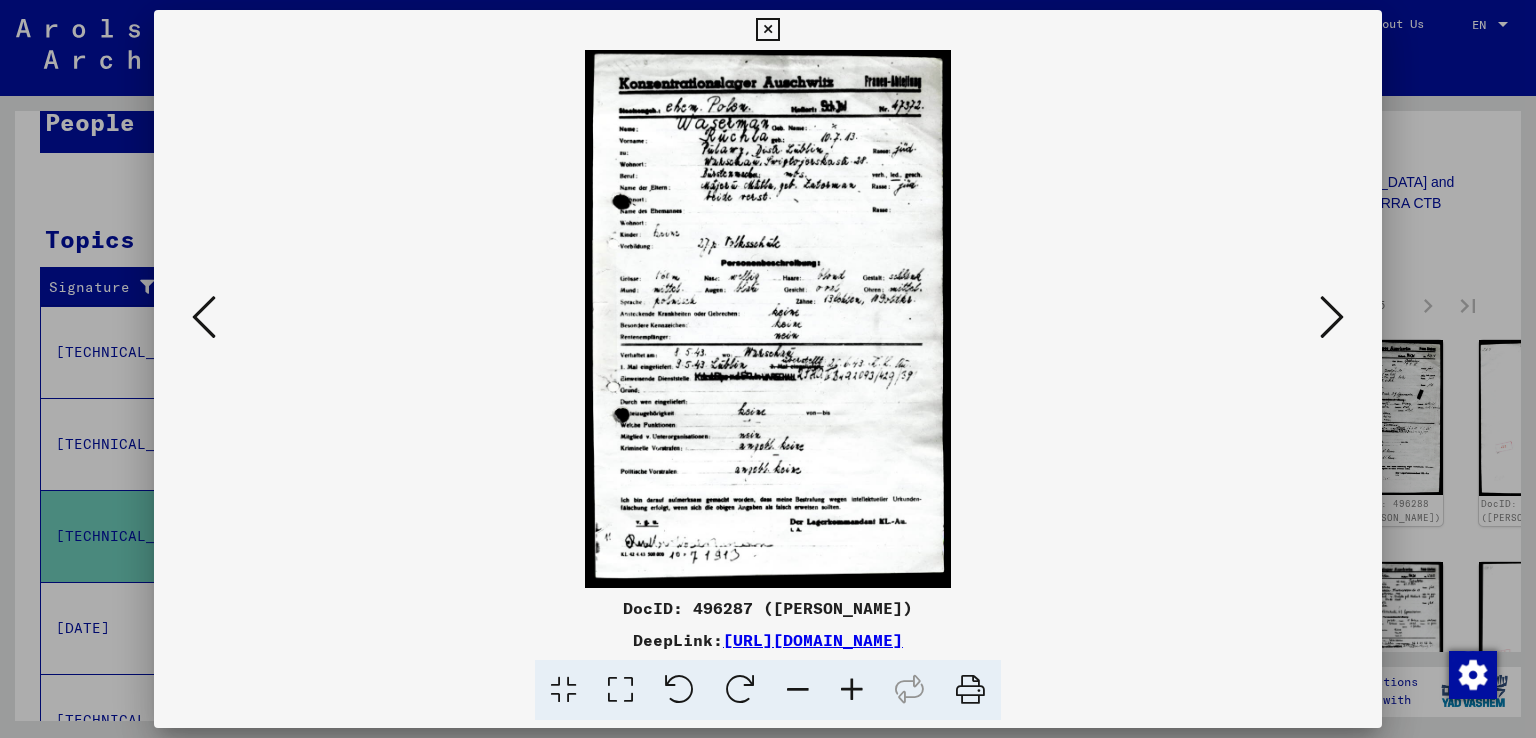 click at bounding box center [852, 690] 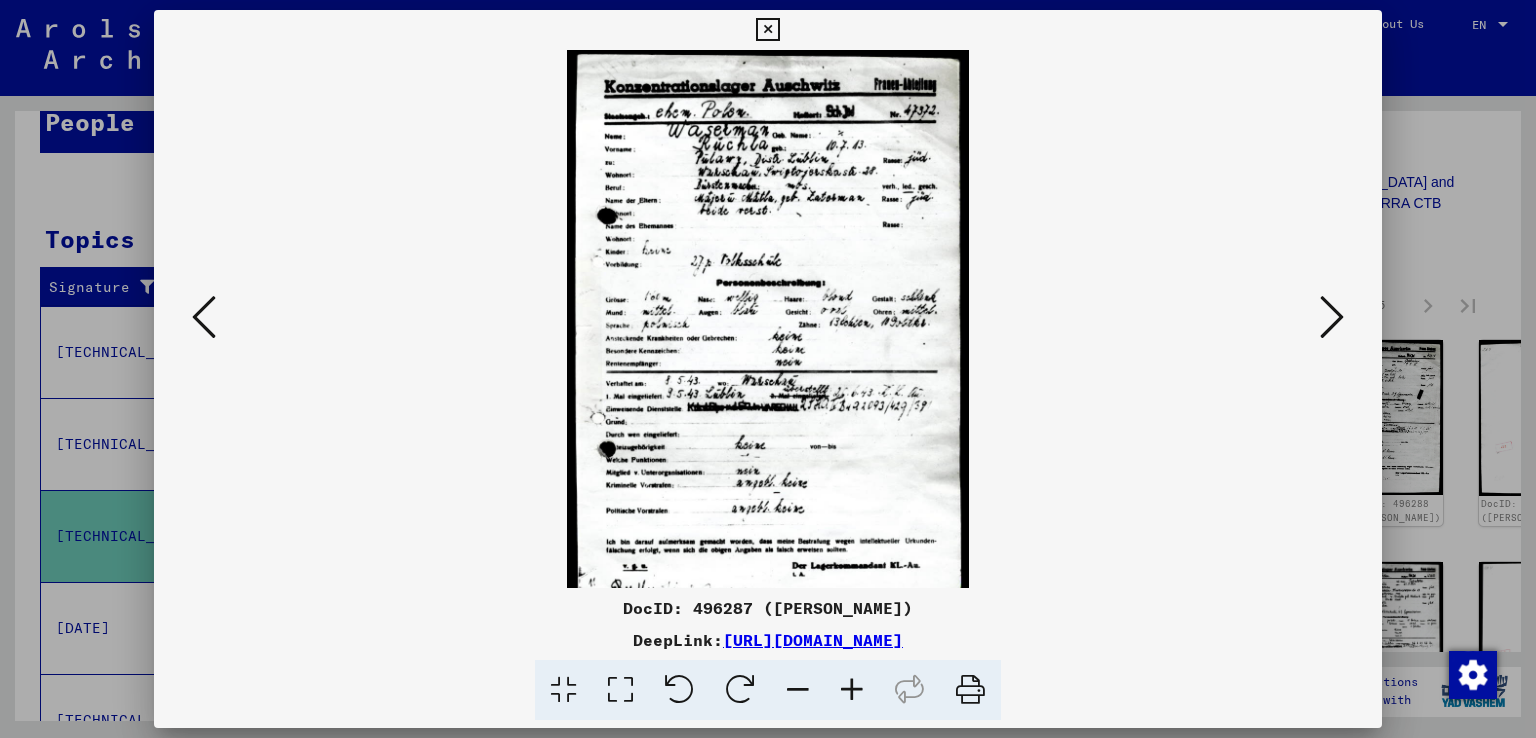 click at bounding box center [852, 690] 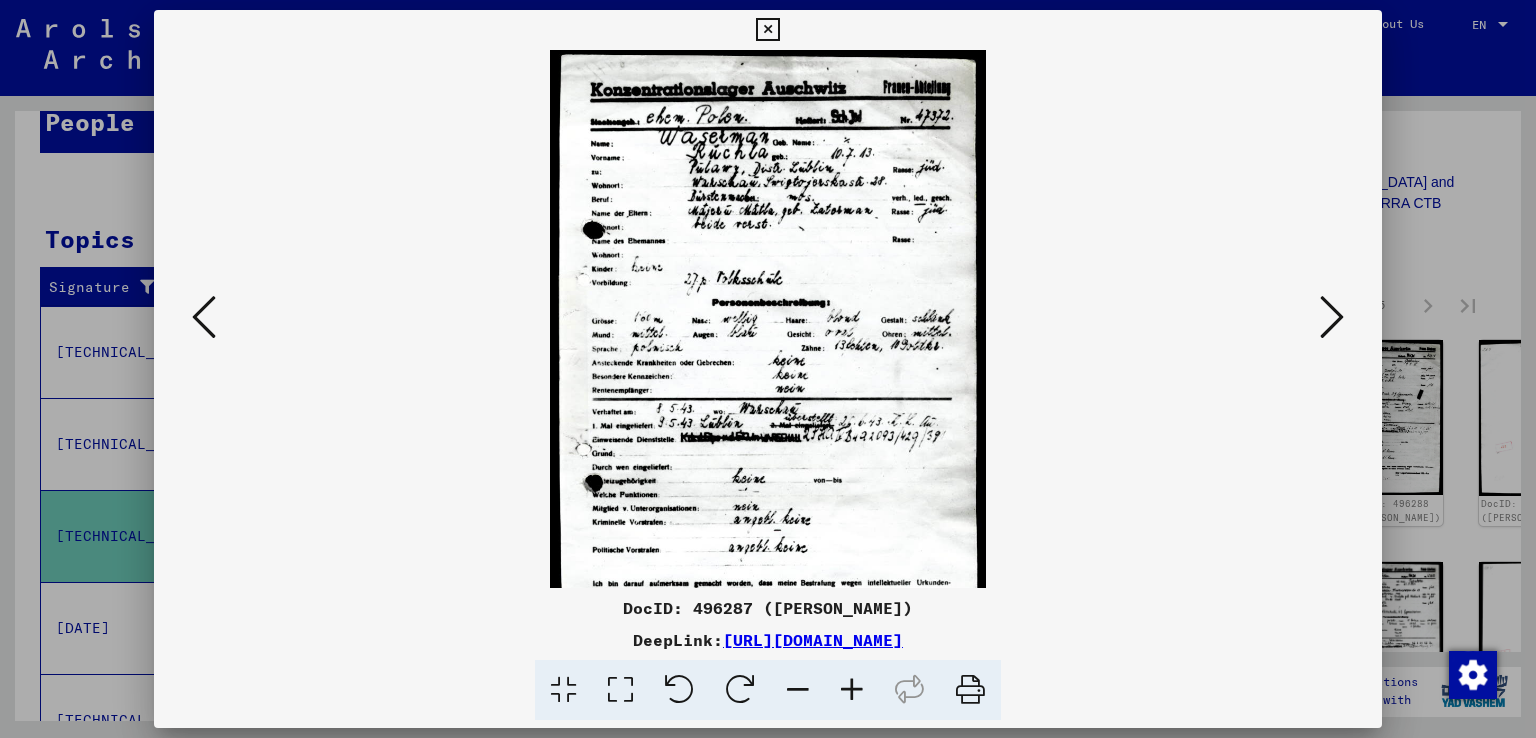 click at bounding box center [852, 690] 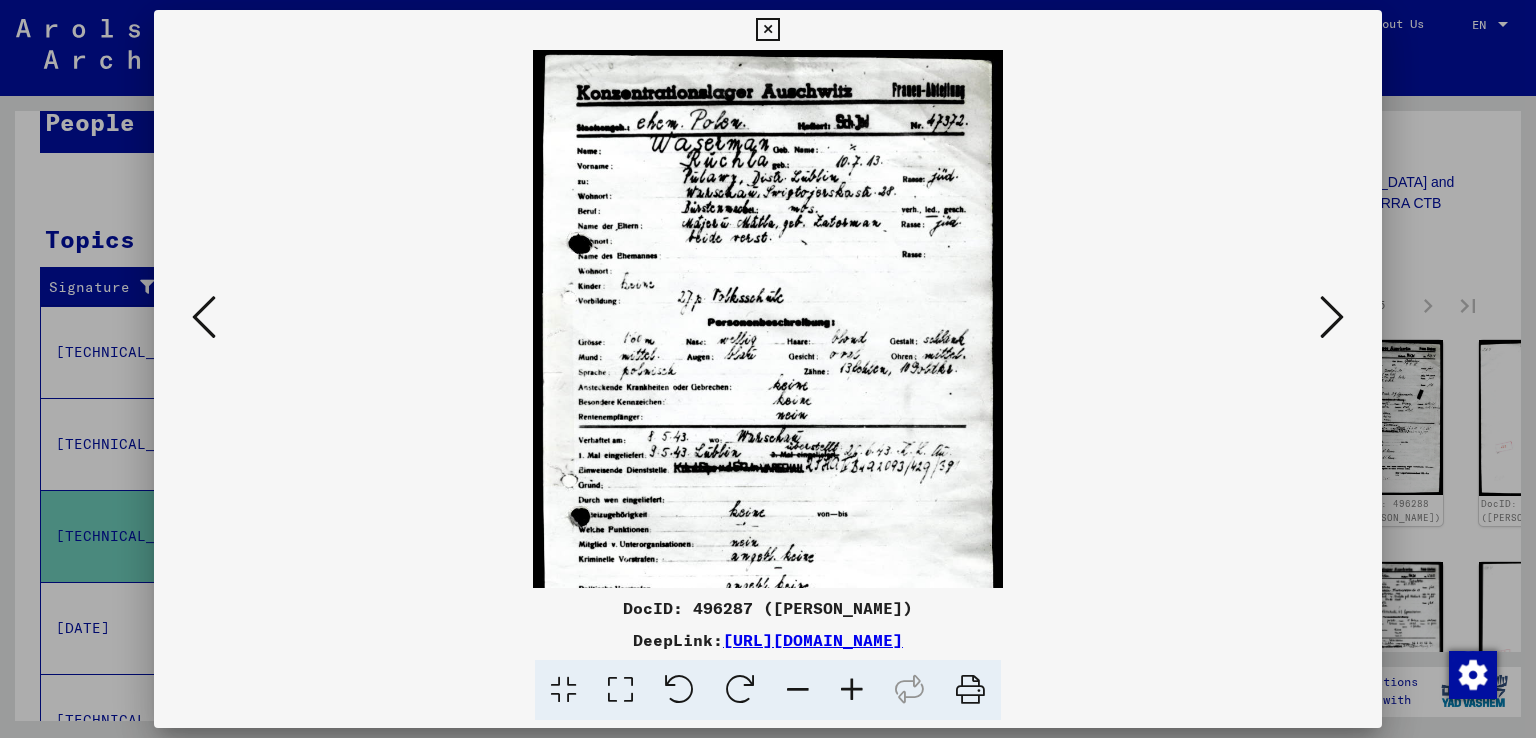 click at bounding box center [852, 690] 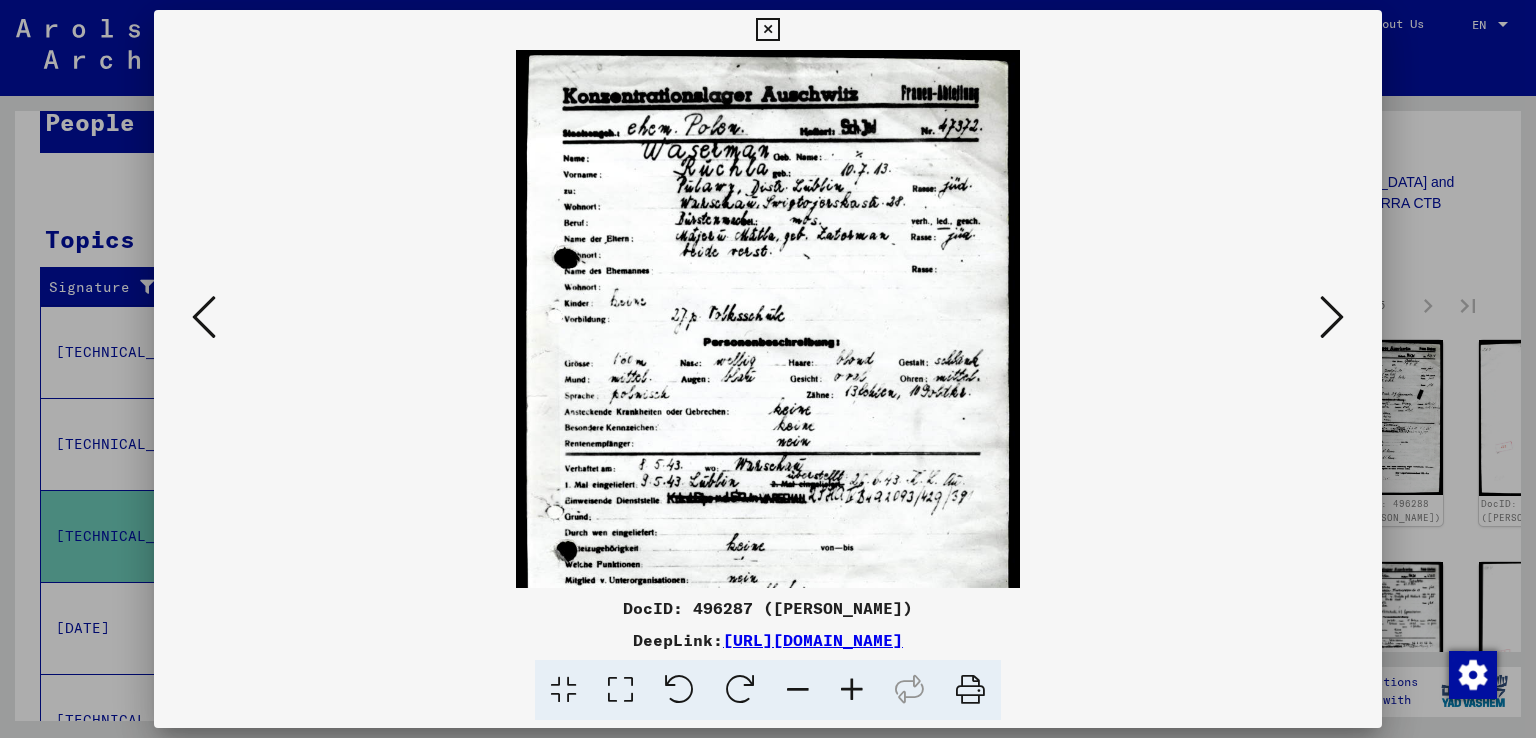 click at bounding box center [852, 690] 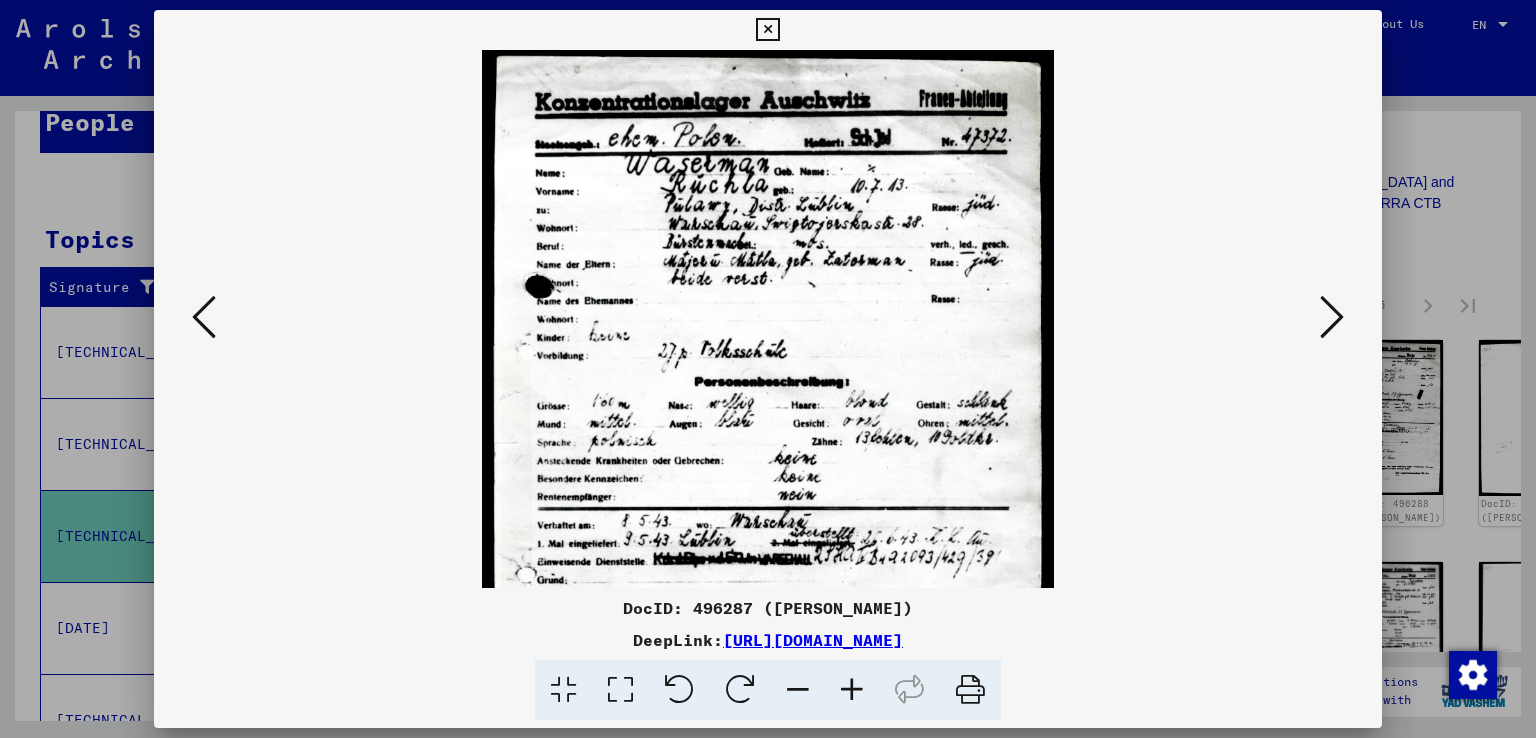 click at bounding box center [852, 690] 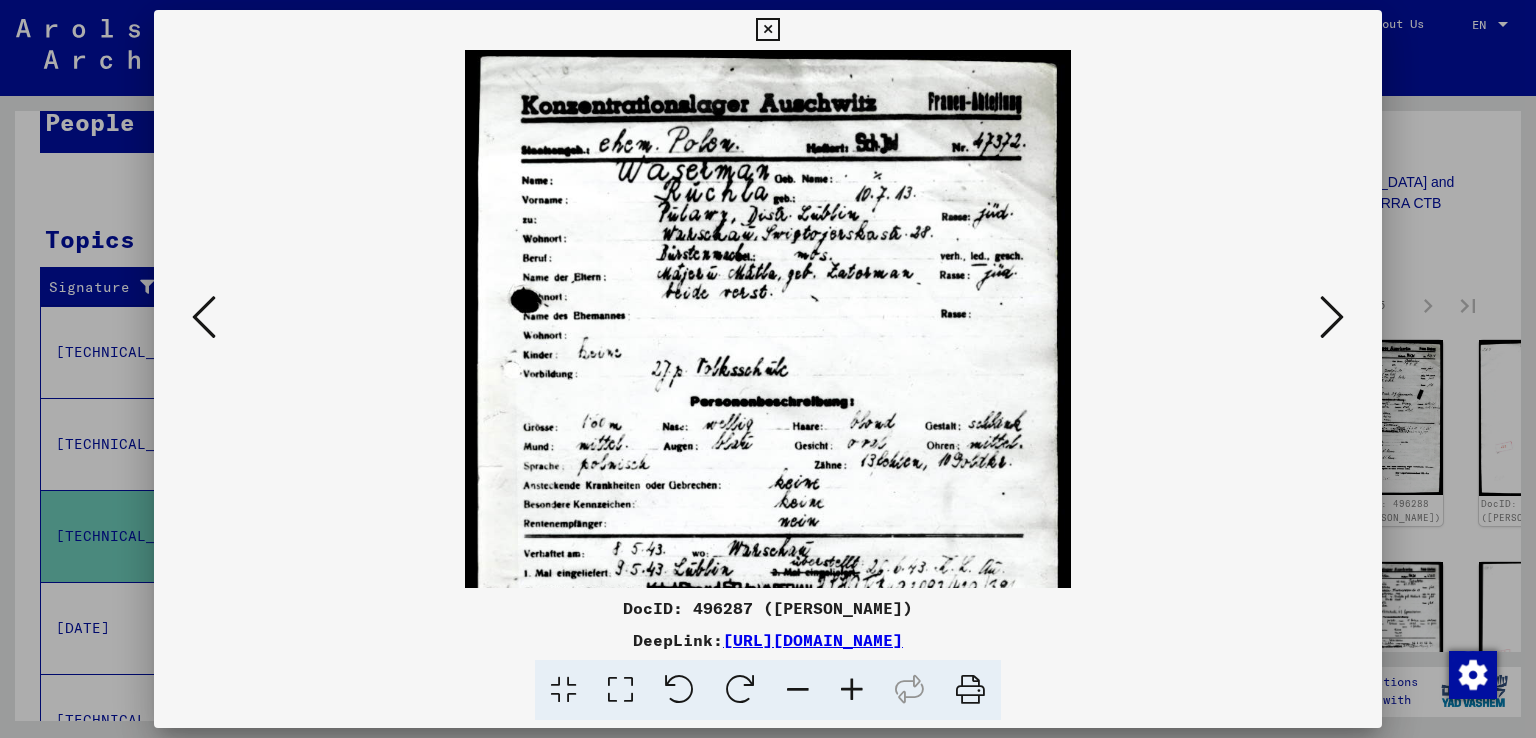 click at bounding box center (852, 690) 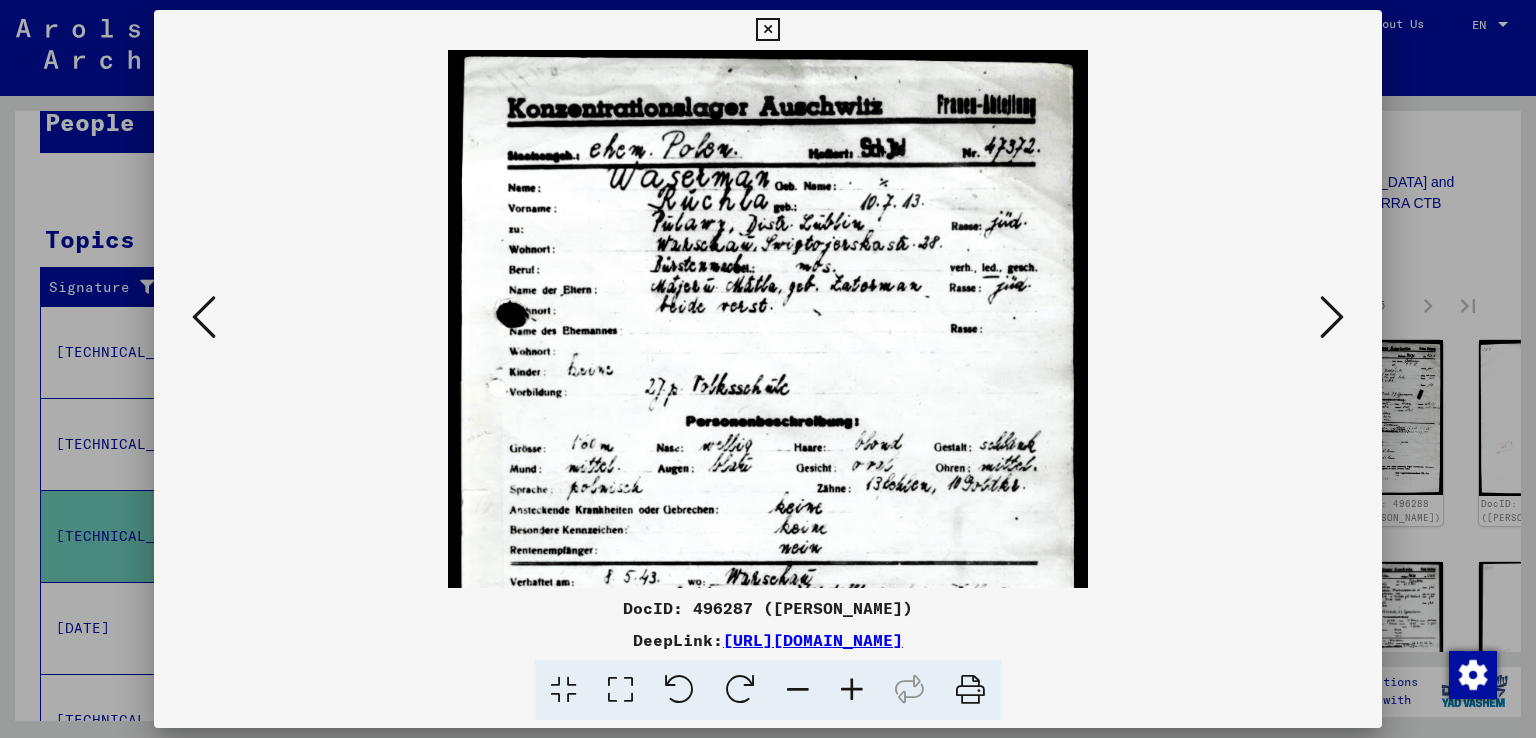 click at bounding box center (852, 690) 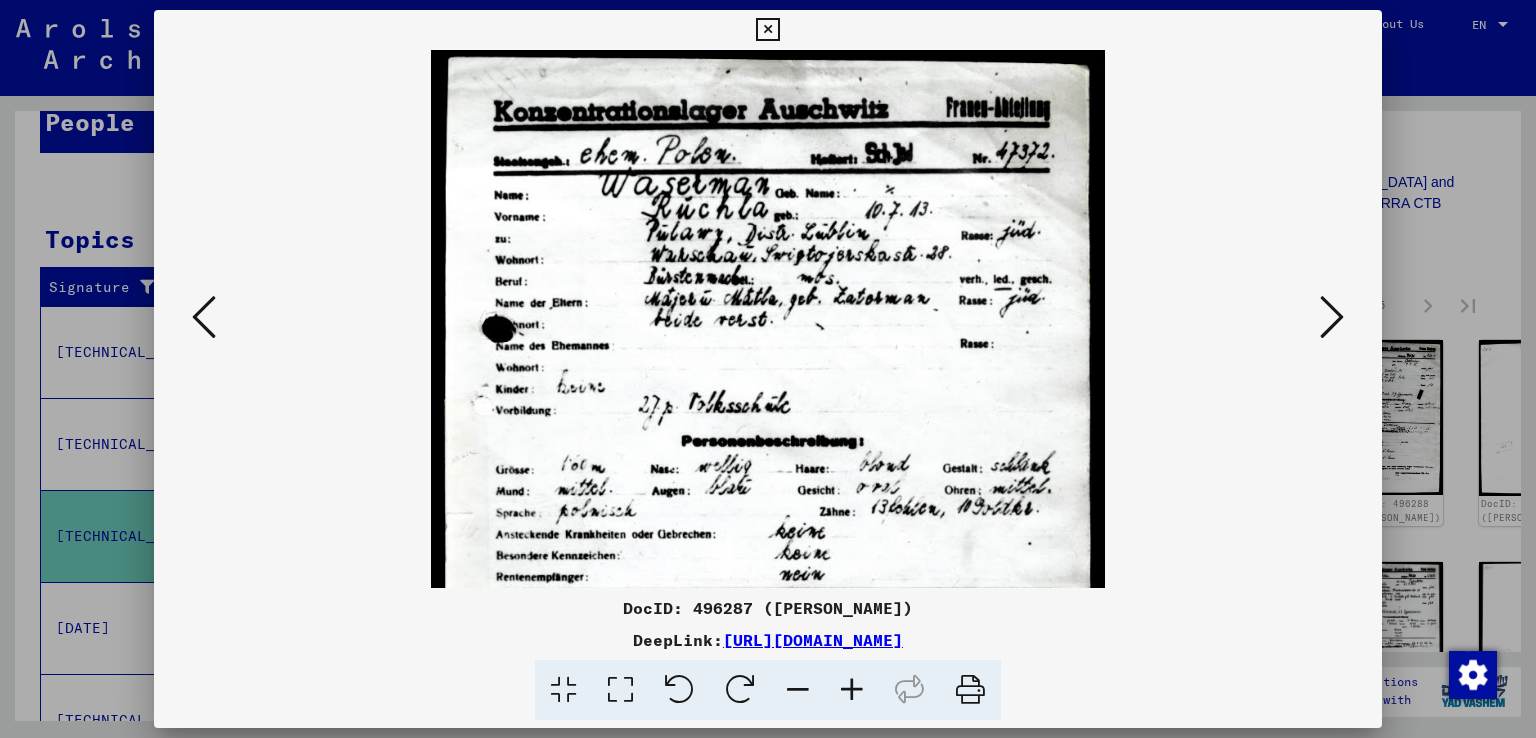 click at bounding box center [852, 690] 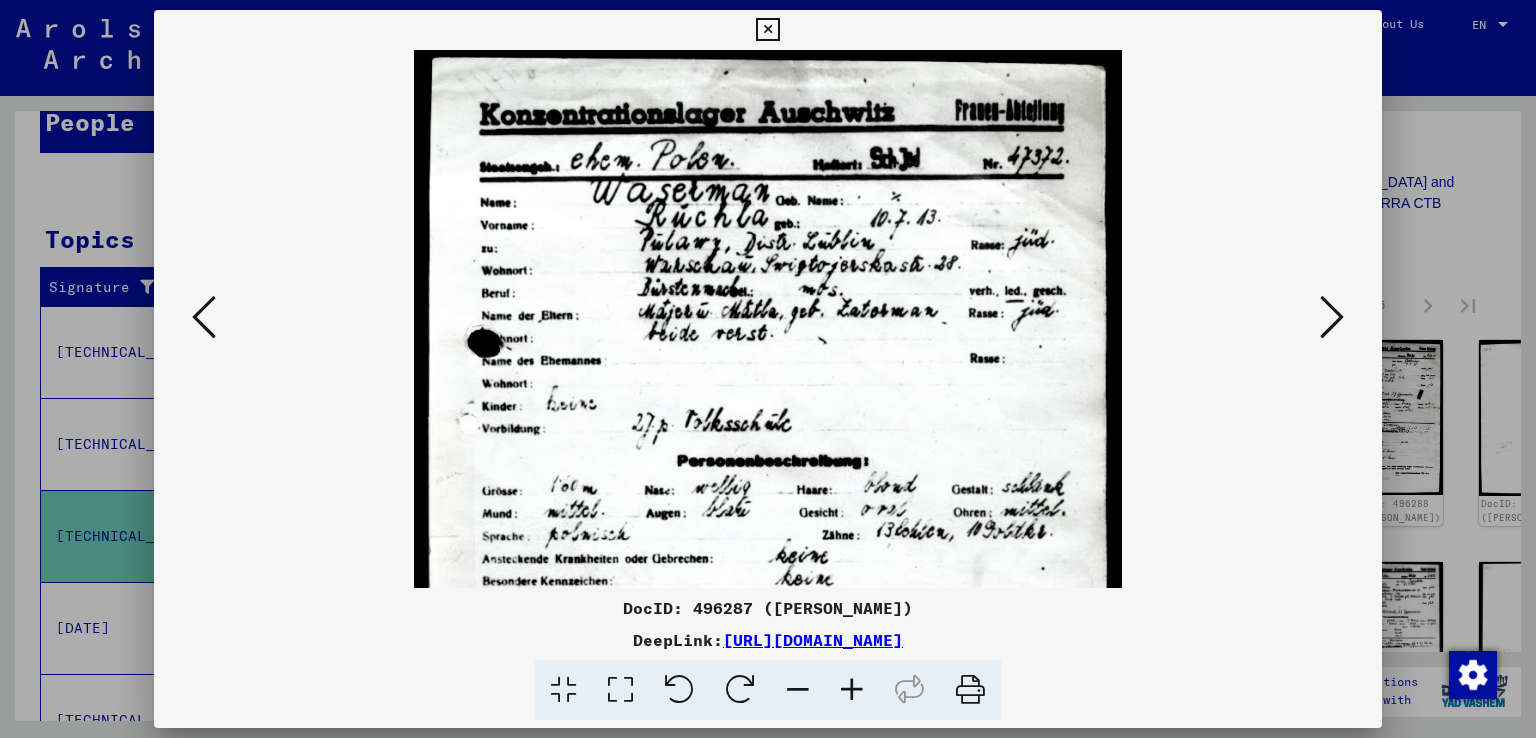 click at bounding box center (852, 690) 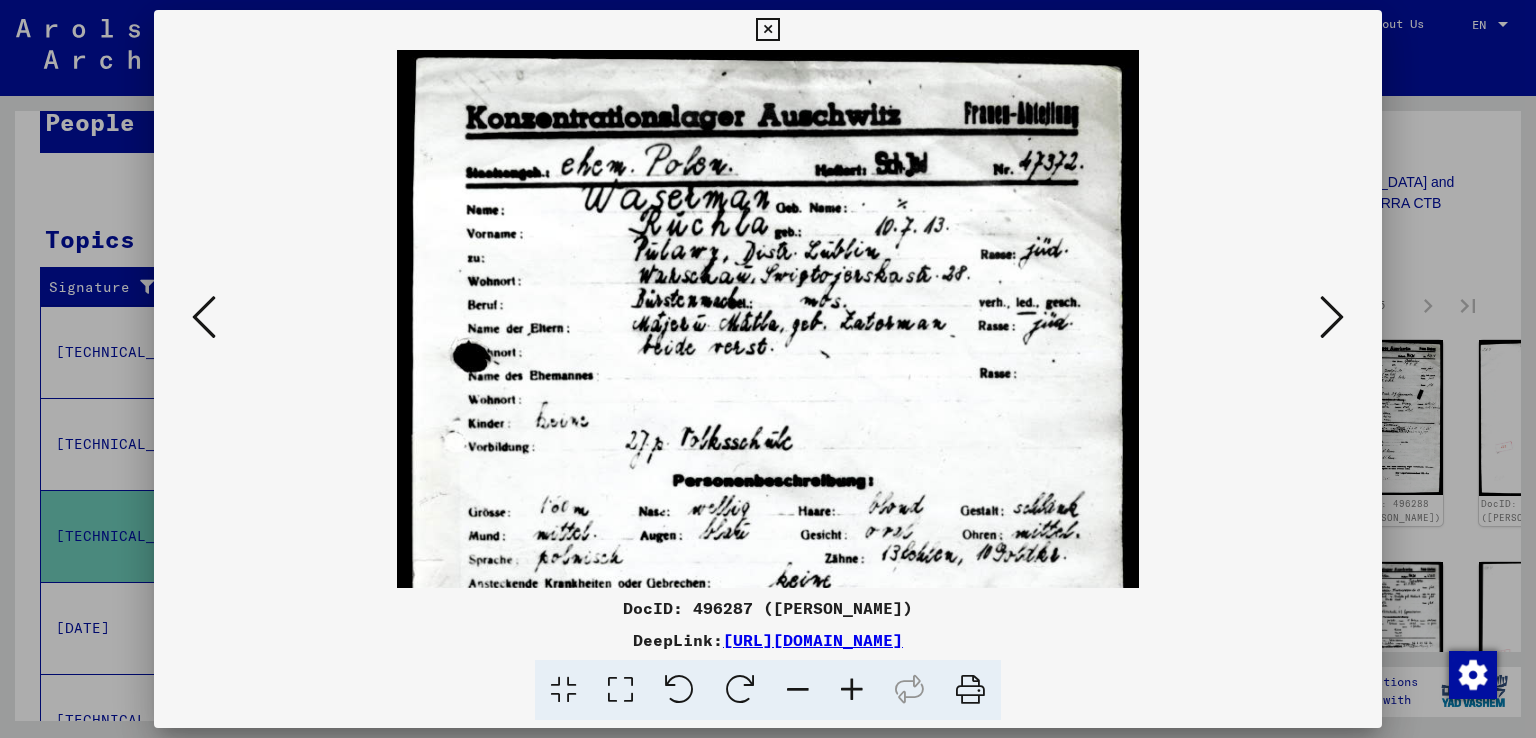 click at bounding box center [852, 690] 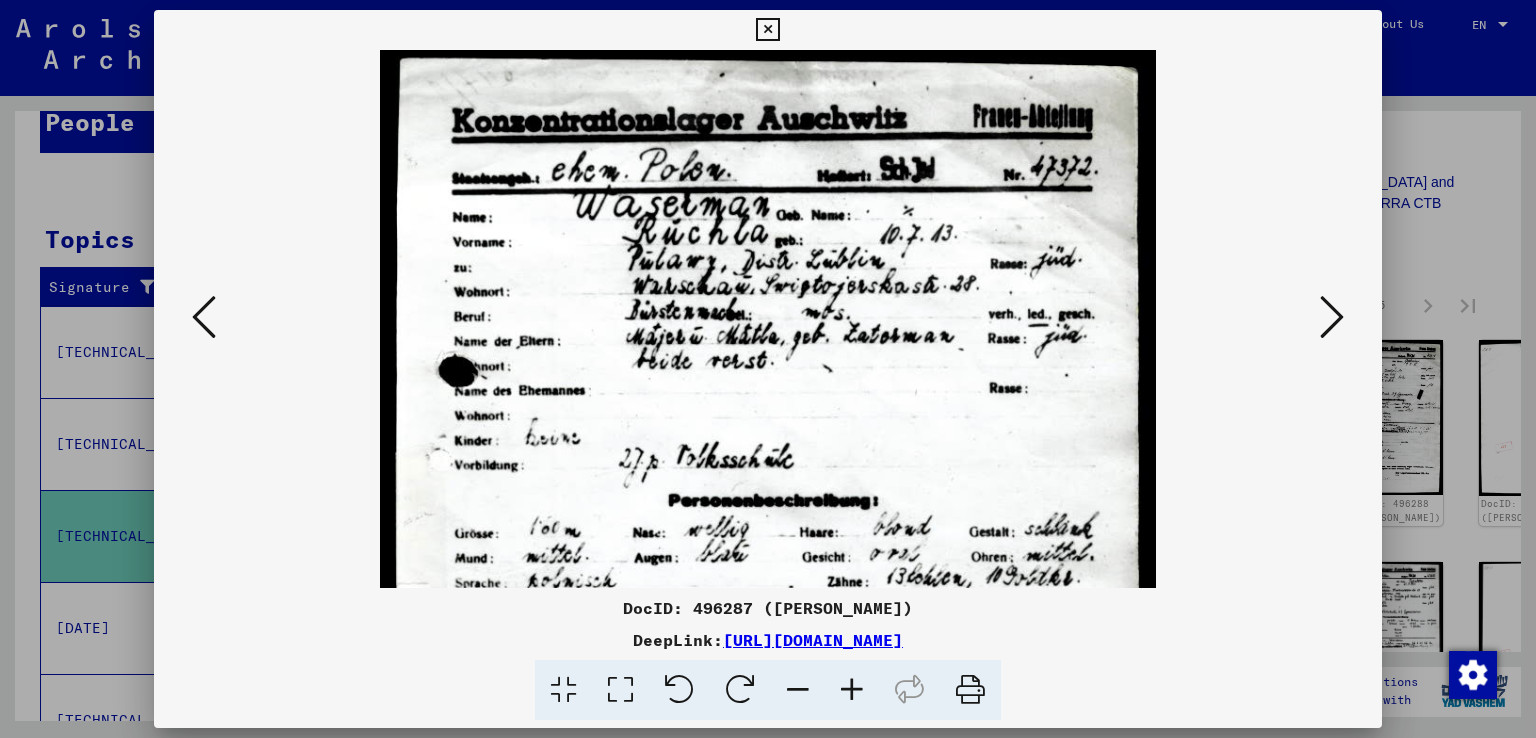 click at bounding box center [852, 690] 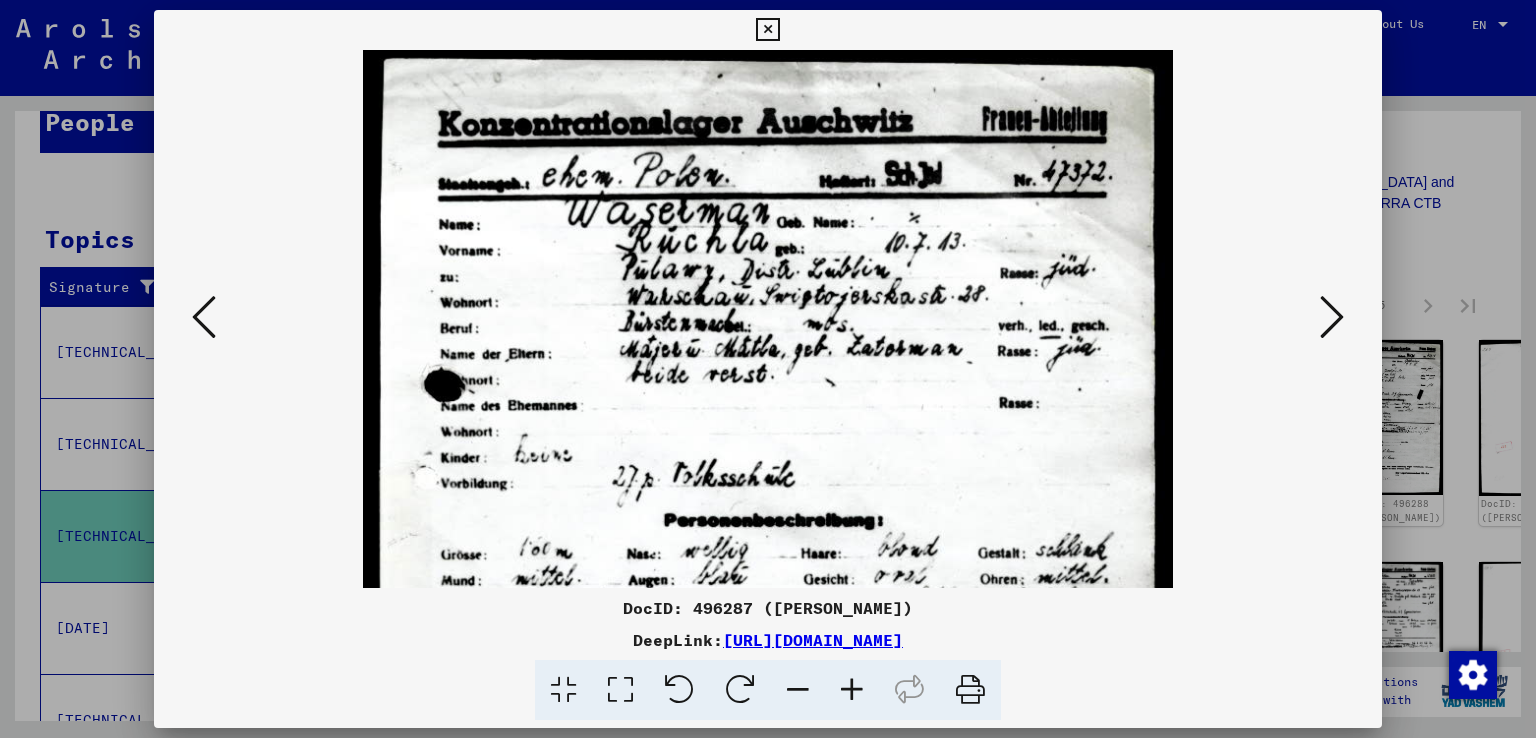 click at bounding box center [852, 690] 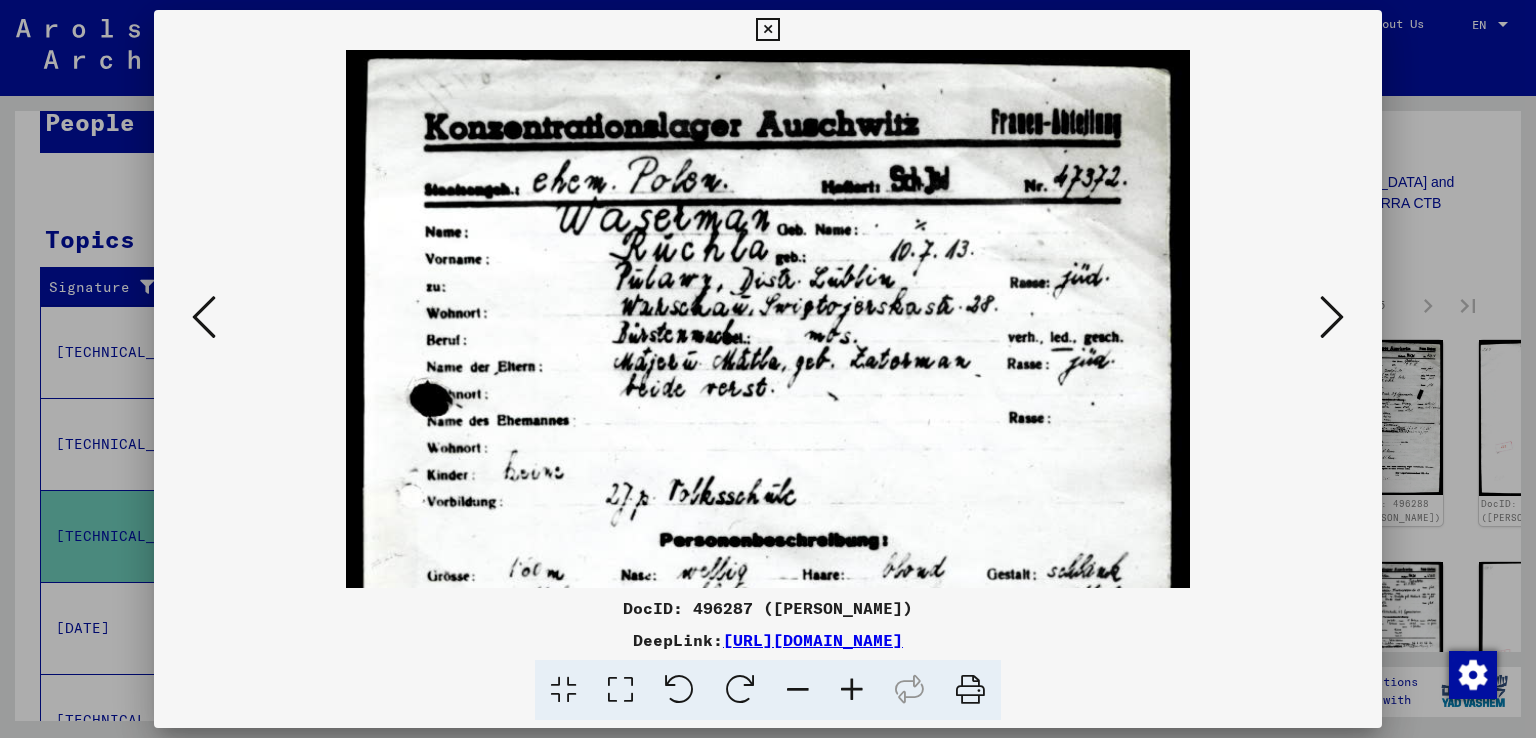 click at bounding box center (852, 690) 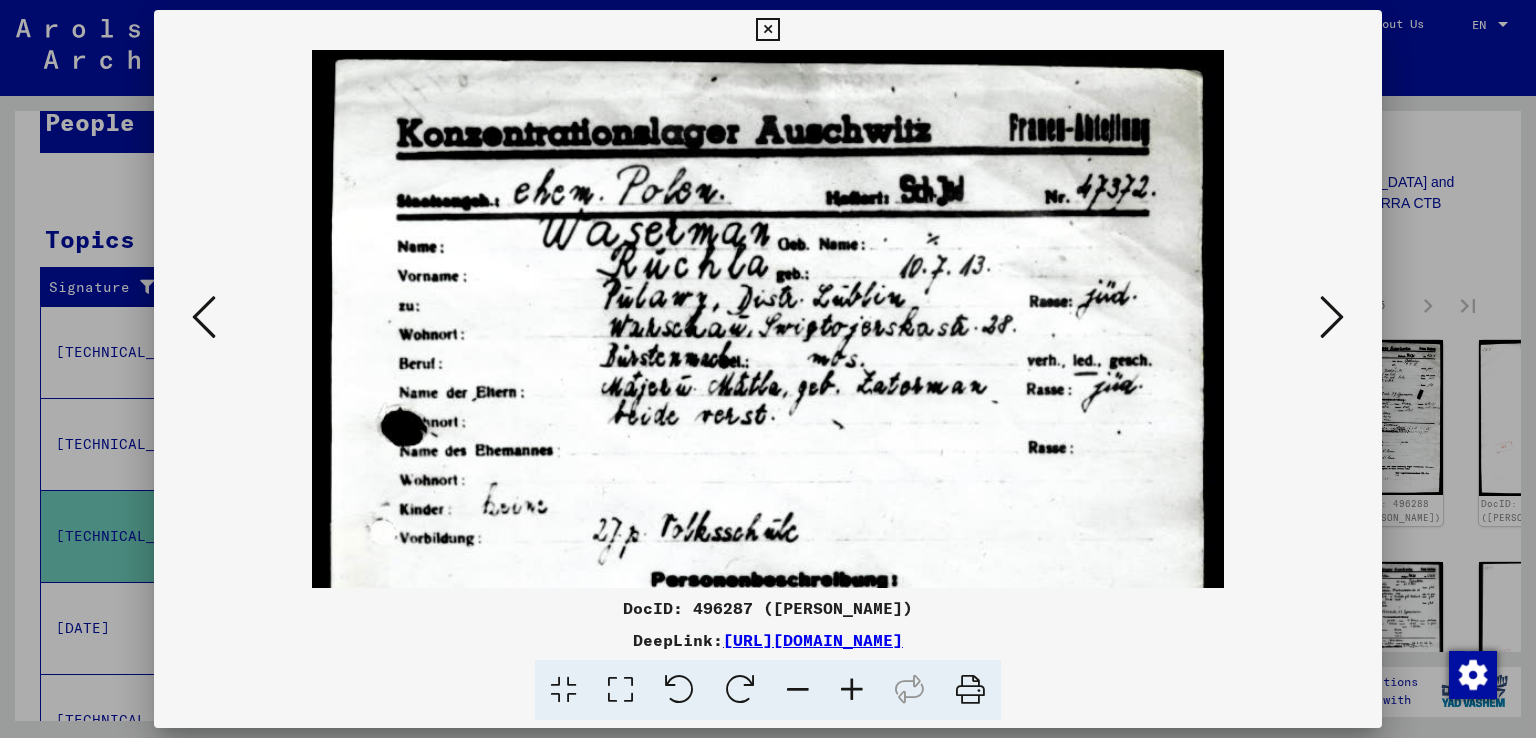 click at bounding box center [768, 369] 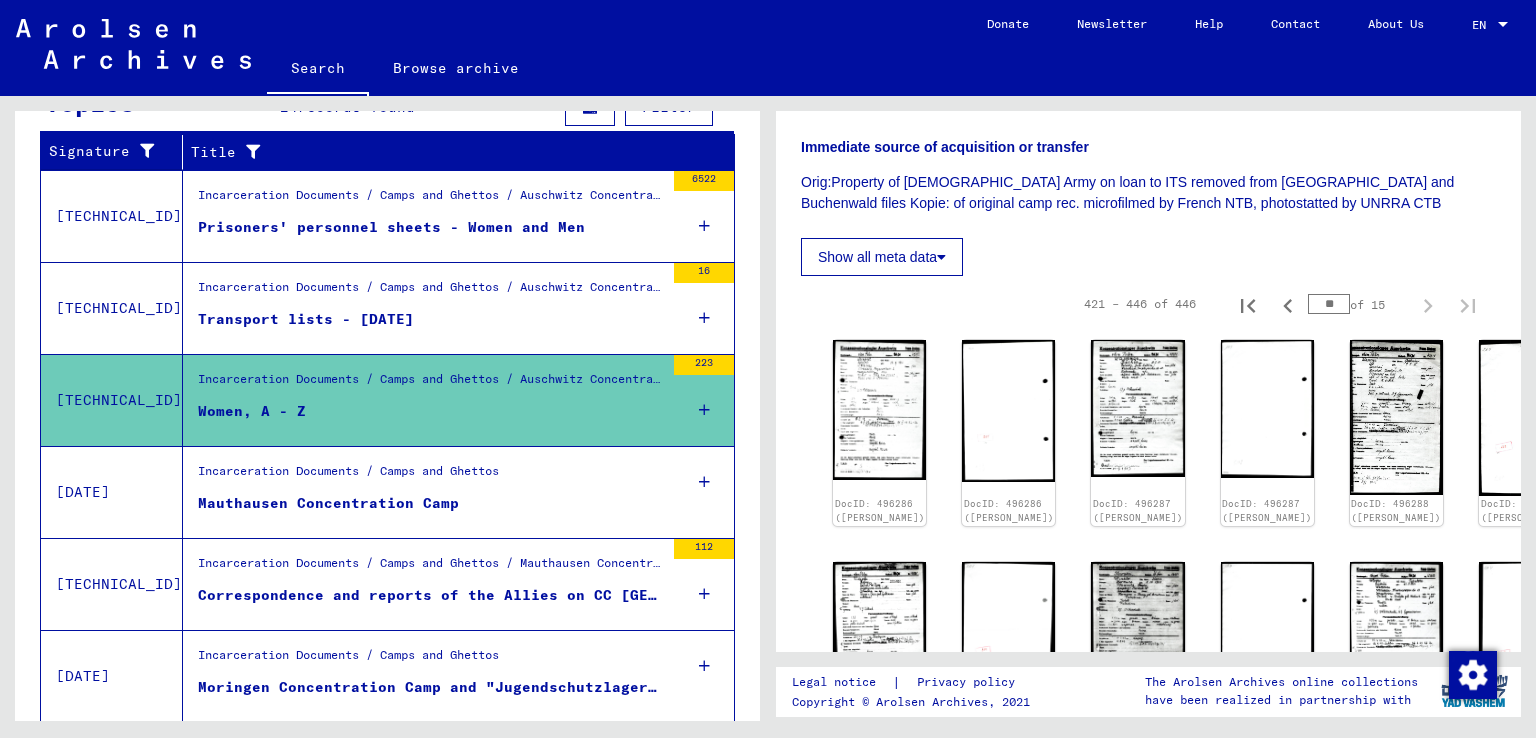 scroll, scrollTop: 395, scrollLeft: 0, axis: vertical 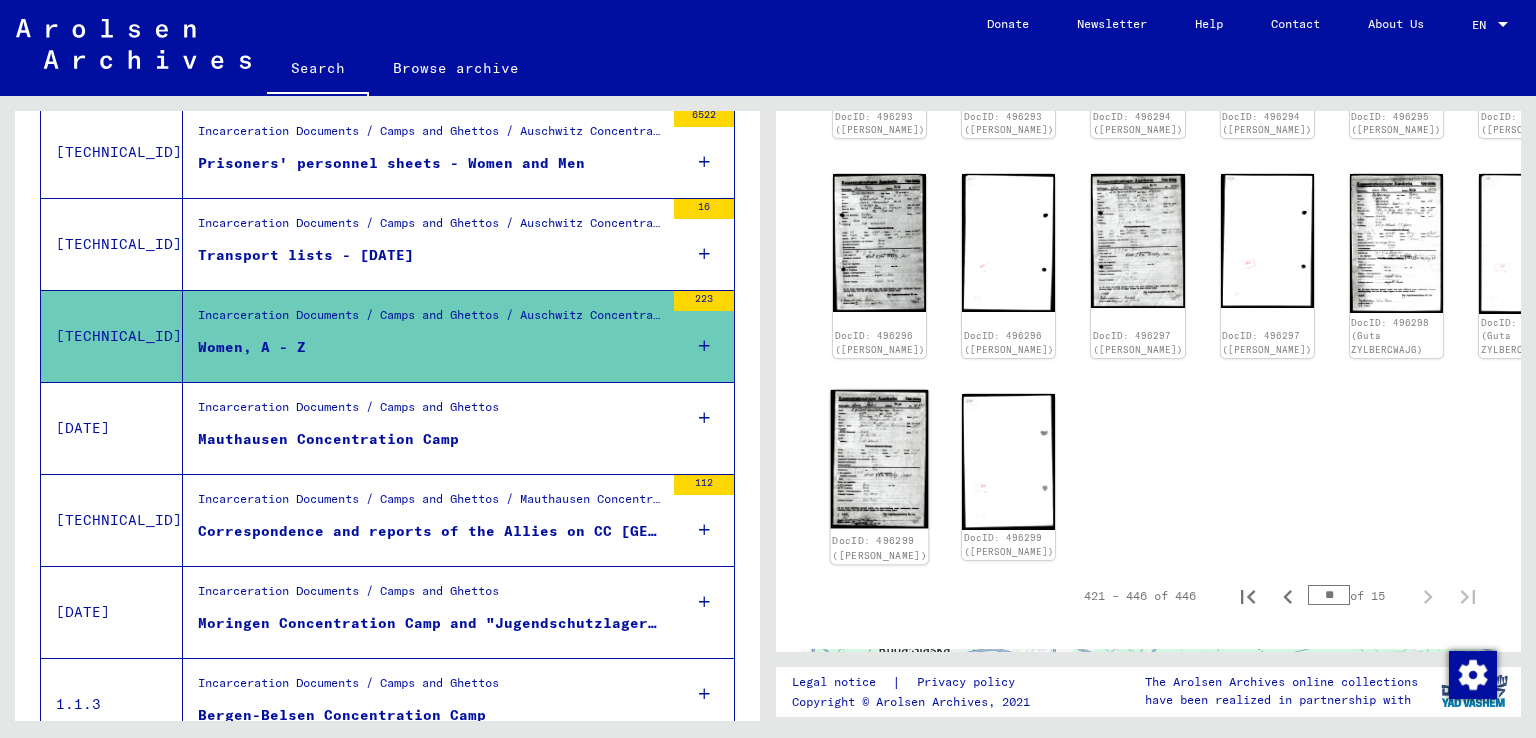click 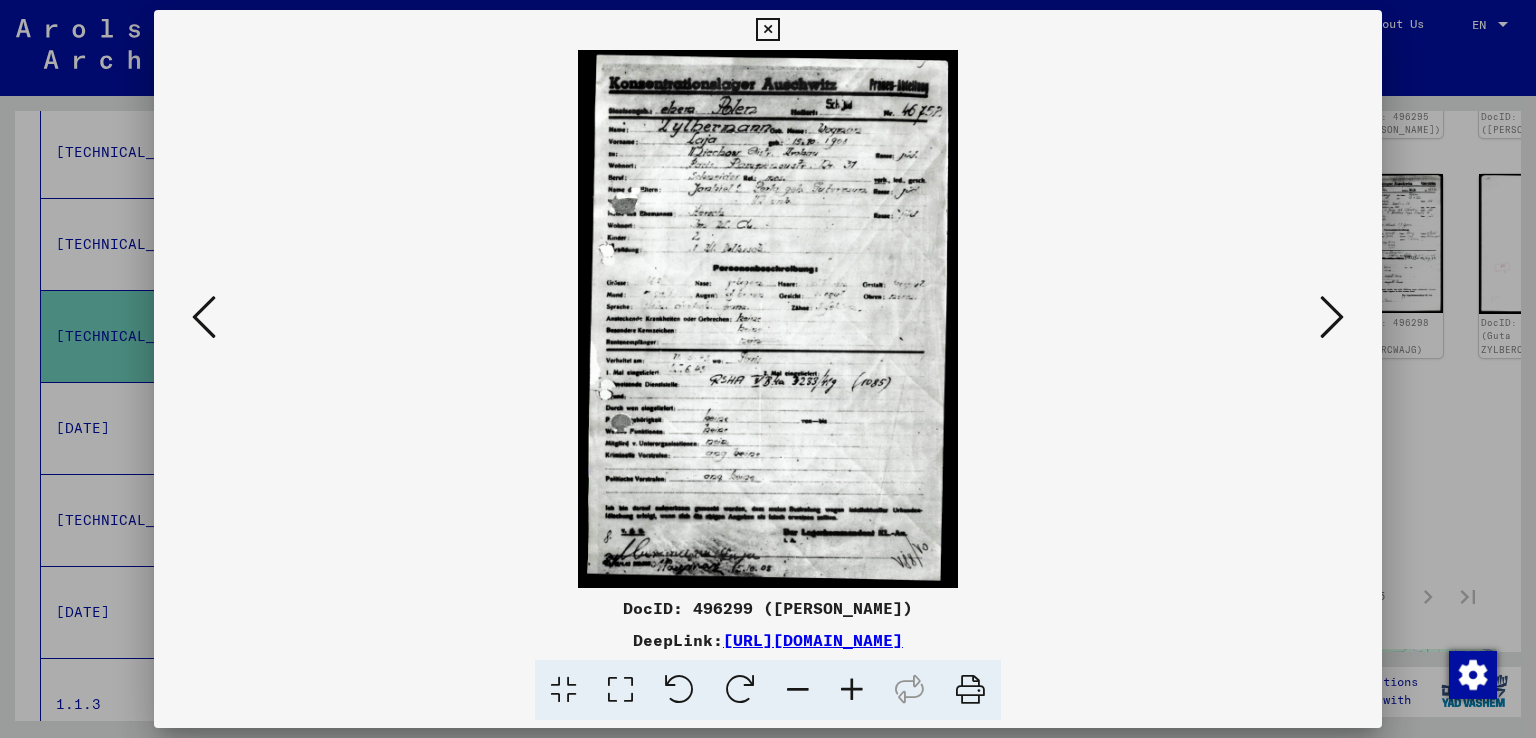 click at bounding box center (852, 690) 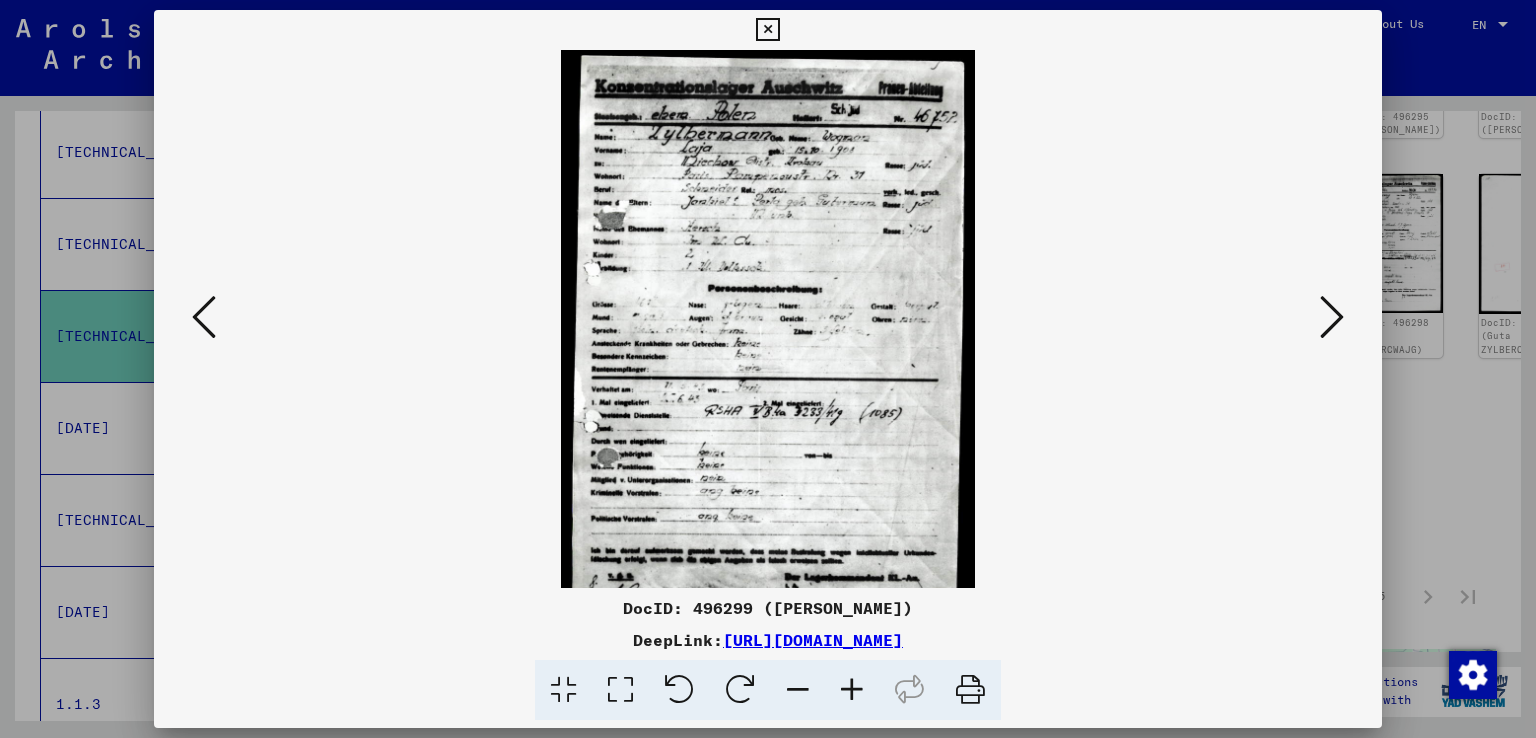 click at bounding box center [852, 690] 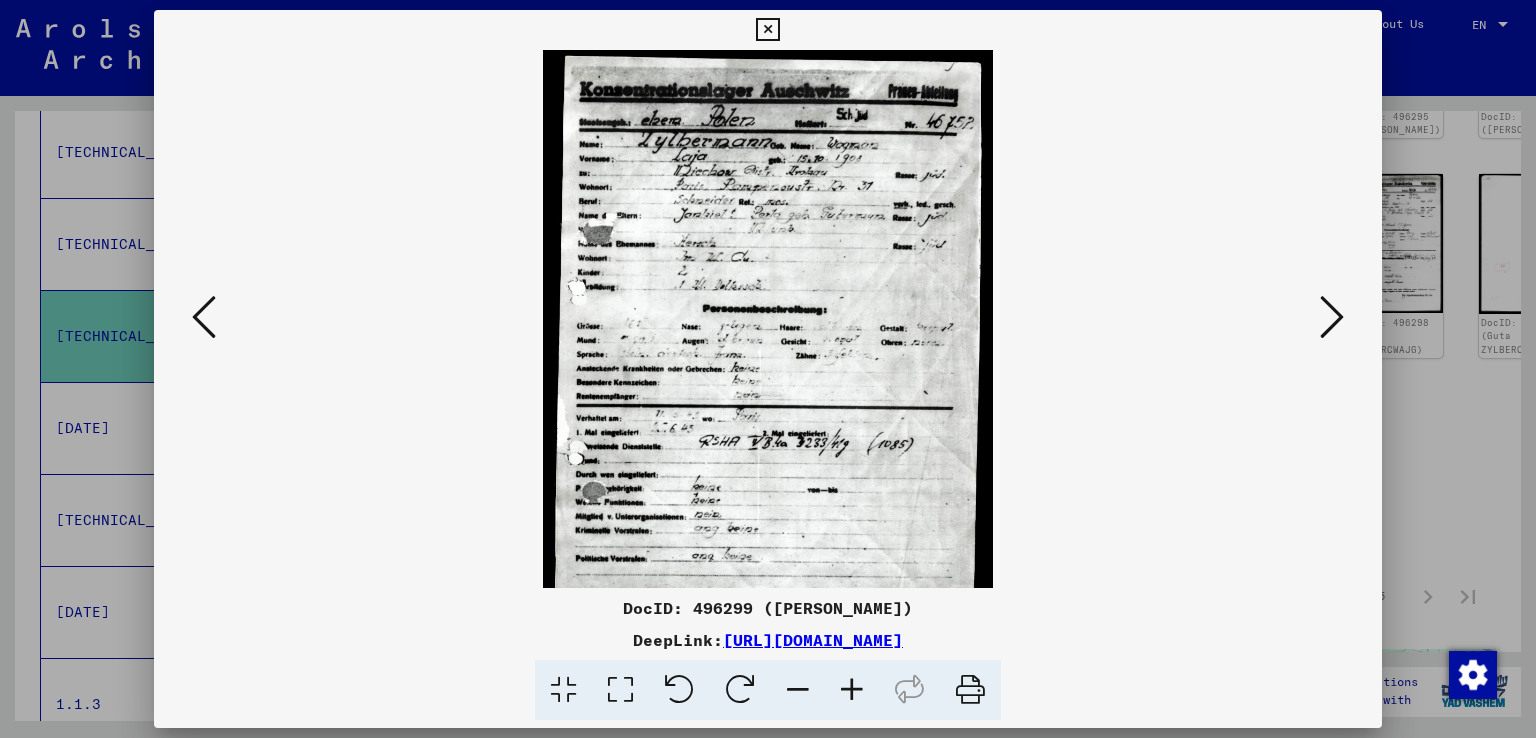 click at bounding box center [852, 690] 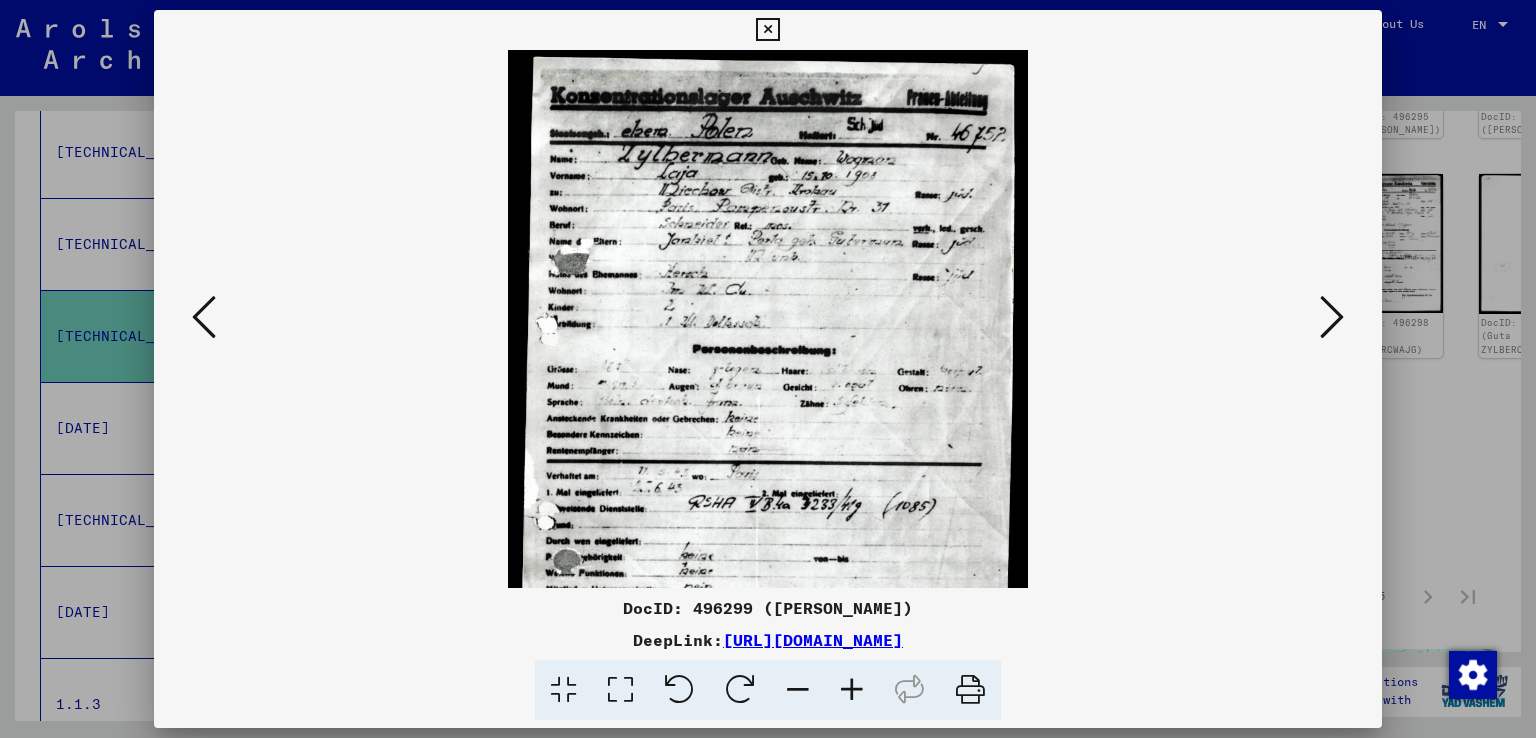 click at bounding box center [852, 690] 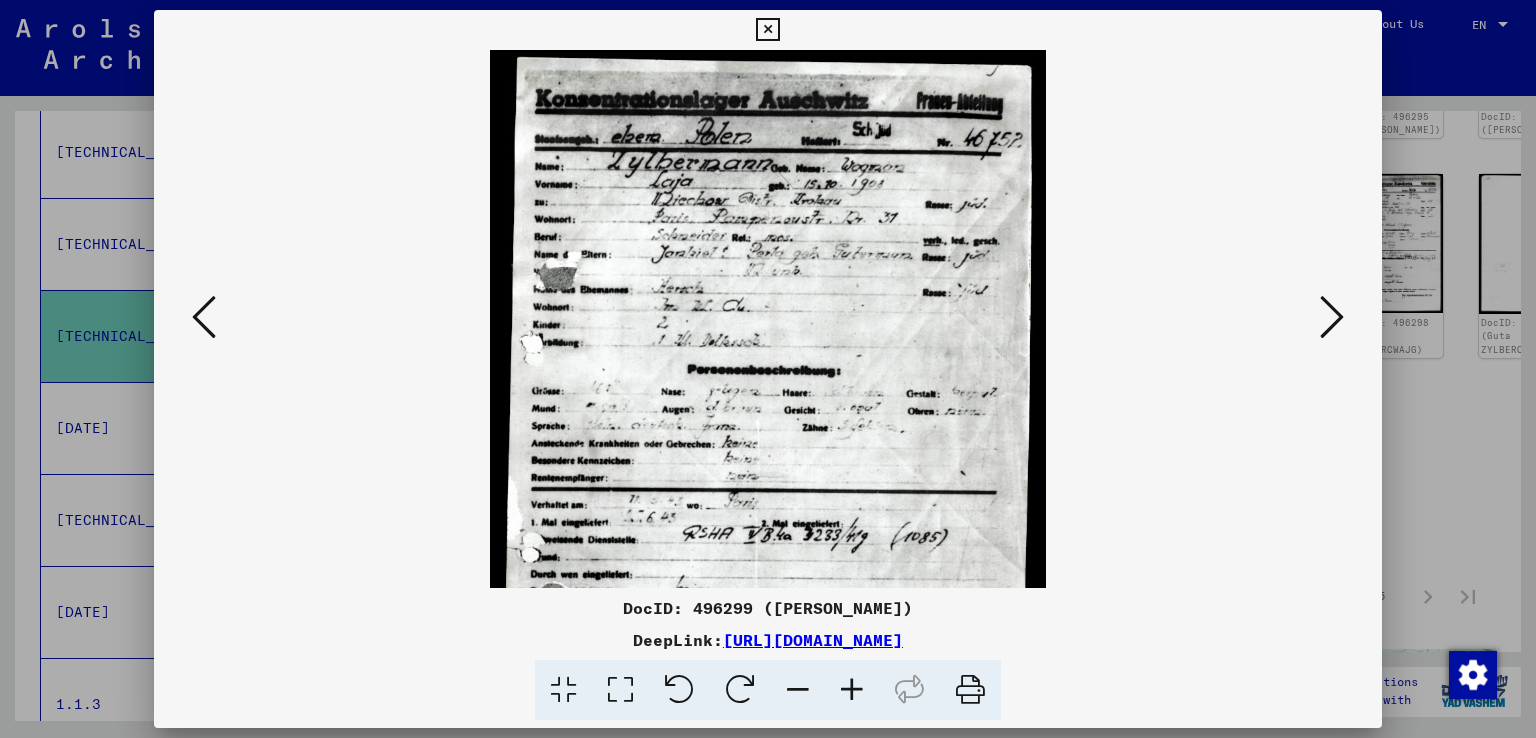 click at bounding box center (852, 690) 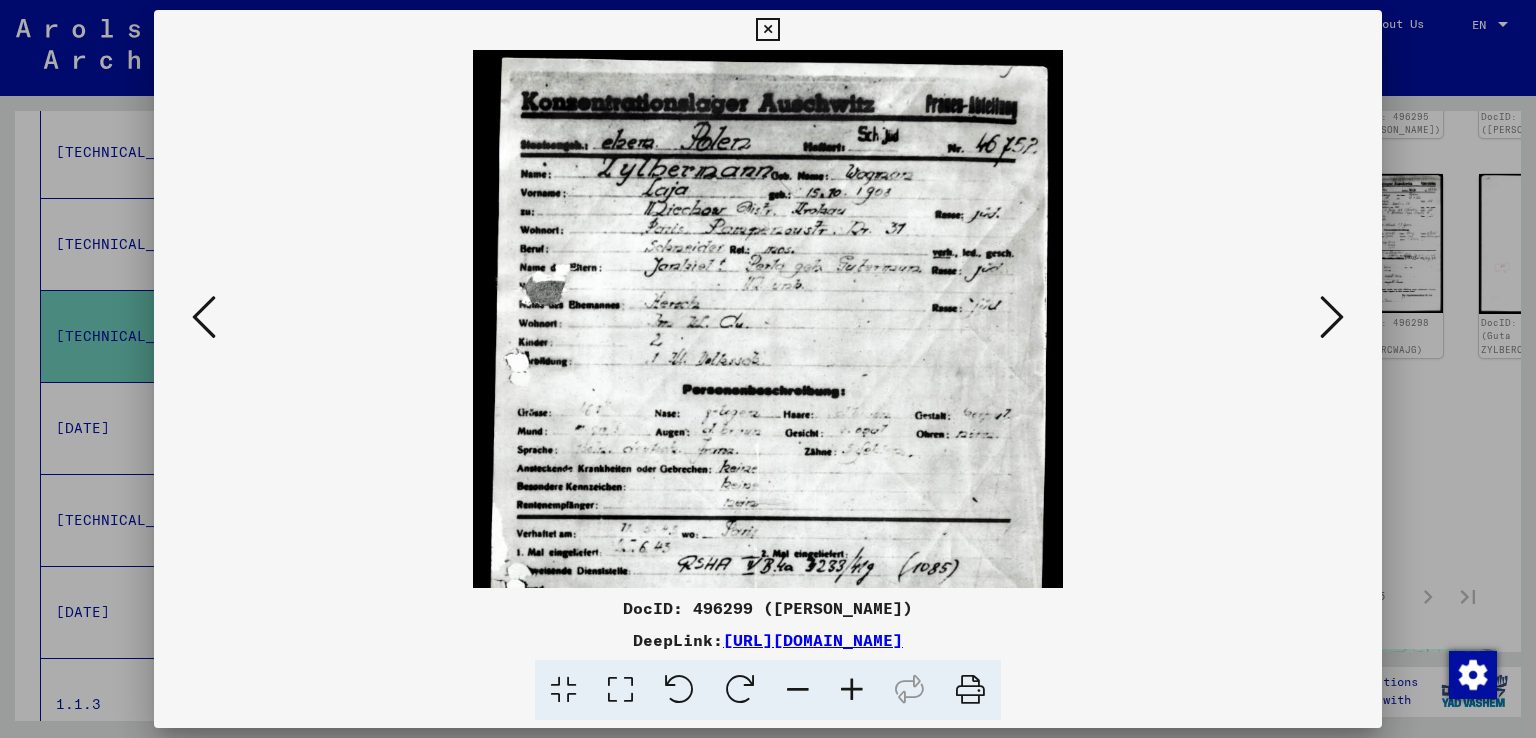 click at bounding box center (852, 690) 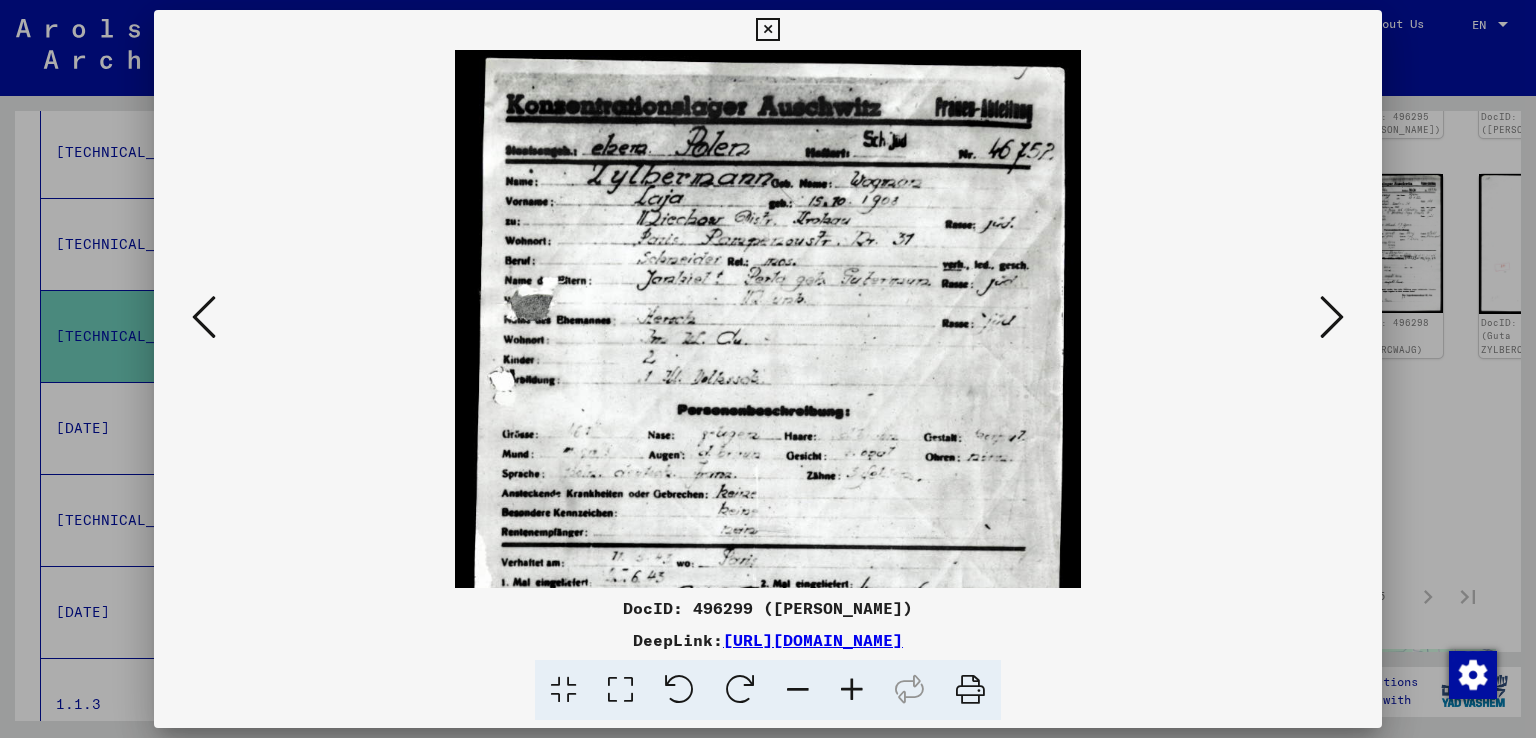 click at bounding box center (852, 690) 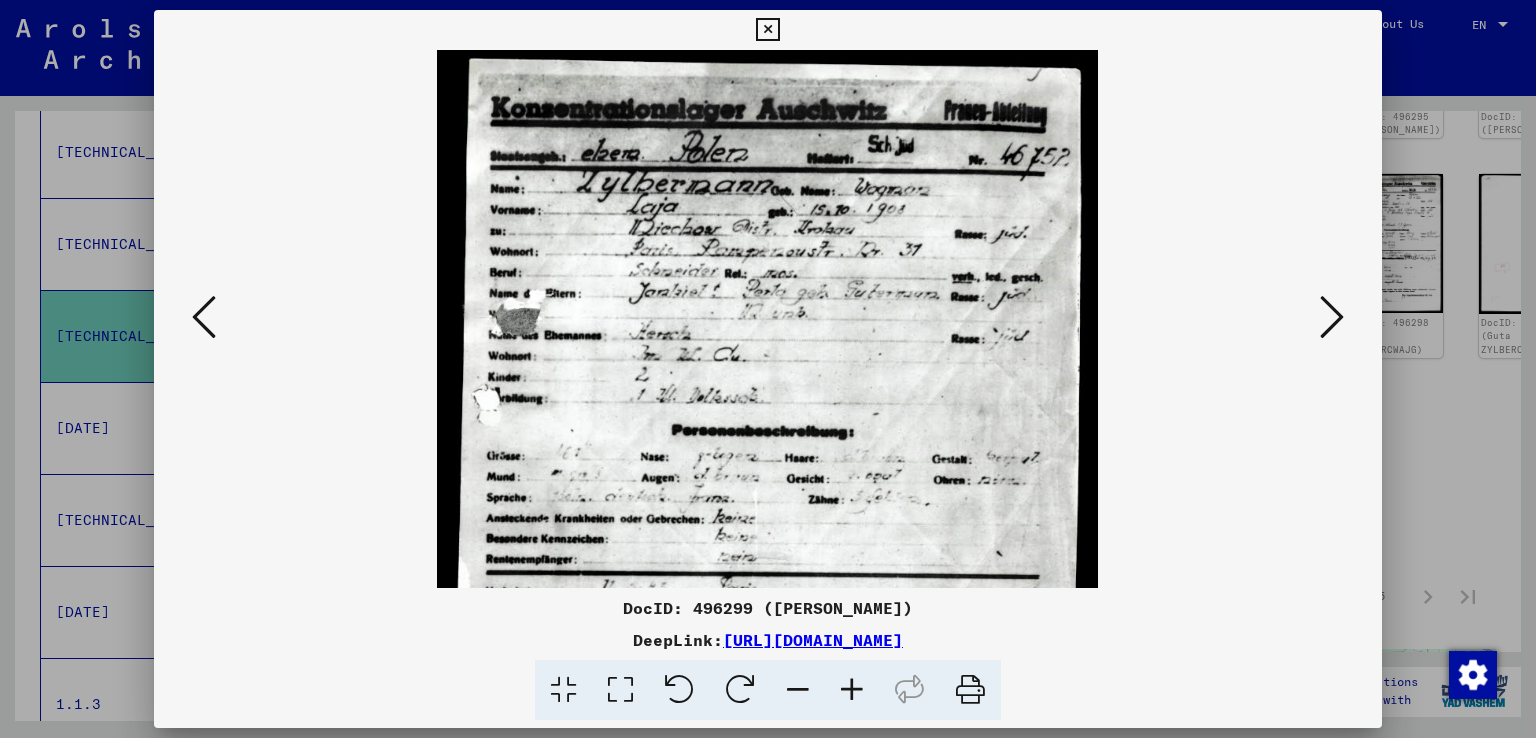 click at bounding box center (852, 690) 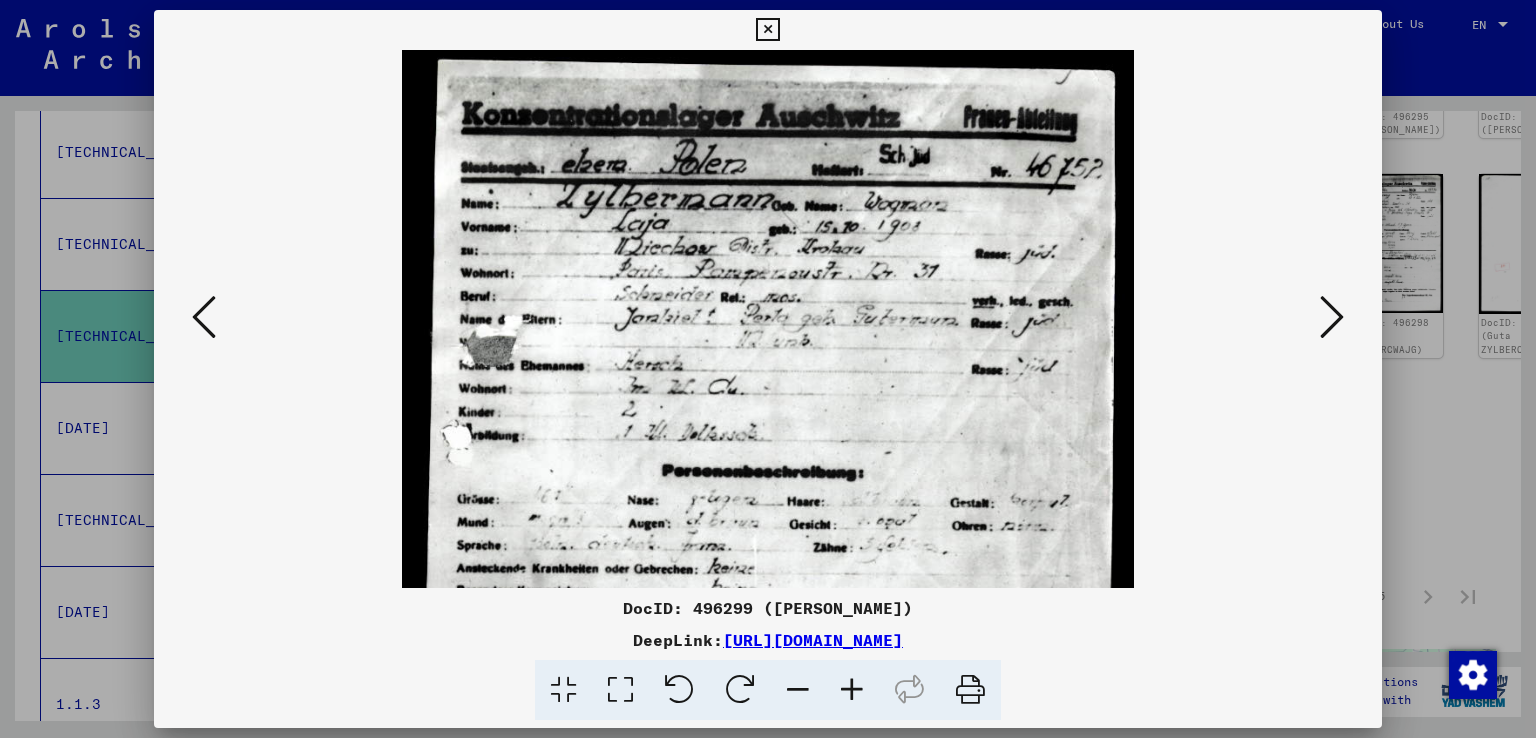 click at bounding box center (852, 690) 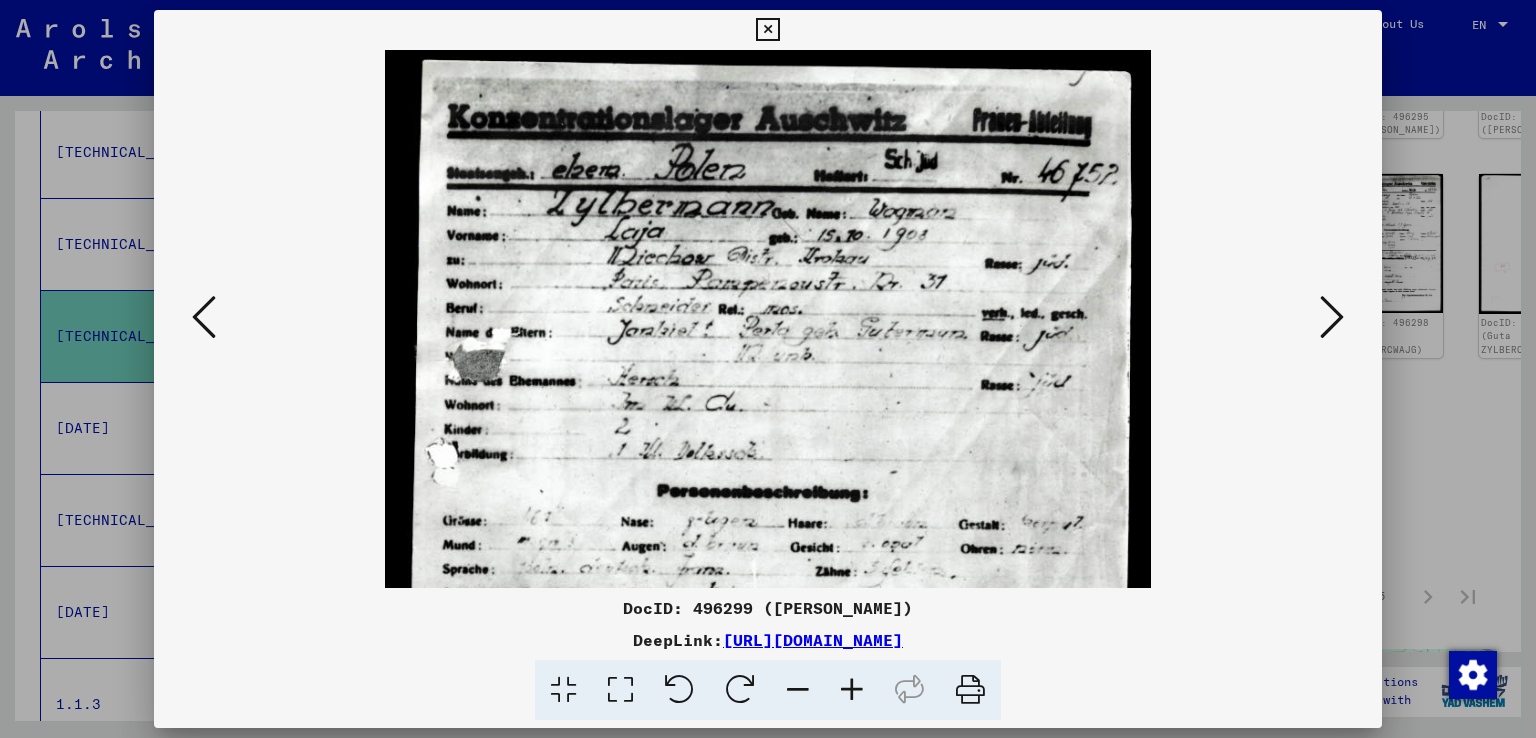 click at bounding box center (852, 690) 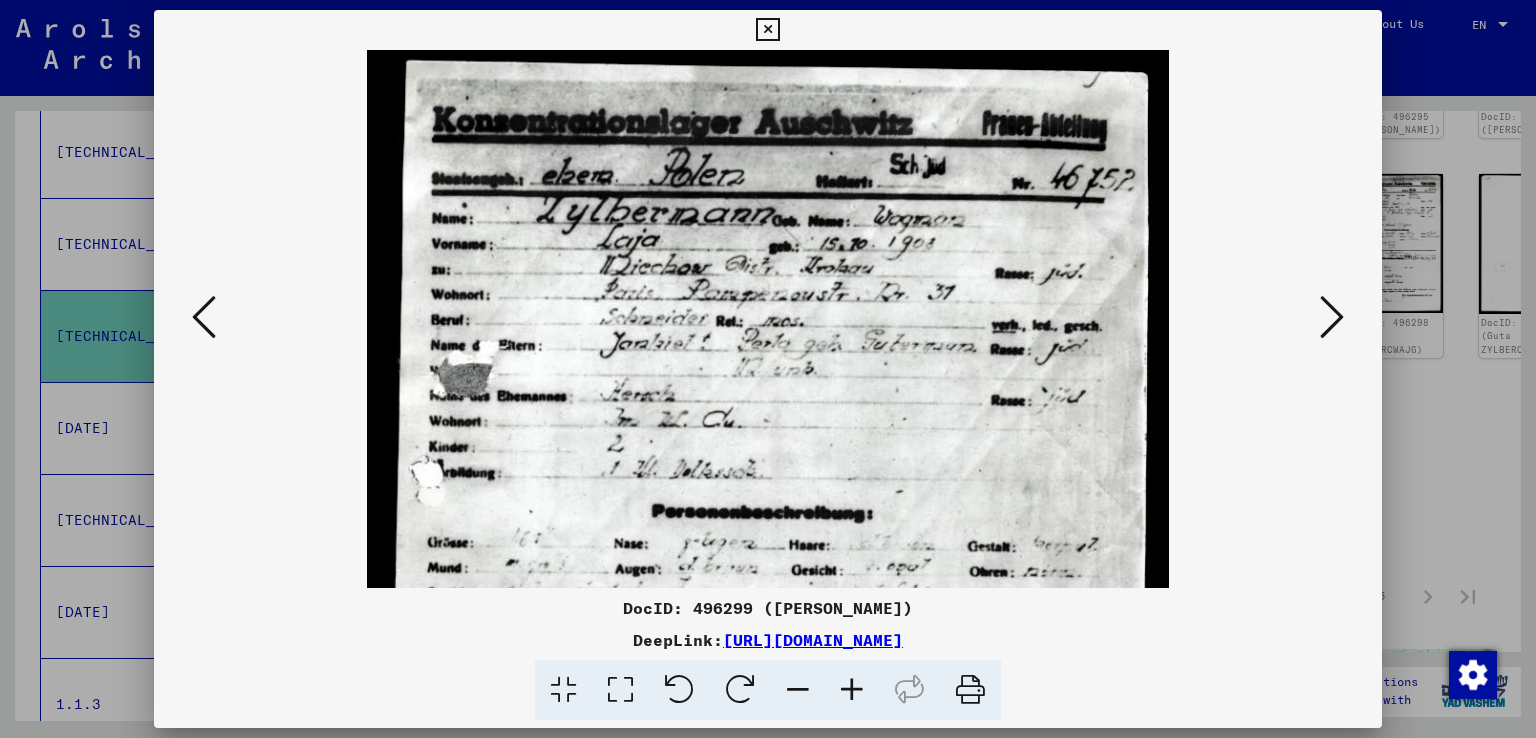 click at bounding box center [852, 690] 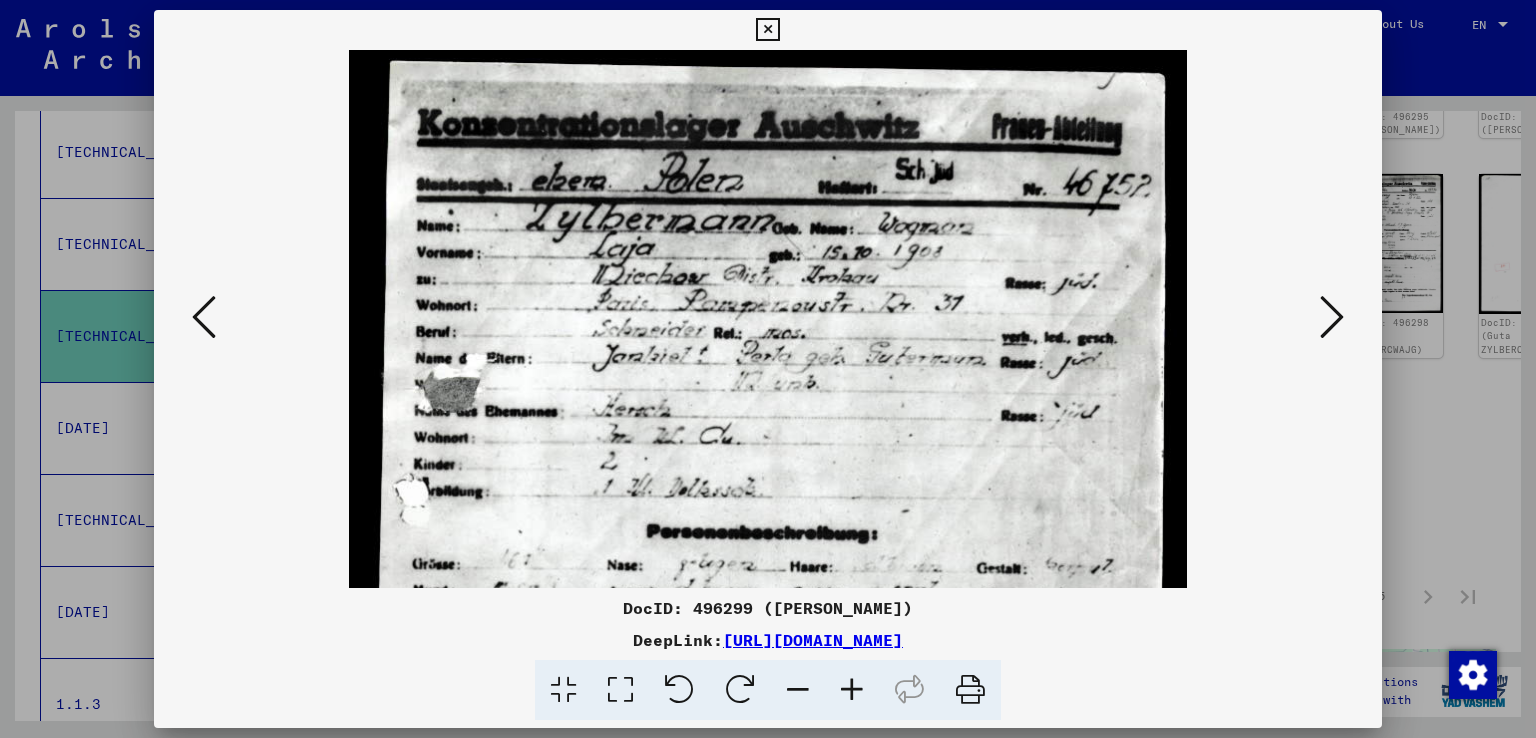 click at bounding box center [768, 369] 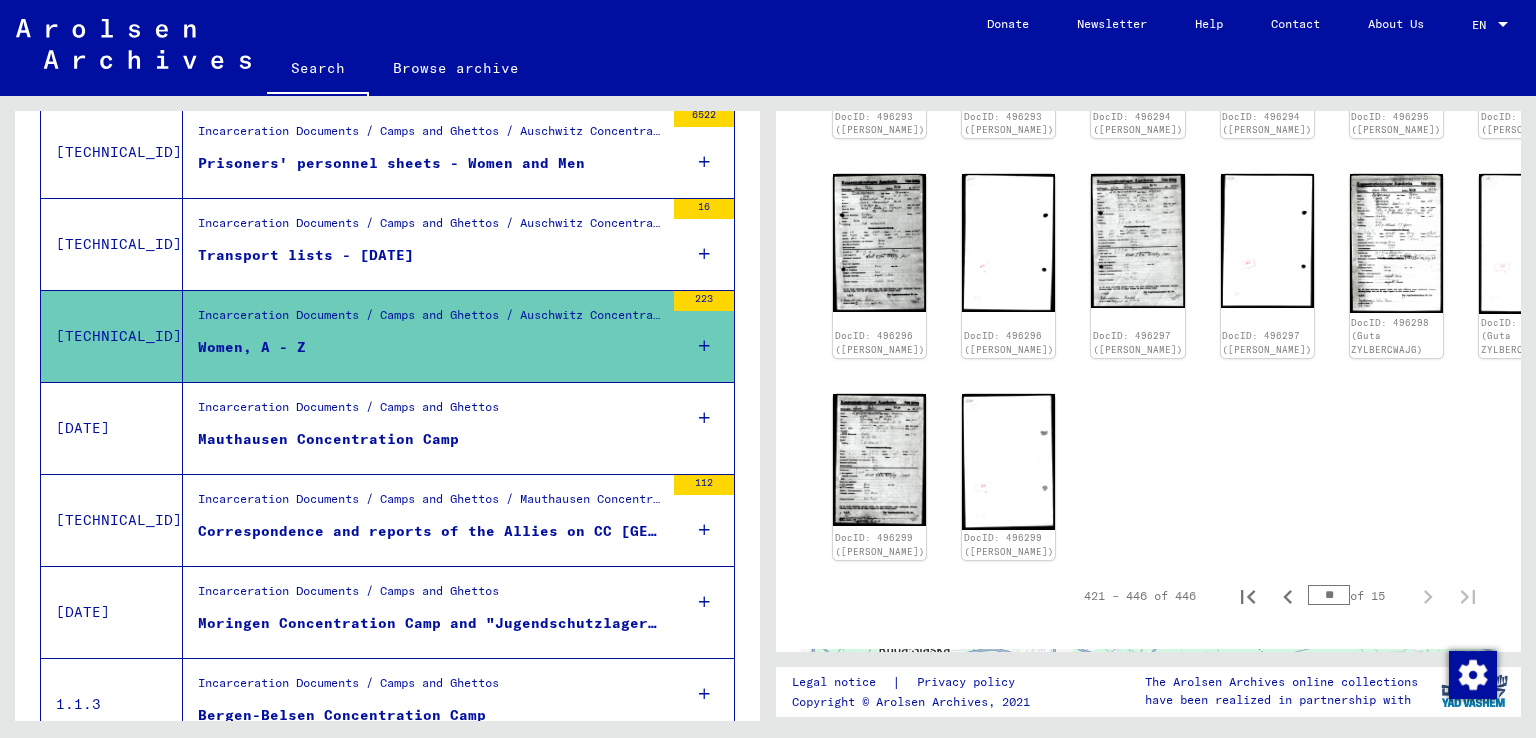click on "Mauthausen Concentration Camp" at bounding box center [431, 444] 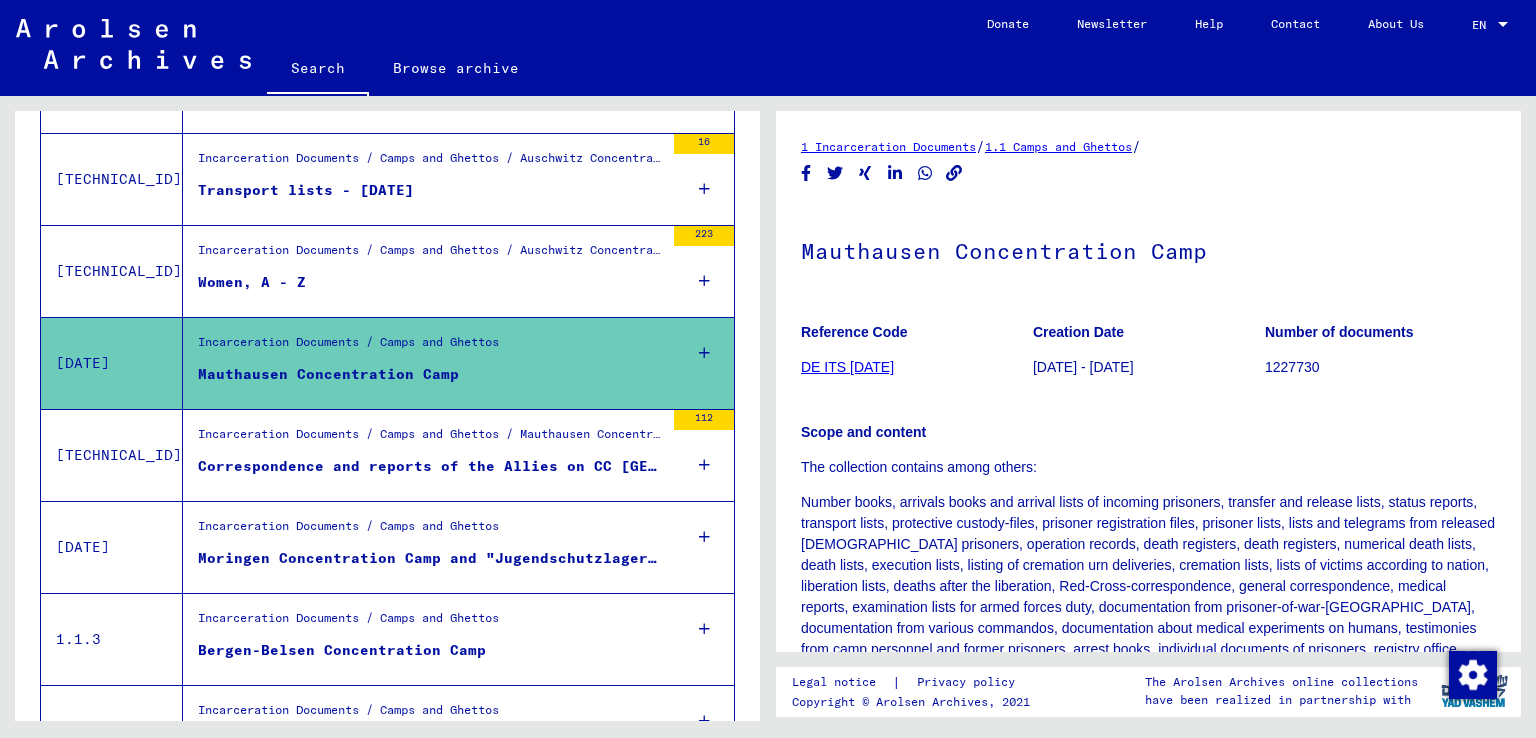 scroll, scrollTop: 530, scrollLeft: 0, axis: vertical 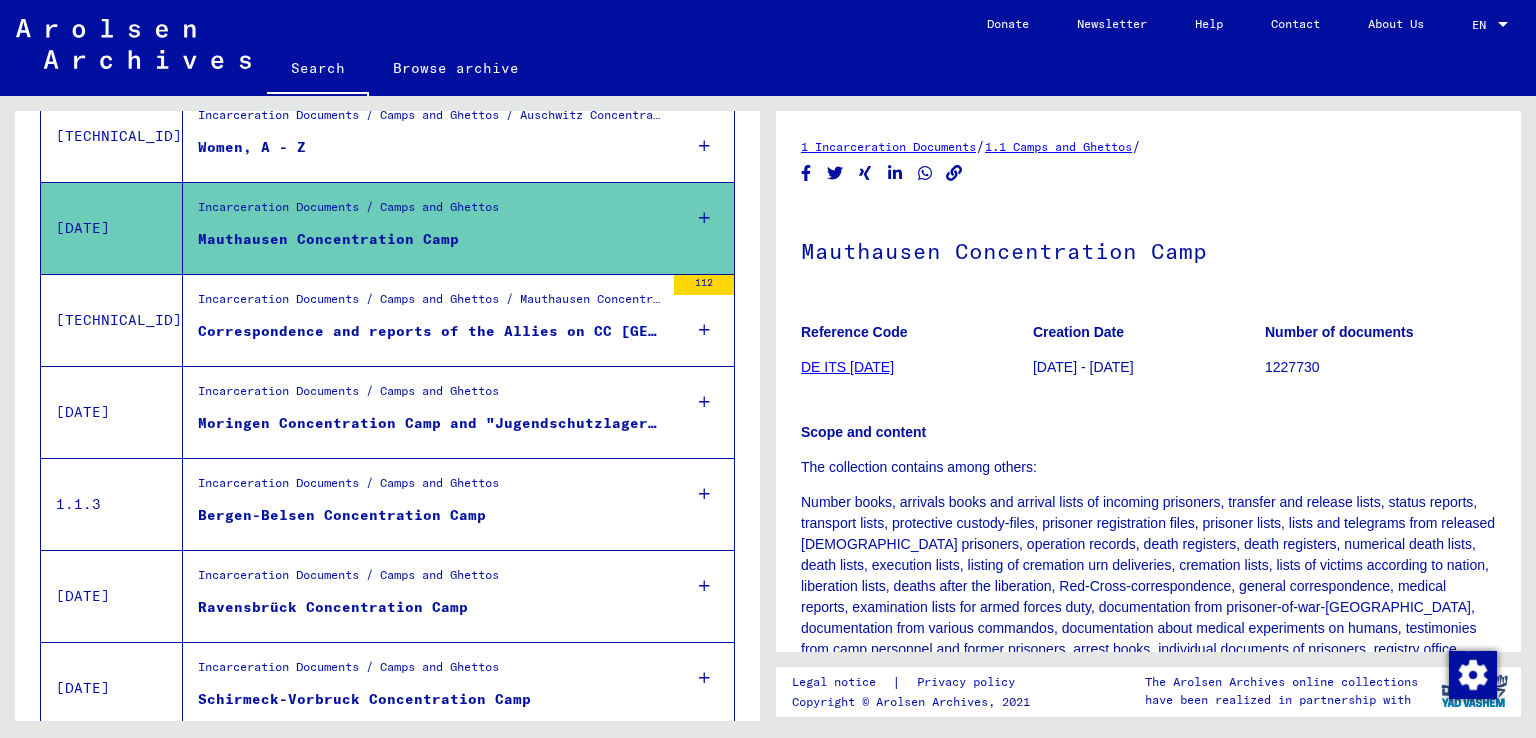 click on "Incarceration Documents / Camps and Ghettos / Mauthausen Concentration Camp / List Material [GEOGRAPHIC_DATA]" at bounding box center (431, 304) 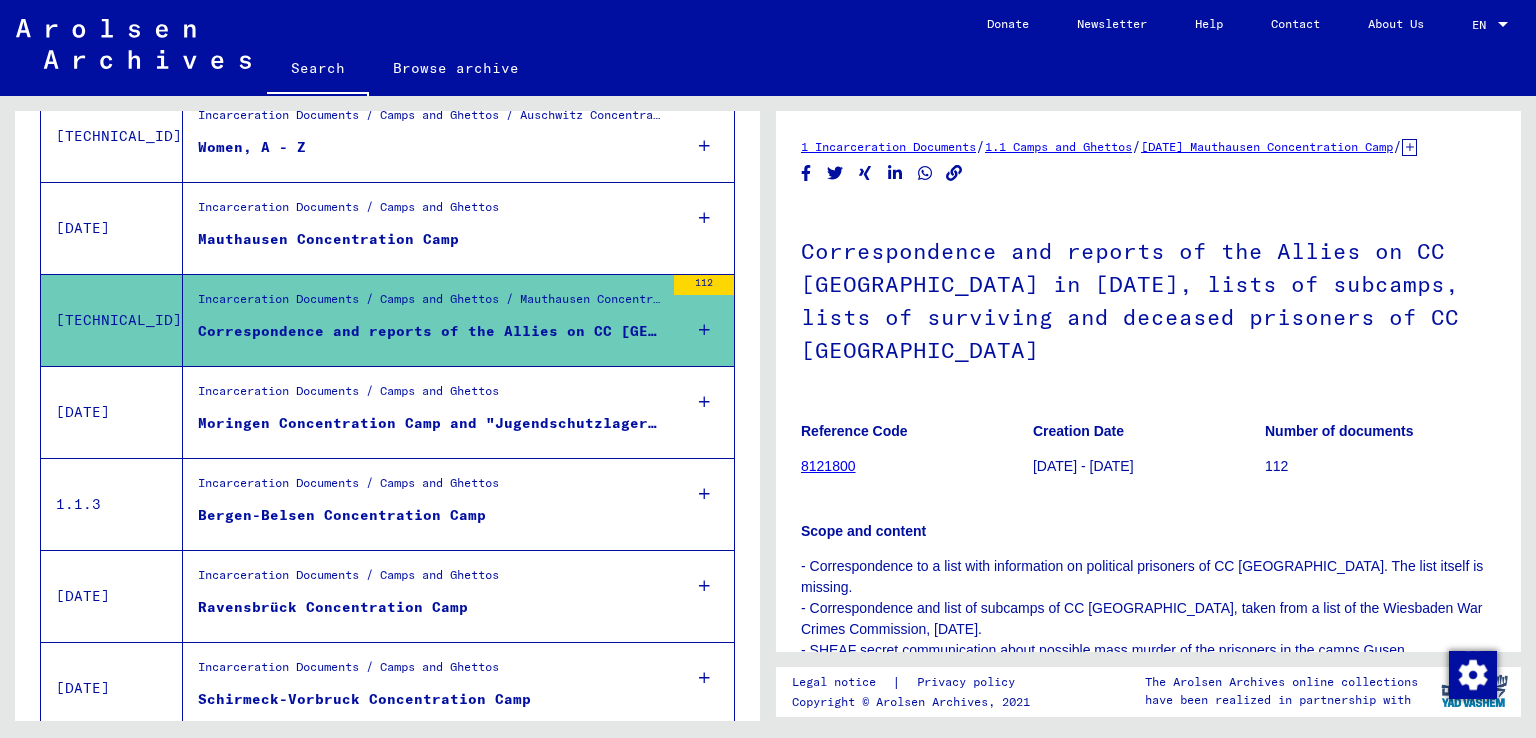 scroll, scrollTop: 0, scrollLeft: 0, axis: both 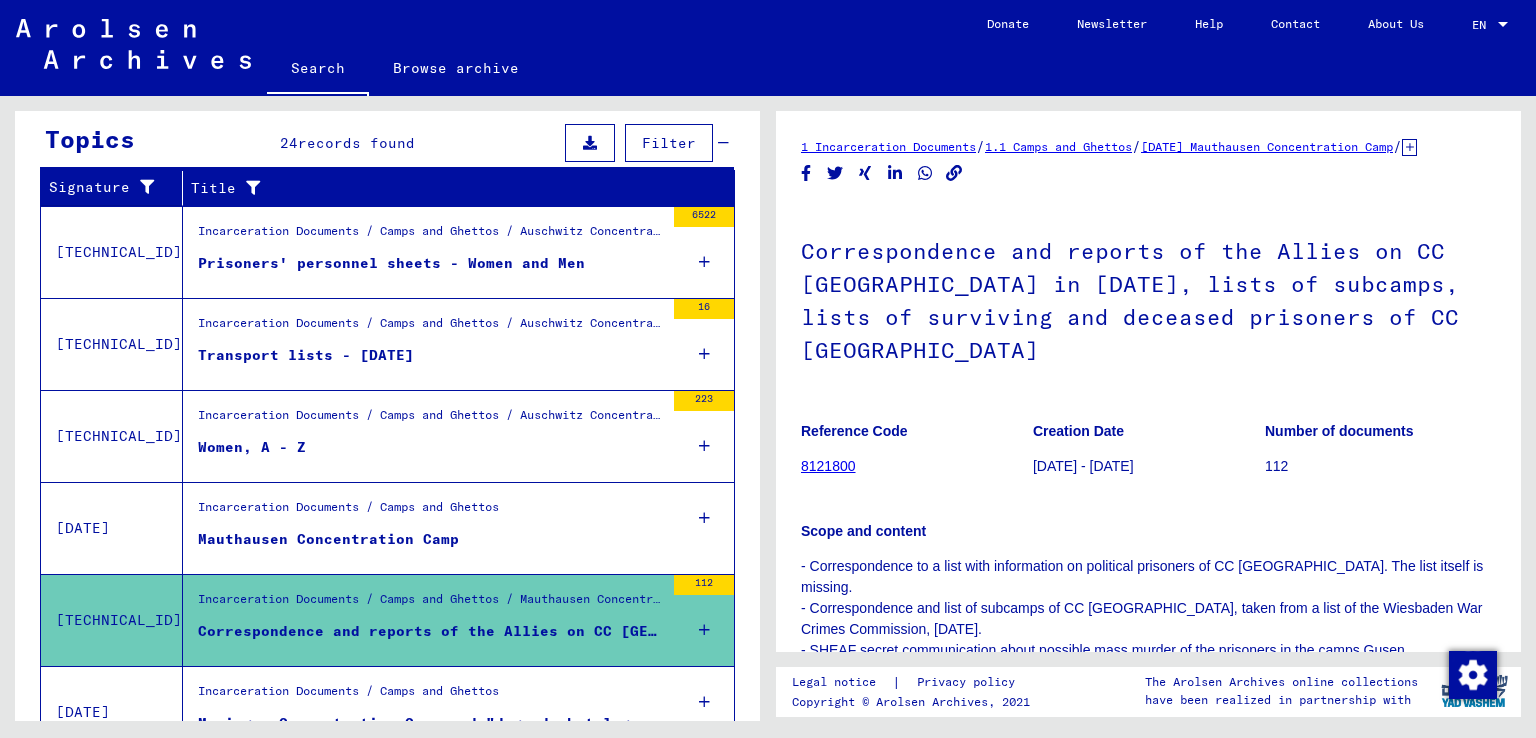 click on "Incarceration Documents / Camps and Ghettos [GEOGRAPHIC_DATA] Concentration Camp" at bounding box center (423, 528) 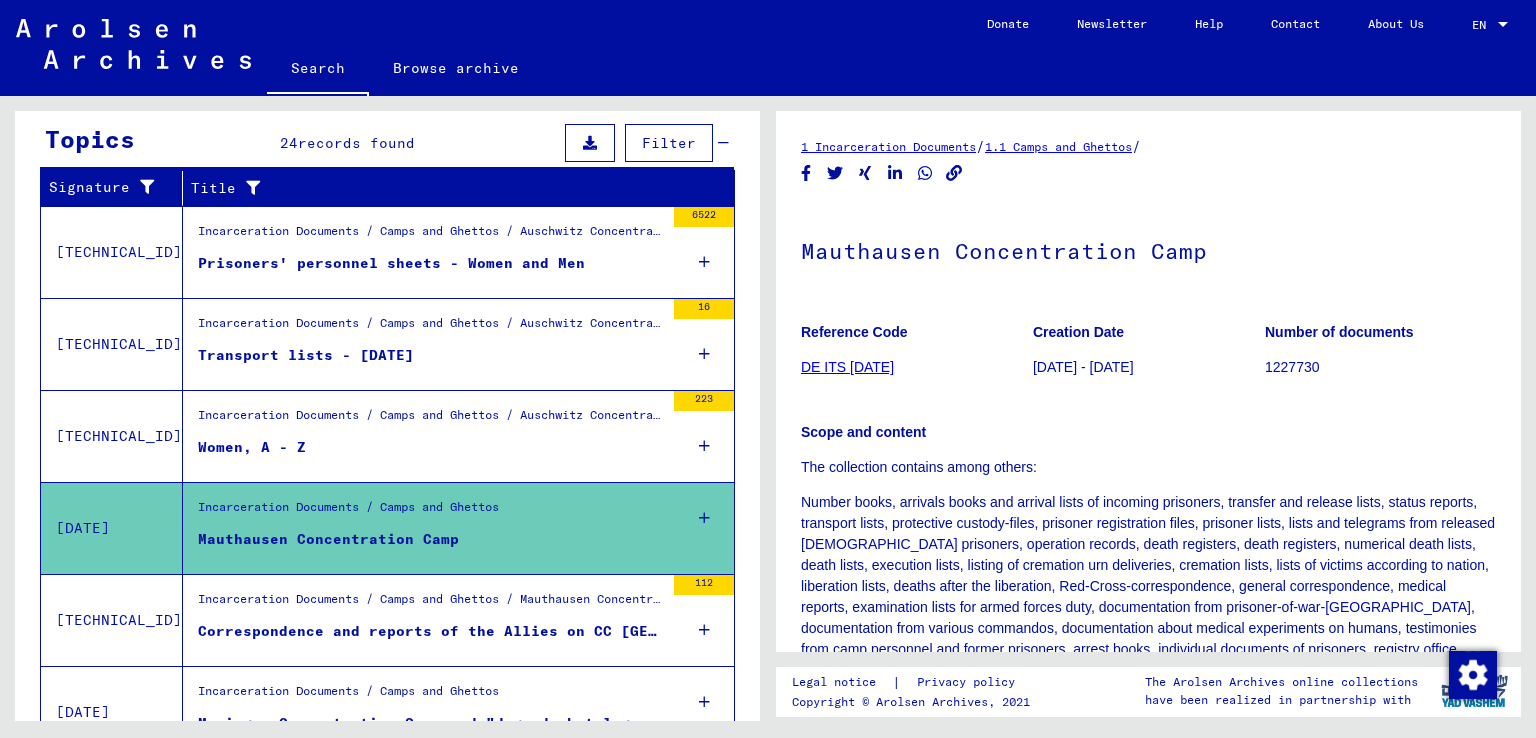 scroll, scrollTop: 0, scrollLeft: 0, axis: both 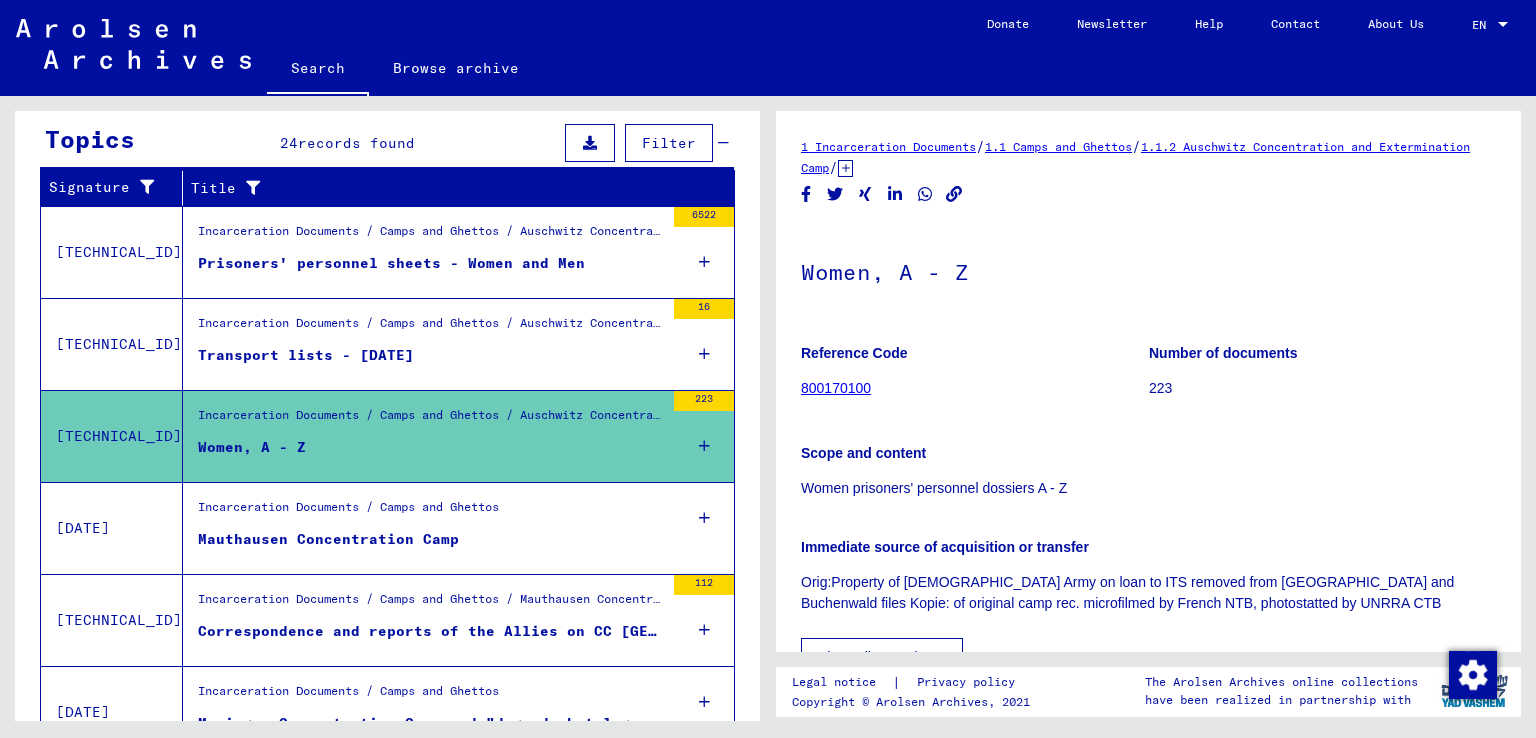 click 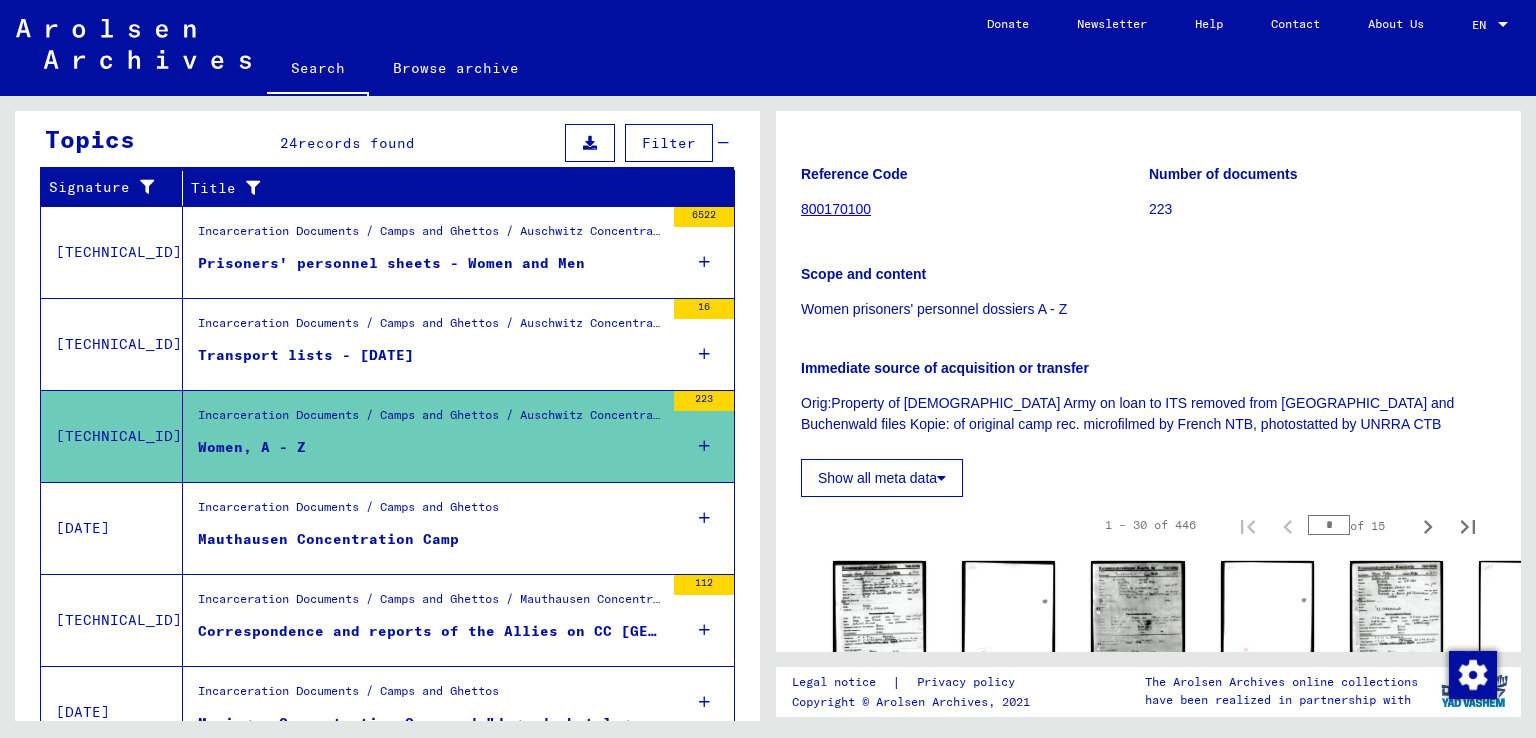 scroll, scrollTop: 400, scrollLeft: 0, axis: vertical 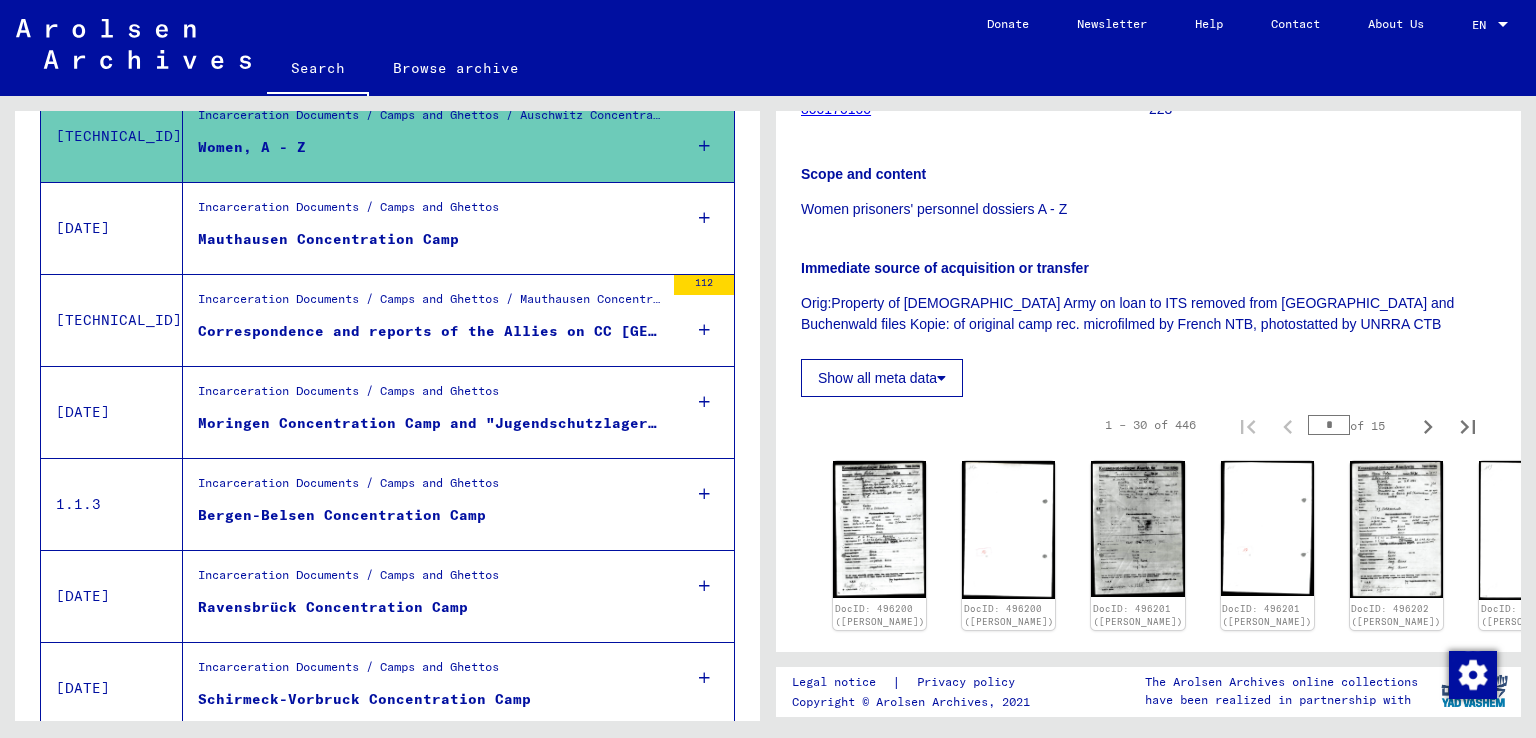 click on "Correspondence and reports of the Allies on CC [GEOGRAPHIC_DATA] in [DATE],      lists of subcamps, lists of surviving and deceased prisoners of CC      [GEOGRAPHIC_DATA]" at bounding box center (431, 331) 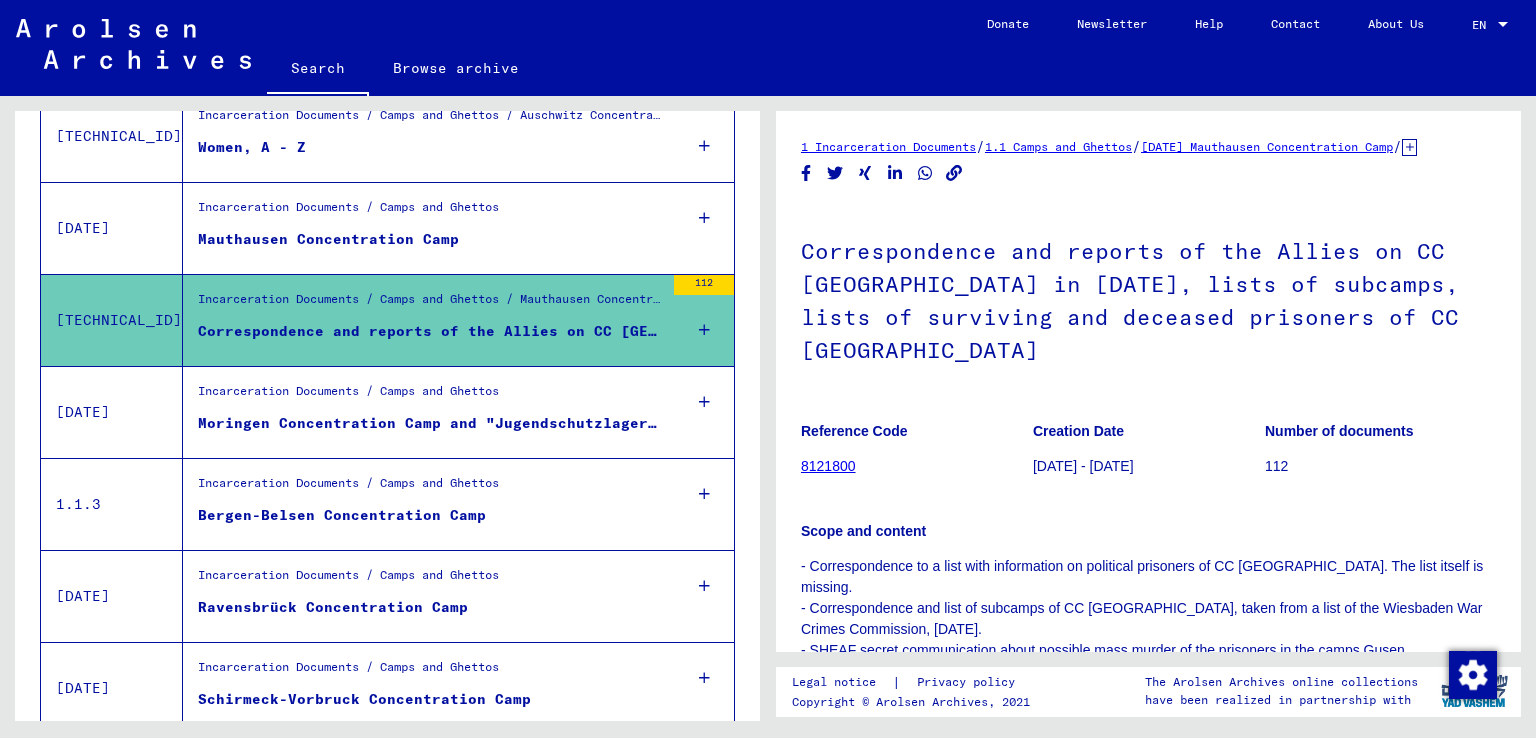 scroll, scrollTop: 0, scrollLeft: 0, axis: both 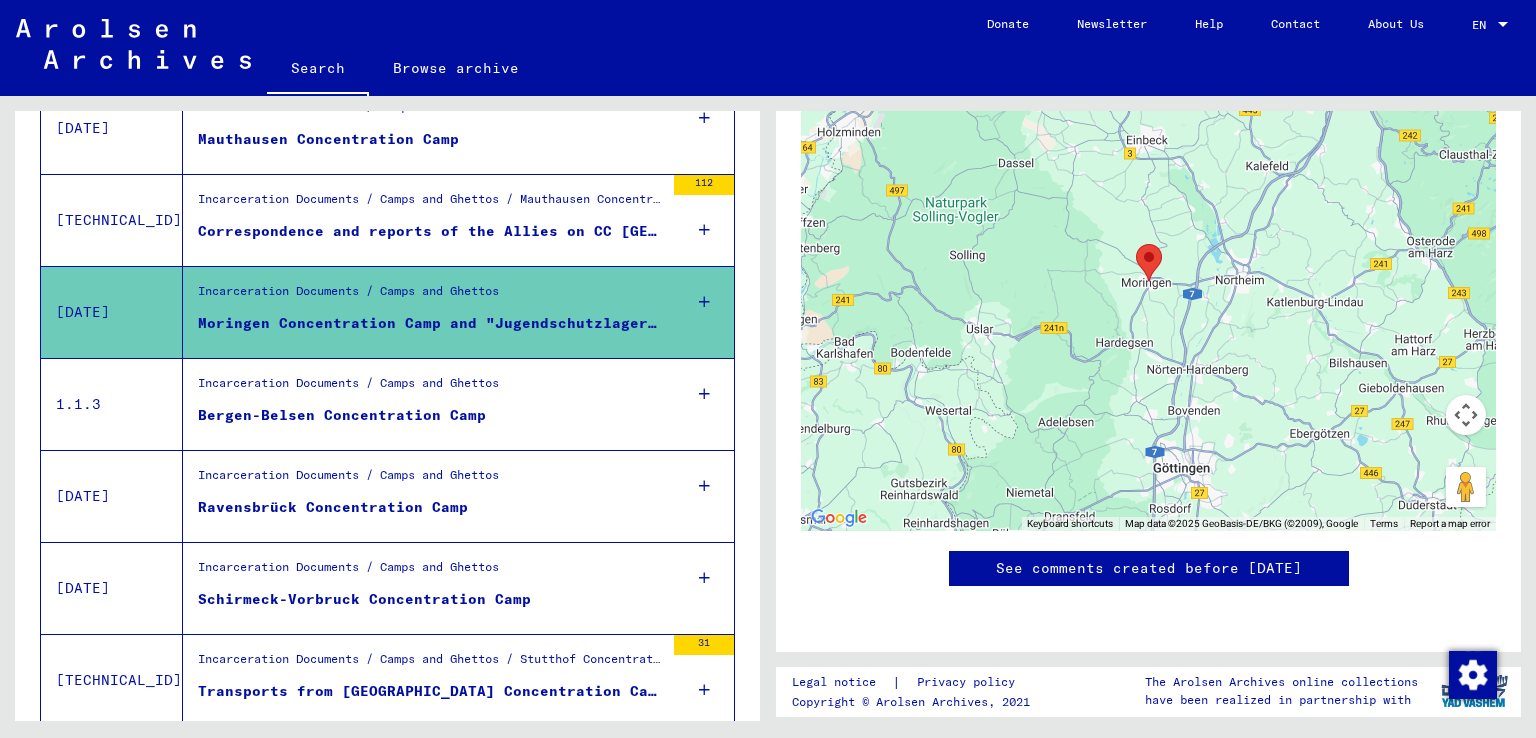 click on "Incarceration Documents / Camps and Ghettos" at bounding box center [431, 389] 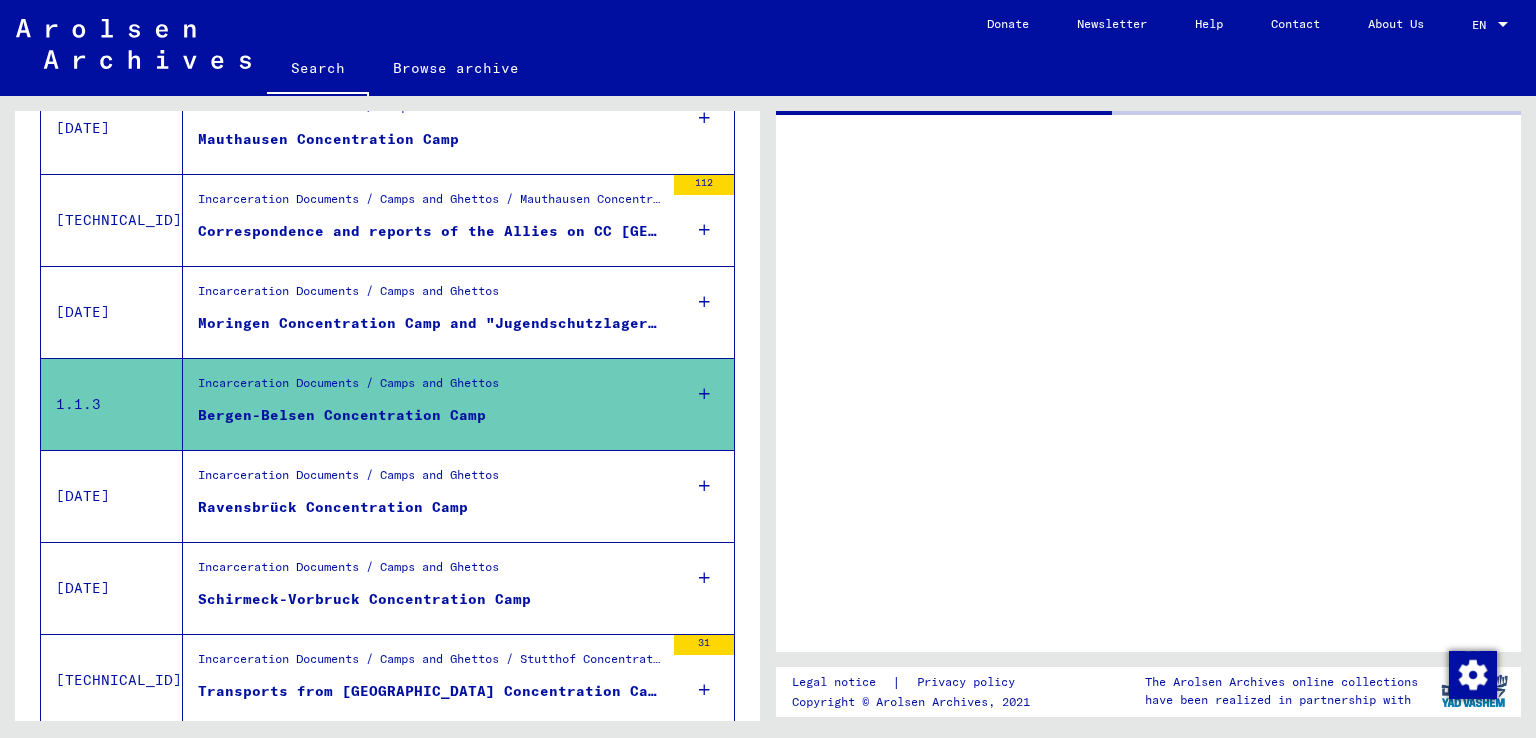 scroll, scrollTop: 0, scrollLeft: 0, axis: both 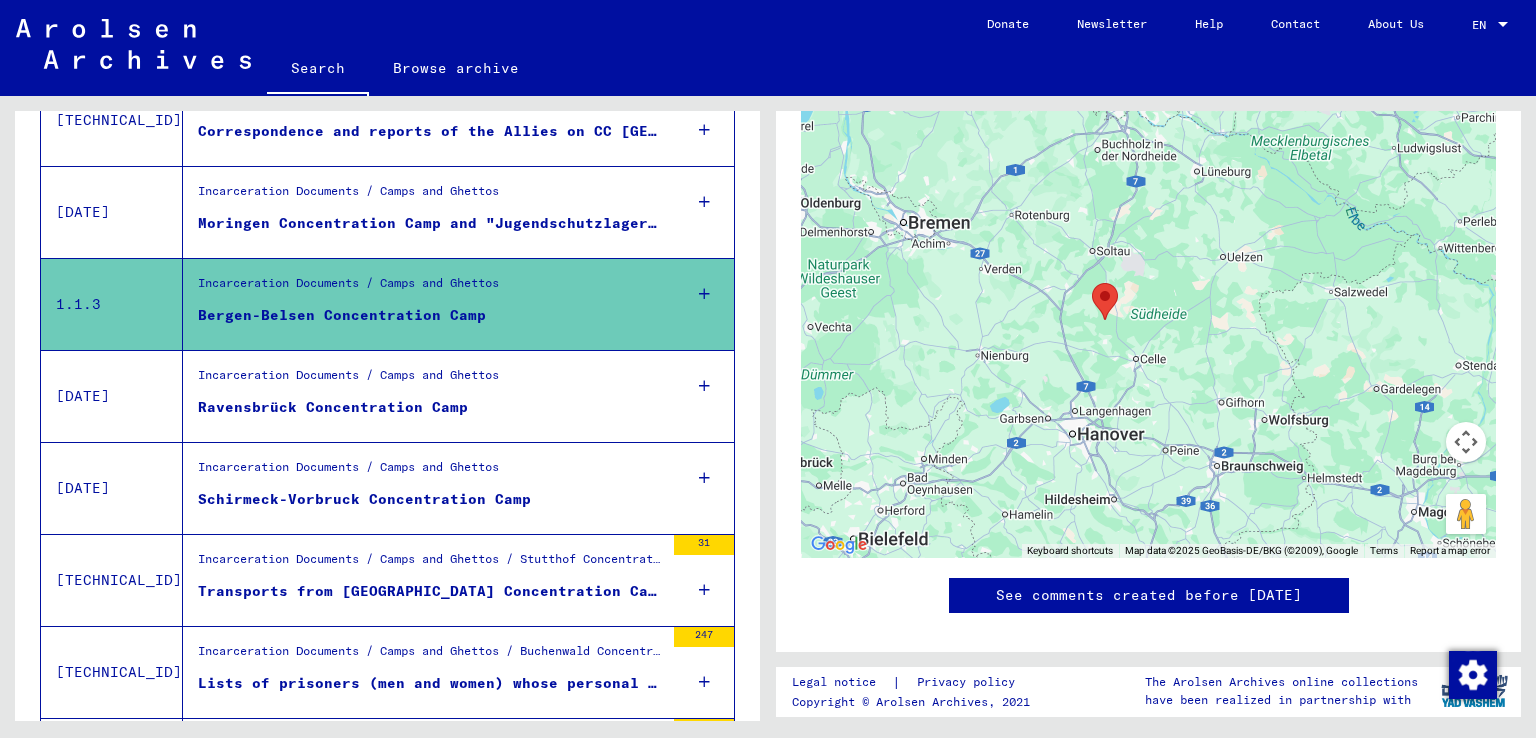 click on "Incarceration Documents / Camps and Ghettos" at bounding box center [348, 380] 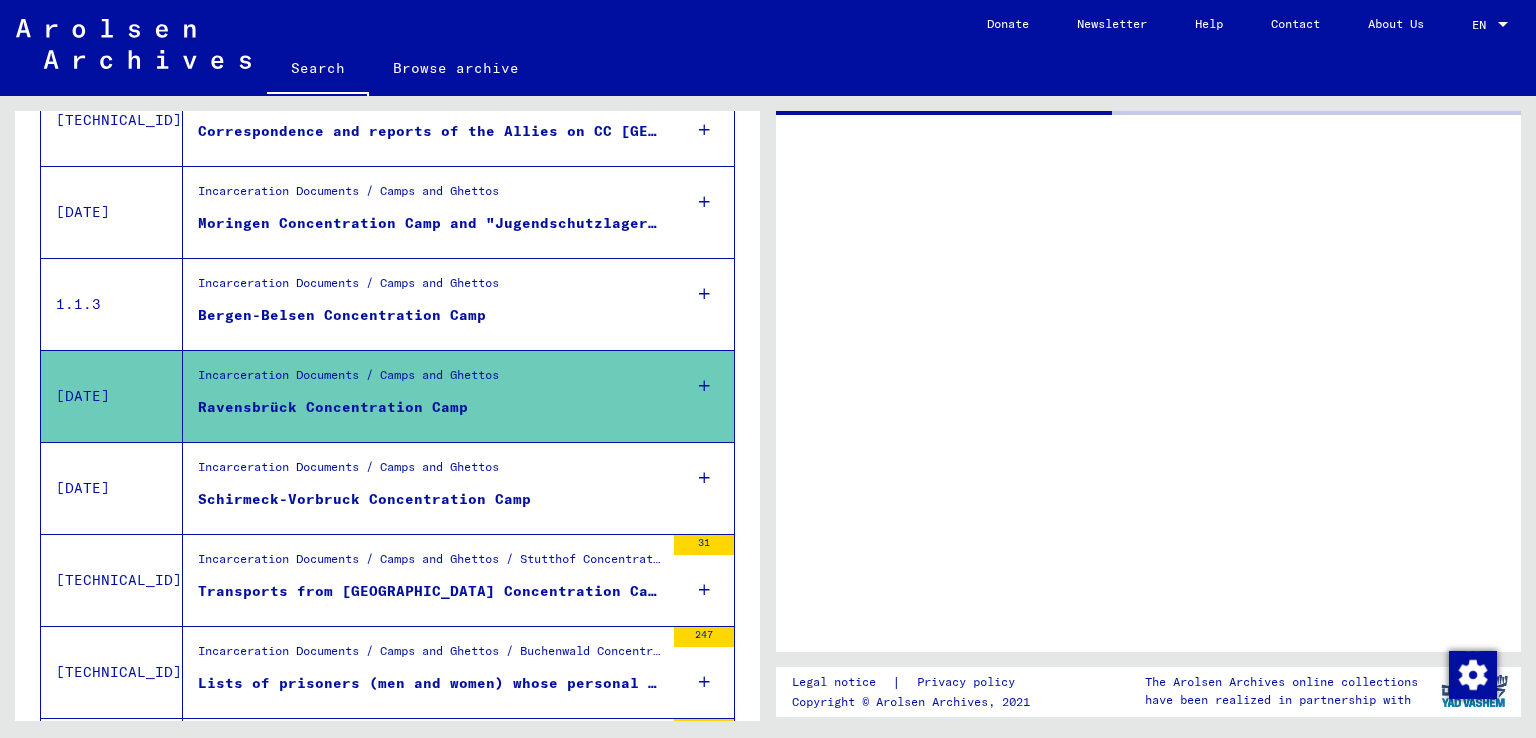 scroll, scrollTop: 0, scrollLeft: 0, axis: both 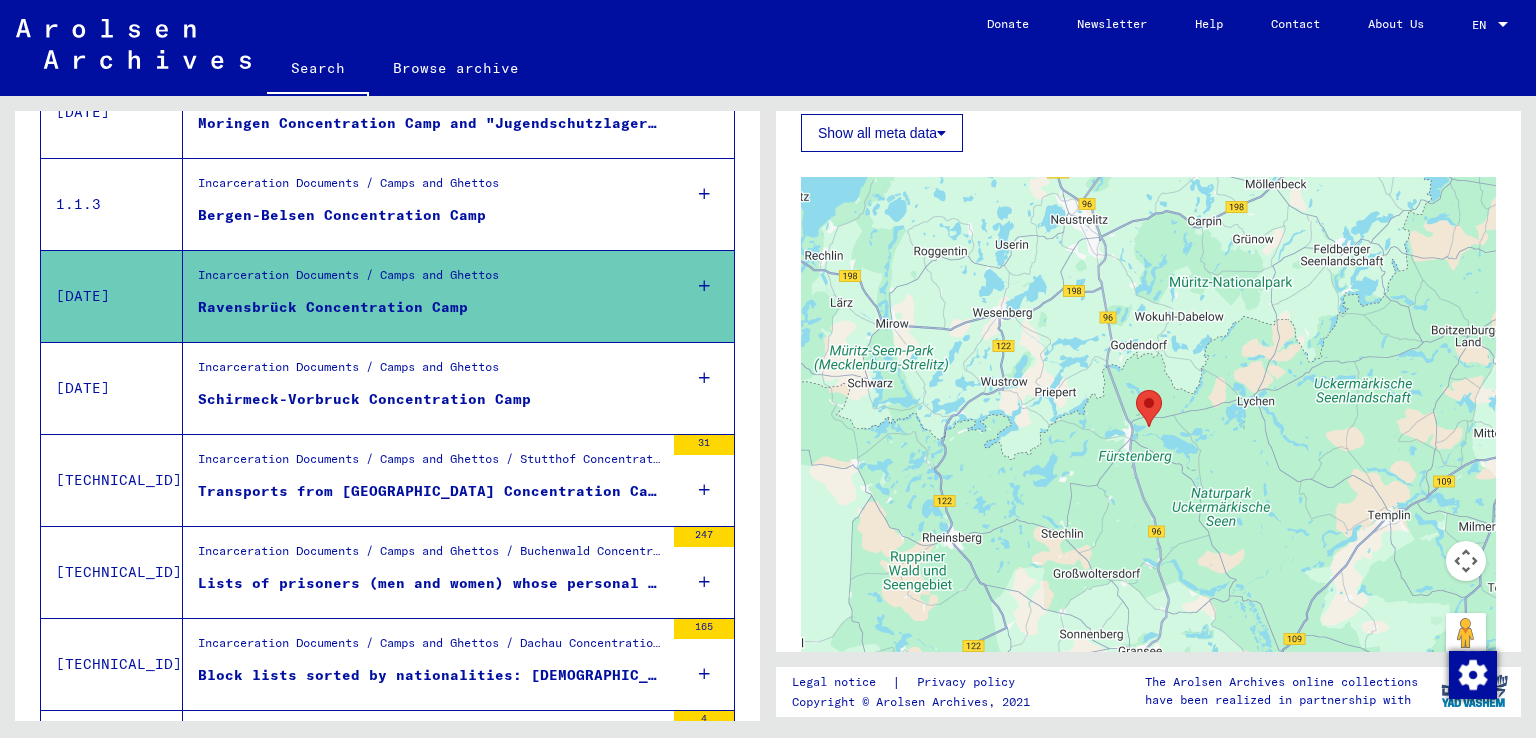 click on "Schirmeck-Vorbruck Concentration Camp" at bounding box center (431, 404) 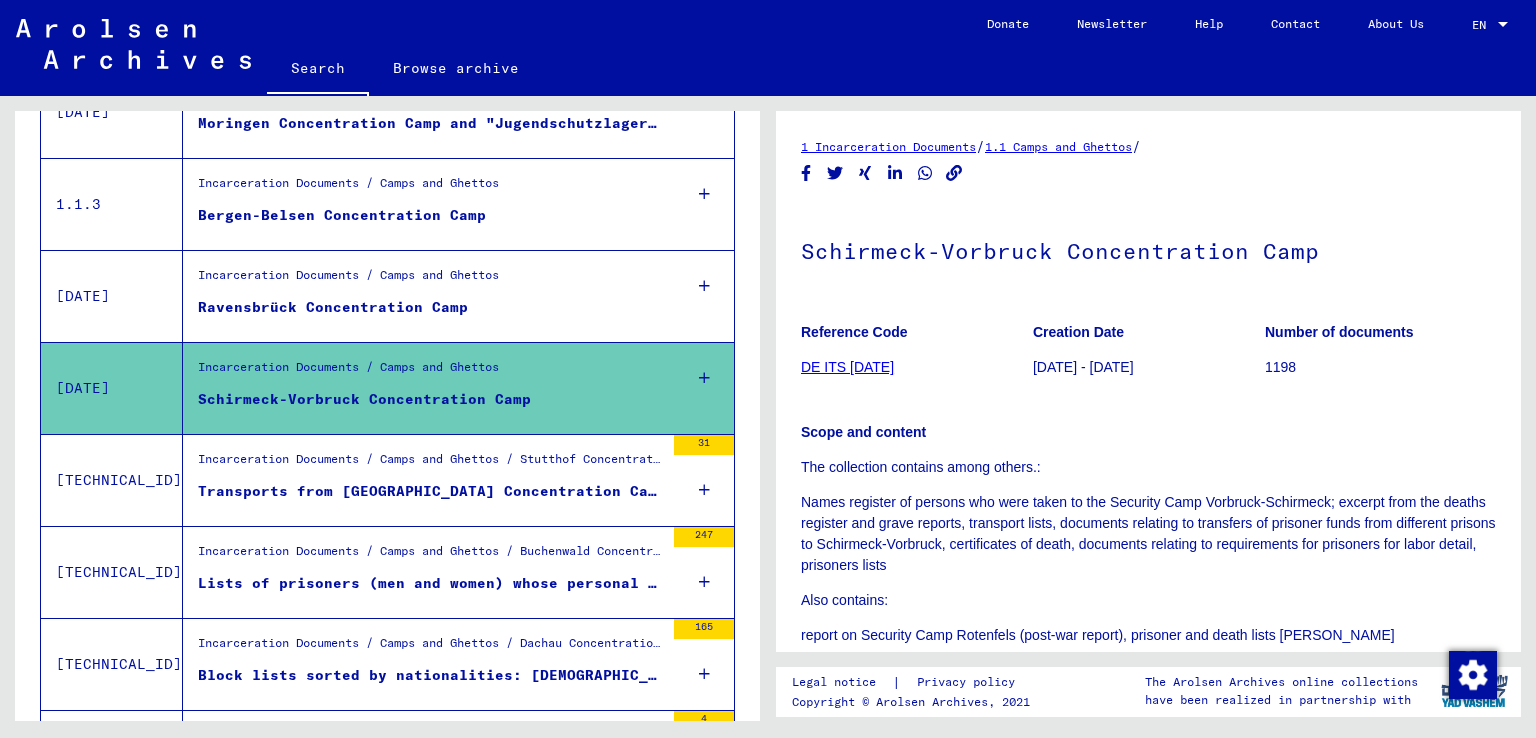 scroll, scrollTop: 0, scrollLeft: 0, axis: both 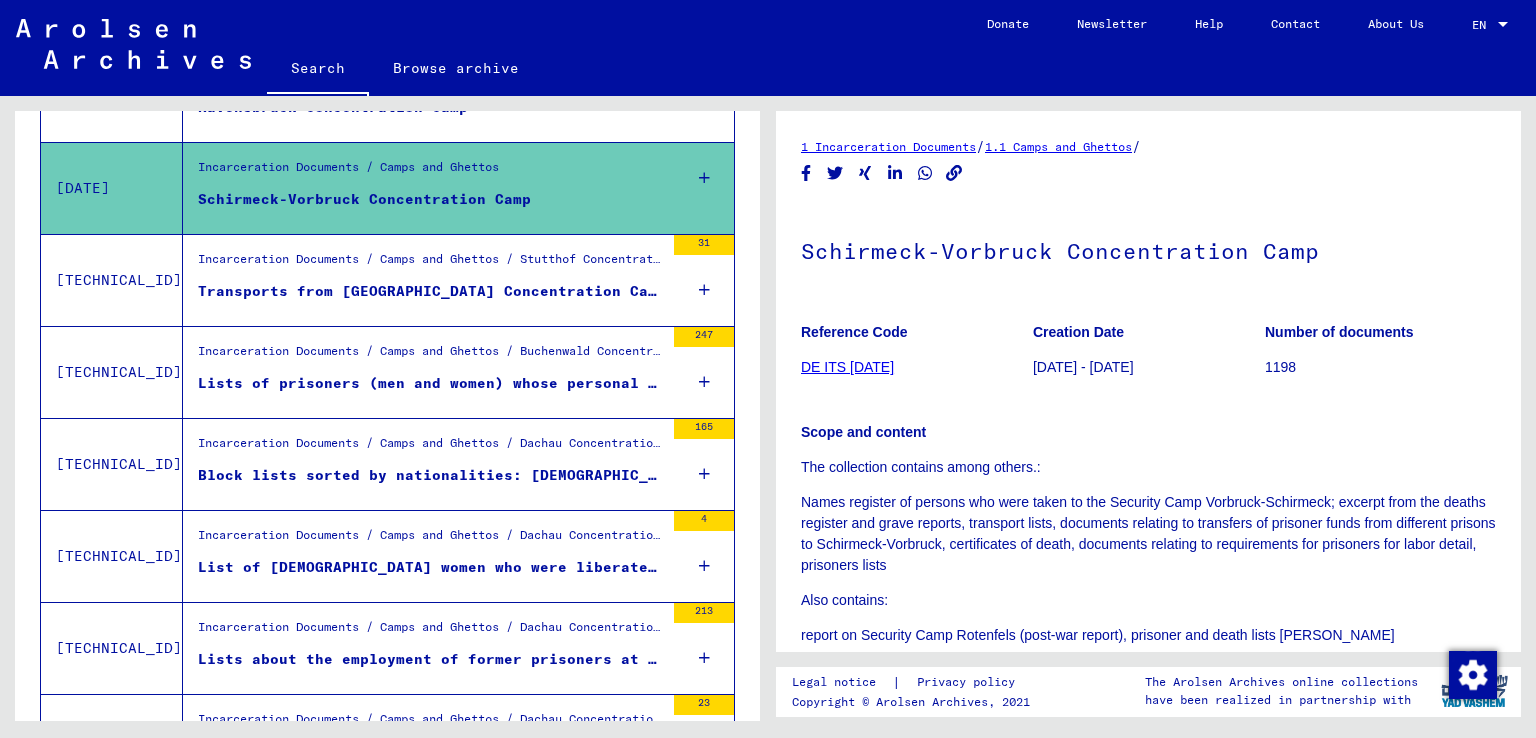 click on "Incarceration Documents / Camps and Ghettos / Stutthof Concentration Camp / List Material Stutthof Transports from [GEOGRAPHIC_DATA] Concentration Camp to the Concentration Camps of      [GEOGRAPHIC_DATA], [GEOGRAPHIC_DATA] and [GEOGRAPHIC_DATA], [DATE] - [DATE] (men and      women)" at bounding box center [423, 280] 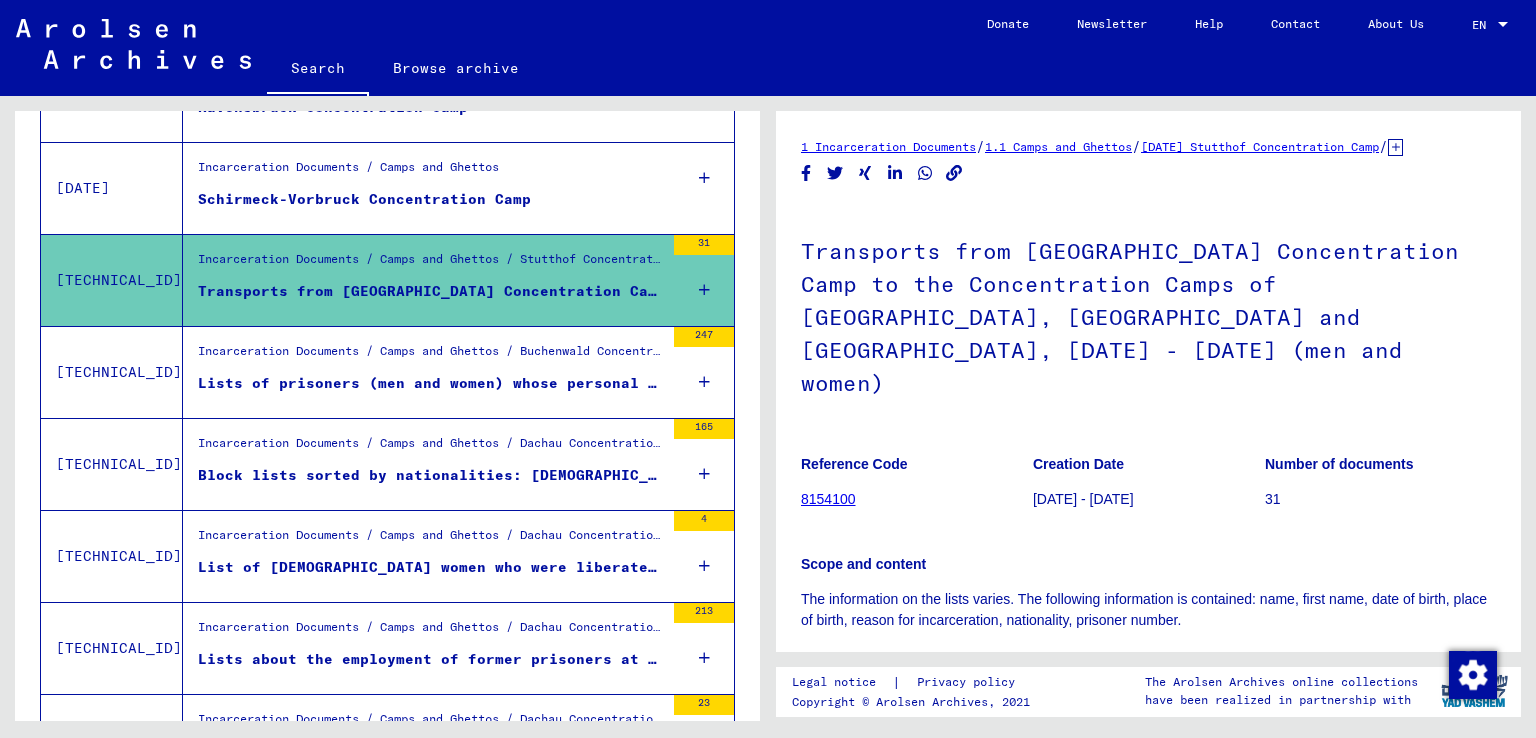 scroll, scrollTop: 0, scrollLeft: 0, axis: both 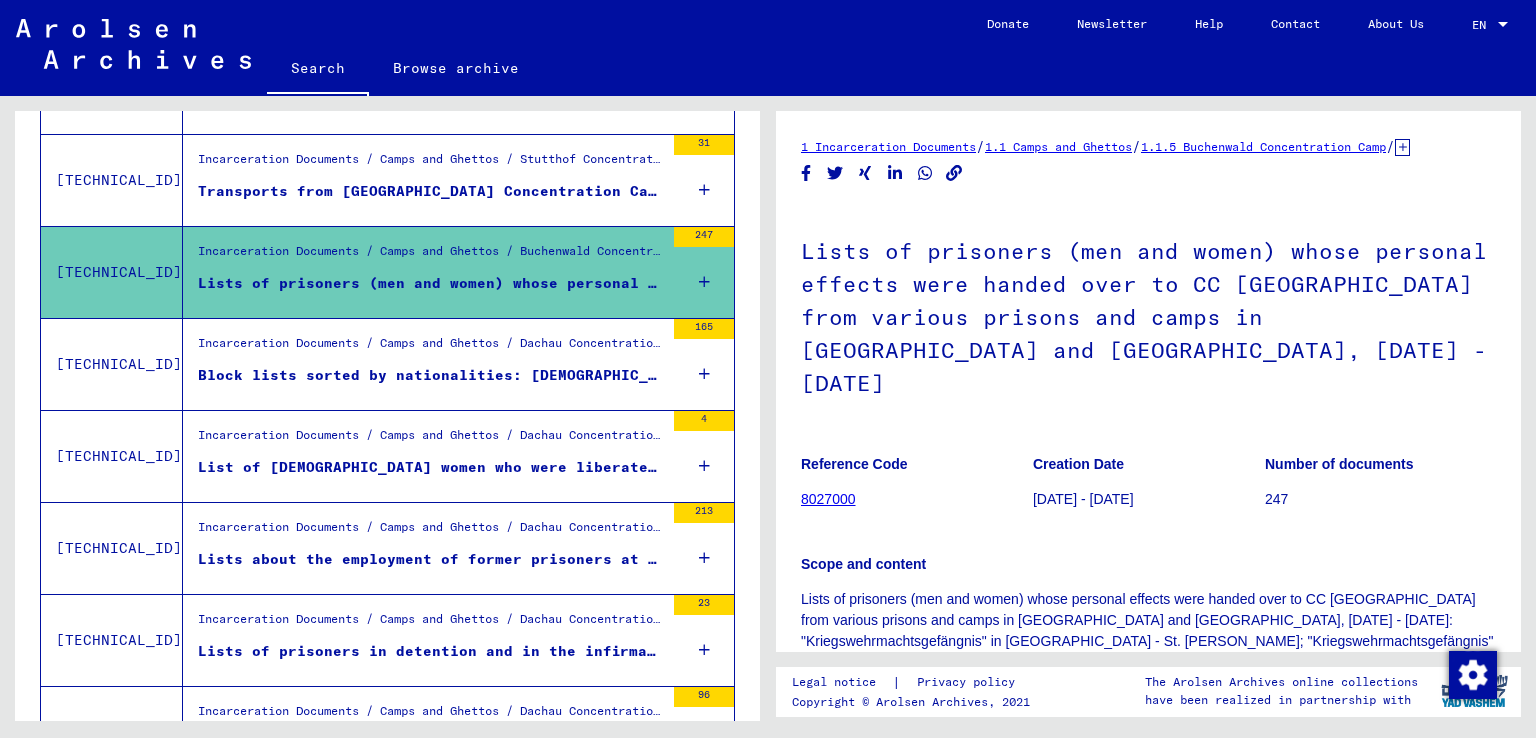 click on "Block lists sorted by nationalities: [DEMOGRAPHIC_DATA], [DEMOGRAPHIC_DATA], [DEMOGRAPHIC_DATA] and      [DEMOGRAPHIC_DATA] women, [DEMOGRAPHIC_DATA], [DEMOGRAPHIC_DATA], various nationalities" at bounding box center (431, 380) 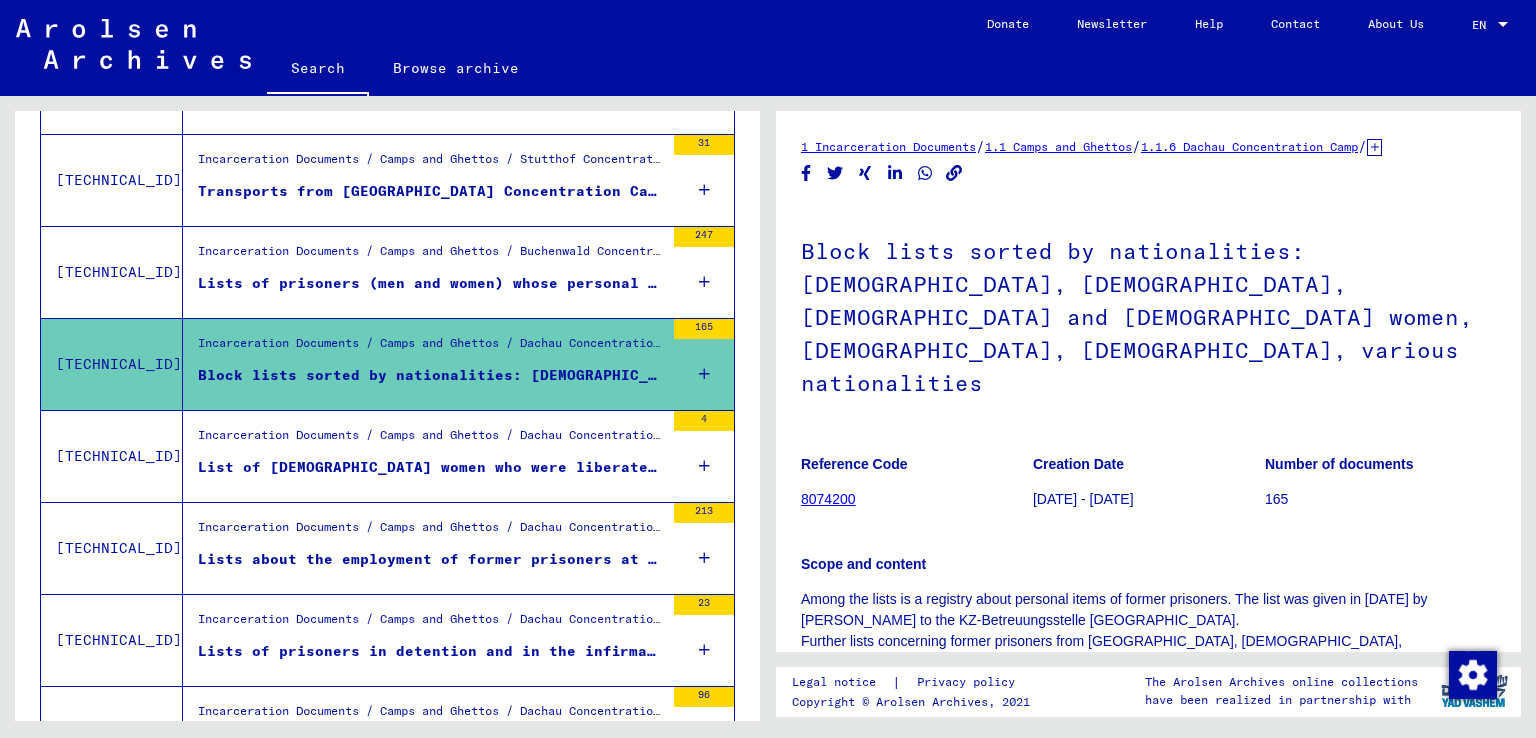 scroll, scrollTop: 0, scrollLeft: 0, axis: both 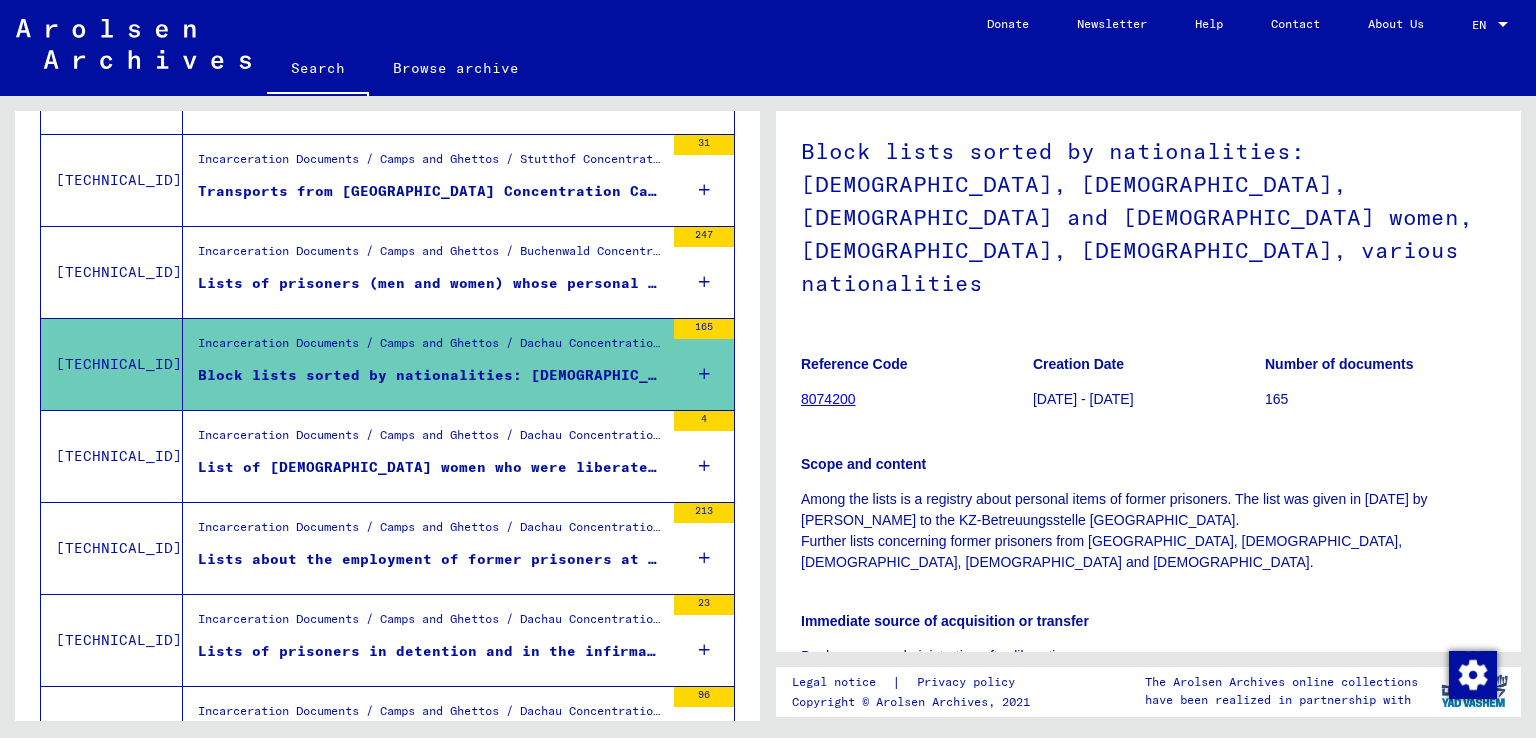 click on "Block lists sorted by nationalities: [DEMOGRAPHIC_DATA], [DEMOGRAPHIC_DATA], [DEMOGRAPHIC_DATA] and      [DEMOGRAPHIC_DATA] women, [DEMOGRAPHIC_DATA], [DEMOGRAPHIC_DATA], various nationalities" 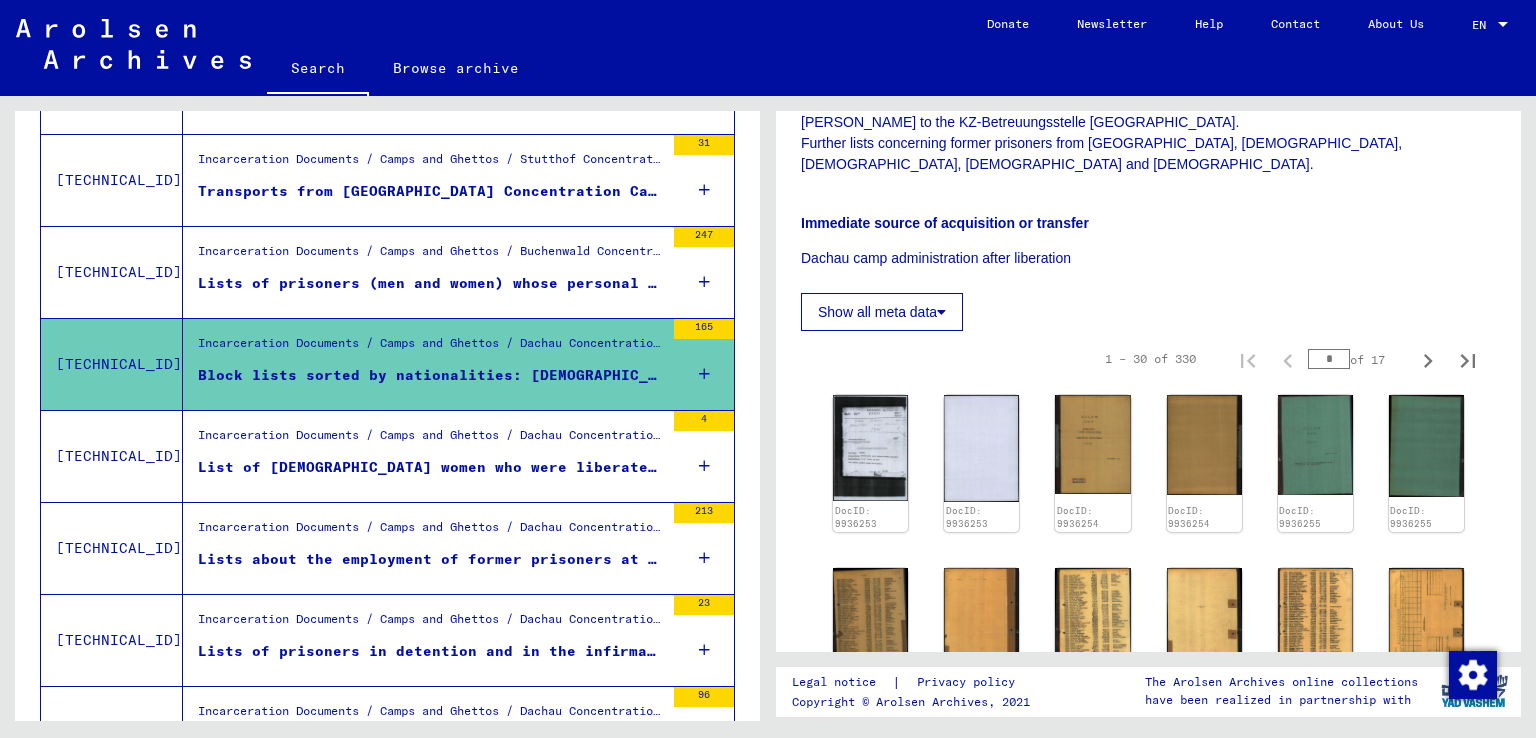 scroll, scrollTop: 500, scrollLeft: 0, axis: vertical 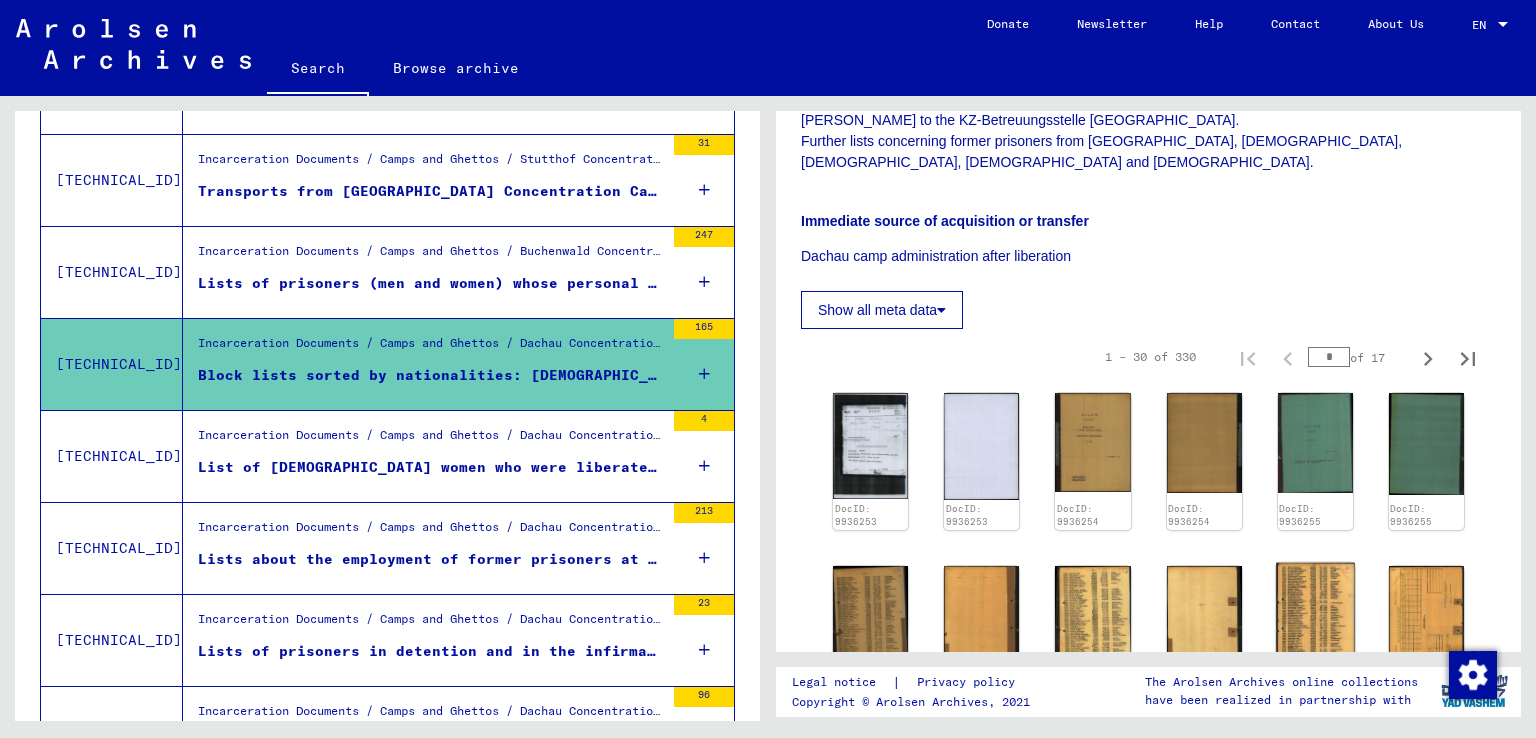 click 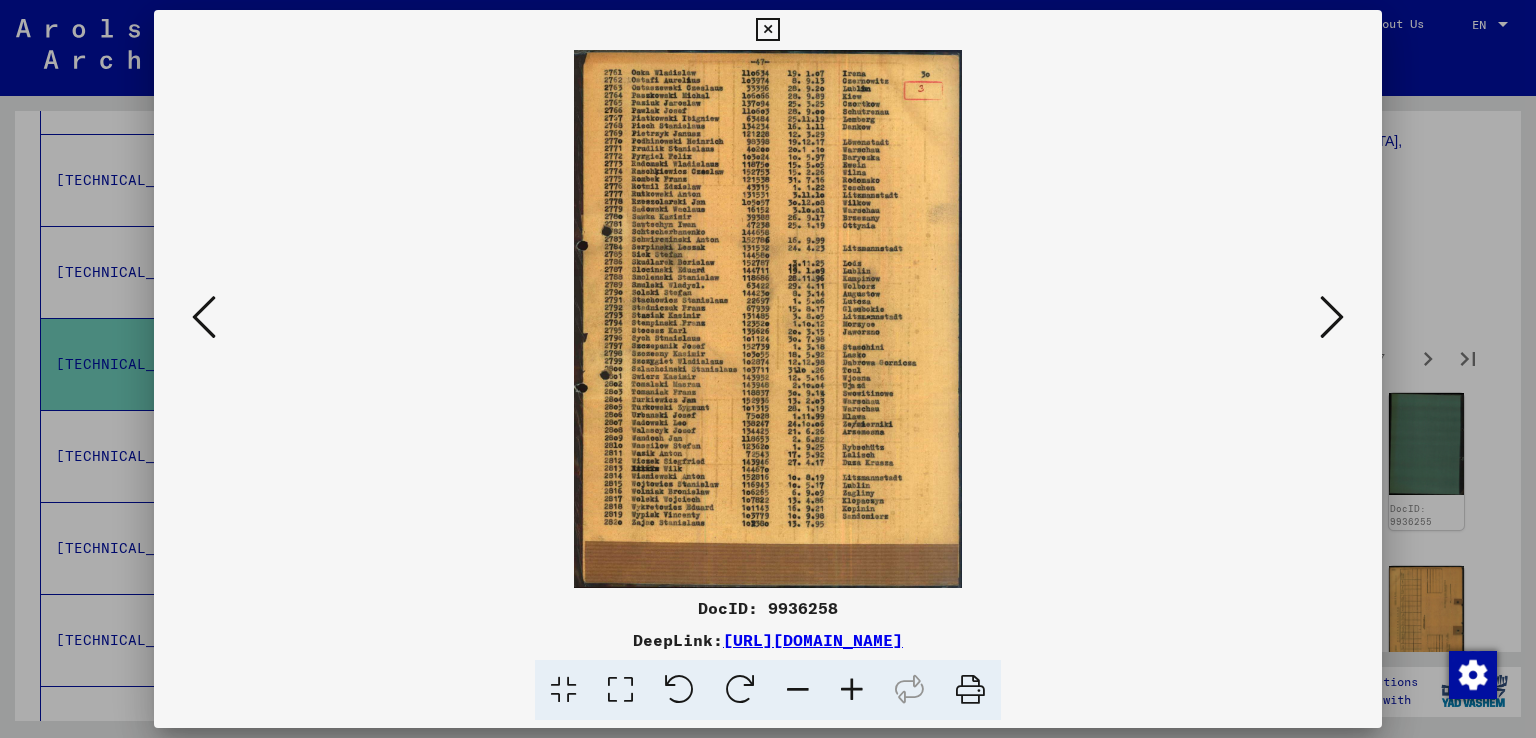 click at bounding box center [852, 690] 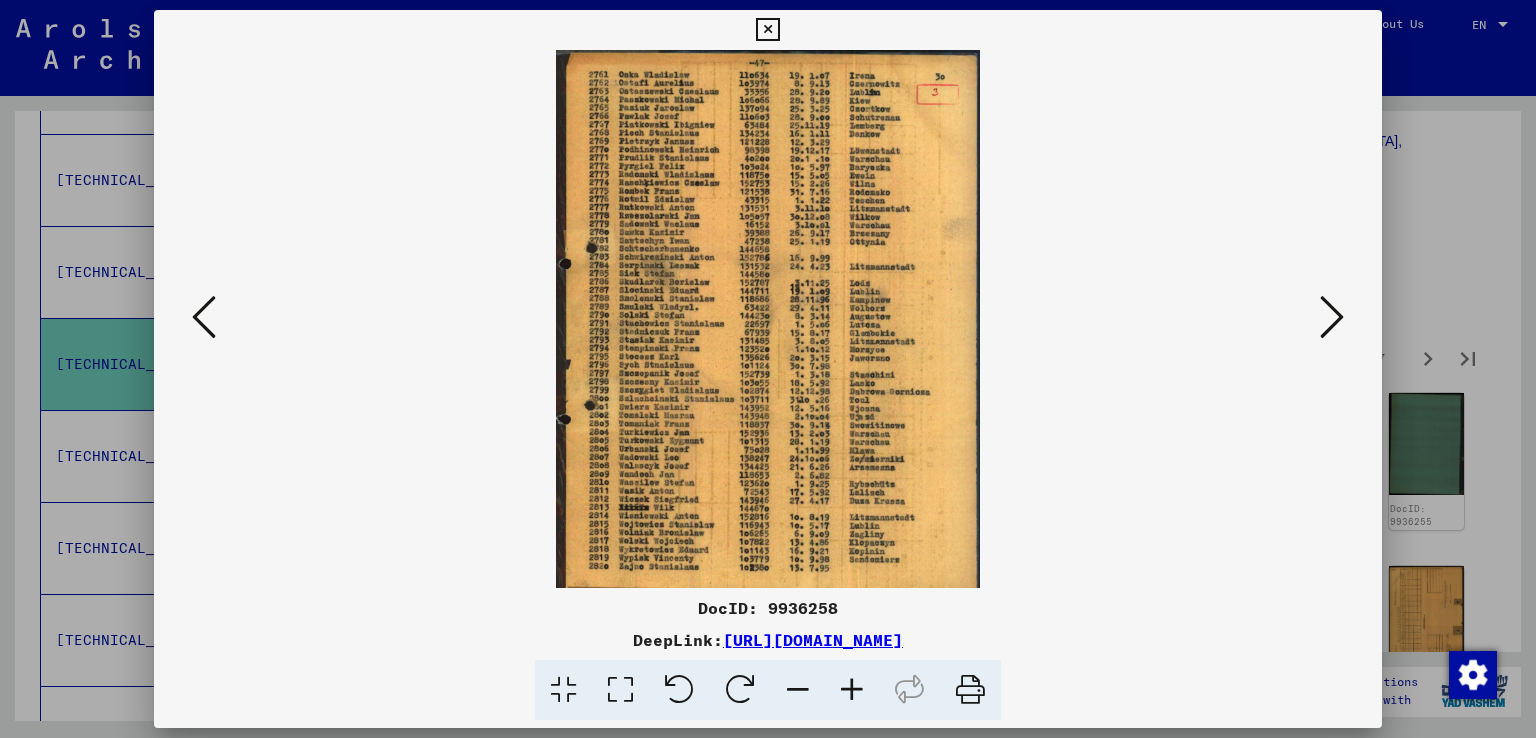 click at bounding box center (852, 690) 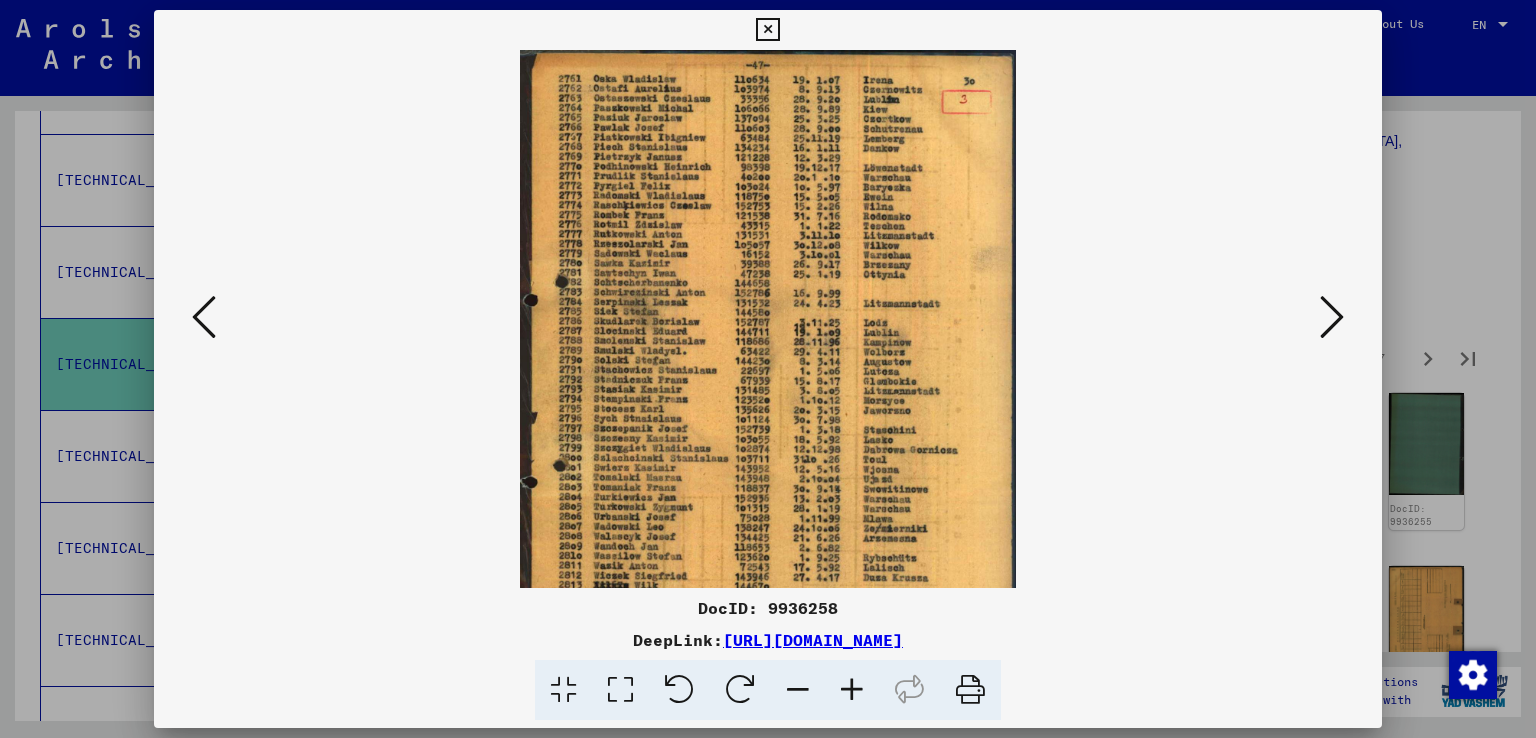 click at bounding box center (852, 690) 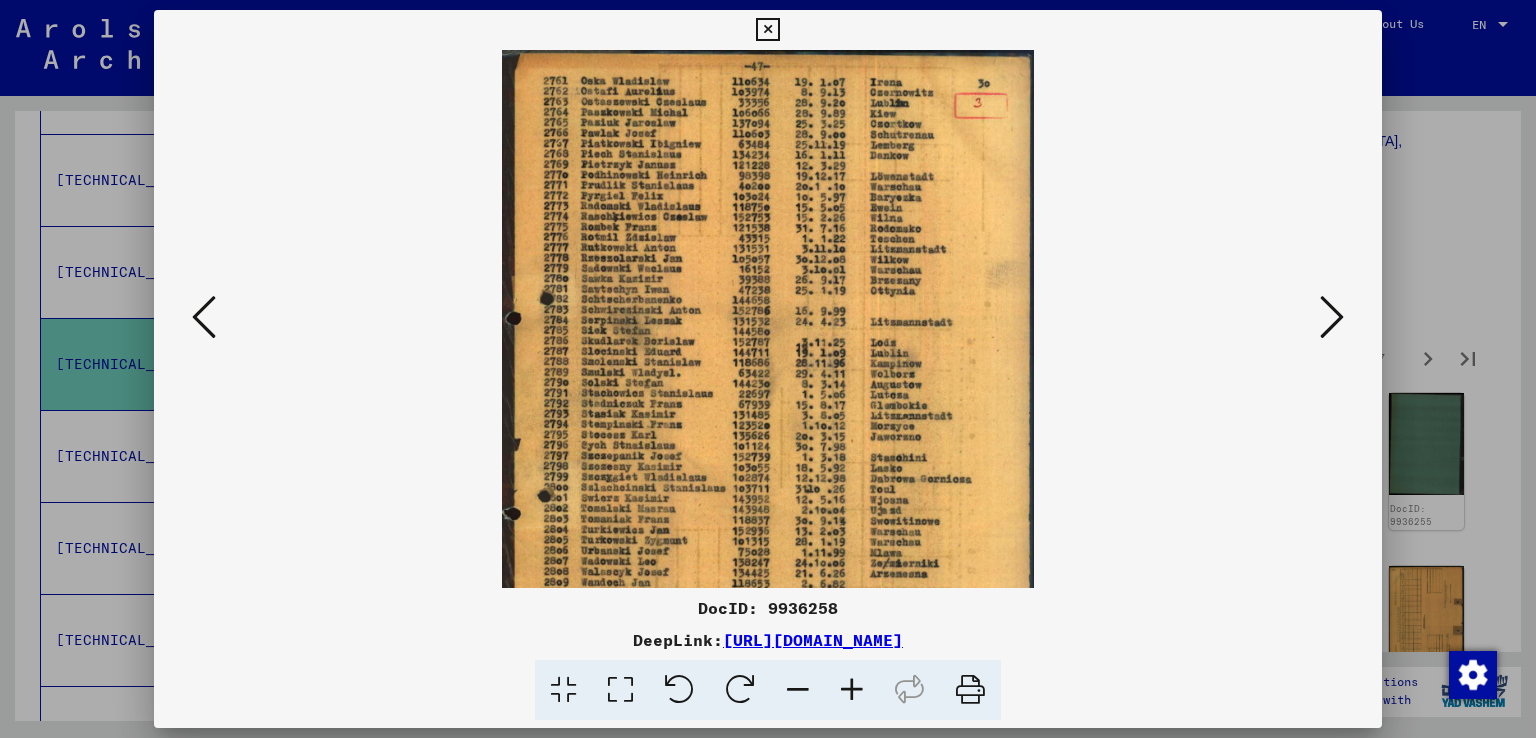click at bounding box center [852, 690] 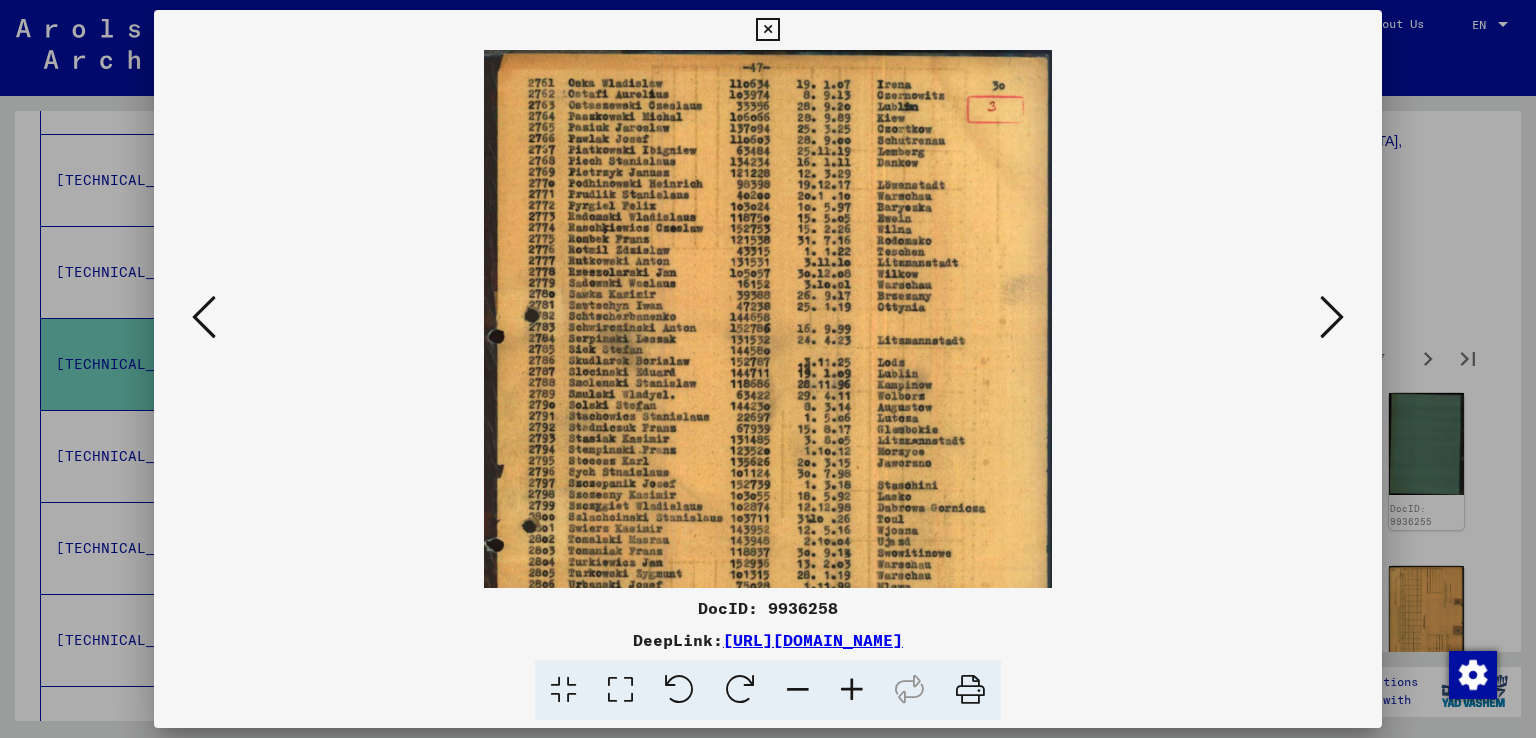 click at bounding box center (852, 690) 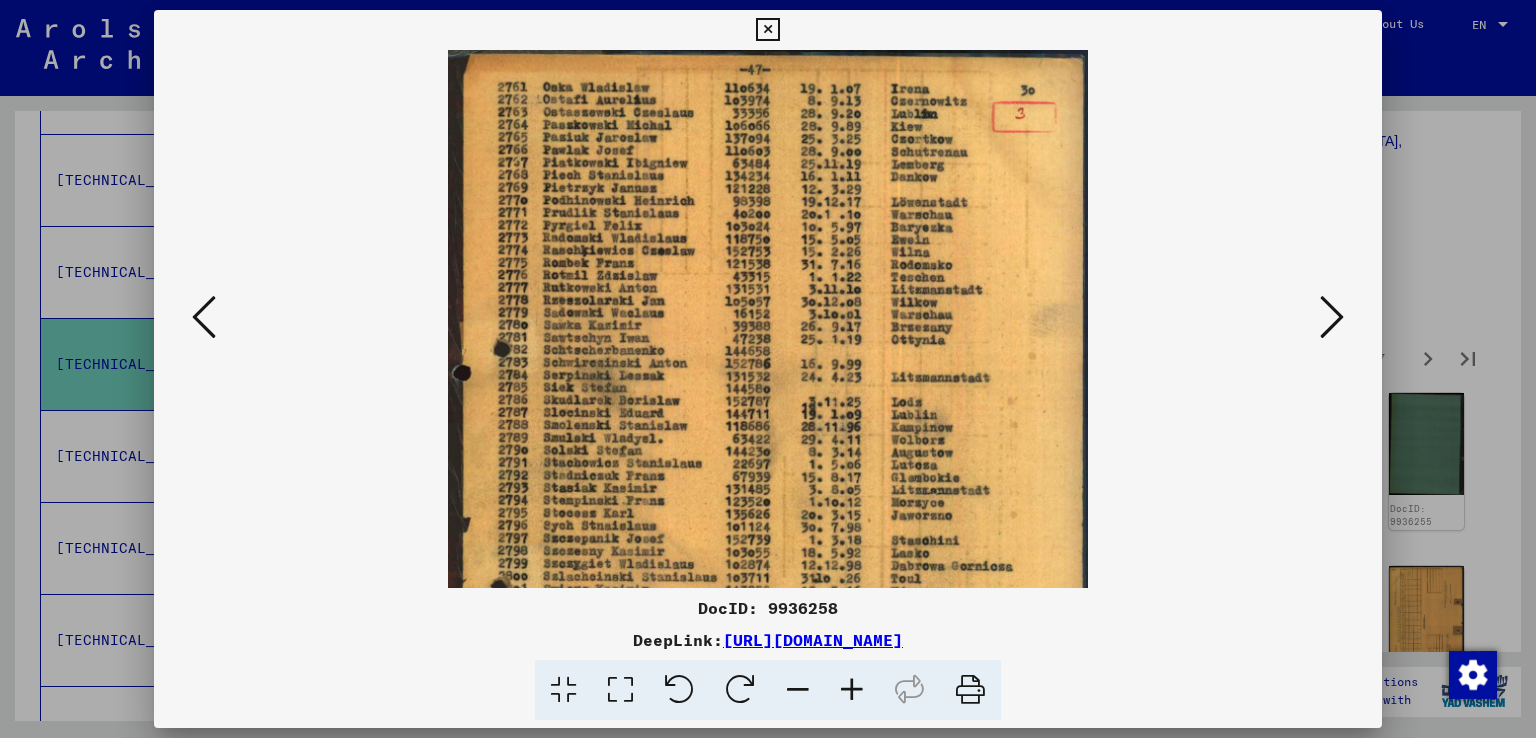 click at bounding box center (852, 690) 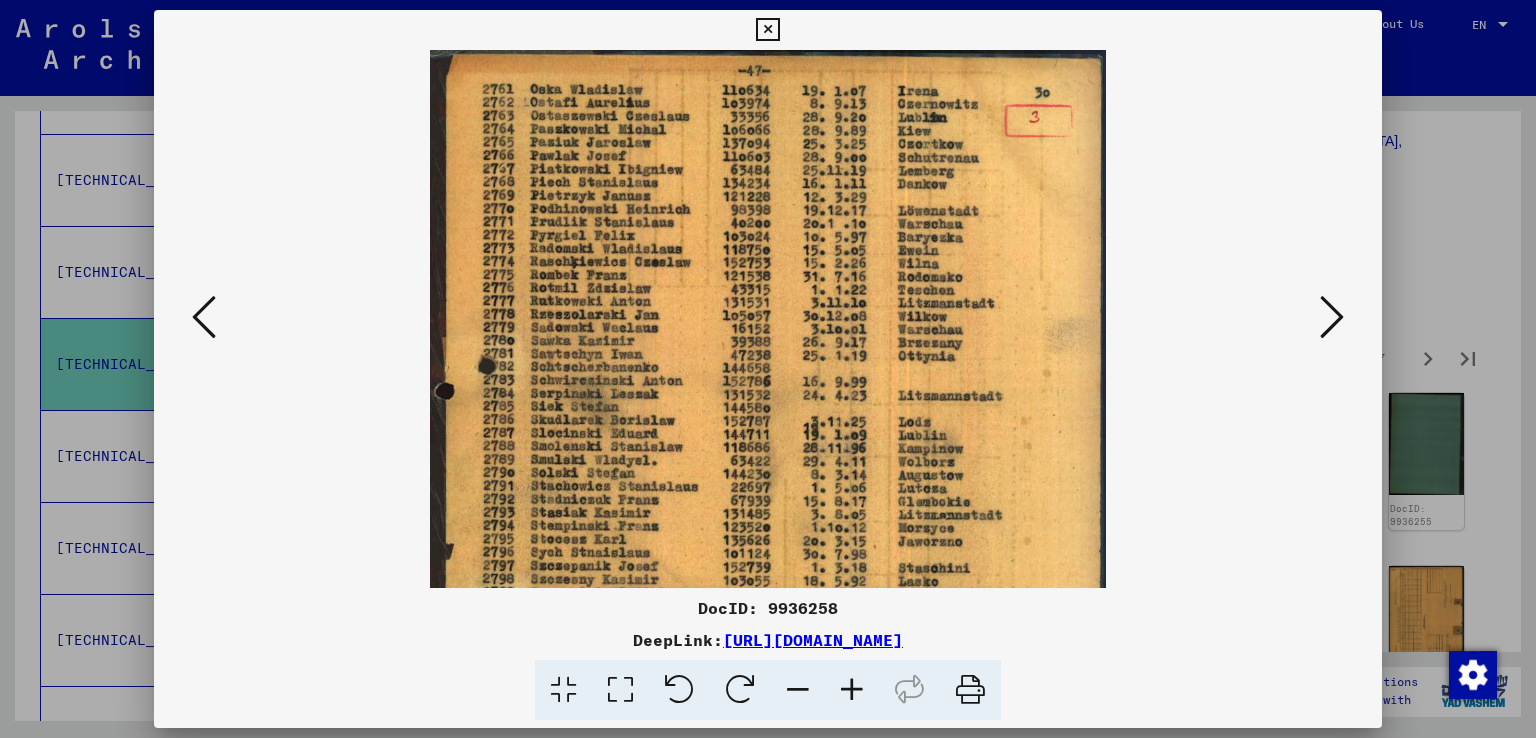 click at bounding box center (768, 369) 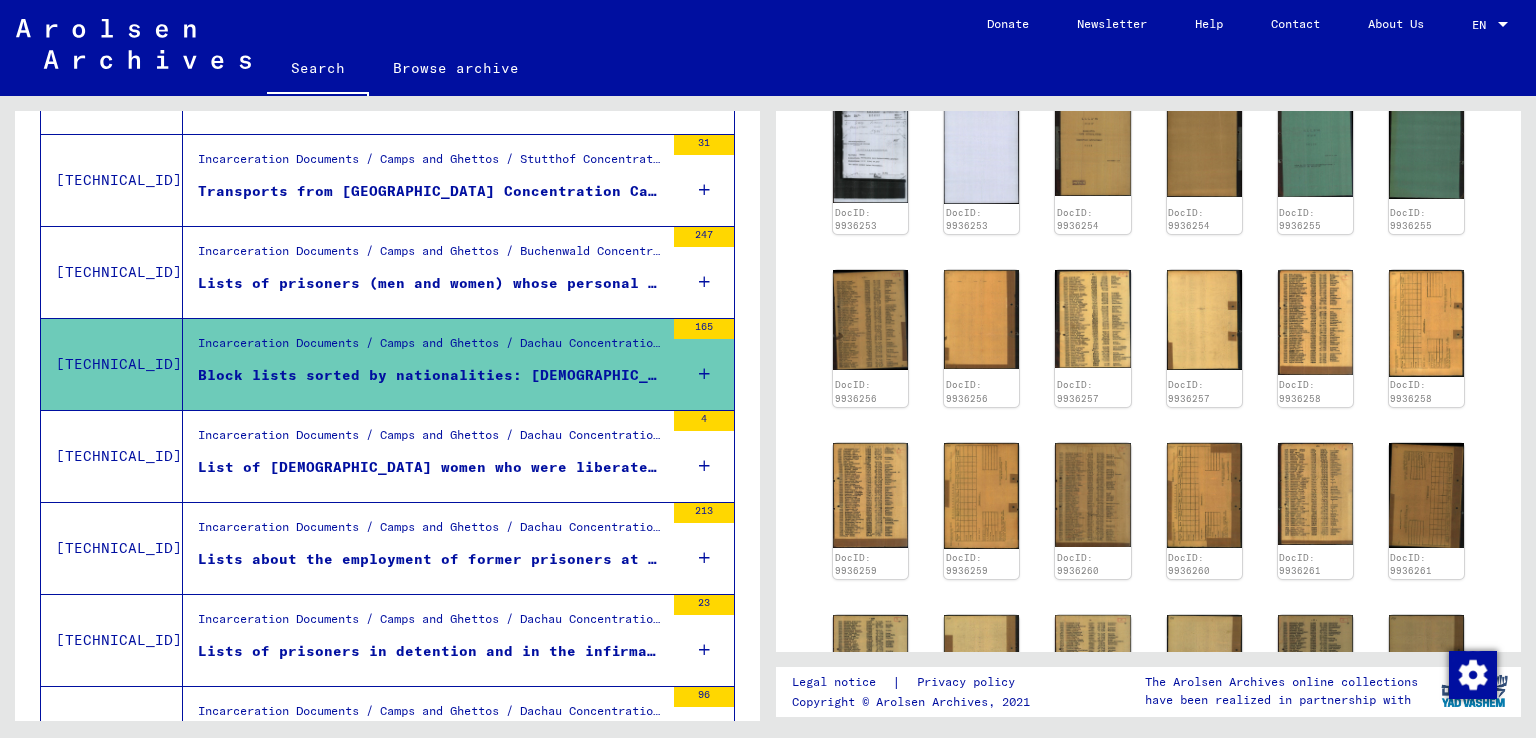 scroll, scrollTop: 800, scrollLeft: 0, axis: vertical 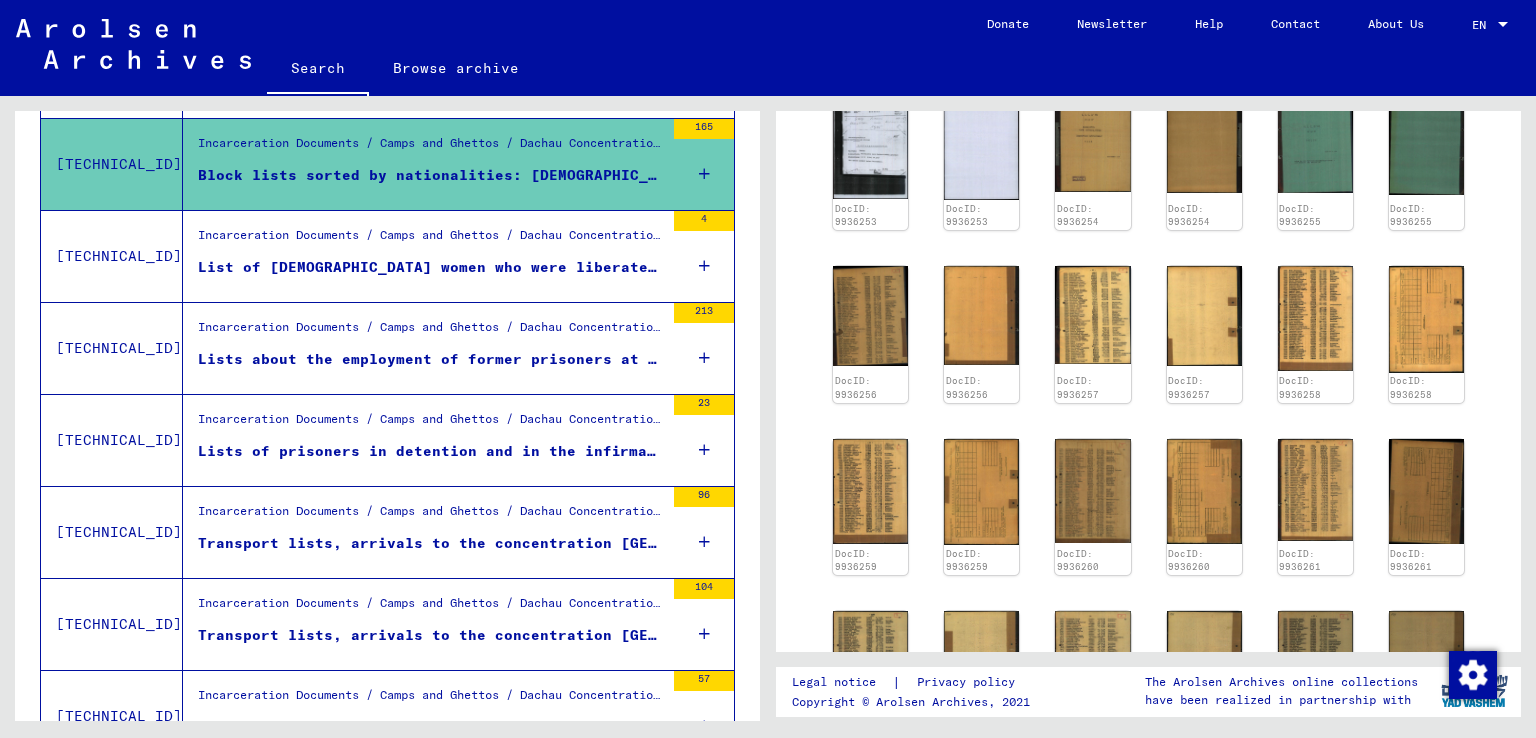 click on "Lists about the employment of former prisoners at the [GEOGRAPHIC_DATA]" at bounding box center (431, 364) 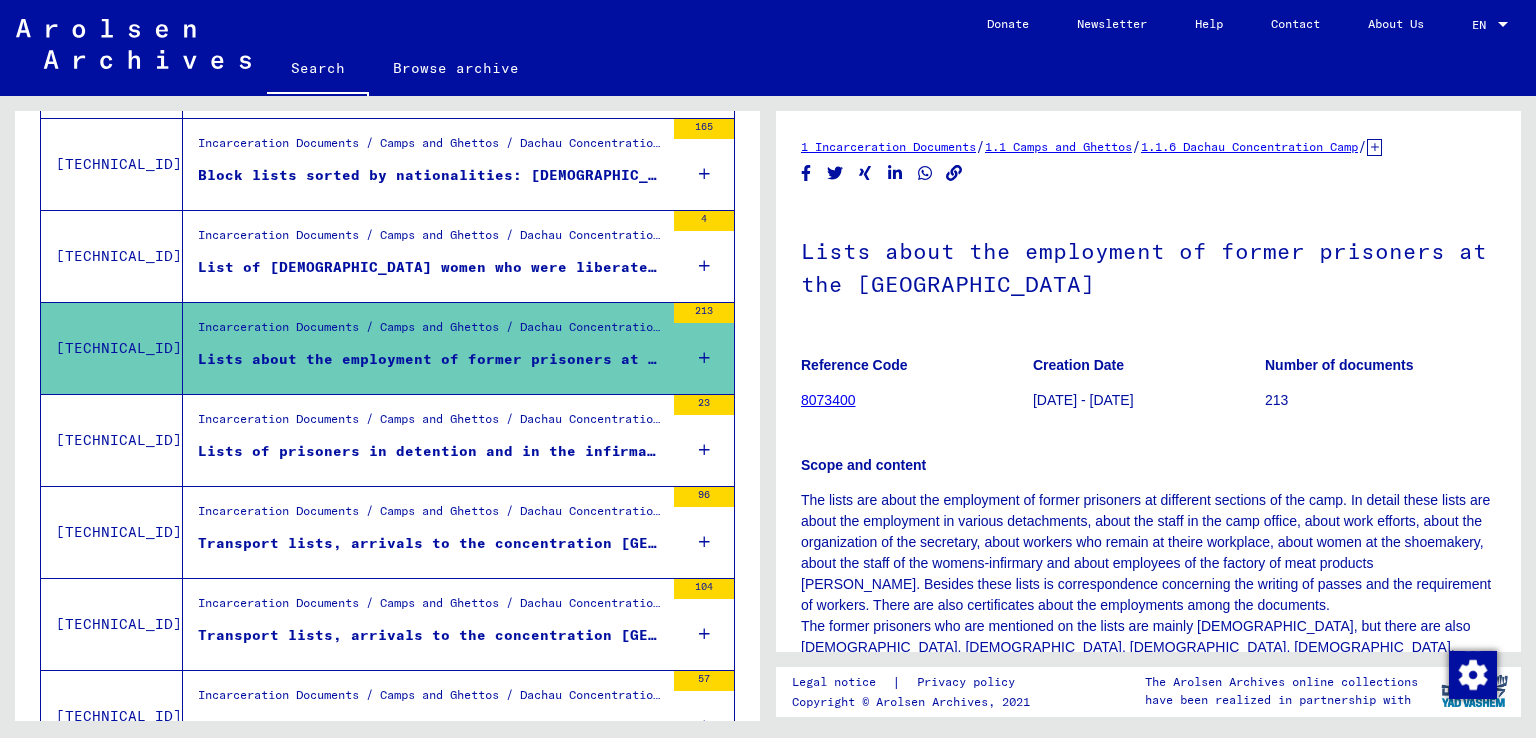 scroll, scrollTop: 0, scrollLeft: 0, axis: both 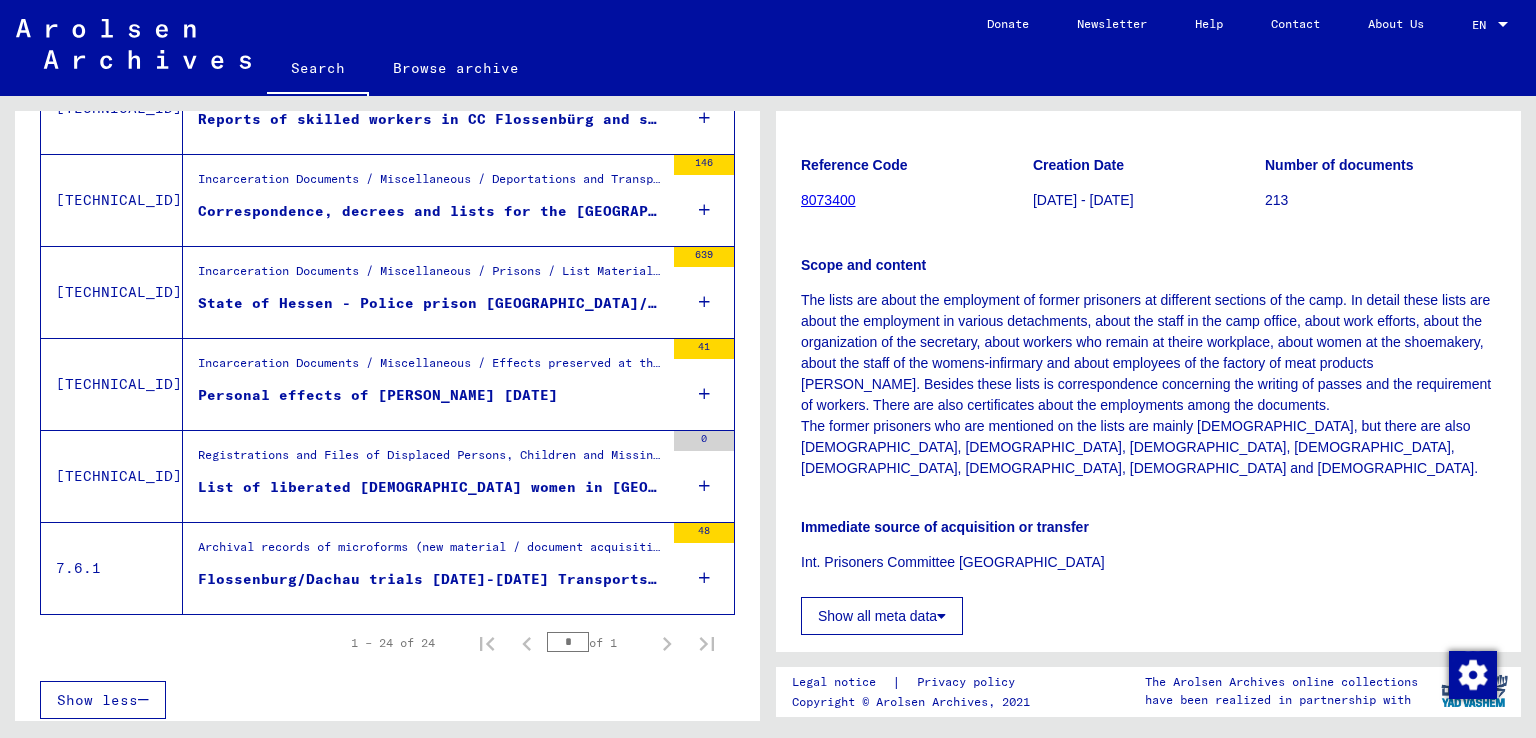 click on "Registrations and Files of Displaced Persons, Children and Missing Persons / Evidence of Abode and Emigration / Registration and Care of DPs inside and outside of Camps / DP Registration Lists of DP Camps List of liberated [DEMOGRAPHIC_DATA] women in [GEOGRAPHIC_DATA], no date - List of liberated [DEMOGRAPHIC_DATA] in [GEOGRAPHIC_DATA], no date - List of liberated [DEMOGRAPHIC_DATA], no date - List of liberated Poles, no date - List of Hungar ..." at bounding box center [423, 476] 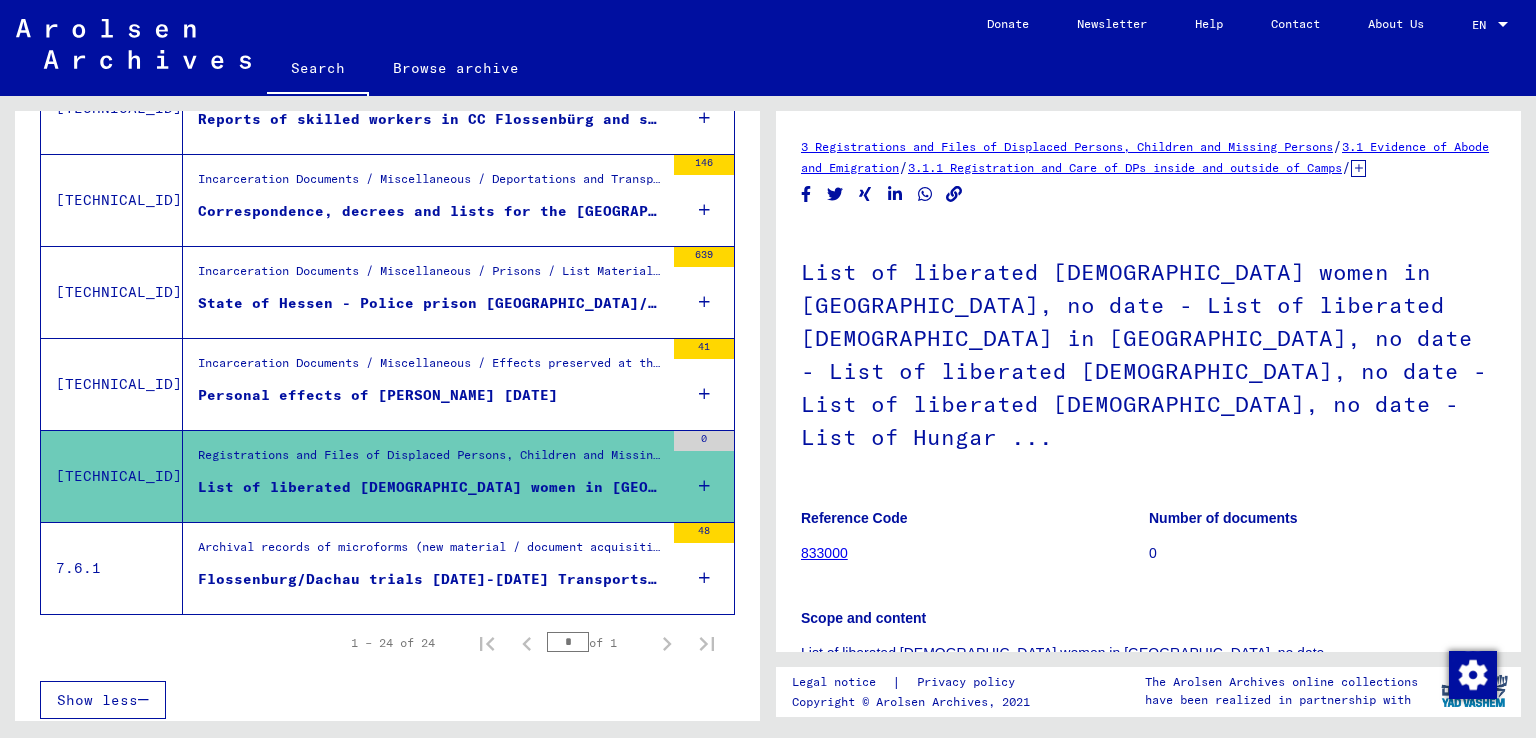 scroll, scrollTop: 0, scrollLeft: 0, axis: both 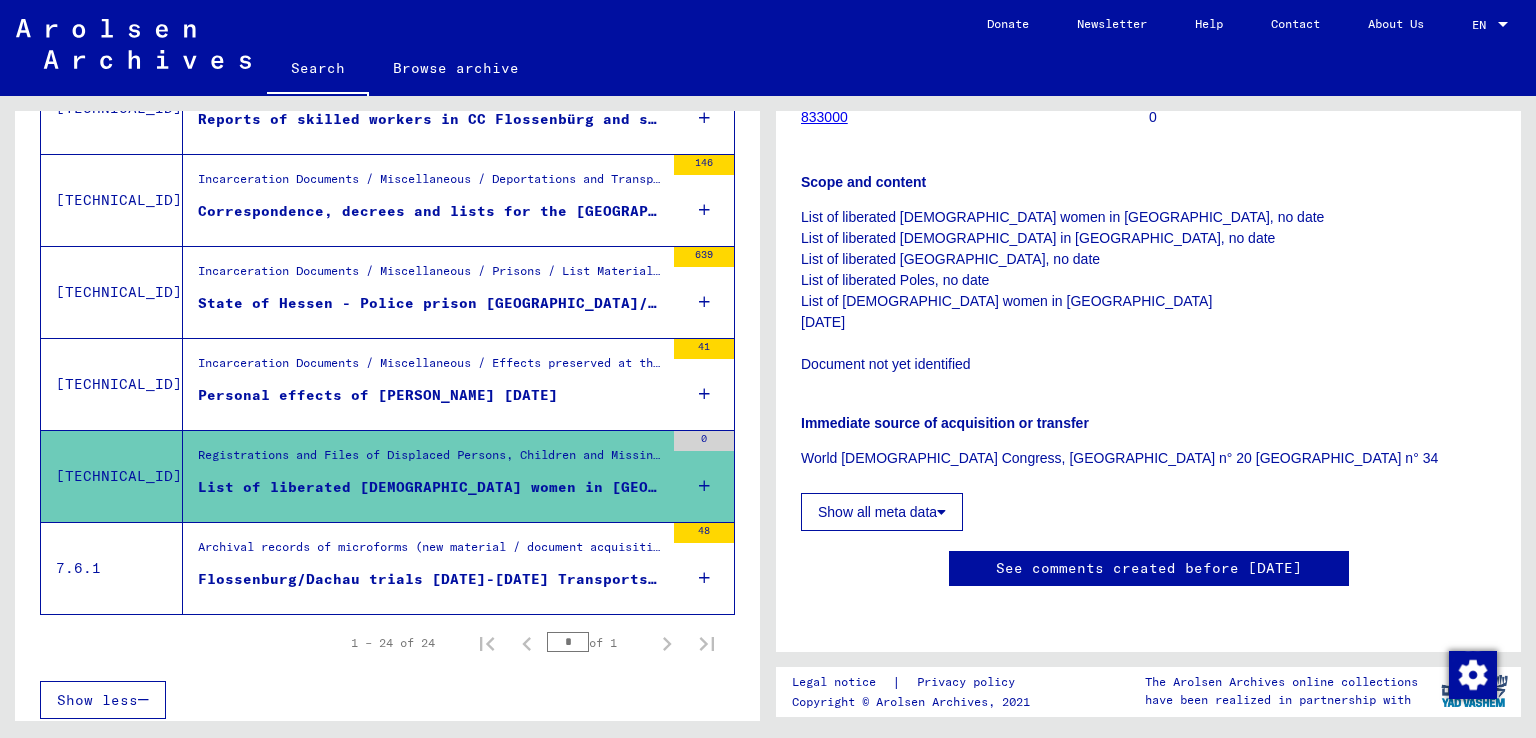 click on "Personal effects of [PERSON_NAME] [DATE]" at bounding box center [431, 400] 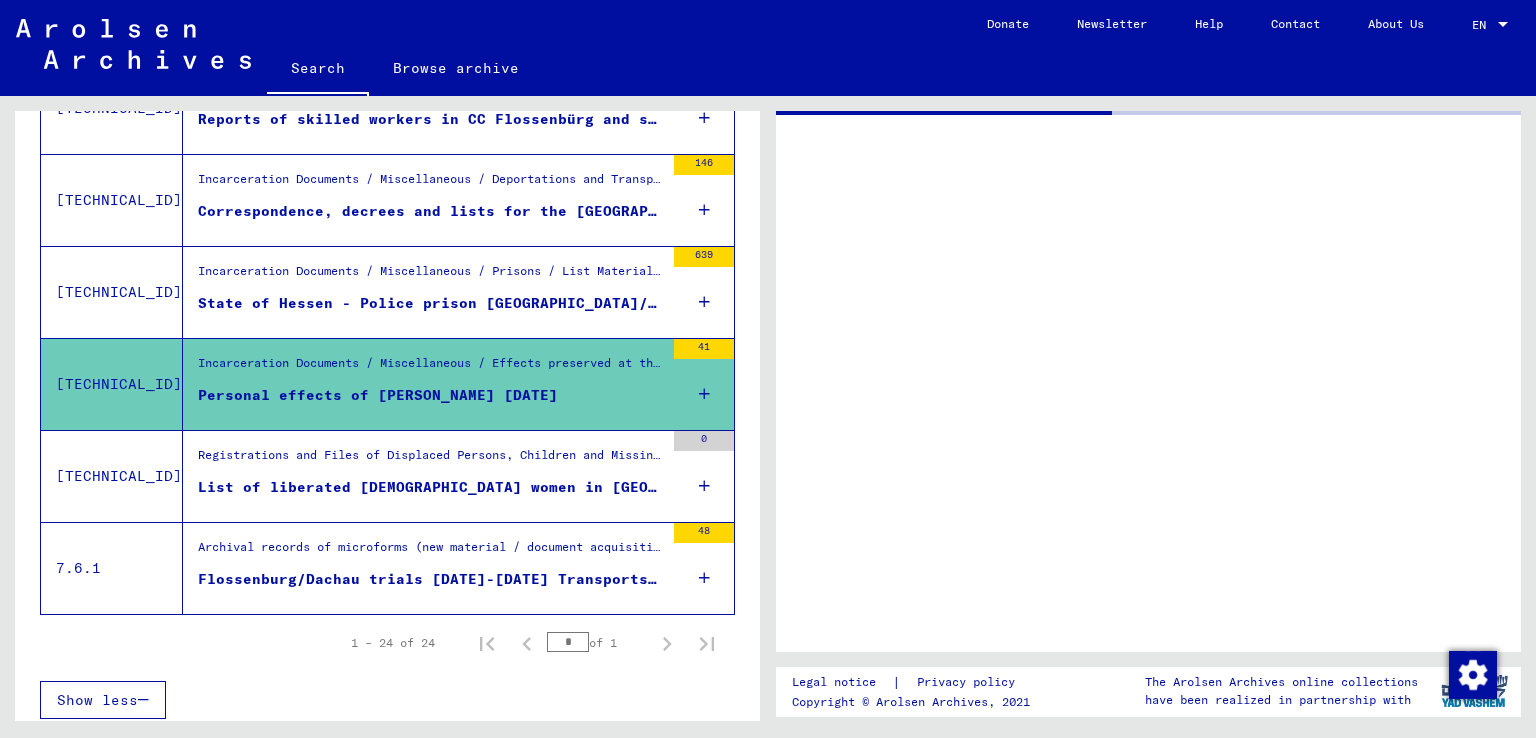 scroll, scrollTop: 0, scrollLeft: 0, axis: both 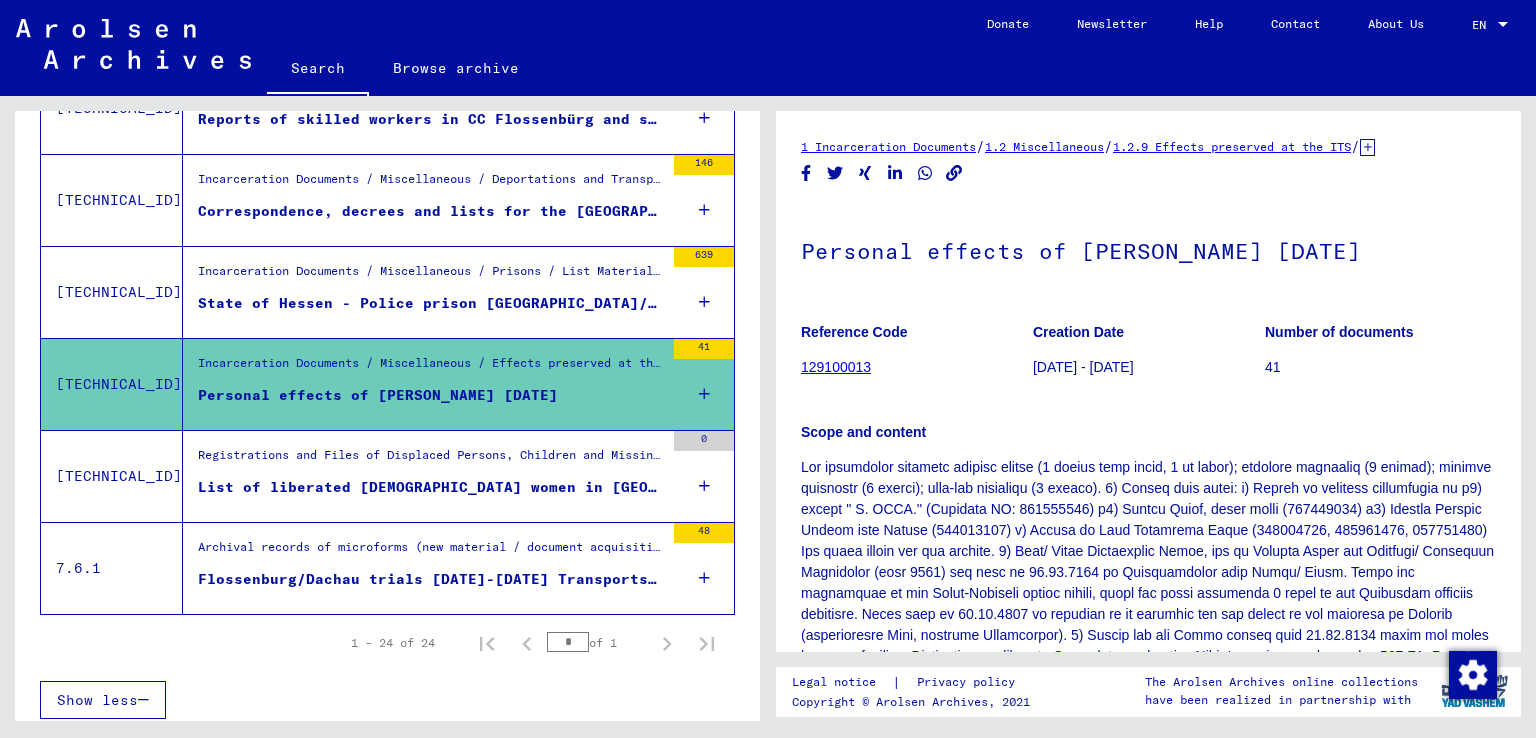 click on "State of Hessen - Police prison [GEOGRAPHIC_DATA]/Main - Transports: [DATE] -      [DATE]" at bounding box center [431, 303] 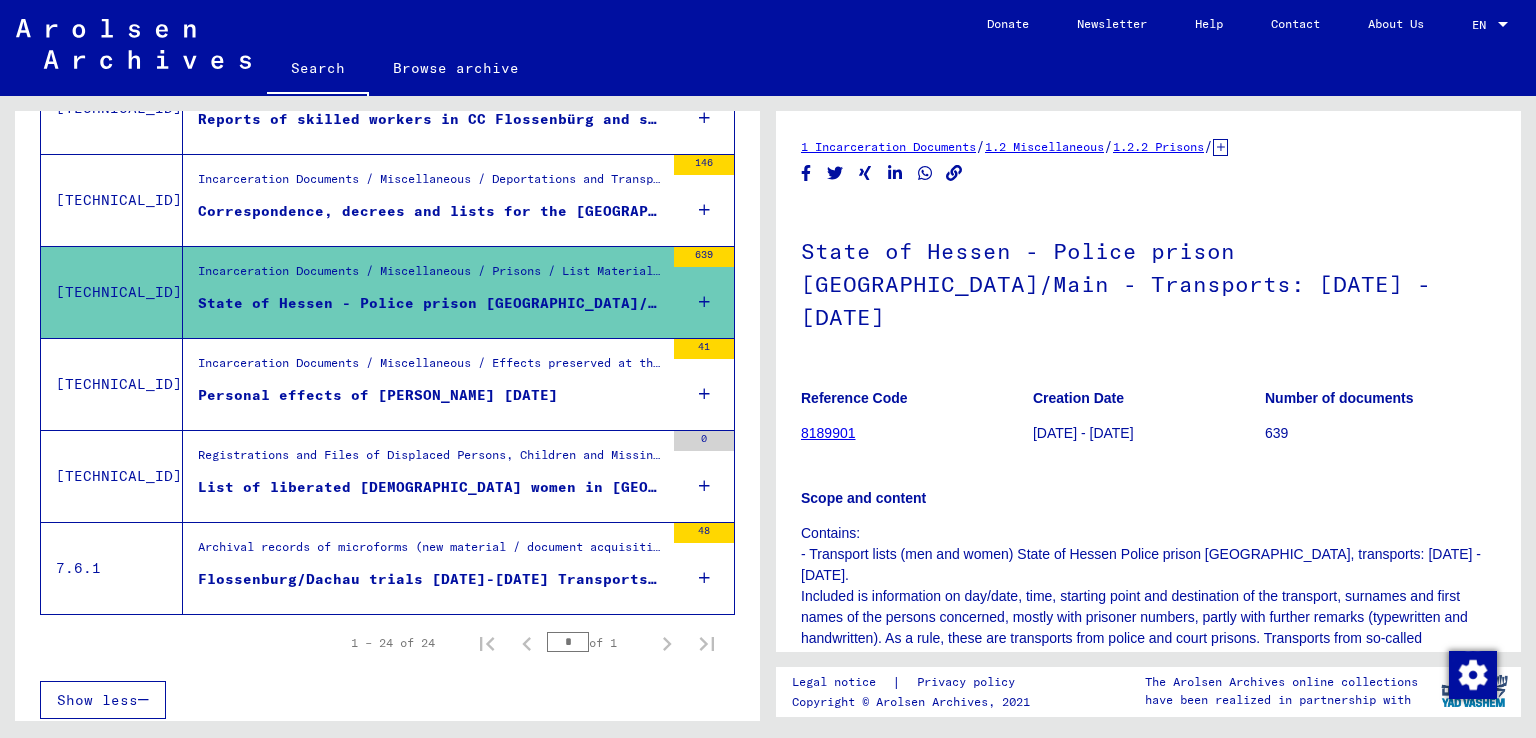 scroll, scrollTop: 0, scrollLeft: 0, axis: both 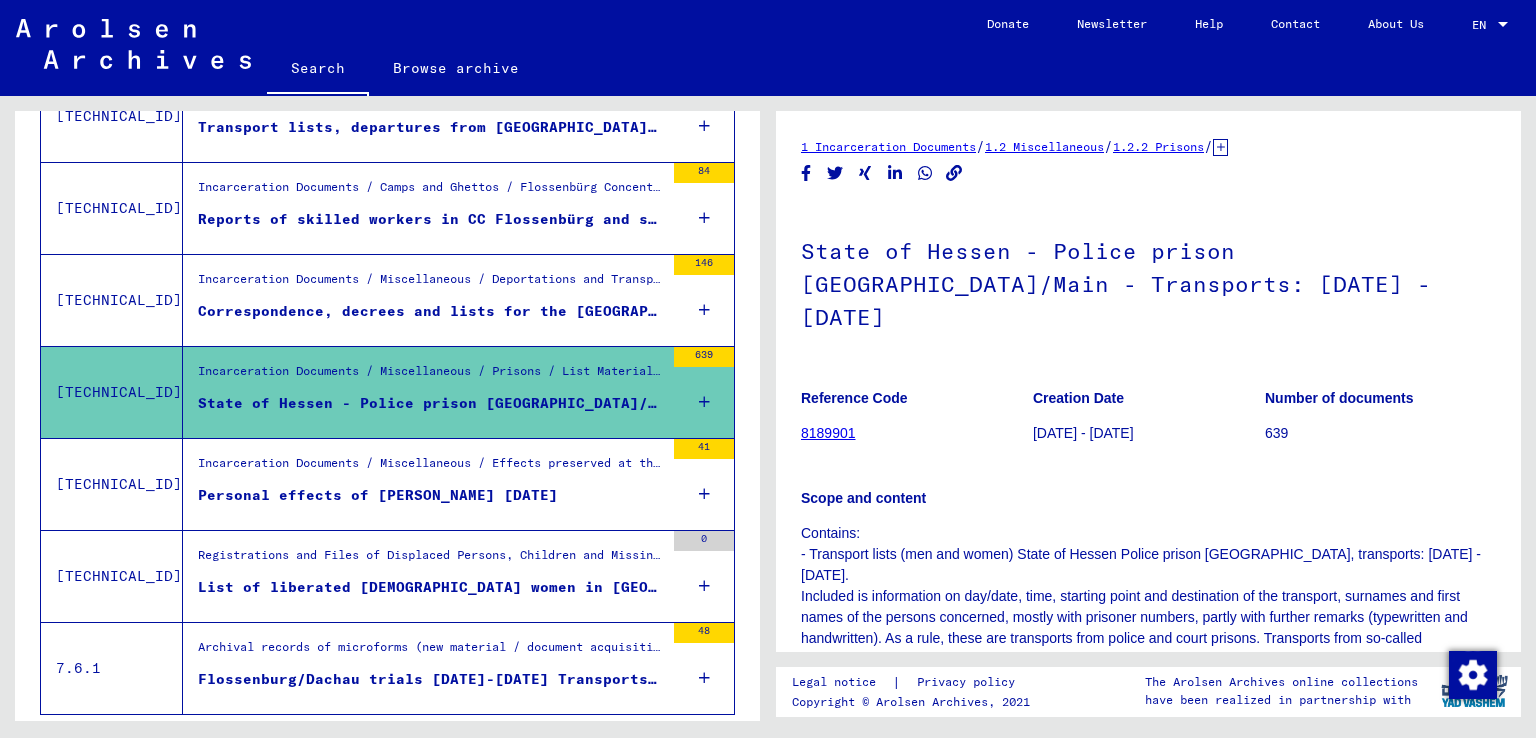 click on "Correspondence, decrees and lists for the [GEOGRAPHIC_DATA] / [GEOGRAPHIC_DATA] area:      Registration and deportation of [DEMOGRAPHIC_DATA]; short report and list of      names for the "Aktion Arbeitsscheu [PERSON_NAME]" ([DATE]-[DATE])" at bounding box center [431, 316] 